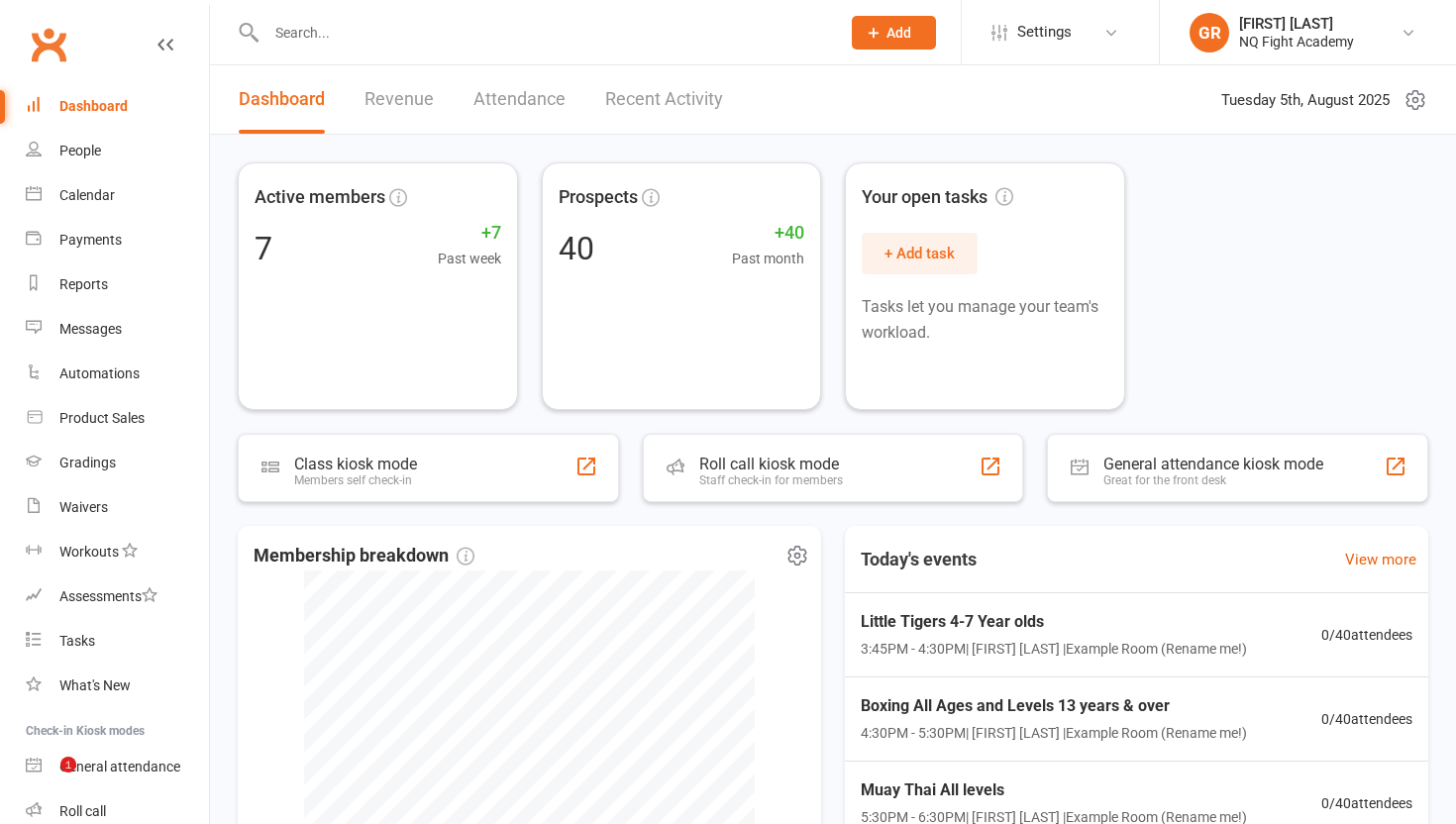 scroll, scrollTop: 316, scrollLeft: 0, axis: vertical 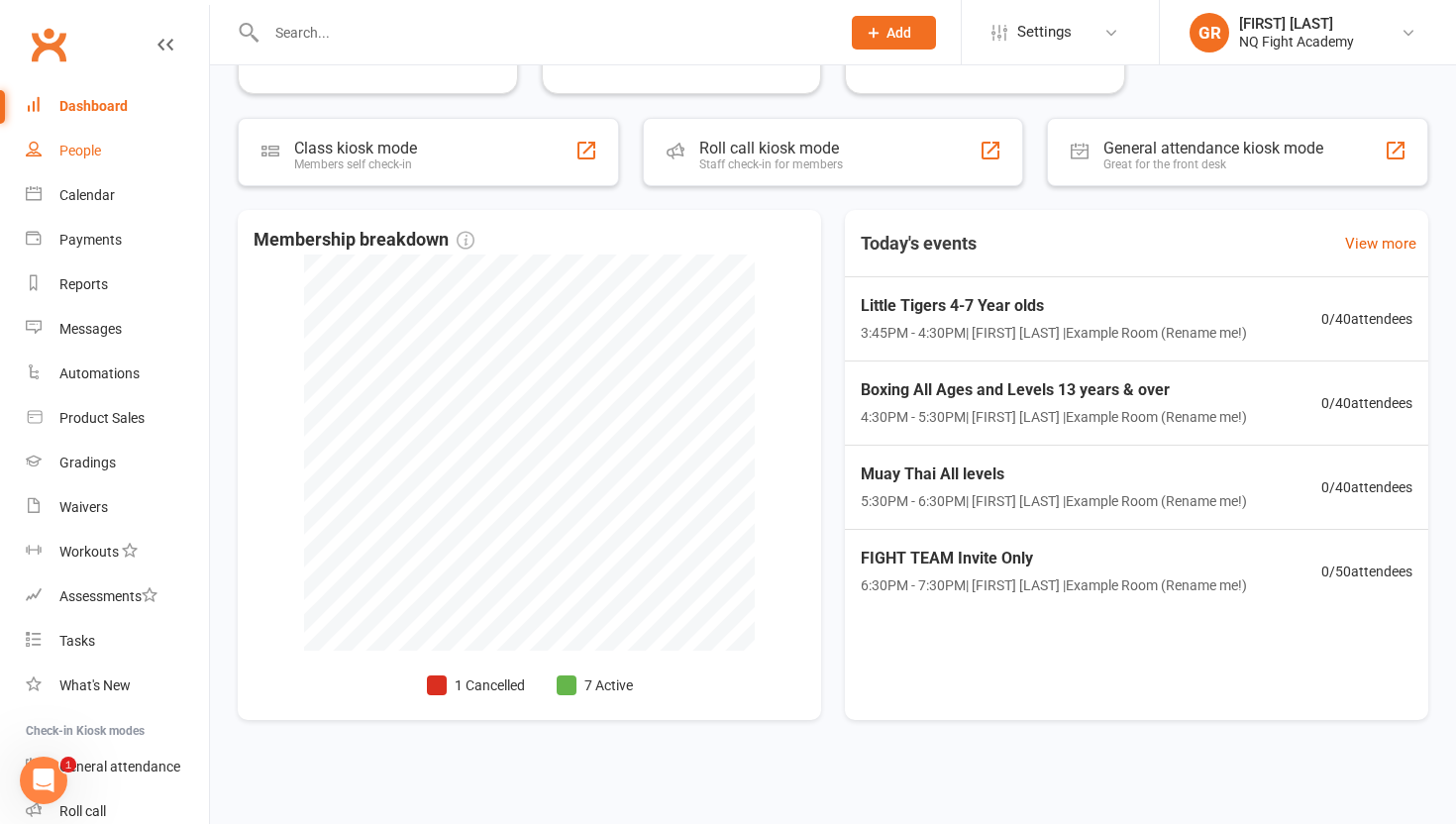 click on "People" at bounding box center (117, 151) 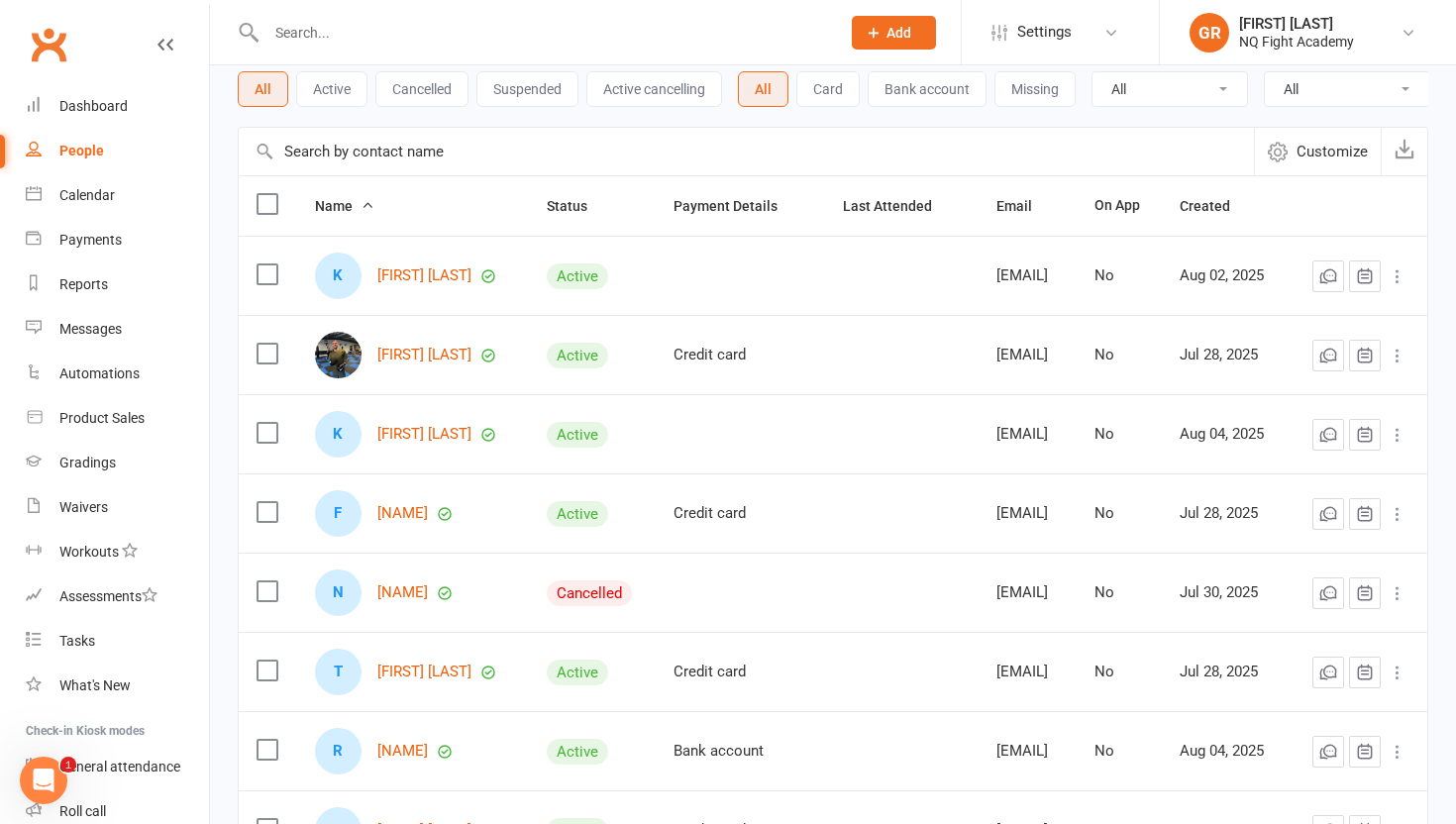 scroll, scrollTop: 0, scrollLeft: 0, axis: both 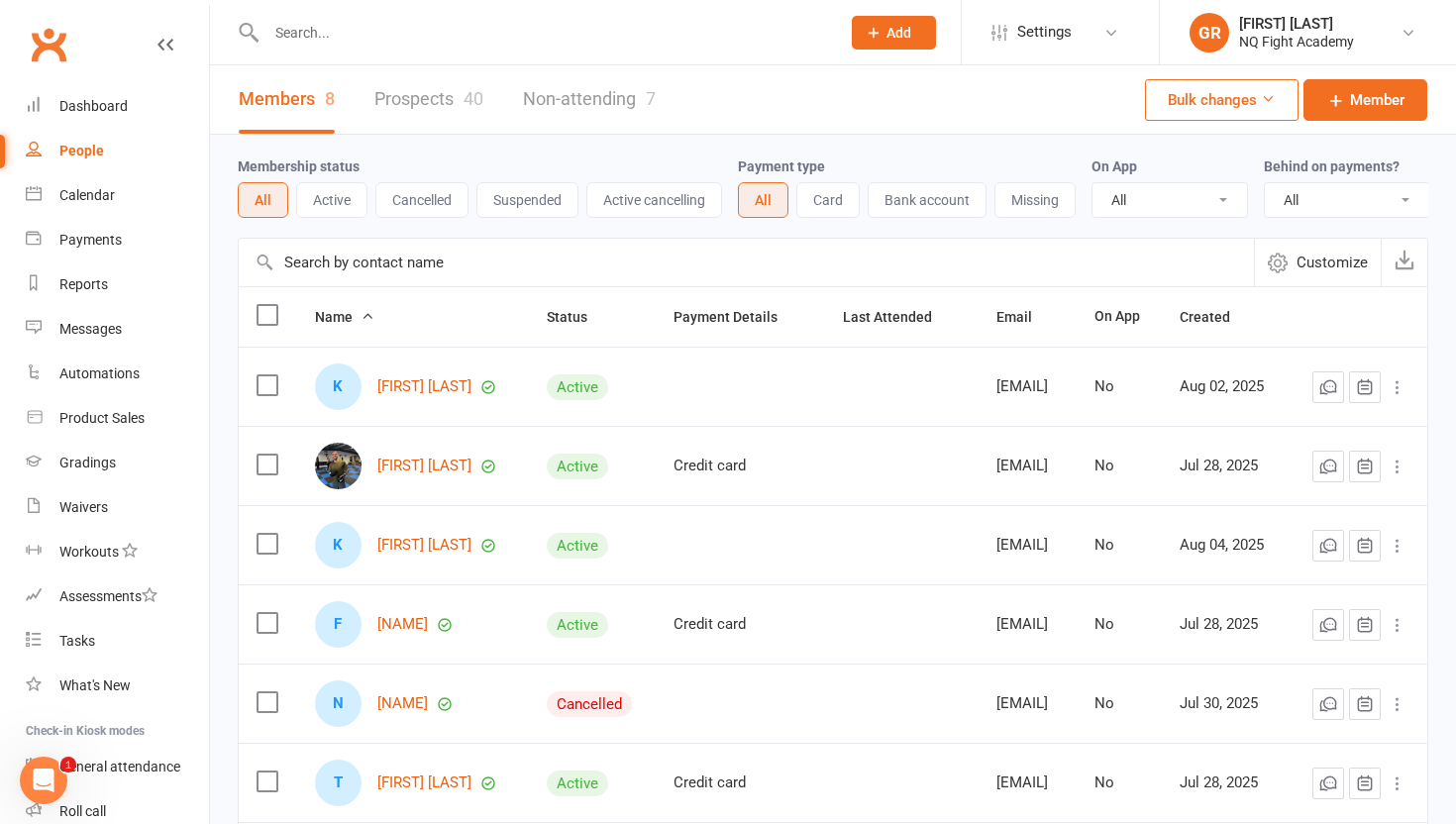 click on "Prospects 40" at bounding box center (429, 99) 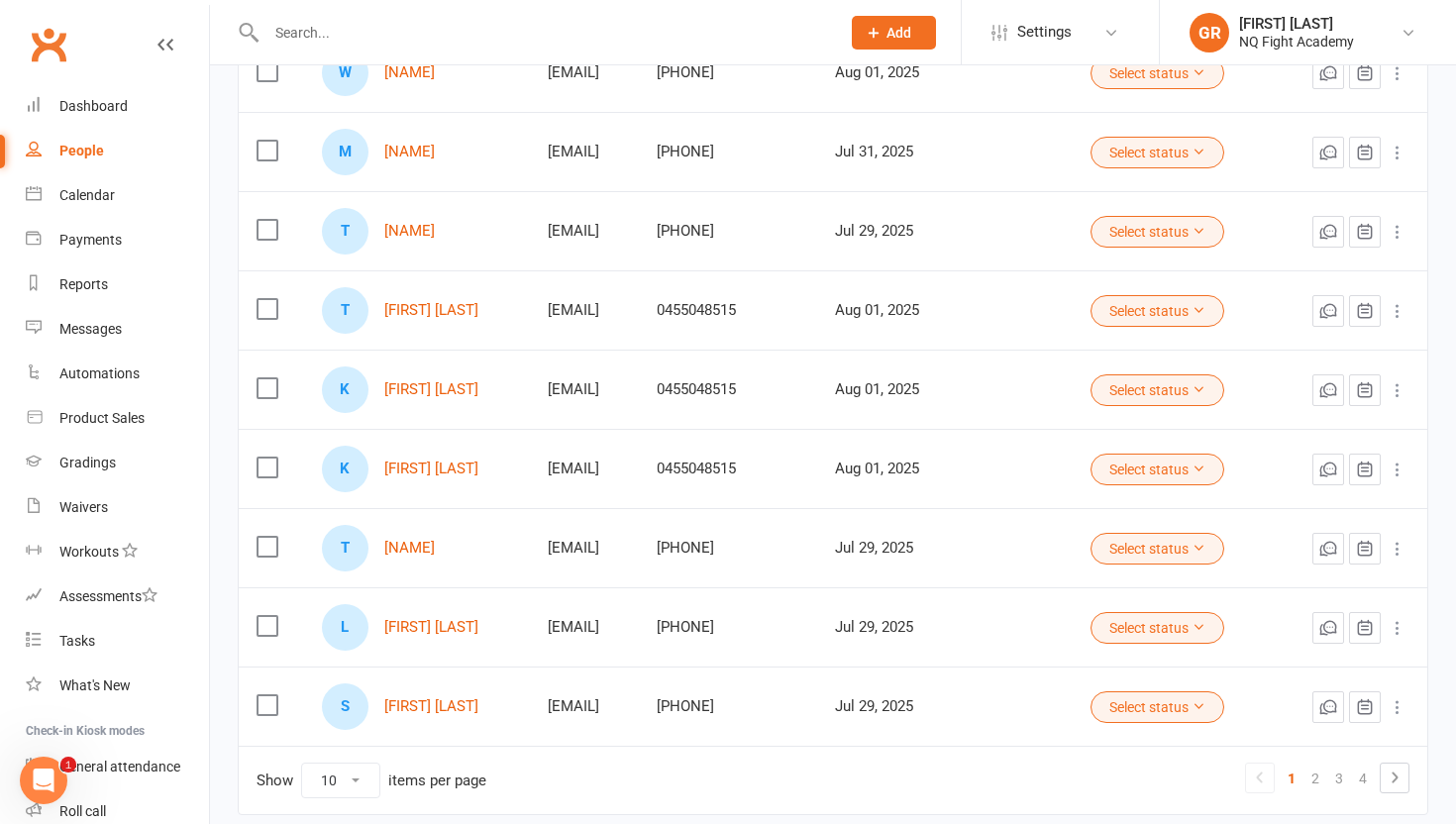 scroll, scrollTop: 490, scrollLeft: 0, axis: vertical 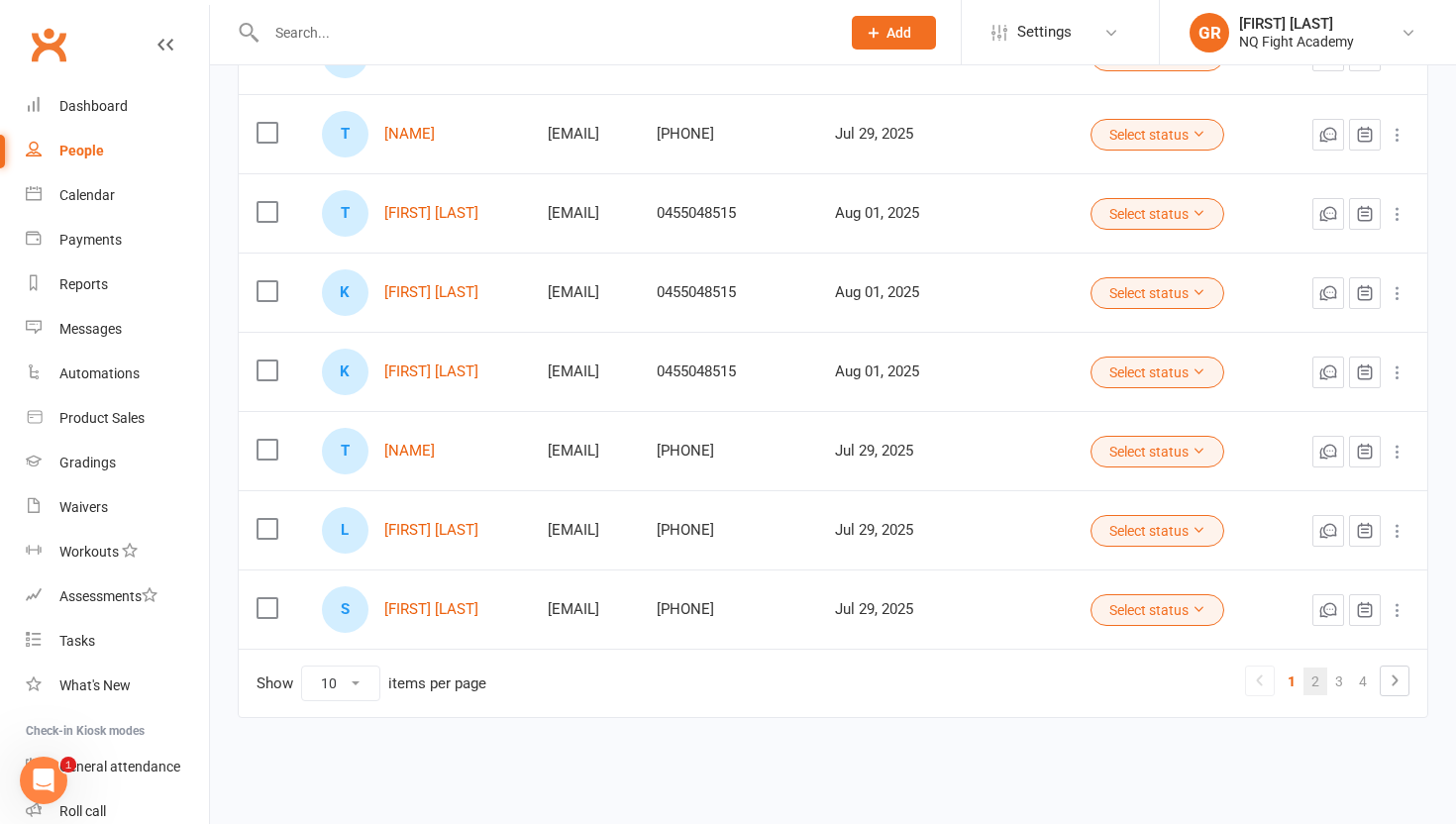 click on "2" at bounding box center (1315, 681) 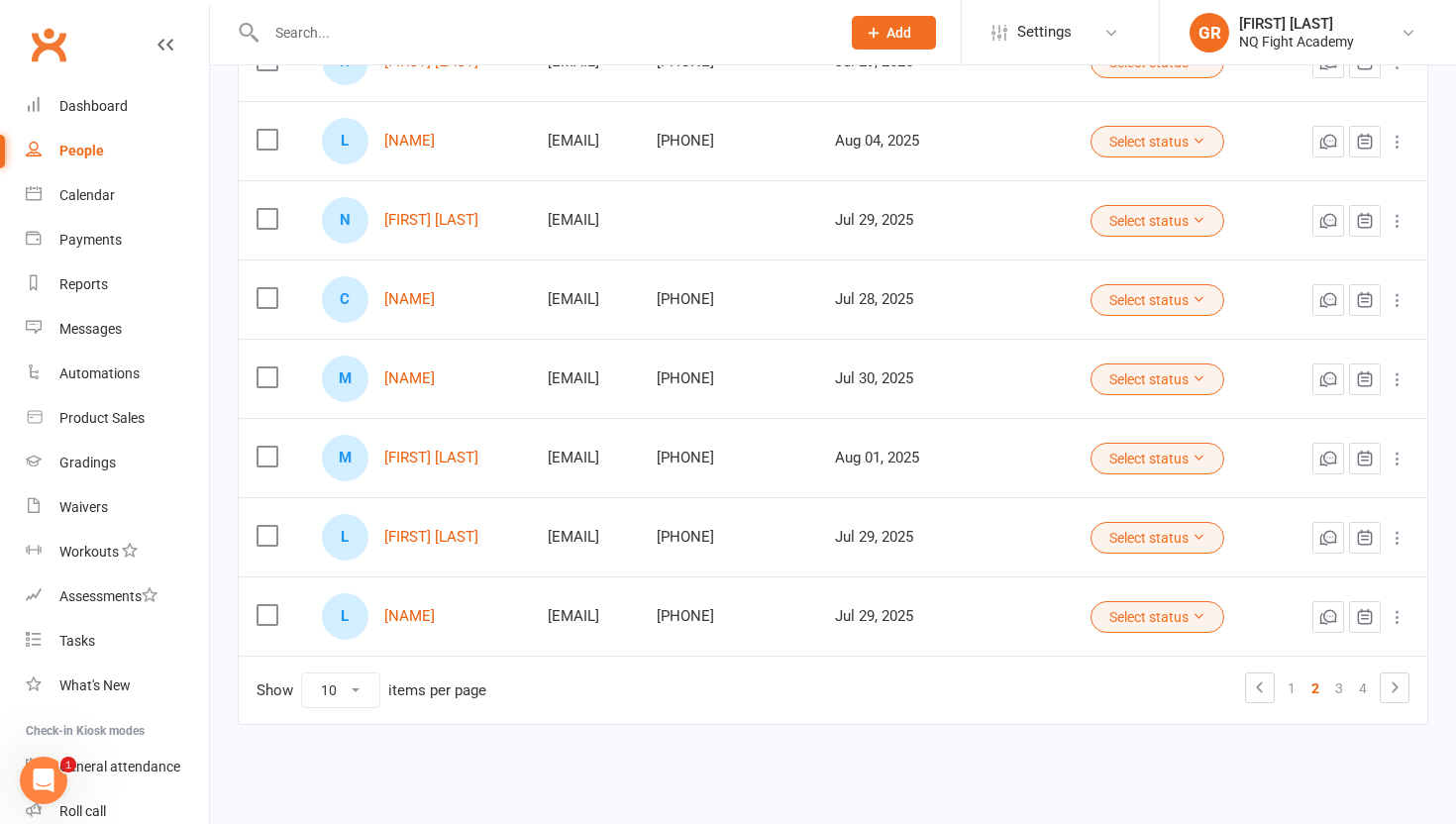 scroll, scrollTop: 490, scrollLeft: 0, axis: vertical 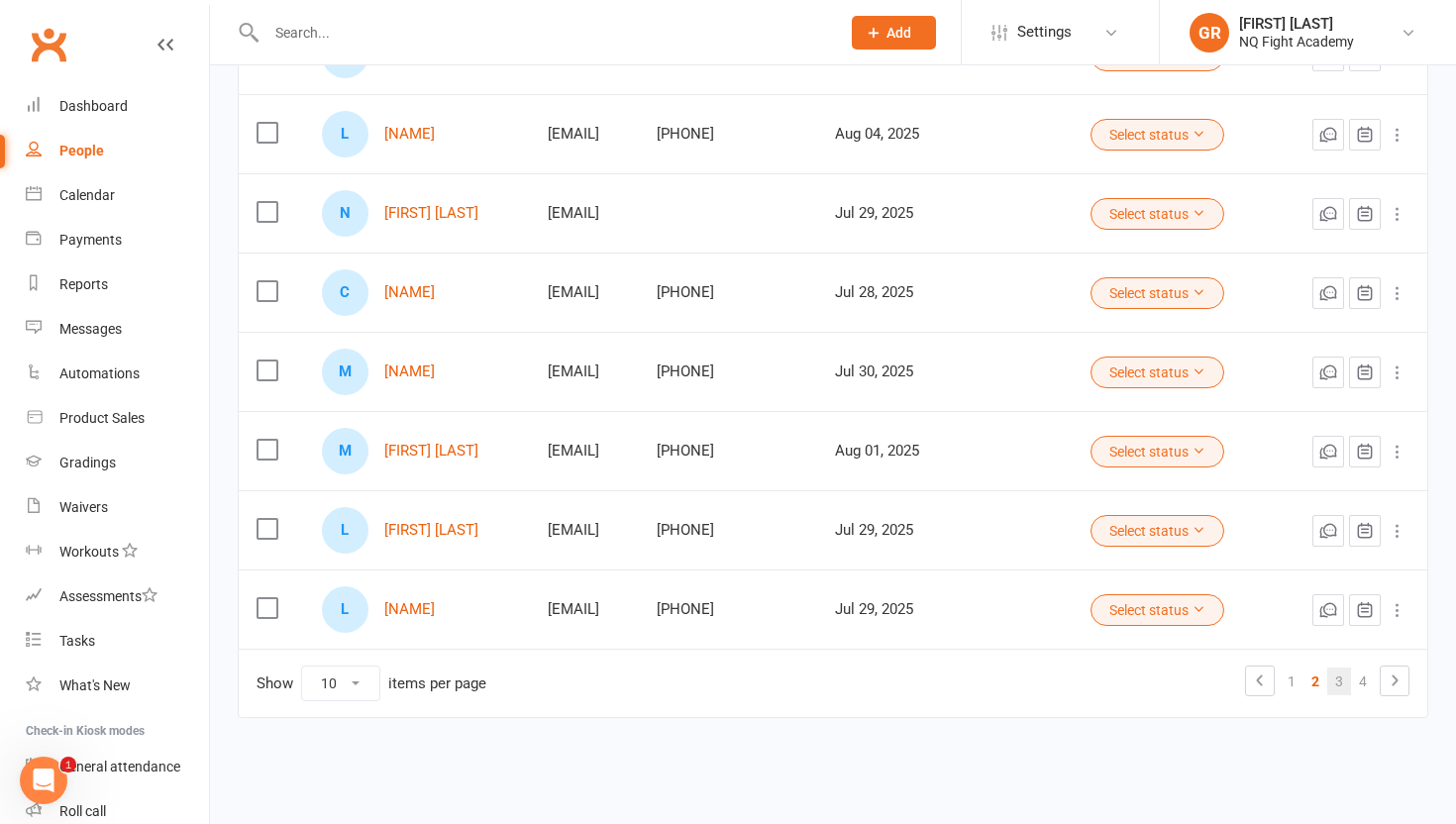 click on "3" at bounding box center (1339, 681) 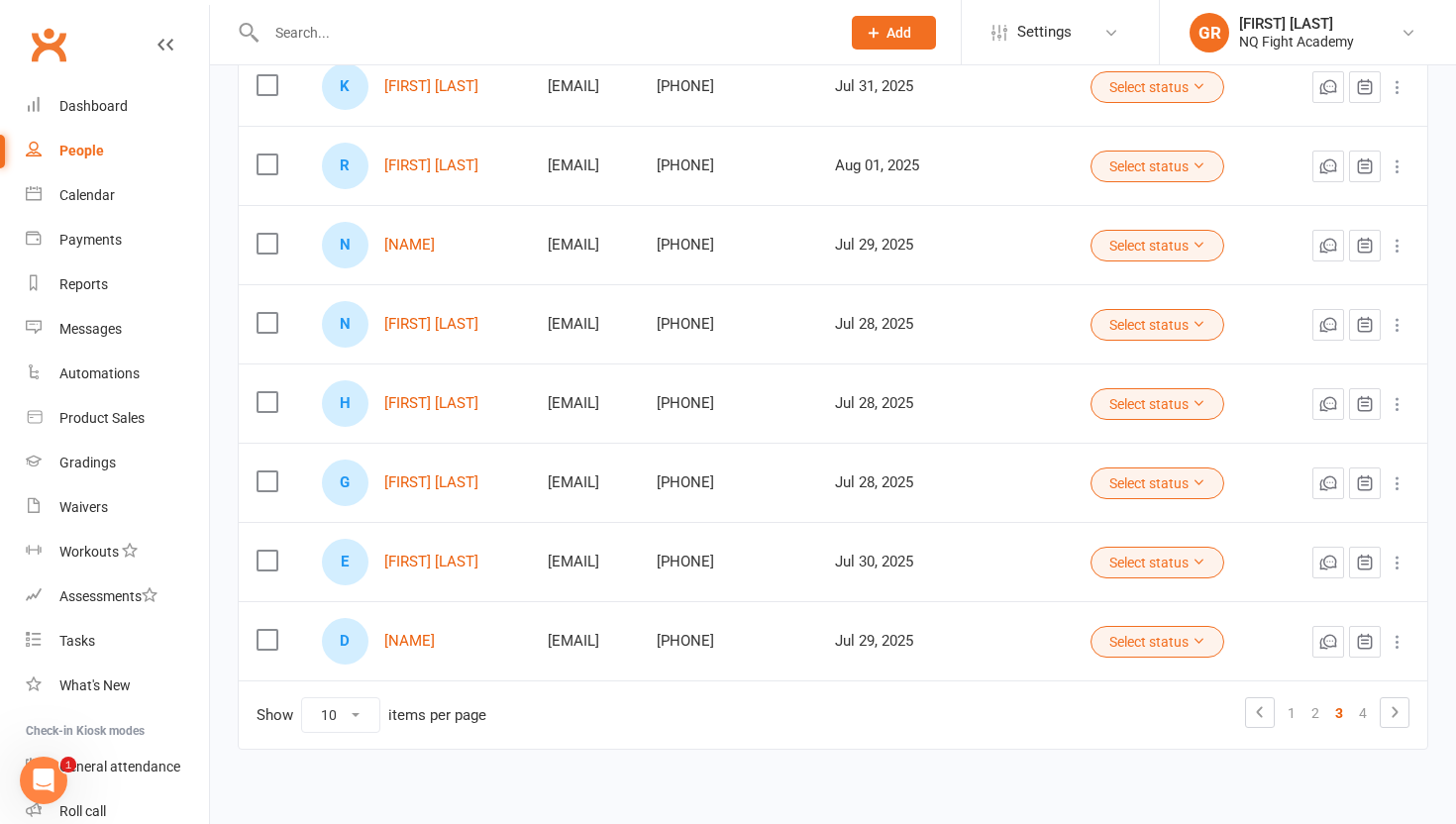 scroll, scrollTop: 490, scrollLeft: 0, axis: vertical 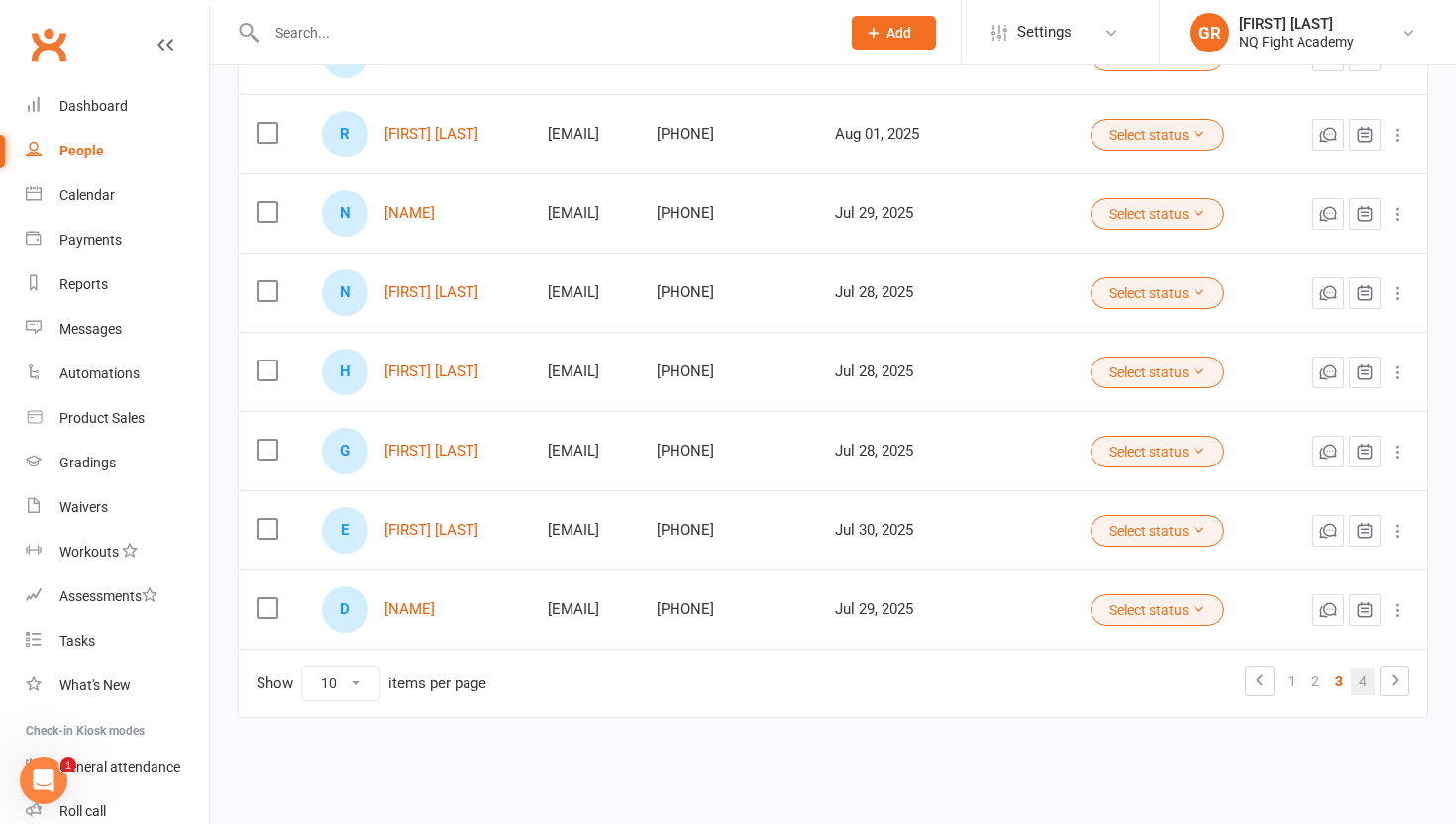 click on "4" at bounding box center (1363, 681) 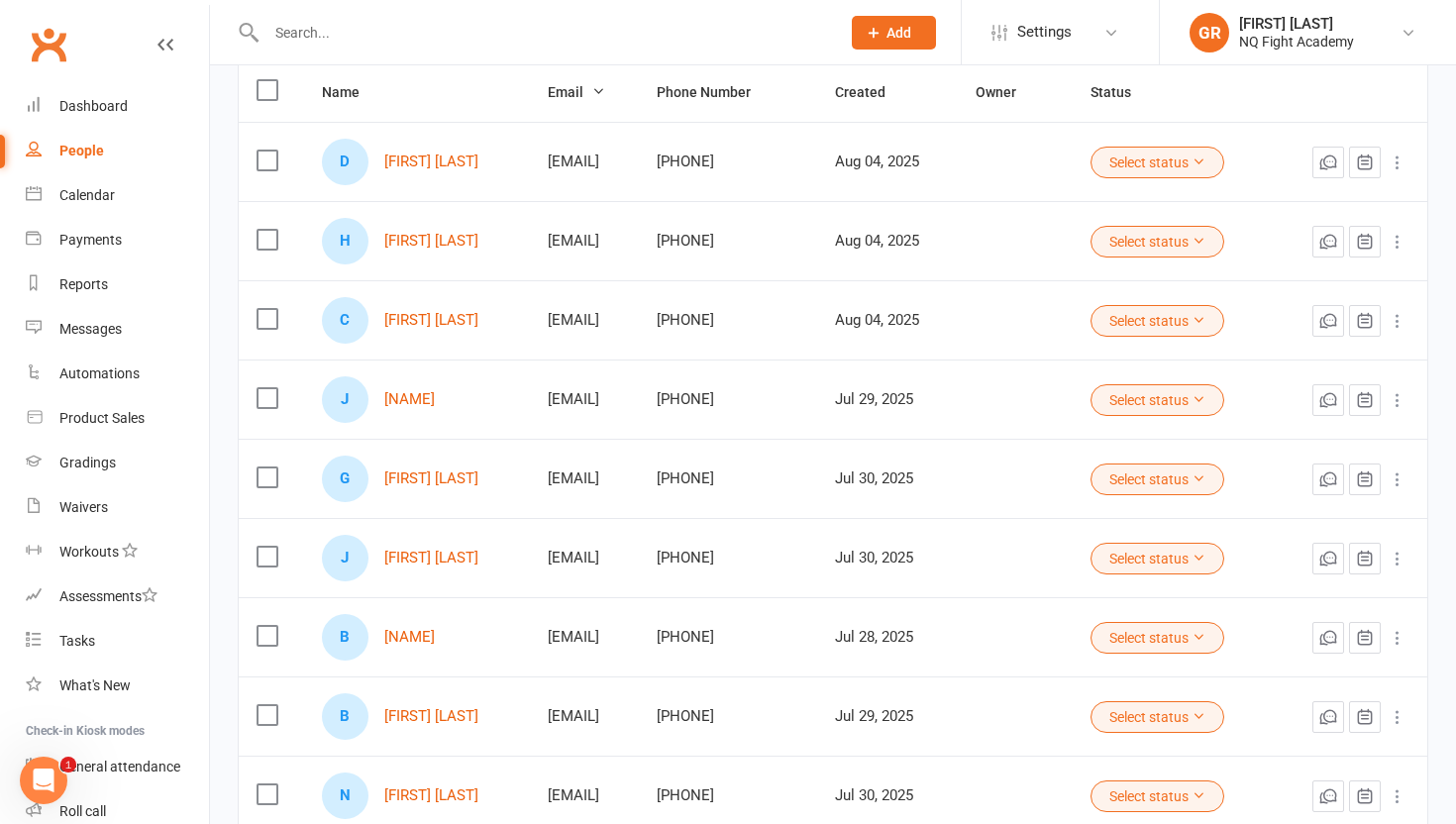 scroll, scrollTop: 248, scrollLeft: 0, axis: vertical 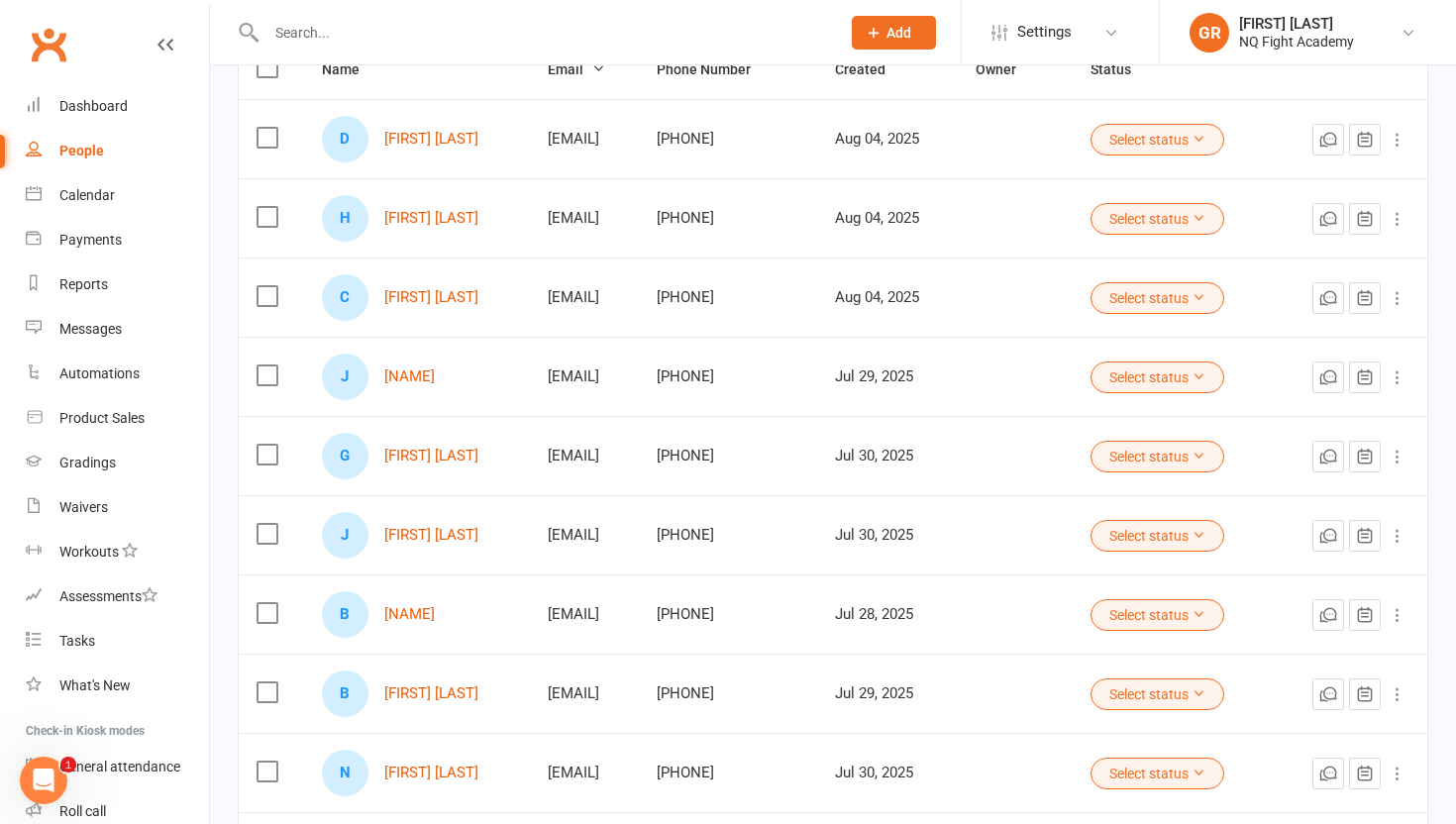 click at bounding box center [266, 375] 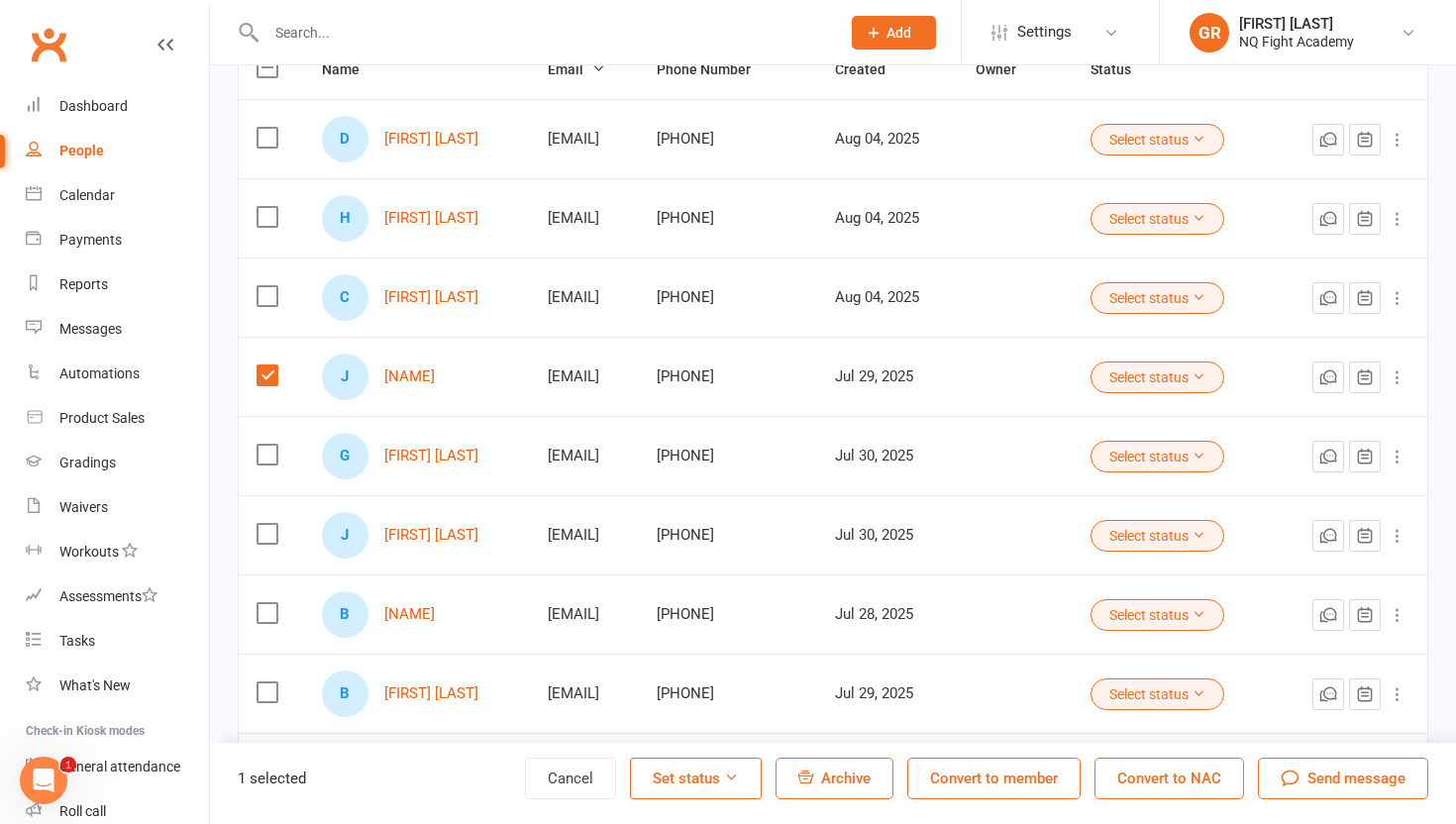 click on "Convert to member" at bounding box center (993, 778) 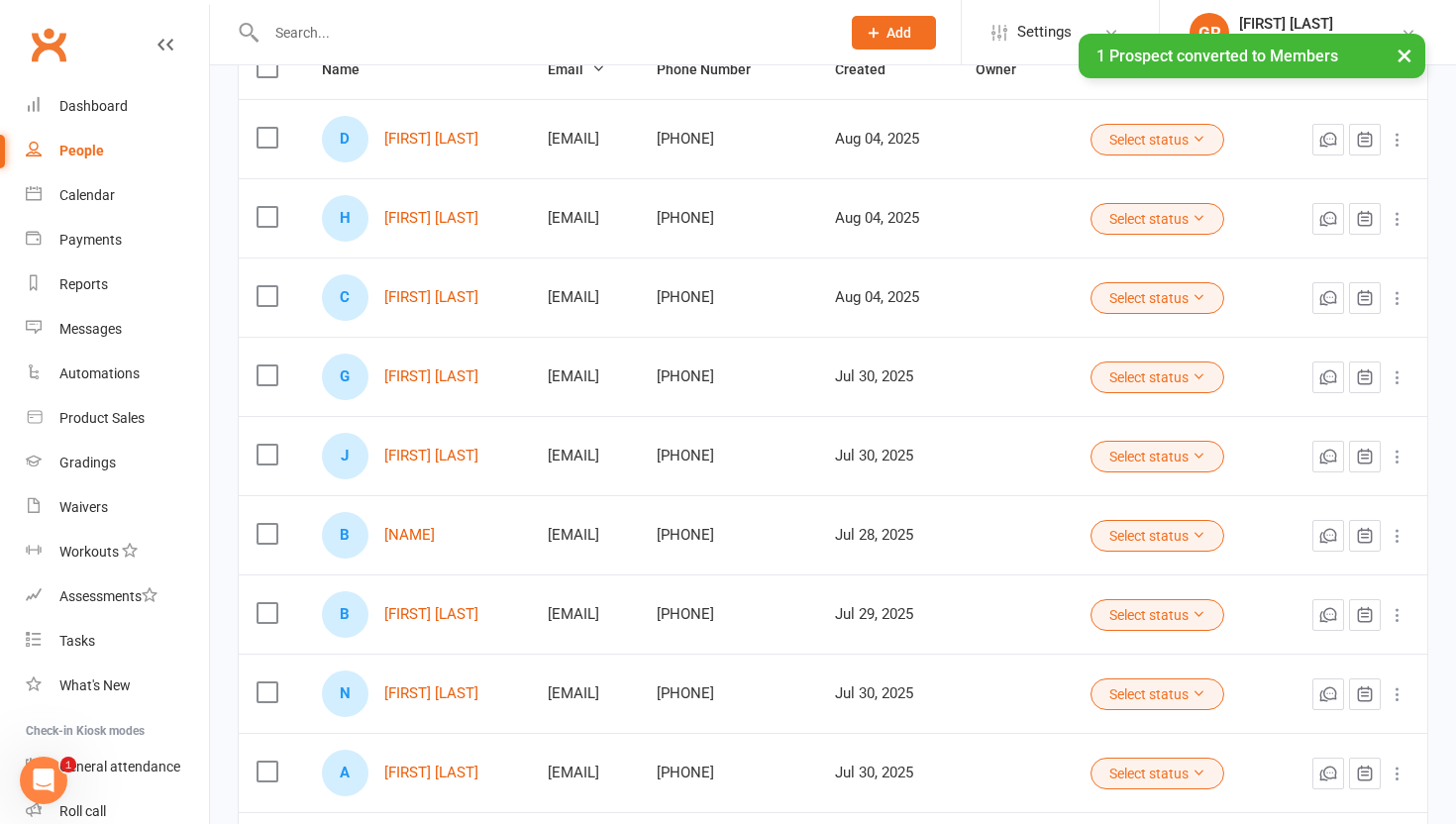 scroll, scrollTop: 0, scrollLeft: 0, axis: both 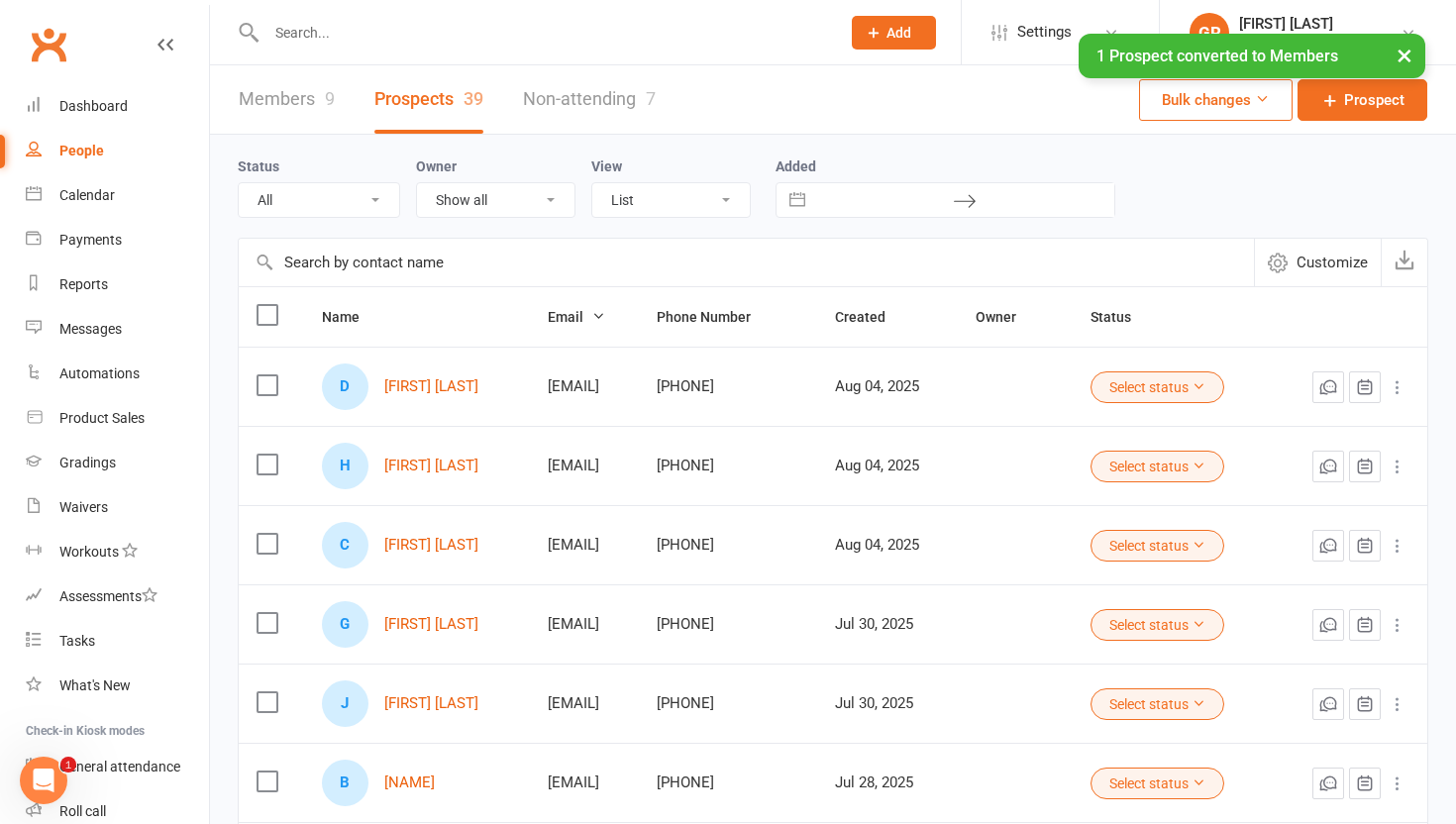 click on "Members 9" at bounding box center [286, 99] 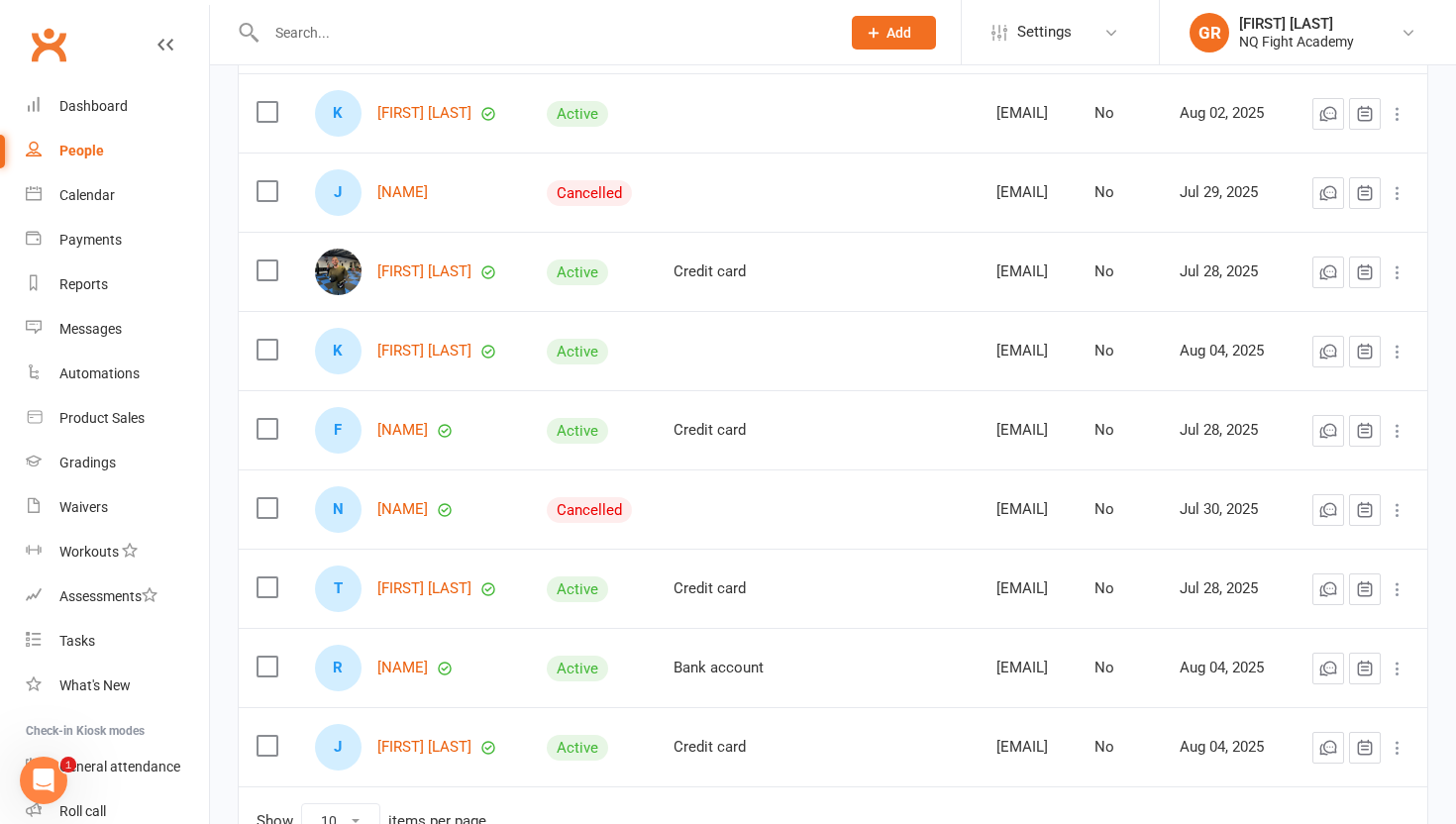 scroll, scrollTop: 0, scrollLeft: 0, axis: both 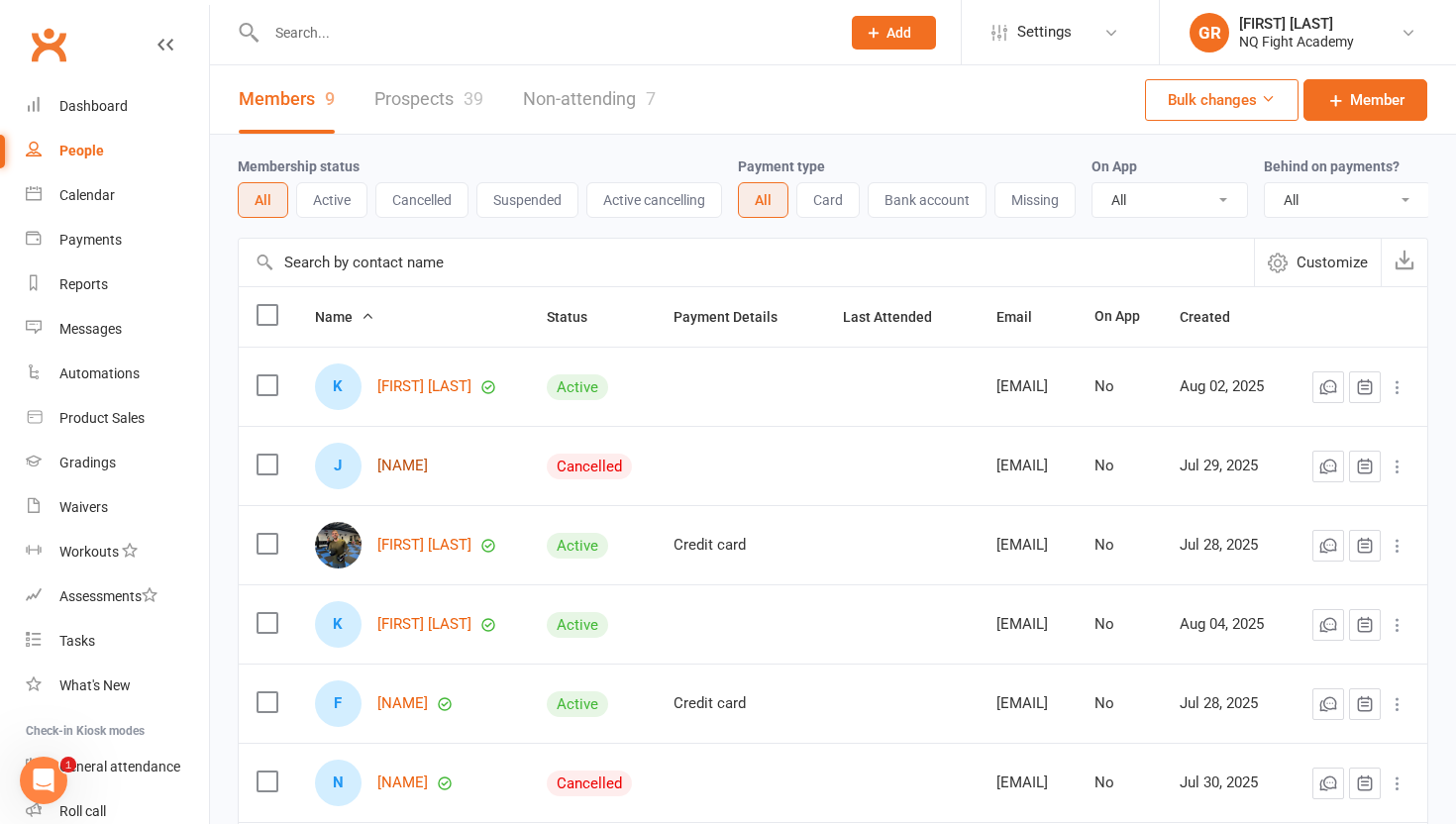 click on "[NAME]" at bounding box center (402, 465) 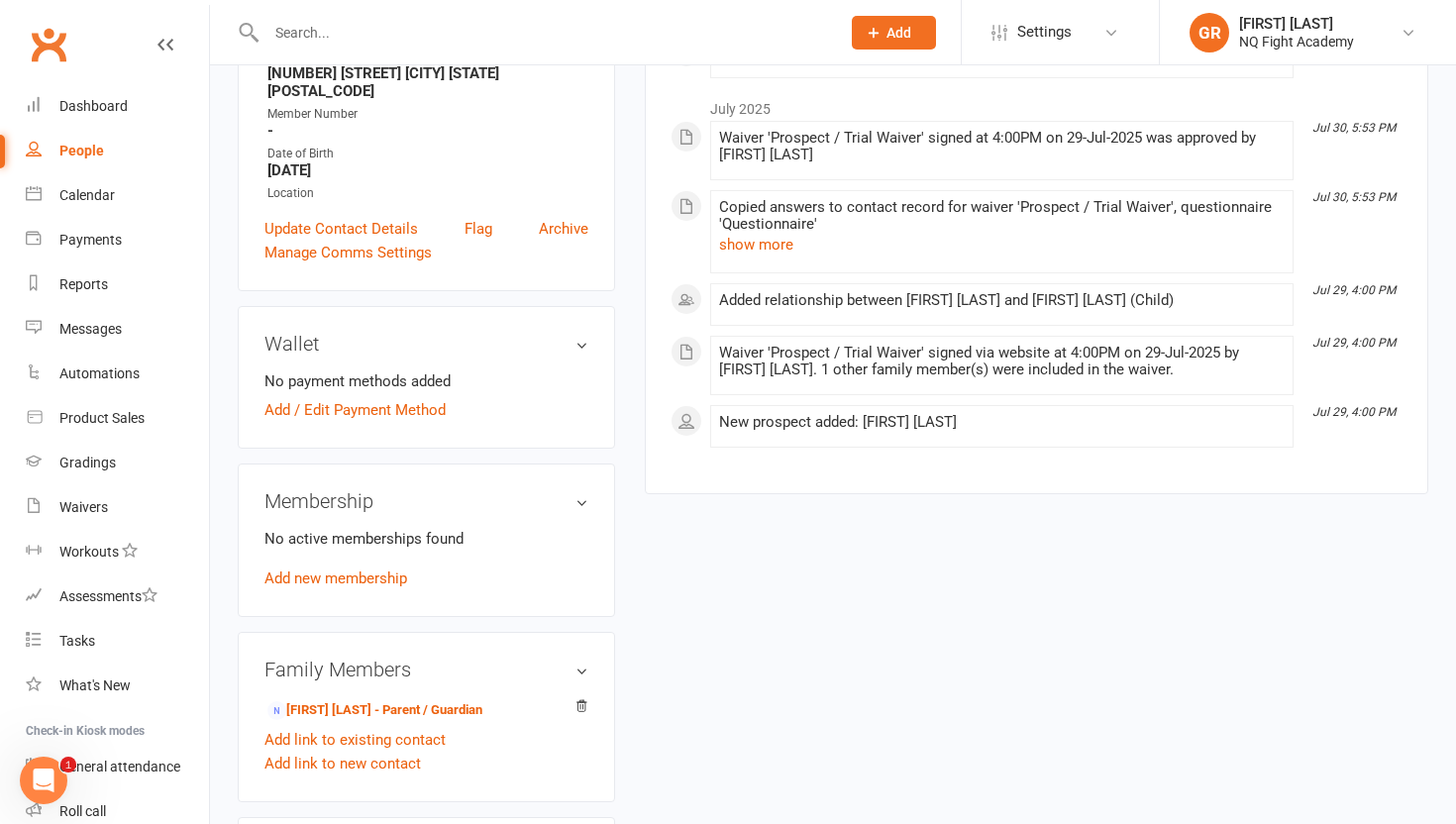scroll, scrollTop: 358, scrollLeft: 0, axis: vertical 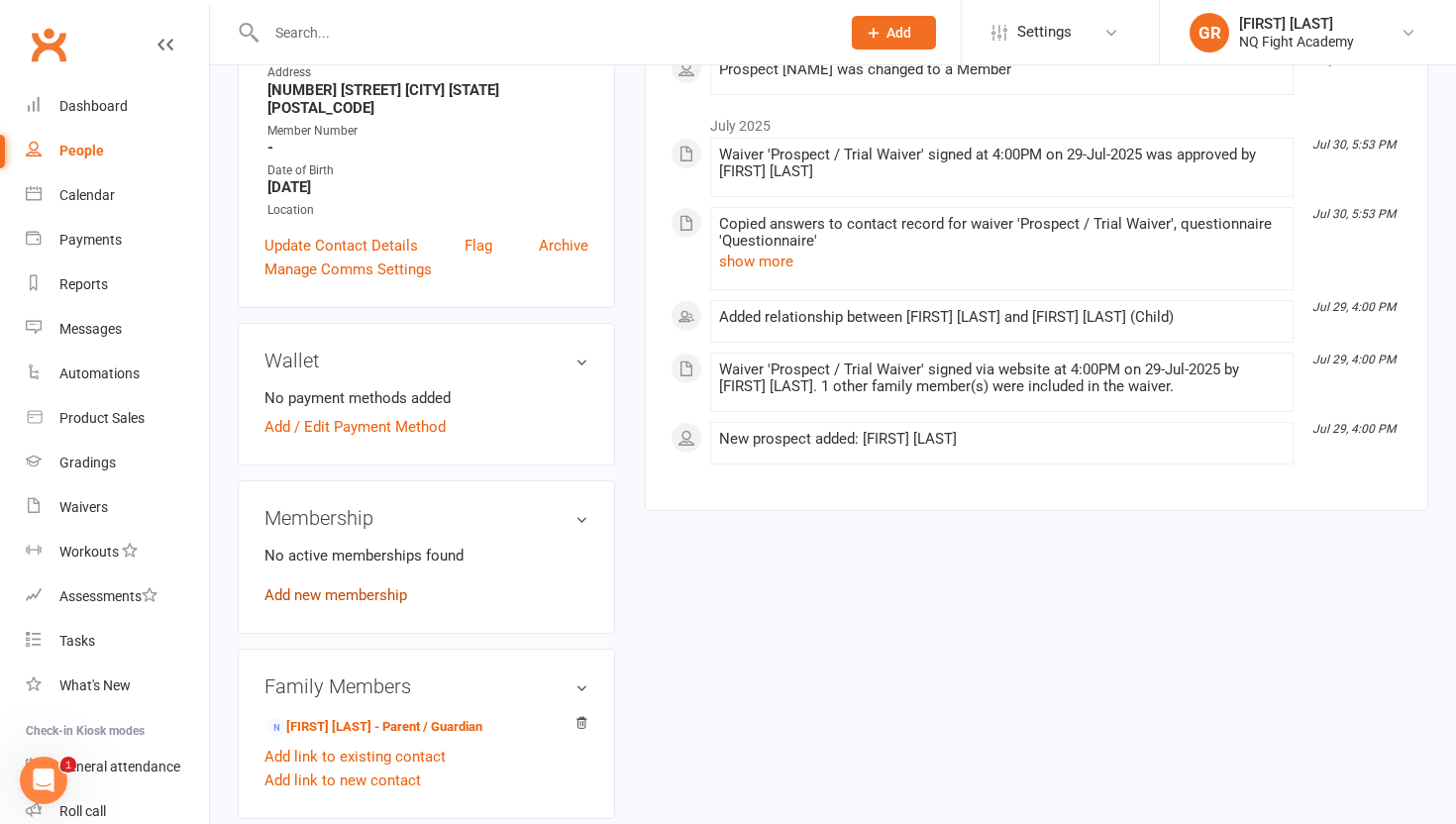click on "Add new membership" at bounding box center (336, 595) 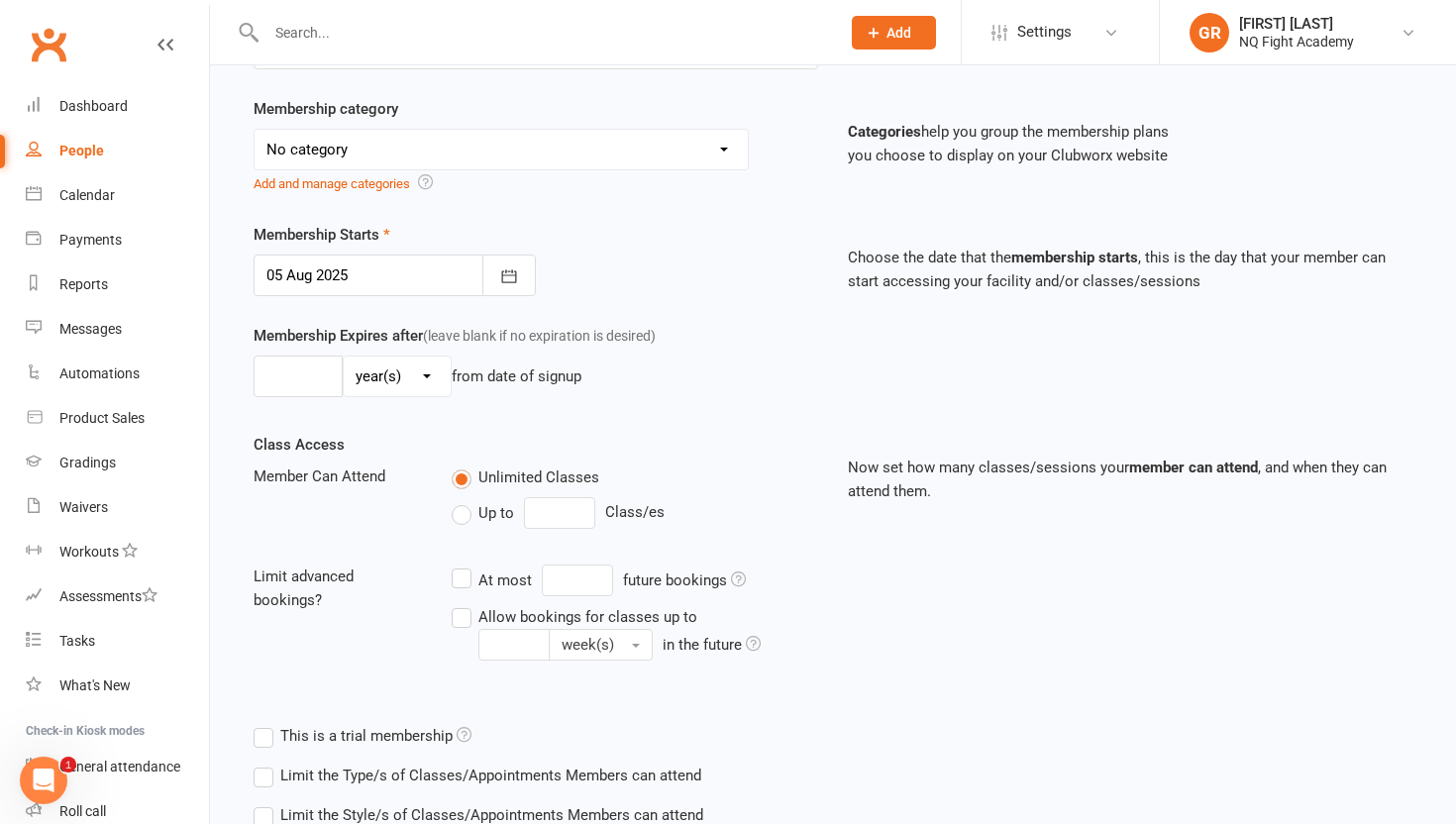 scroll, scrollTop: 0, scrollLeft: 0, axis: both 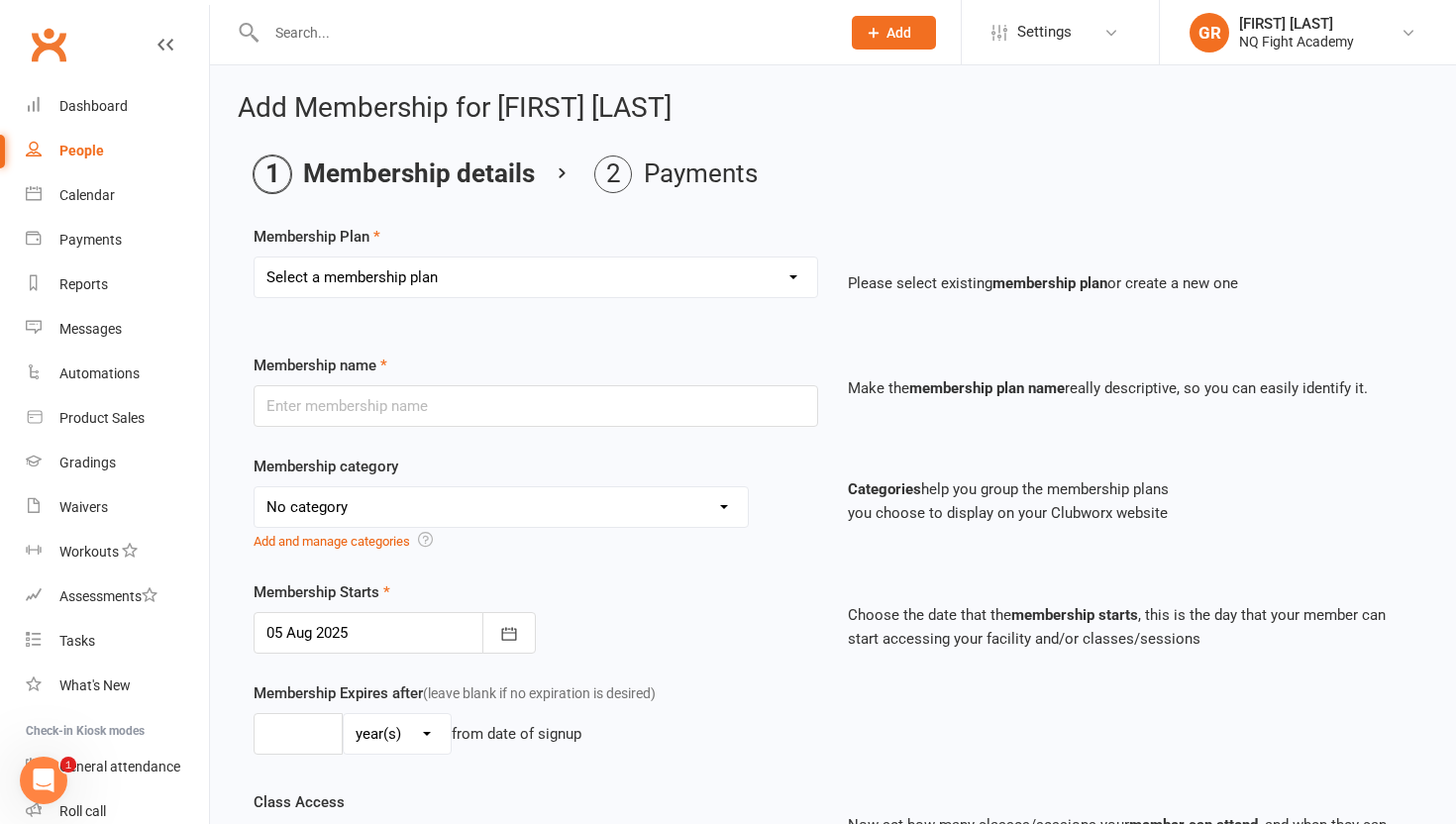 click on "Select a membership plan Create new Membership Plan Casual $25 Tap or Cash 2 Classes $35 per Week Direct Debit 3 Classes $49 per Week Direct Debit Unlimited $59 per Week Direct Debit 1 Discipline Unlimited $69 per Week Direct Debit 2 Disciplines 1 * 30 min Personal Training Session - $66 per Session 2 * 30 min Personal Training Sessions - $132 for 2 Sessions FIFO Membership $34.50 per Week Unlimited 12 Weeks - 2 Classes per Week - Up-front $399 12 Weeks - 3 Classes per Week - Up-front $549 12 Weeks - Unlimited - 1 Discipline Up-front $649 12 Weeks - Unlimited - 2 Disciplines Up-front $749 2-Week Trial $49.00 (with Gloves) 2-Week Trial (without Gloves)" at bounding box center (536, 277) 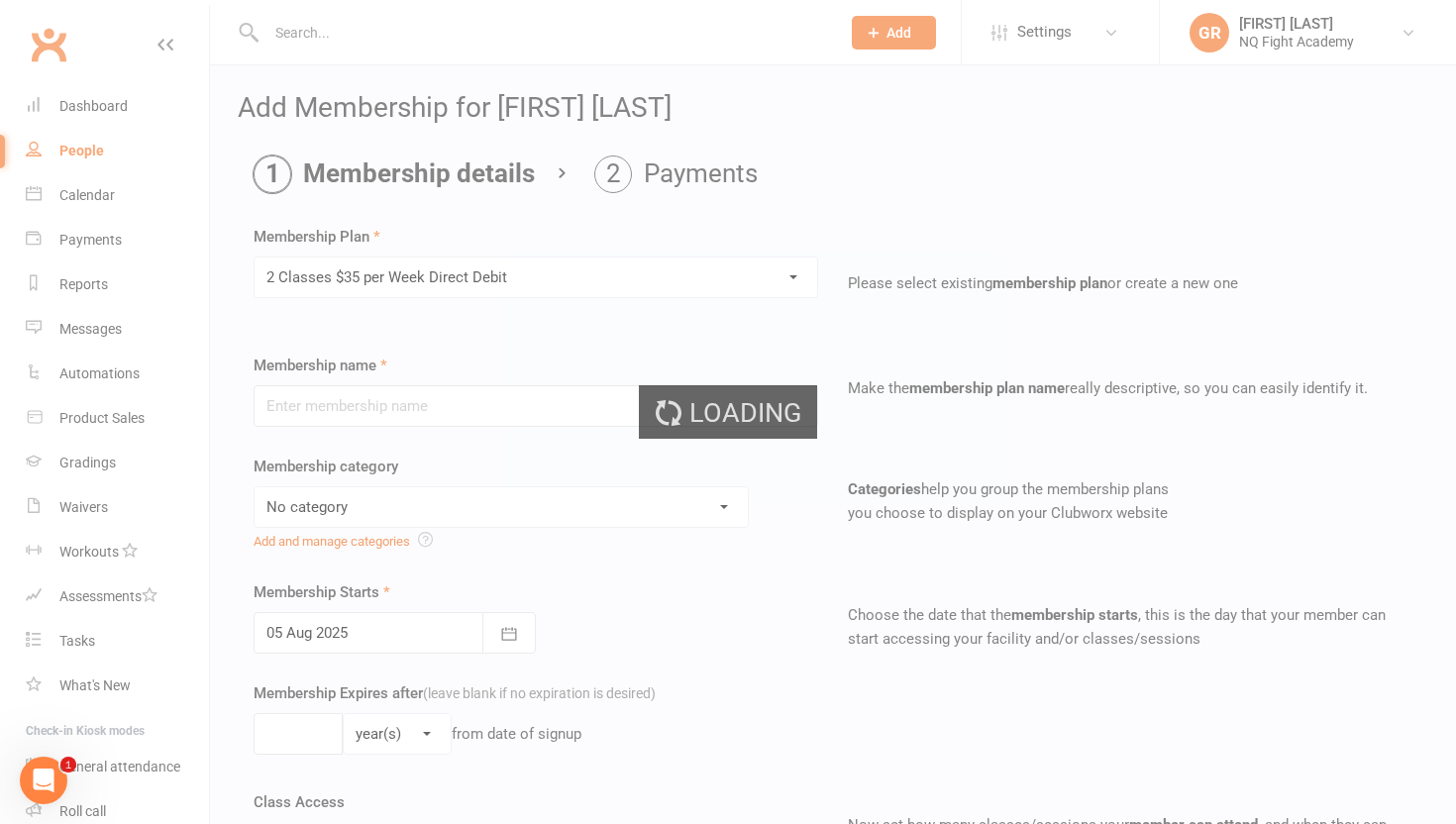type on "2 Classes $35 per Week Direct Debit" 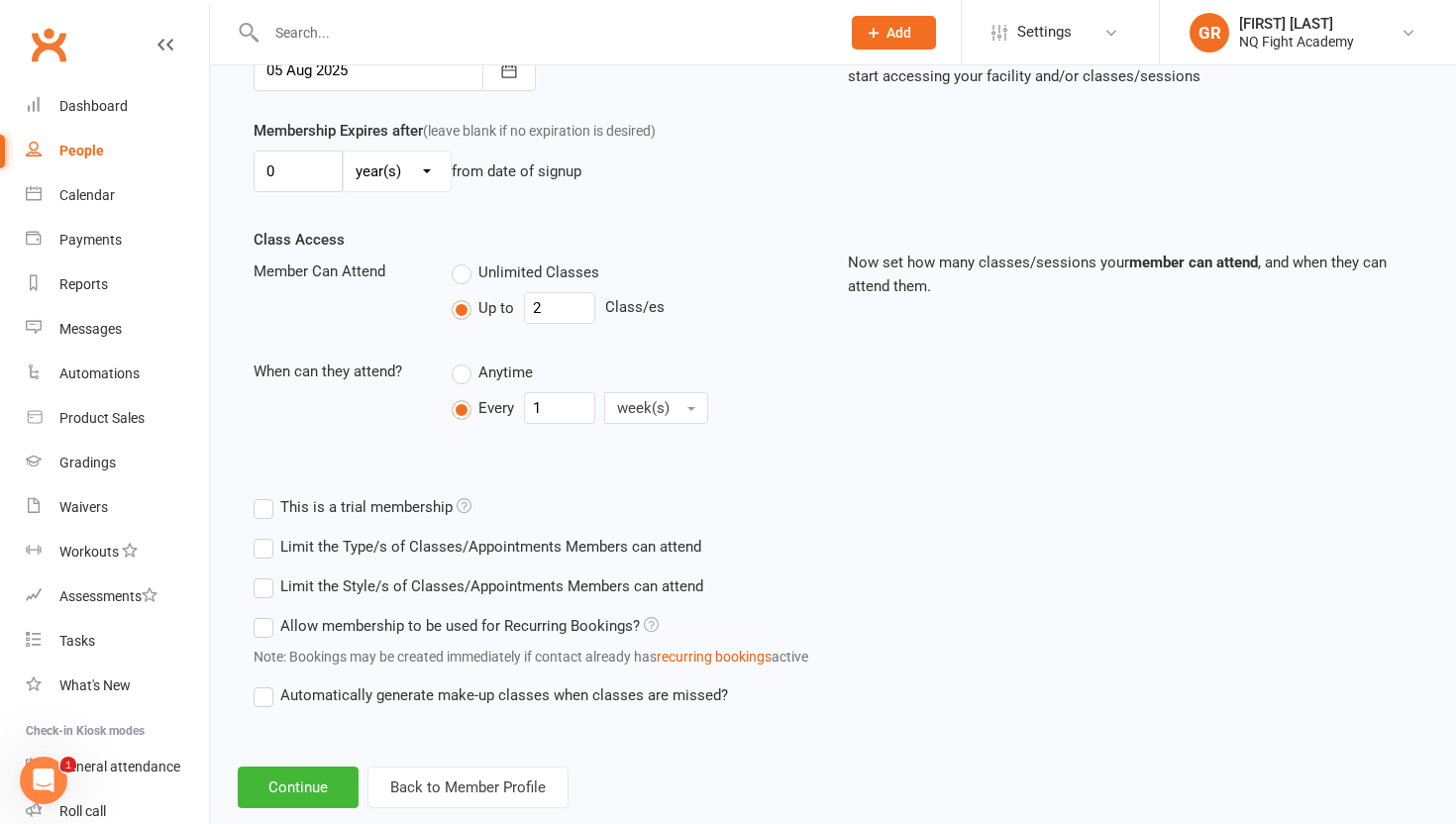 scroll, scrollTop: 569, scrollLeft: 0, axis: vertical 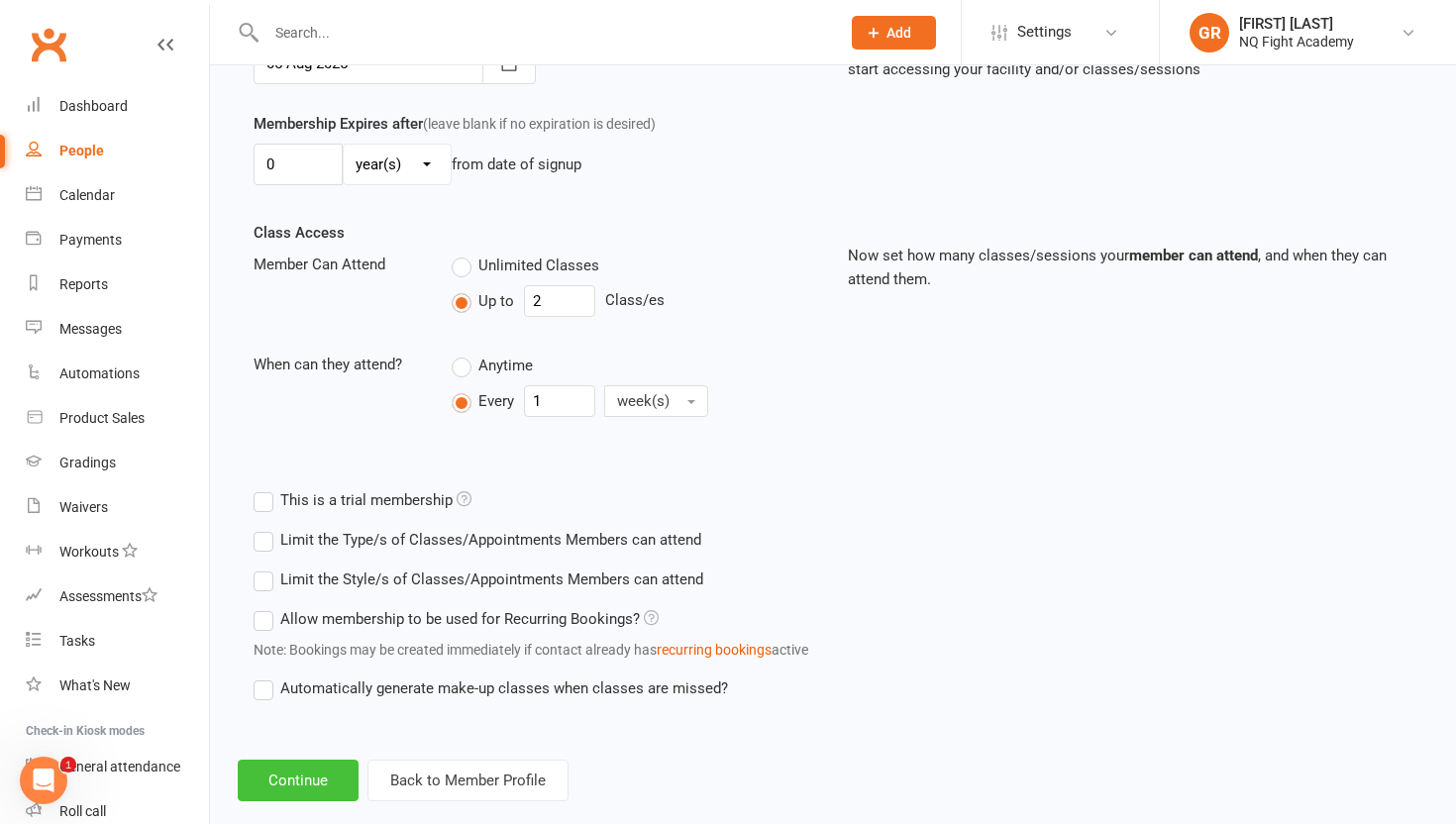 click on "Continue" at bounding box center (298, 780) 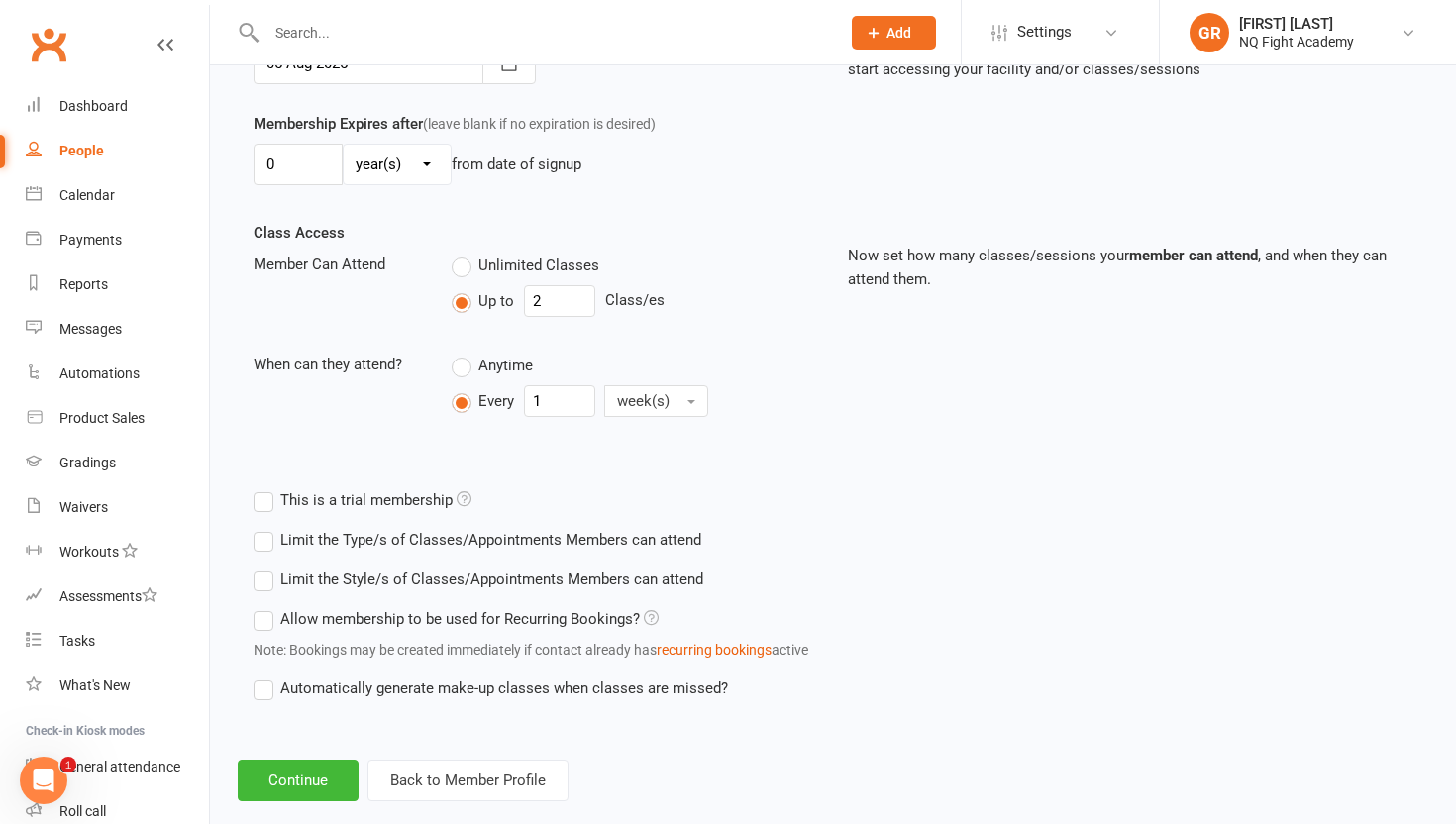 scroll, scrollTop: 0, scrollLeft: 0, axis: both 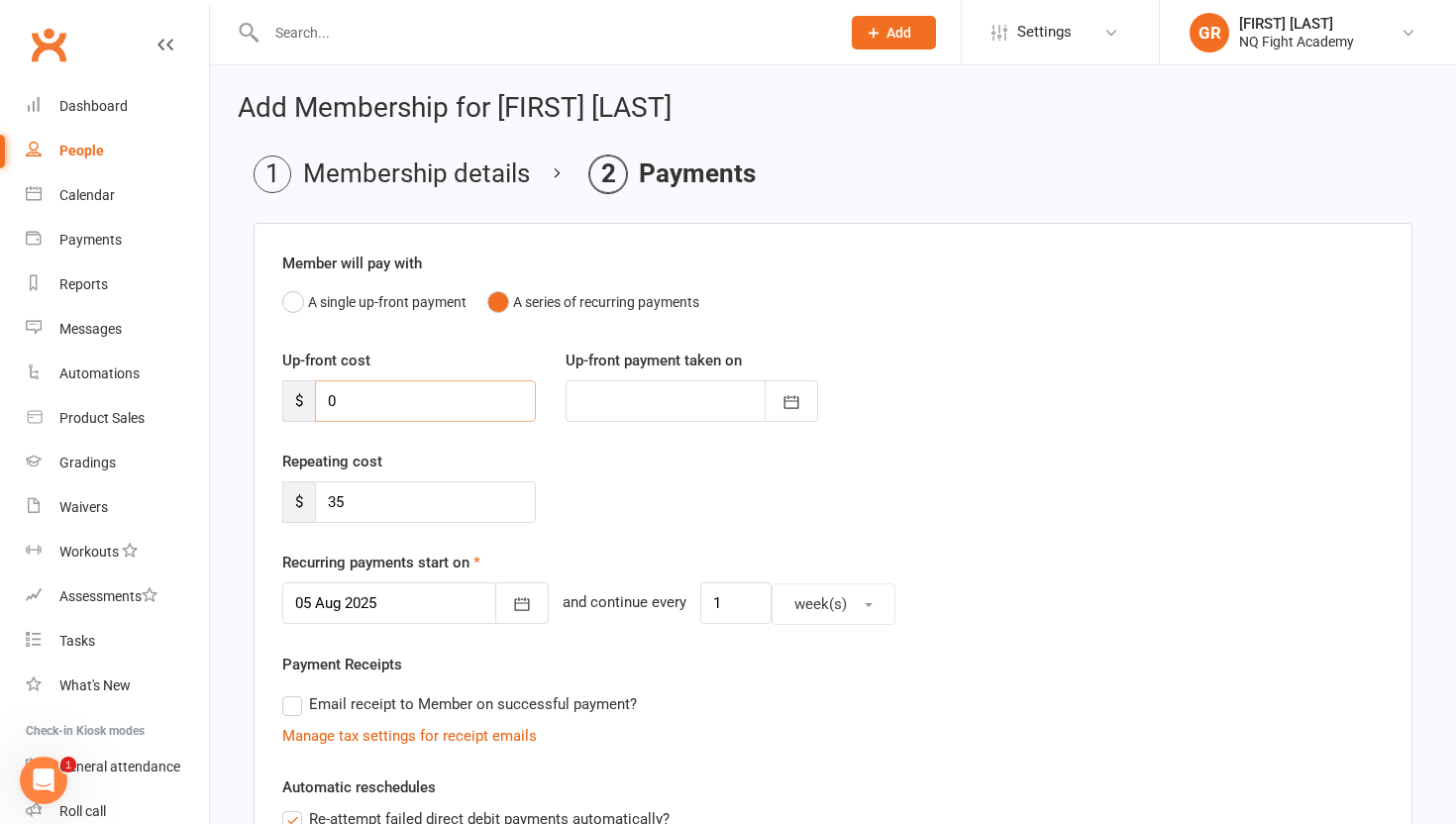 click on "0" at bounding box center [425, 401] 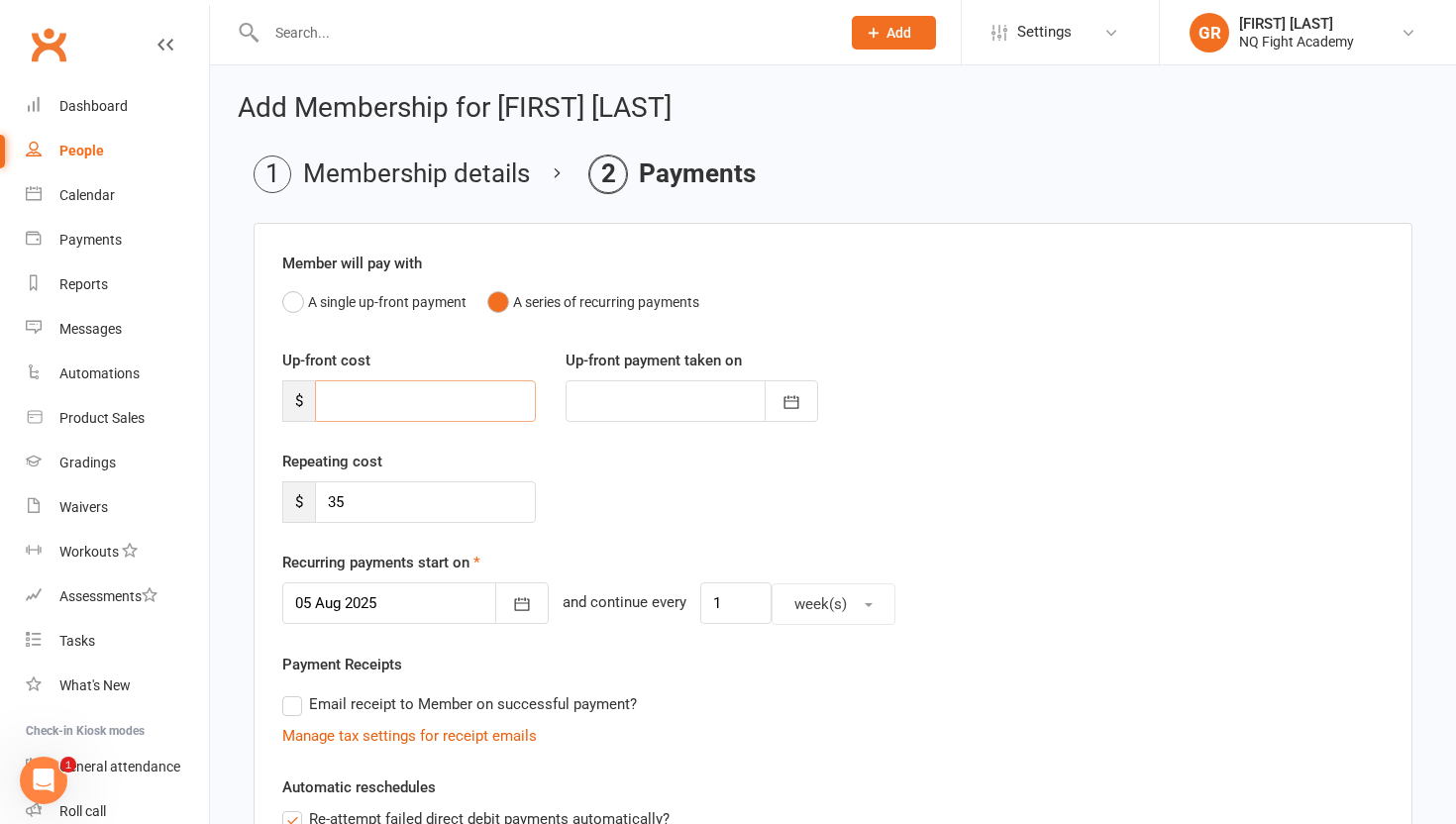 type on "2" 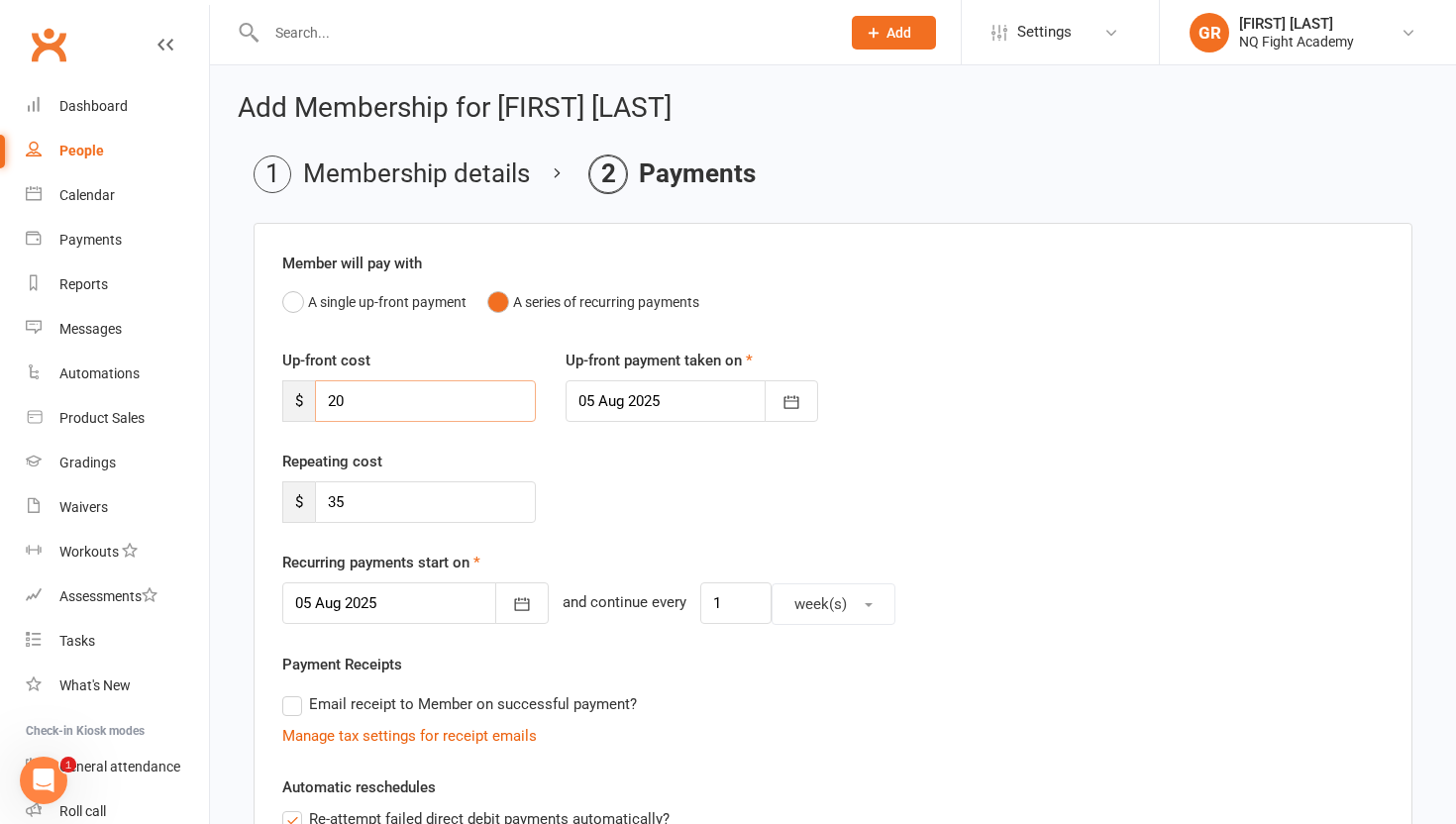 type on "20" 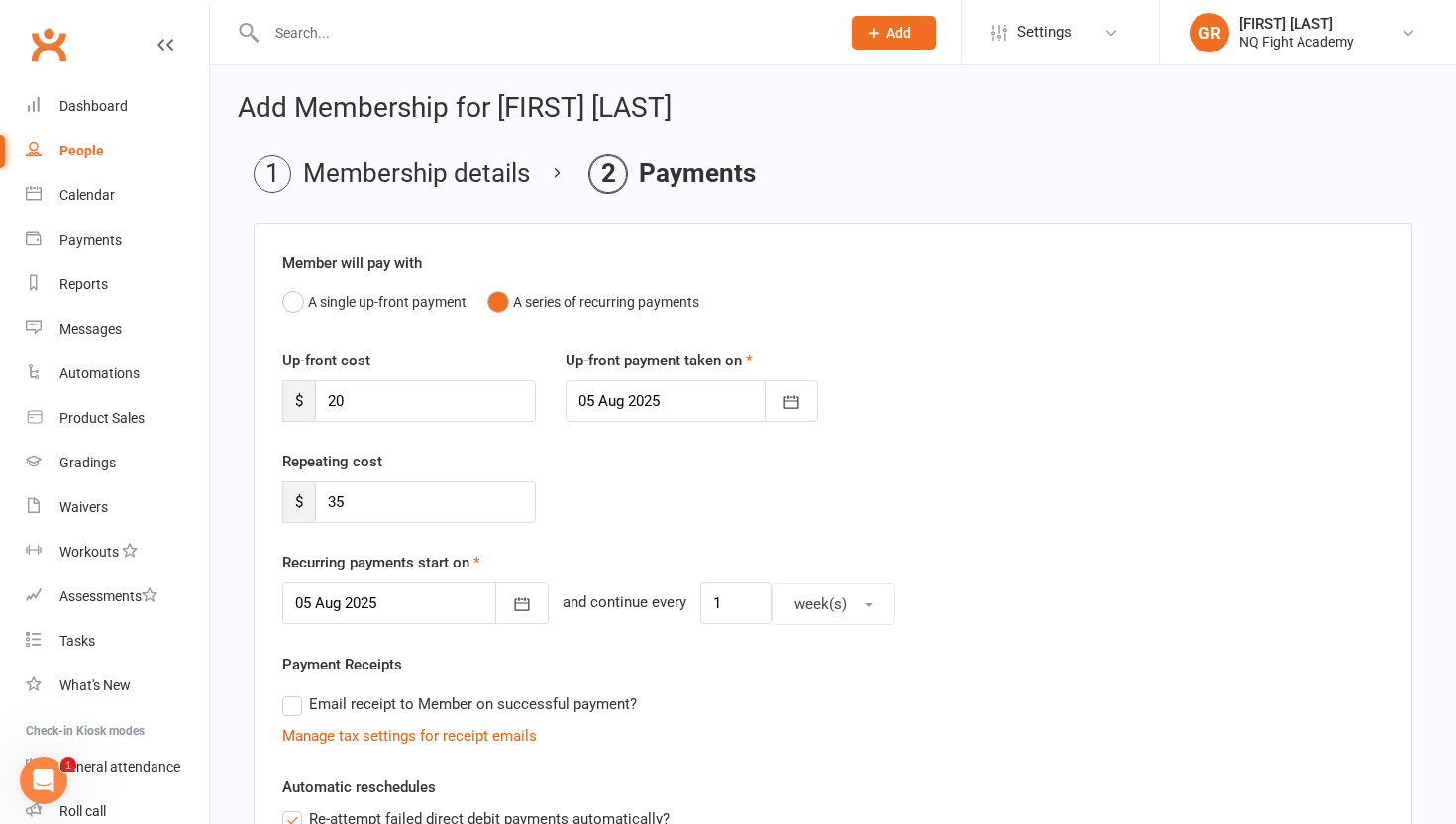 click on "Repeating cost  $ 35" at bounding box center (833, 500) 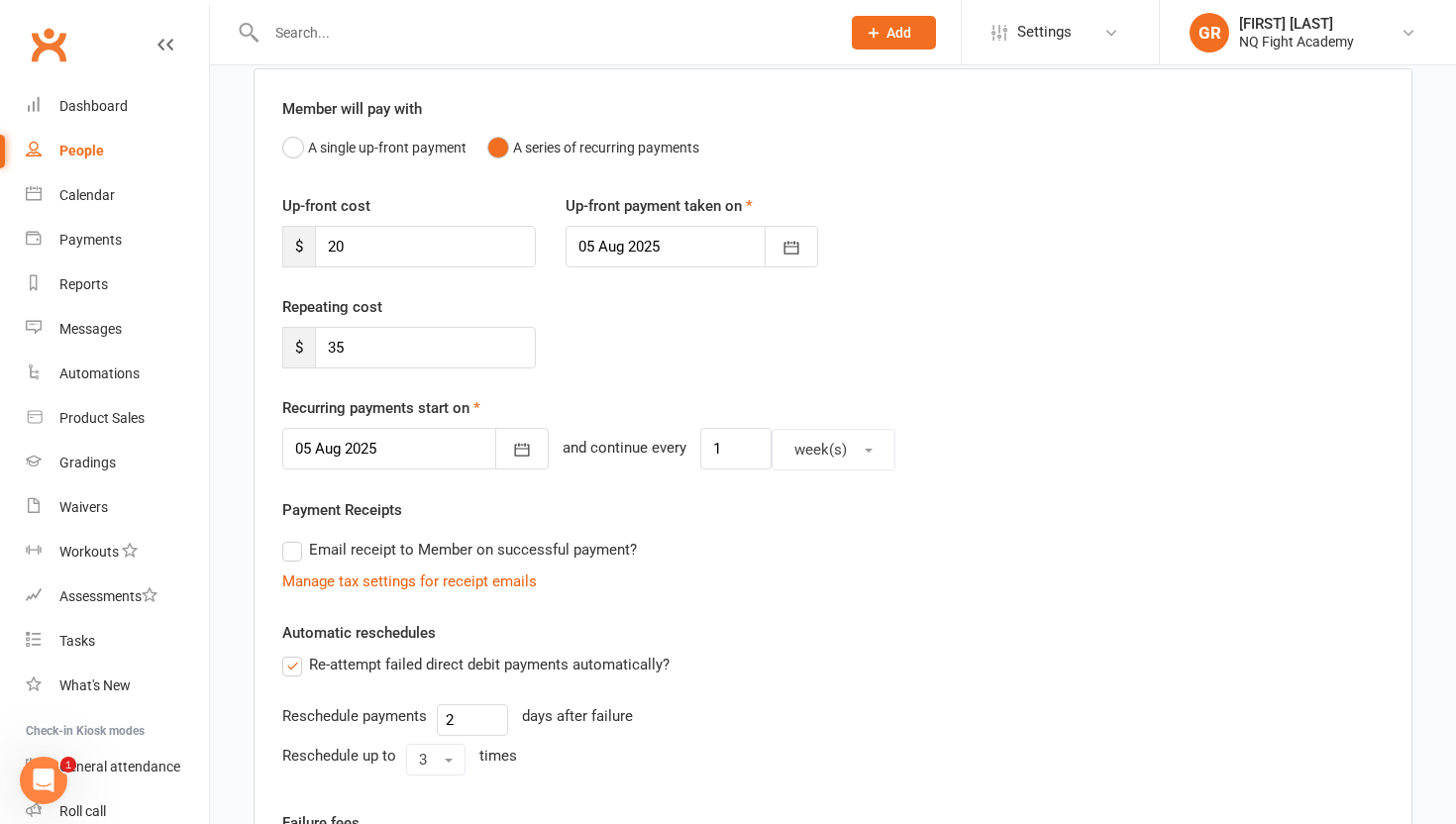 scroll, scrollTop: 159, scrollLeft: 0, axis: vertical 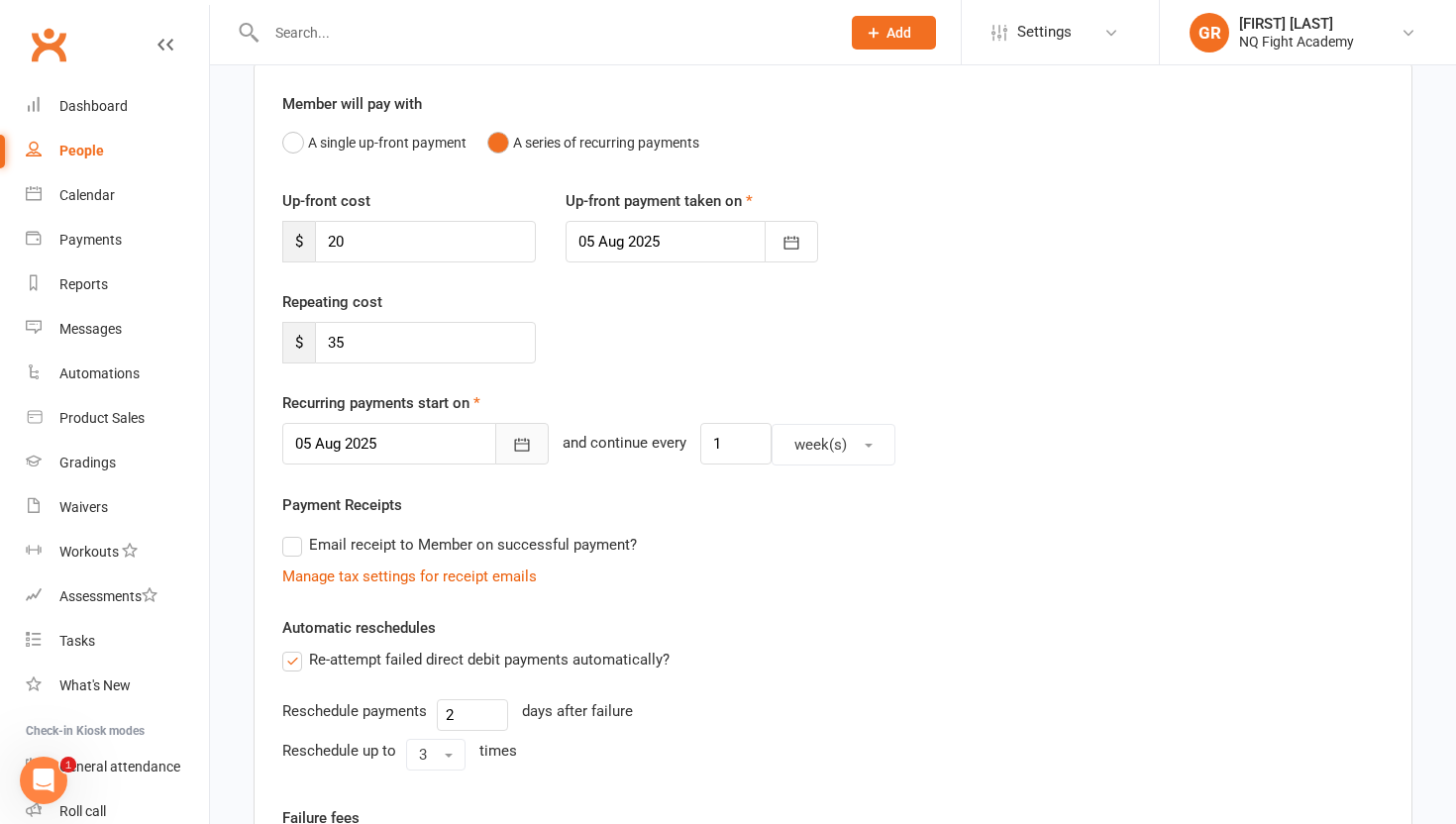 click 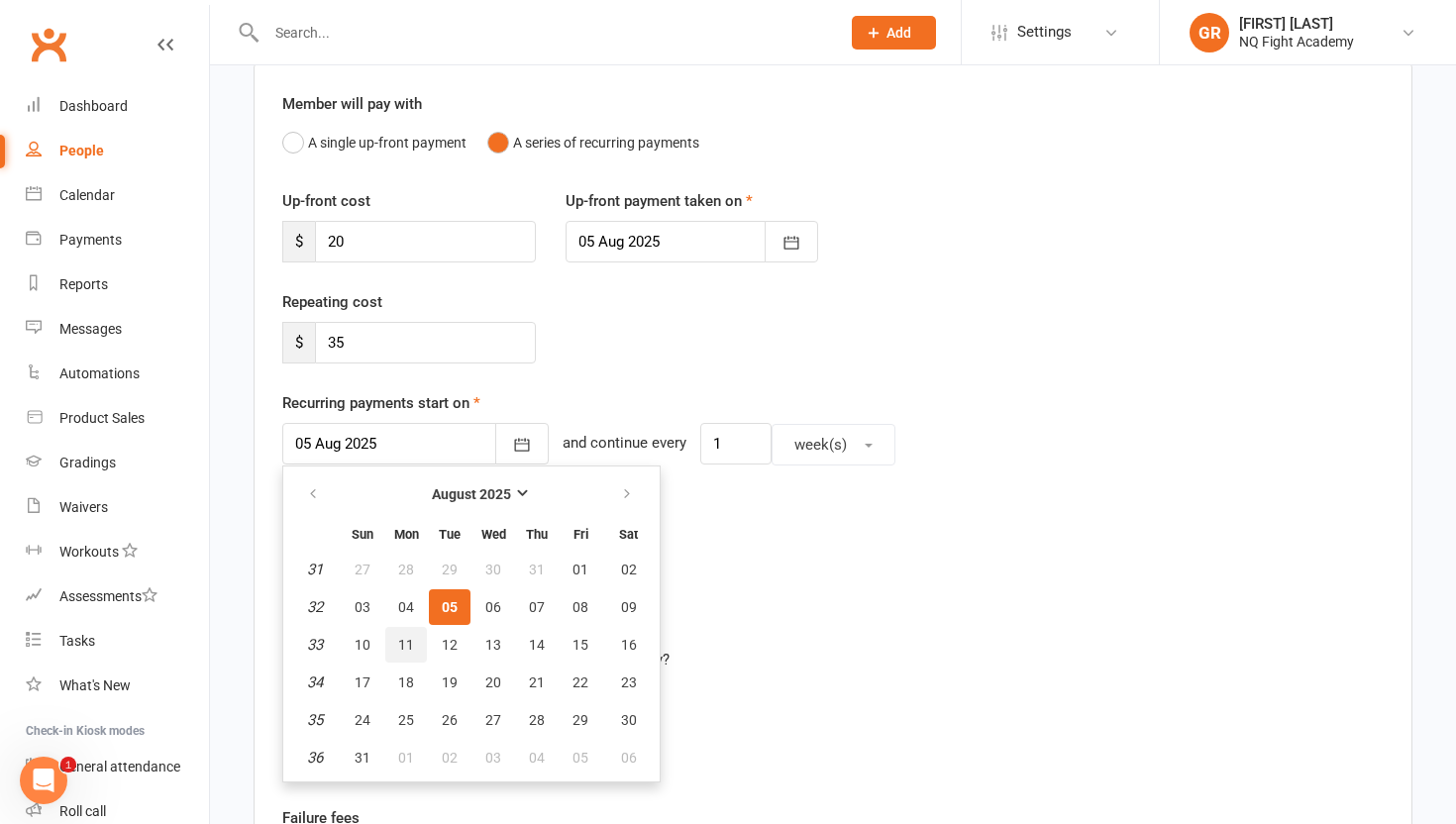 click on "11" at bounding box center (406, 645) 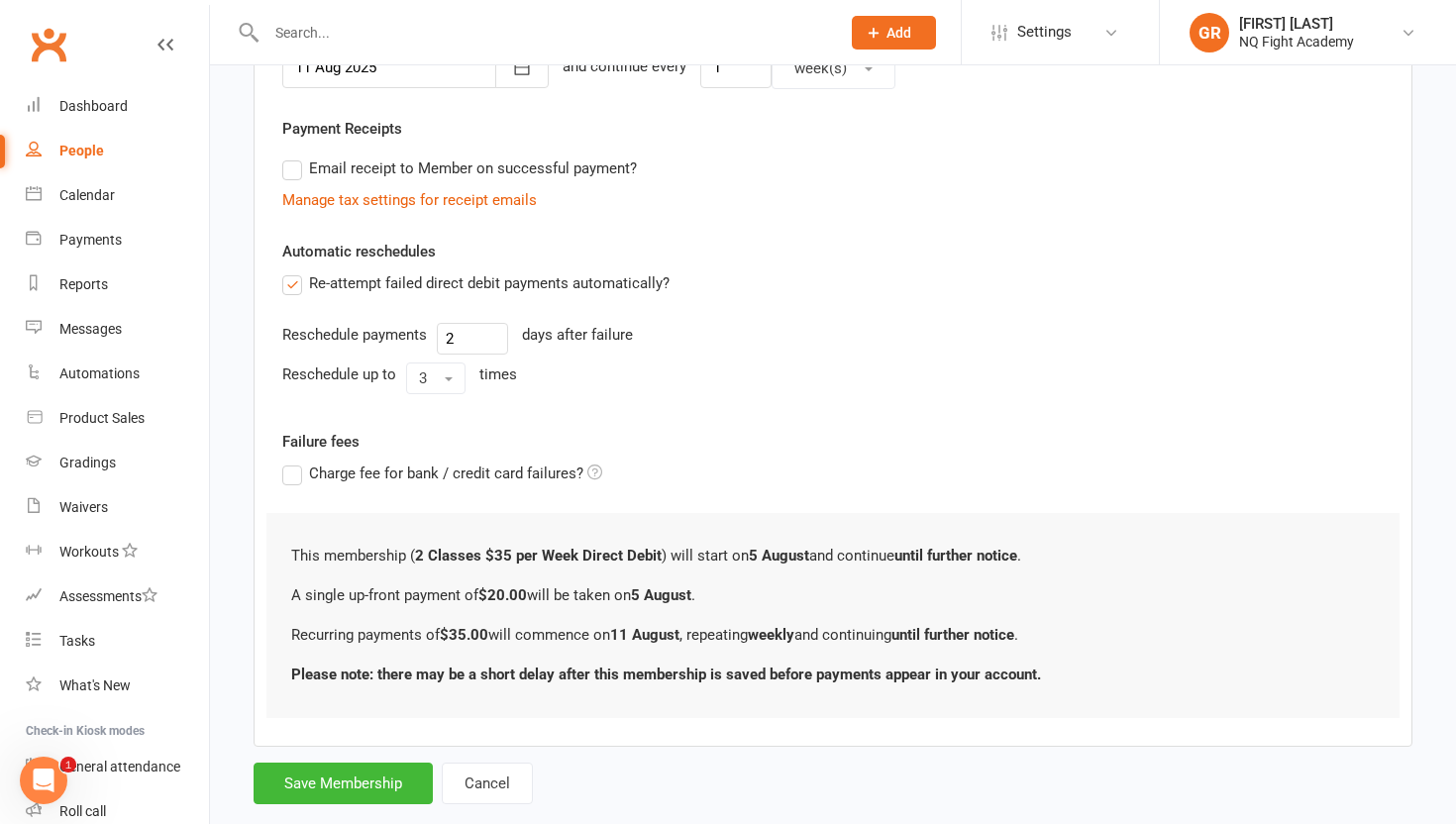 scroll, scrollTop: 576, scrollLeft: 0, axis: vertical 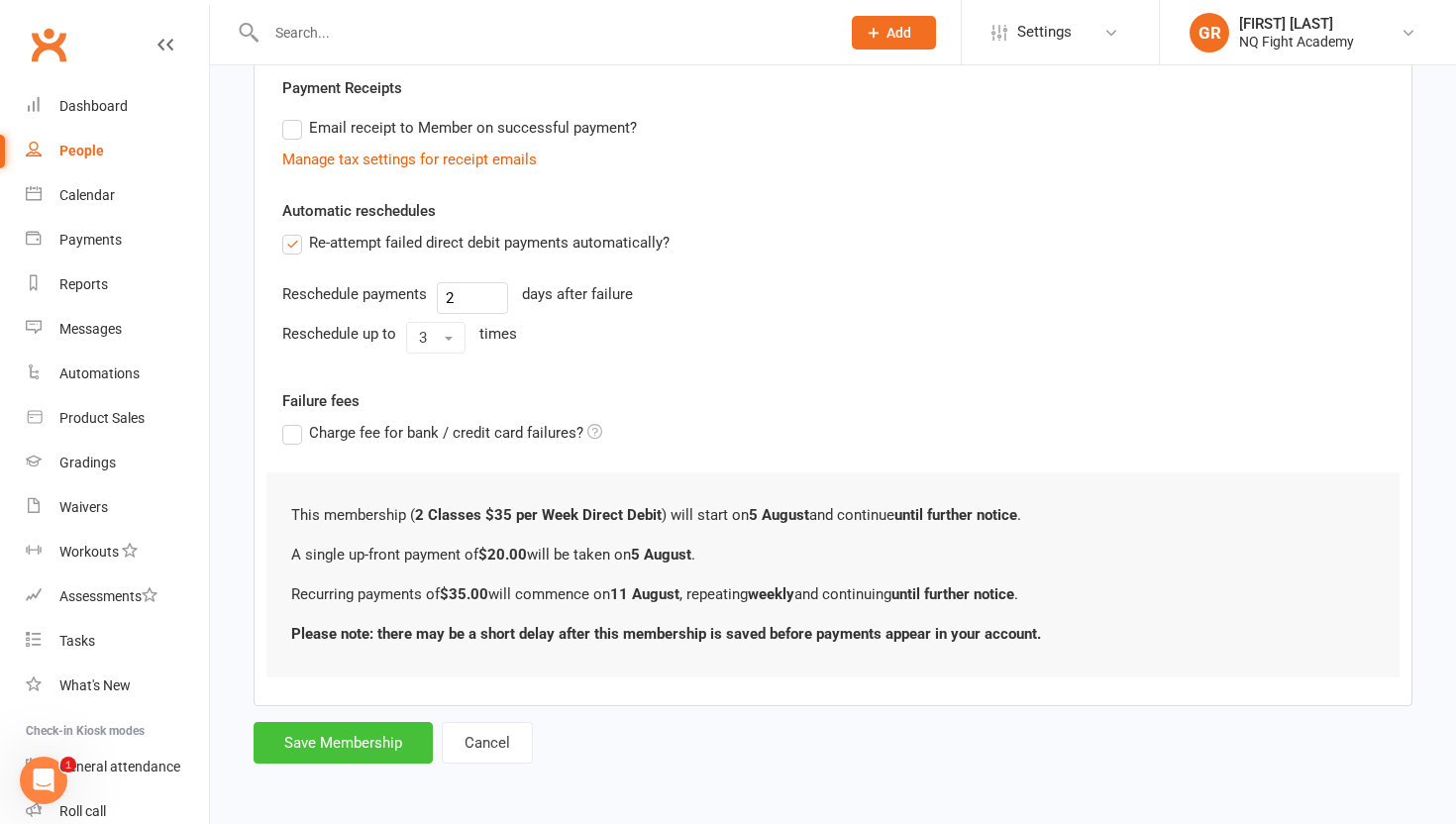 click on "Save Membership" at bounding box center (343, 743) 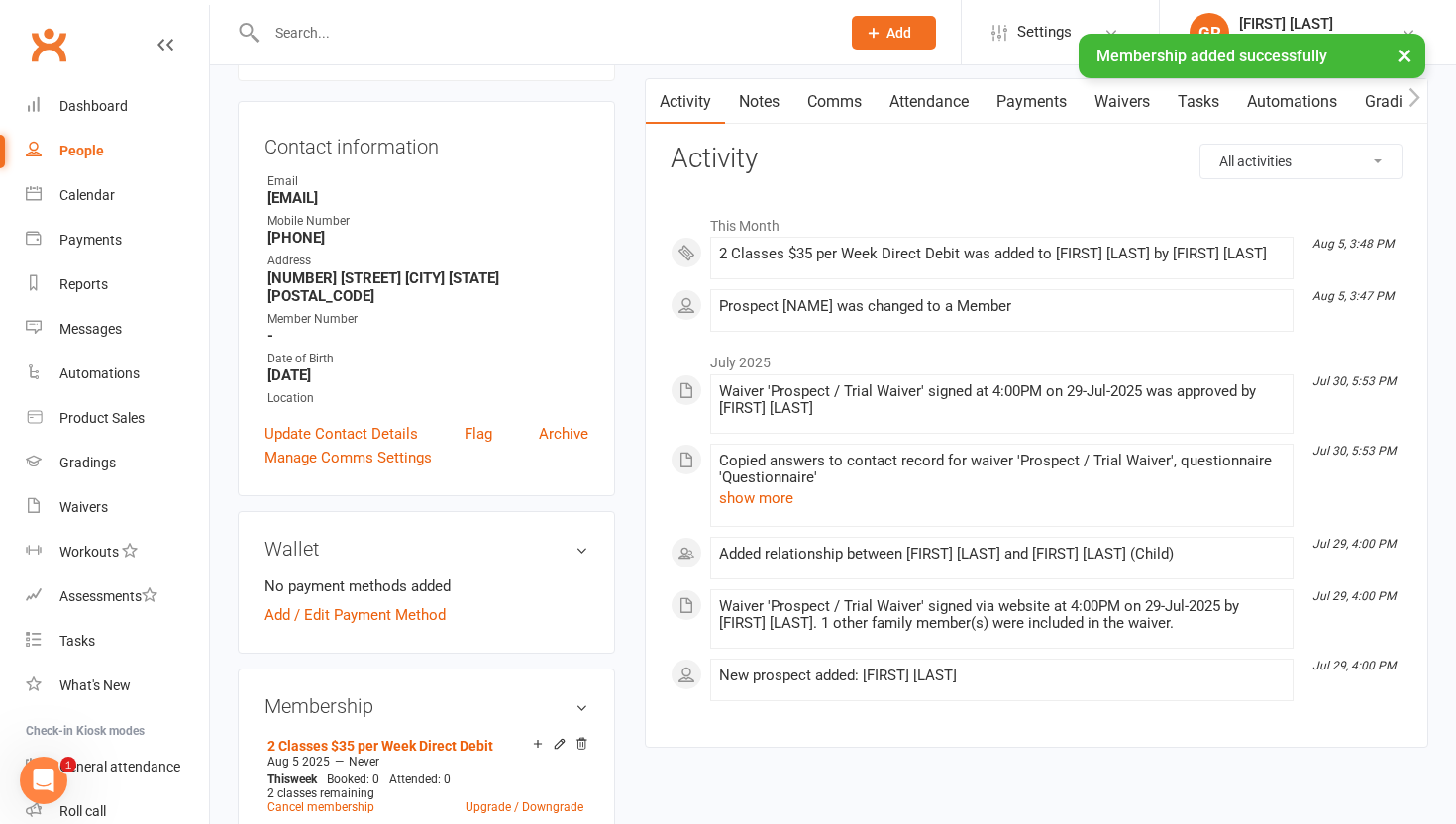 scroll, scrollTop: 190, scrollLeft: 0, axis: vertical 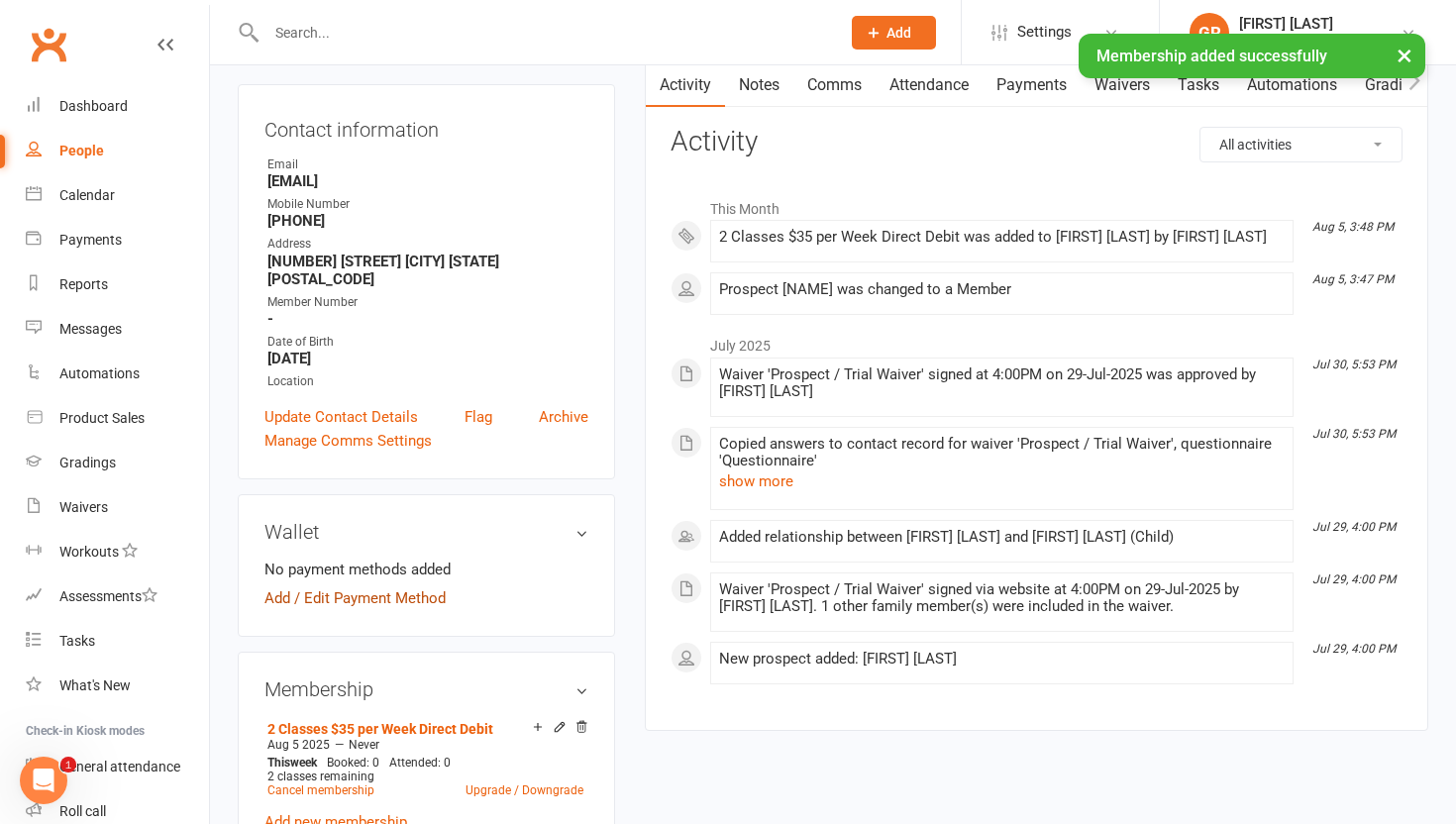 click on "Add / Edit Payment Method" at bounding box center (355, 598) 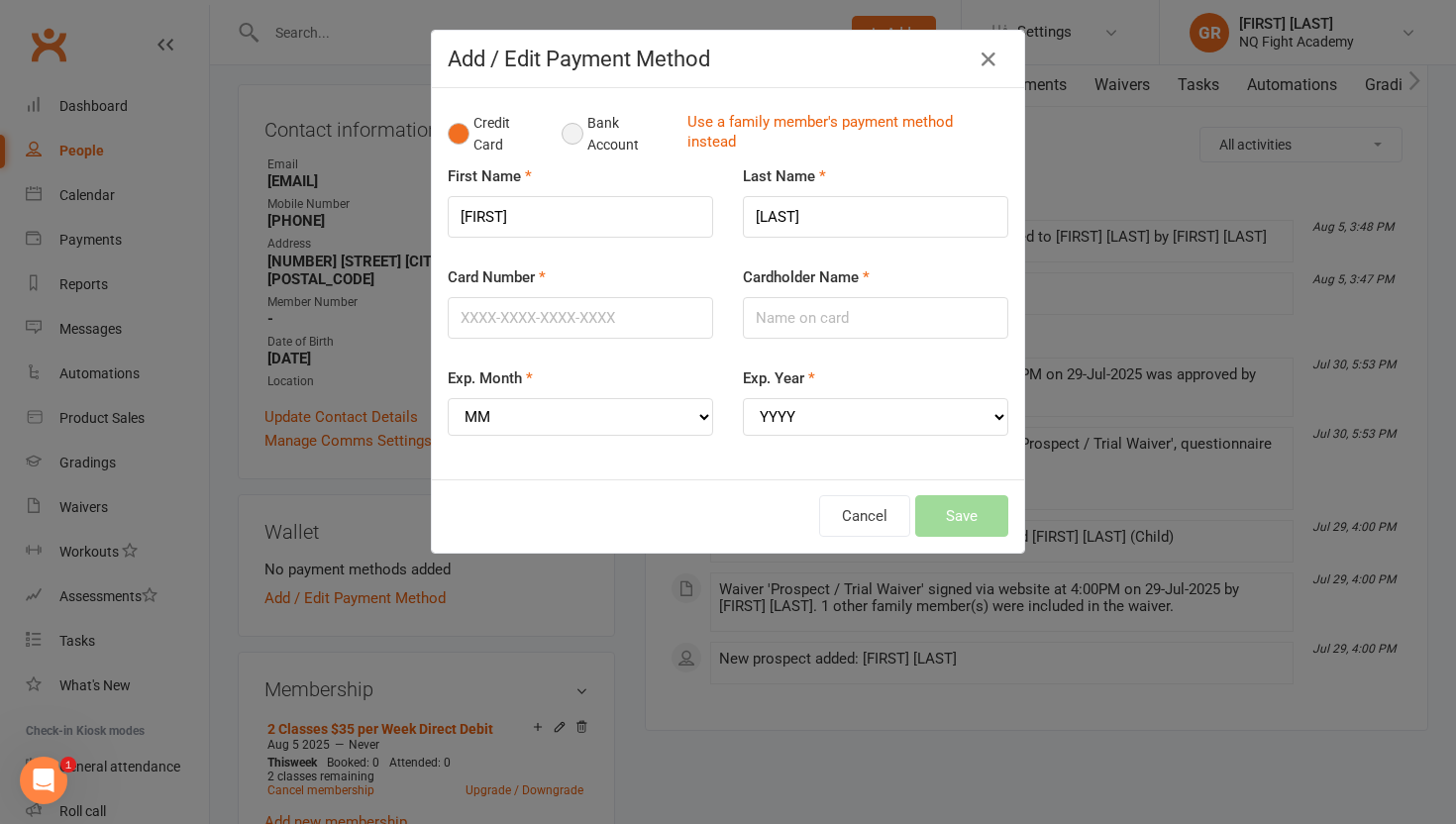 click on "Bank Account" at bounding box center (616, 134) 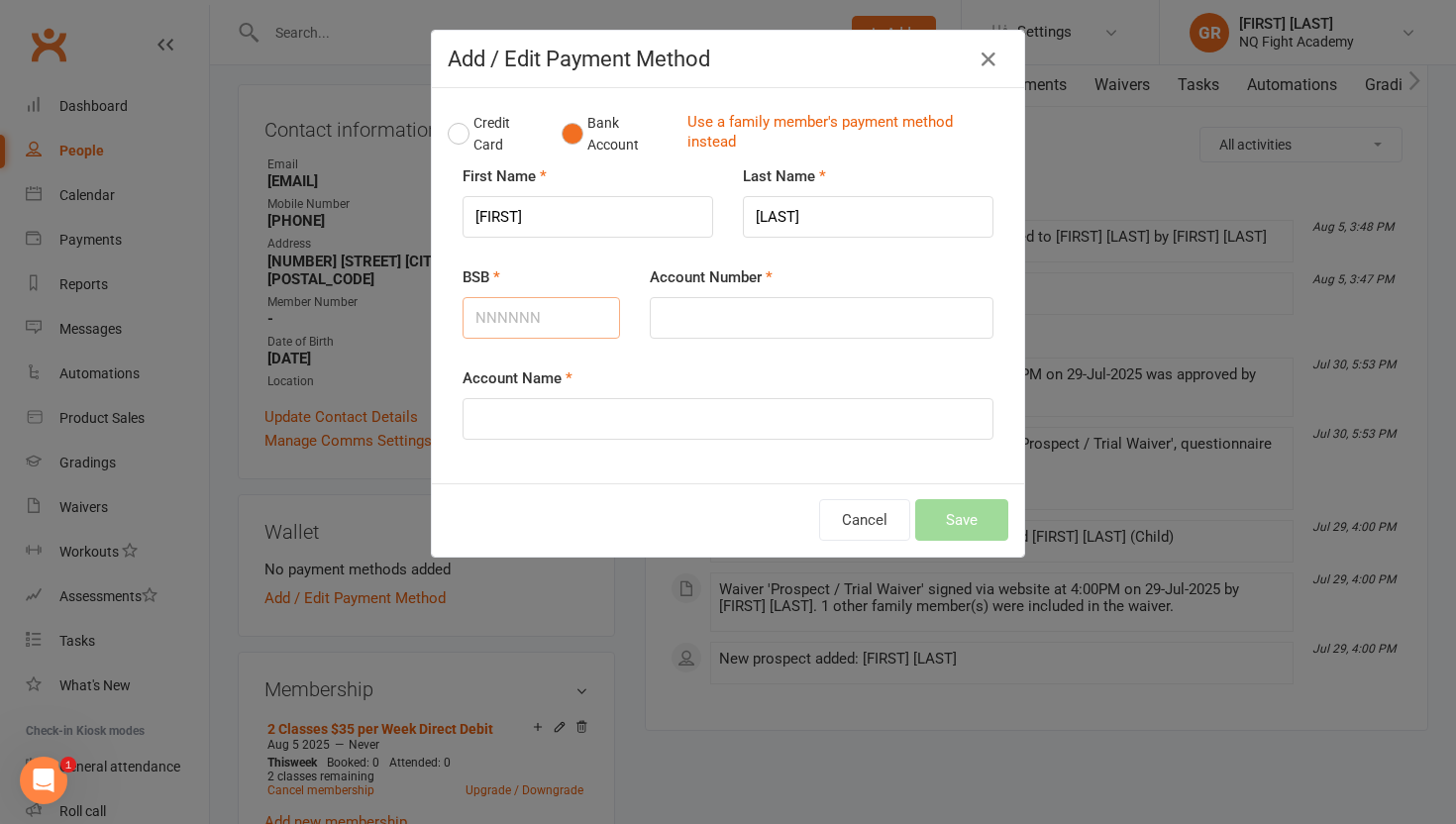 click on "BSB" at bounding box center [541, 318] 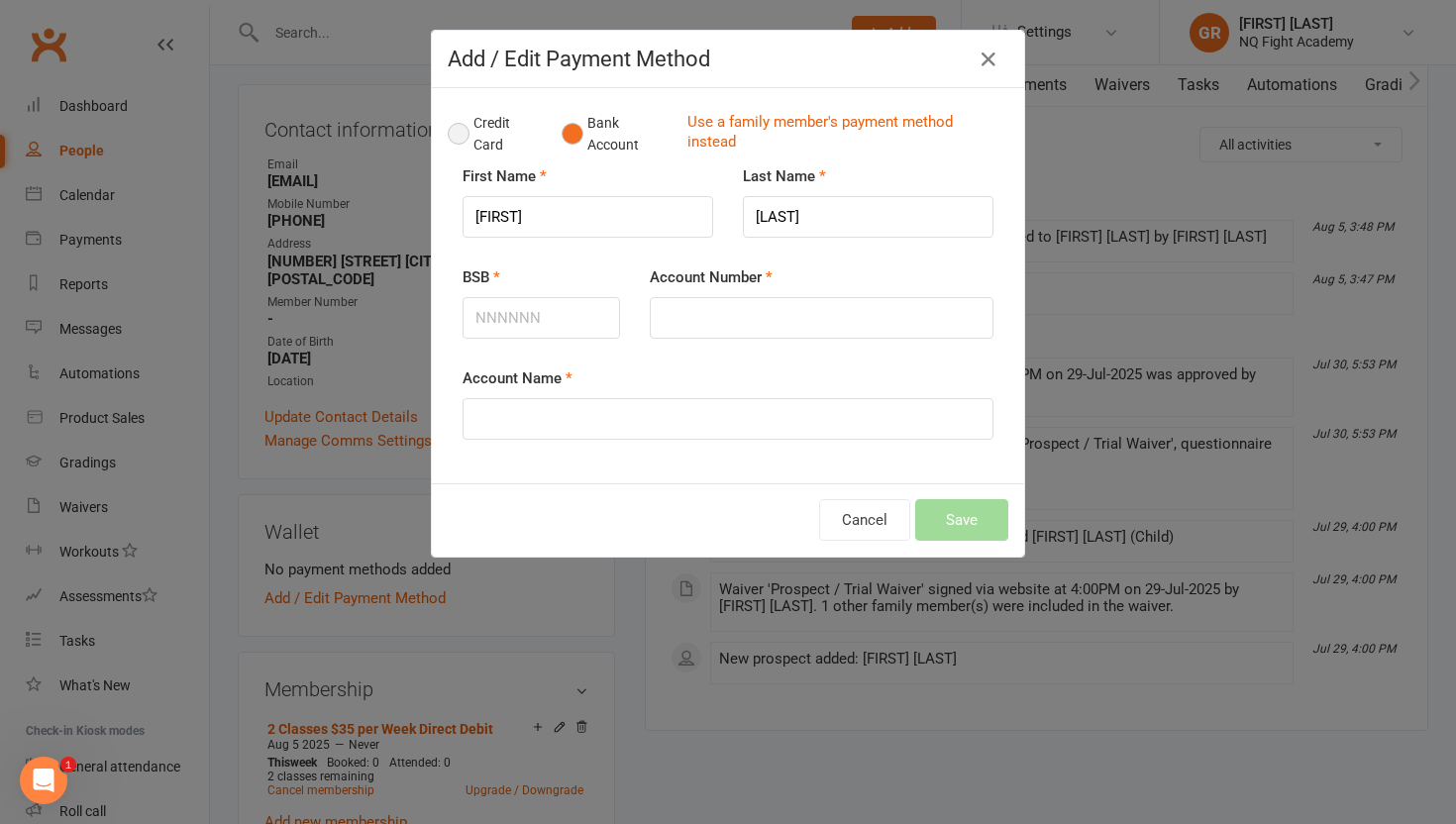 click on "Credit Card" at bounding box center (494, 134) 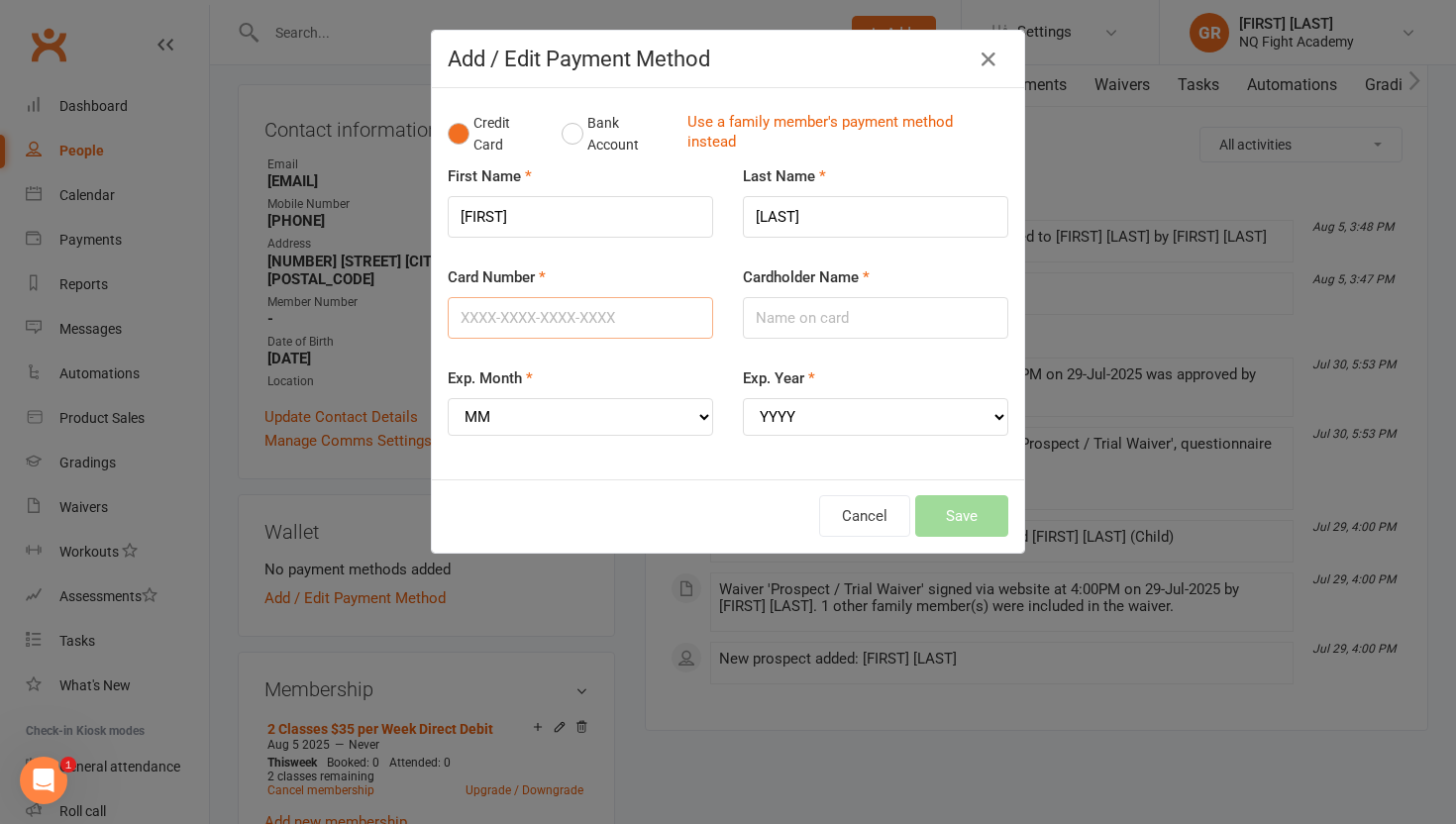 click on "Card Number" at bounding box center (580, 318) 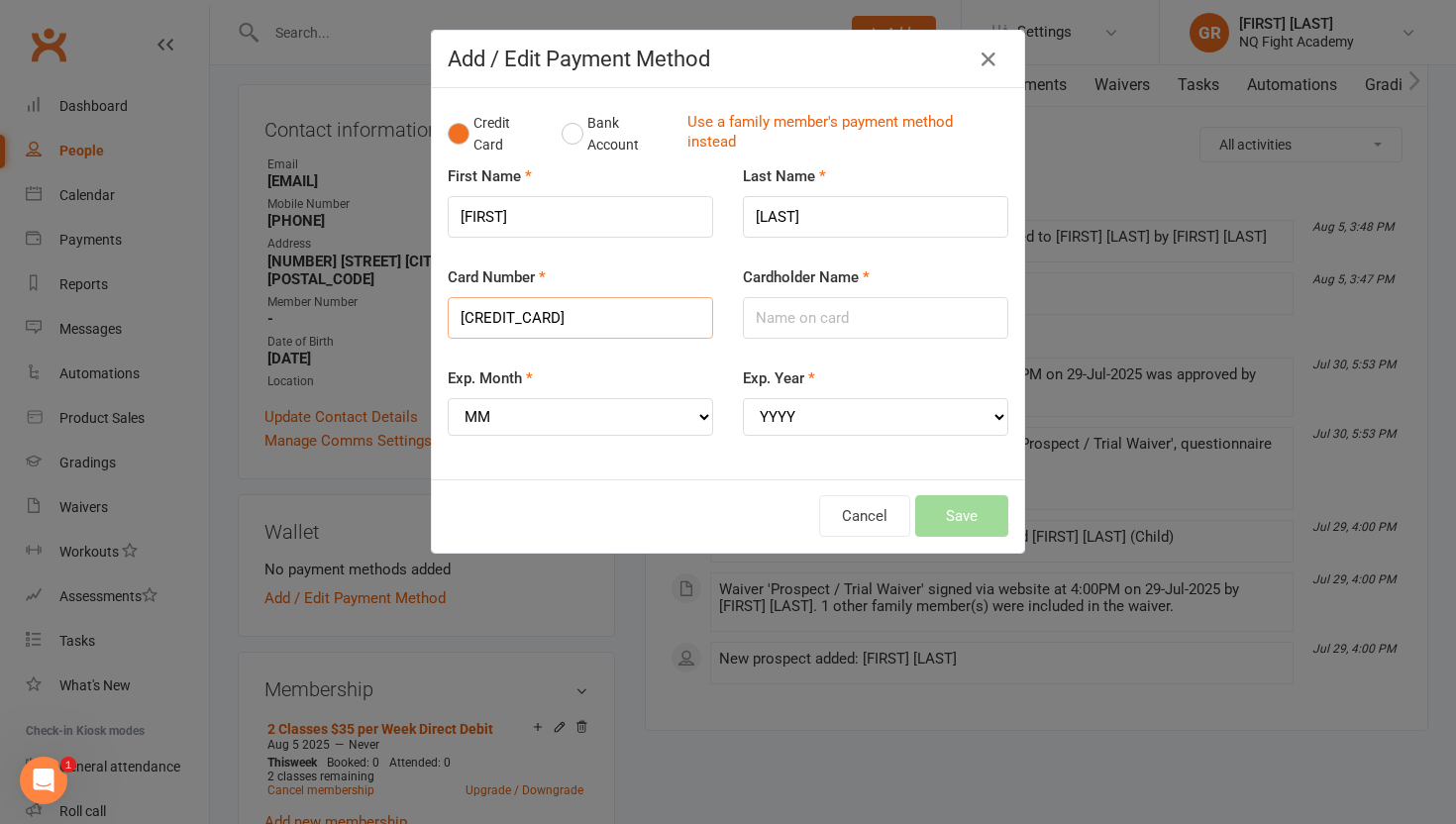 type on "[CREDIT_CARD]" 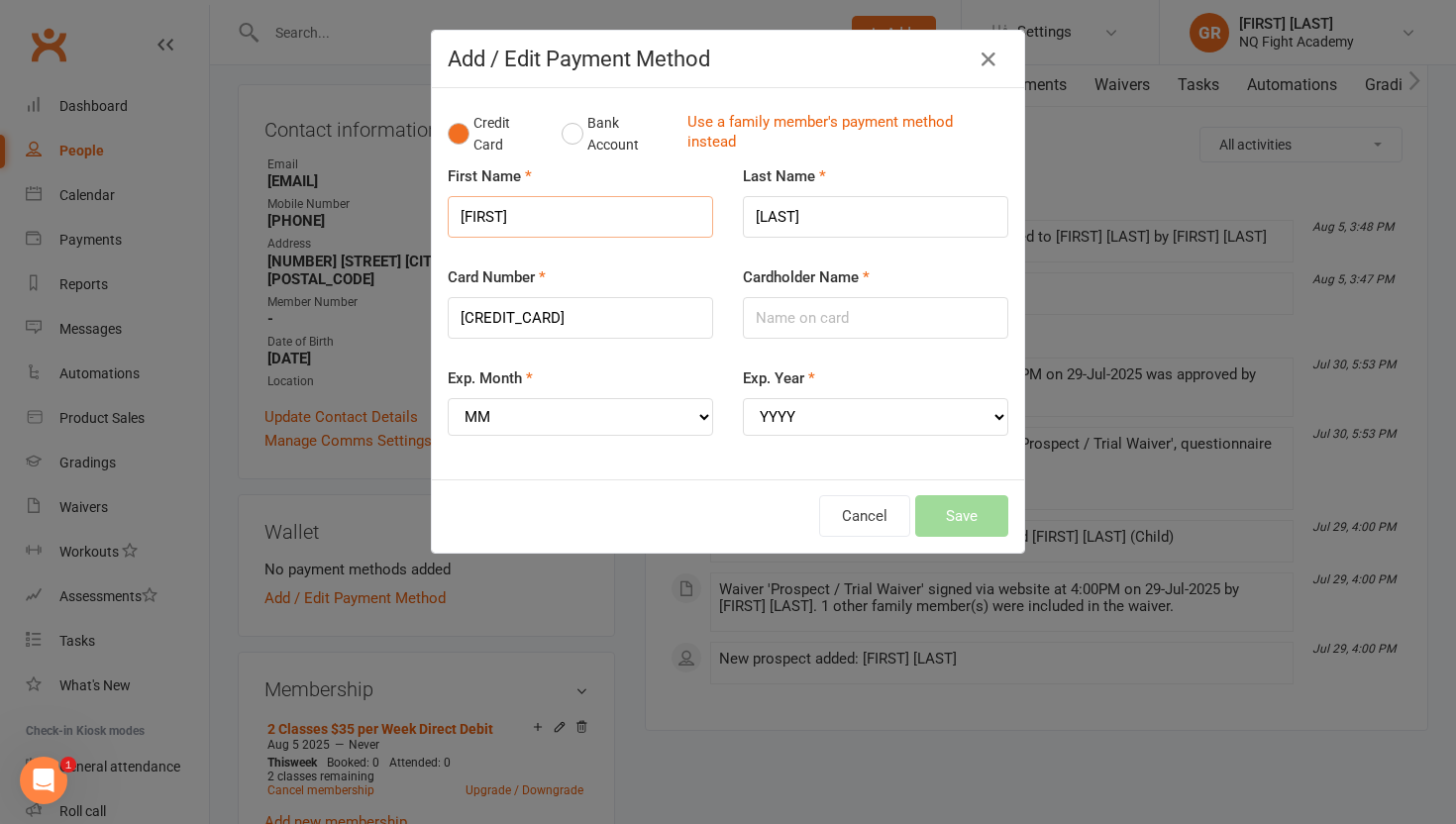 click on "[FIRST]" at bounding box center [580, 217] 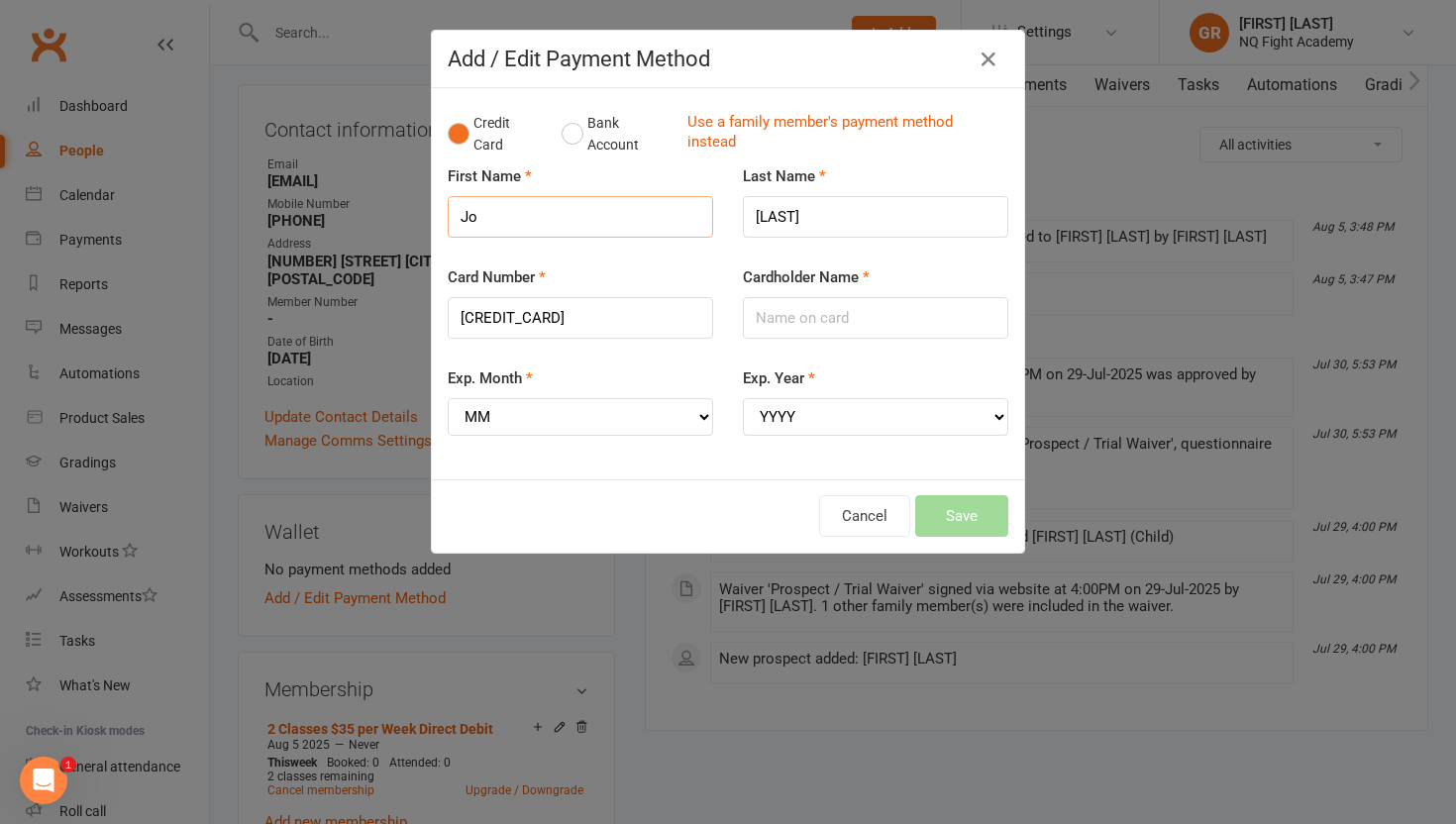 type on "J" 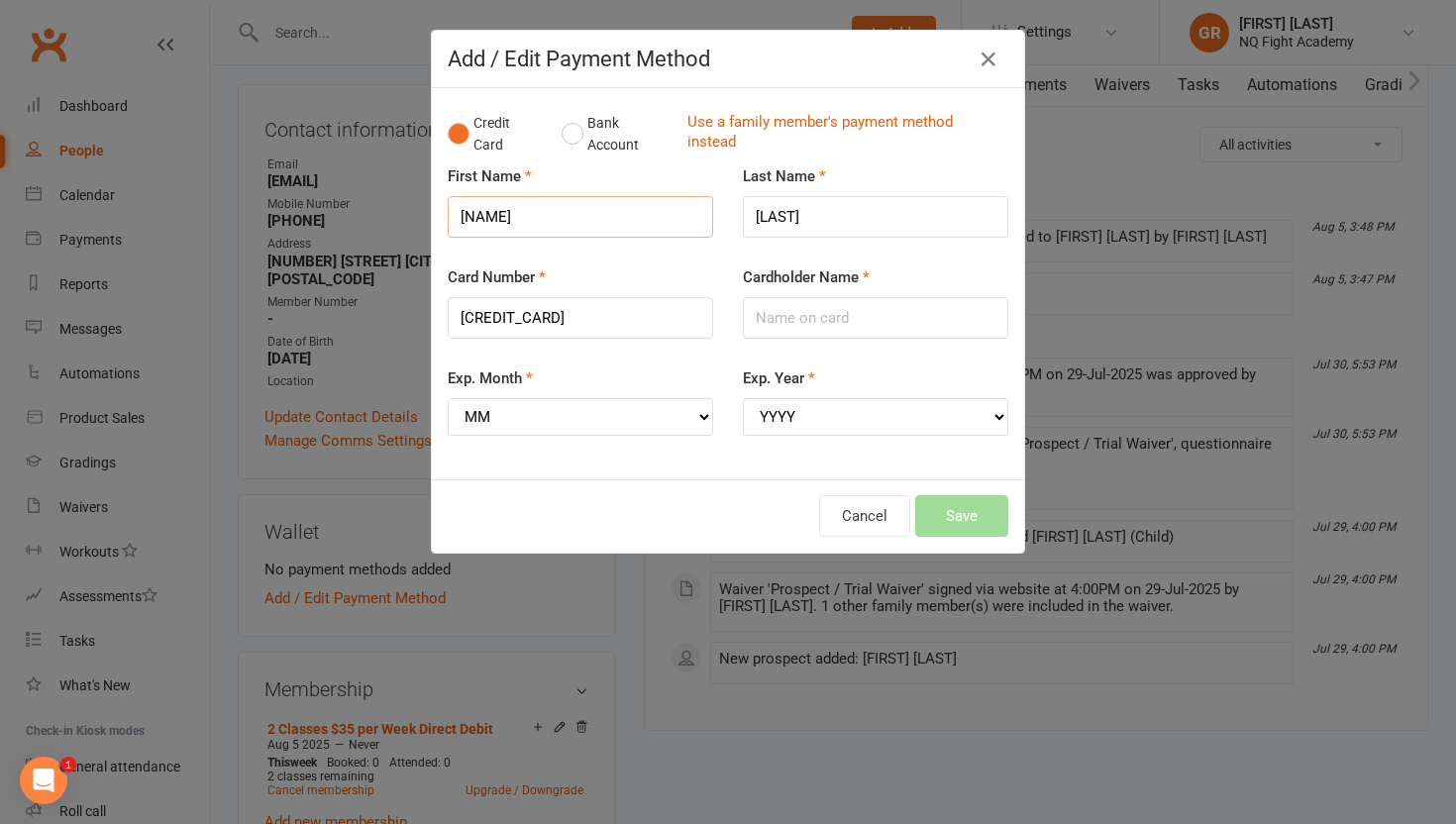 type on "[NAME]" 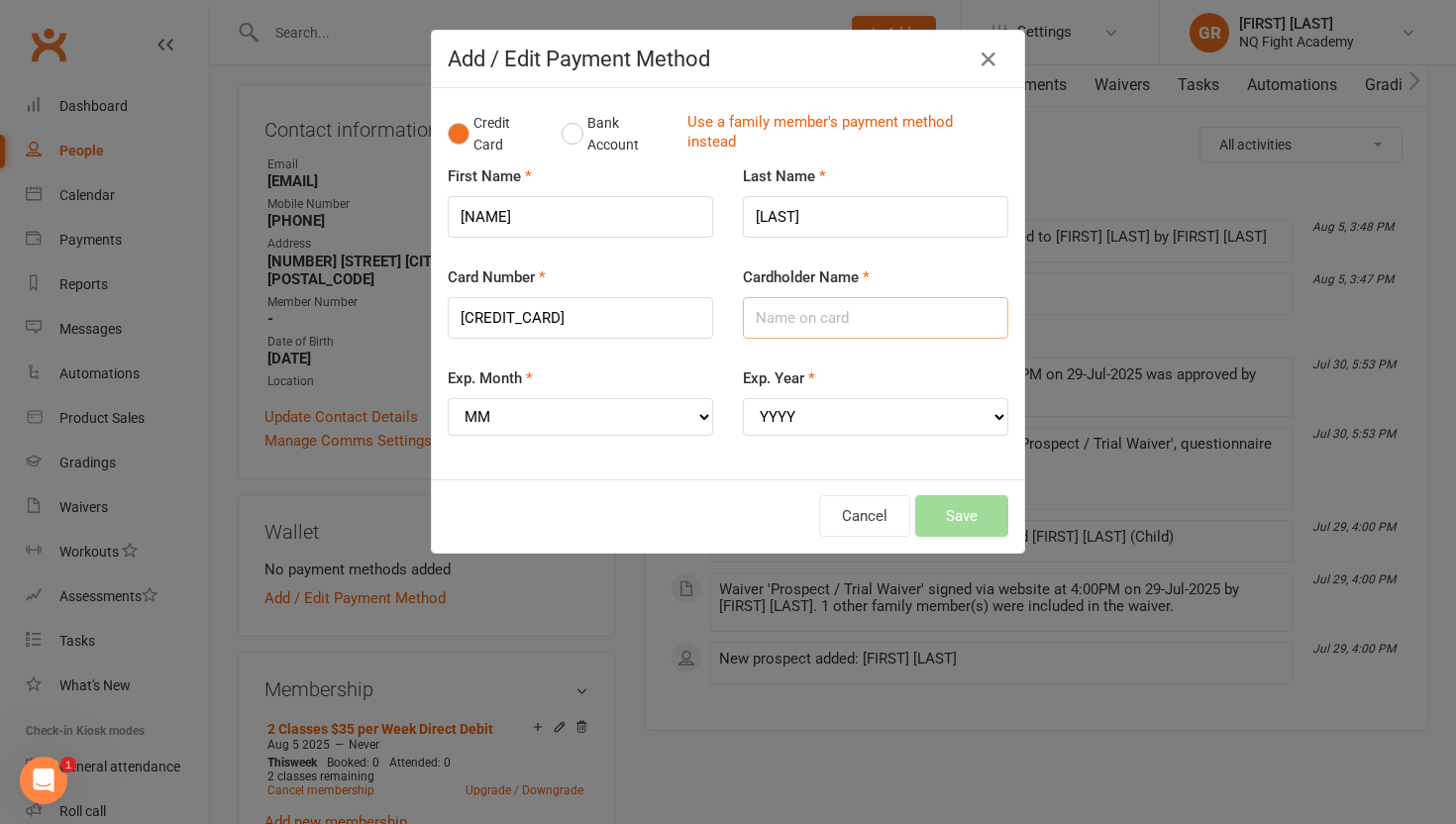 click on "Cardholder Name" at bounding box center (876, 318) 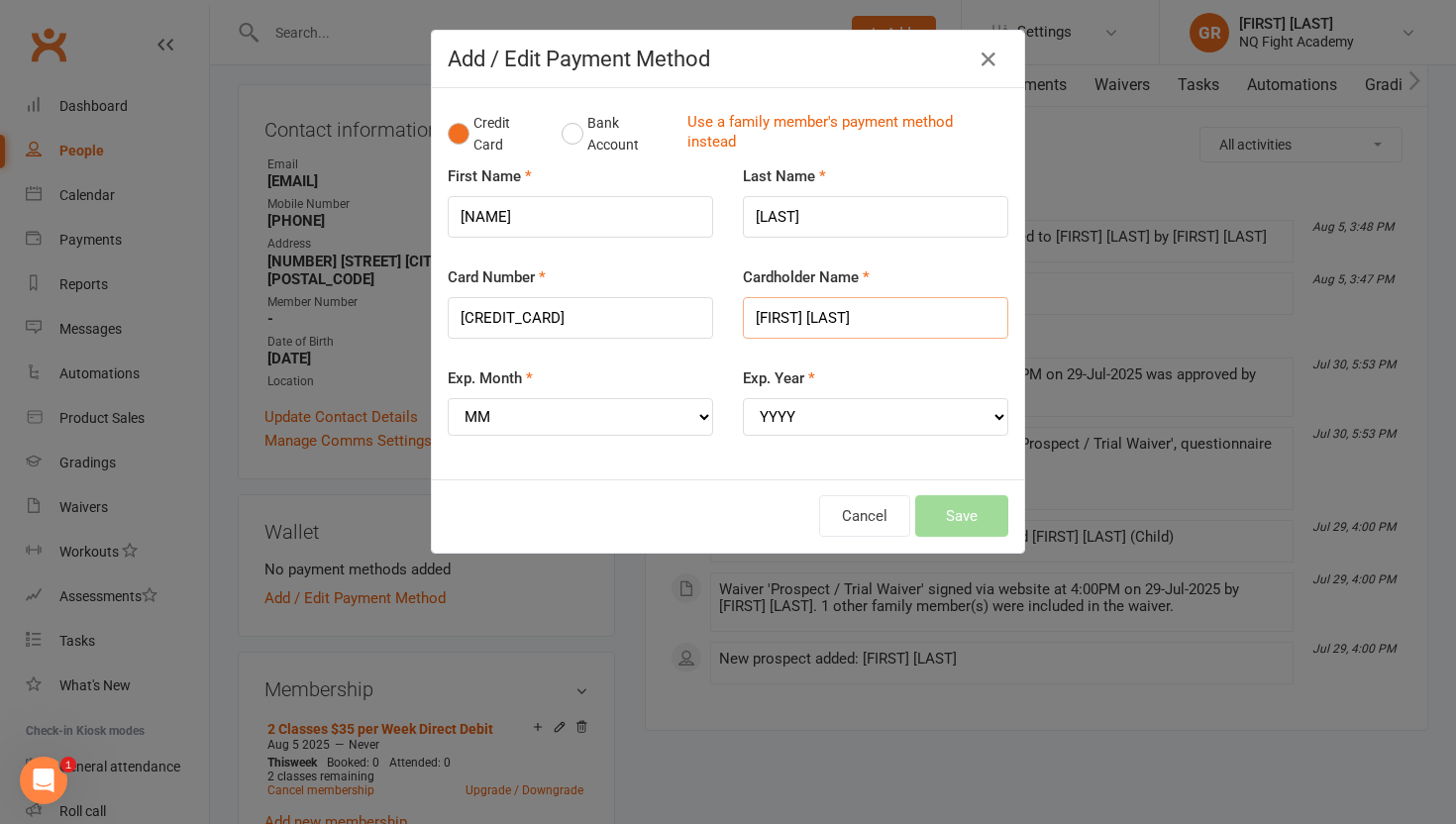 type on "[FIRST] [LAST]" 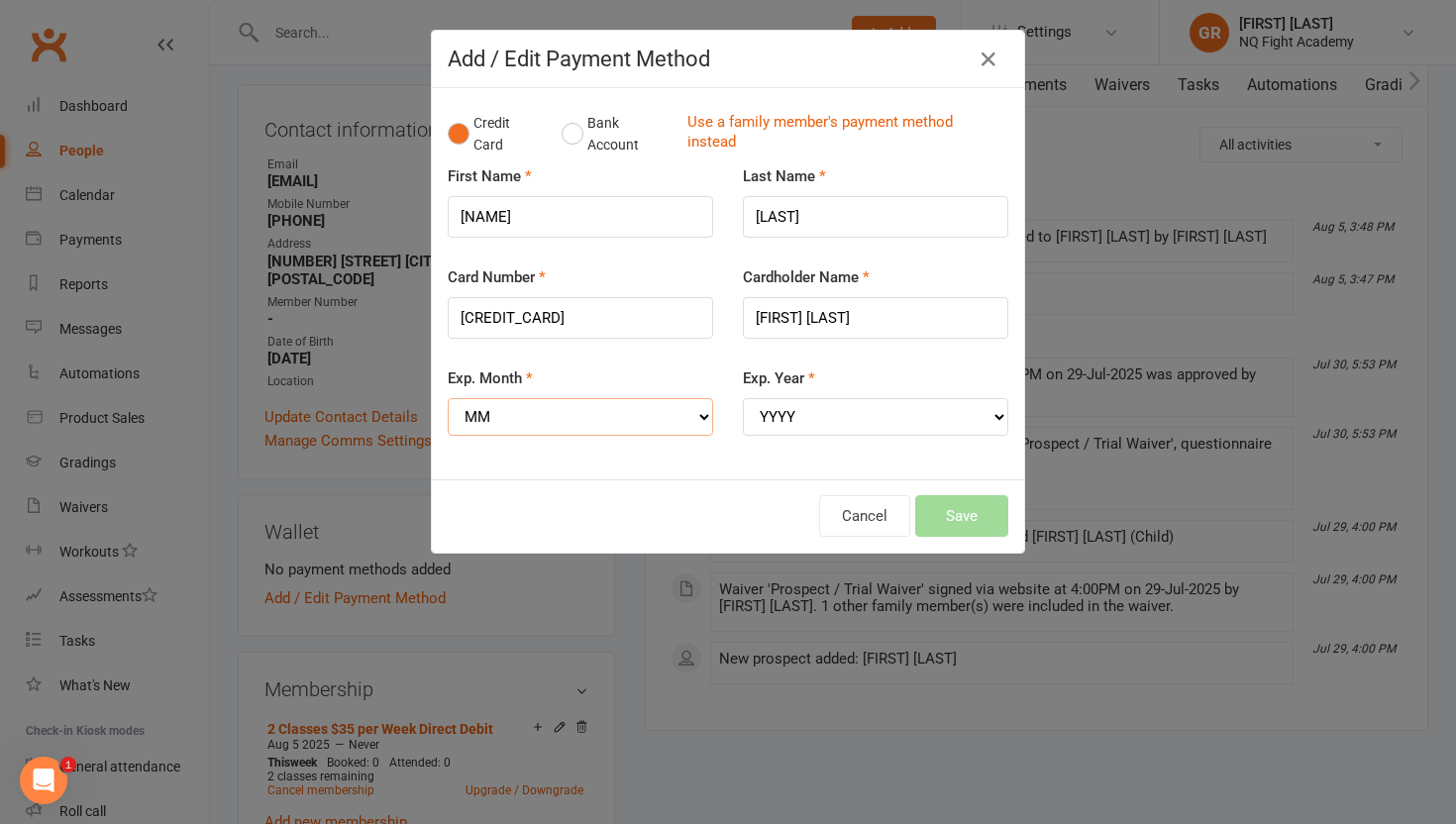 click on "MM 01 02 03 04 05 06 07 08 09 10 11 12" at bounding box center (580, 417) 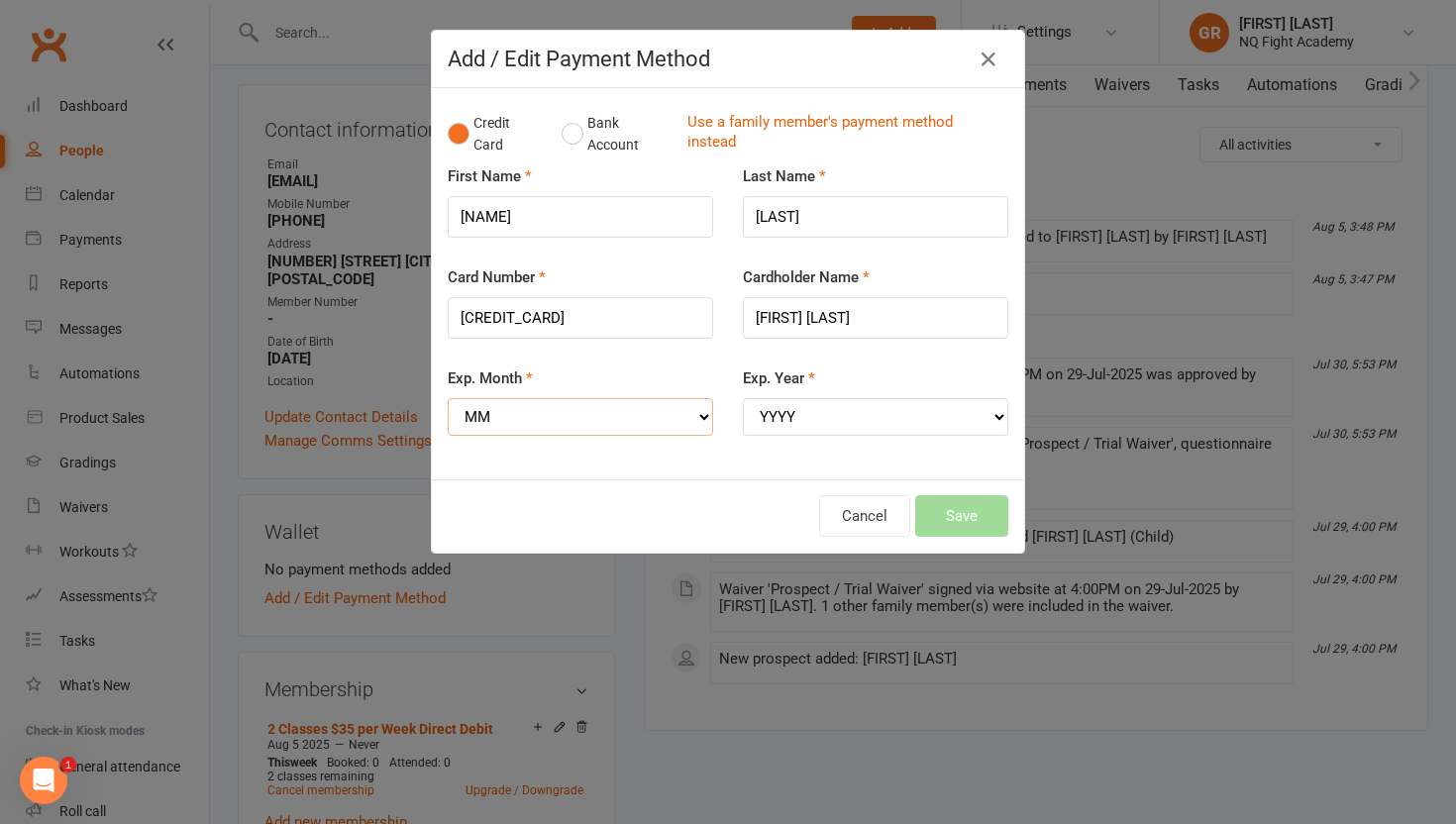 select on "04" 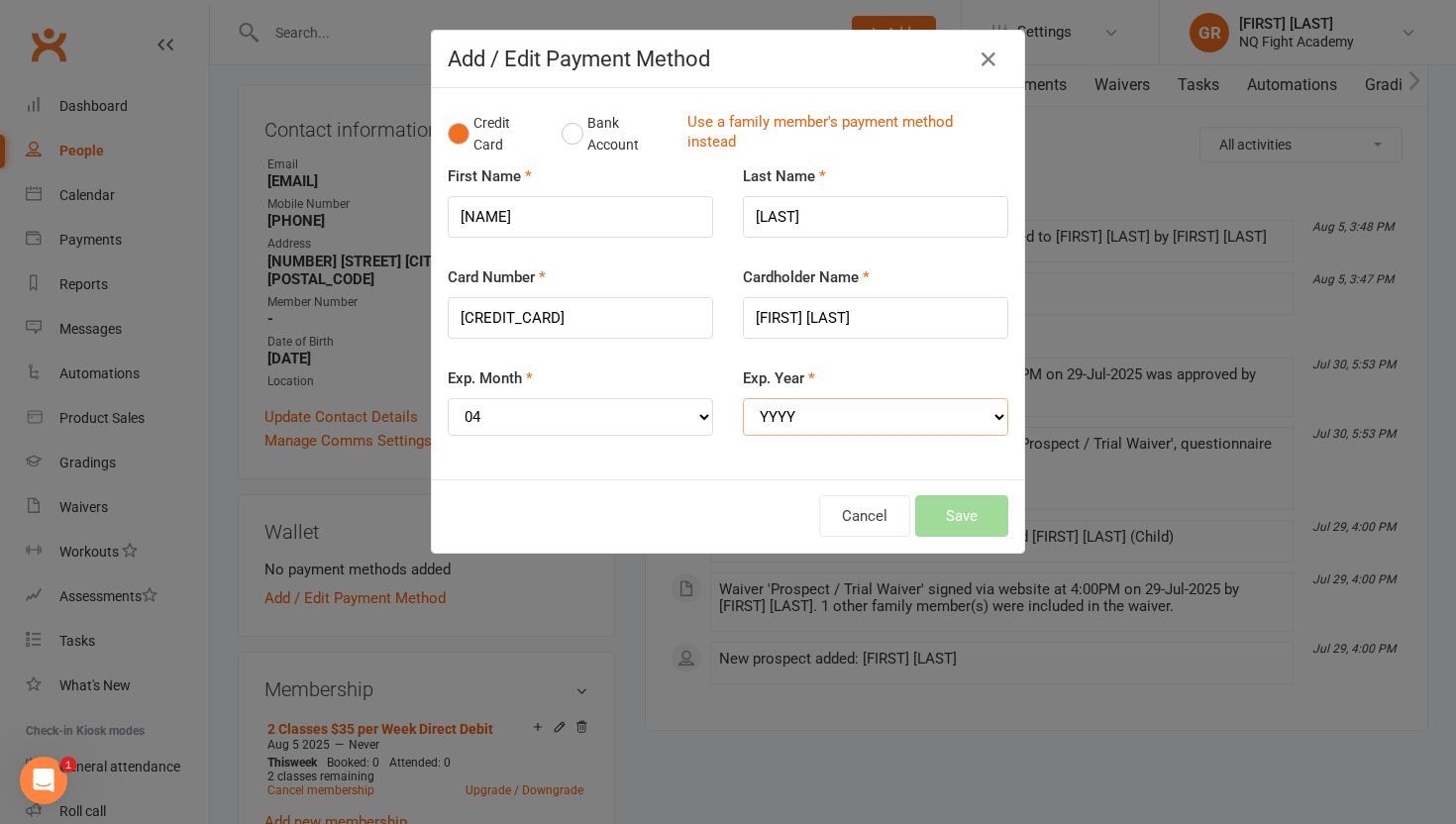 click on "YYYY 2025 2026 2027 2028 2029 2030 2031 2032 2033 2034" at bounding box center (876, 417) 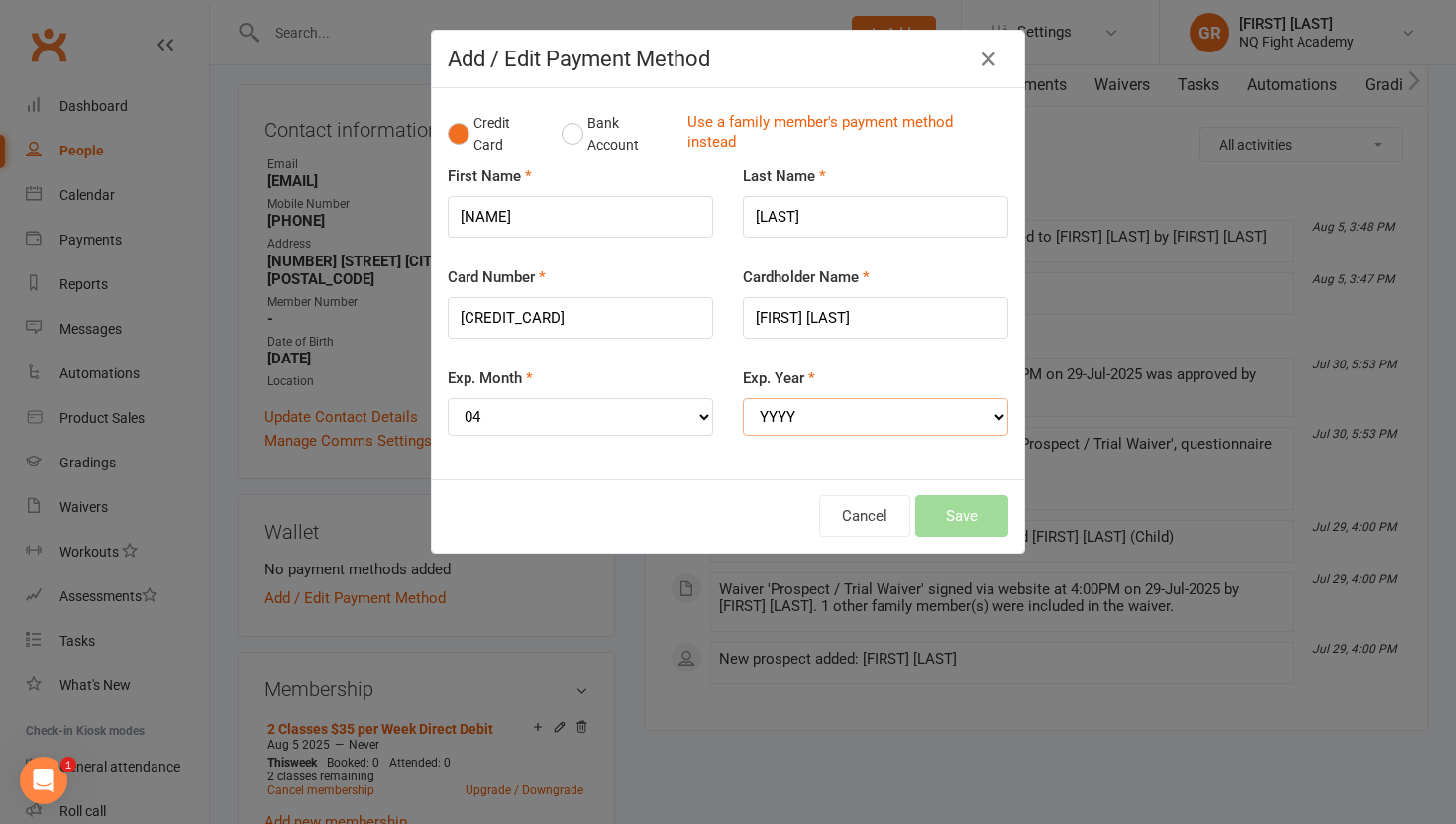 select on "2029" 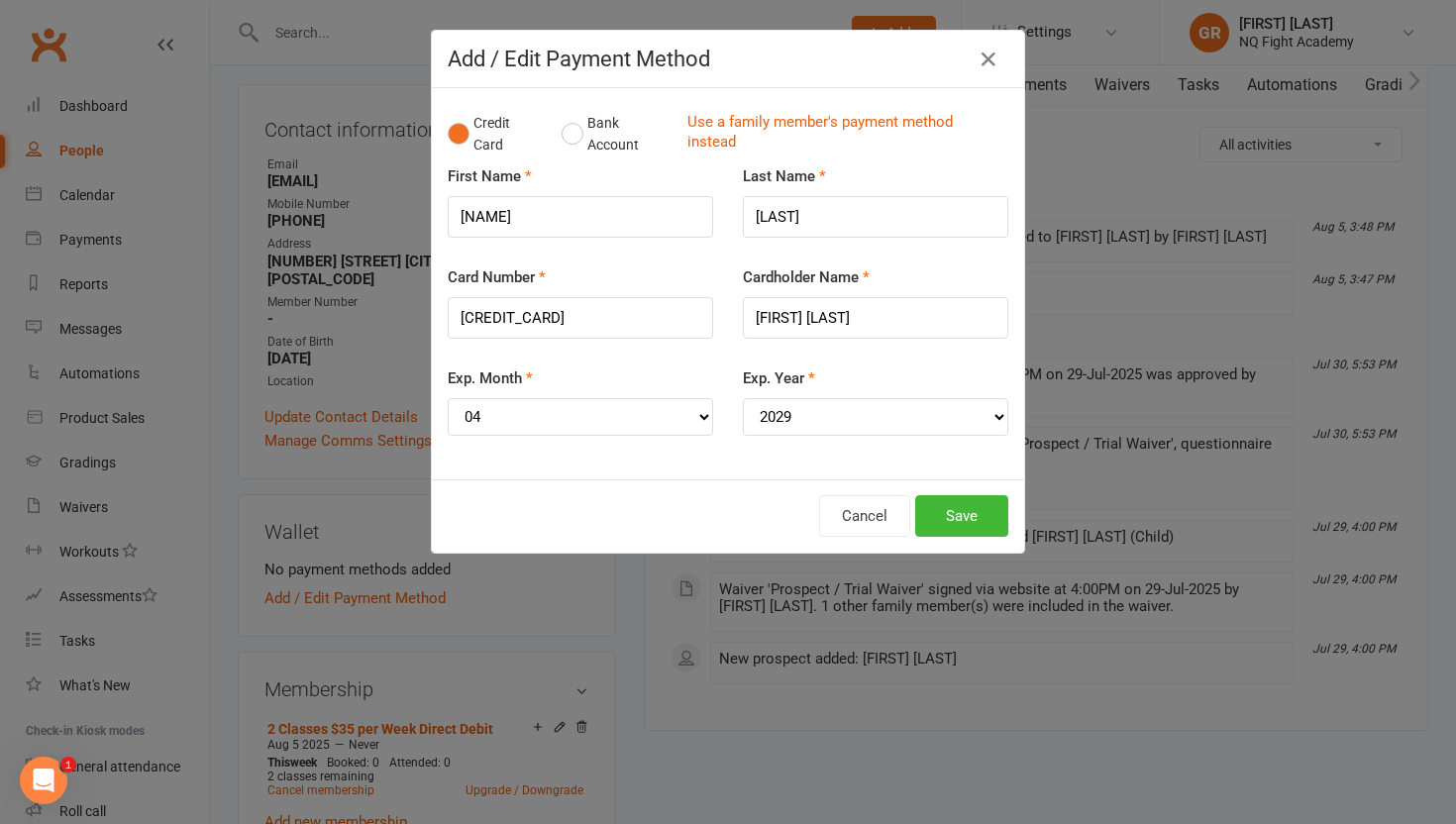 click on "Cancel Save" at bounding box center [728, 516] 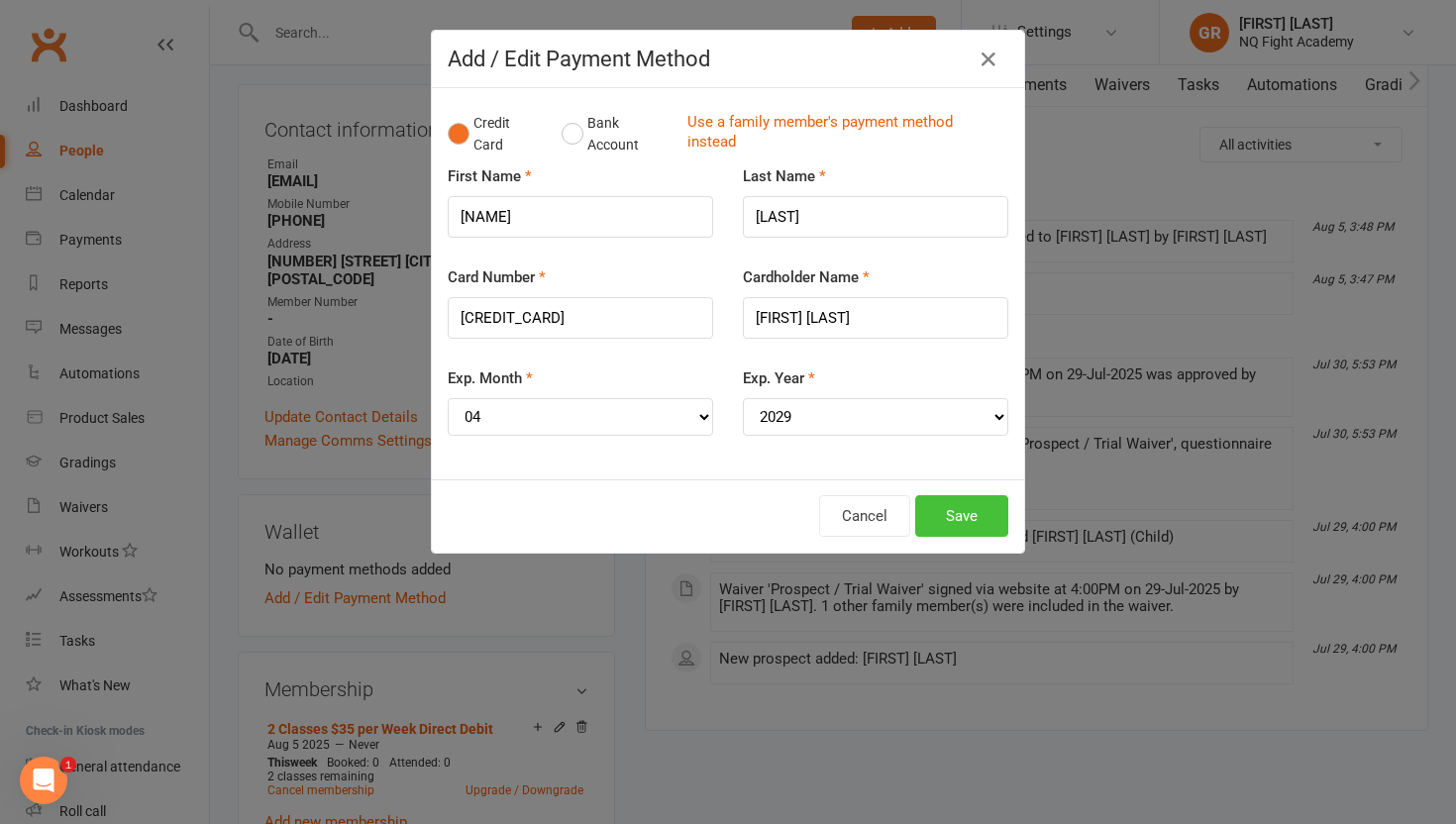 click on "Save" at bounding box center [962, 516] 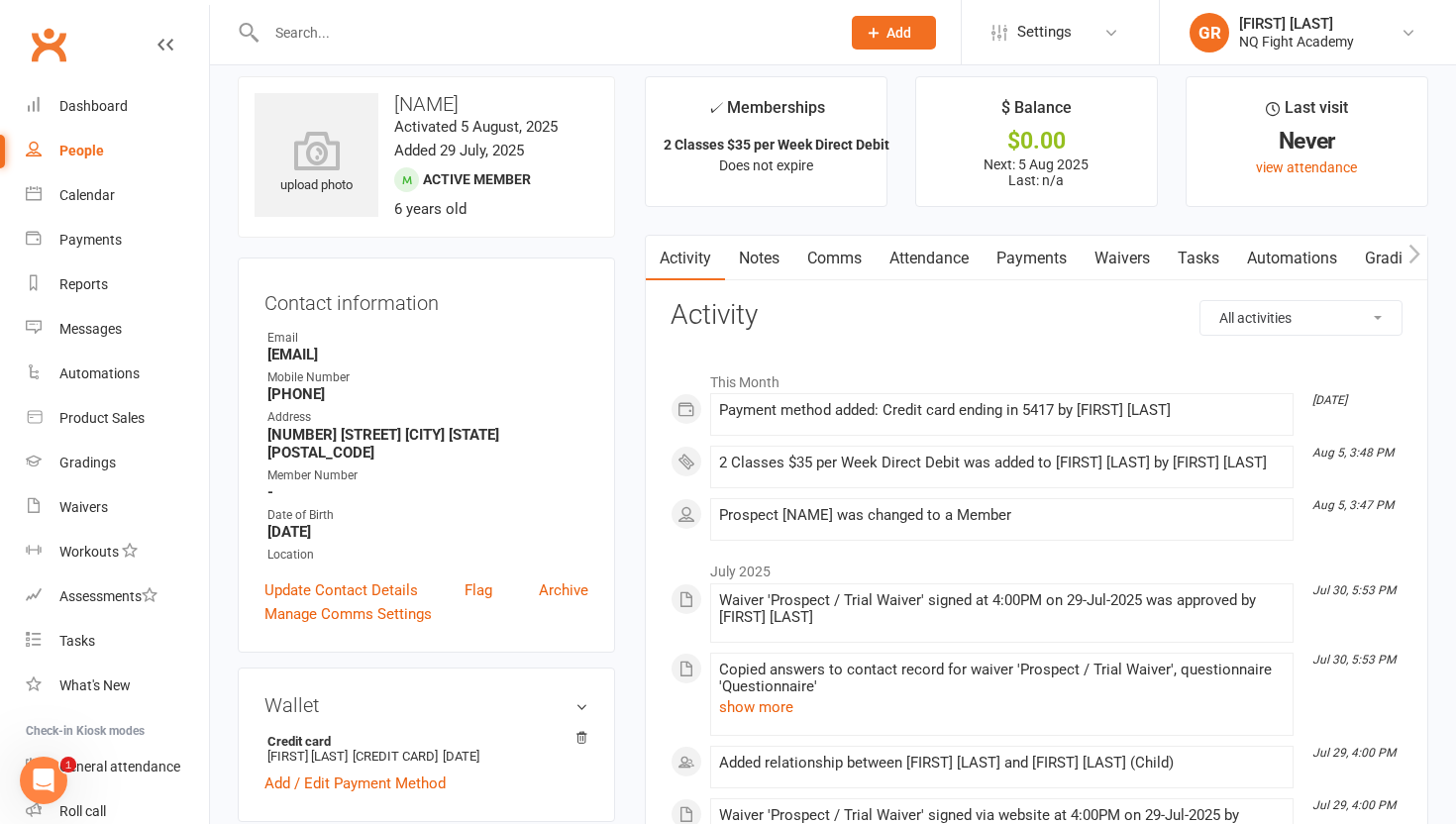 scroll, scrollTop: 0, scrollLeft: 0, axis: both 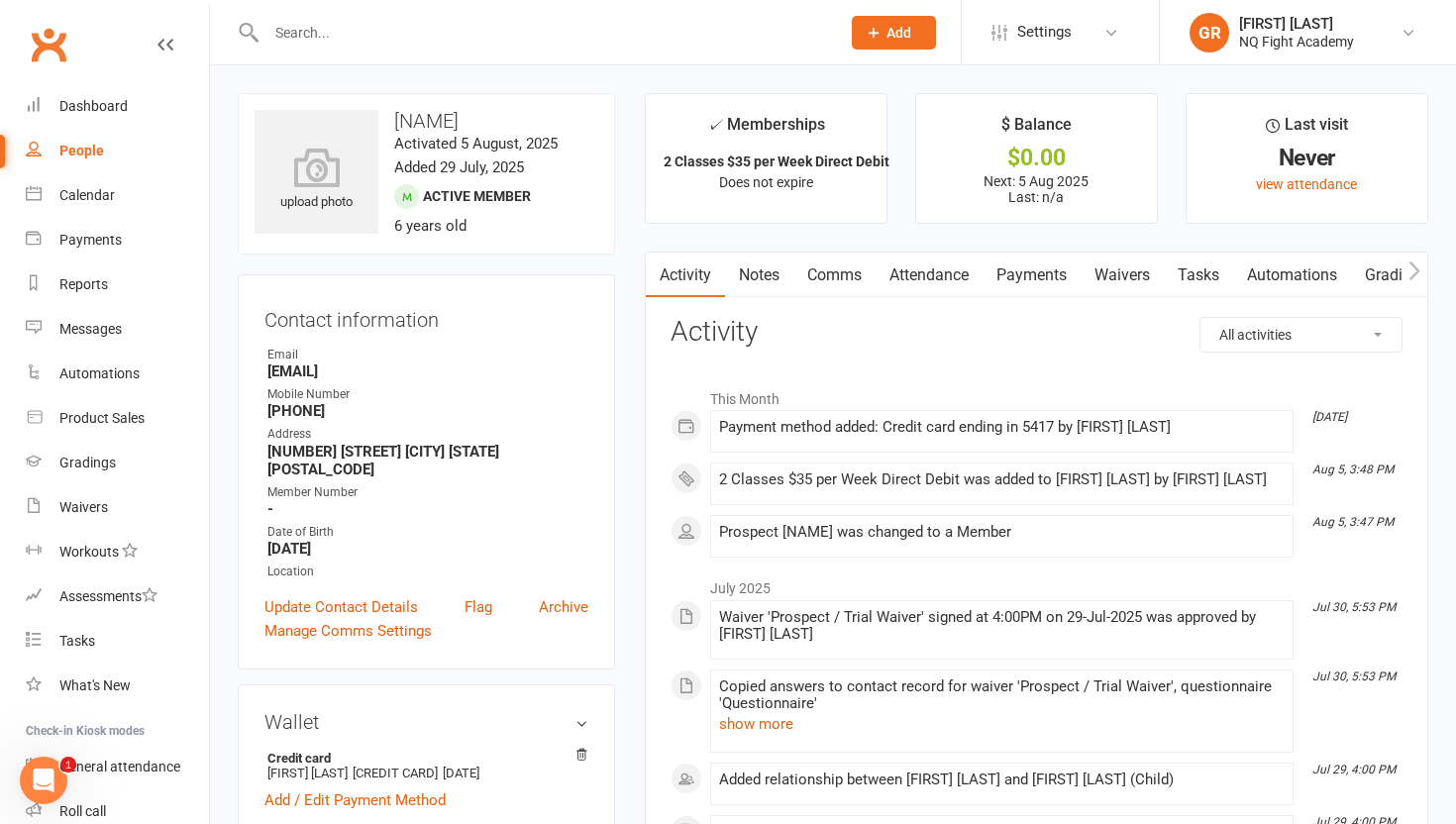 click on "People" at bounding box center (81, 151) 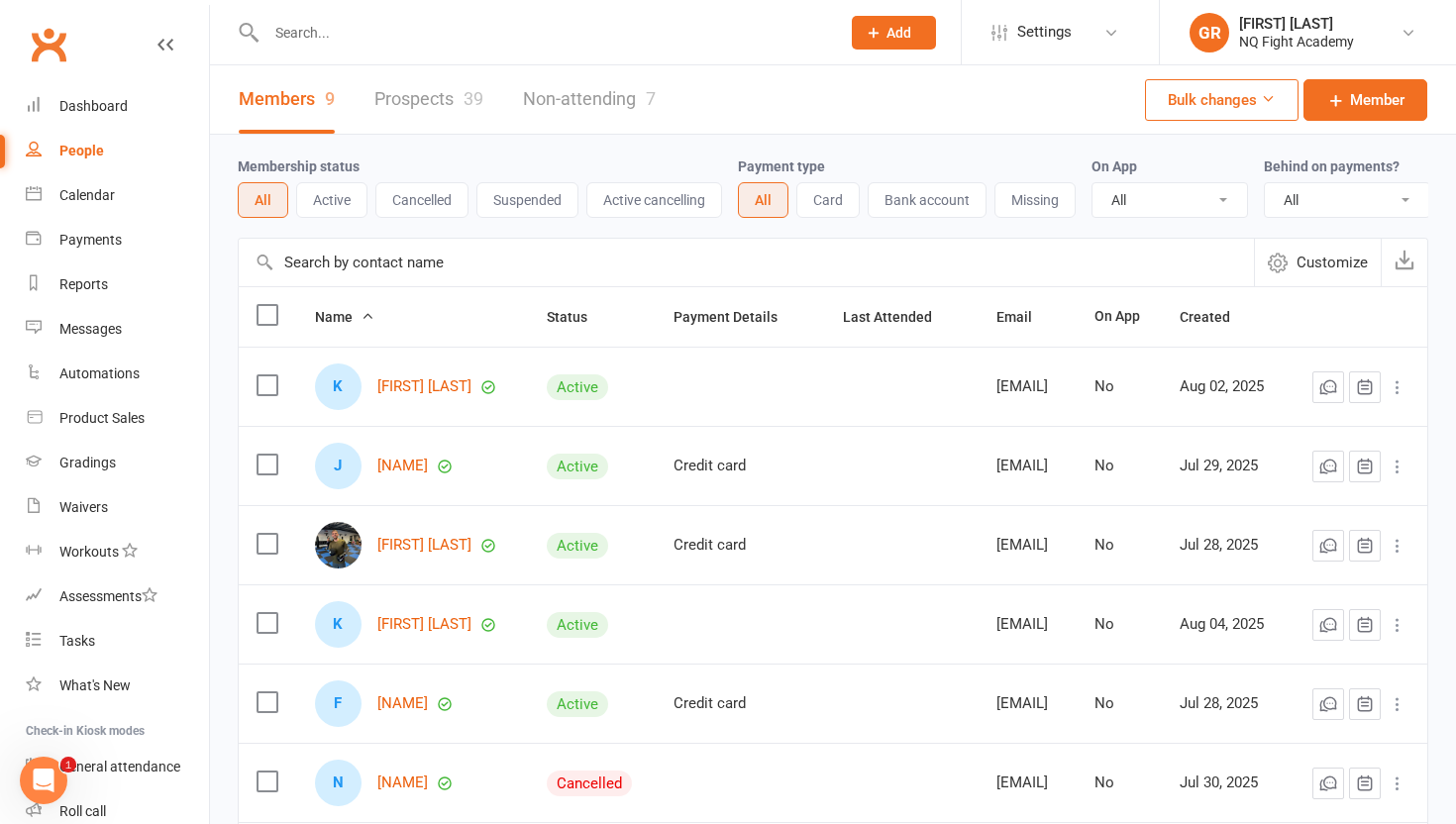 click on "Prospects 39" at bounding box center (429, 99) 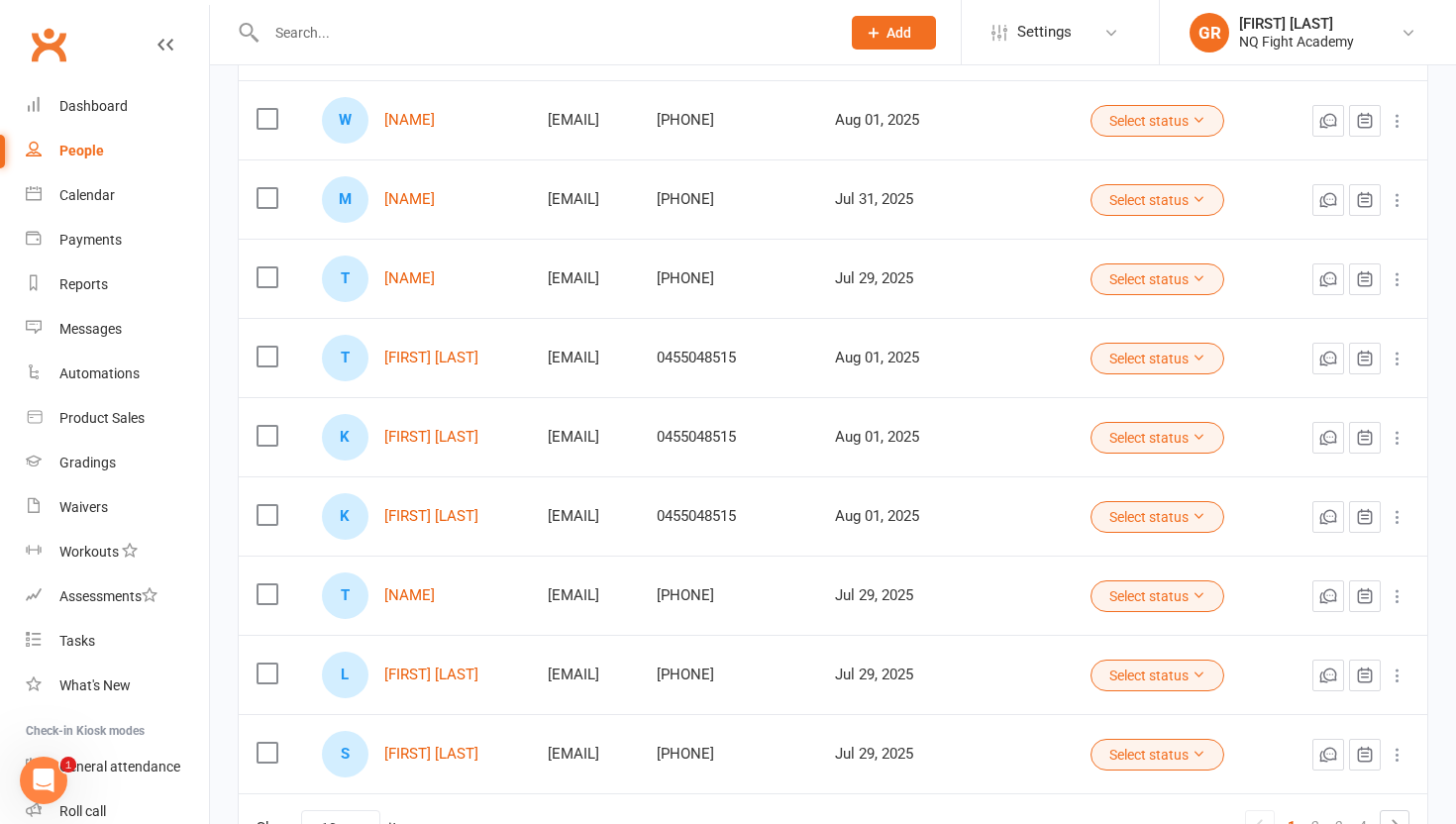 scroll, scrollTop: 490, scrollLeft: 0, axis: vertical 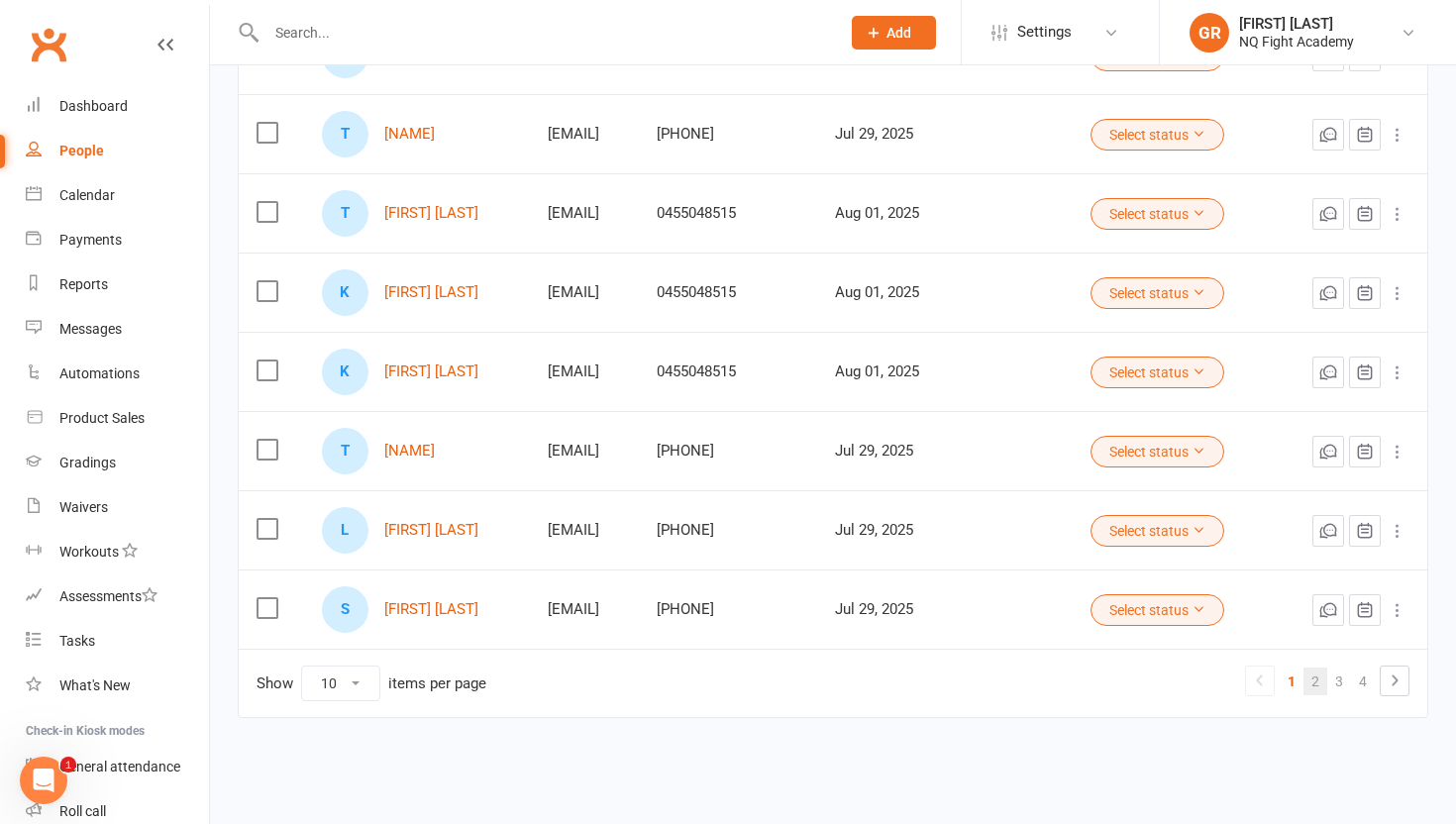click on "2" at bounding box center (1315, 681) 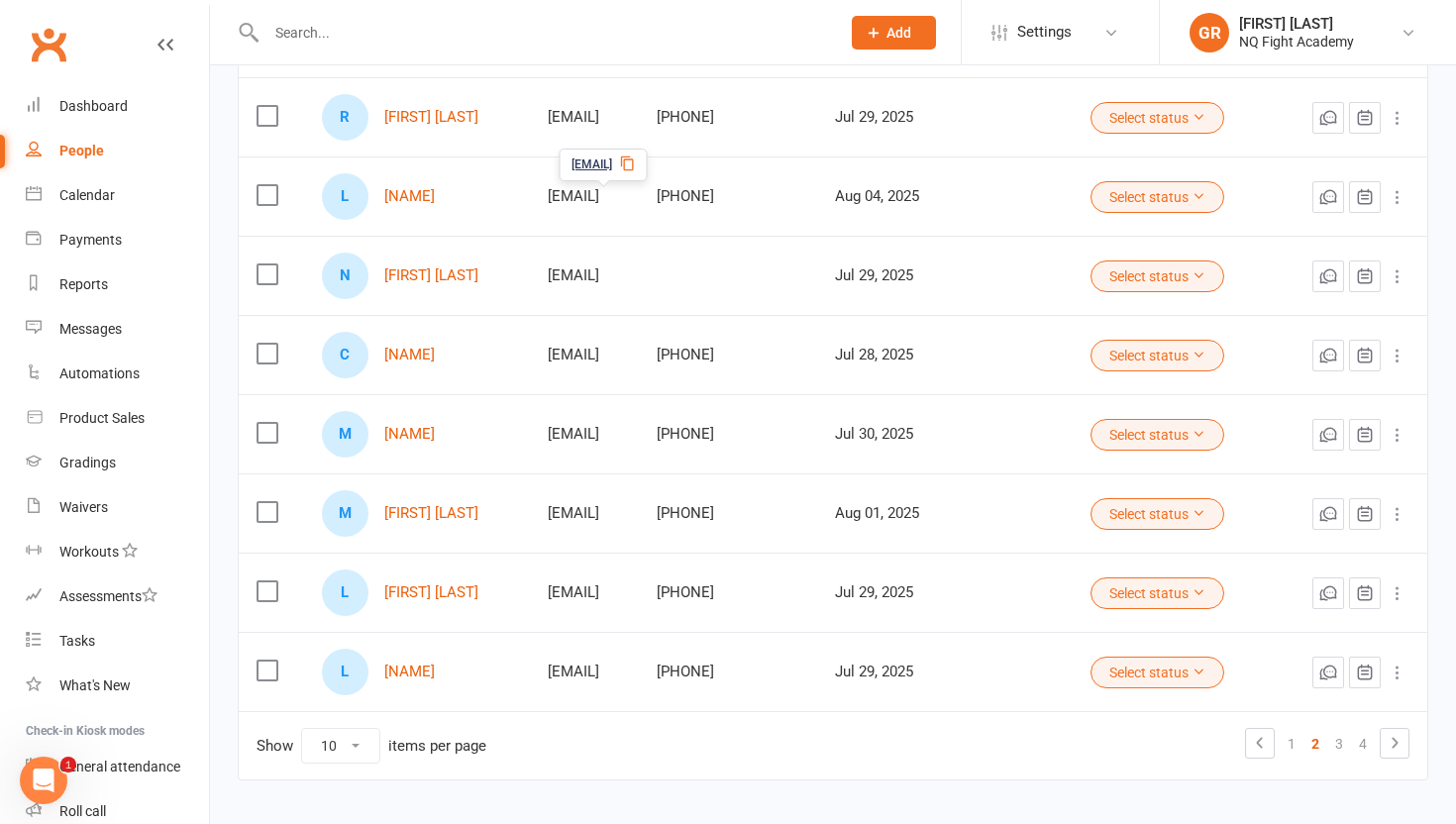 scroll, scrollTop: 490, scrollLeft: 0, axis: vertical 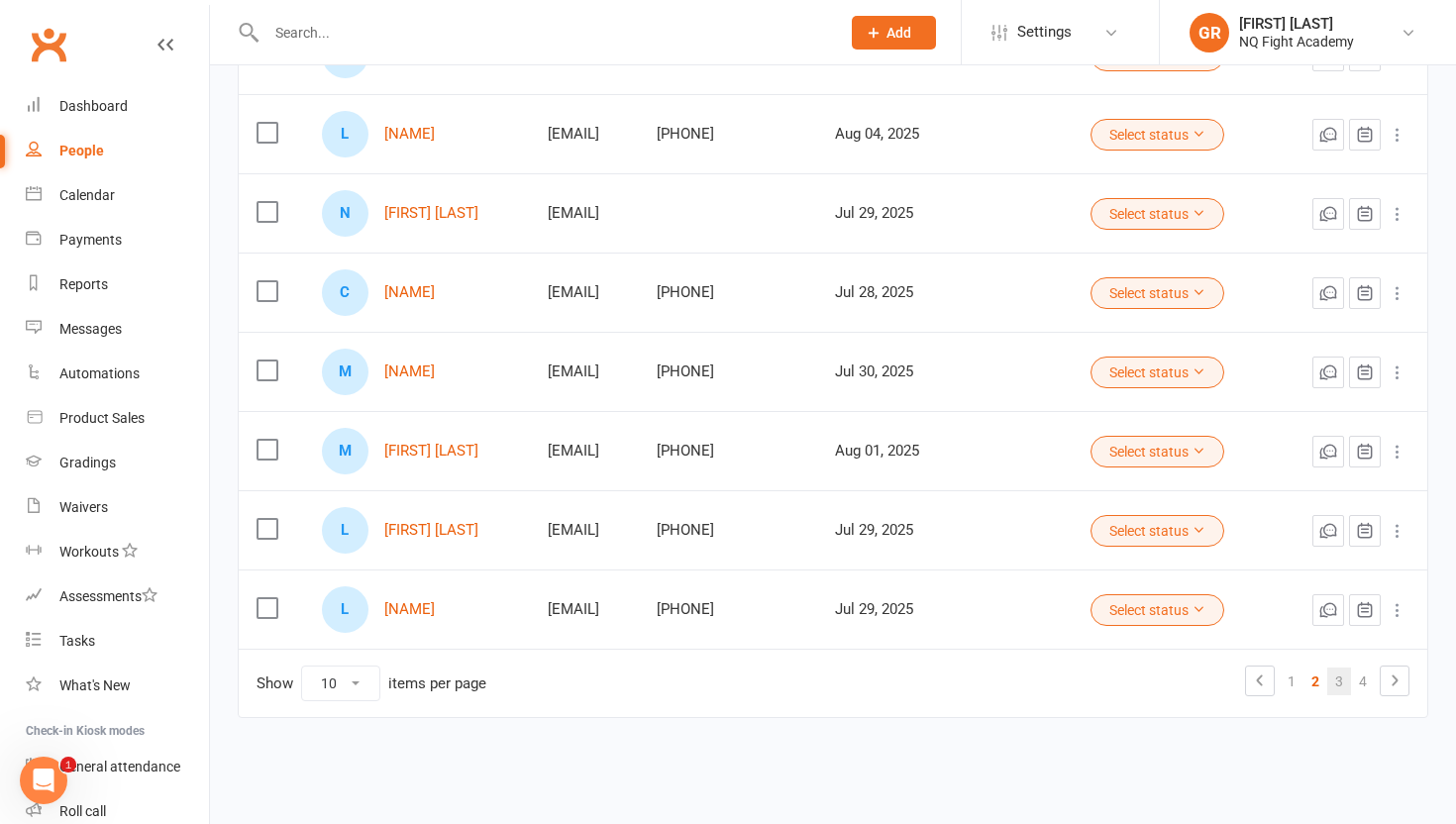 click on "3" at bounding box center (1339, 681) 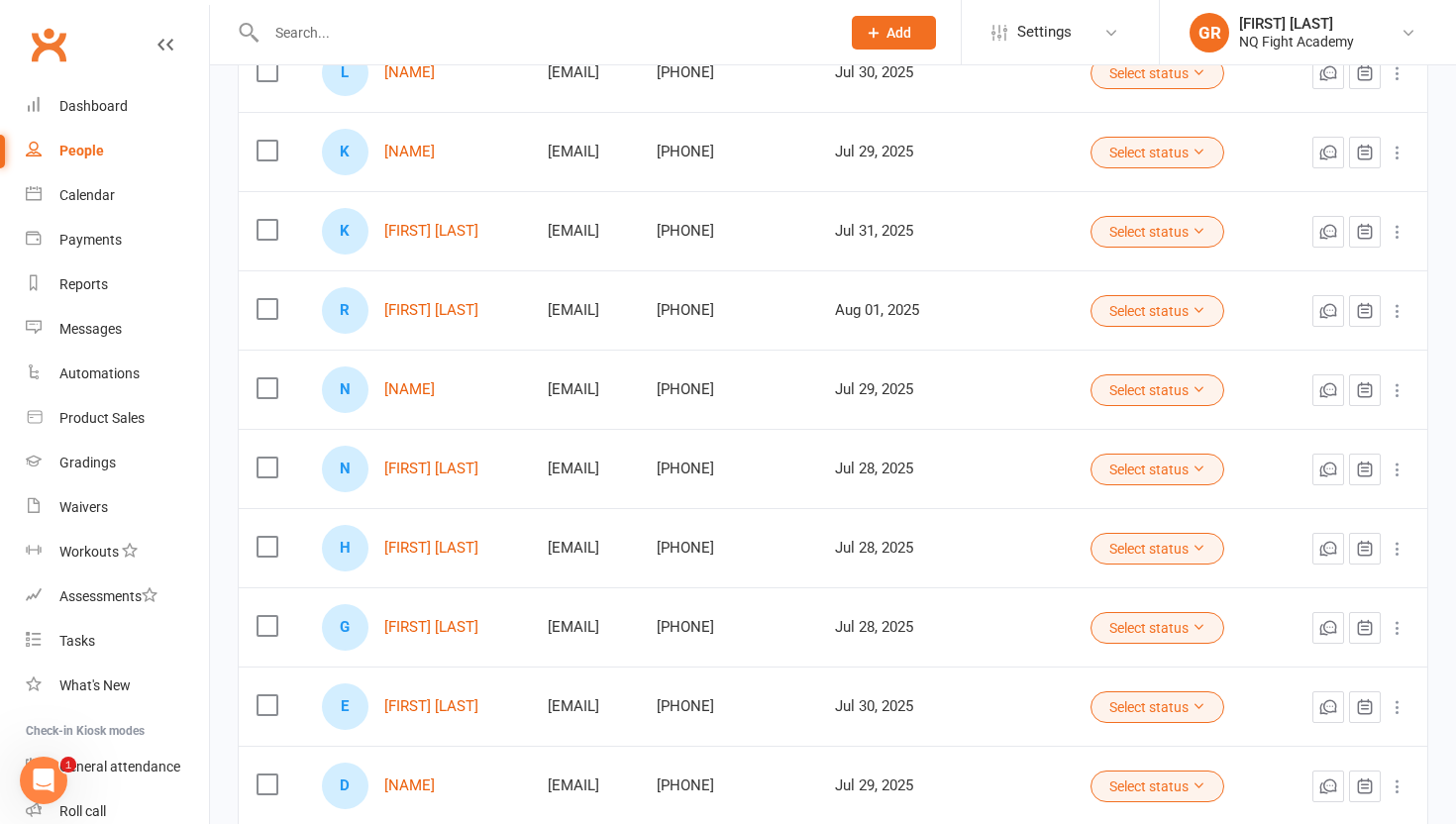 scroll, scrollTop: 490, scrollLeft: 0, axis: vertical 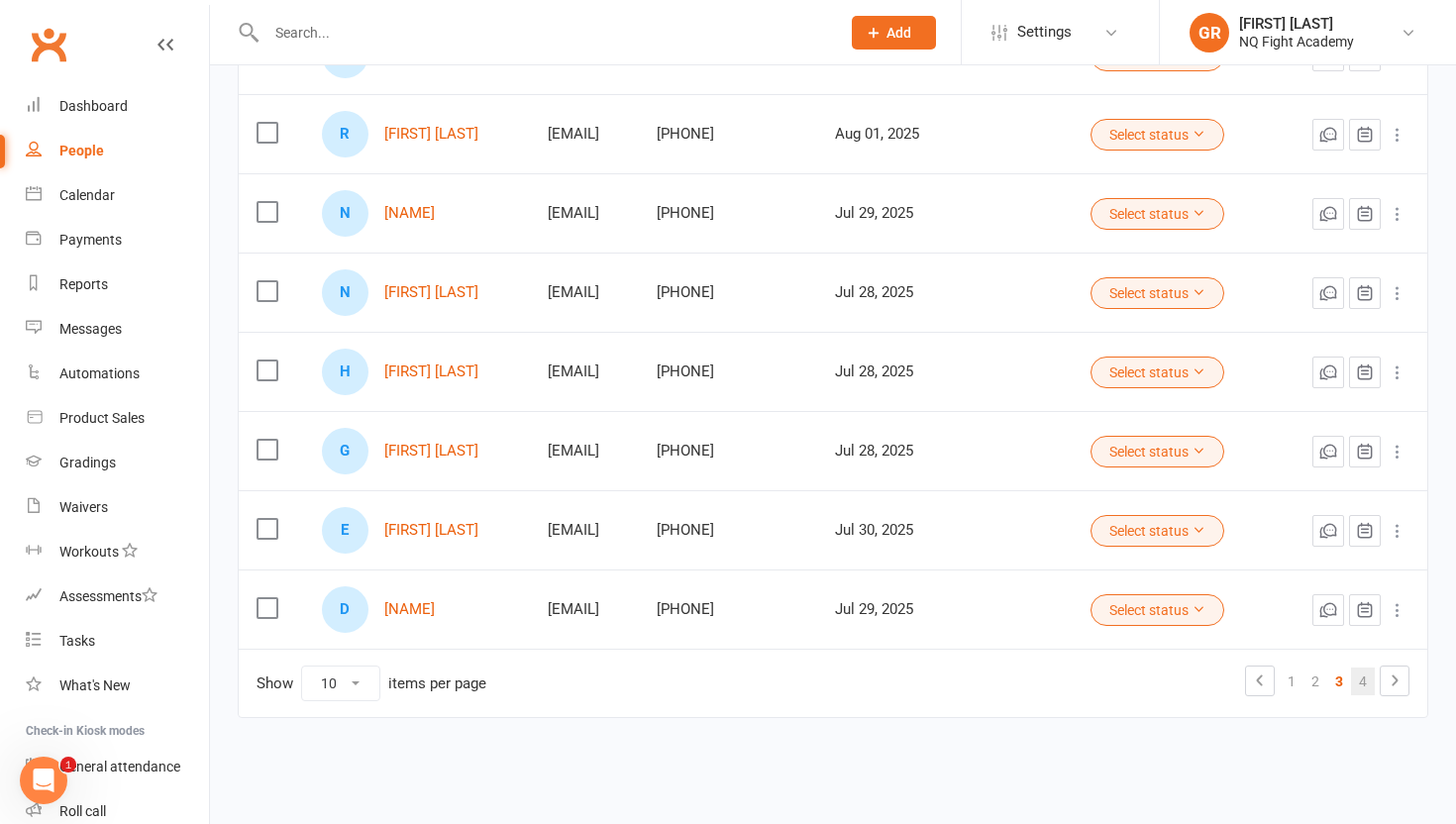 click on "4" at bounding box center (1363, 681) 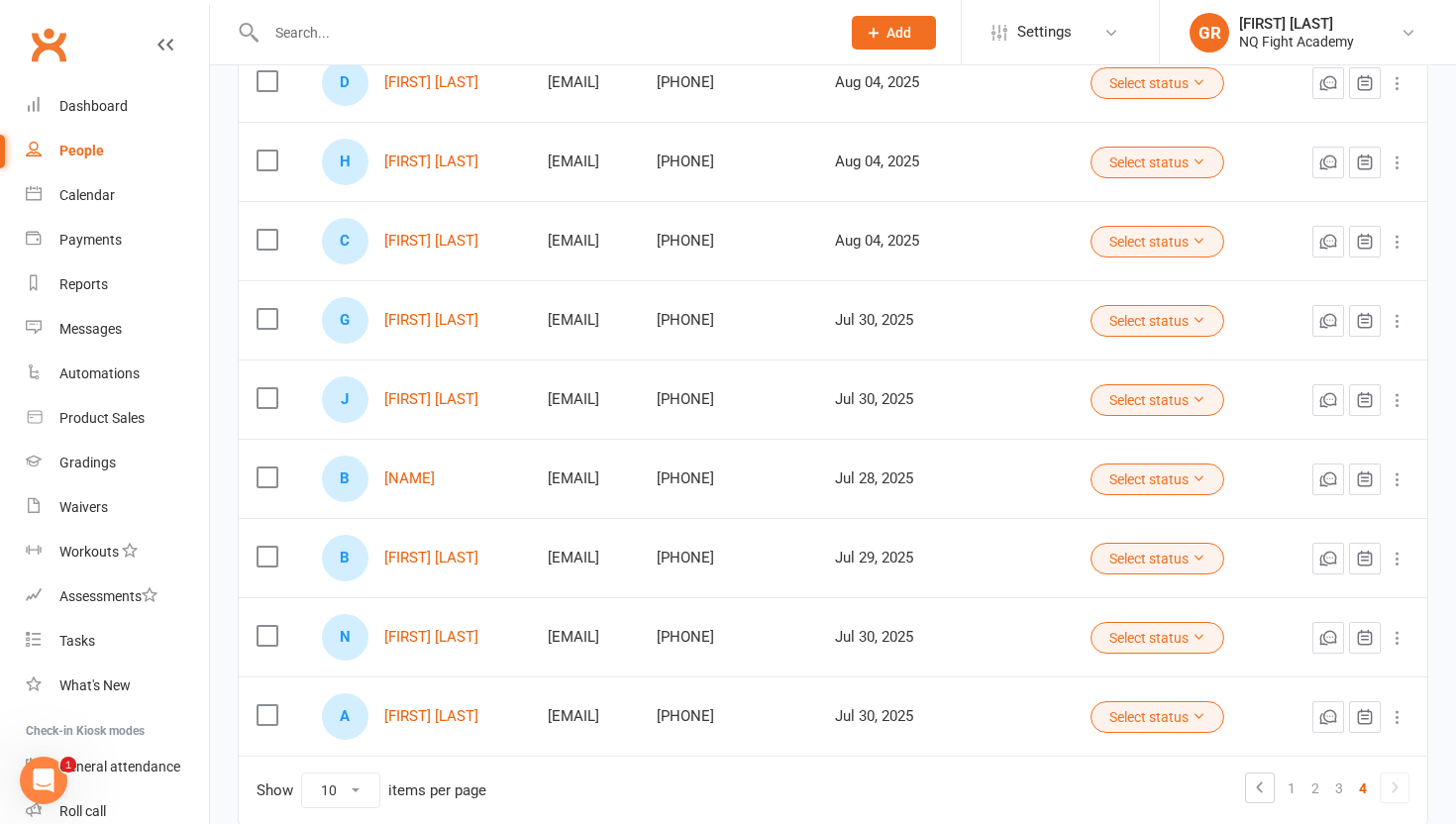 scroll, scrollTop: 411, scrollLeft: 0, axis: vertical 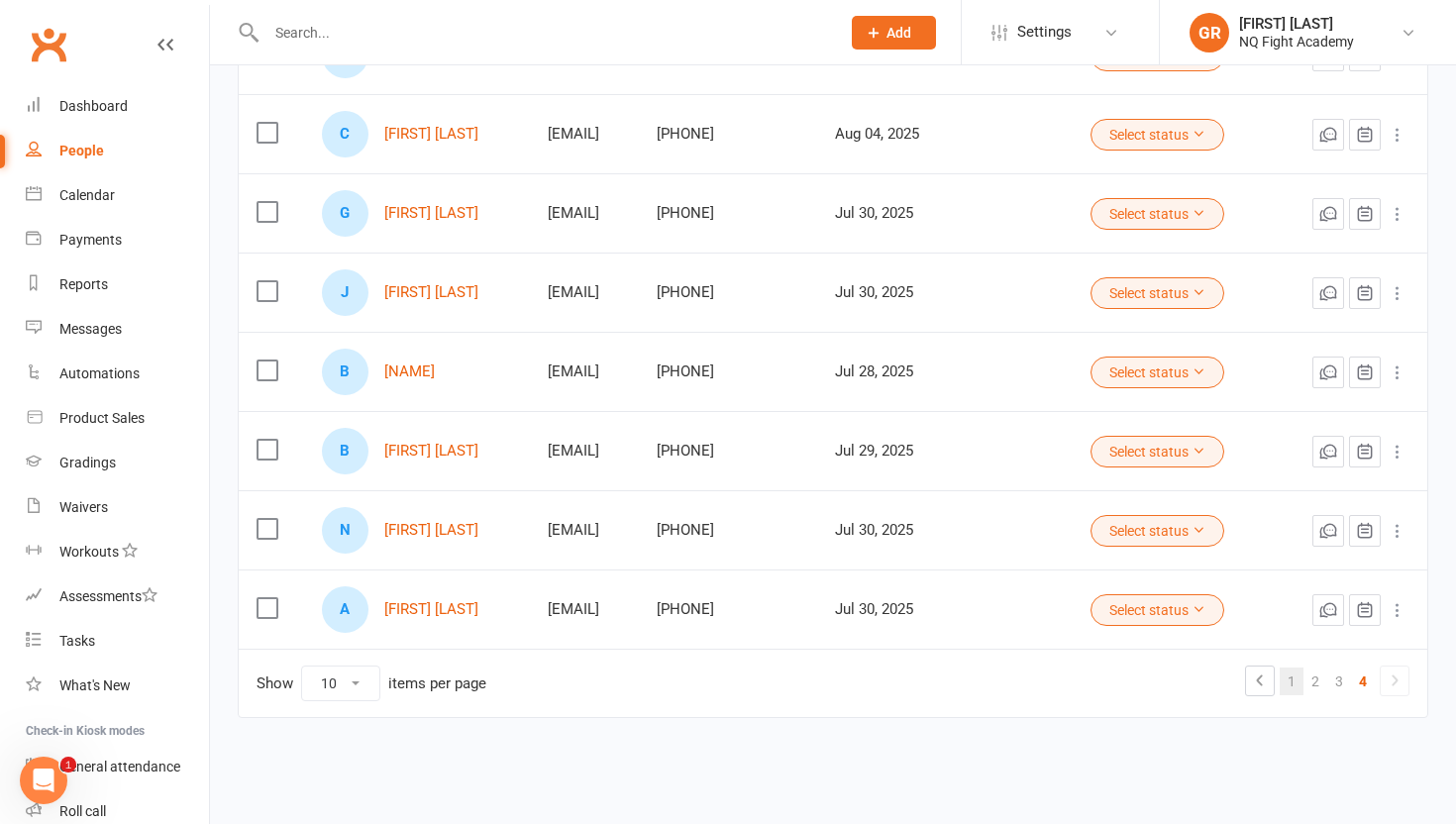 click on "1" at bounding box center (1292, 681) 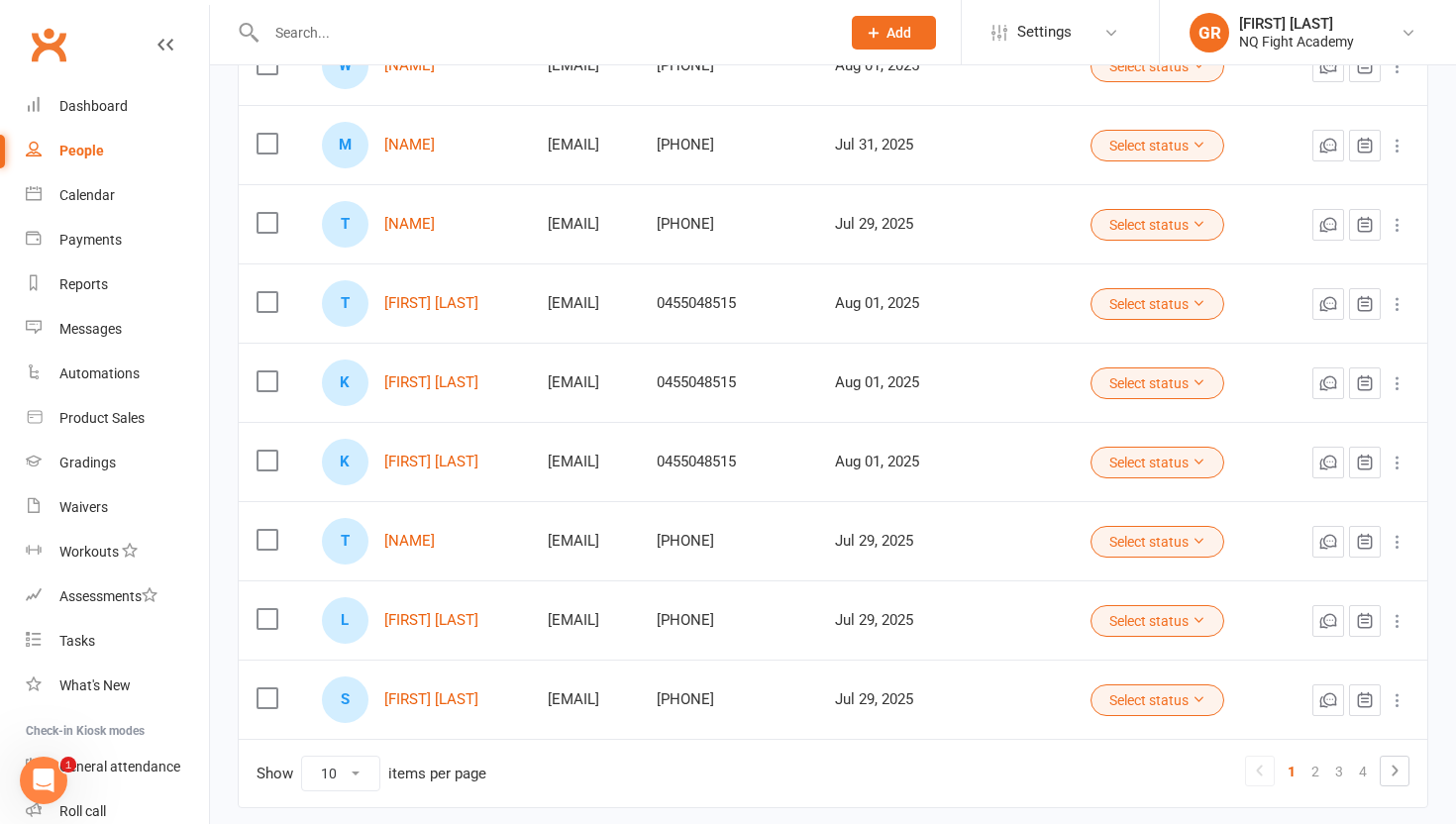 scroll, scrollTop: 490, scrollLeft: 0, axis: vertical 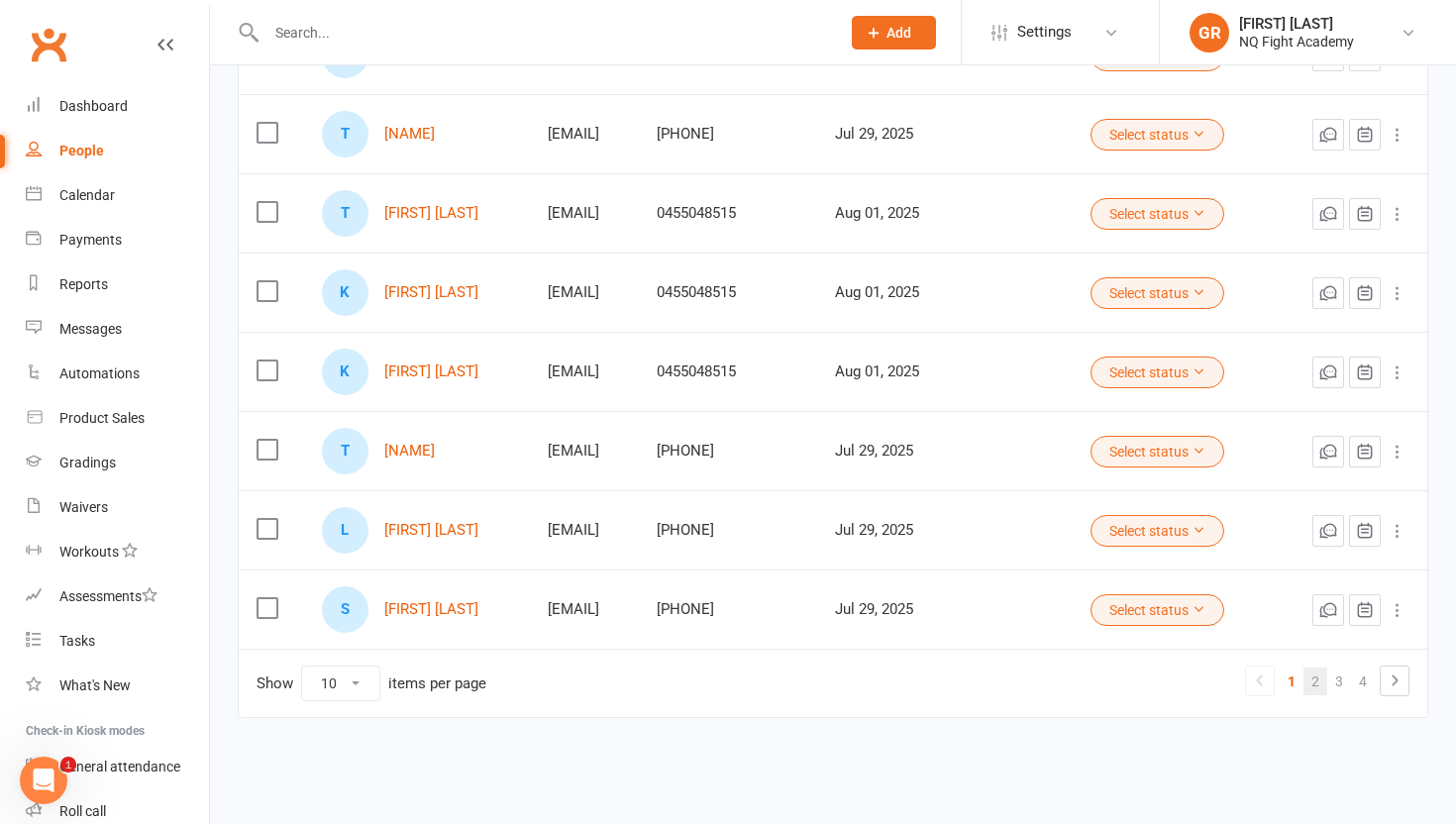 click on "2" at bounding box center (1315, 681) 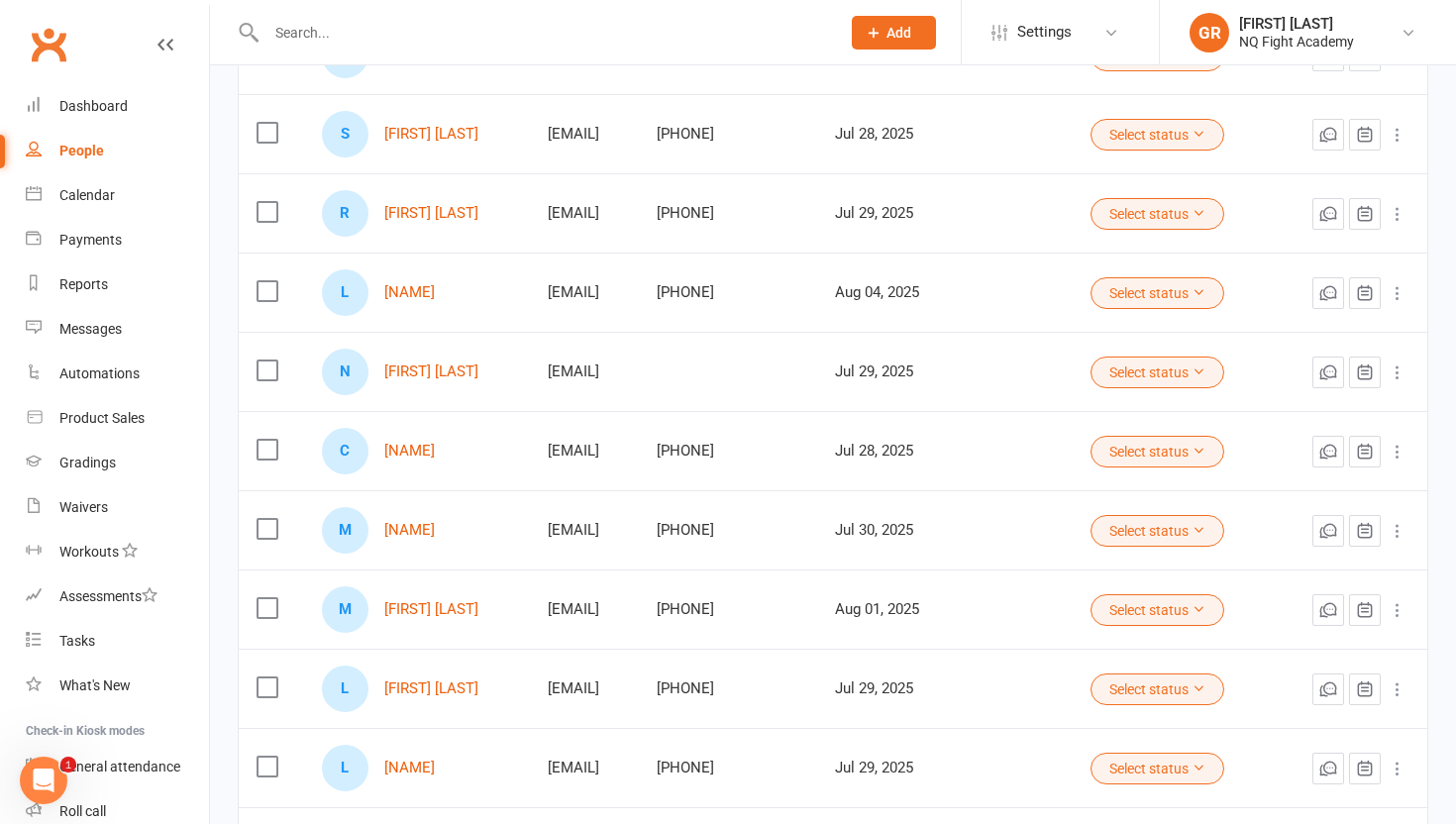 scroll, scrollTop: 490, scrollLeft: 0, axis: vertical 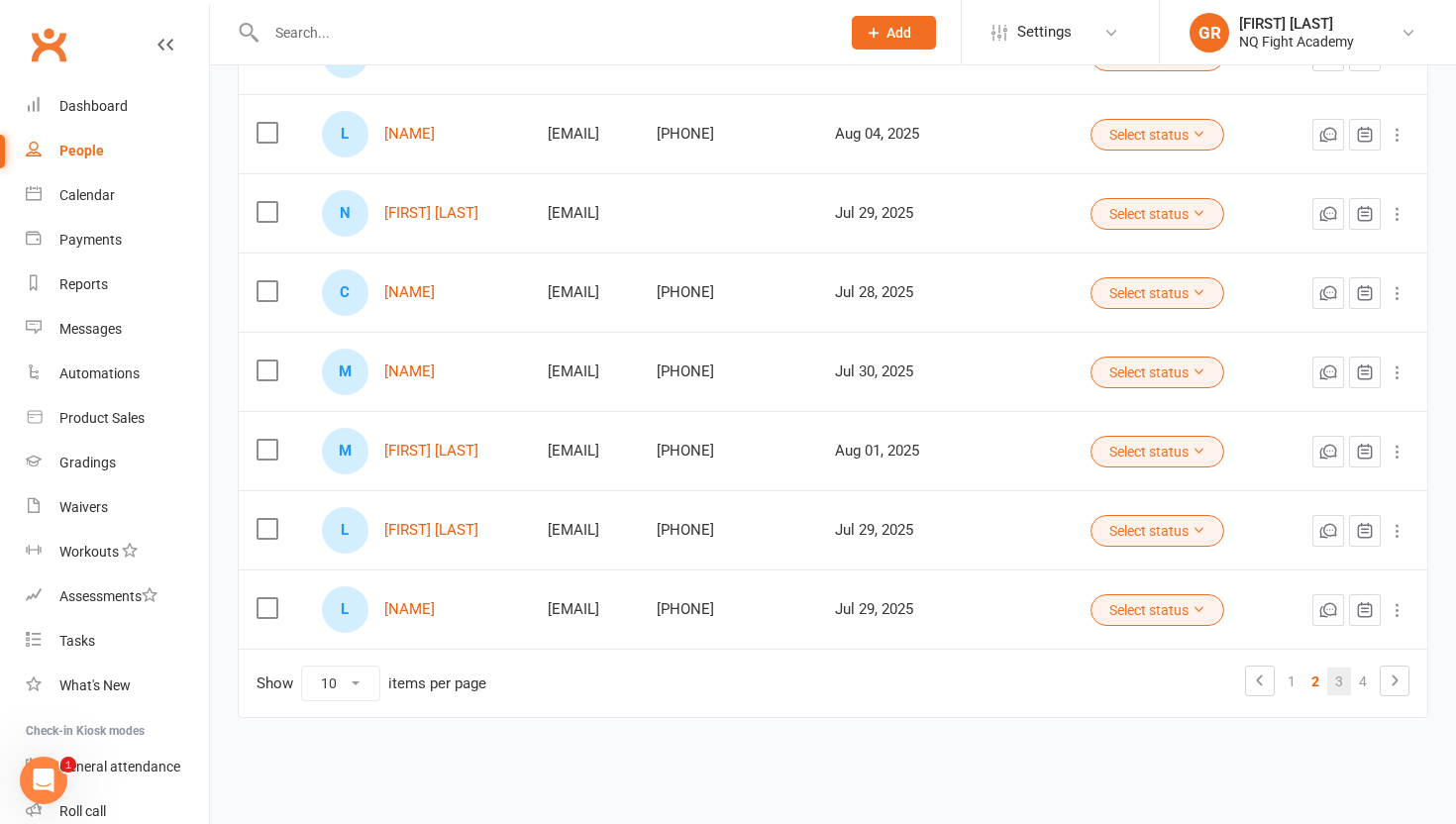 click on "3" at bounding box center (1339, 681) 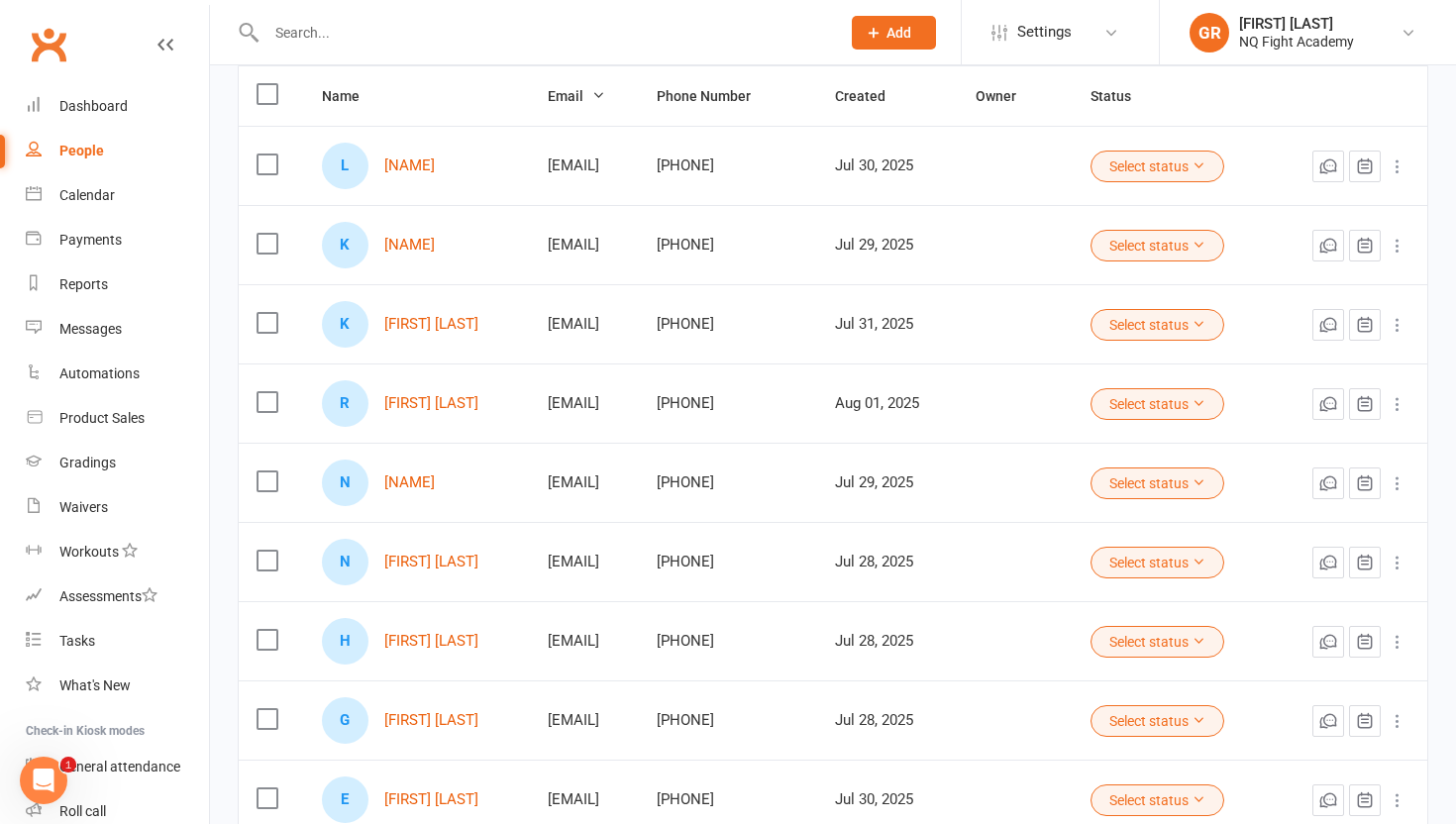 scroll, scrollTop: 0, scrollLeft: 0, axis: both 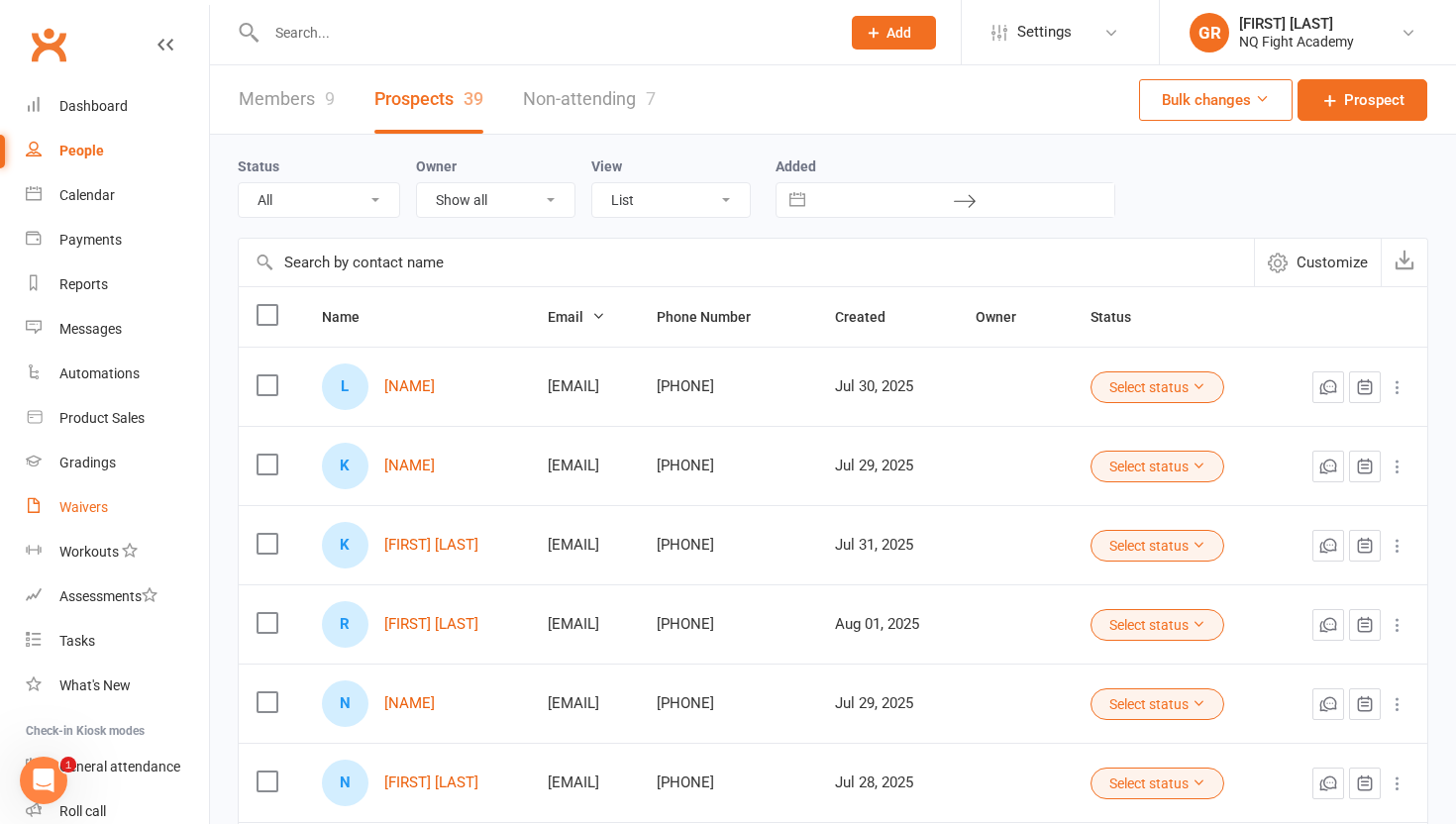 click on "Waivers" at bounding box center (83, 507) 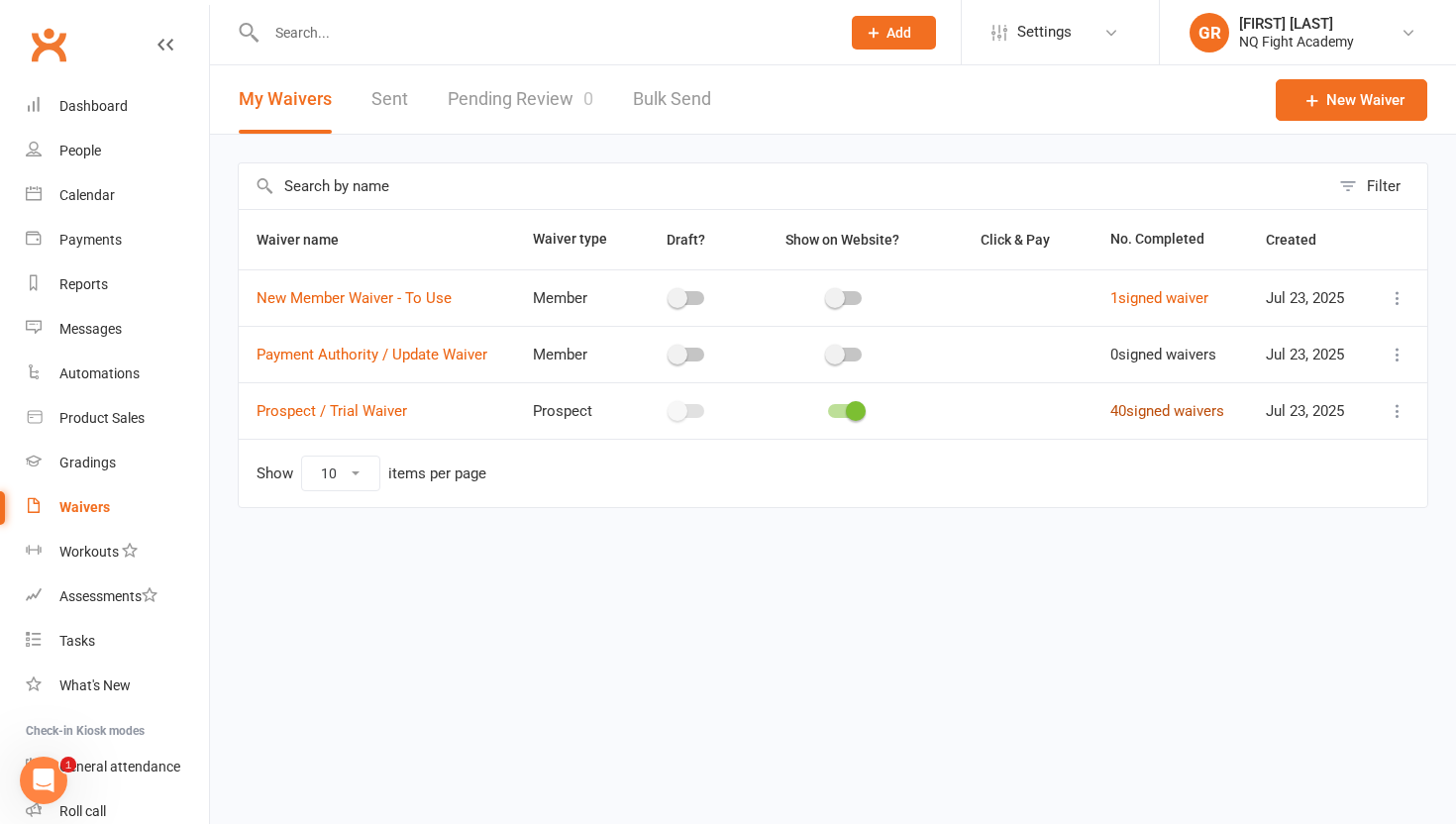 click on "40  signed   waivers" at bounding box center [1167, 411] 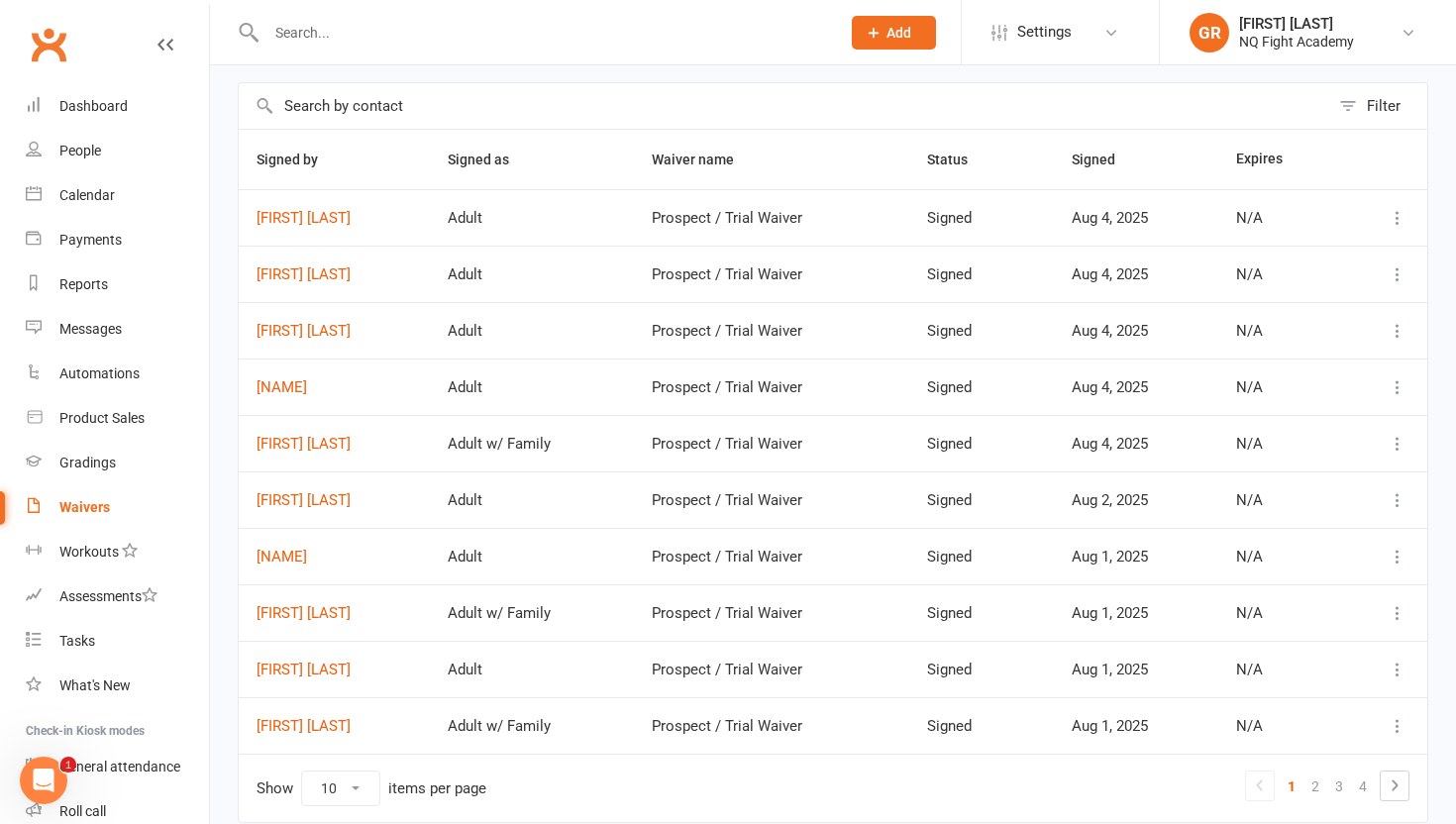 scroll, scrollTop: 162, scrollLeft: 0, axis: vertical 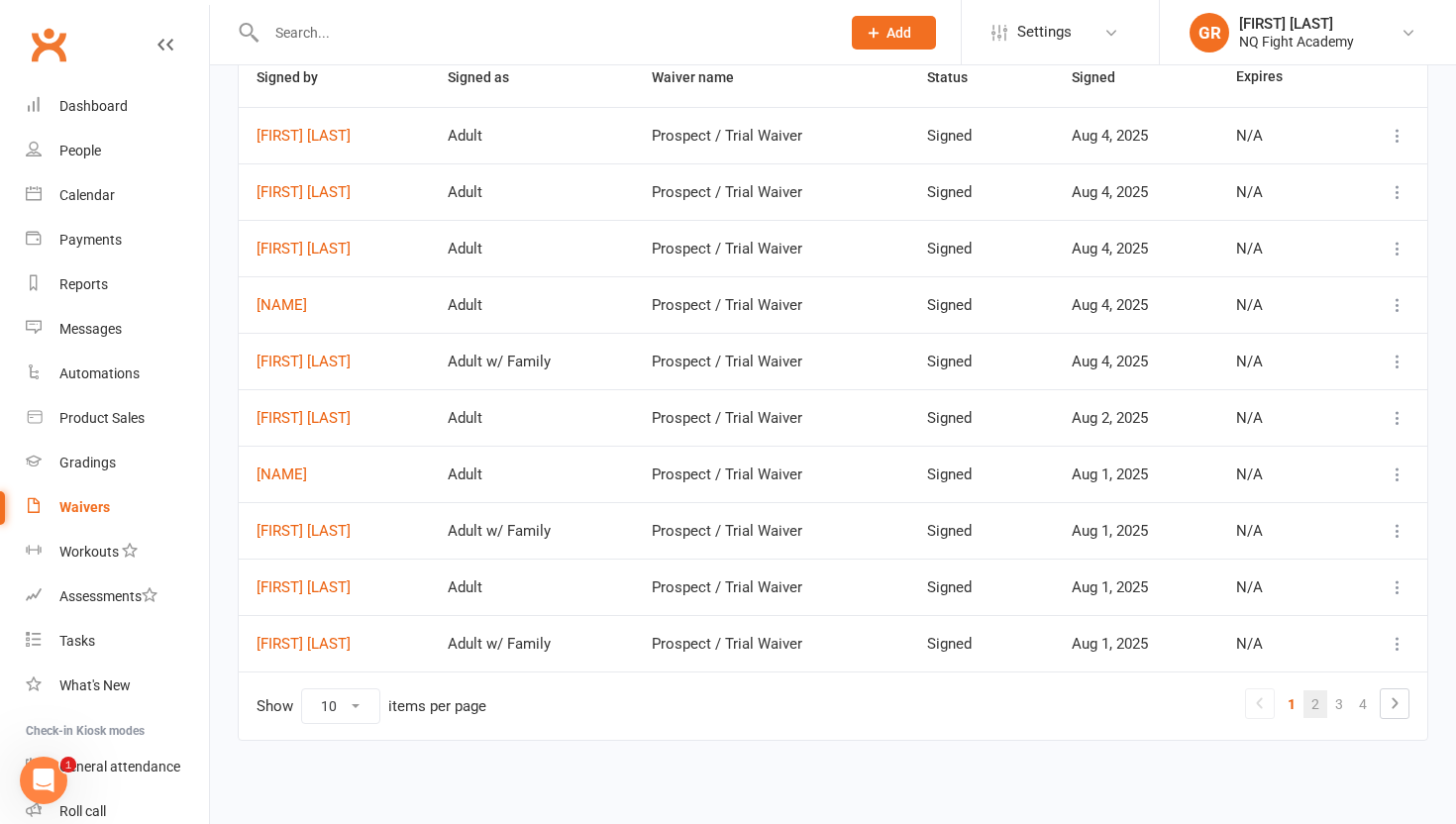 click on "2" at bounding box center (1315, 704) 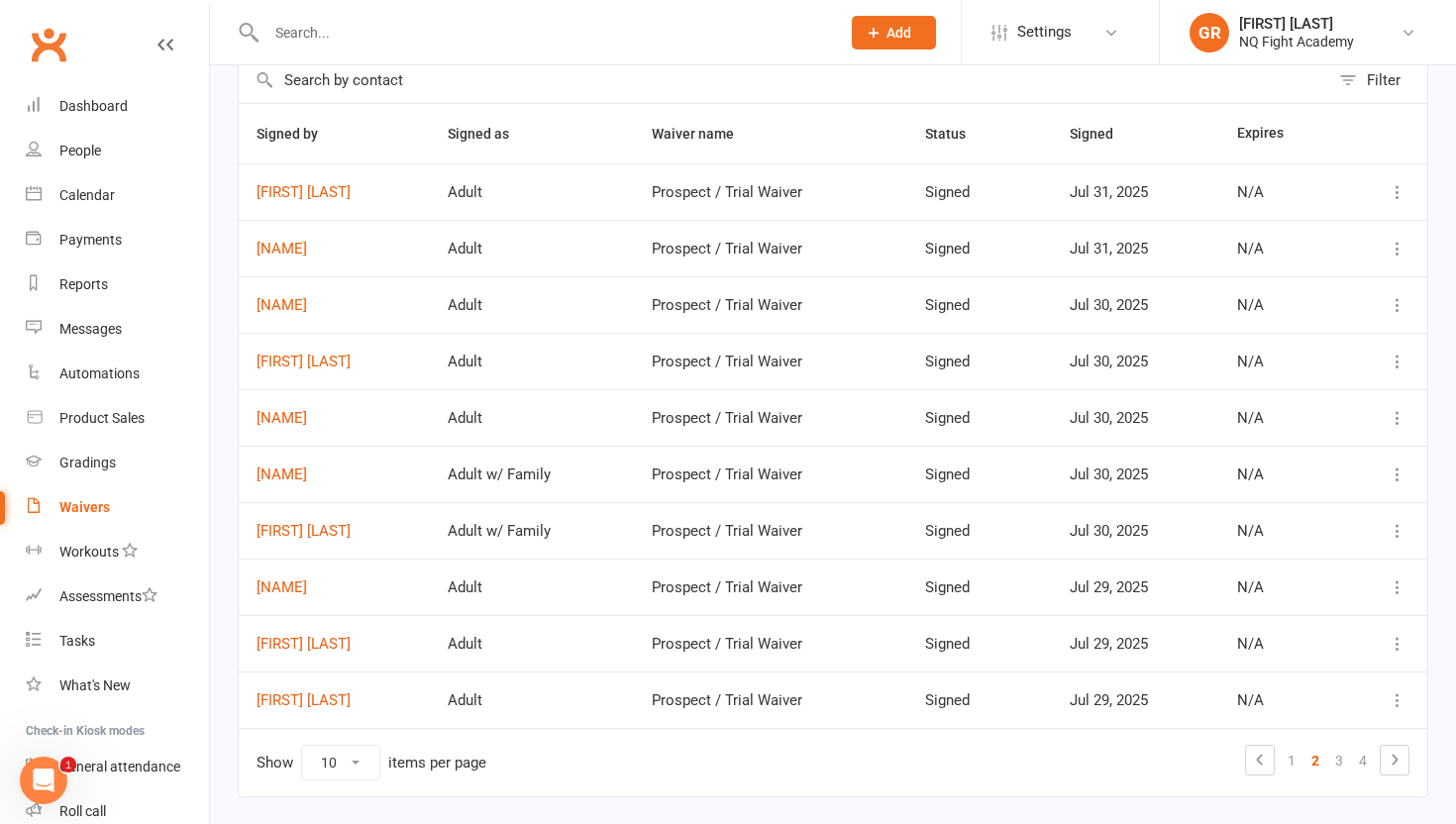 scroll, scrollTop: 163, scrollLeft: 0, axis: vertical 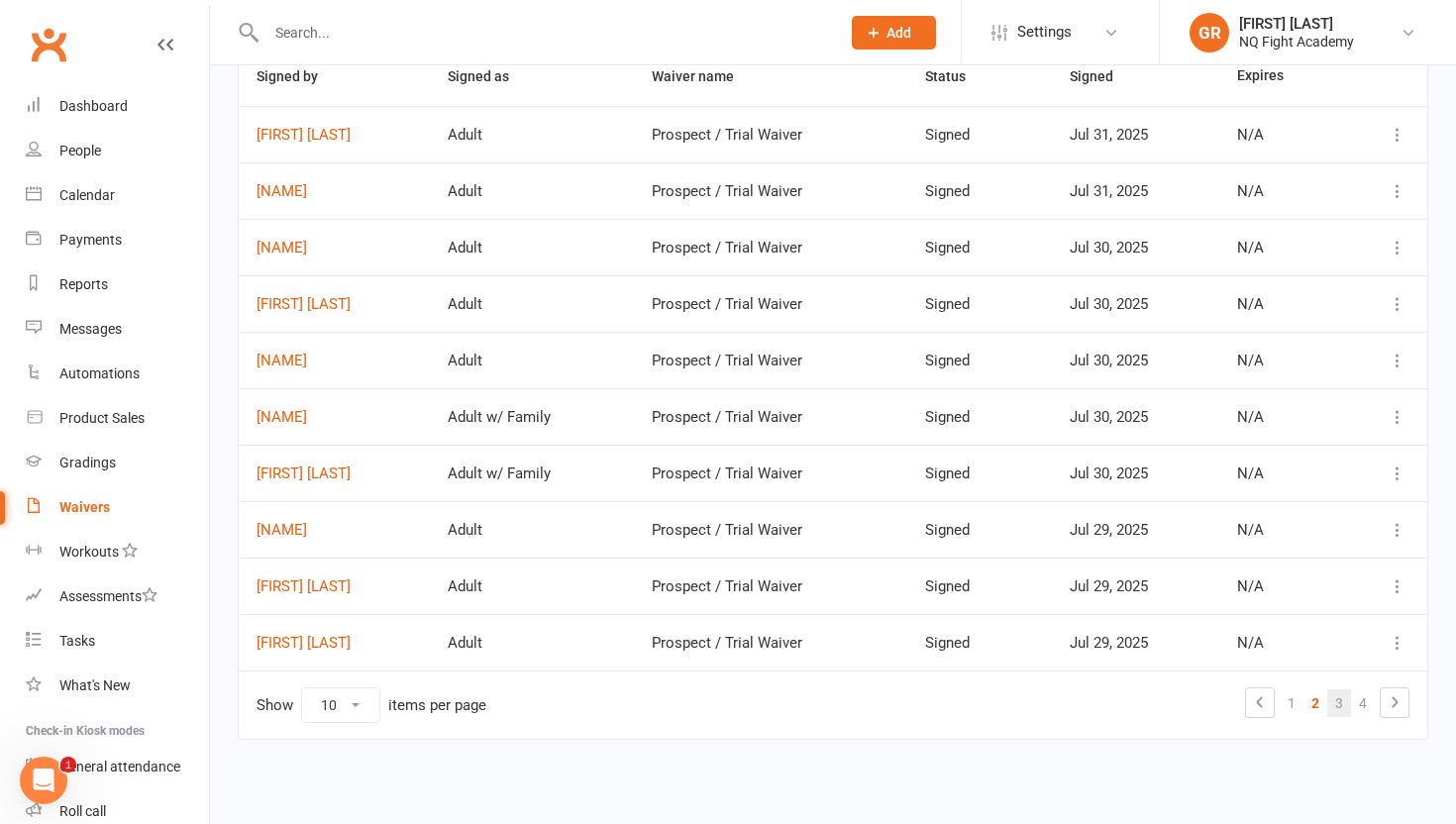 click on "3" at bounding box center [1339, 703] 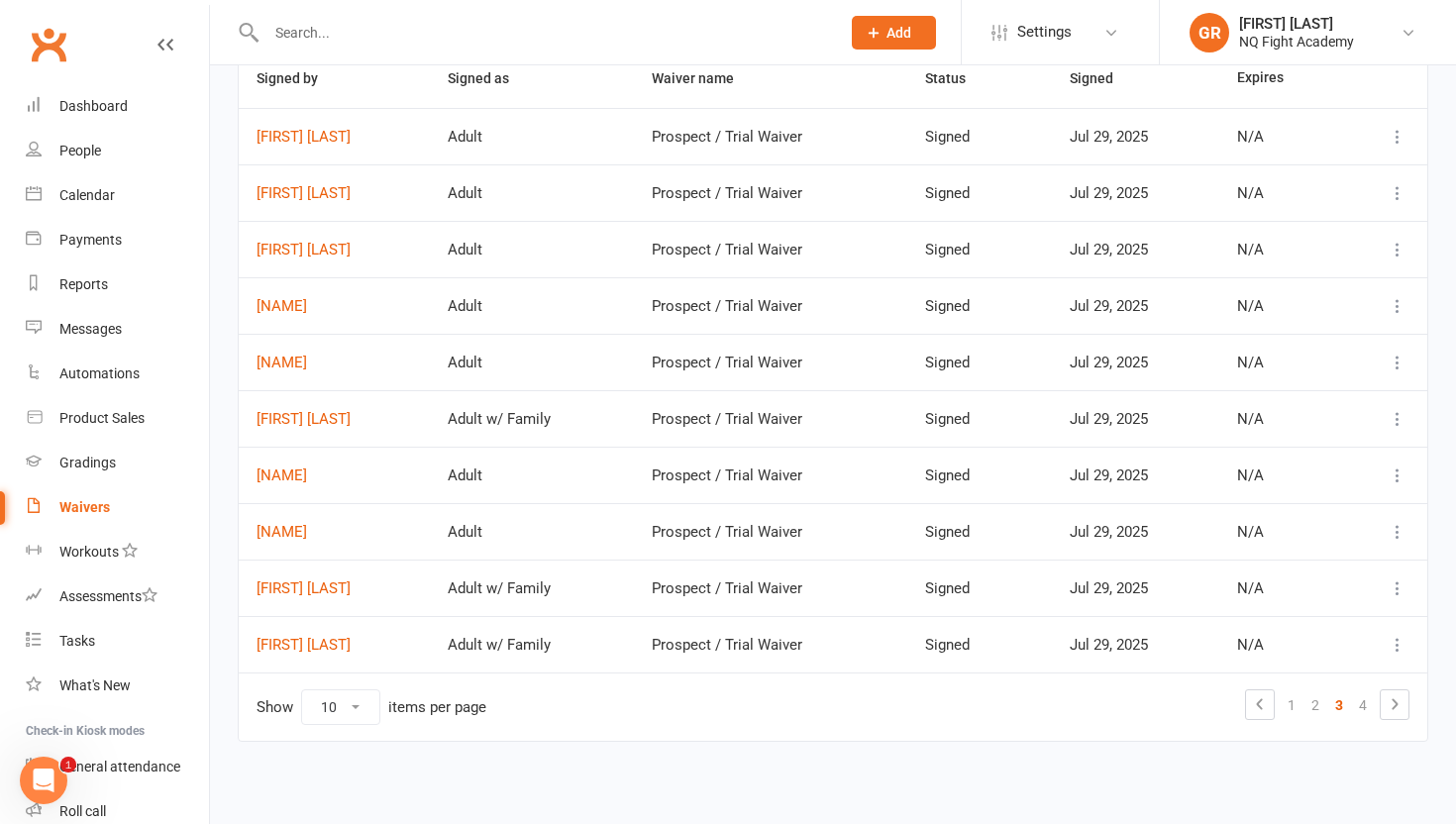 scroll, scrollTop: 163, scrollLeft: 0, axis: vertical 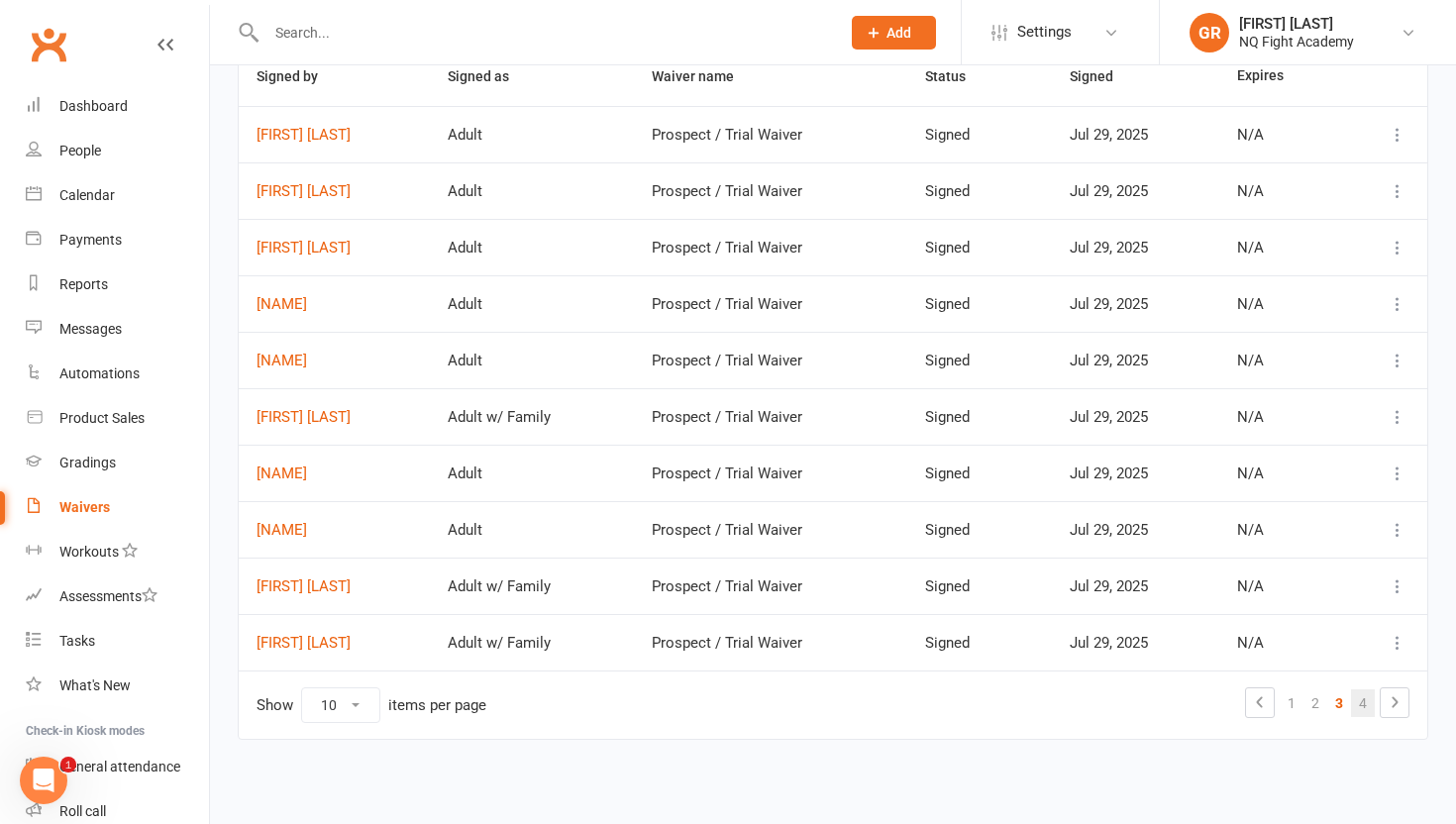 click on "4" at bounding box center (1363, 703) 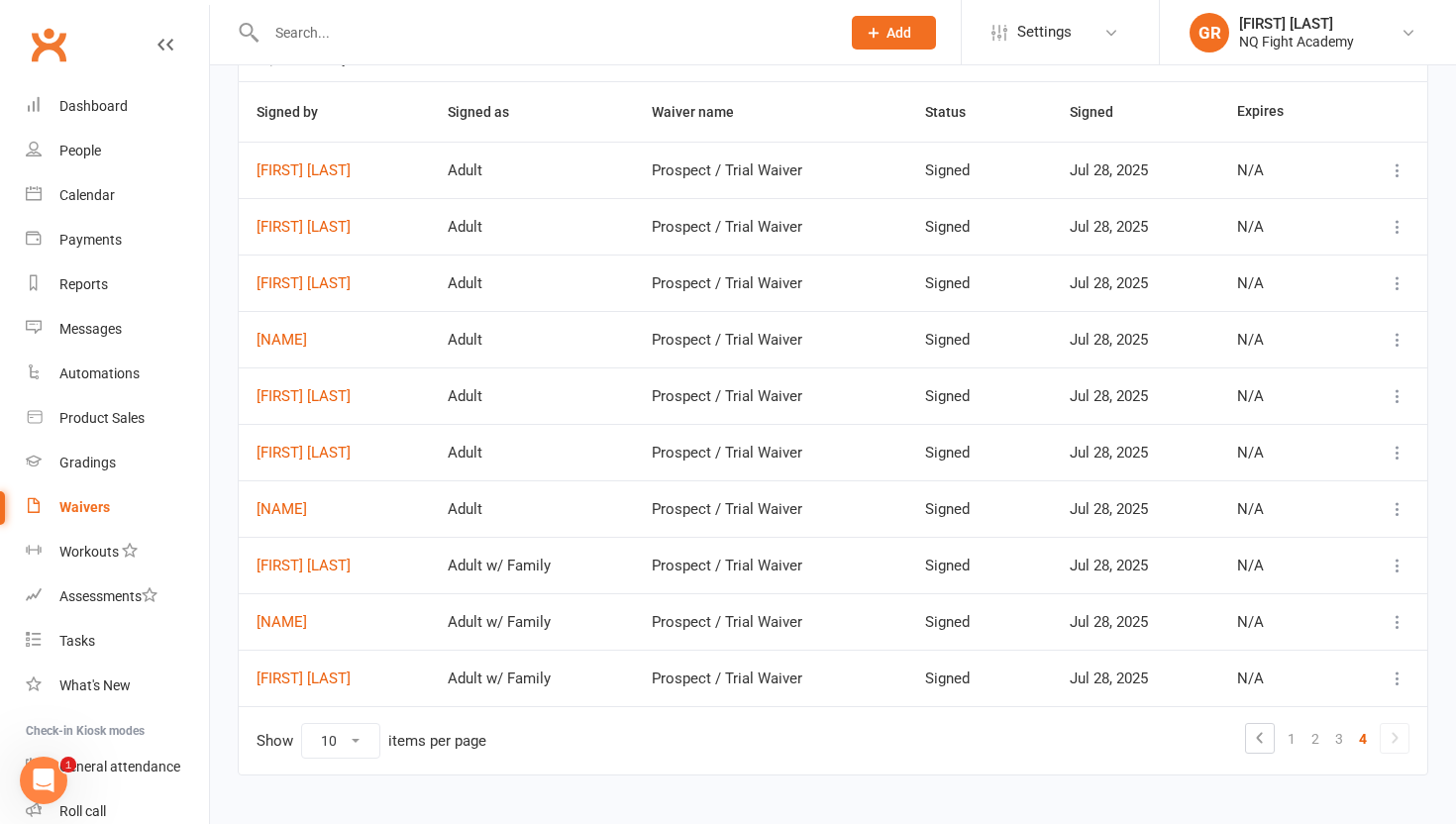 scroll, scrollTop: 134, scrollLeft: 0, axis: vertical 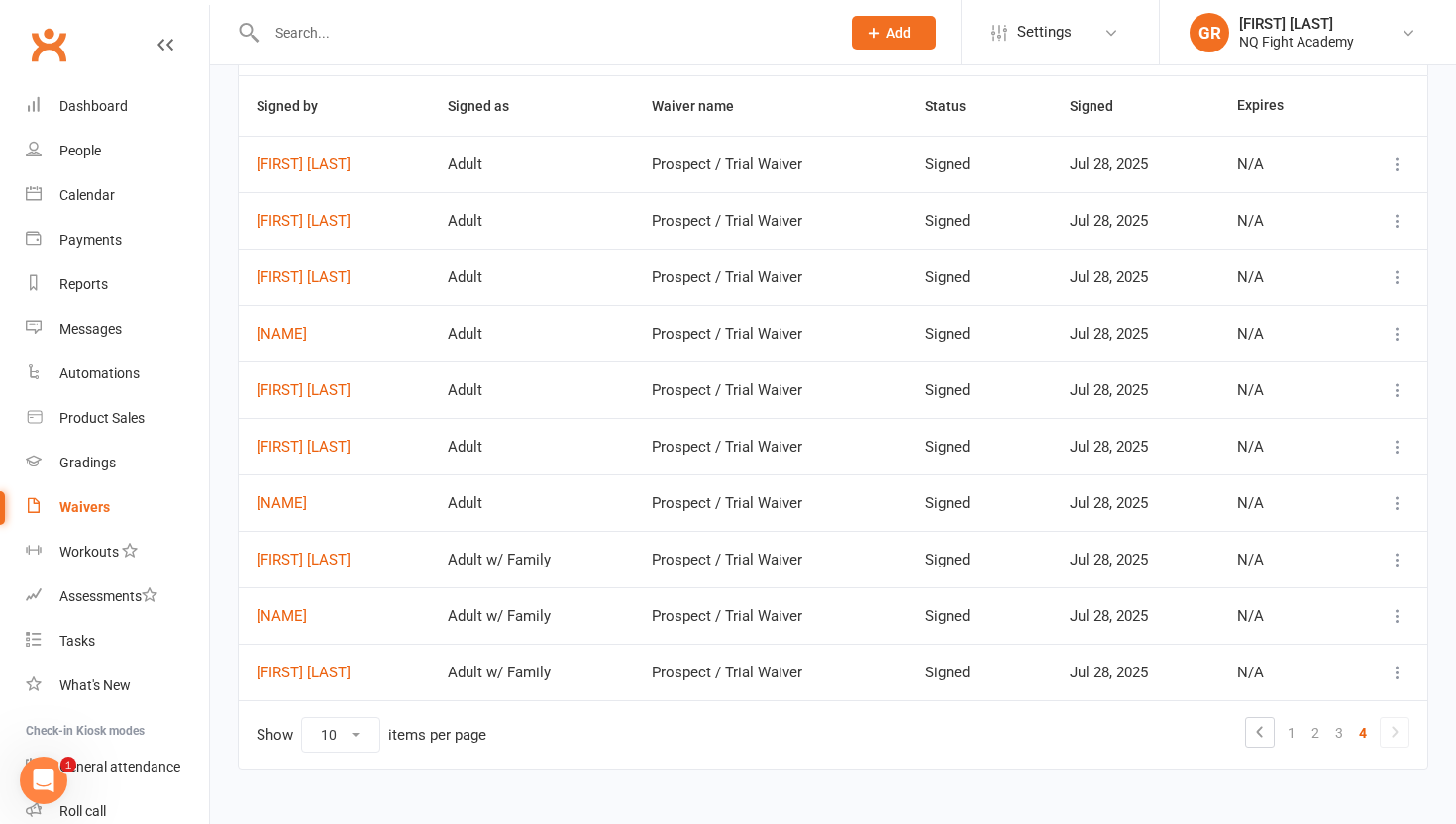 click on "Waivers" at bounding box center (84, 507) 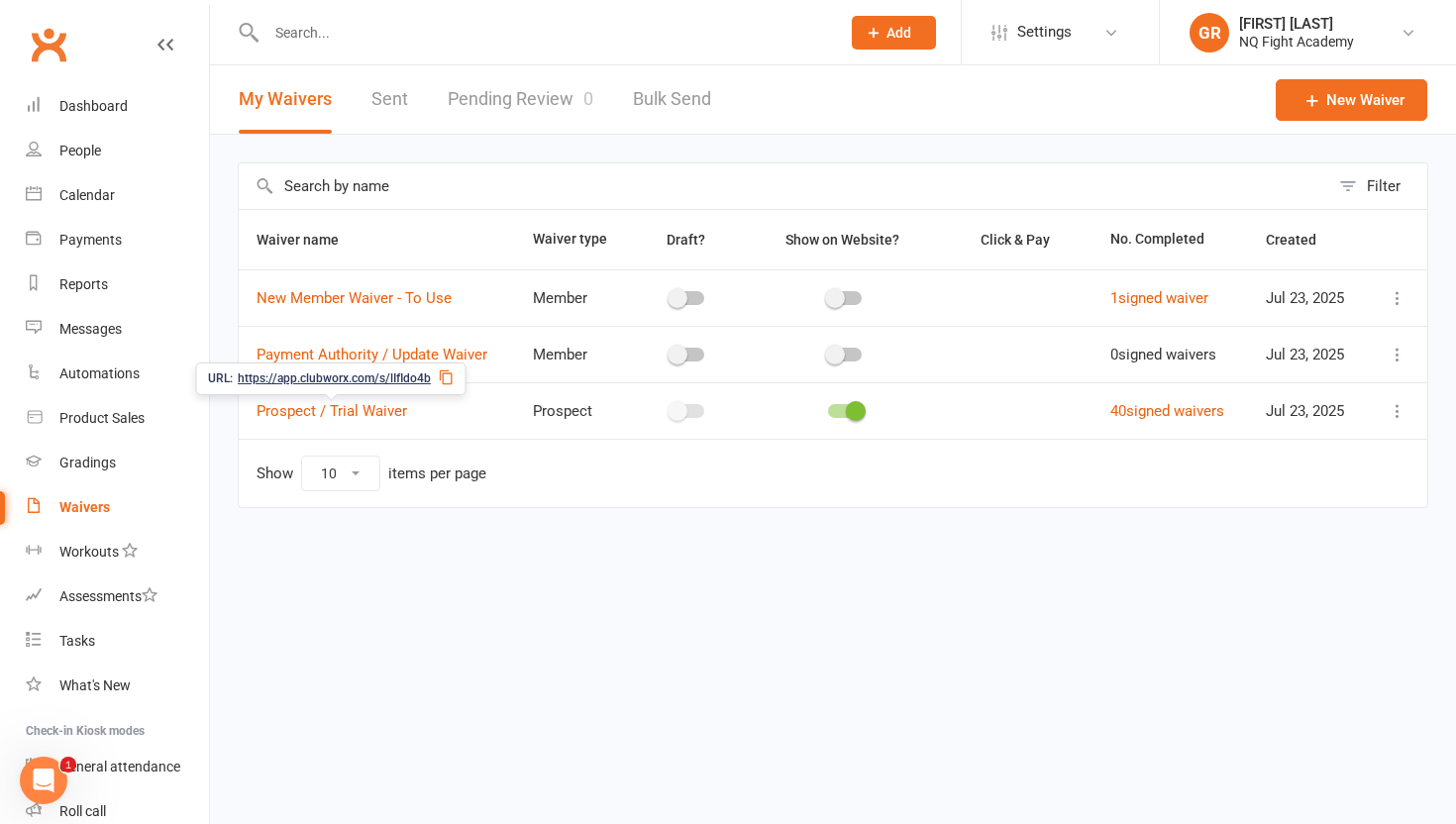 click on "https://app.clubworx.com/s/lIfIdo4b" at bounding box center (334, 378) 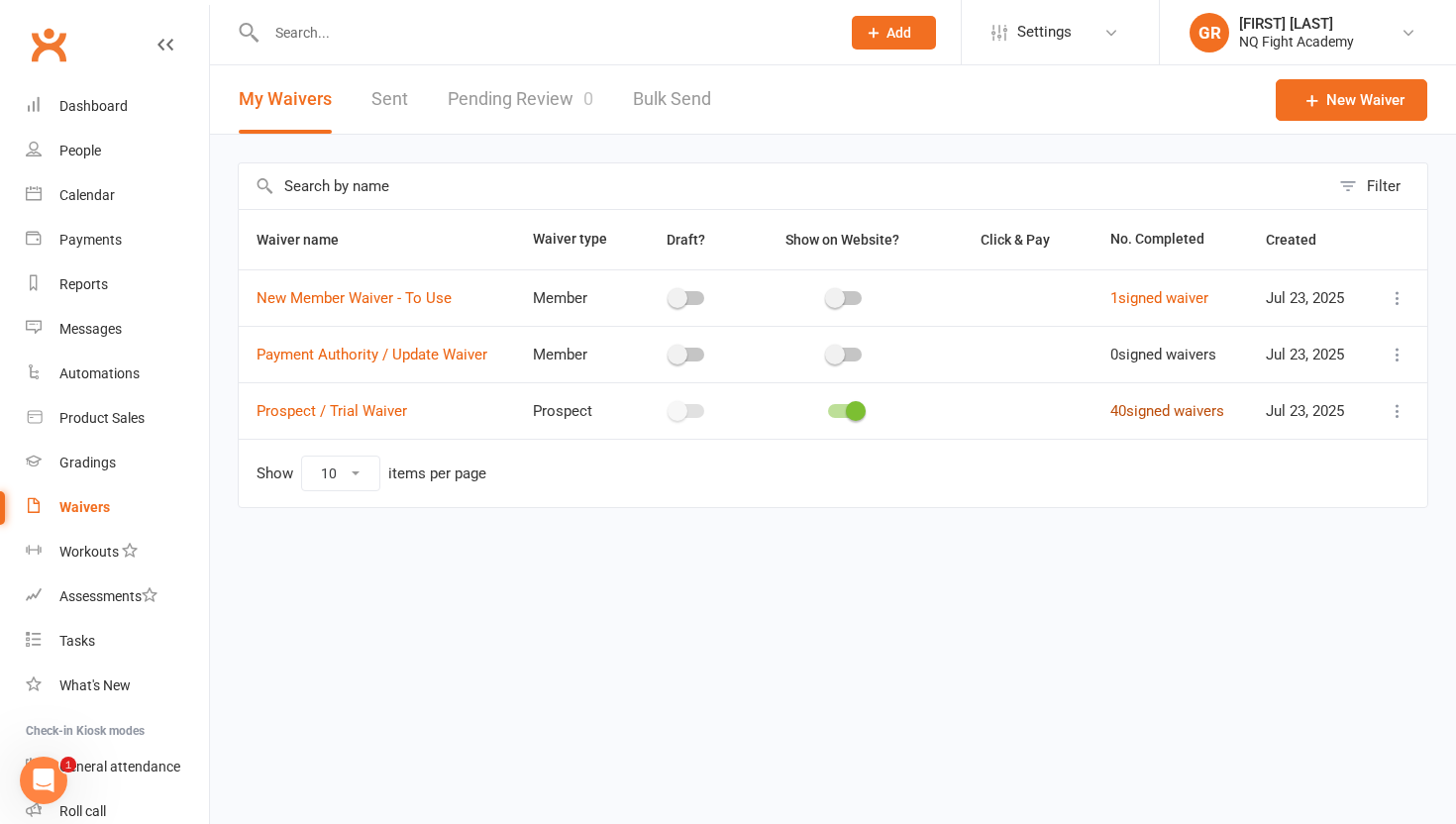 click on "40  signed   waivers" at bounding box center (1167, 411) 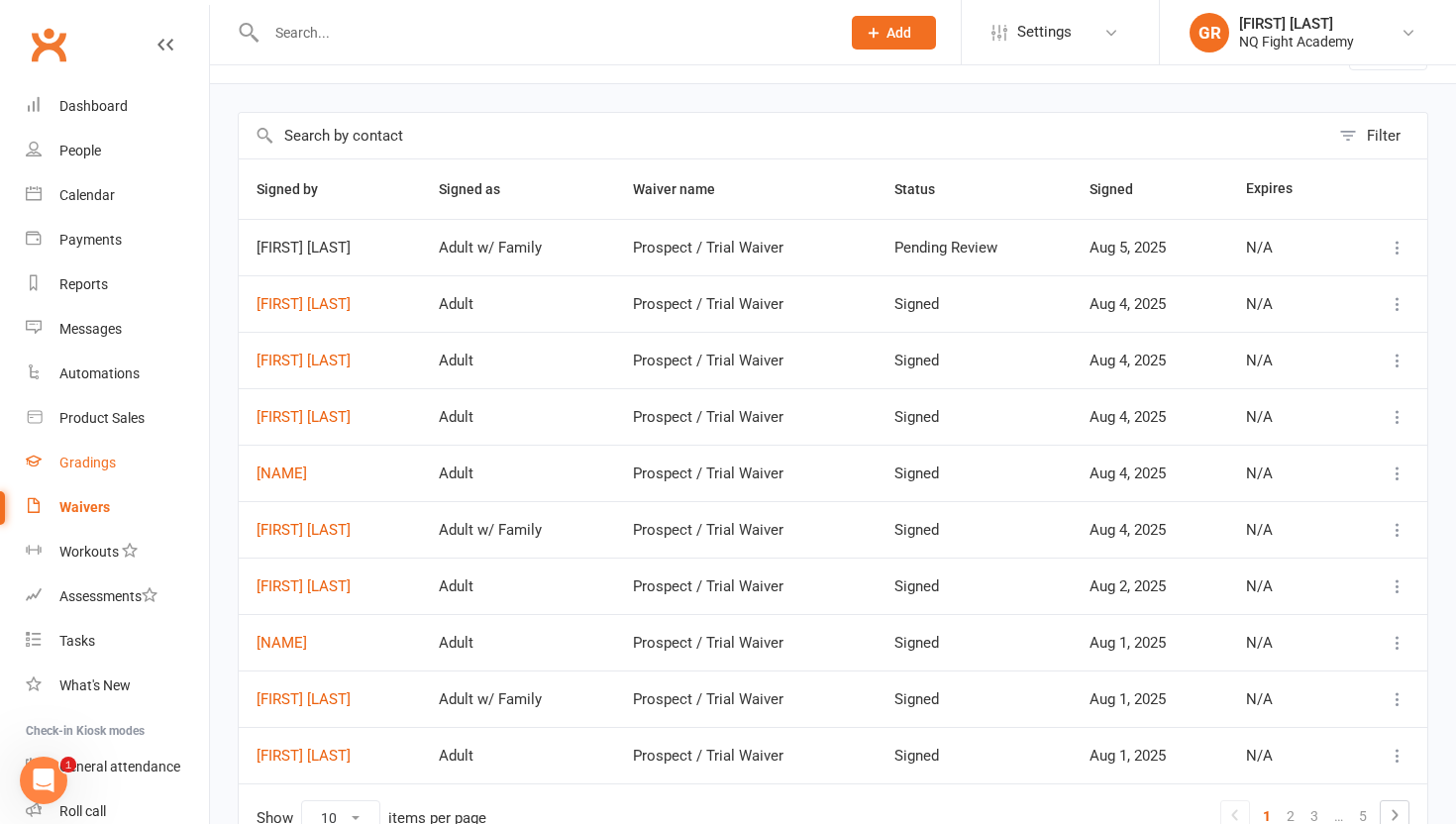 scroll, scrollTop: 0, scrollLeft: 0, axis: both 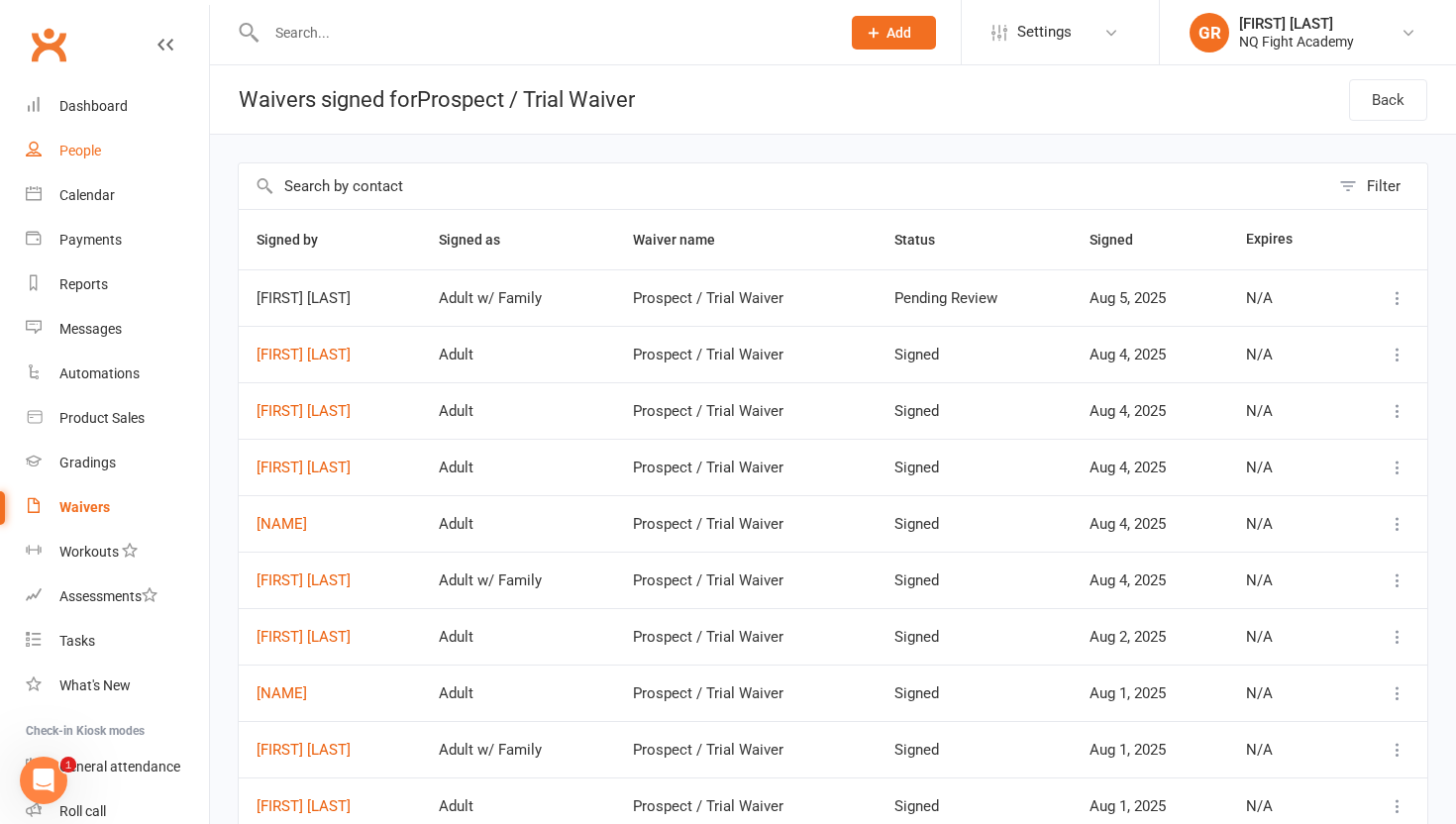 click on "People" at bounding box center (80, 151) 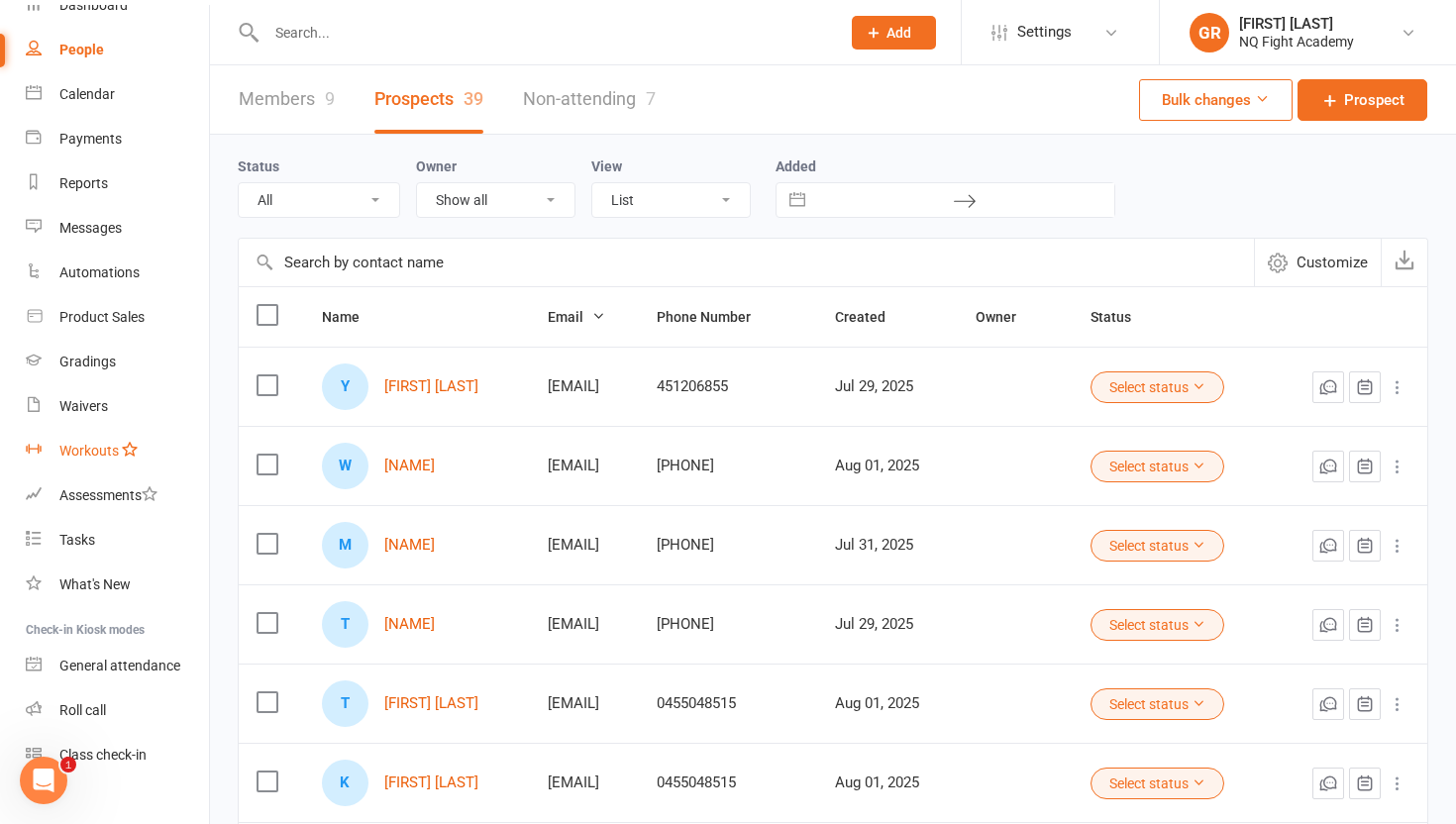 scroll, scrollTop: 112, scrollLeft: 0, axis: vertical 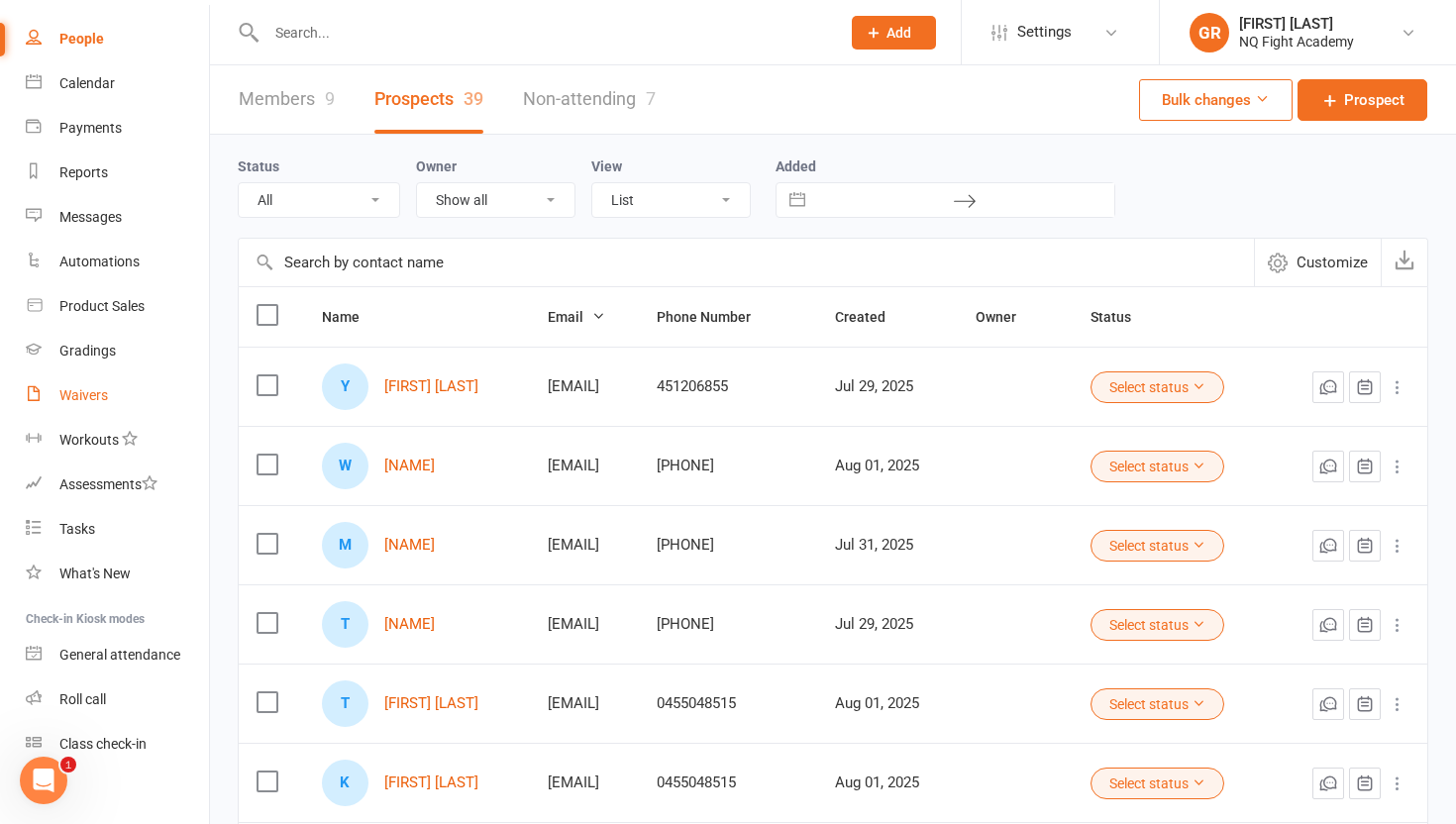 click on "Waivers" at bounding box center (83, 395) 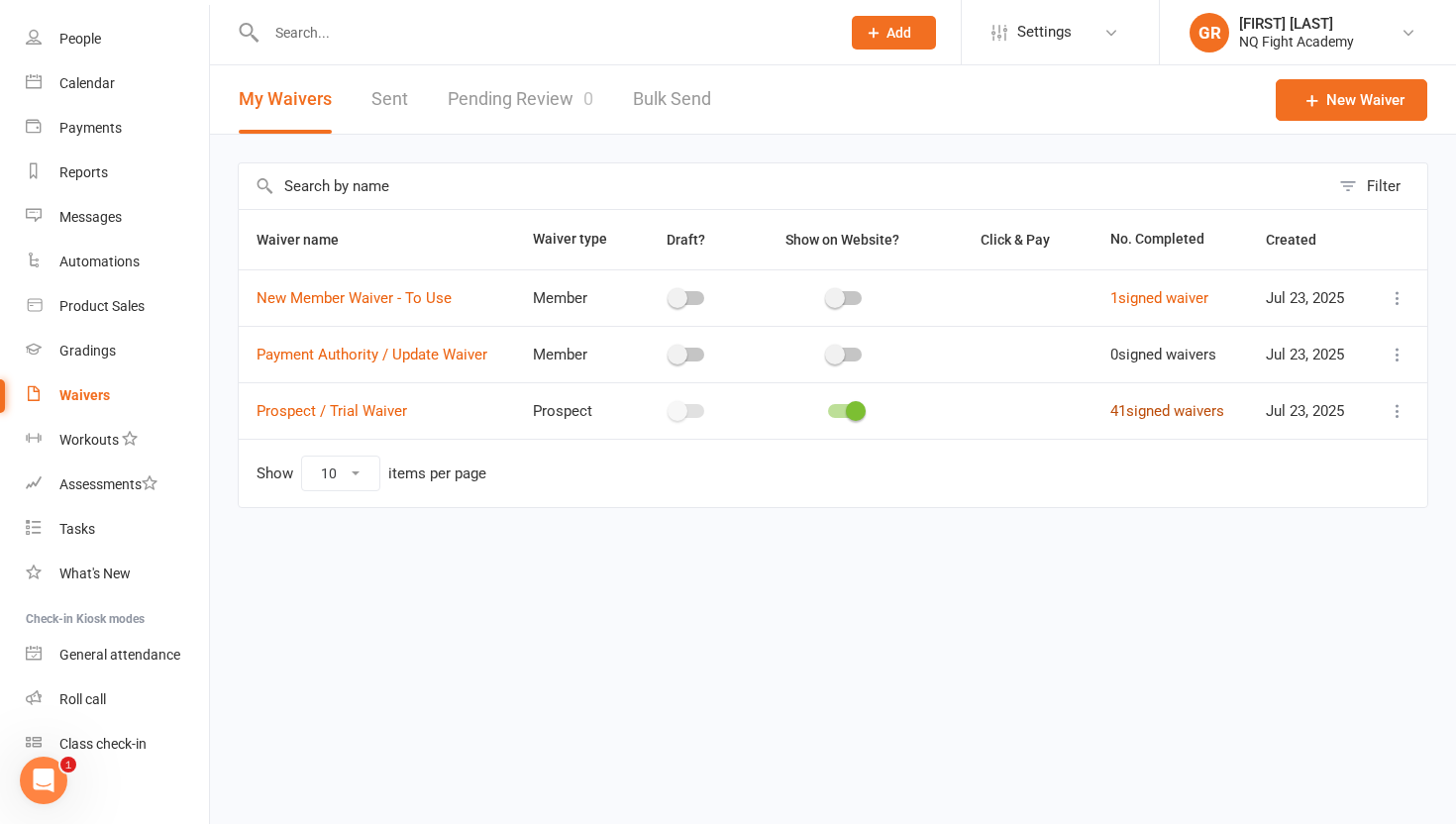 click on "41 signed waivers" at bounding box center (1167, 411) 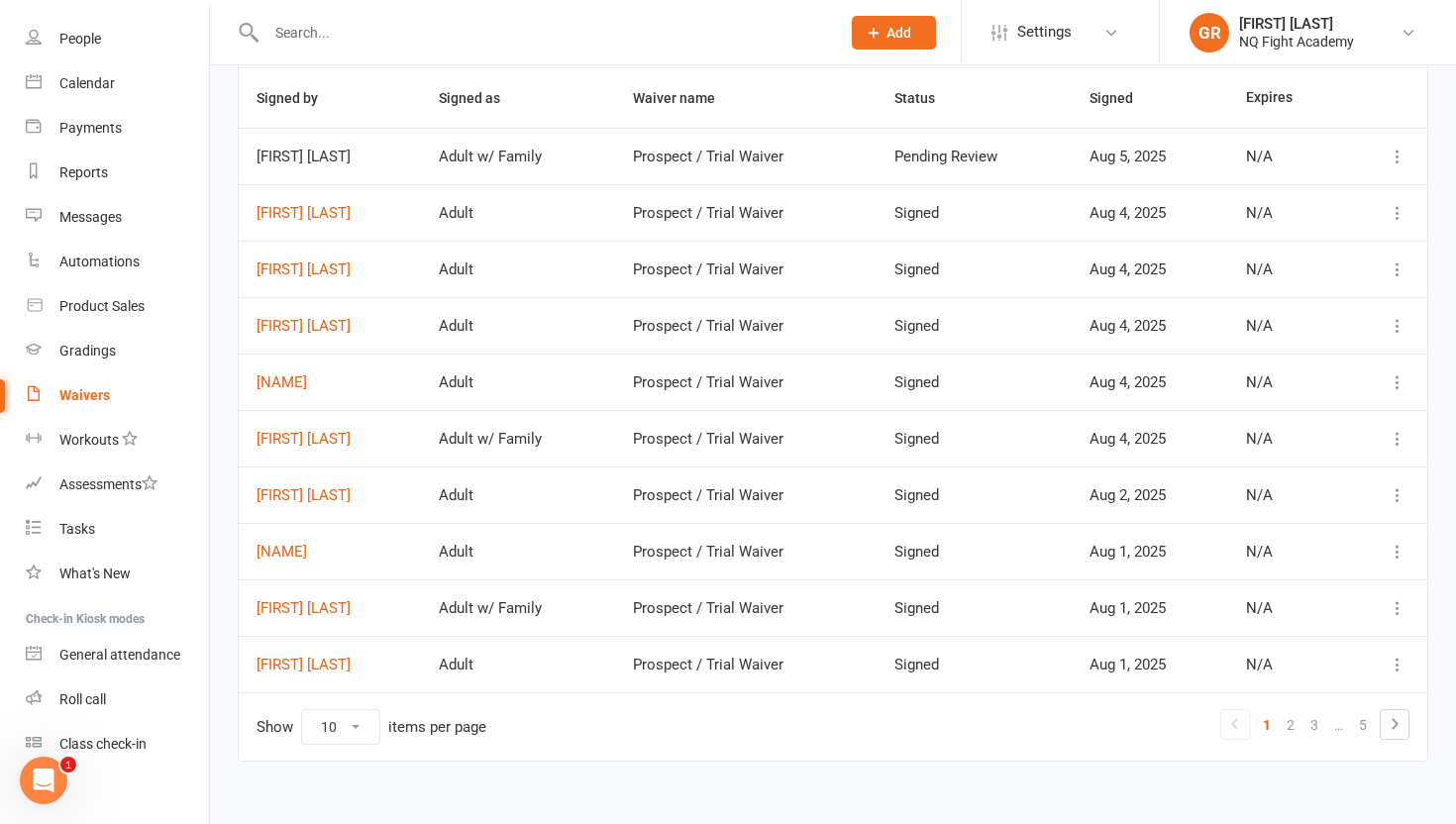 scroll, scrollTop: 163, scrollLeft: 0, axis: vertical 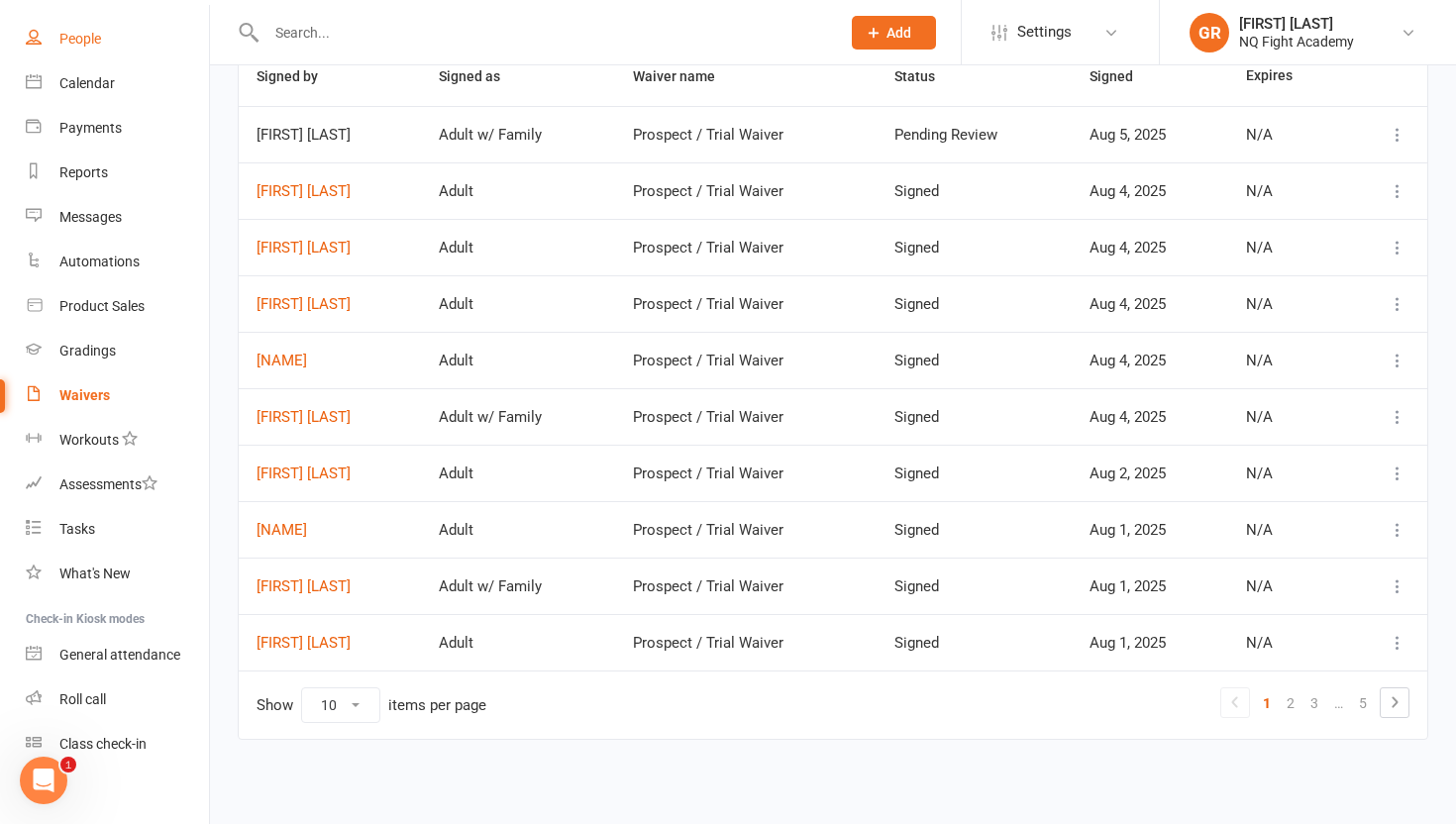 click on "People" at bounding box center (117, 39) 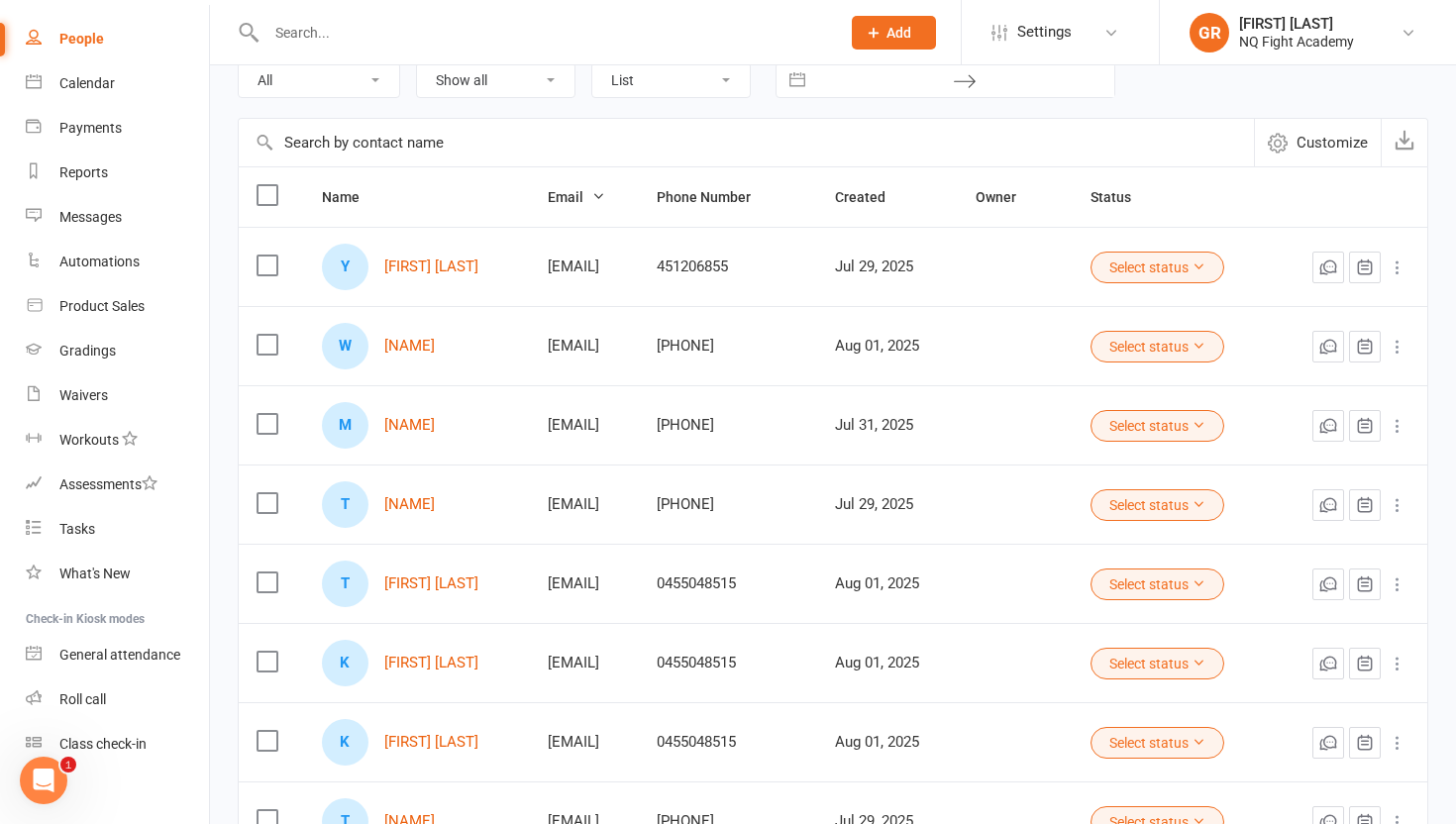 scroll, scrollTop: 490, scrollLeft: 0, axis: vertical 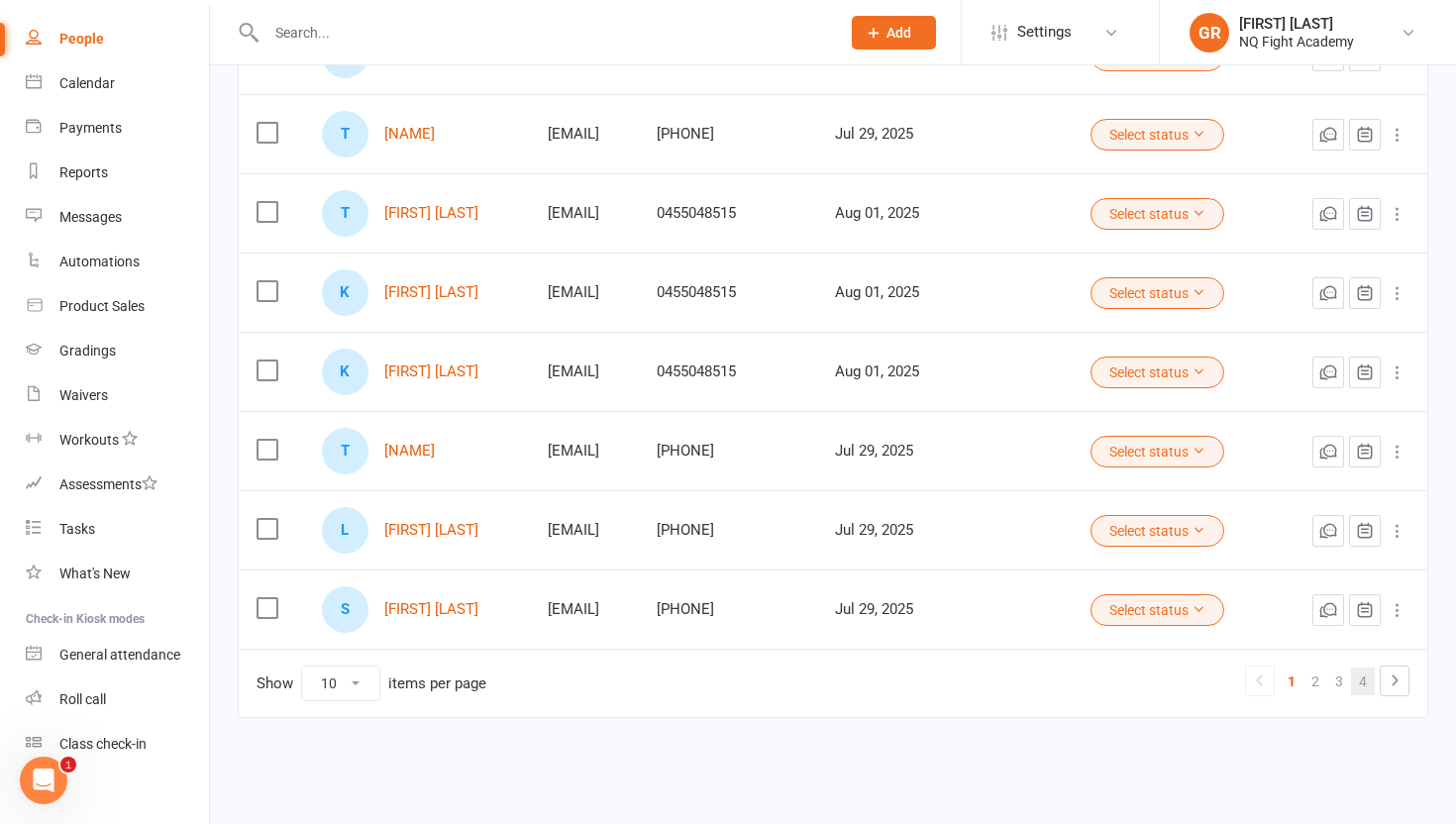 click on "4" at bounding box center [1363, 681] 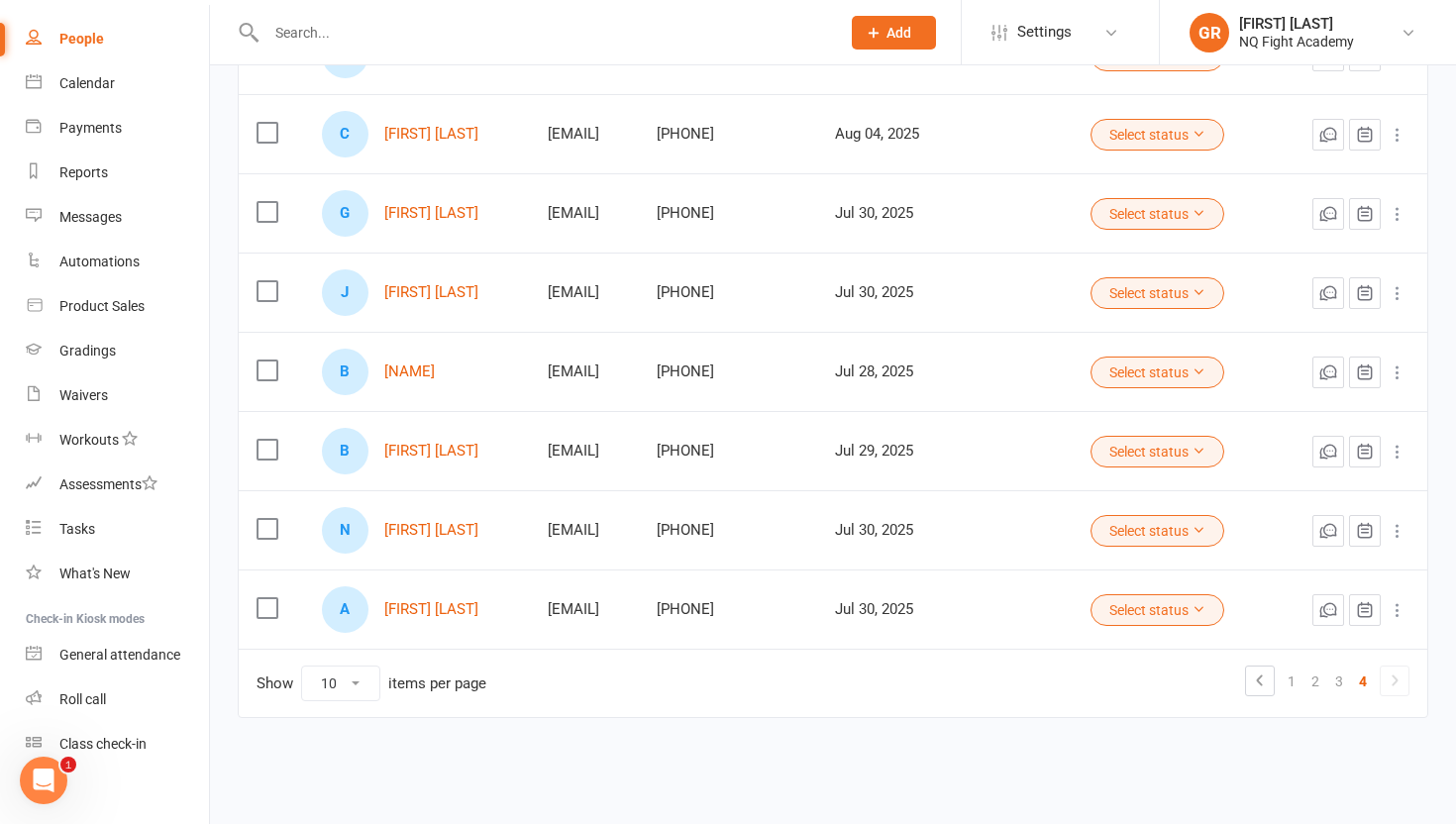 scroll, scrollTop: 411, scrollLeft: 0, axis: vertical 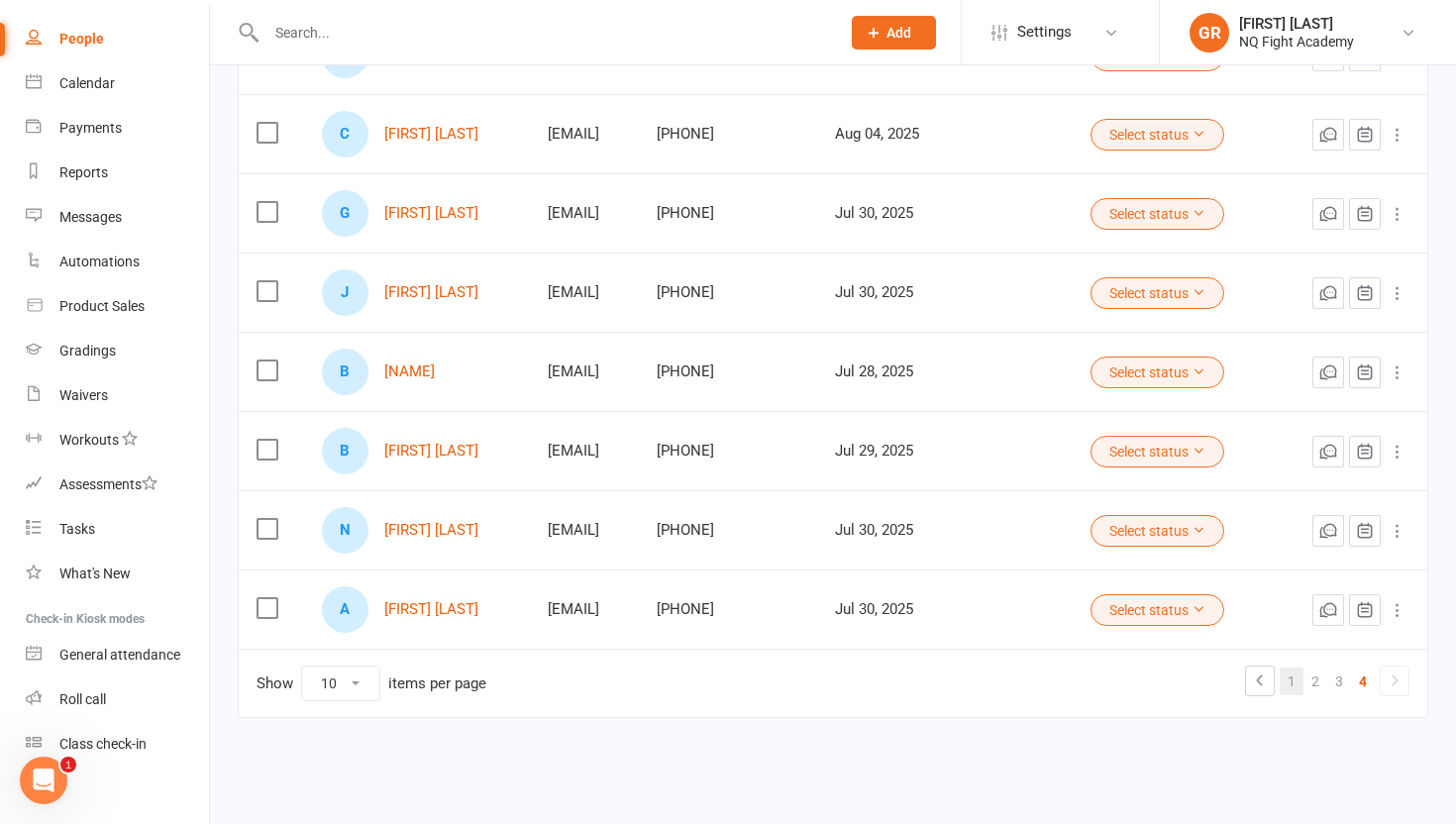 click on "1" at bounding box center (1292, 681) 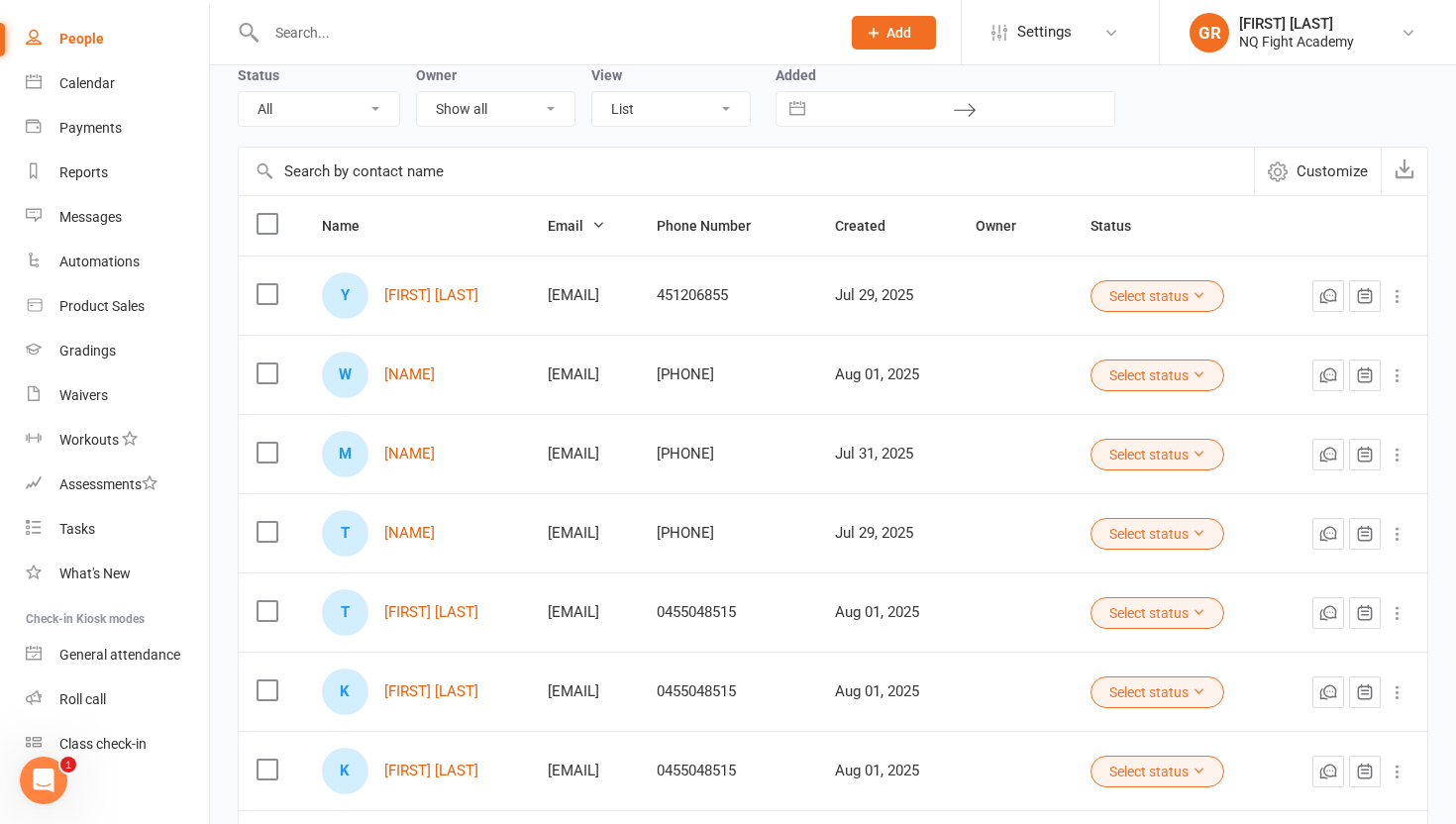 scroll, scrollTop: 490, scrollLeft: 0, axis: vertical 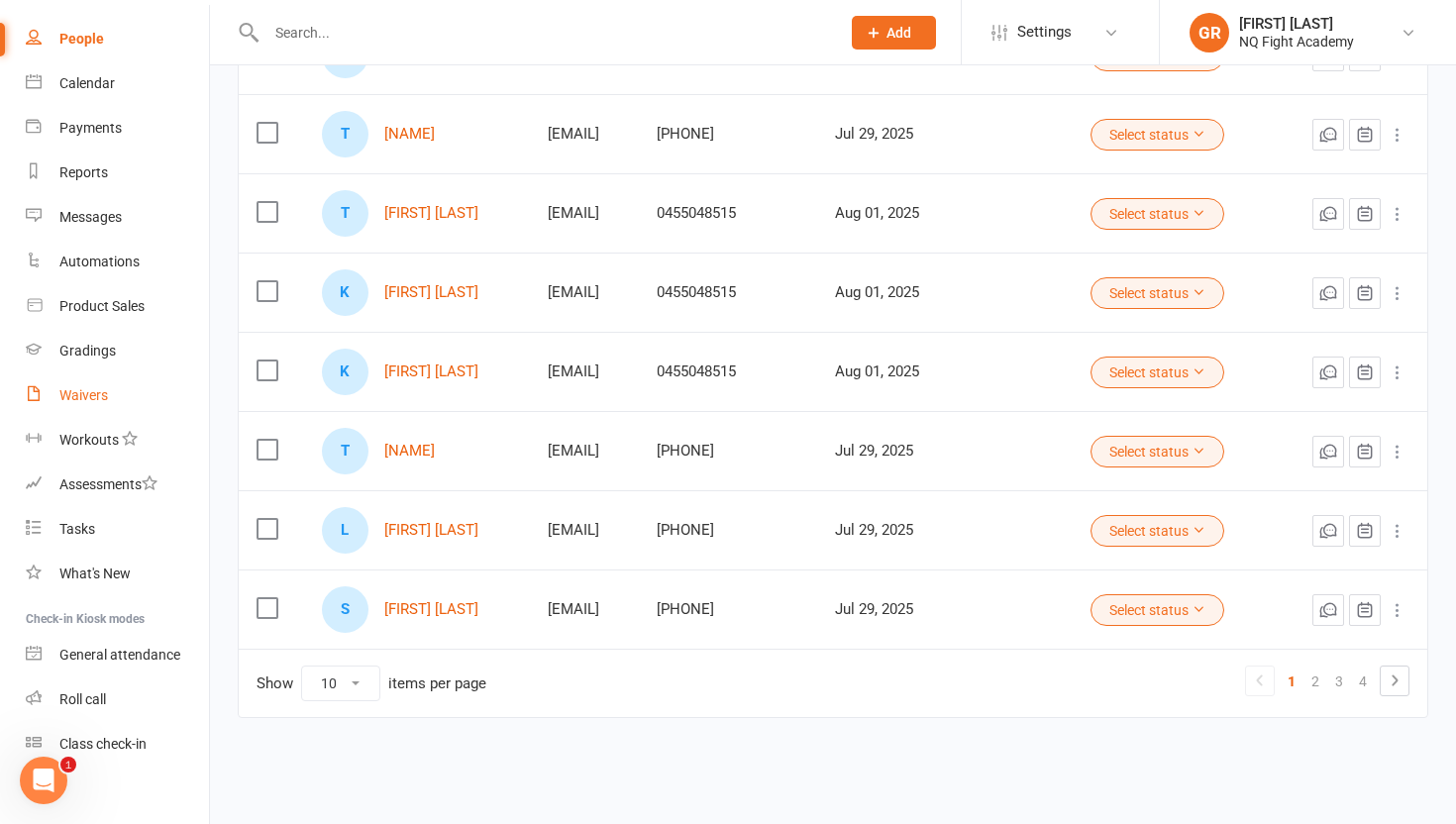 click on "Waivers" at bounding box center (83, 395) 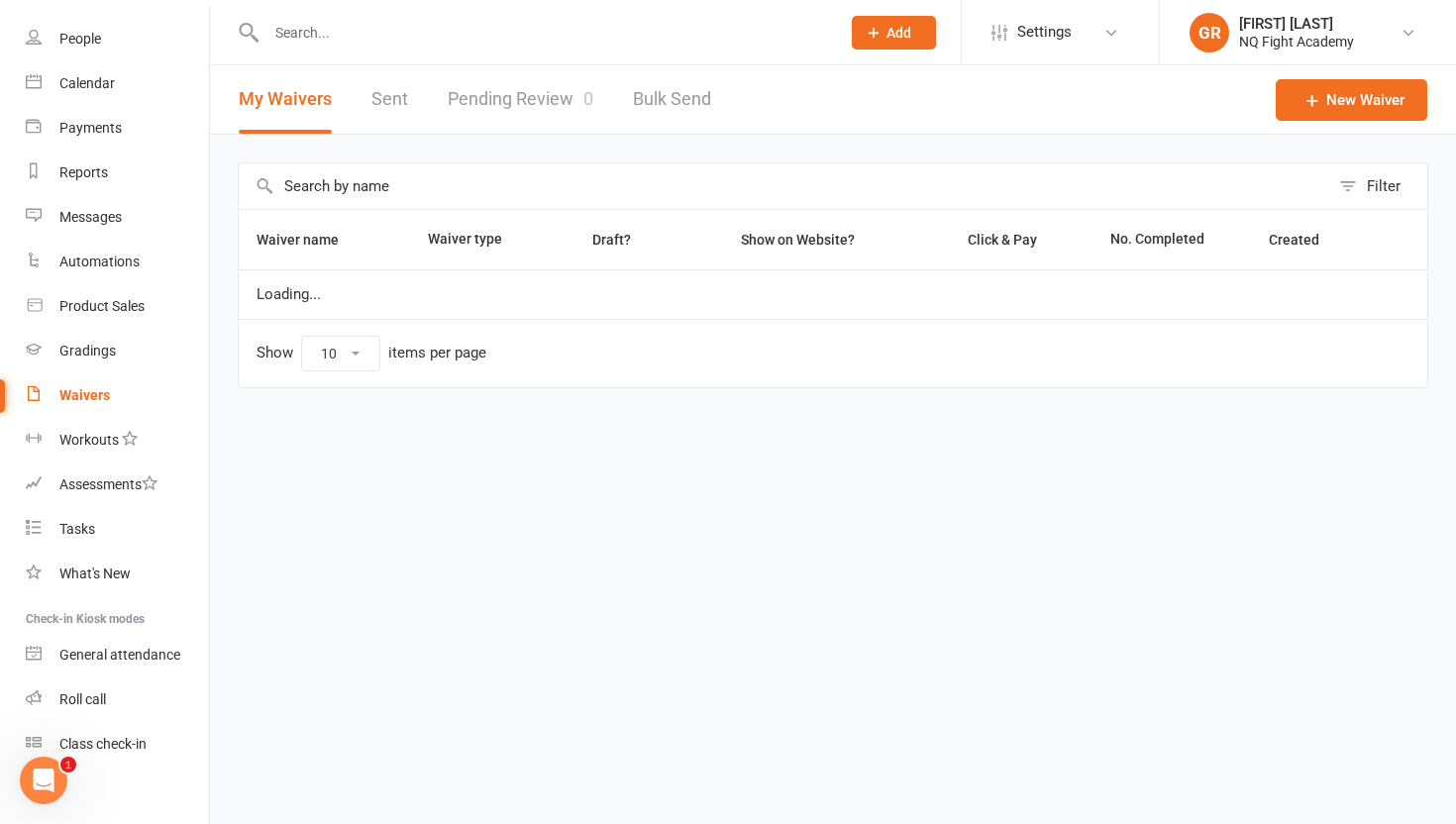 scroll, scrollTop: 0, scrollLeft: 0, axis: both 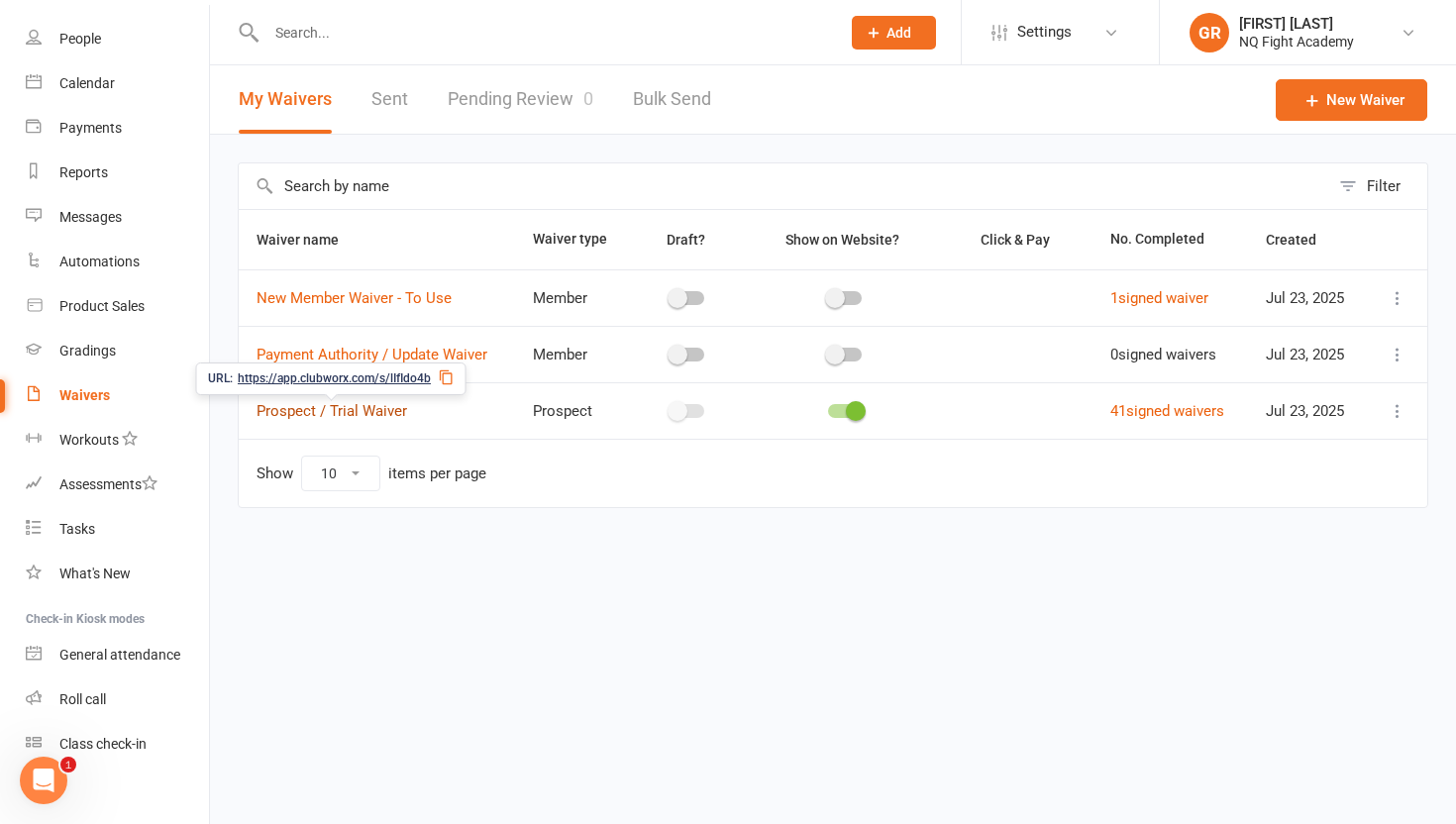 click on "Prospect / Trial Waiver" at bounding box center (332, 411) 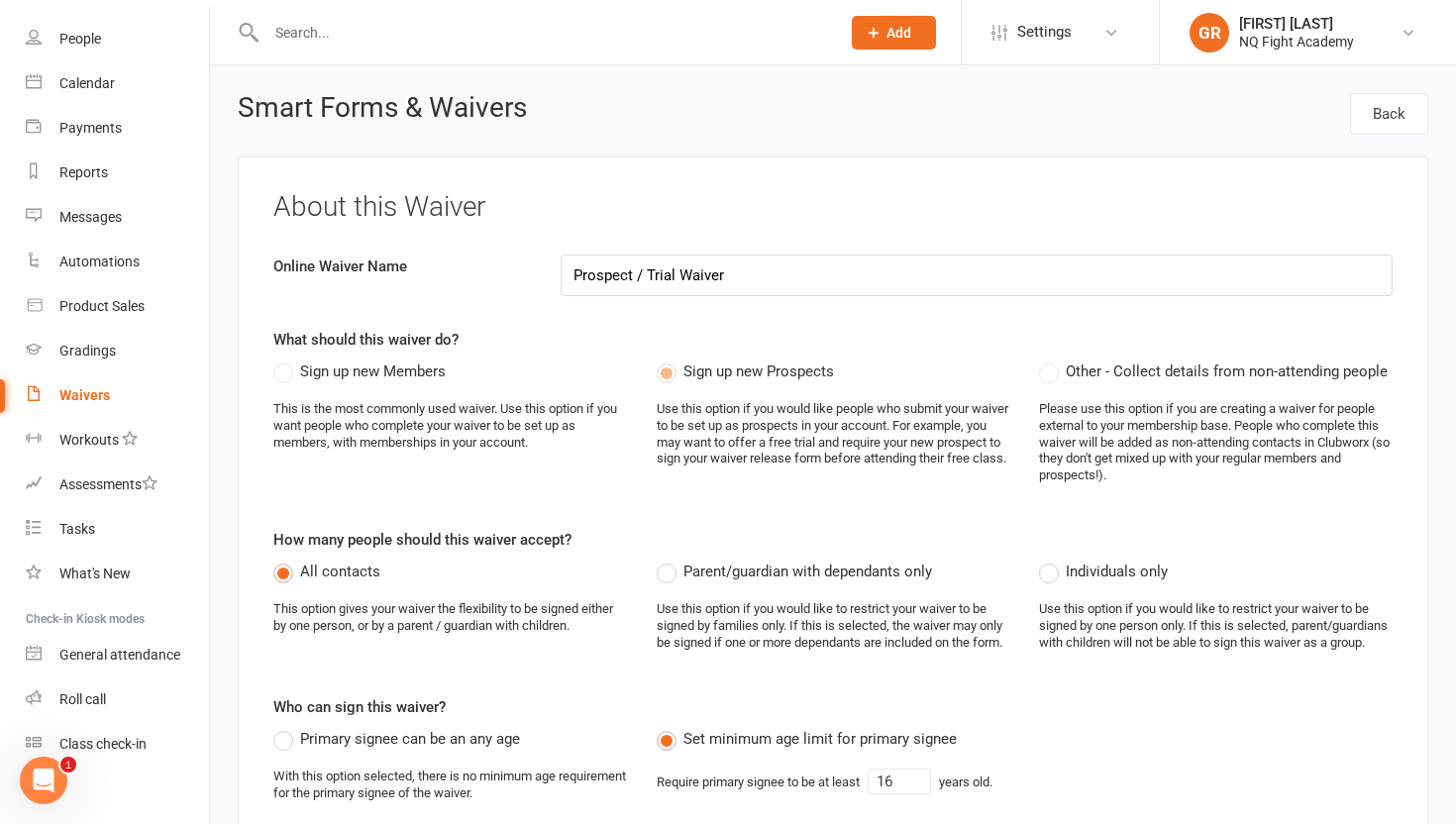 select on "select" 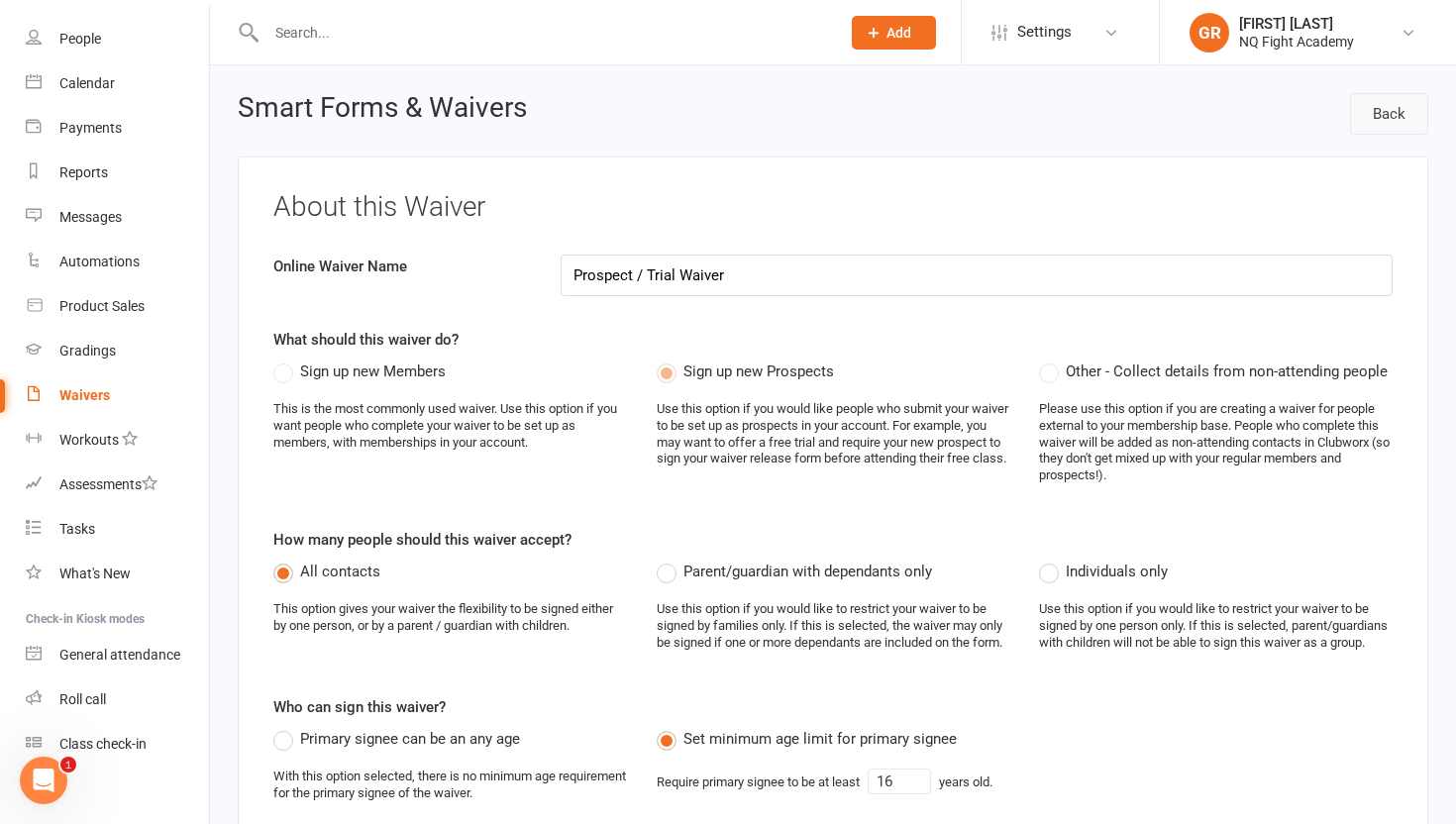 click on "Back" at bounding box center [1389, 114] 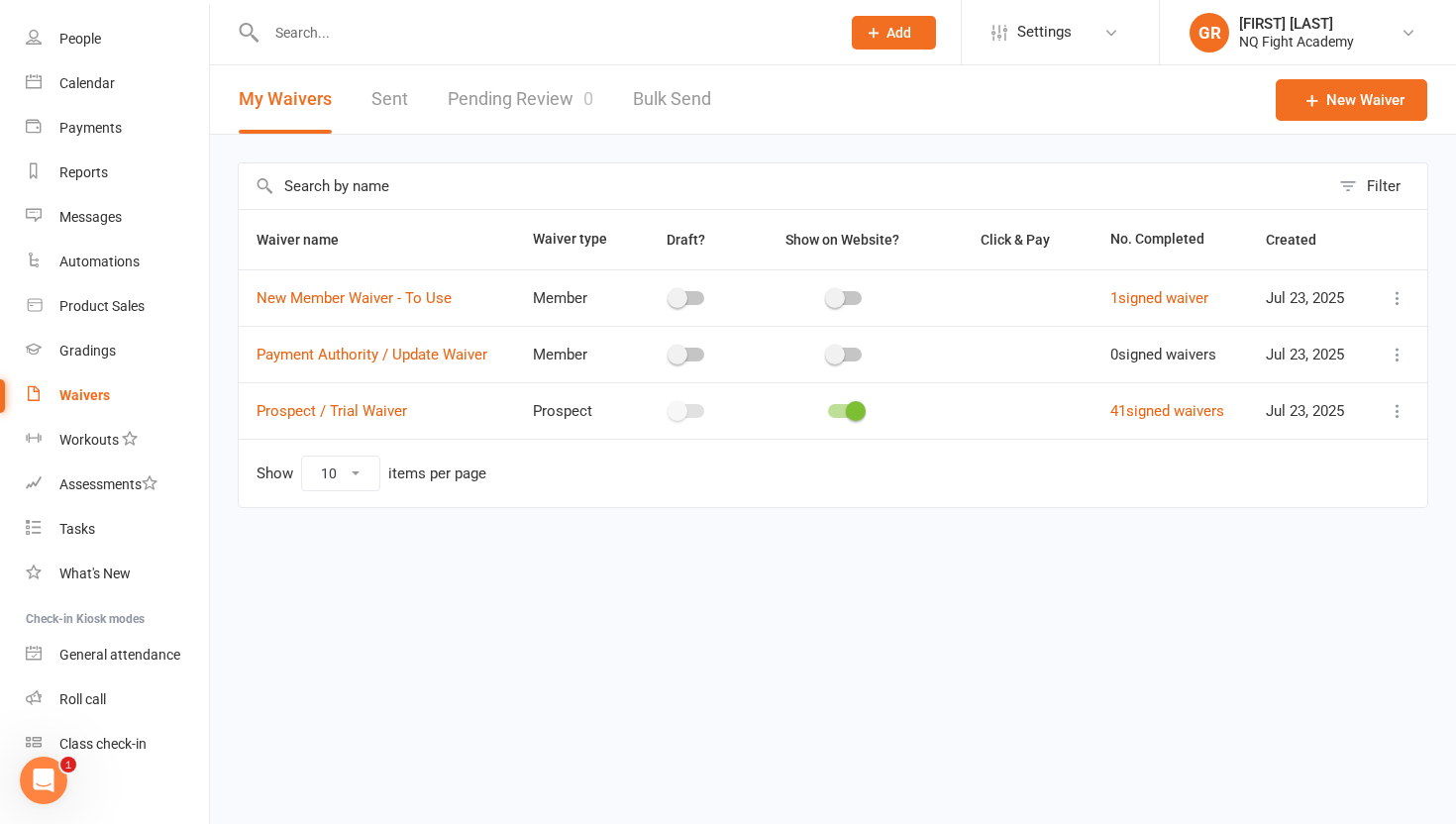 click at bounding box center [1398, 411] 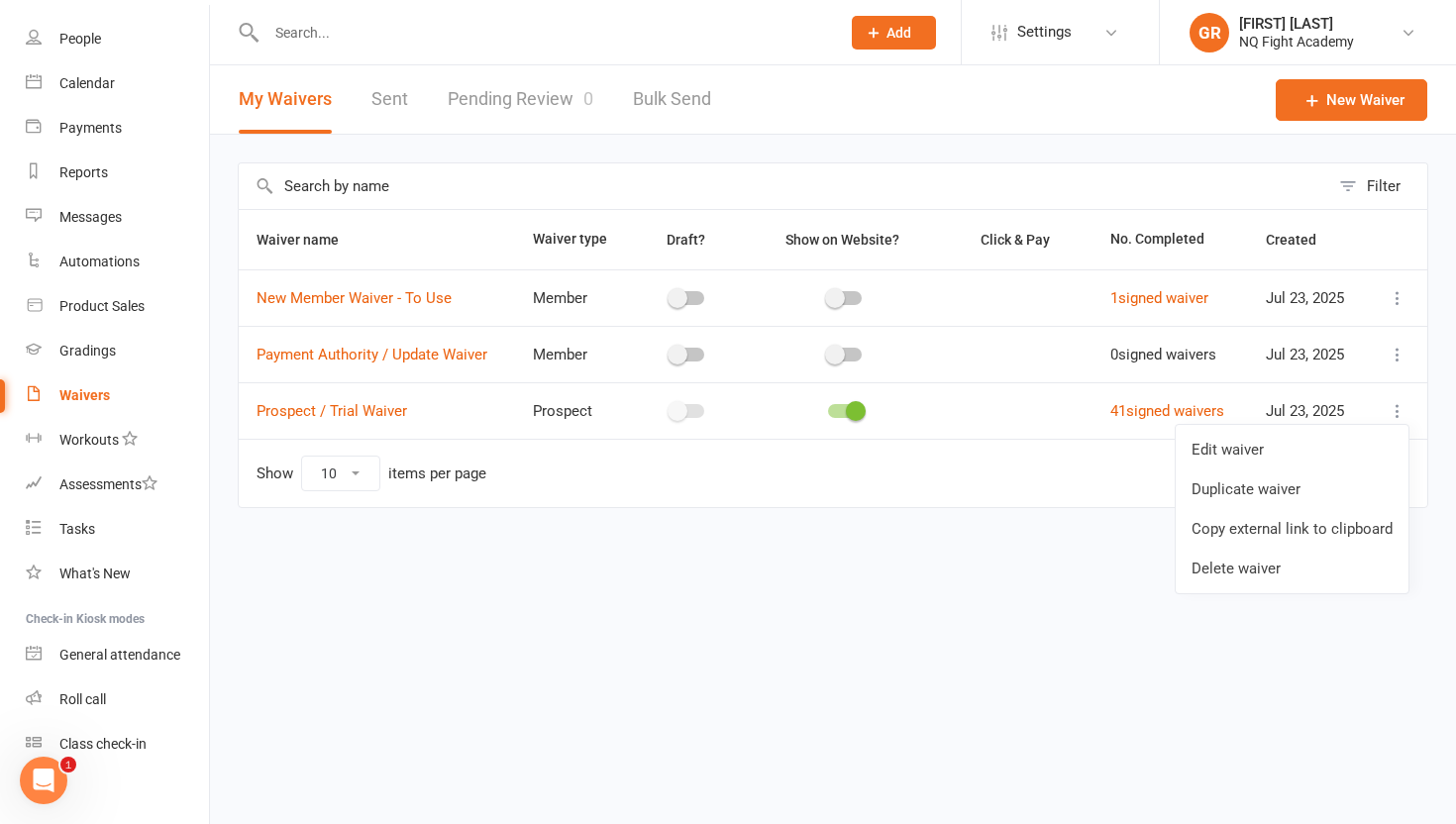 click on "GR [NAME] NQ Fight Academy" at bounding box center [728, 295] 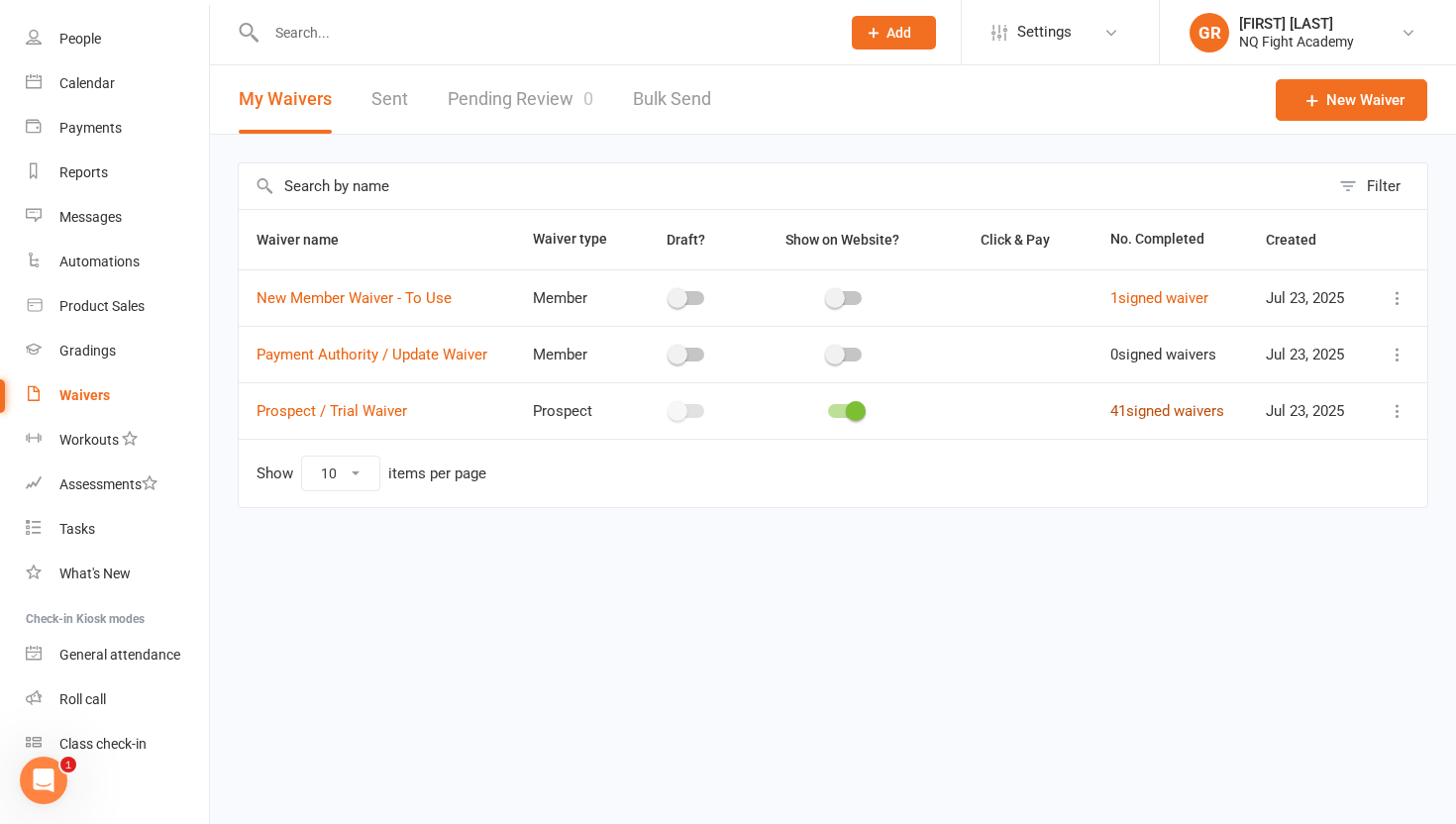 click on "41 signed waivers" at bounding box center [1167, 411] 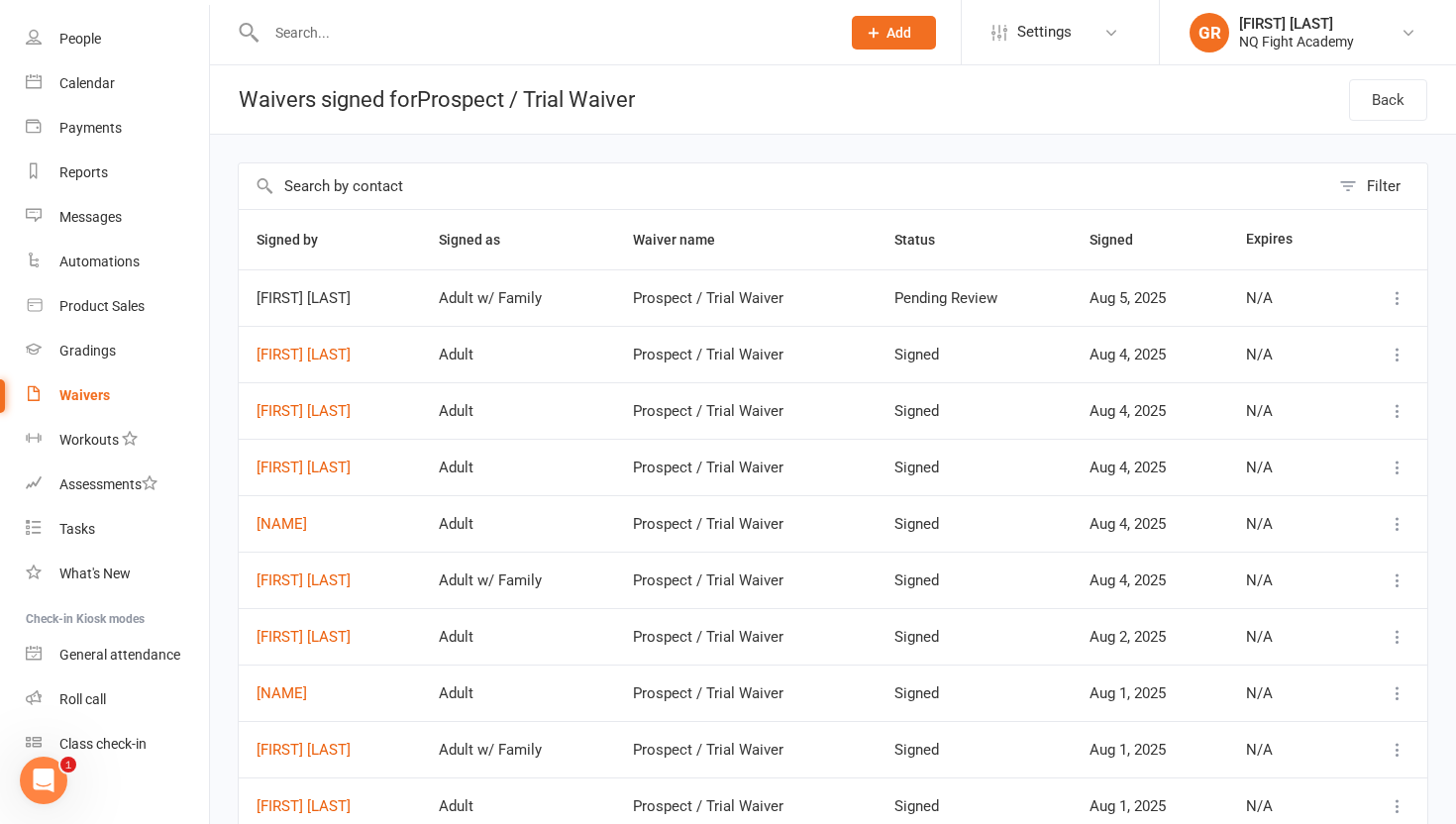 click on "[FIRST] [LAST]" at bounding box center [330, 298] 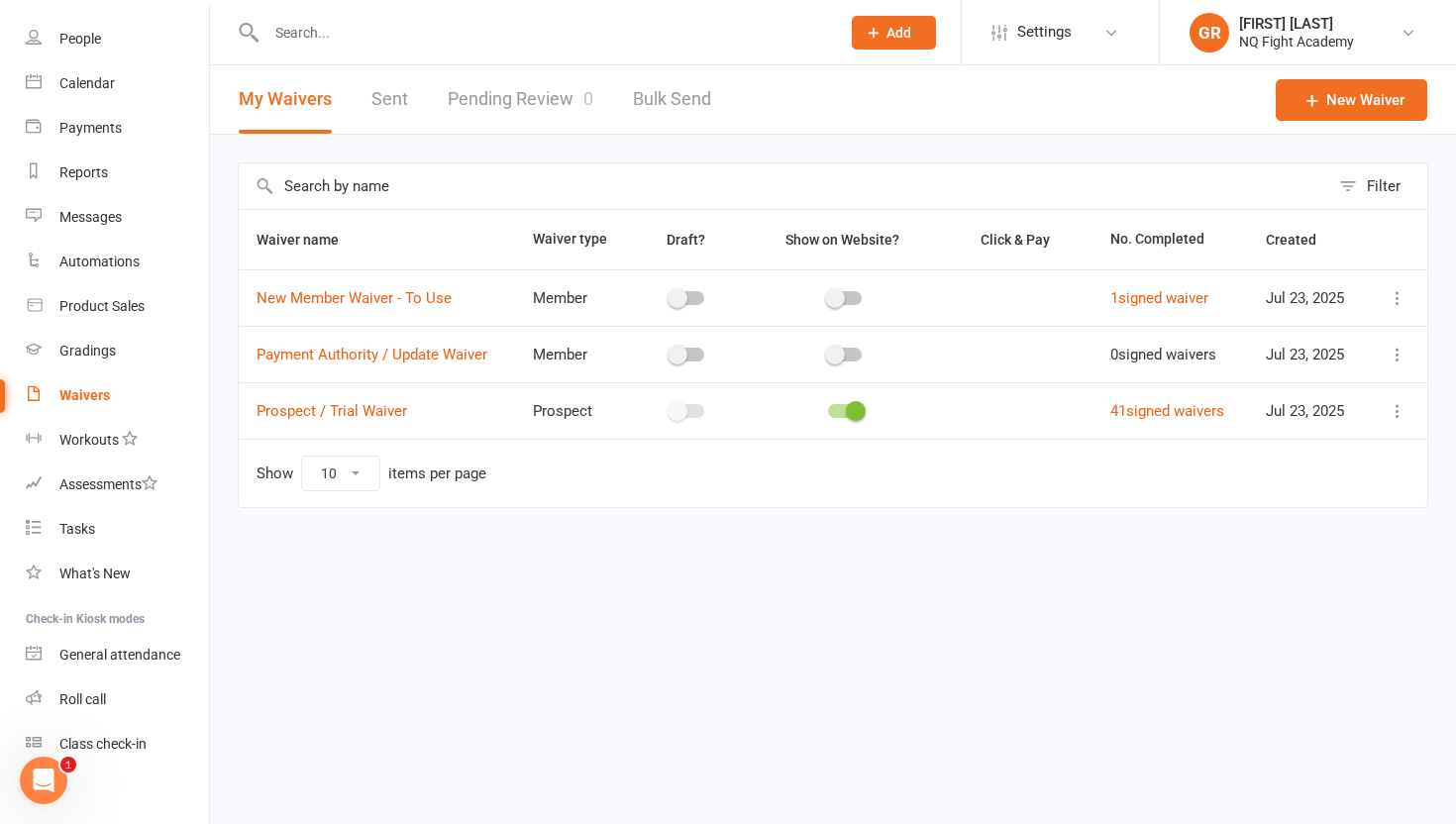 click on "Pending Review 0" at bounding box center (520, 99) 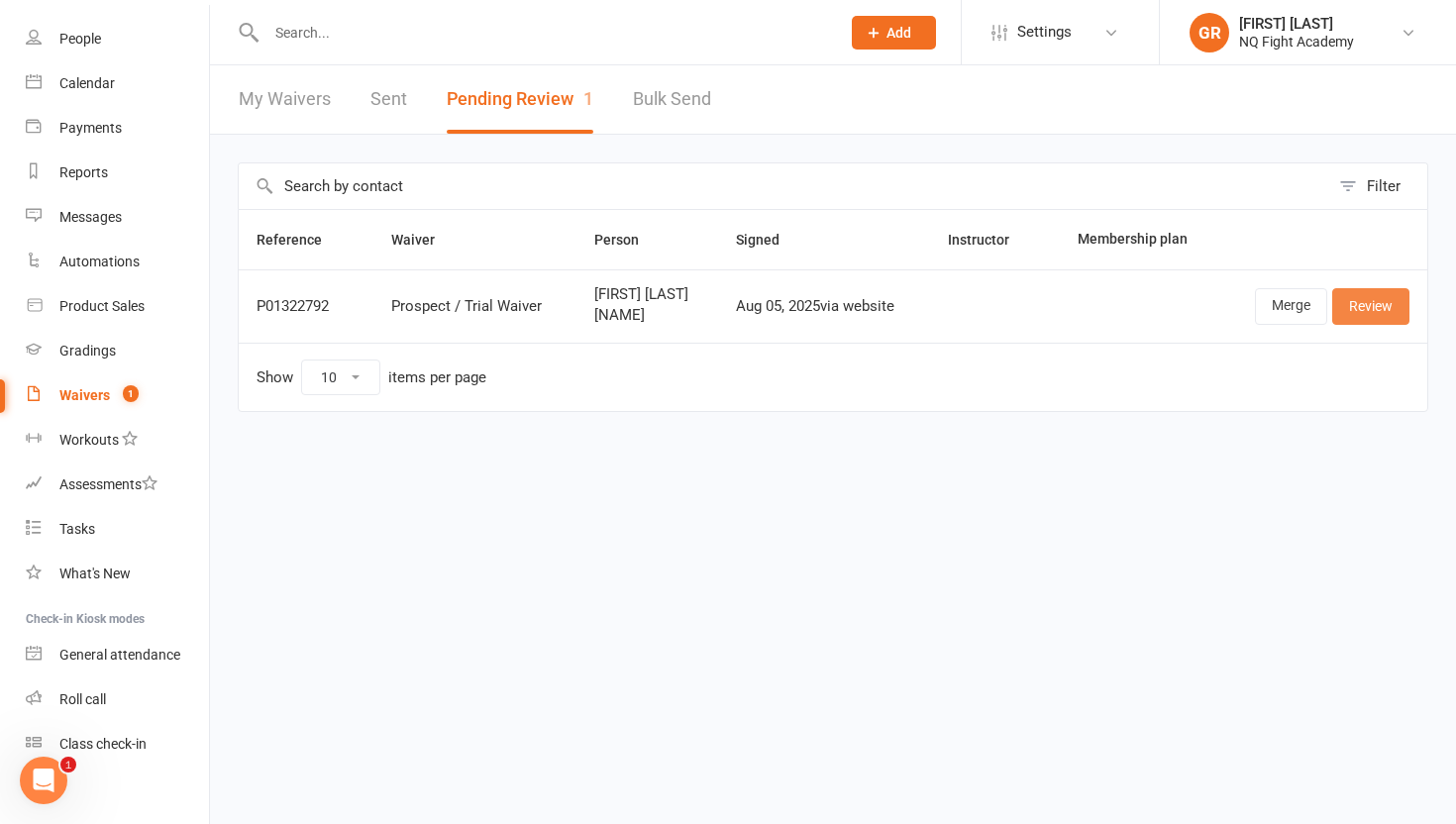 click on "Review" at bounding box center (1371, 306) 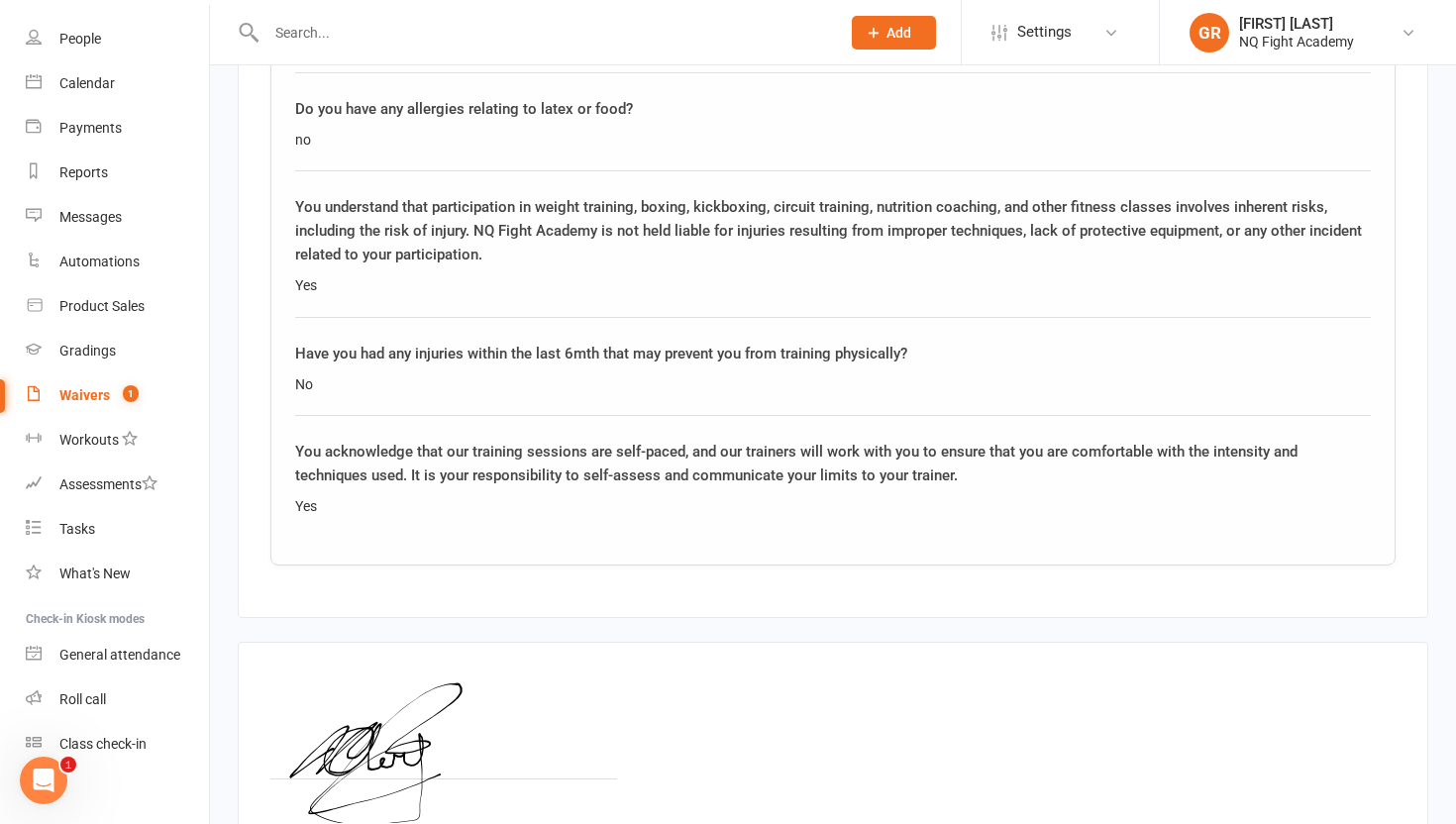 scroll, scrollTop: 5718, scrollLeft: 0, axis: vertical 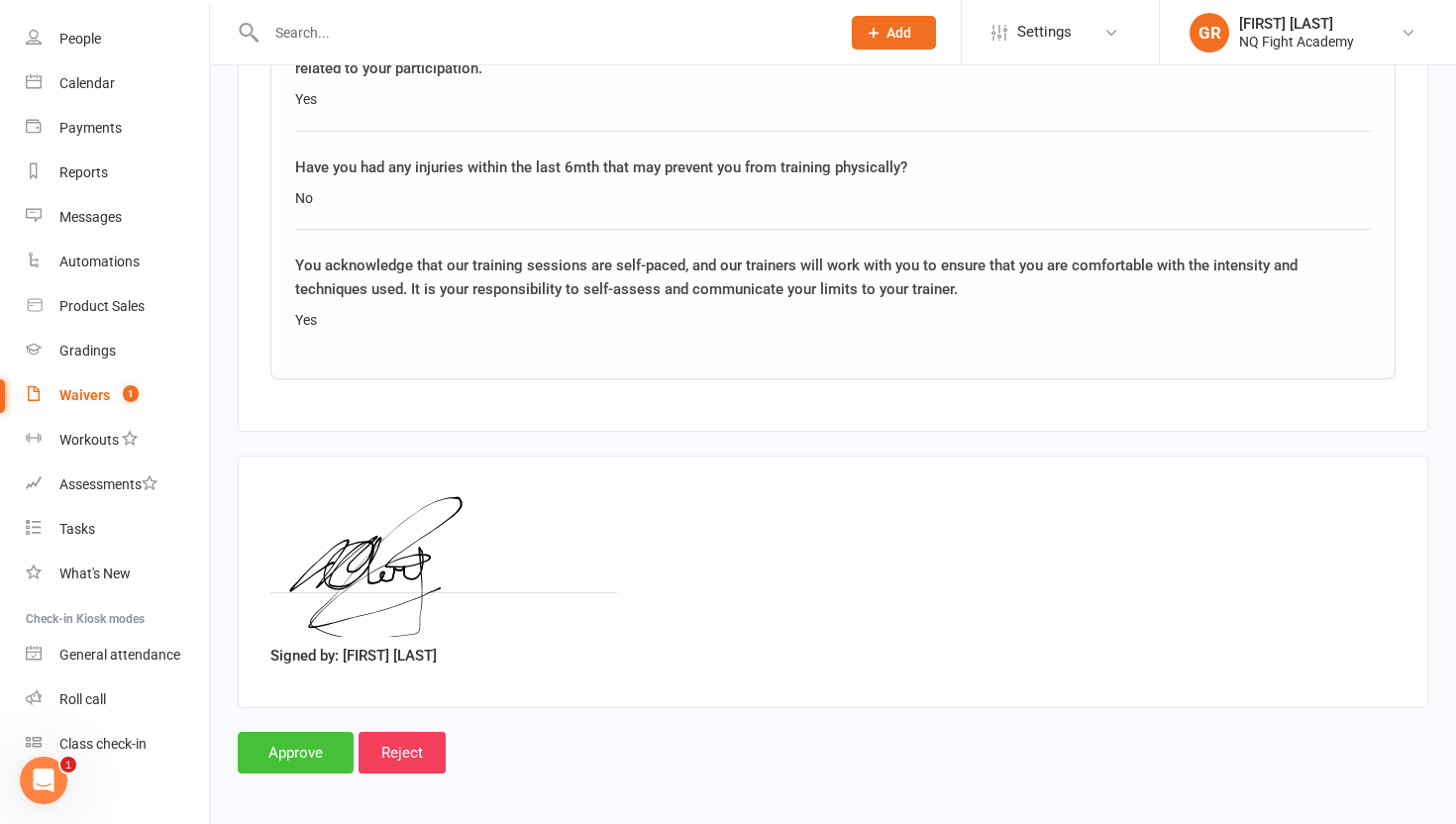 click on "Approve" at bounding box center [295, 753] 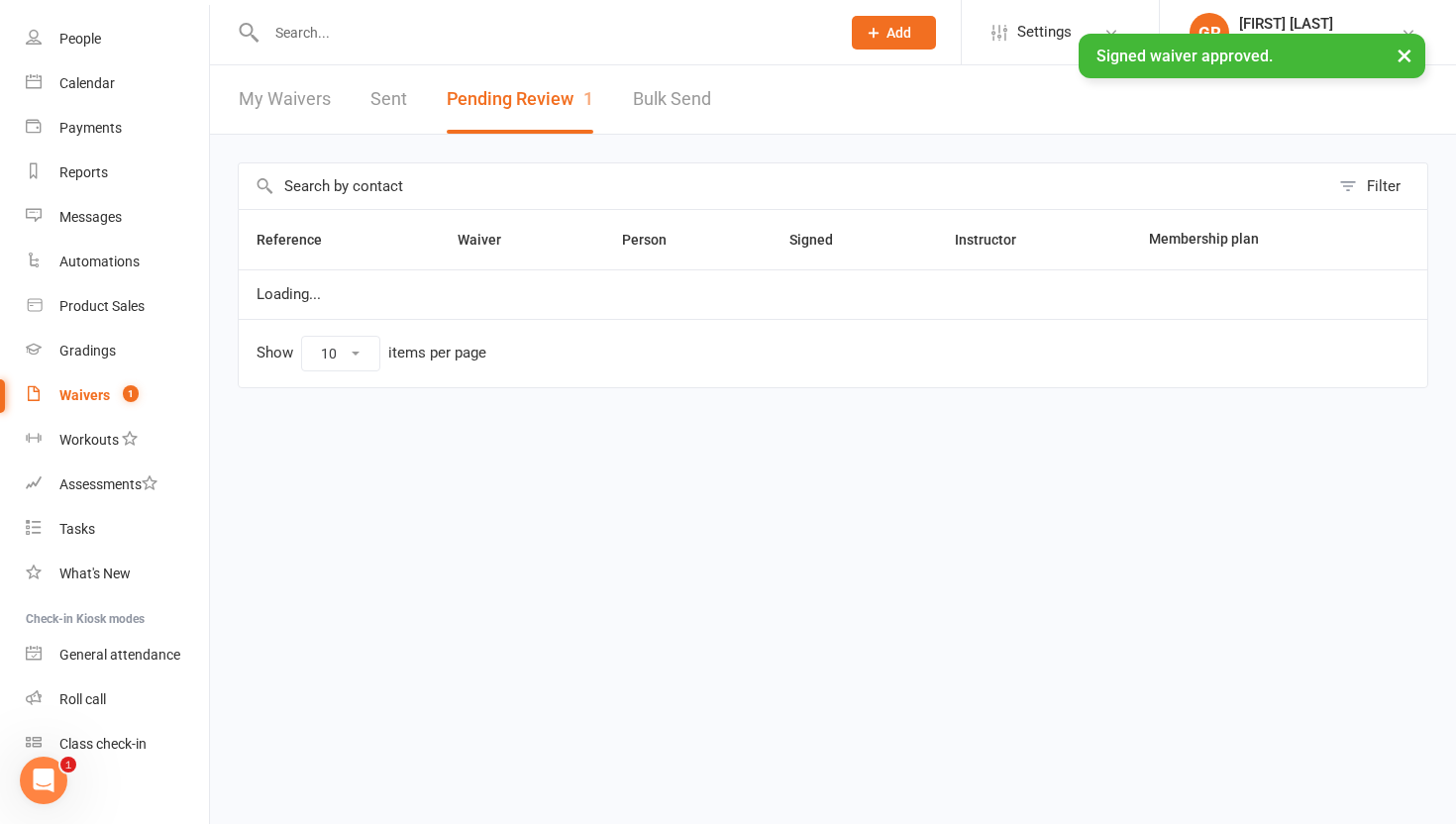 scroll, scrollTop: 0, scrollLeft: 0, axis: both 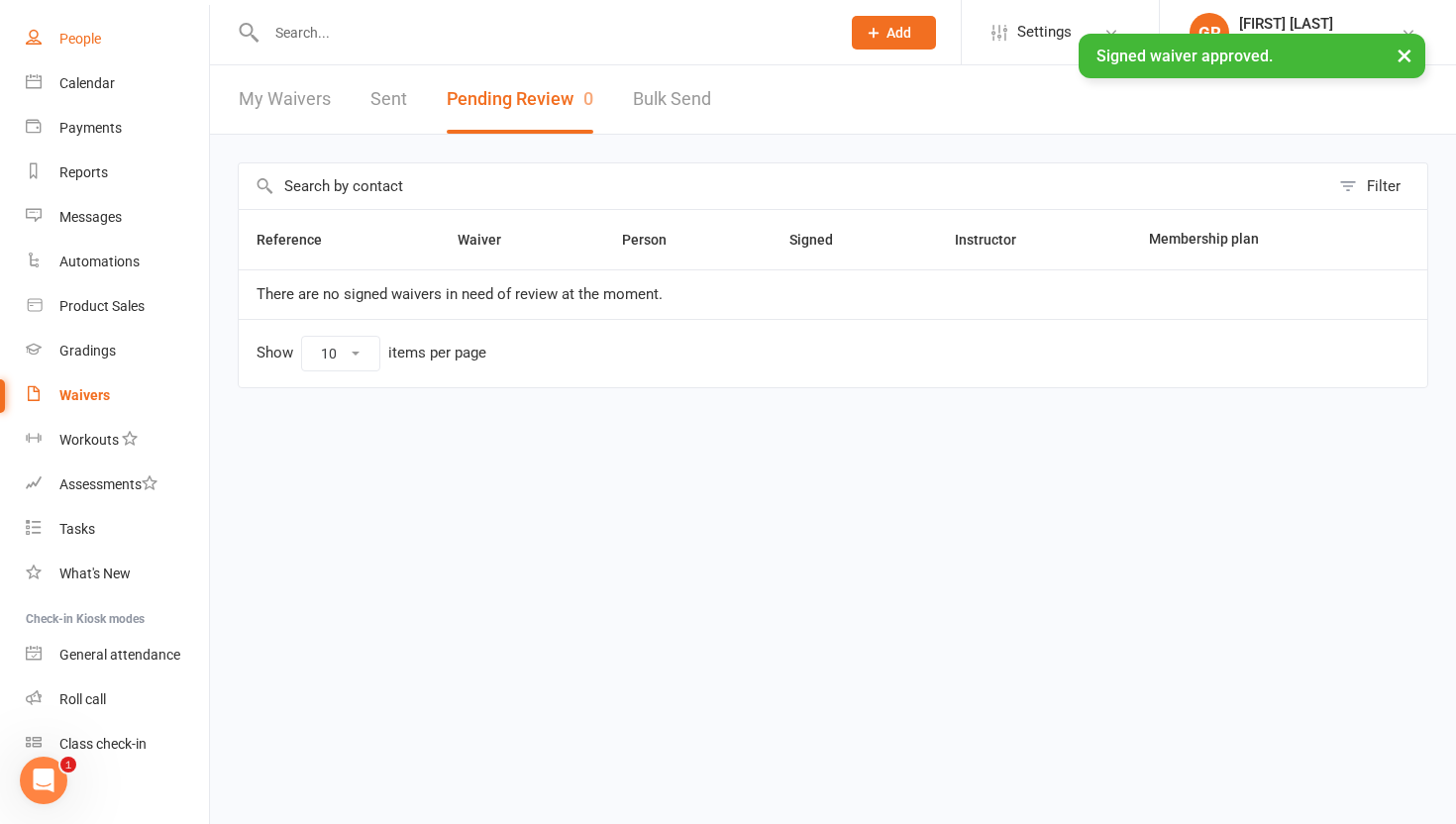 click on "People" at bounding box center (80, 39) 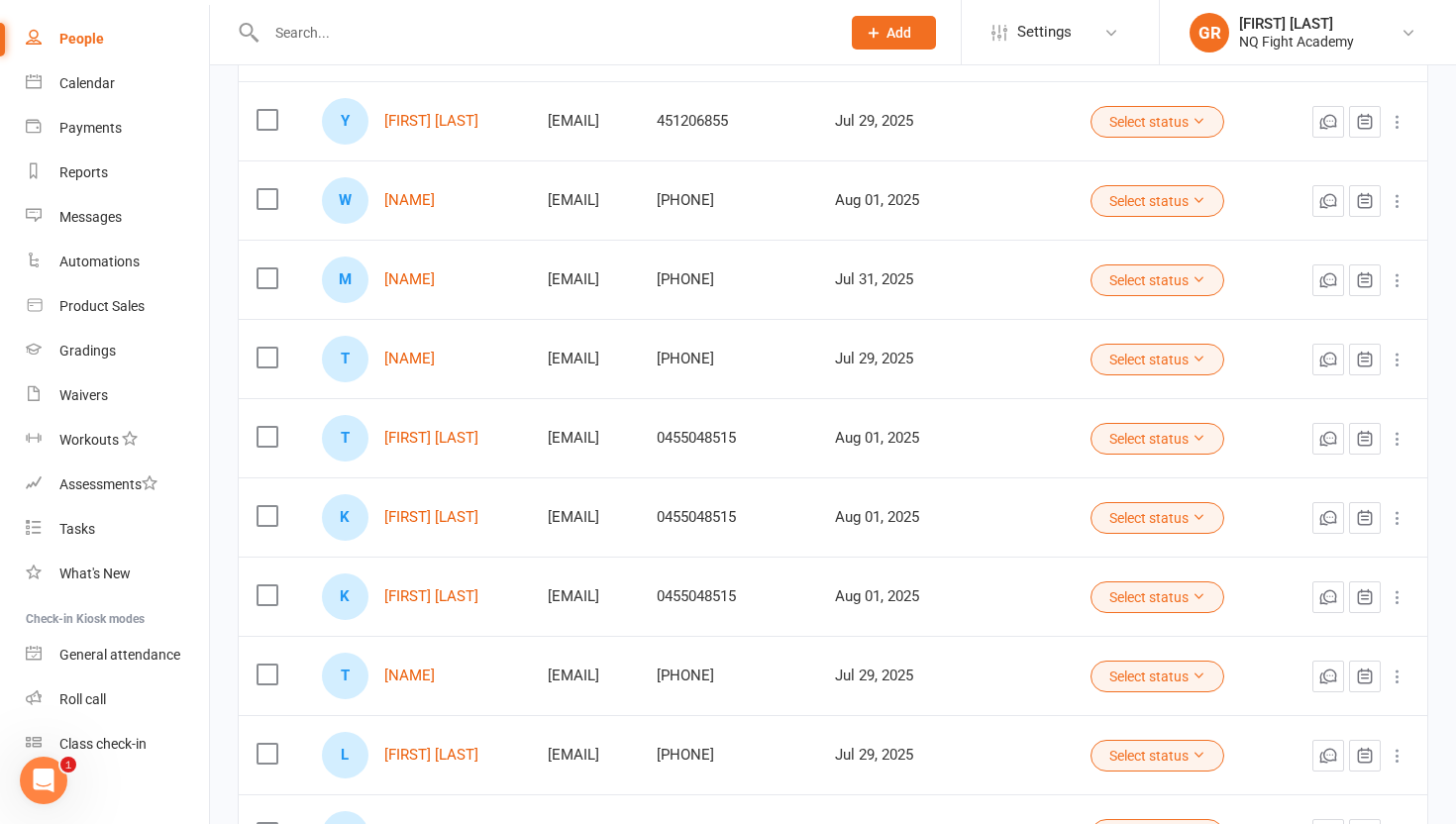 scroll, scrollTop: 490, scrollLeft: 0, axis: vertical 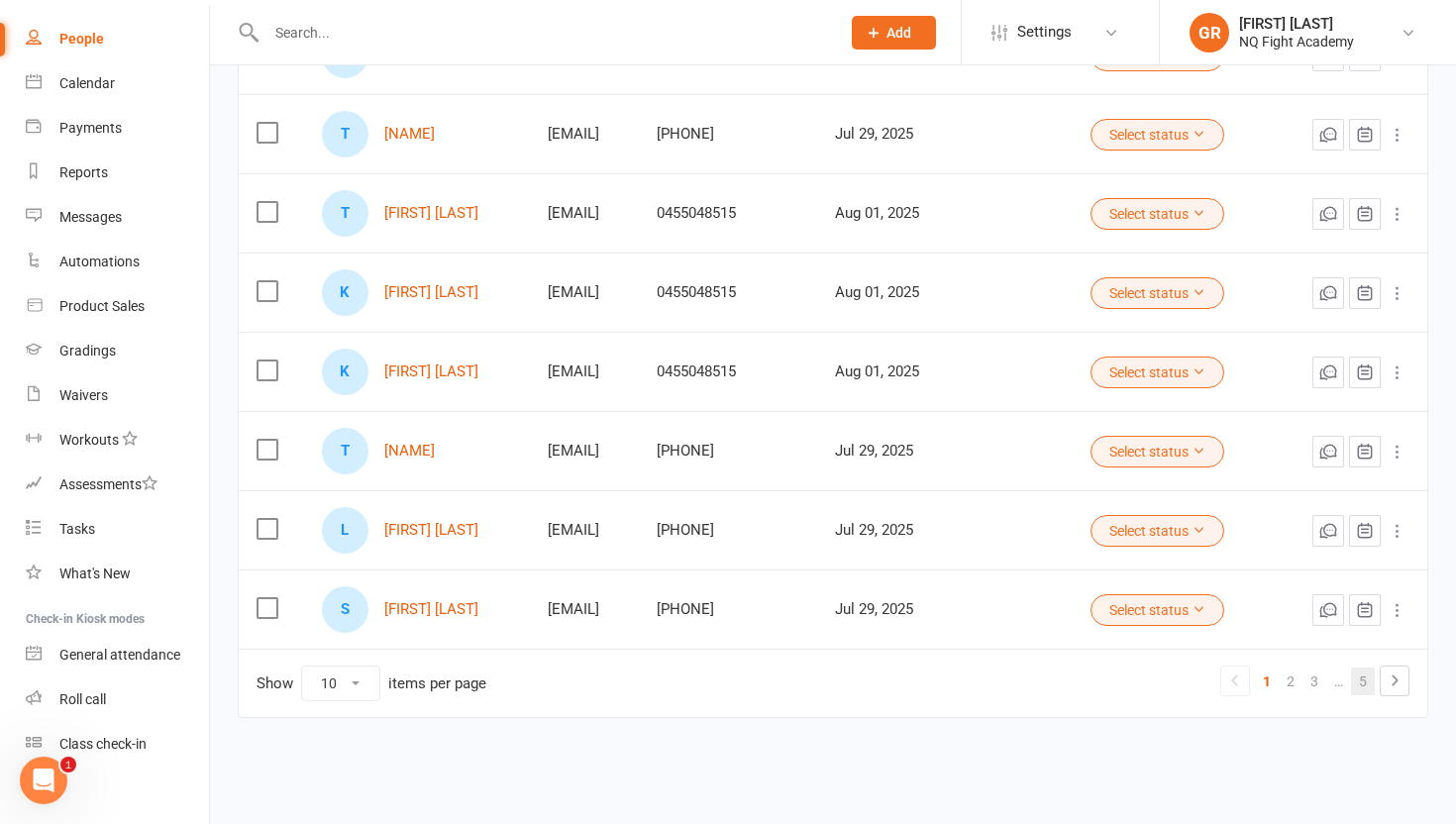 click on "5" at bounding box center [1363, 681] 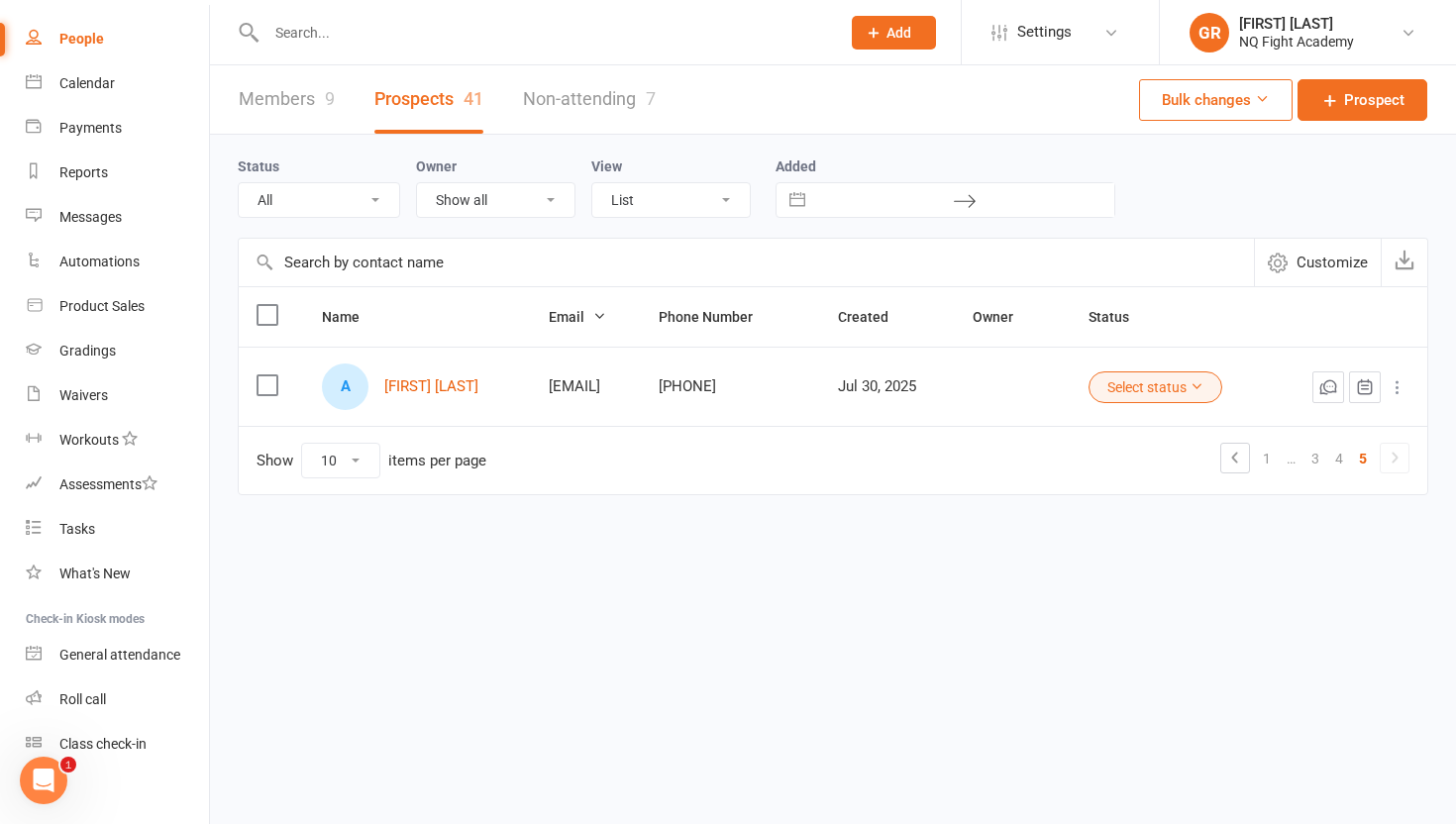 scroll, scrollTop: 0, scrollLeft: 0, axis: both 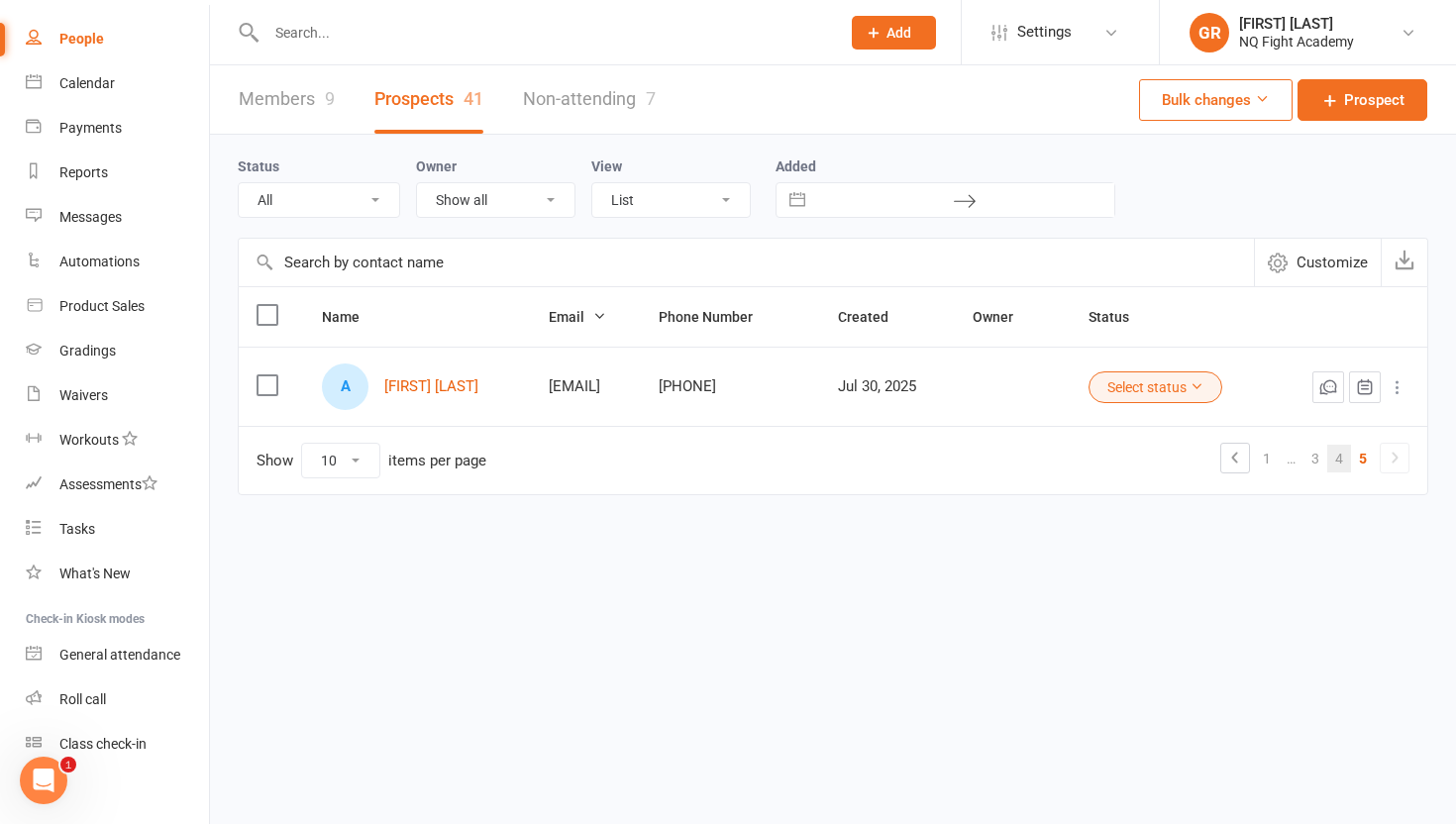 click on "4" at bounding box center (1339, 459) 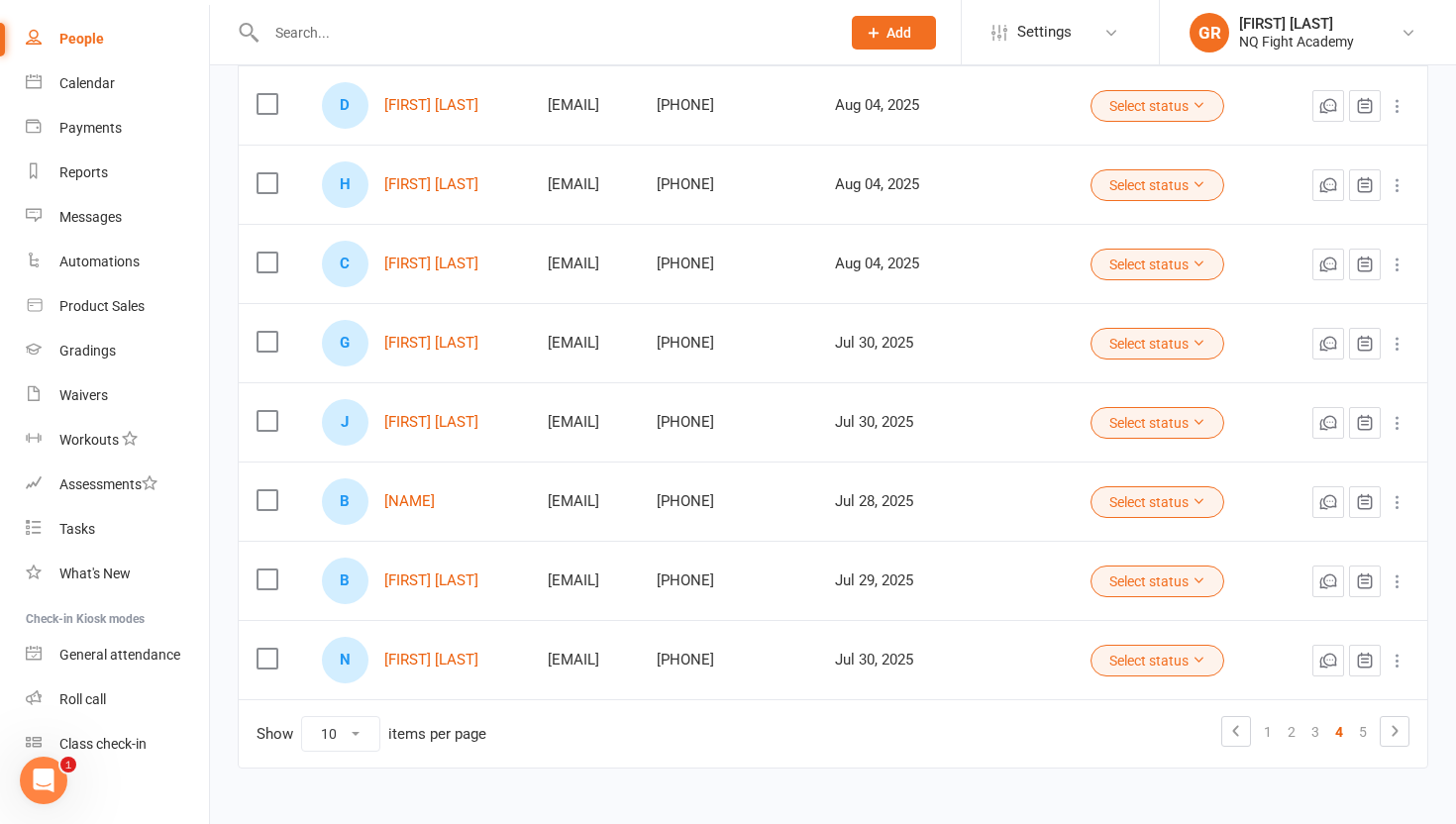 scroll, scrollTop: 490, scrollLeft: 0, axis: vertical 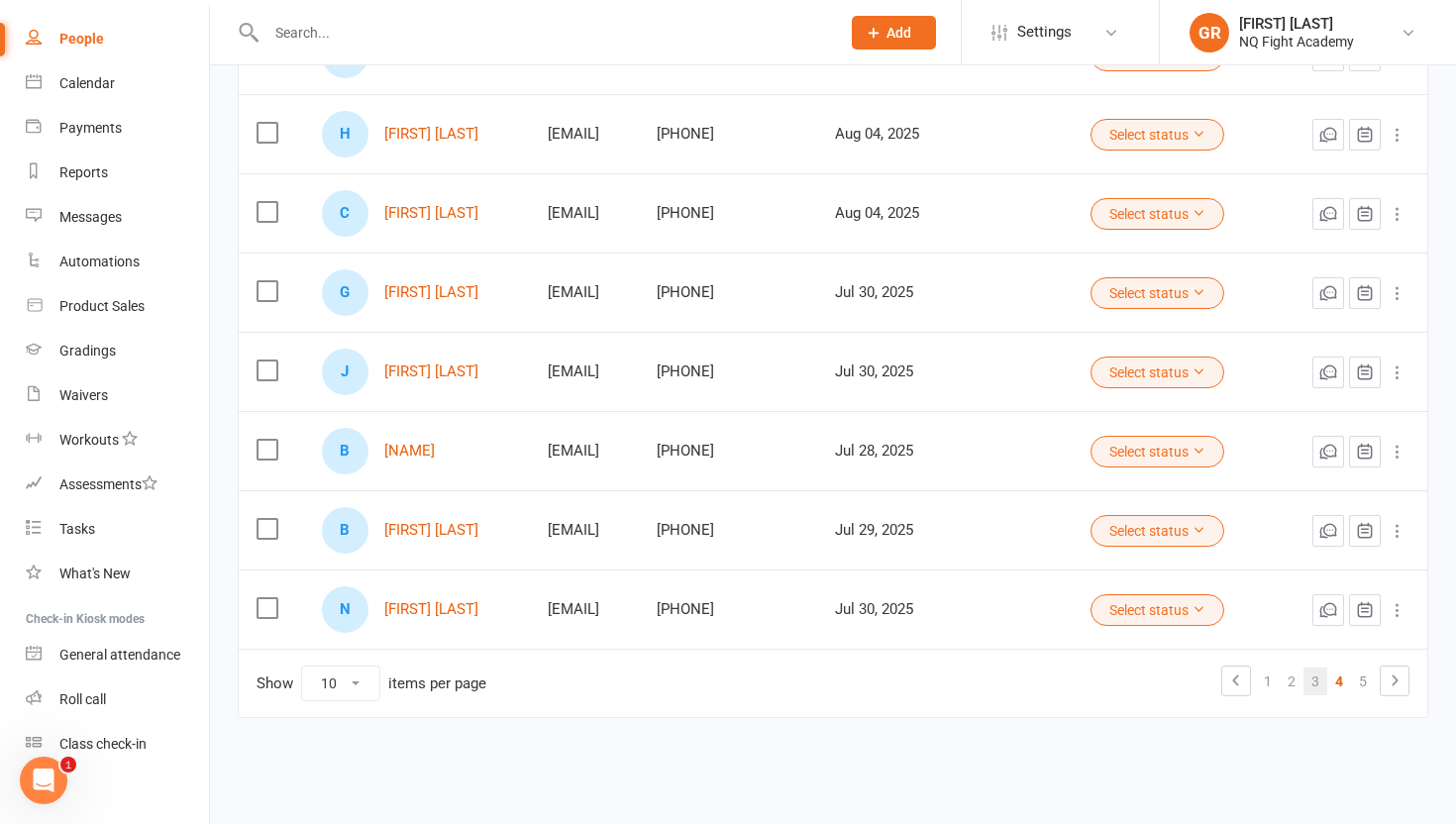 click on "3" at bounding box center [1315, 681] 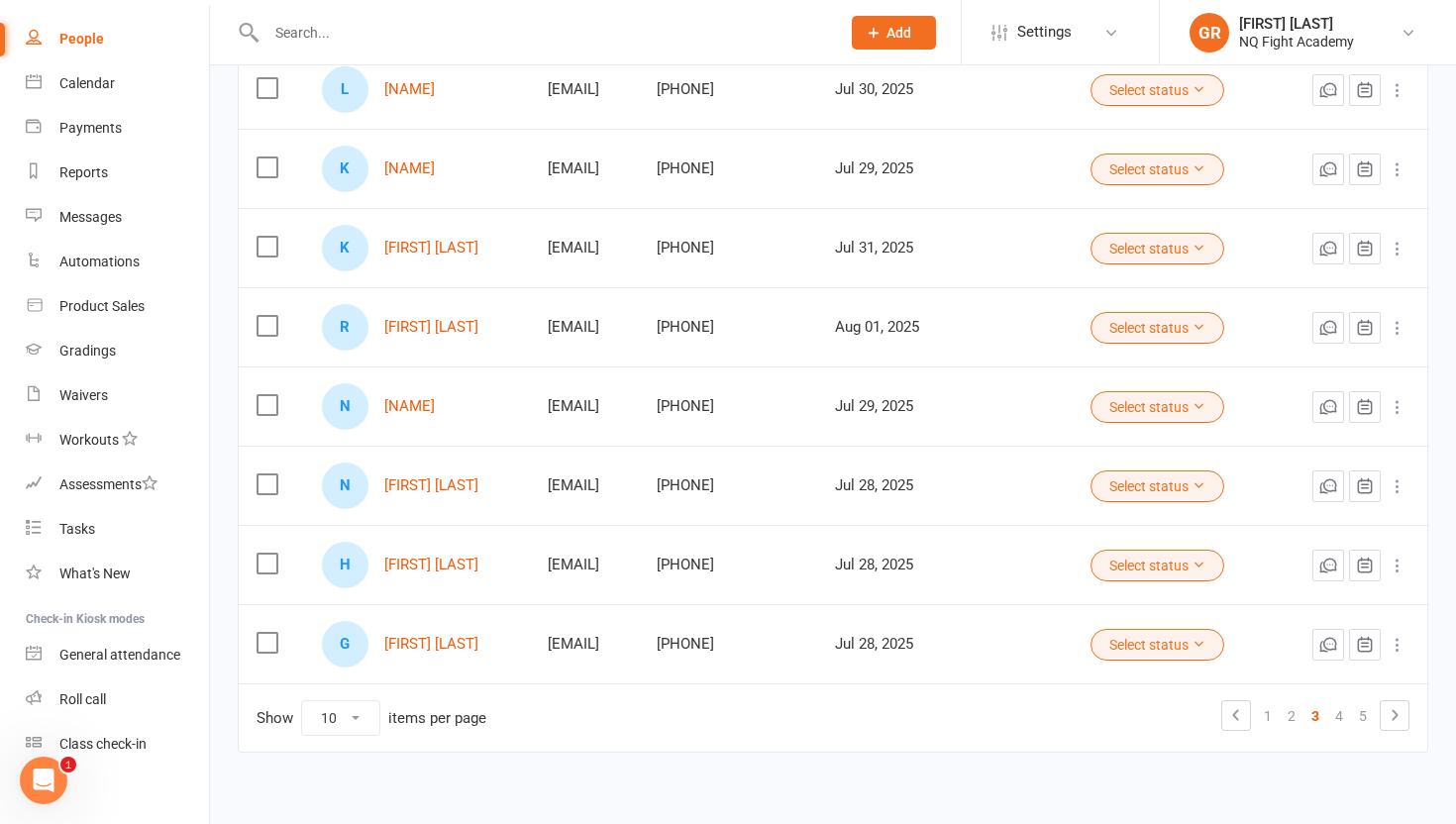 scroll, scrollTop: 490, scrollLeft: 0, axis: vertical 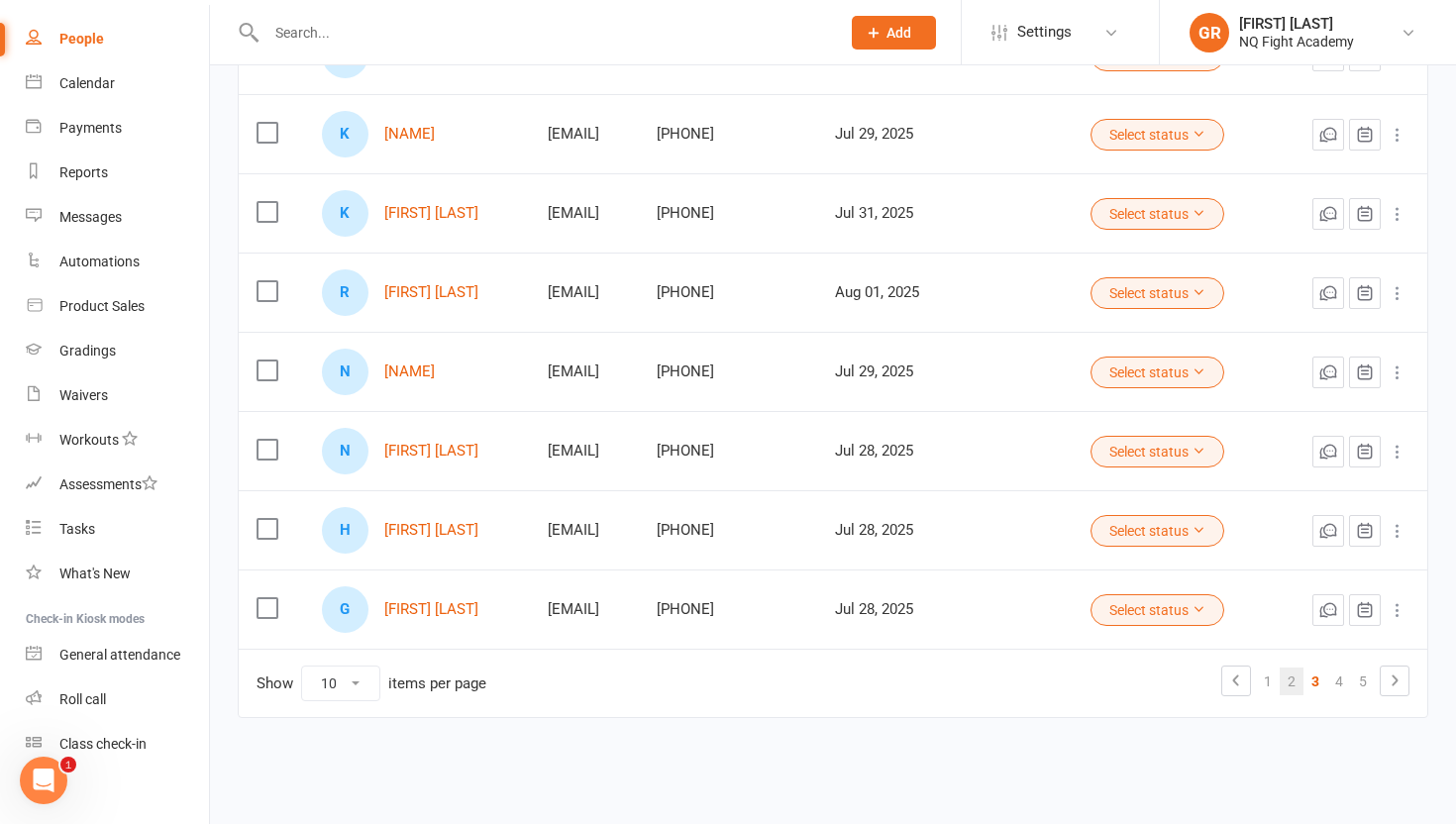 click on "2" at bounding box center (1292, 681) 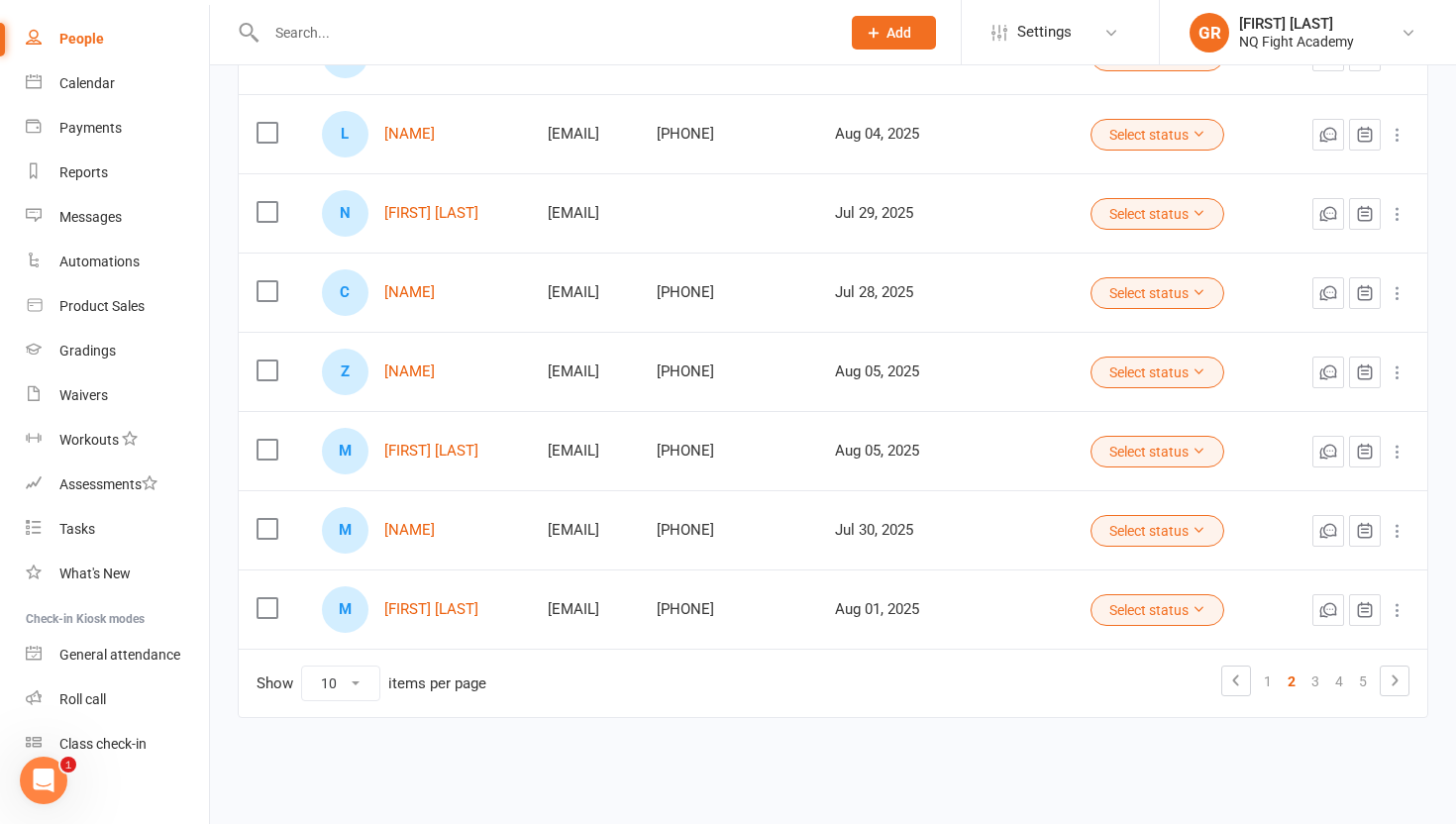 click at bounding box center (266, 450) 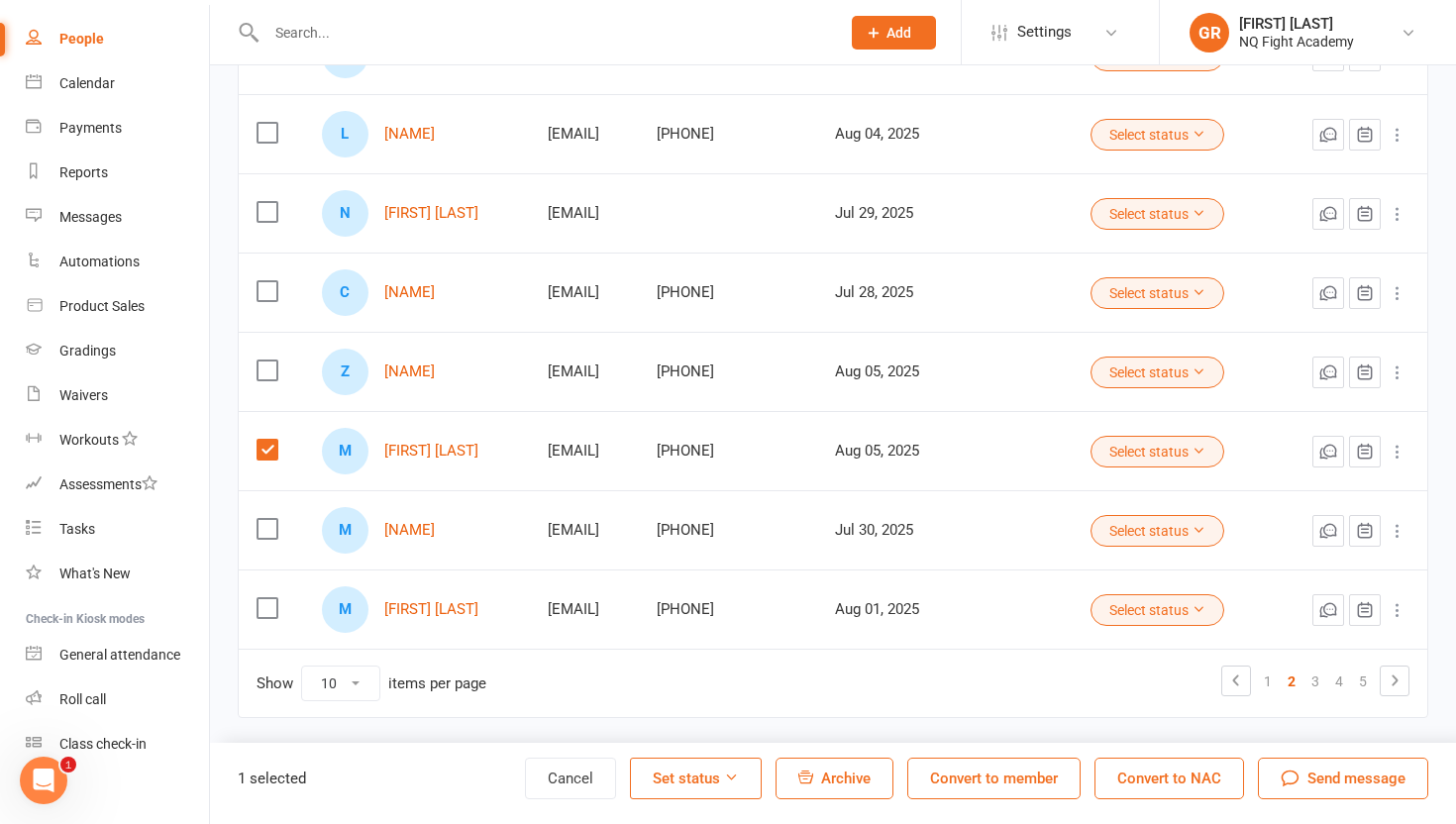 click on "Convert to member" at bounding box center [993, 778] 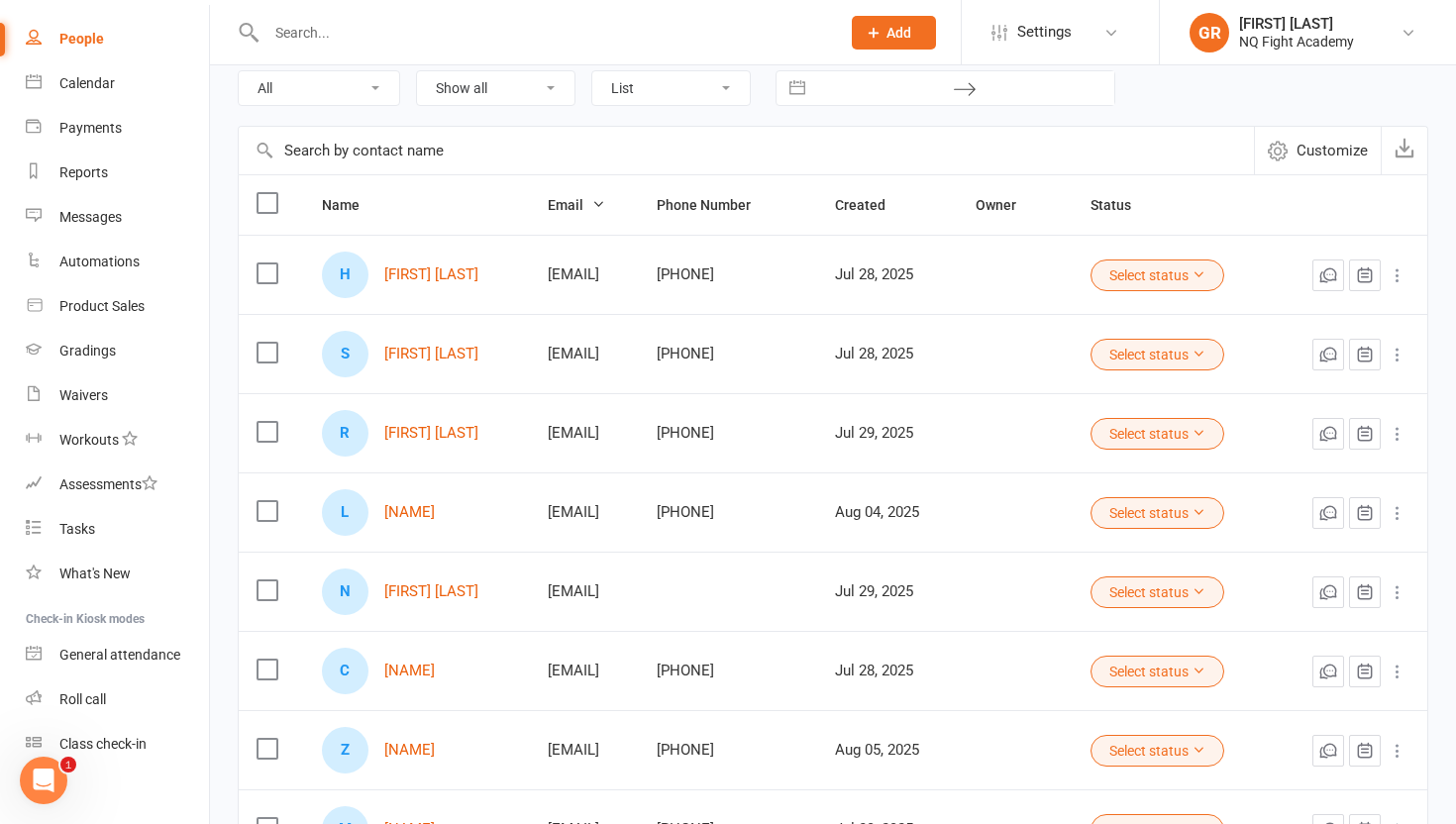 scroll, scrollTop: 0, scrollLeft: 0, axis: both 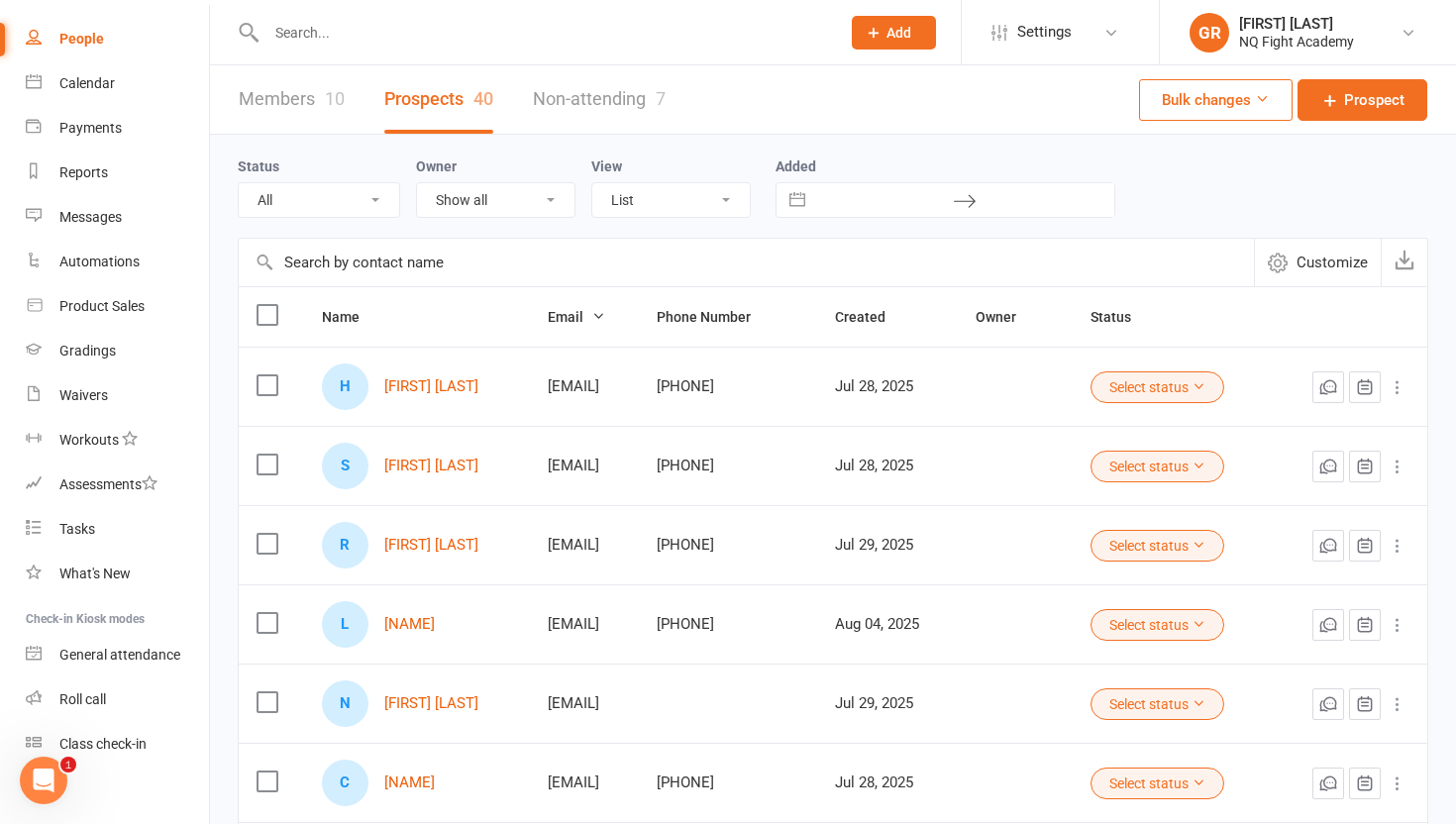 click on "Members 10" at bounding box center (291, 99) 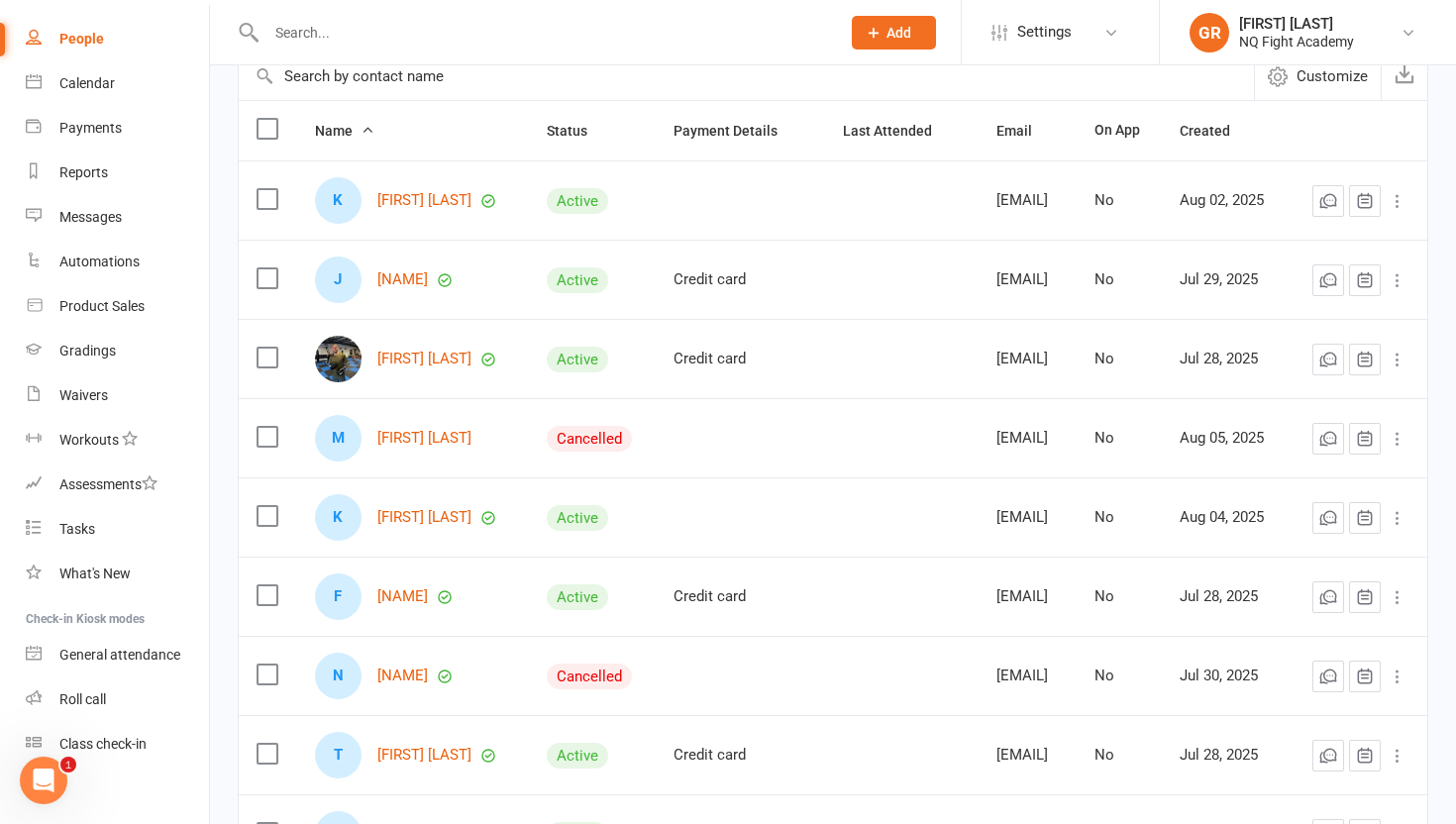 scroll, scrollTop: 189, scrollLeft: 0, axis: vertical 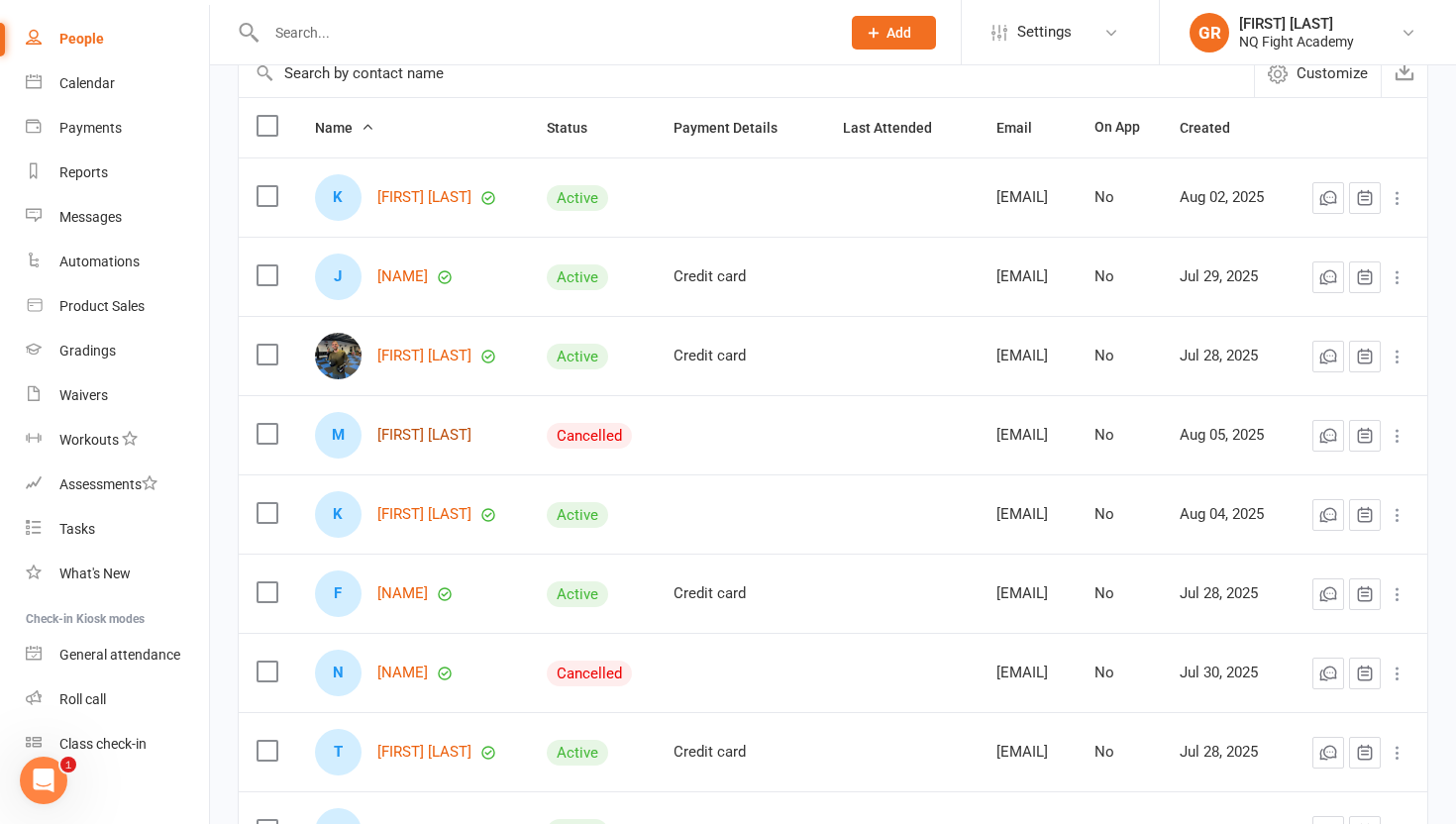 click on "[FIRST] [LAST]" at bounding box center (424, 435) 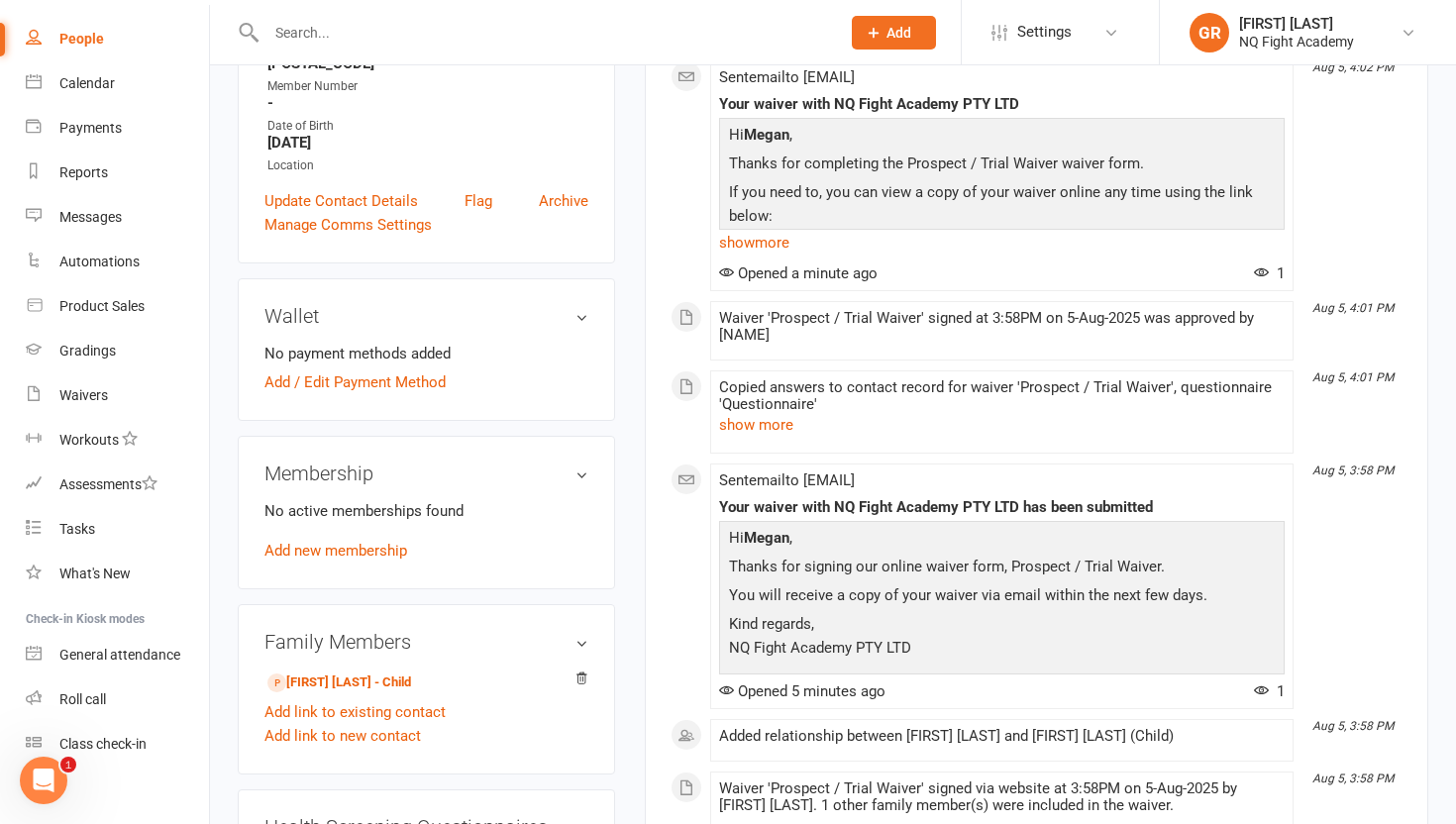 scroll, scrollTop: 405, scrollLeft: 0, axis: vertical 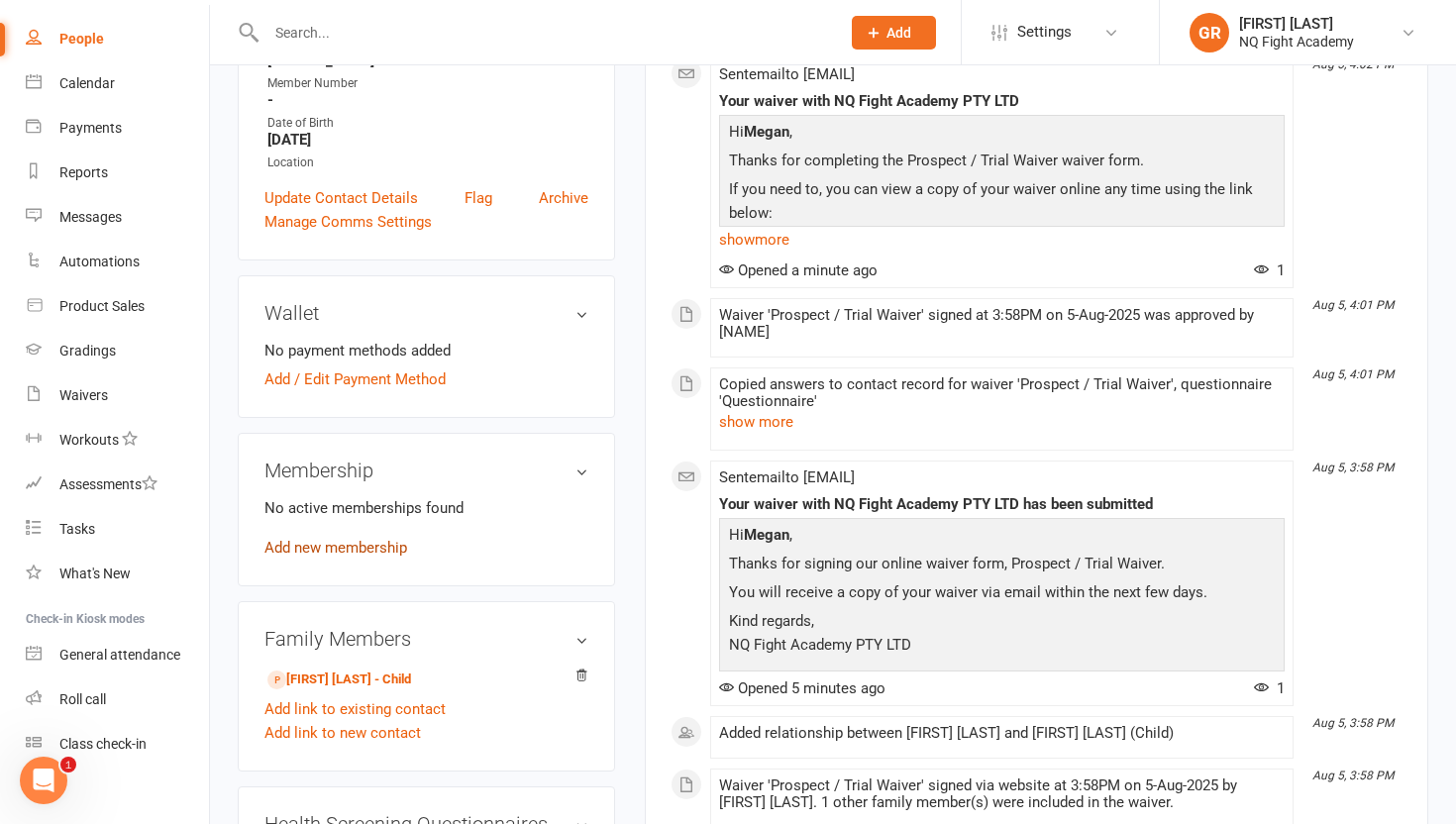 click on "Add new membership" at bounding box center (336, 548) 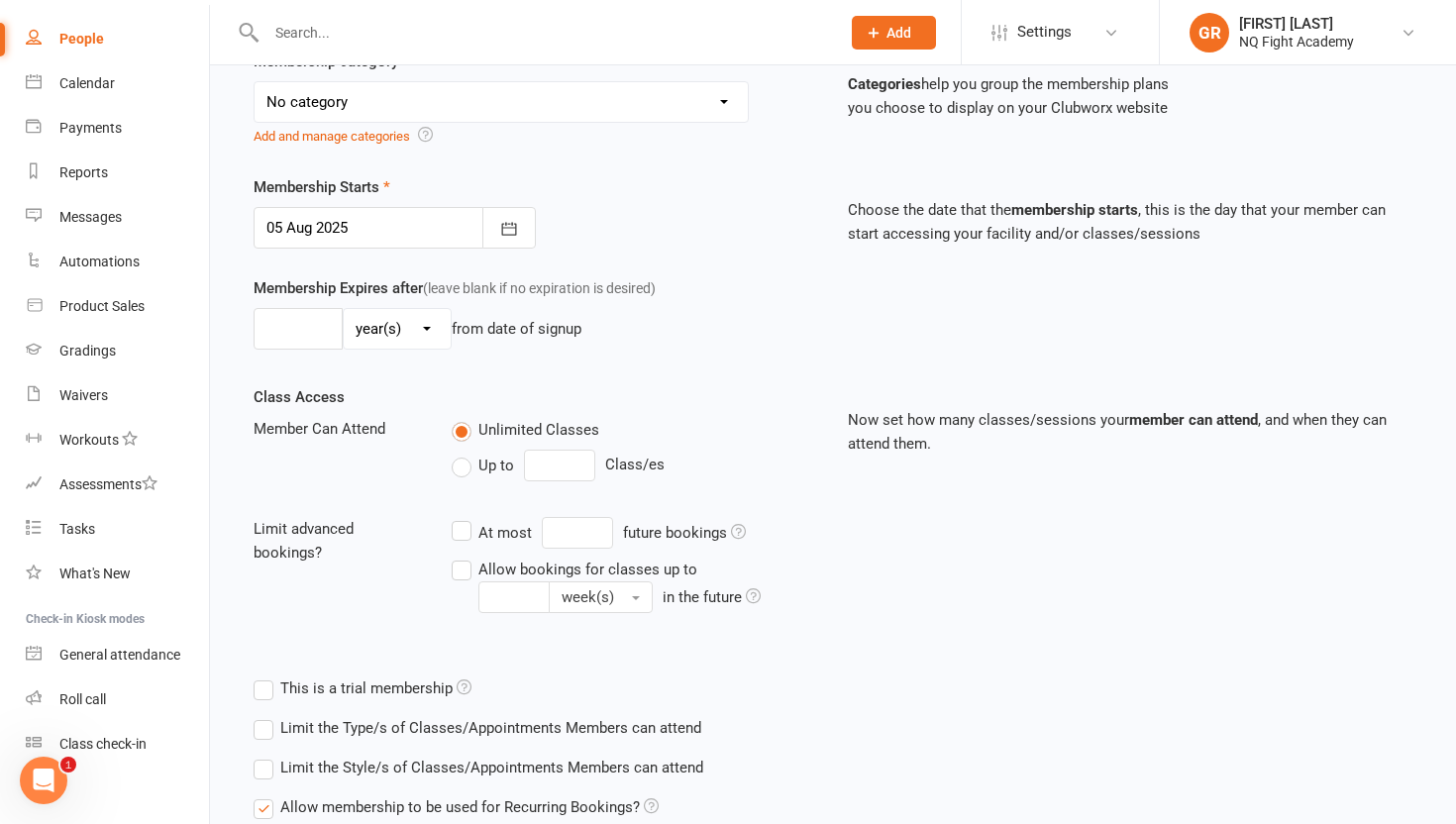 scroll, scrollTop: 0, scrollLeft: 0, axis: both 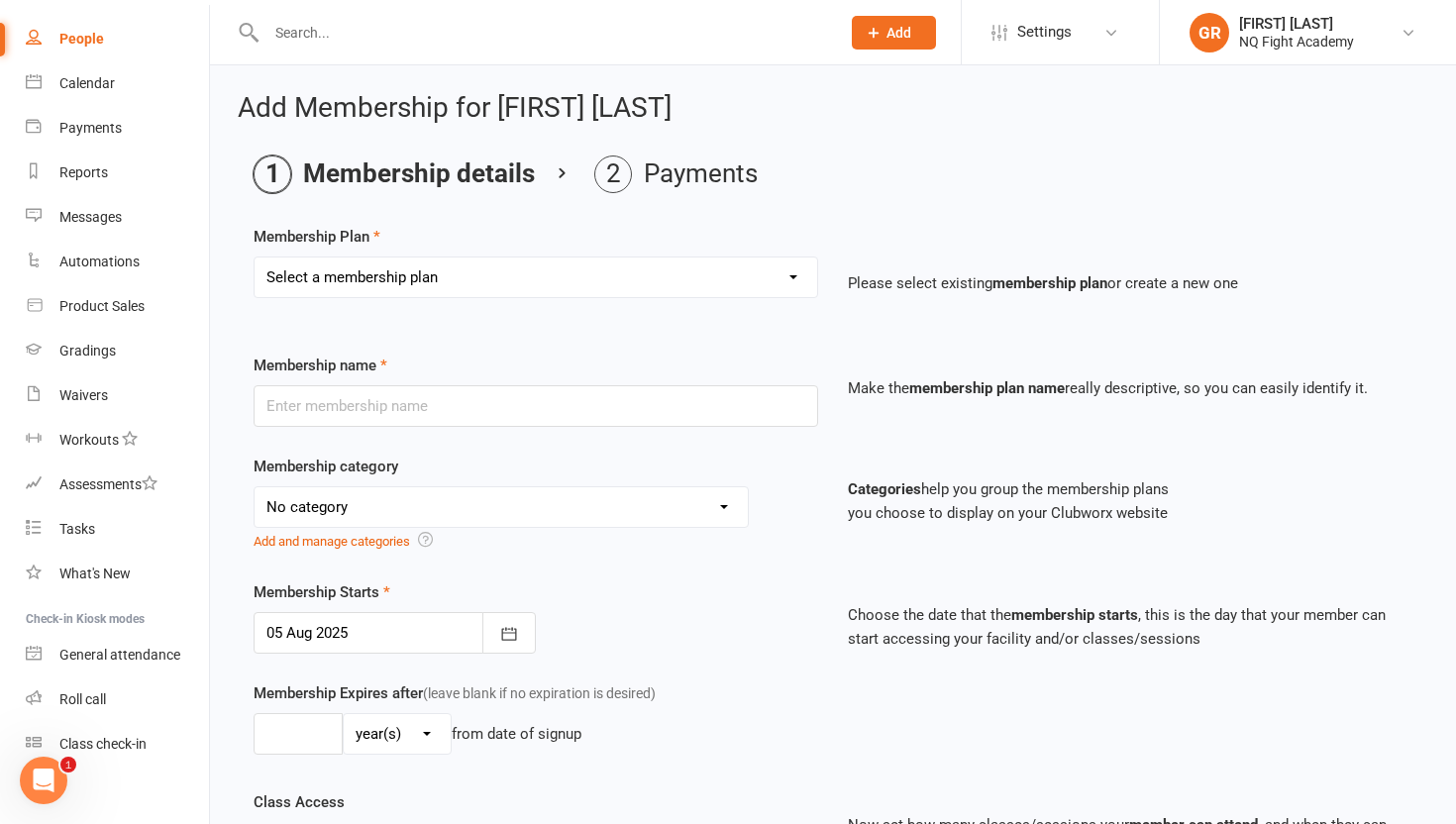 click on "Select a membership plan Create new Membership Plan Casual $25 Tap or Cash 2 Classes $35 per Week Direct Debit 3 Classes $49 per Week Direct Debit Unlimited $59 per Week Direct Debit 1 Discipline Unlimited $69 per Week Direct Debit 2 Disciplines 1 * 30 min Personal Training Session - $66 per Session 2 * 30 min Personal Training Sessions - $132 for 2 Sessions FIFO Membership $34.50 per Week Unlimited 12 Weeks - 2 Classes per Week - Up-front $399 12 Weeks - 3 Classes per Week - Up-front $549 12 Weeks - Unlimited - 1 Discipline Up-front $649 12 Weeks - Unlimited - 2 Disciplines Up-front $749 2-Week Trial $49.00 (with Gloves) 2-Week Trial (without Gloves)" at bounding box center (536, 277) 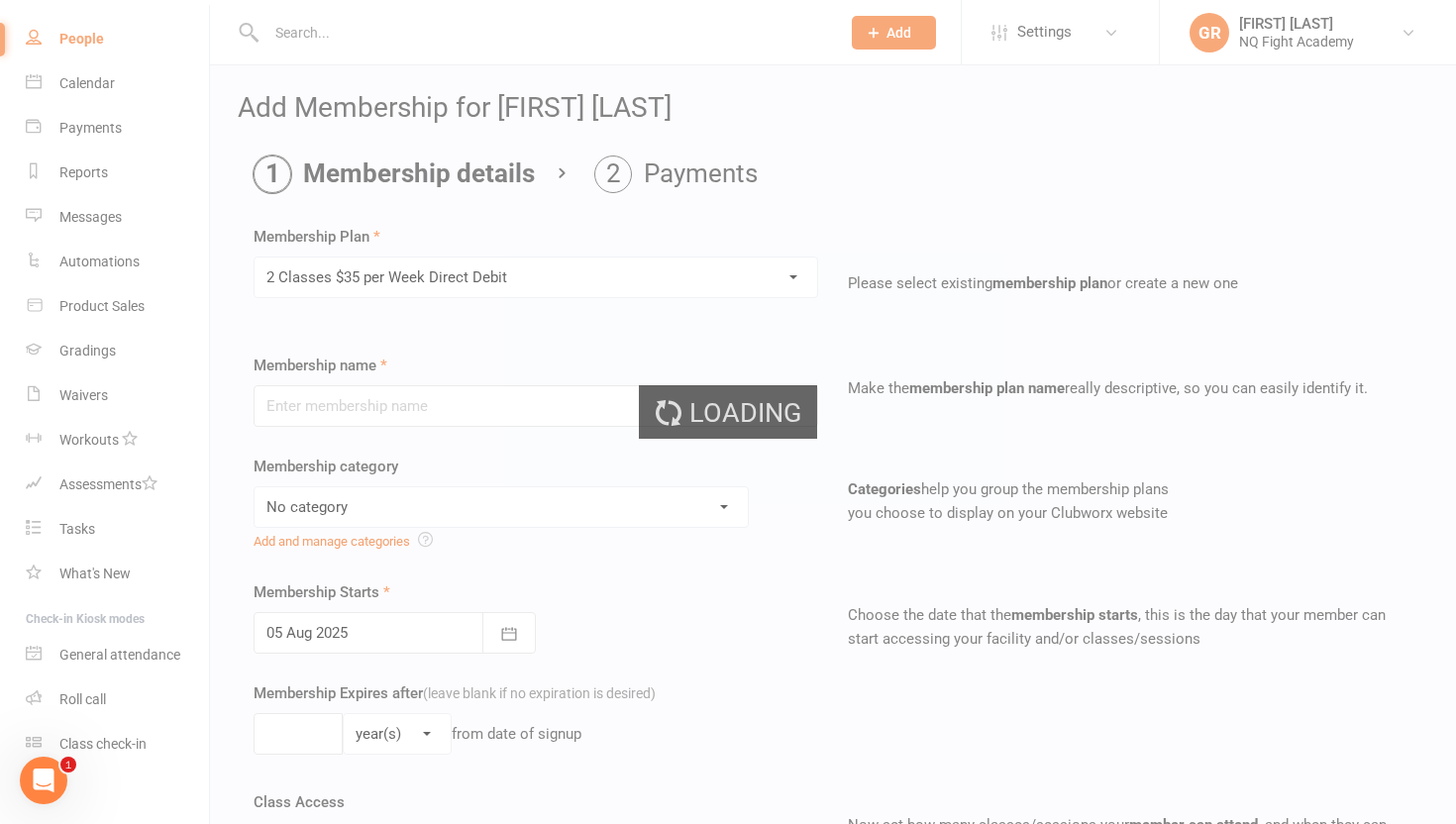 type on "2 Classes $35 per Week Direct Debit" 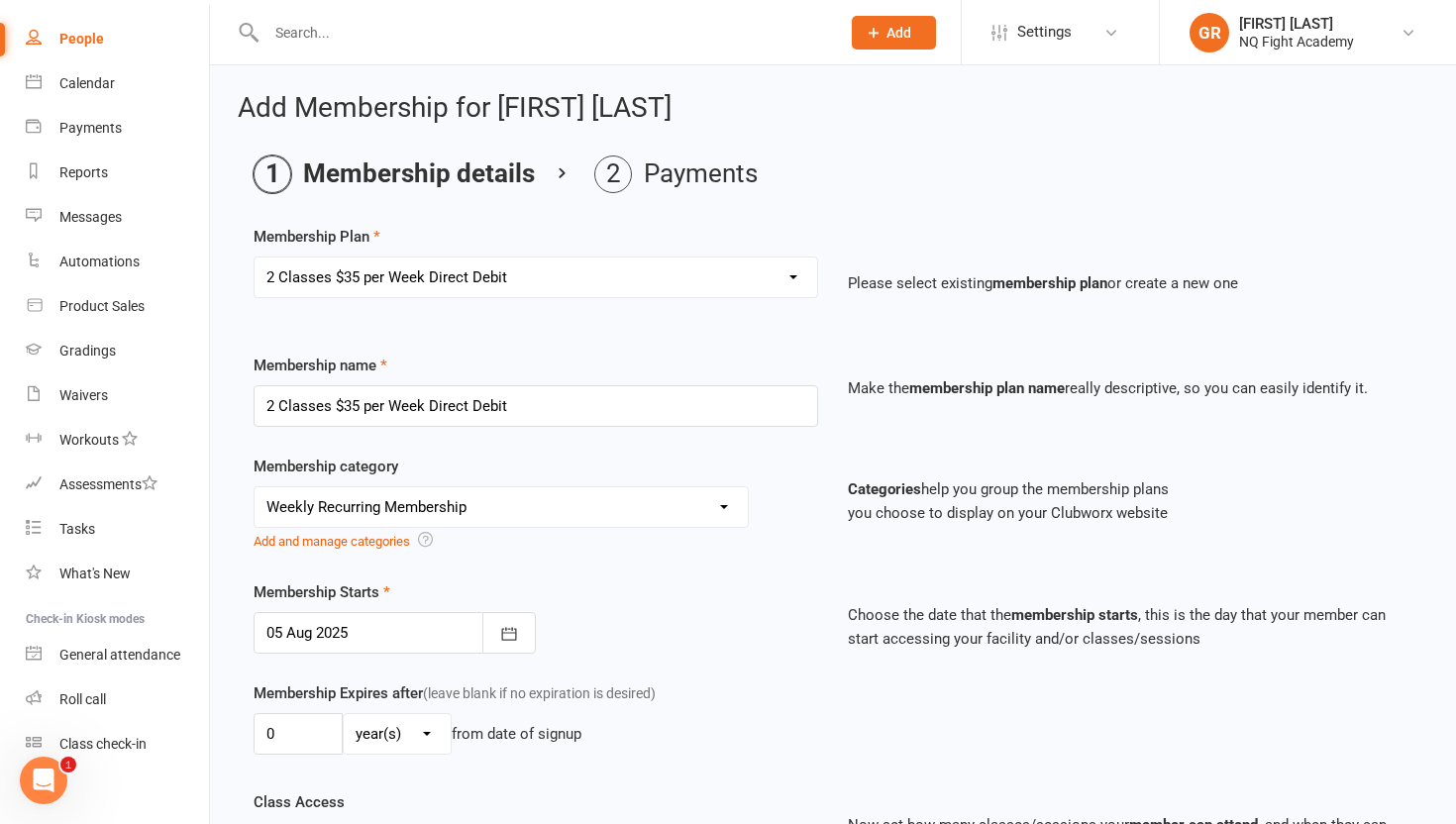click on "Select a membership plan Create new Membership Plan Casual $25 Tap or Cash 2 Classes $35 per Week Direct Debit 3 Classes $49 per Week Direct Debit Unlimited $59 per Week Direct Debit 1 Discipline Unlimited $69 per Week Direct Debit 2 Disciplines 1 * 30 min Personal Training Session - $66 per Session 2 * 30 min Personal Training Sessions - $132 for 2 Sessions FIFO Membership $34.50 per Week Unlimited 12 Weeks - 2 Classes per Week - Up-front $399 12 Weeks - 3 Classes per Week - Up-front $549 12 Weeks - Unlimited - 1 Discipline Up-front $649 12 Weeks - Unlimited - 2 Disciplines Up-front $749 2-Week Trial $49.00 (with Gloves) 2-Week Trial (without Gloves)" at bounding box center [536, 277] 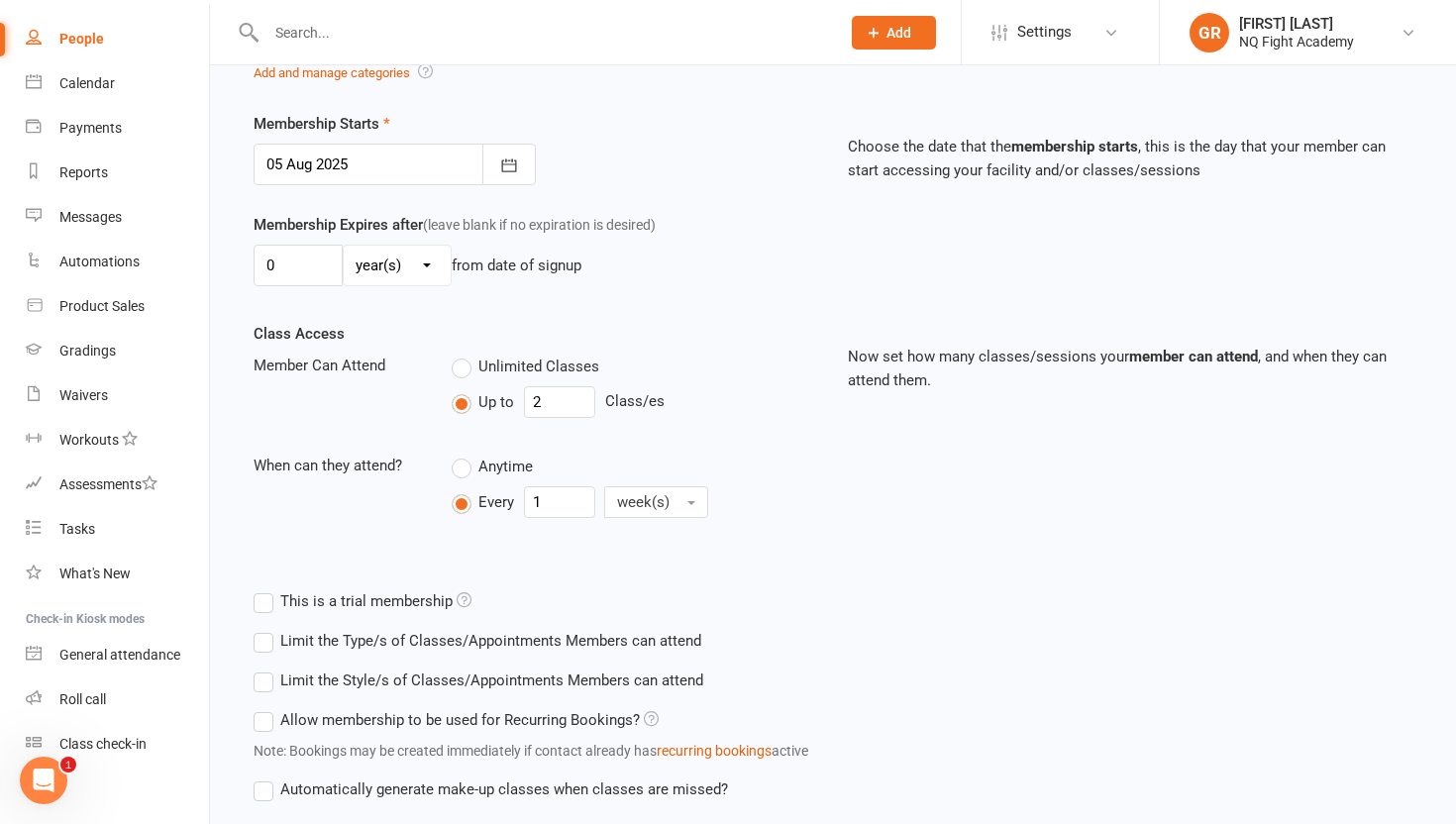 scroll, scrollTop: 603, scrollLeft: 0, axis: vertical 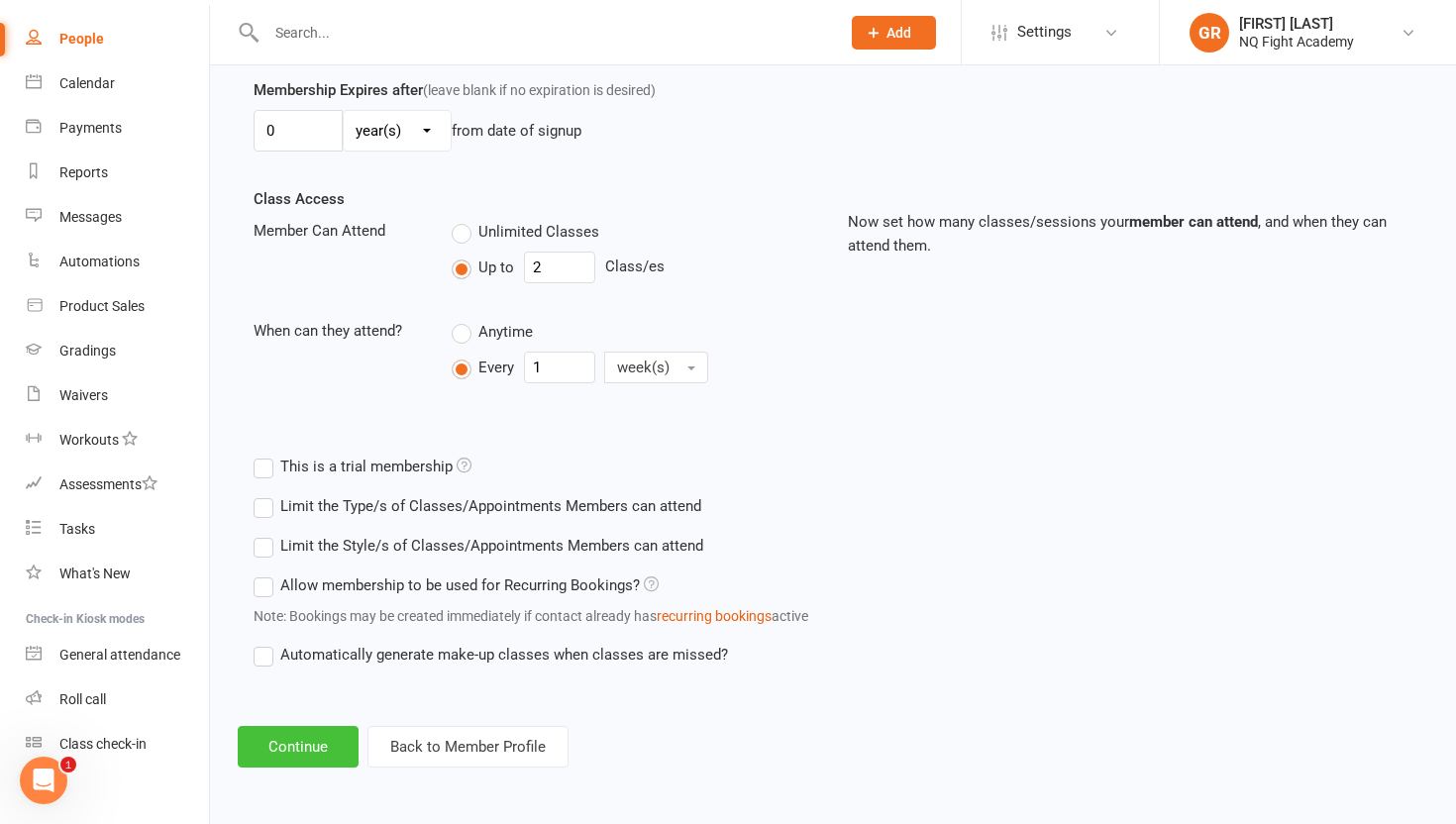 click on "Continue" at bounding box center [298, 747] 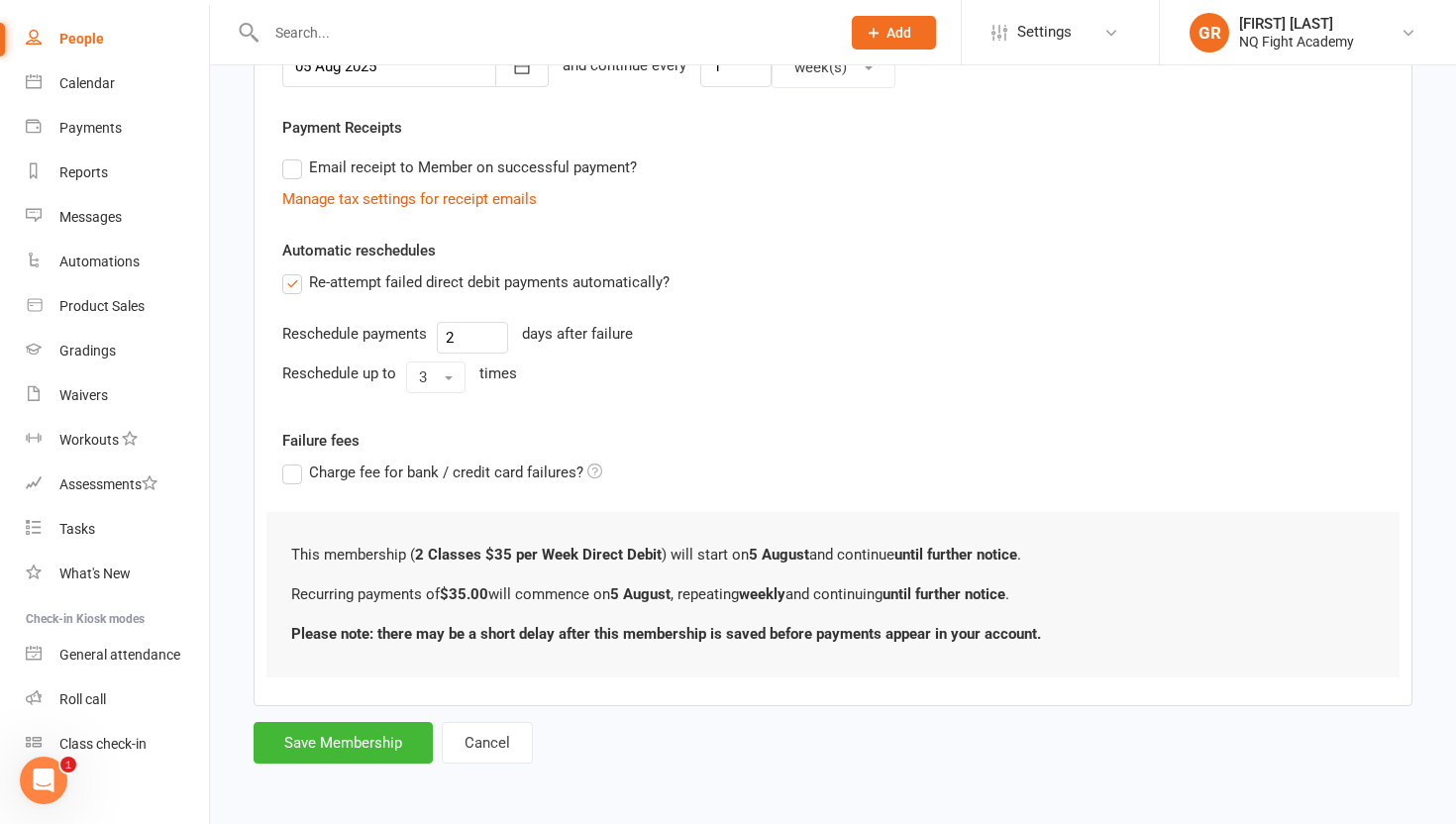 scroll, scrollTop: 0, scrollLeft: 0, axis: both 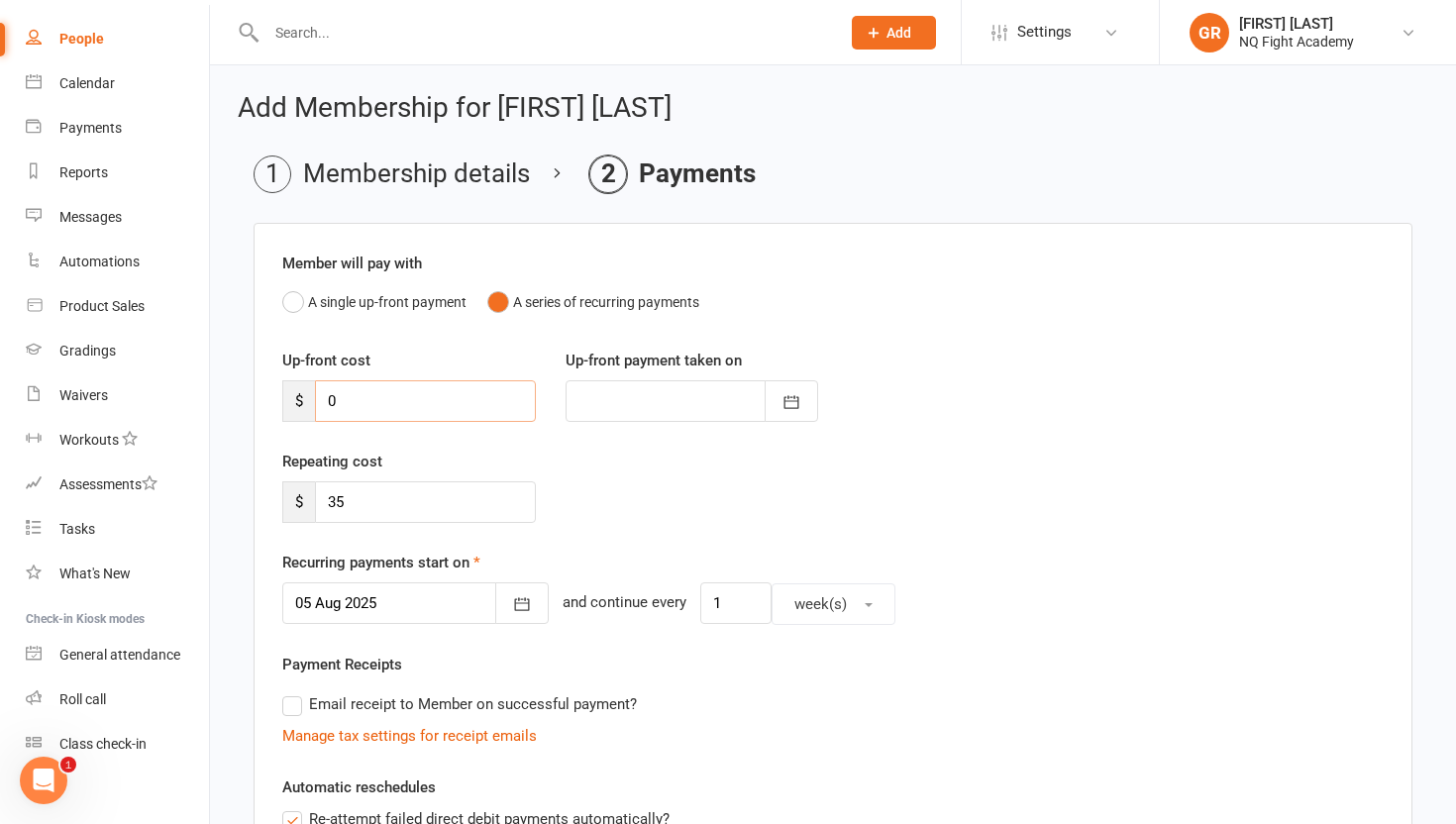 click on "0" at bounding box center (425, 401) 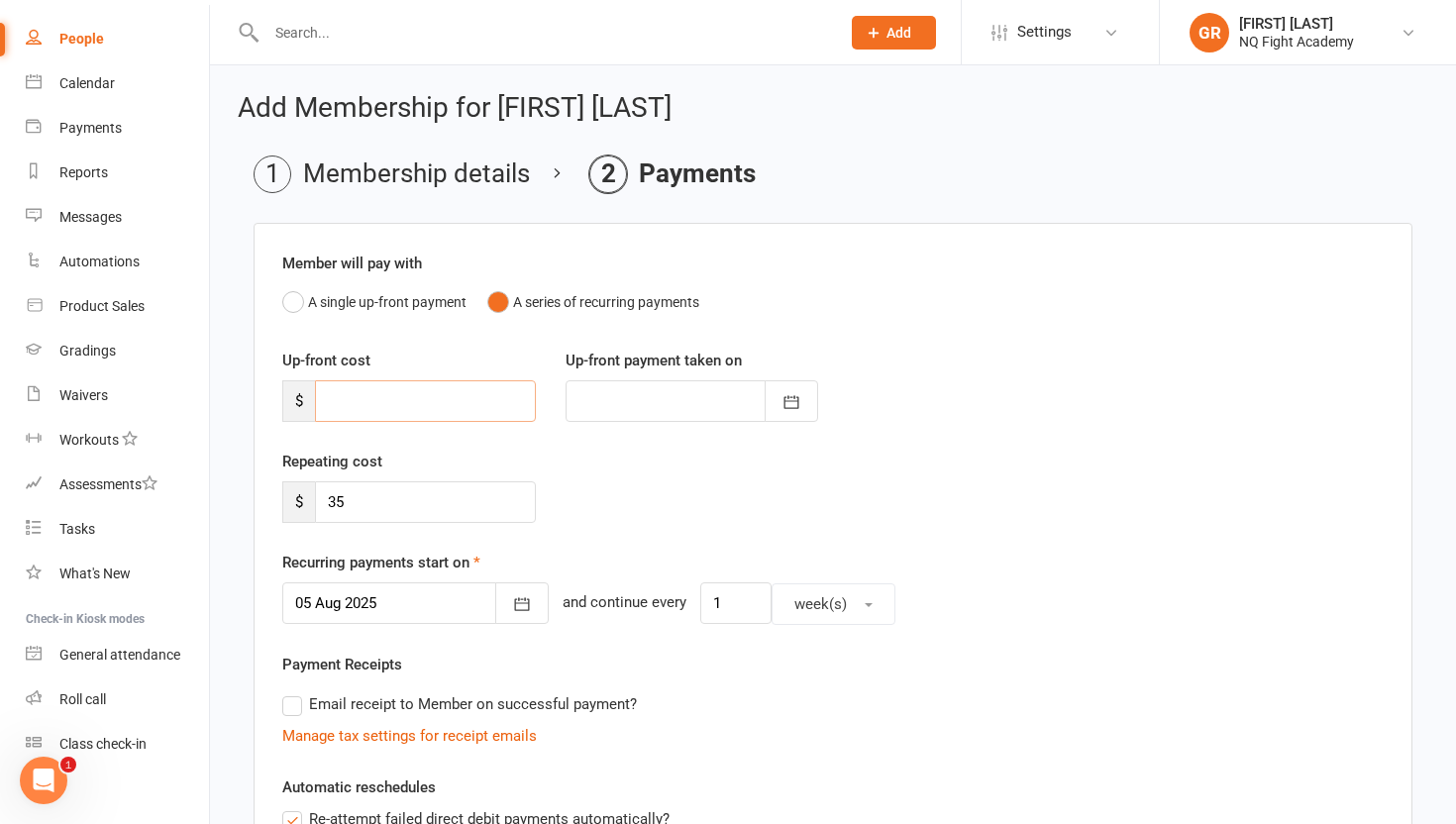 type on "2" 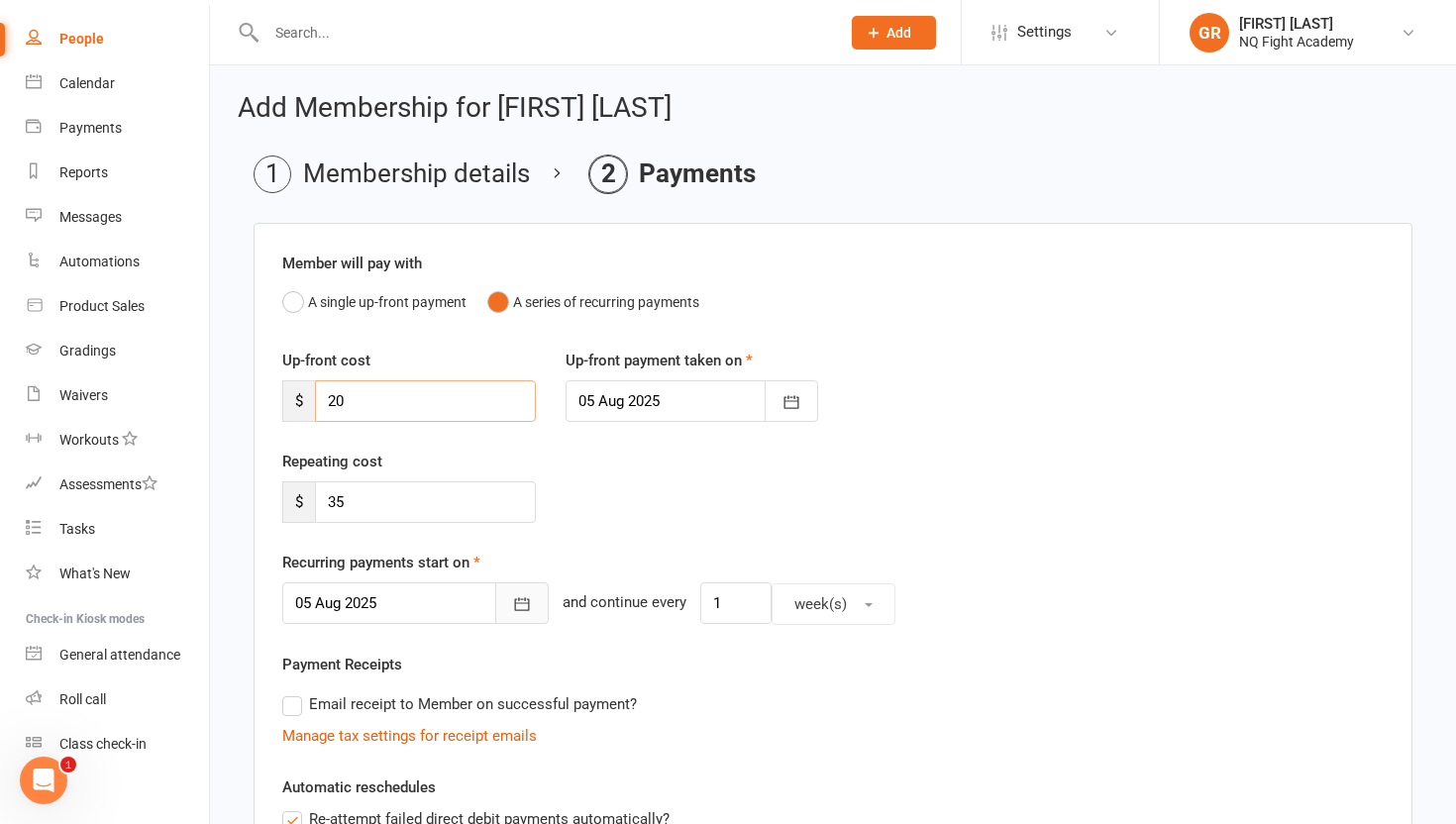 type on "20" 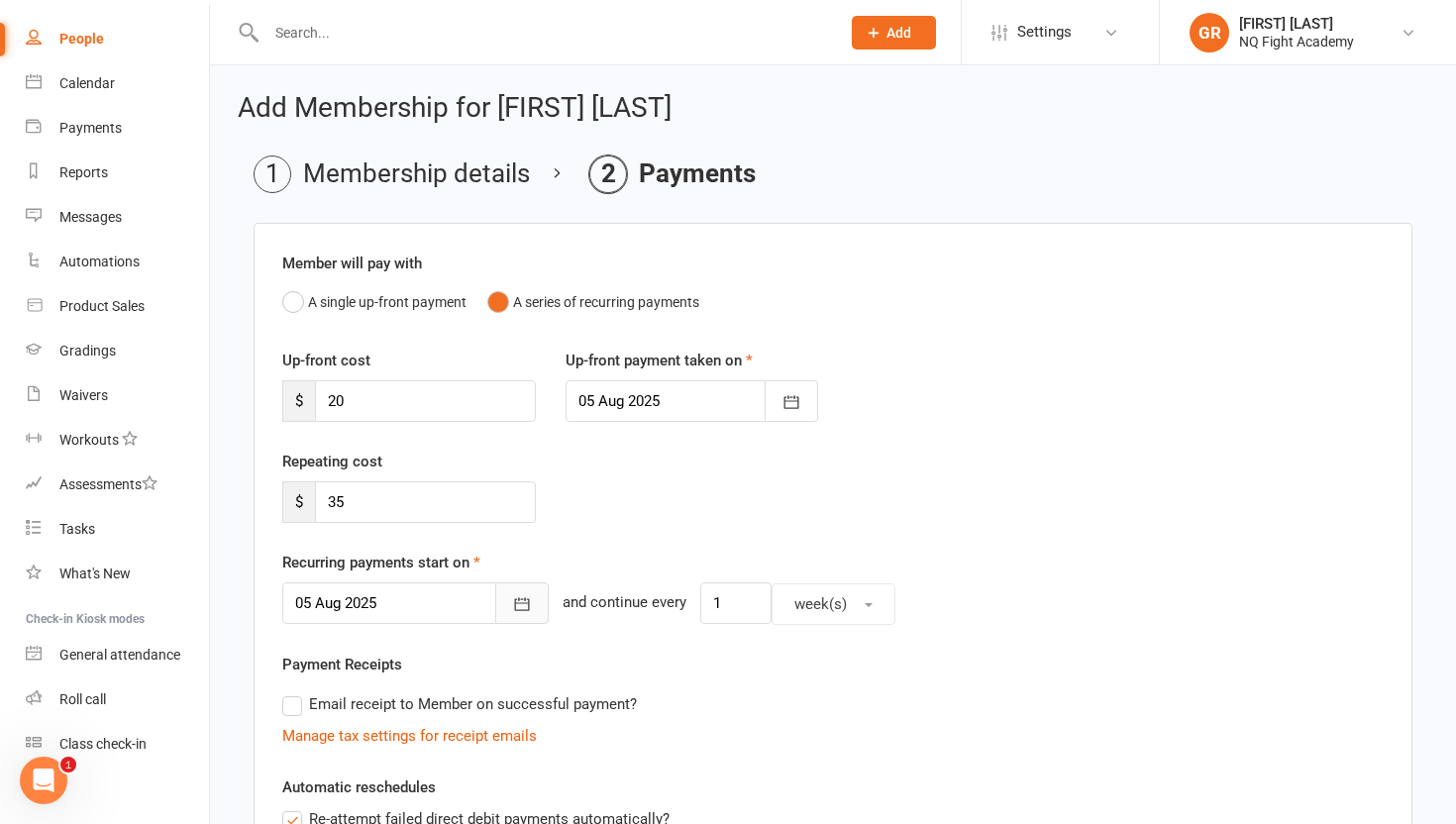 click 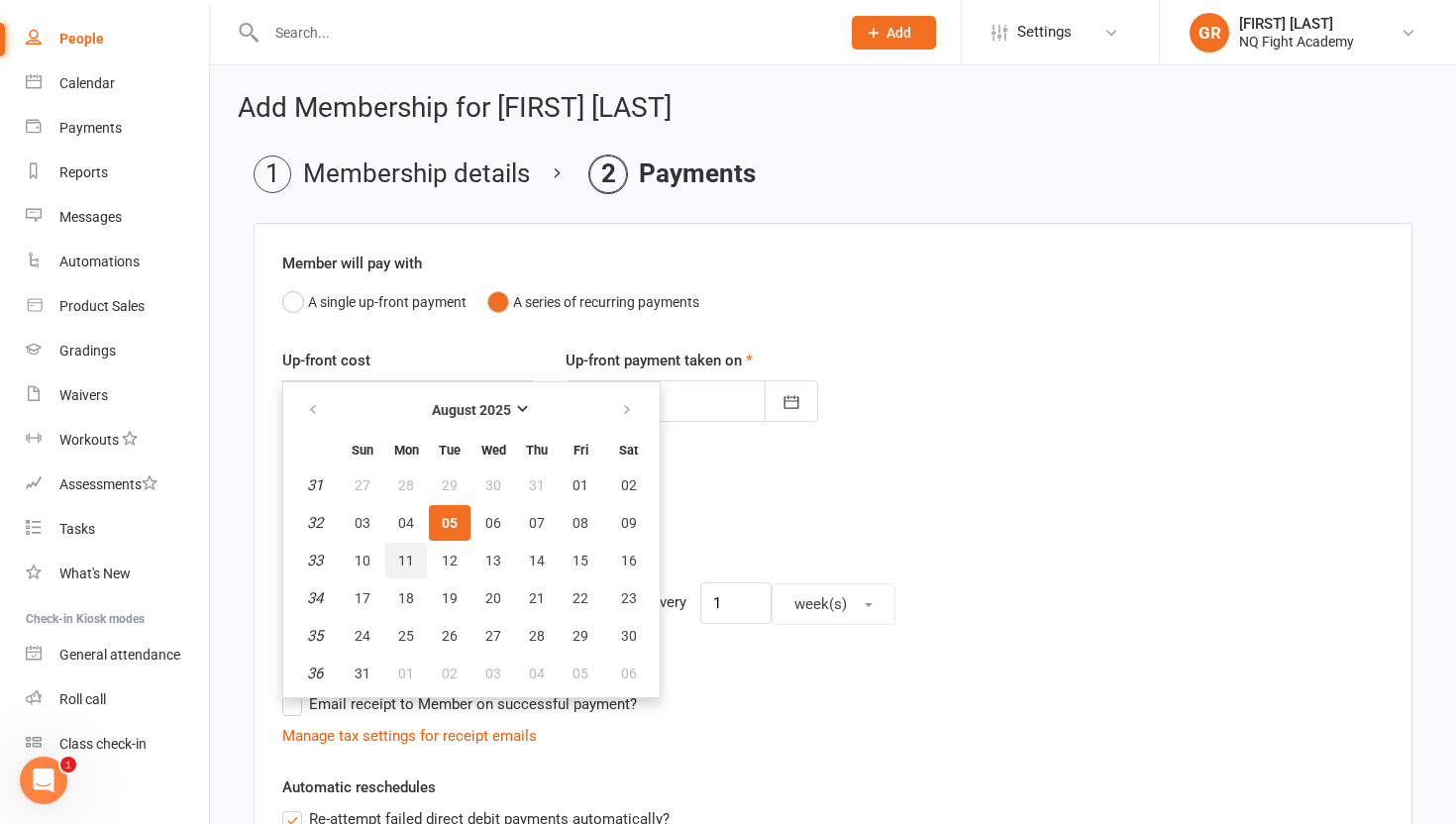 click on "11" at bounding box center (406, 561) 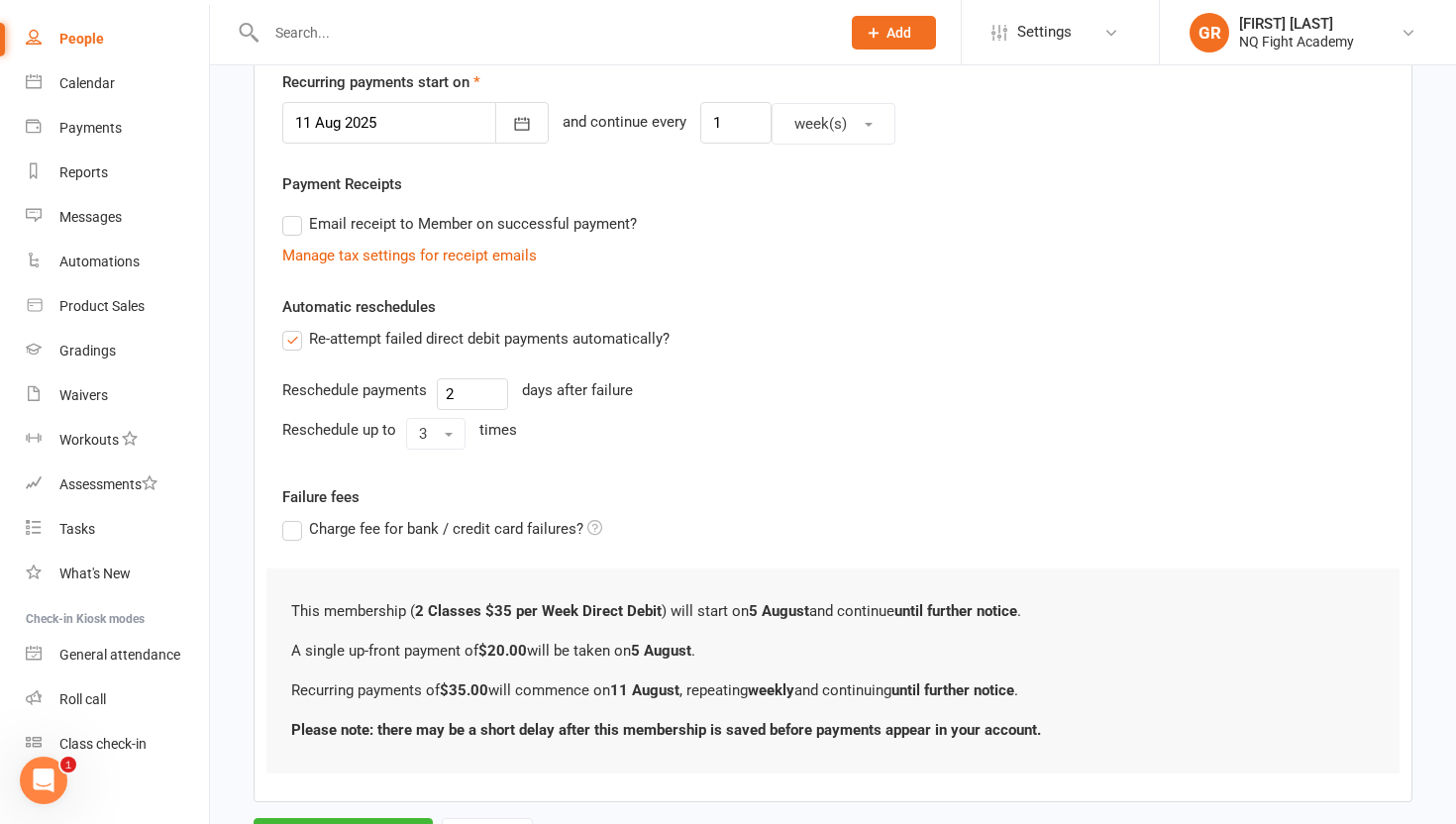 scroll, scrollTop: 576, scrollLeft: 0, axis: vertical 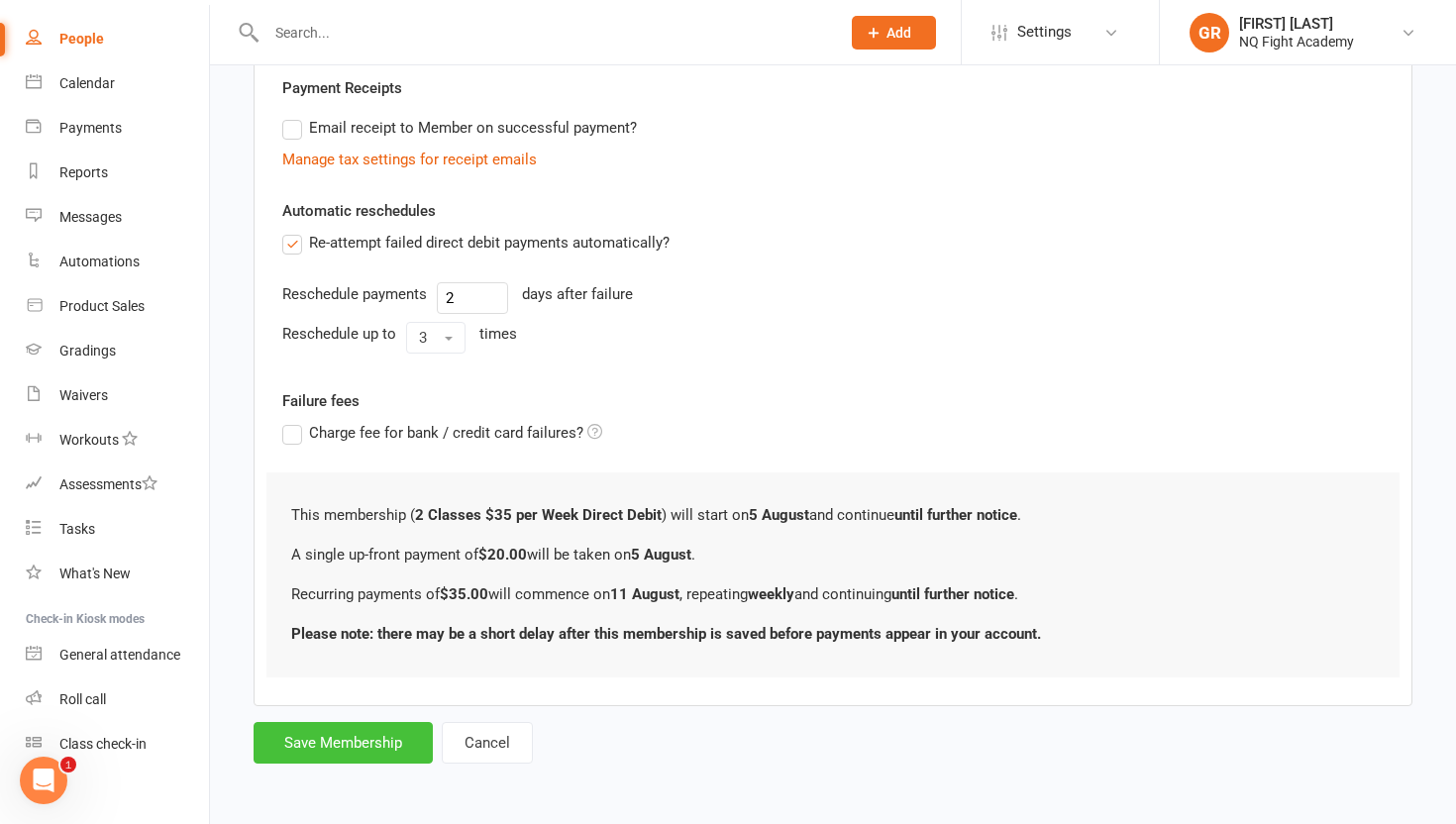 click on "Save Membership" at bounding box center [343, 743] 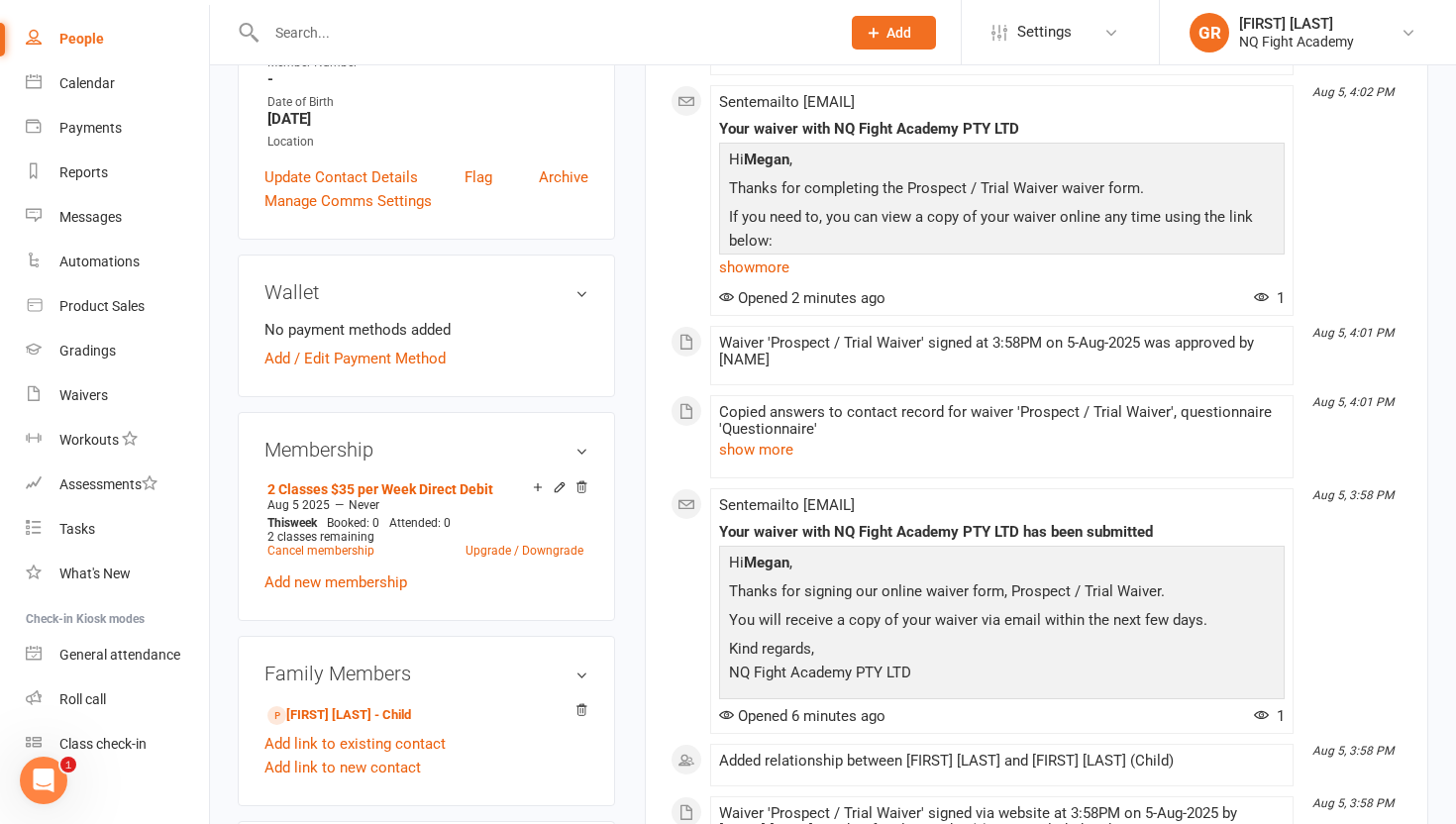 scroll, scrollTop: 396, scrollLeft: 0, axis: vertical 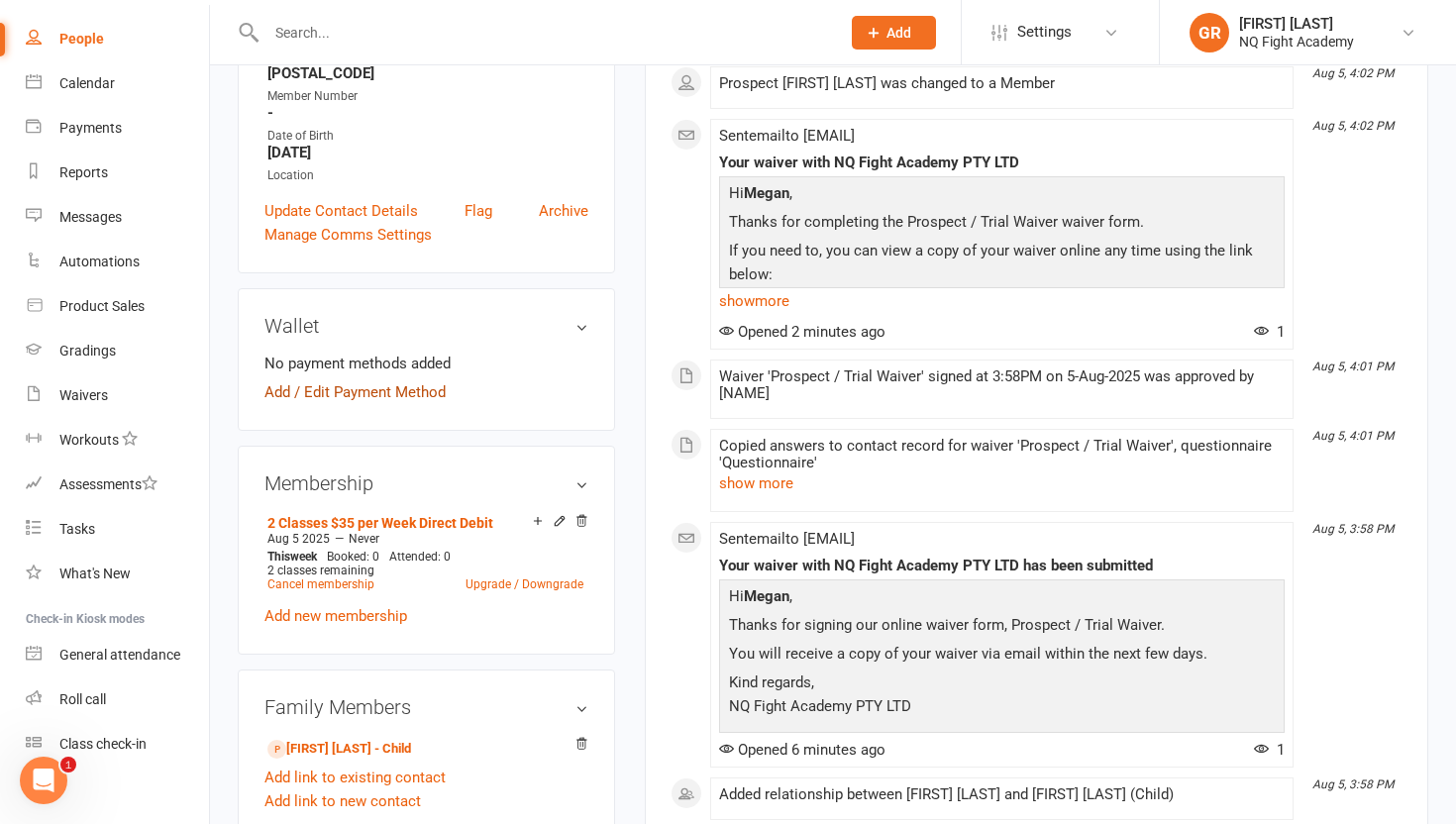 click on "Add / Edit Payment Method" at bounding box center [355, 392] 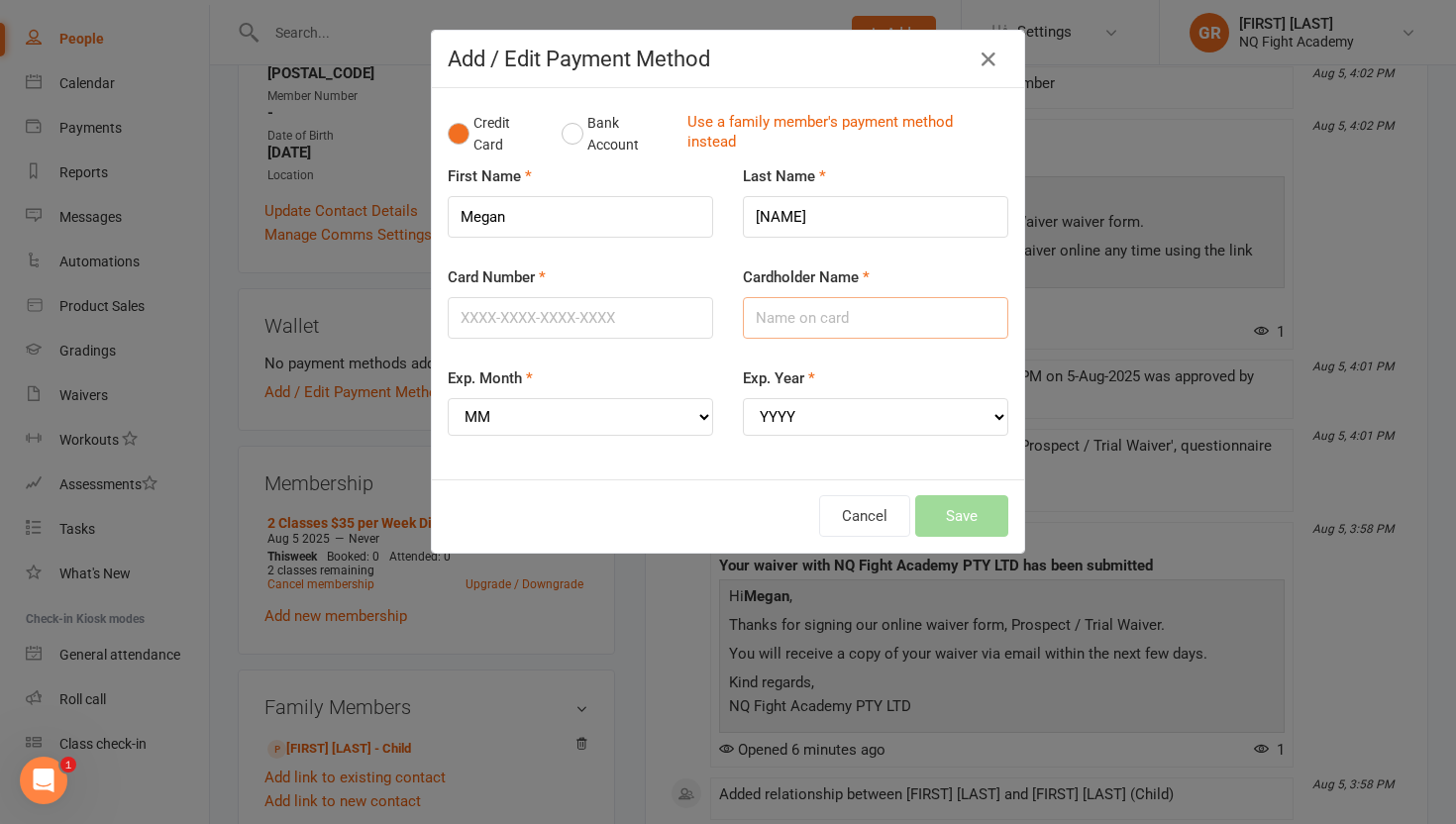 click on "Cardholder Name" at bounding box center [876, 318] 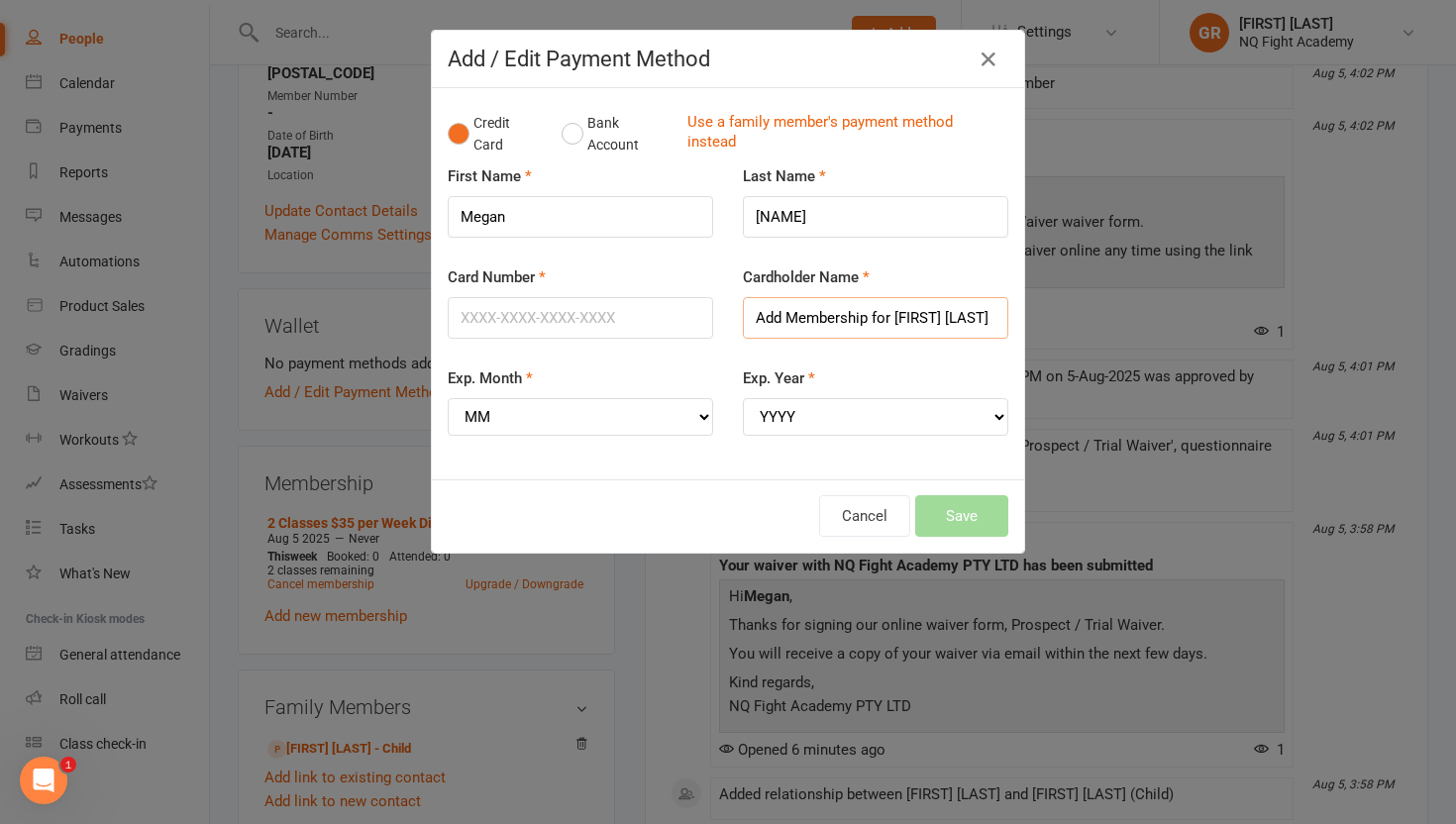 type on "Add Membership for [FIRST] [LAST]" 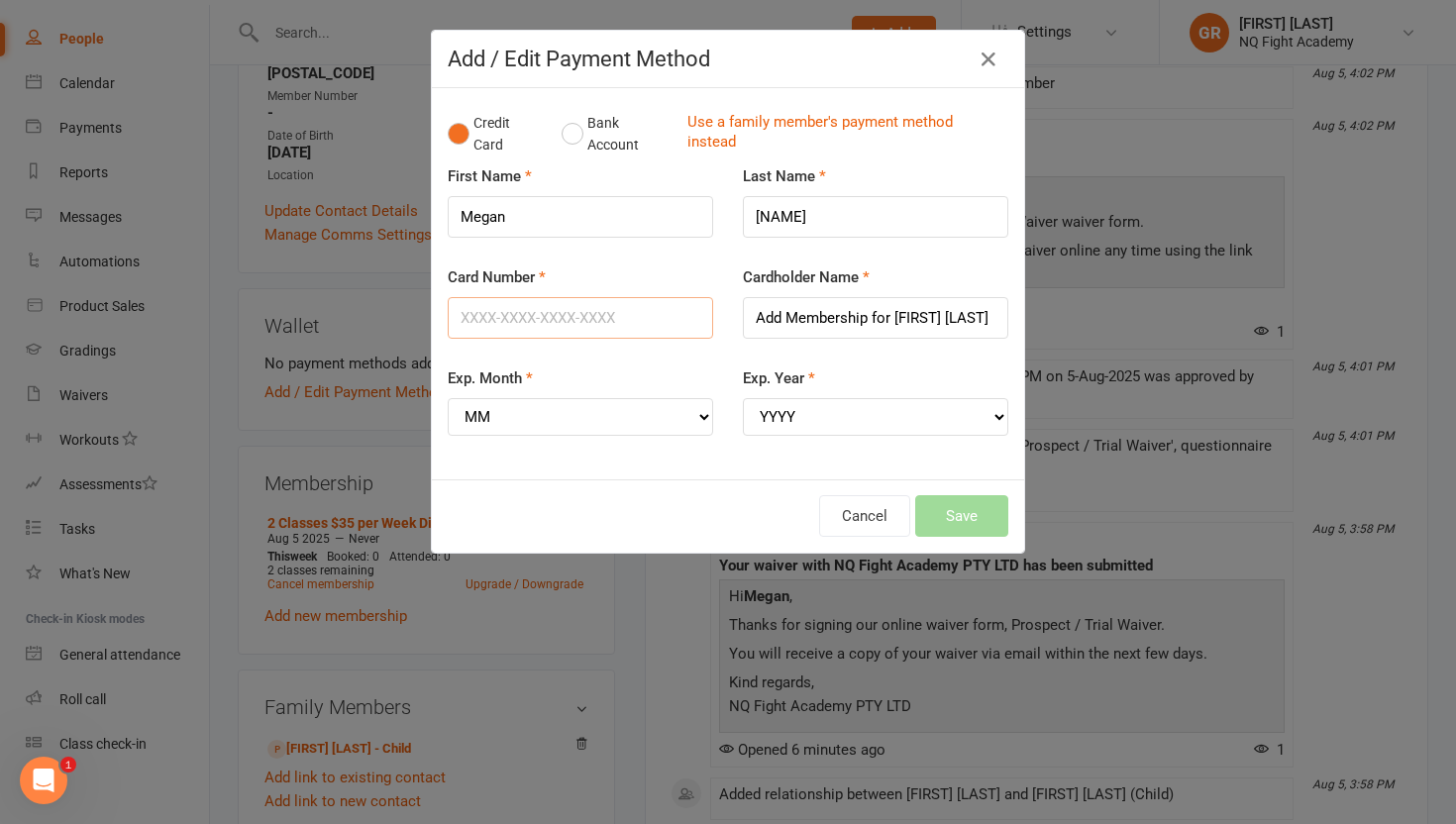click on "Card Number" at bounding box center [580, 318] 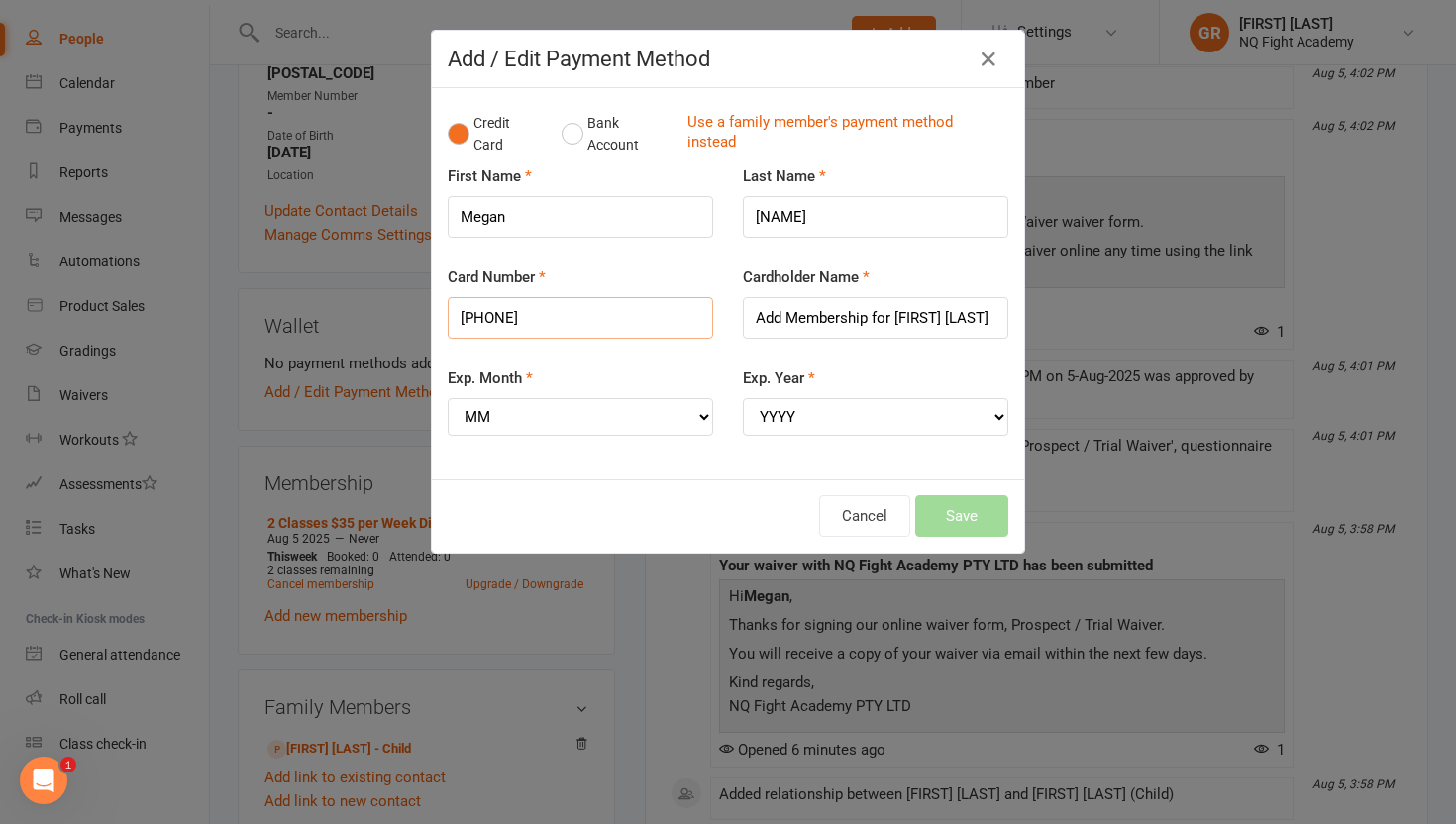 type on "[PHONE]" 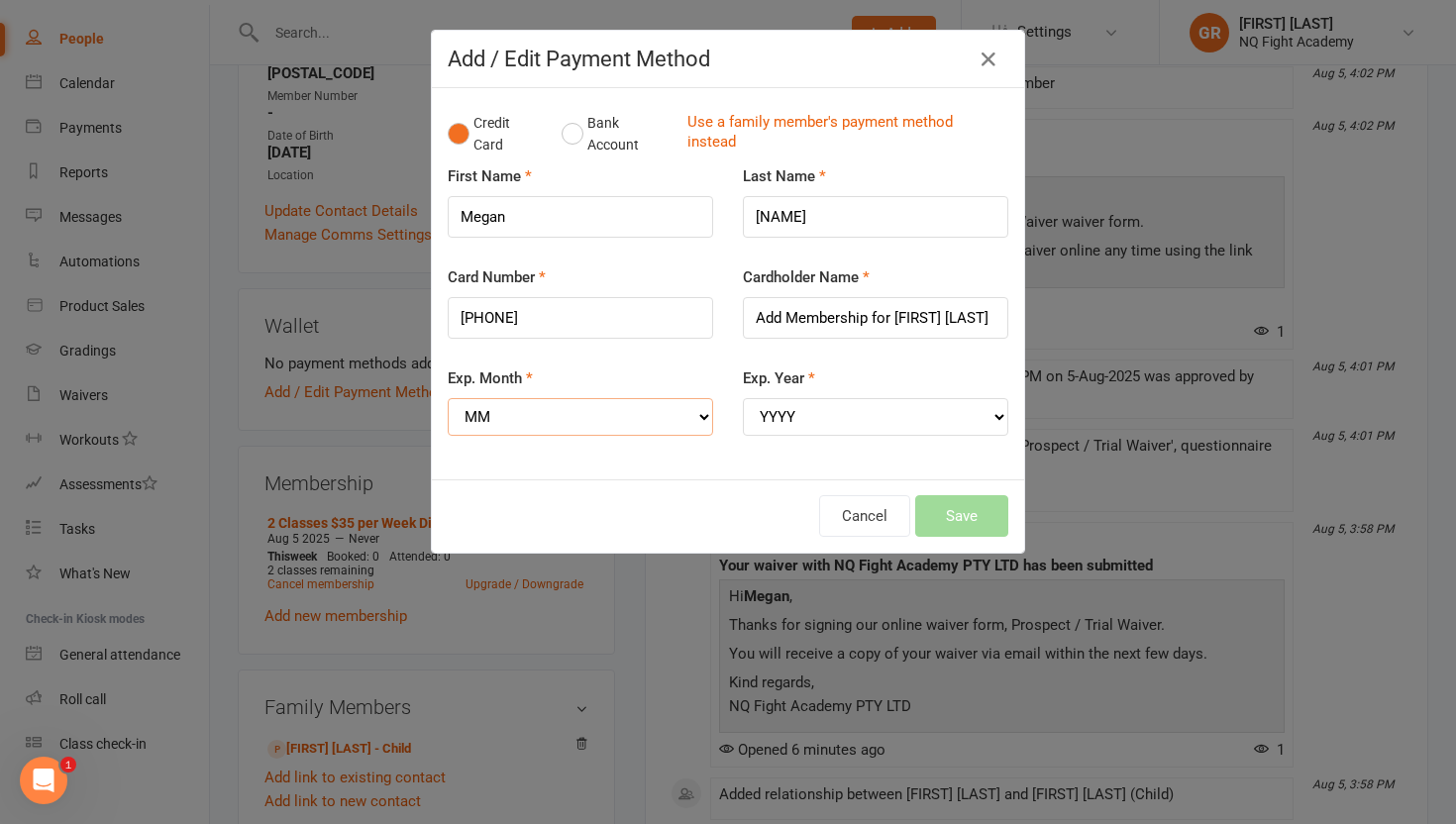 click on "MM 01 02 03 04 05 06 07 08 09 10 11 12" at bounding box center (580, 417) 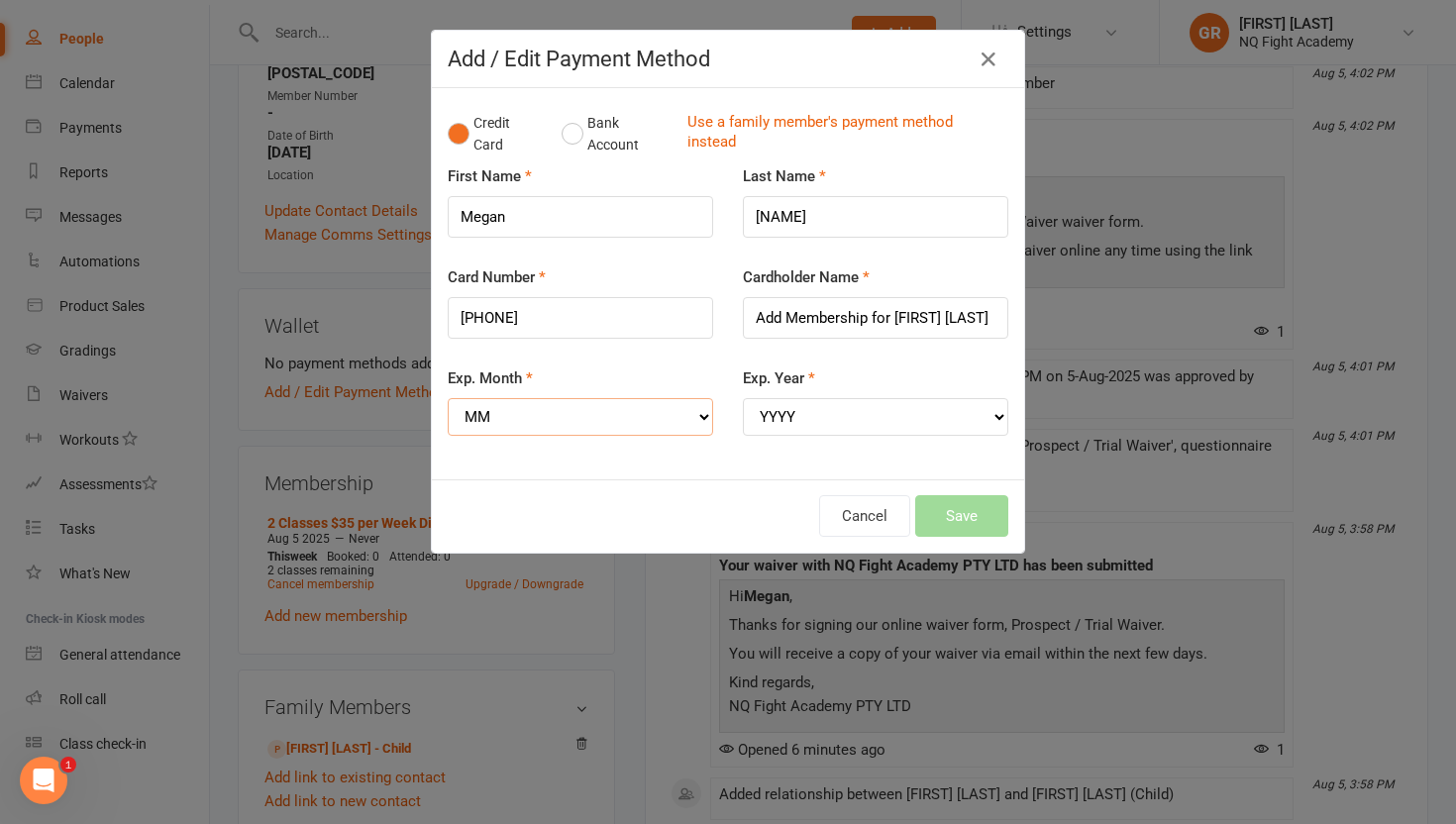select on "12" 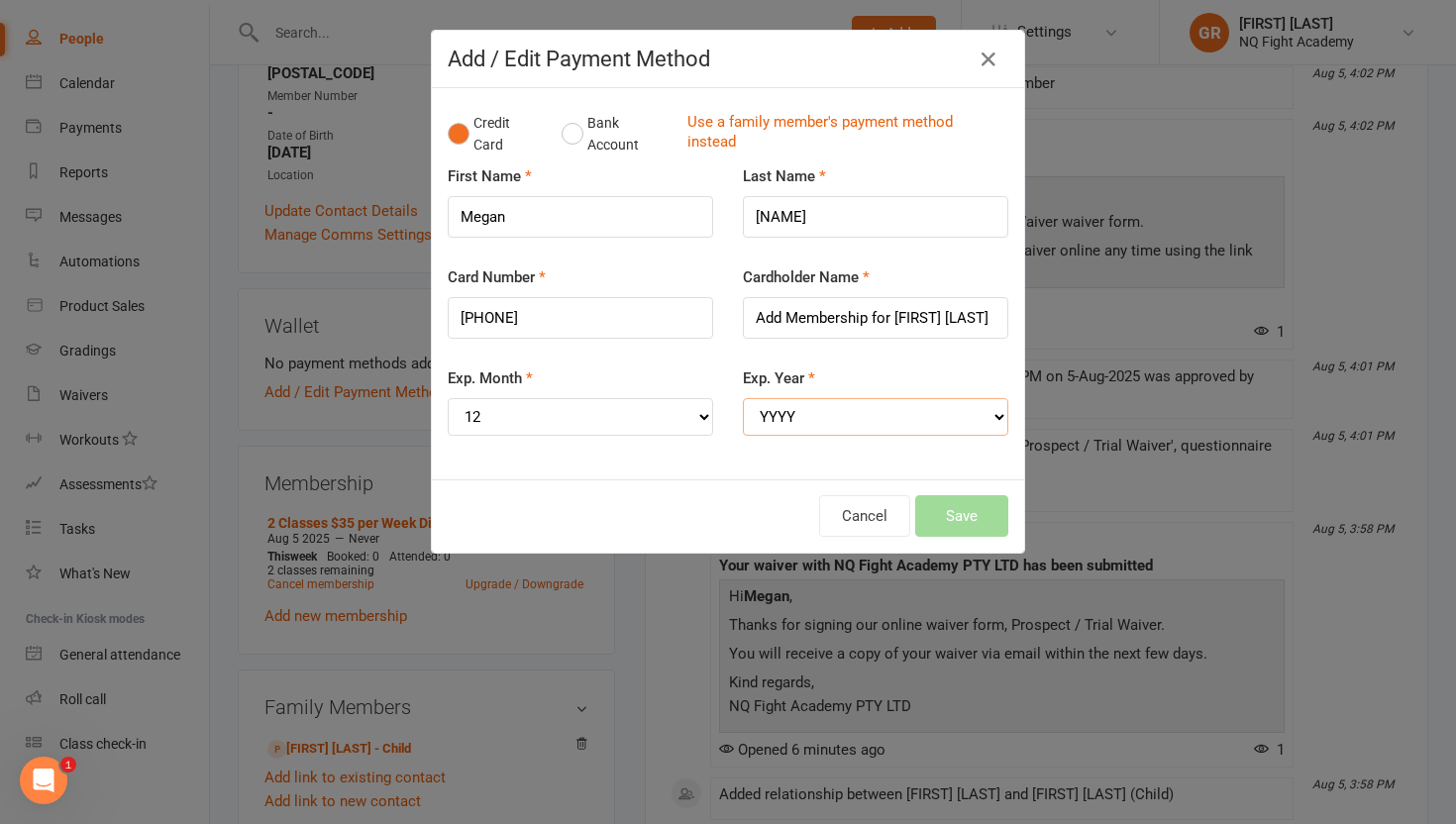 click on "YYYY 2025 2026 2027 2028 2029 2030 2031 2032 2033 2034" at bounding box center [876, 417] 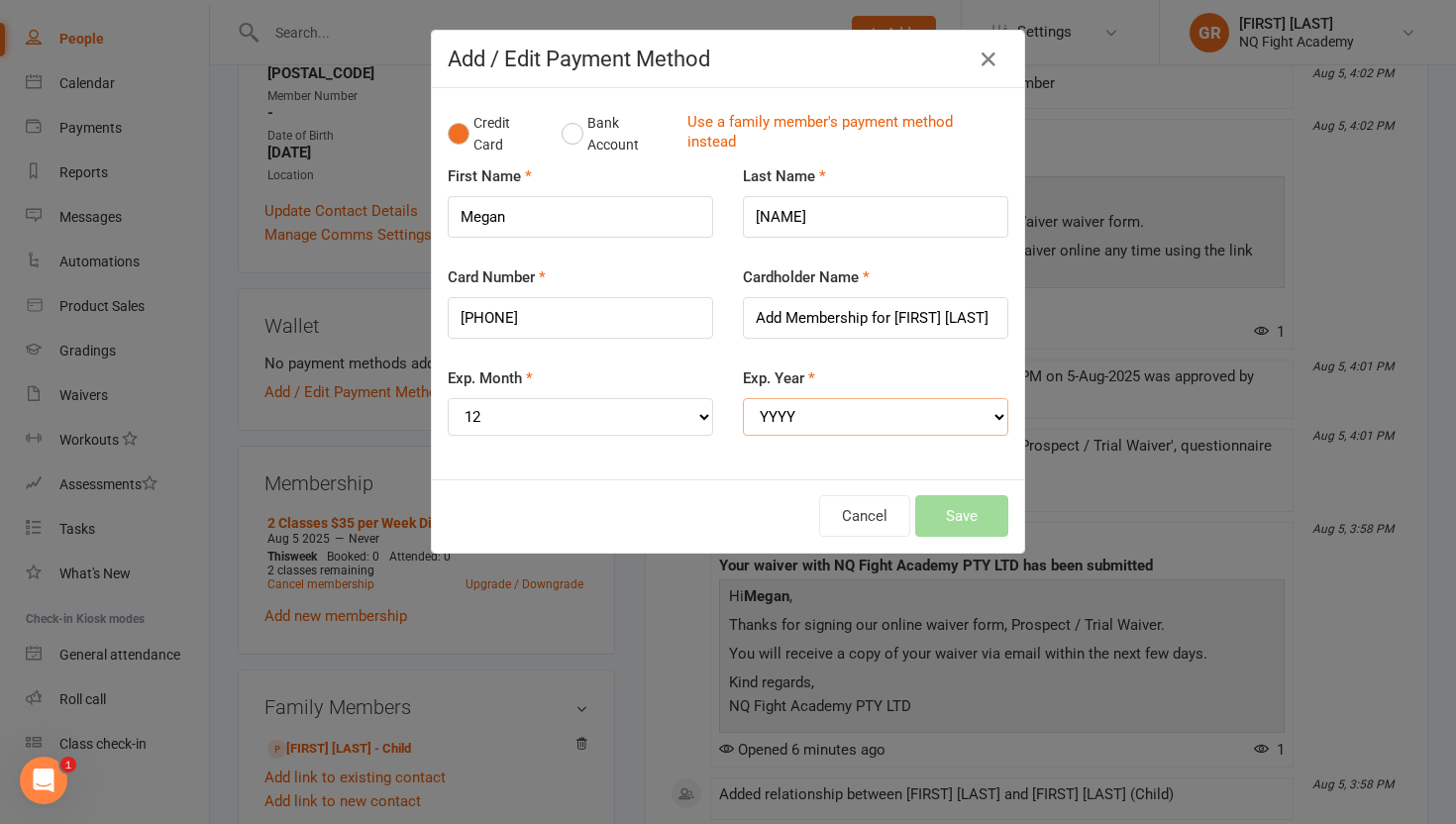 select on "2027" 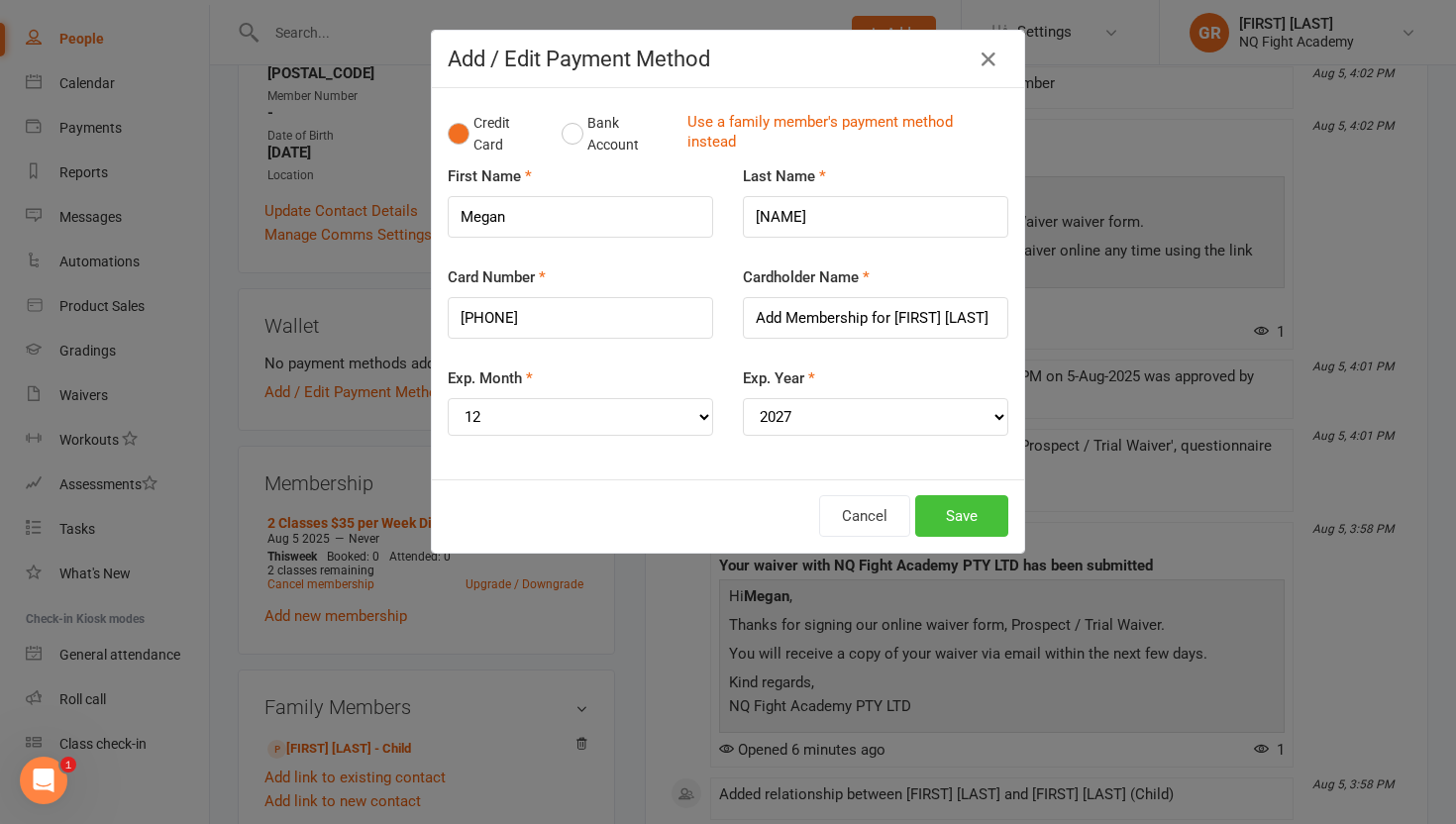 click on "Save" at bounding box center (962, 516) 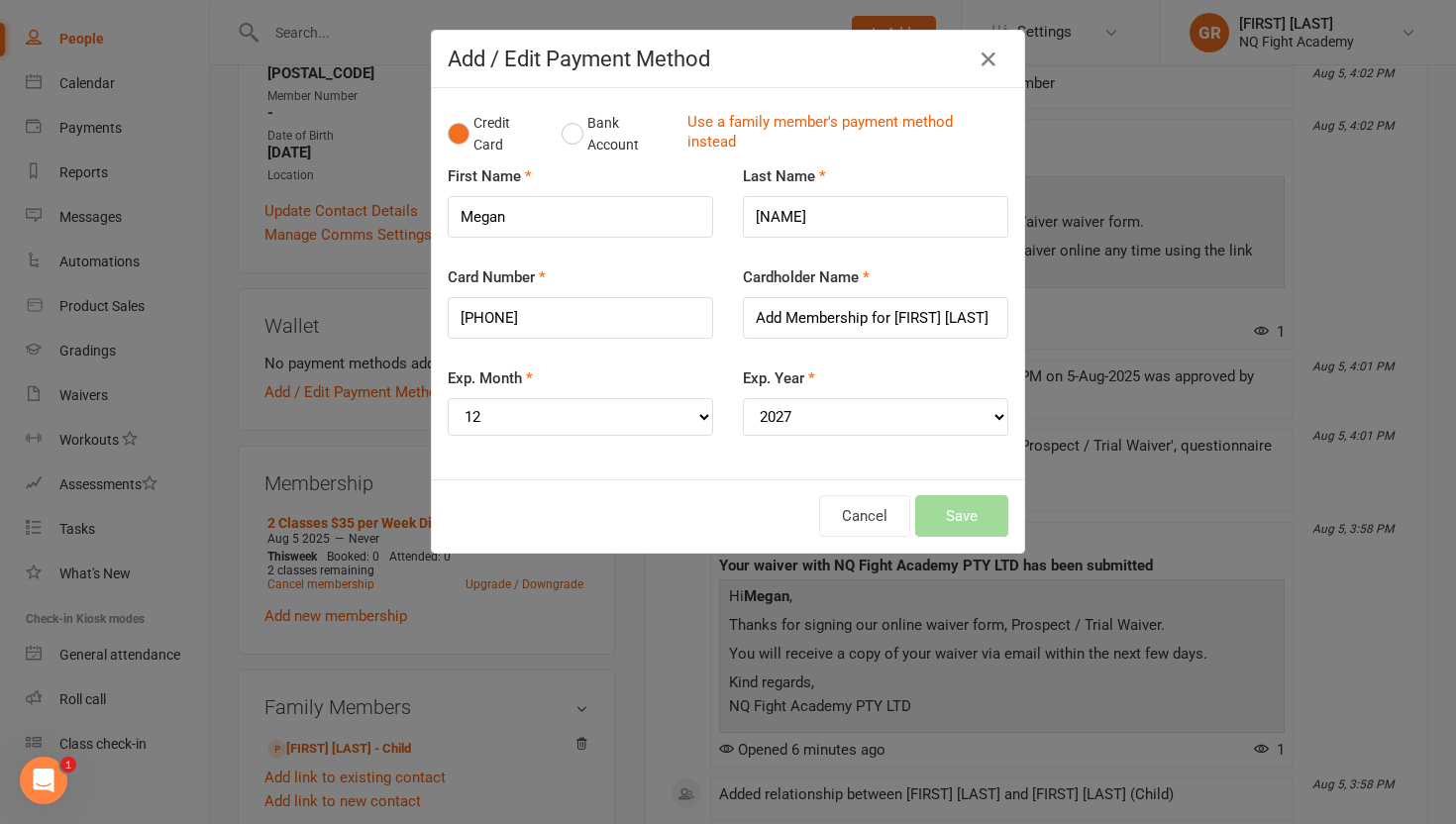 click on "Cancel Save" at bounding box center [728, 516] 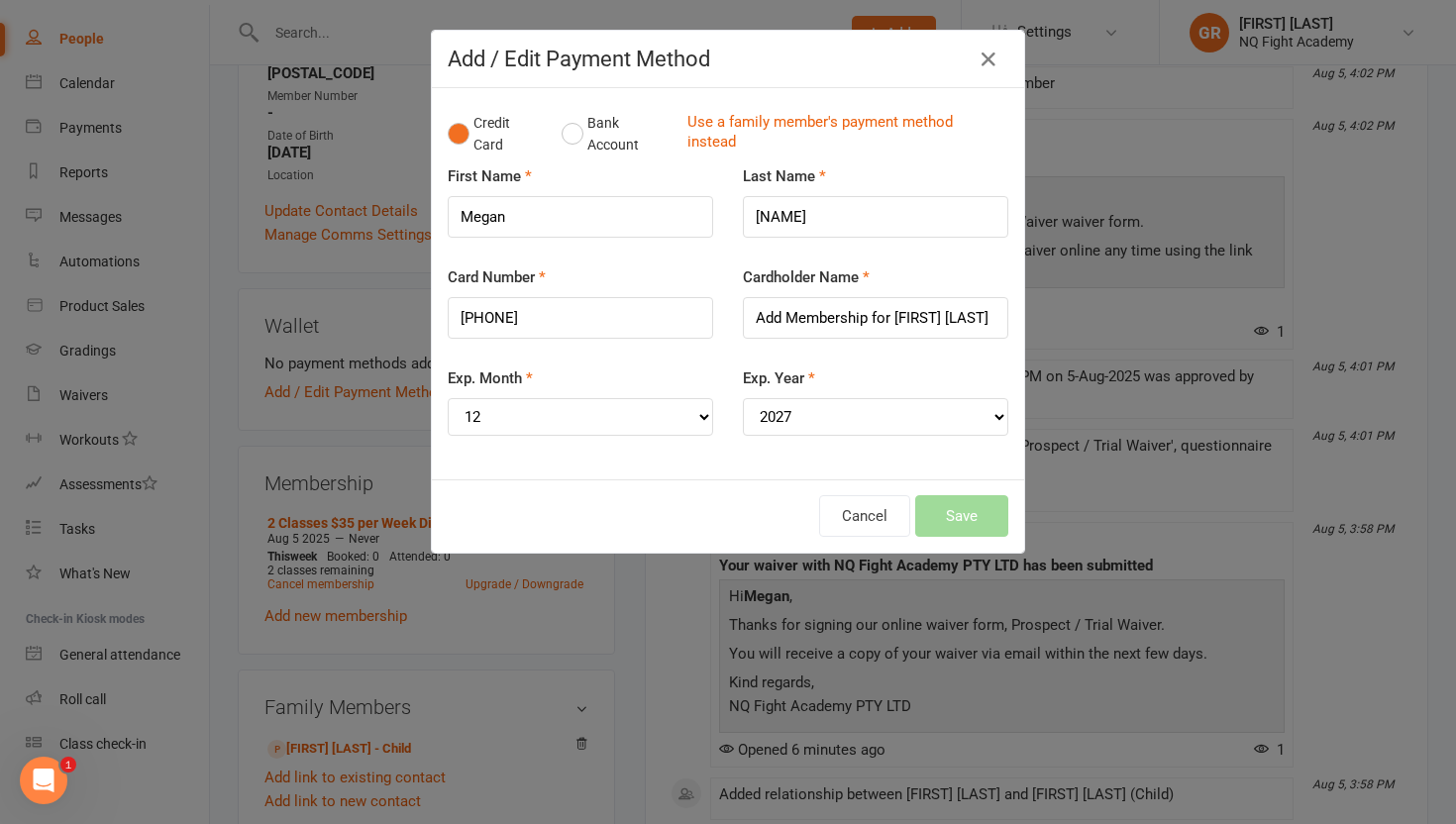 click on "Cancel Save" at bounding box center [728, 516] 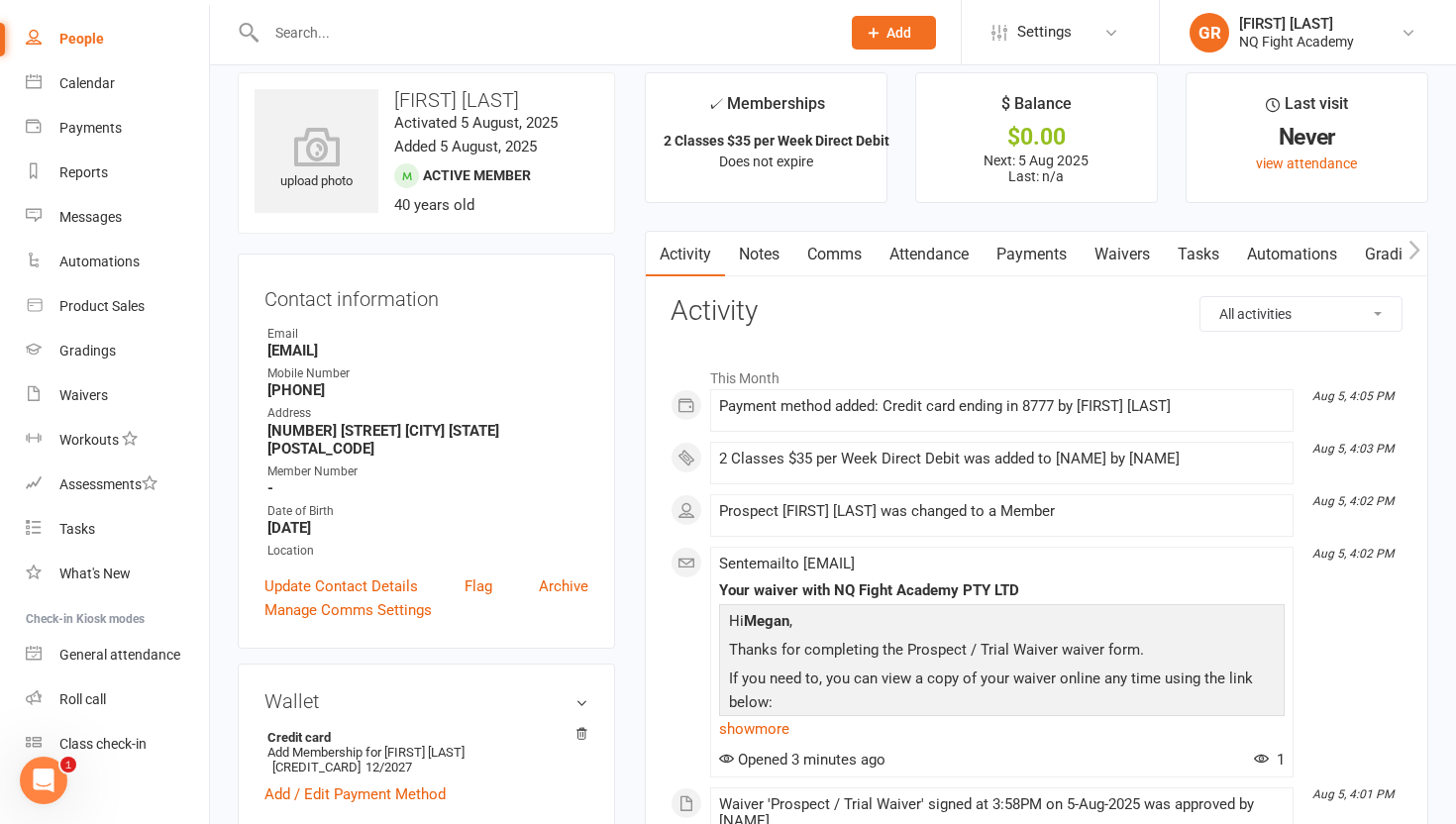 scroll, scrollTop: 0, scrollLeft: 0, axis: both 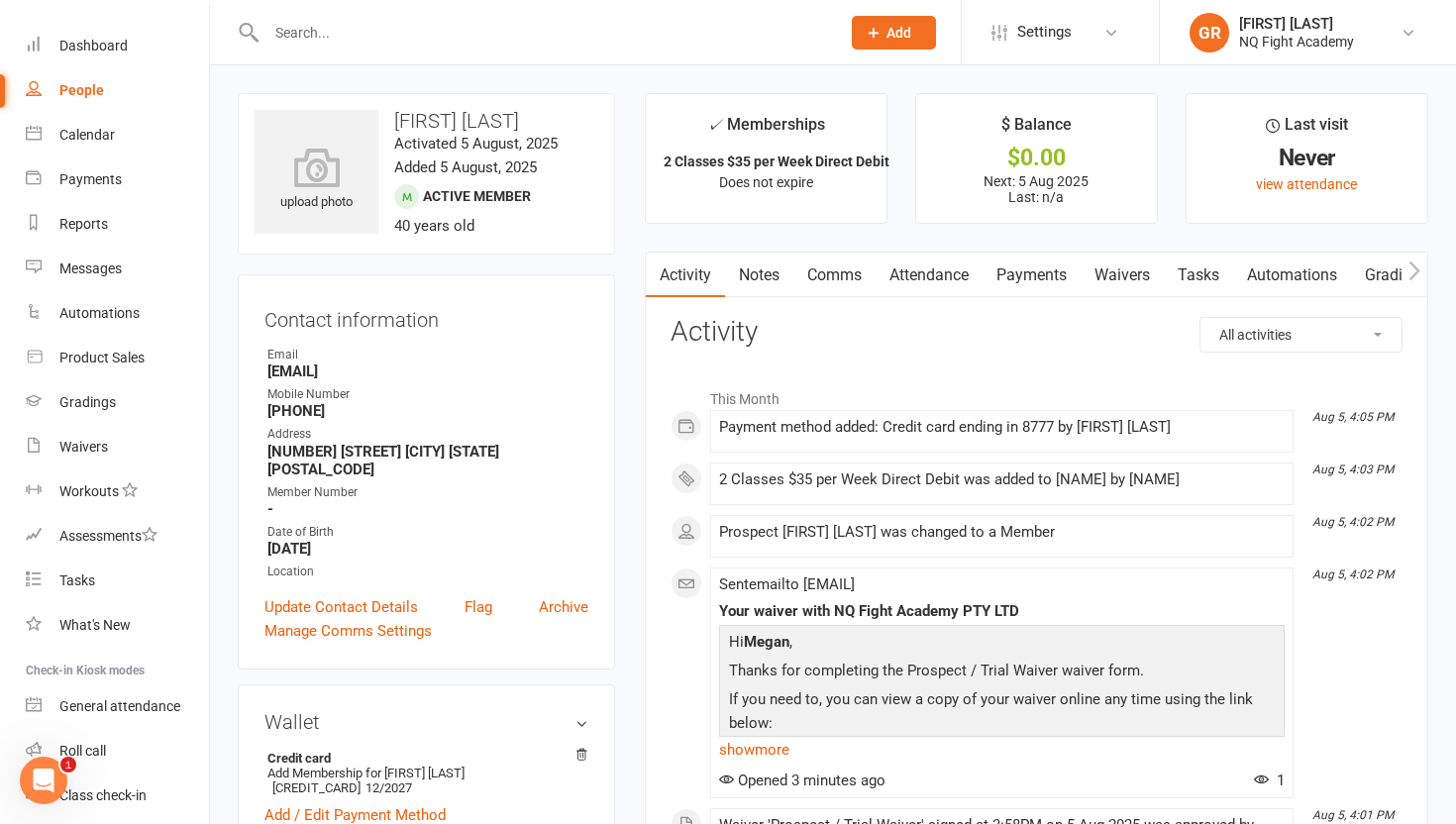 click on "People" at bounding box center (81, 90) 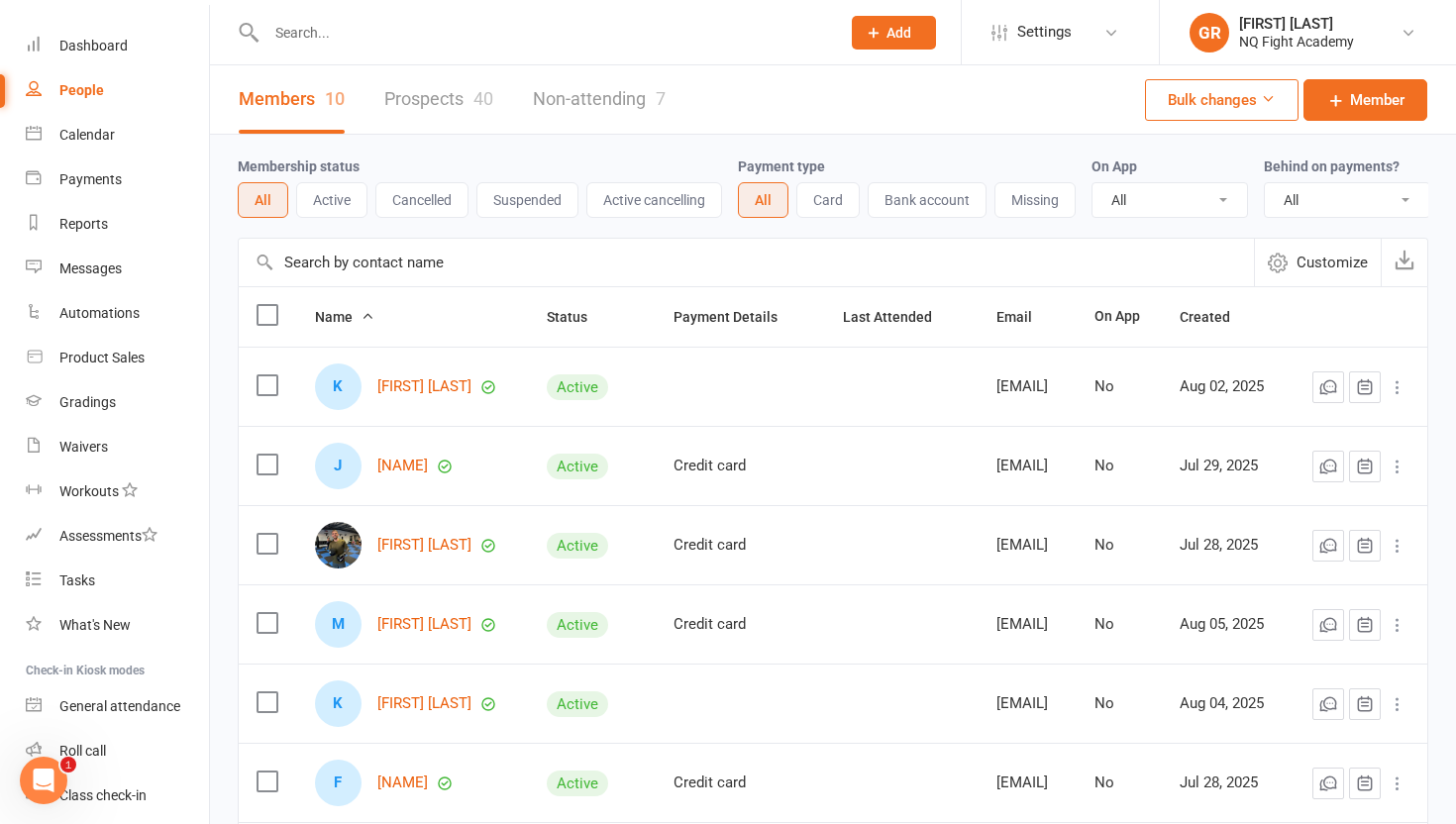 click on "Membership status All Active Cancelled Suspended Active cancelling Payment type All Card Bank account Missing On App All Yes No Behind on payments? All No Yes Trial status All Active and expired trials All active trials Active trial (no other membership) Active trial (other membership present) Expired trials only No trial" at bounding box center (833, 186) 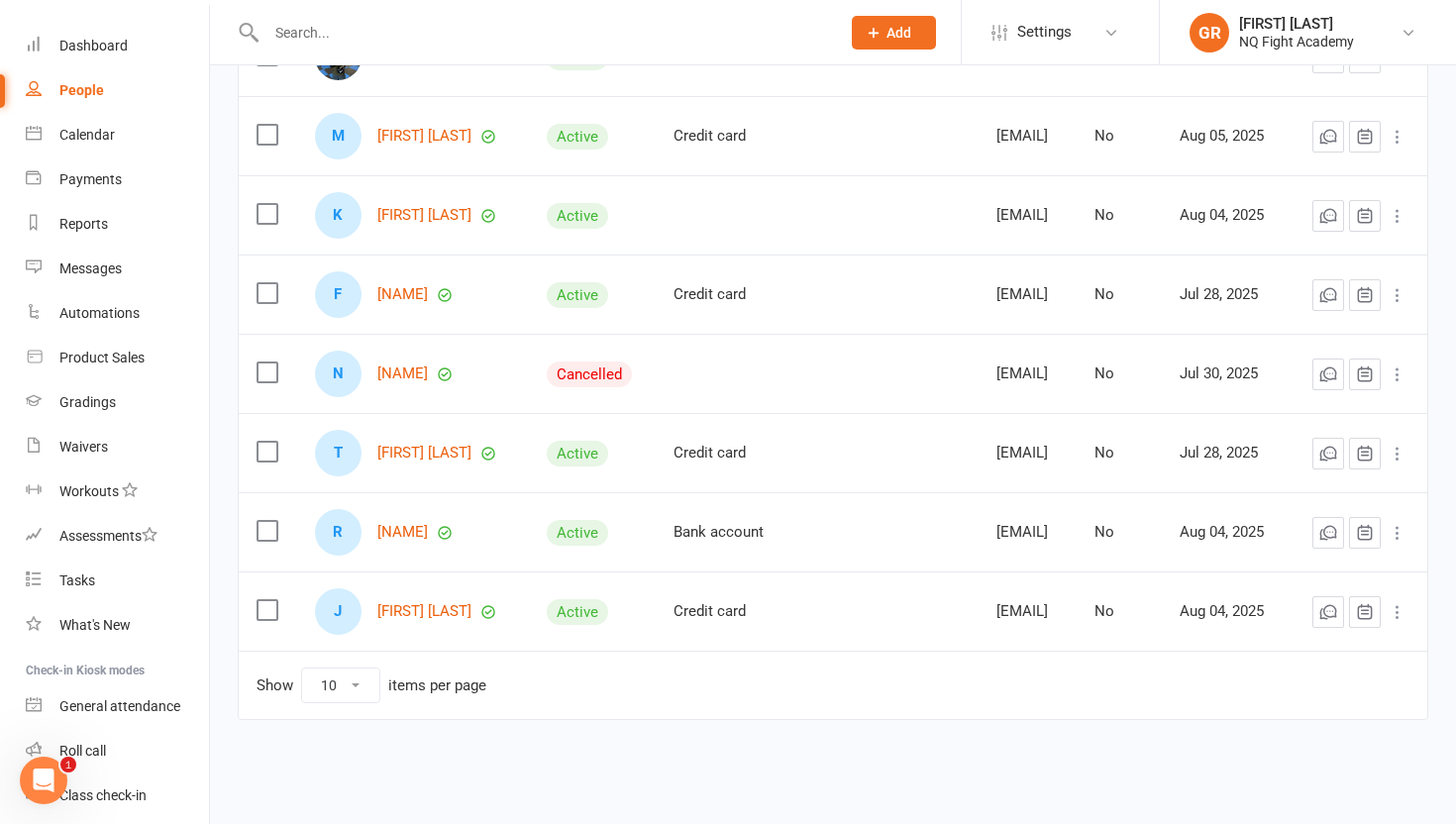 scroll, scrollTop: 497, scrollLeft: 0, axis: vertical 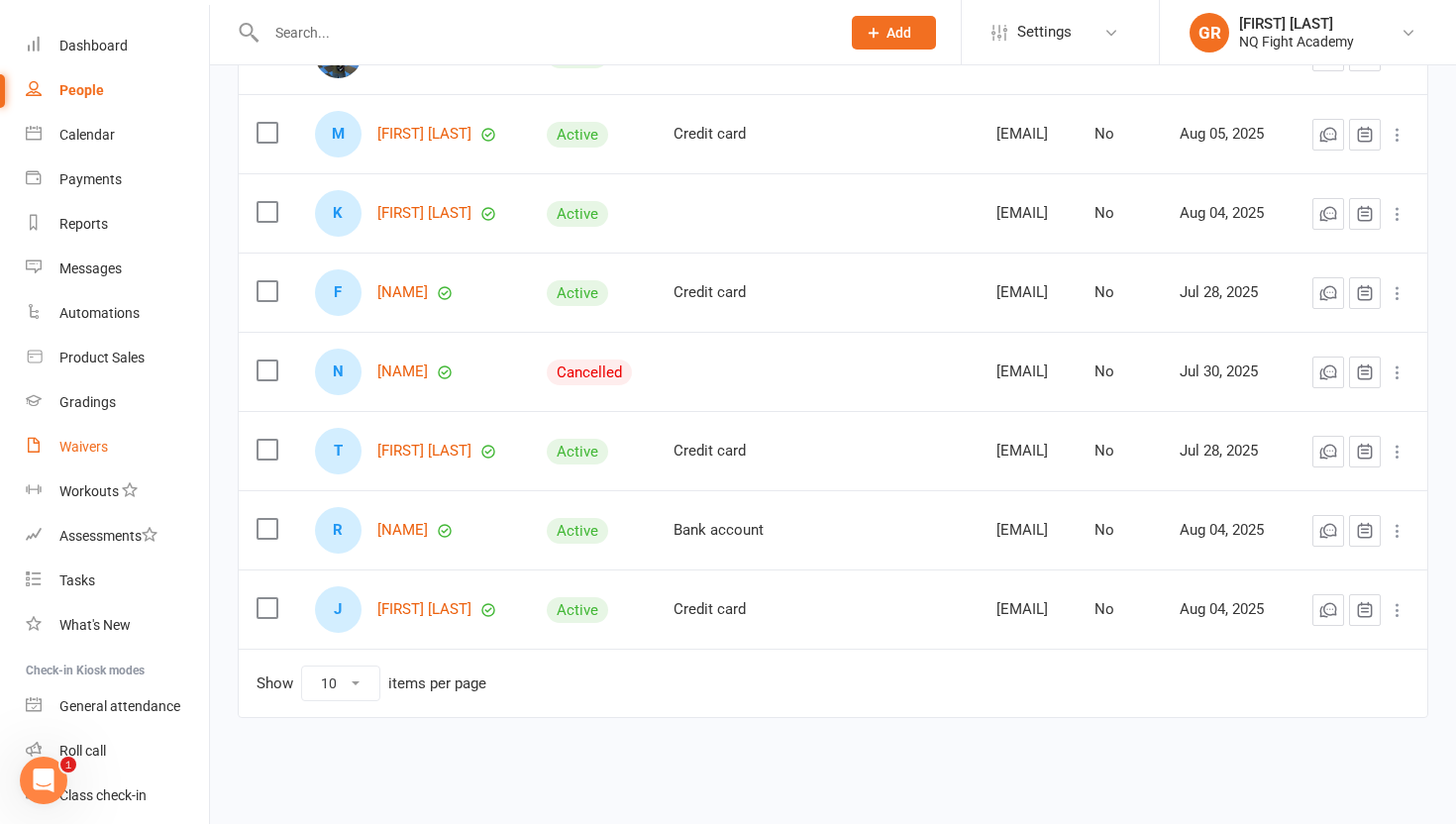 click on "Waivers" at bounding box center [83, 447] 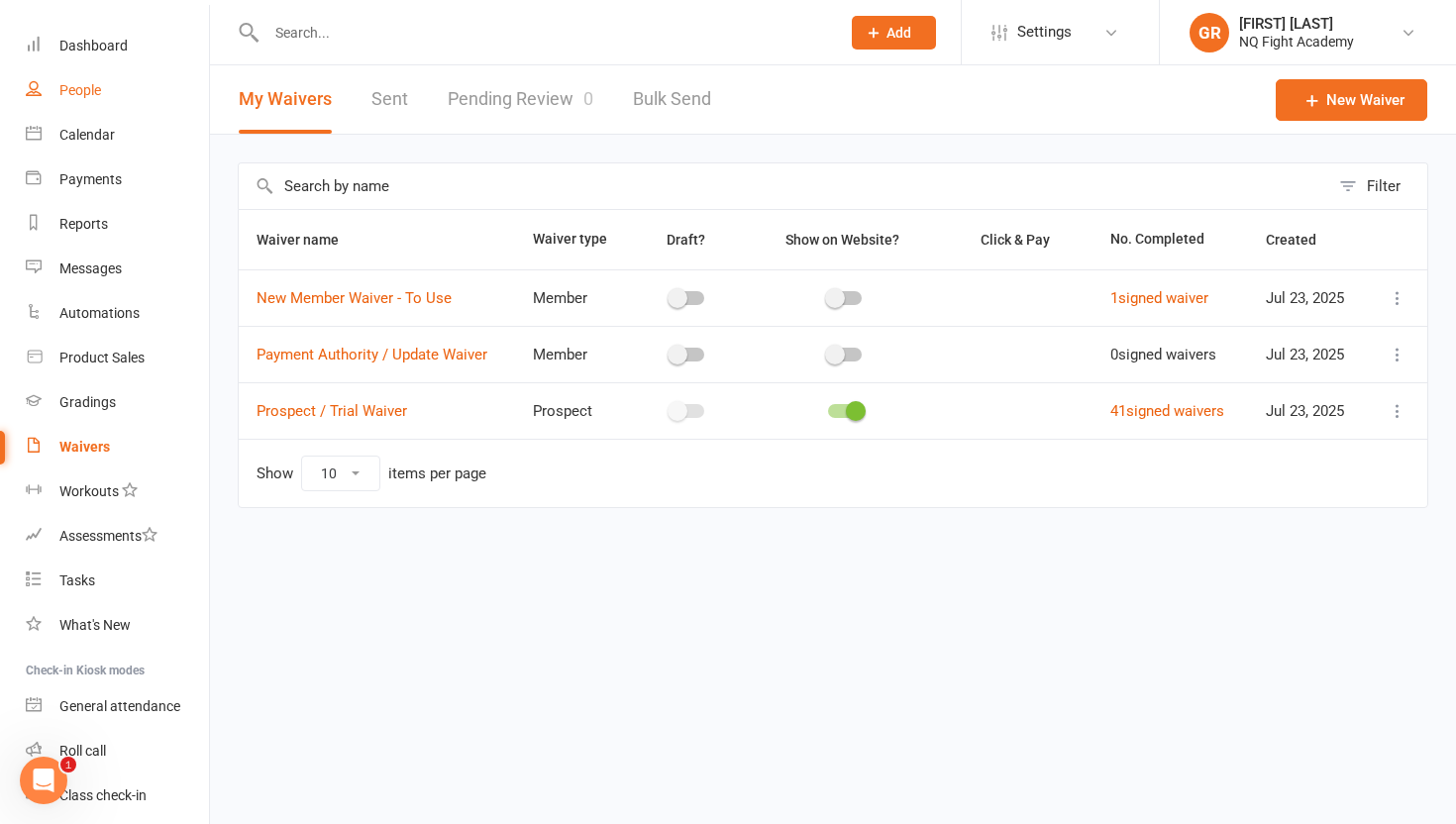 click on "People" at bounding box center [80, 90] 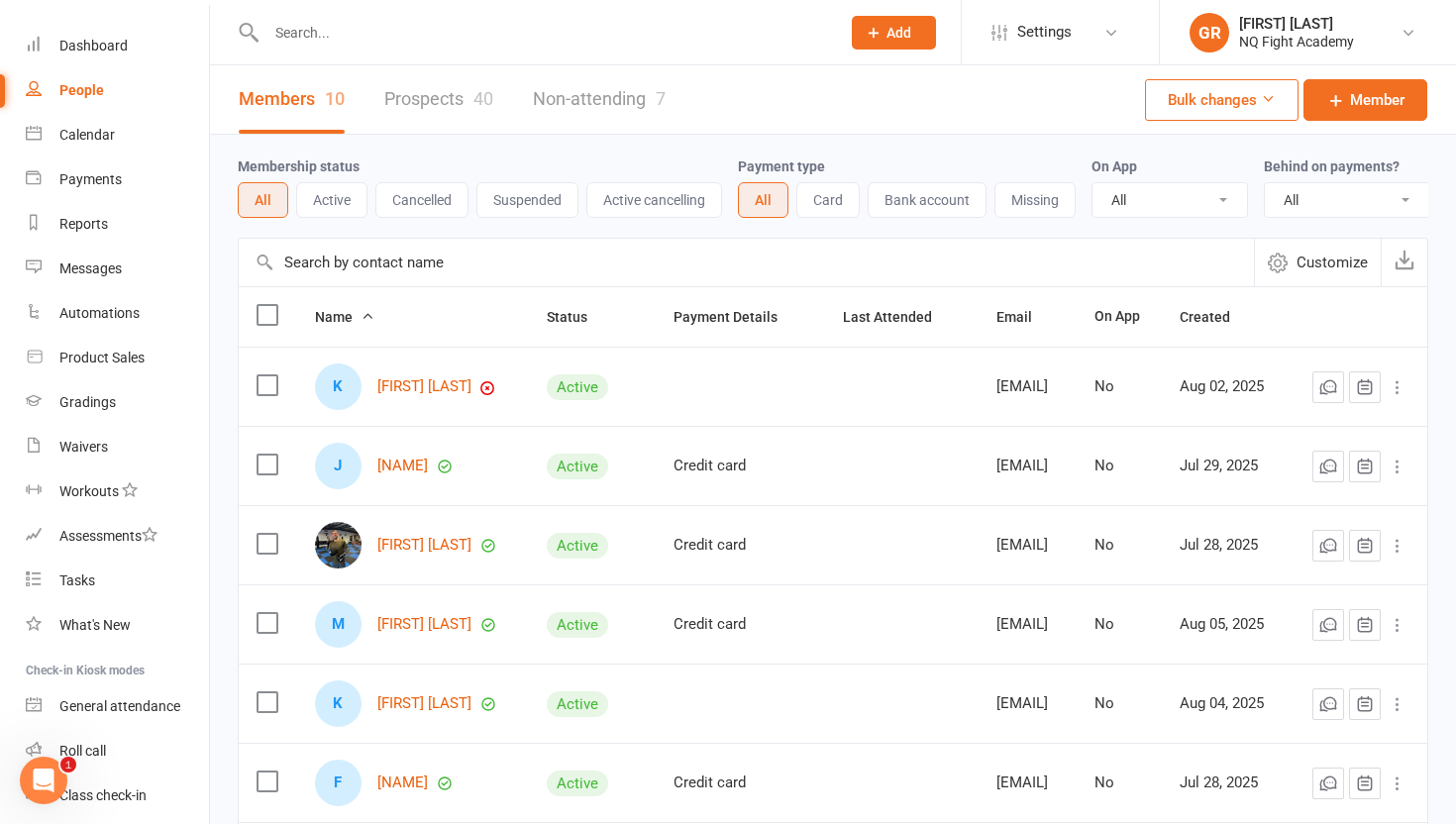 click on "Prospects 40" at bounding box center (439, 99) 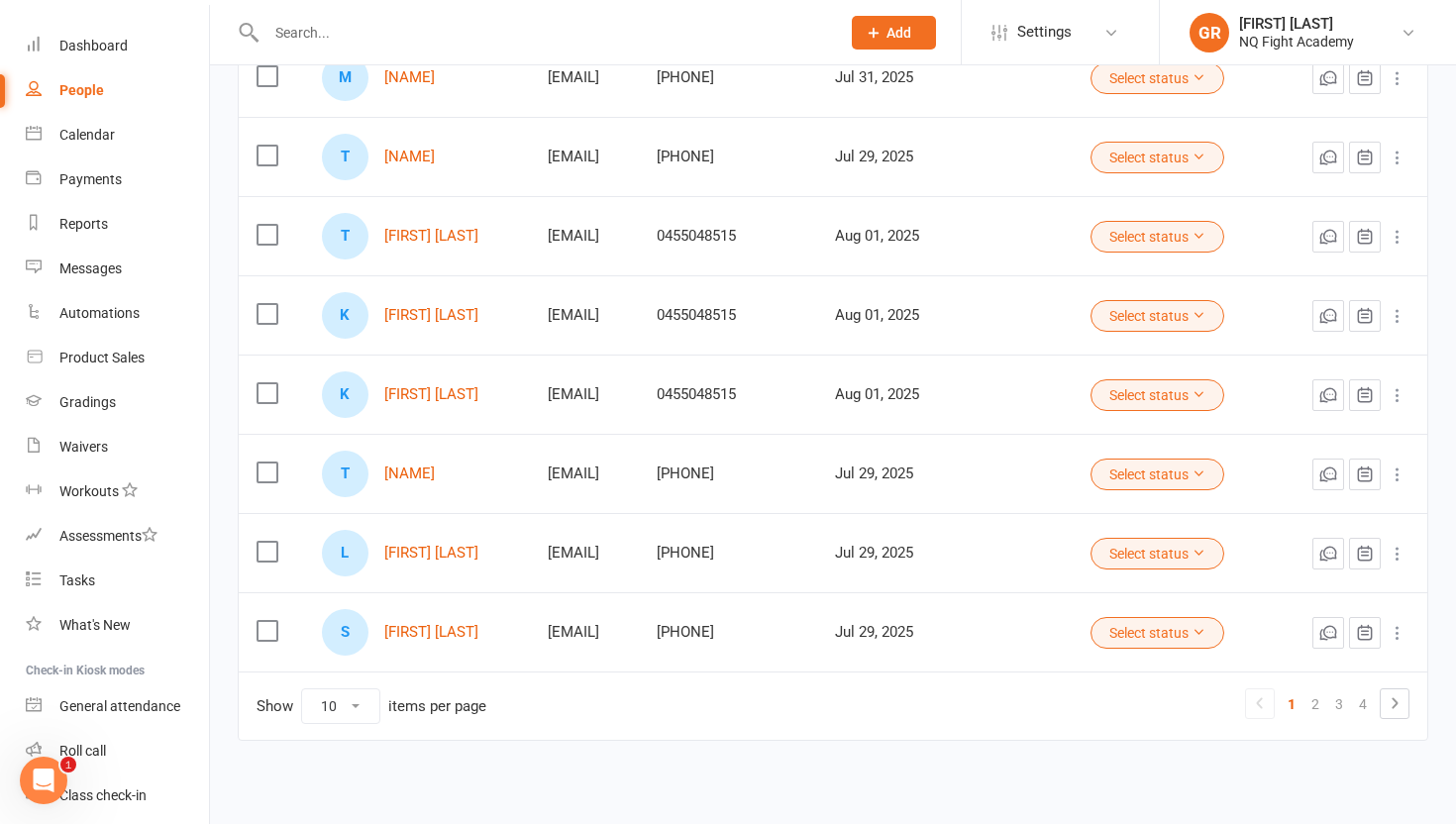 scroll, scrollTop: 490, scrollLeft: 0, axis: vertical 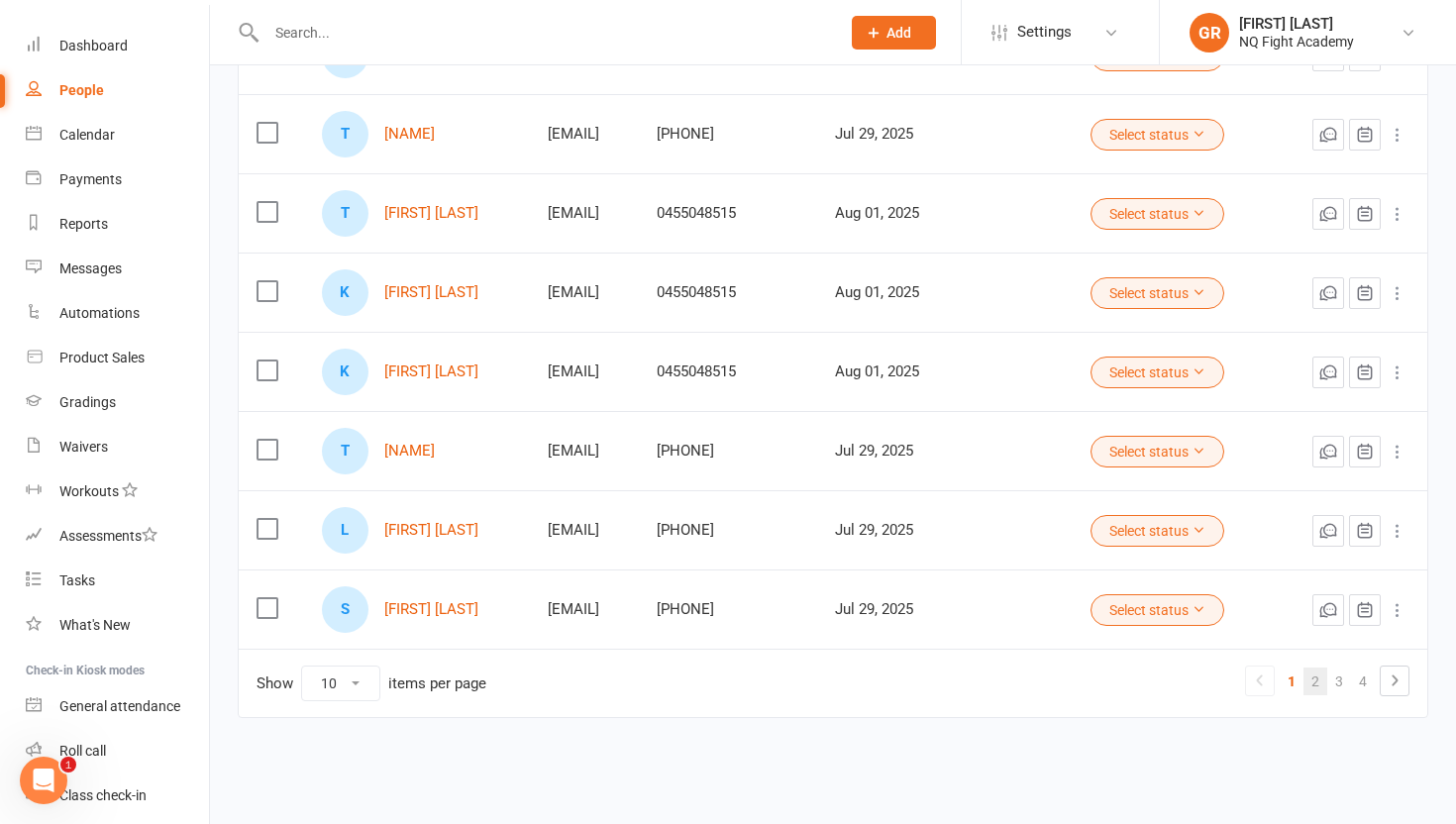 click on "2" at bounding box center [1315, 681] 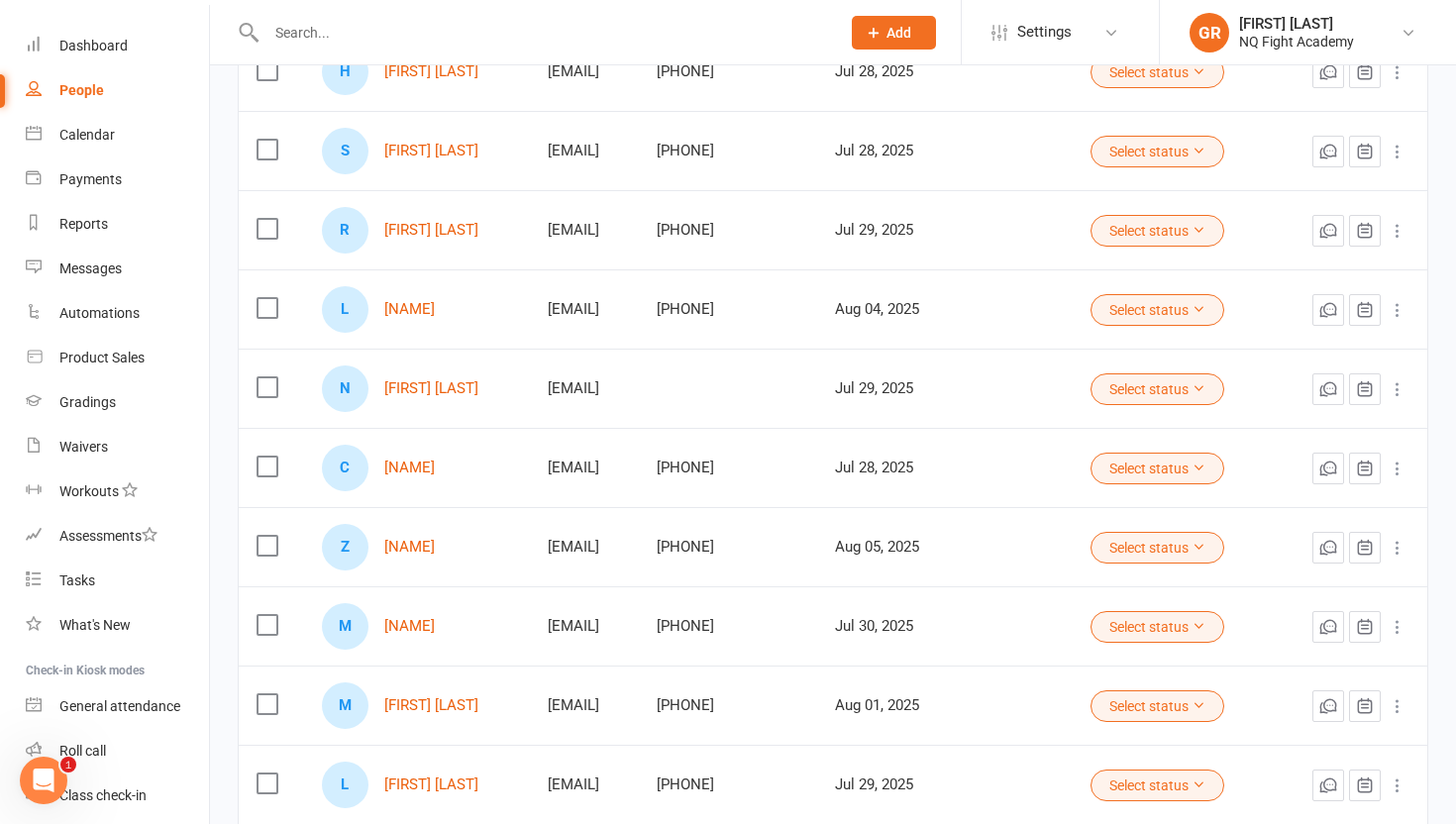 scroll, scrollTop: 490, scrollLeft: 0, axis: vertical 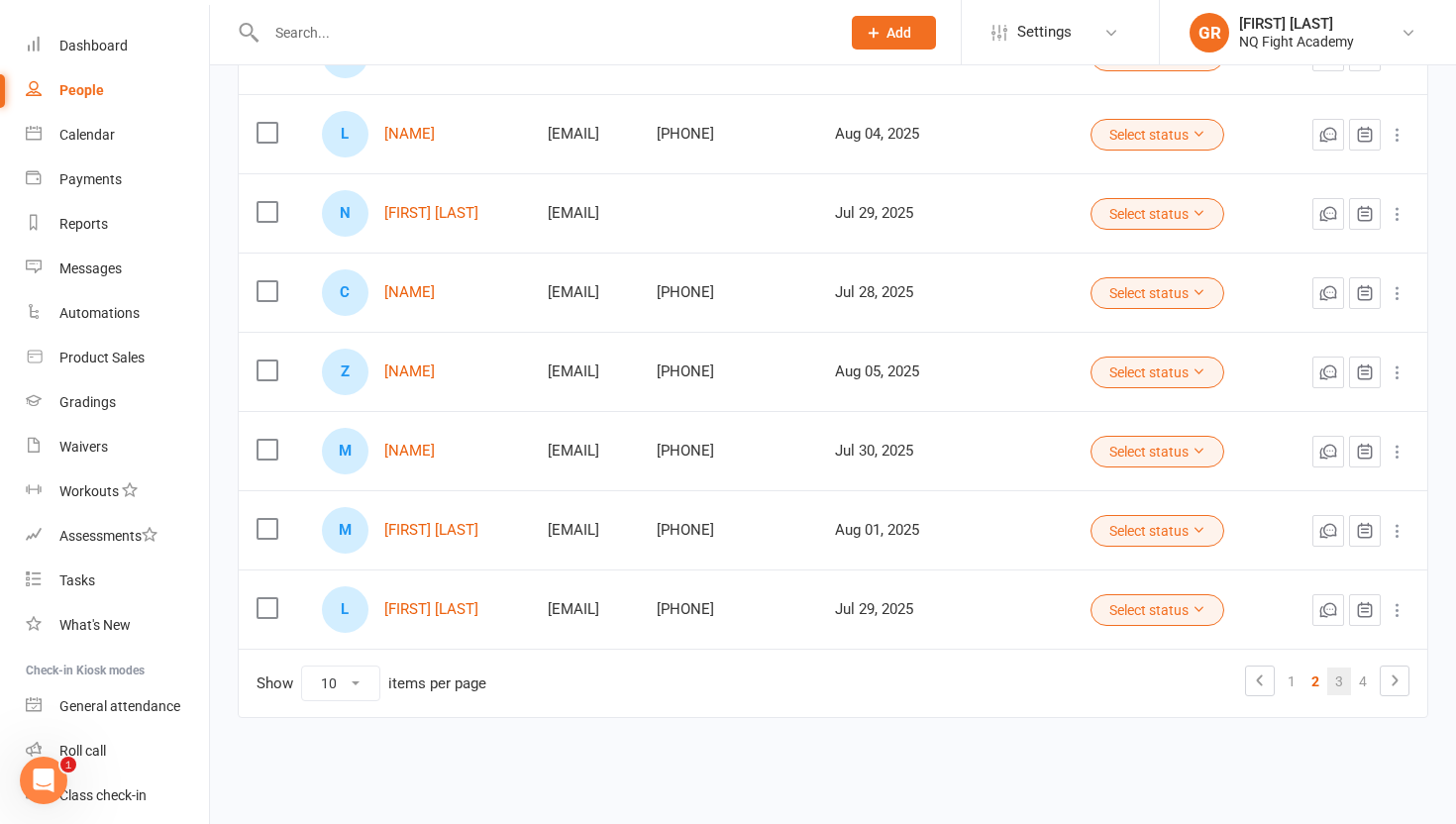 click on "3" at bounding box center (1339, 681) 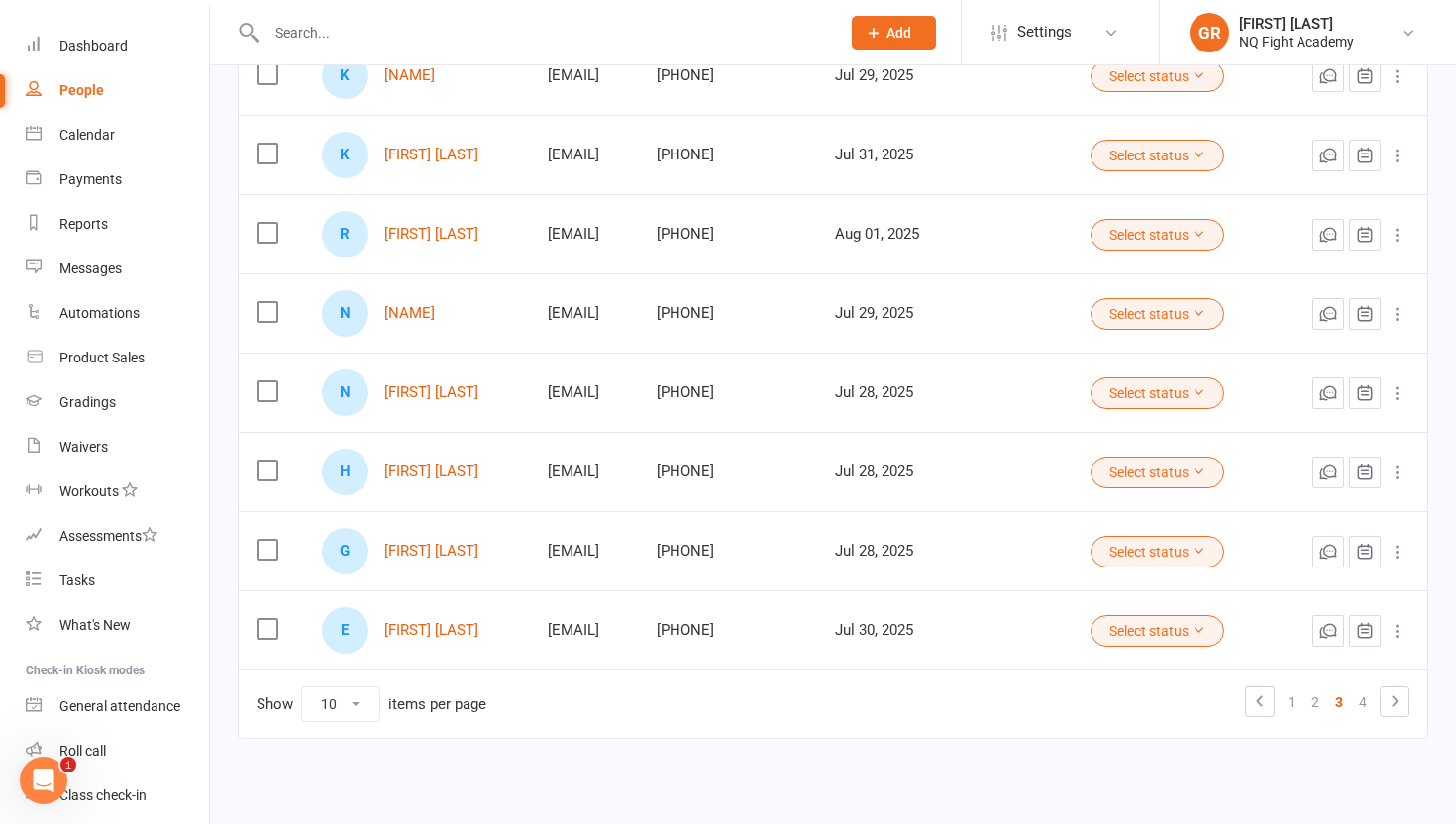 scroll, scrollTop: 473, scrollLeft: 0, axis: vertical 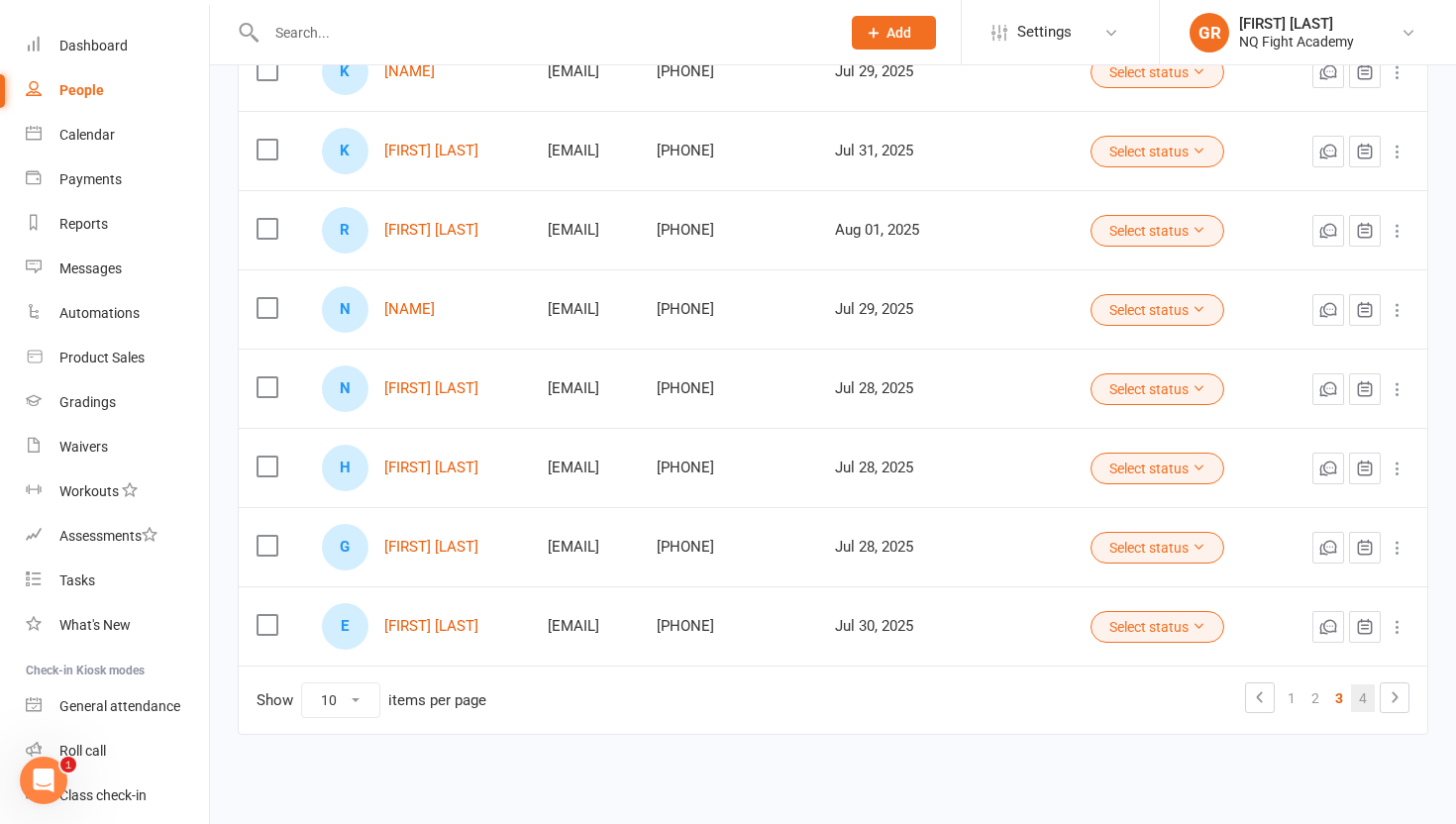 click on "4" at bounding box center (1363, 698) 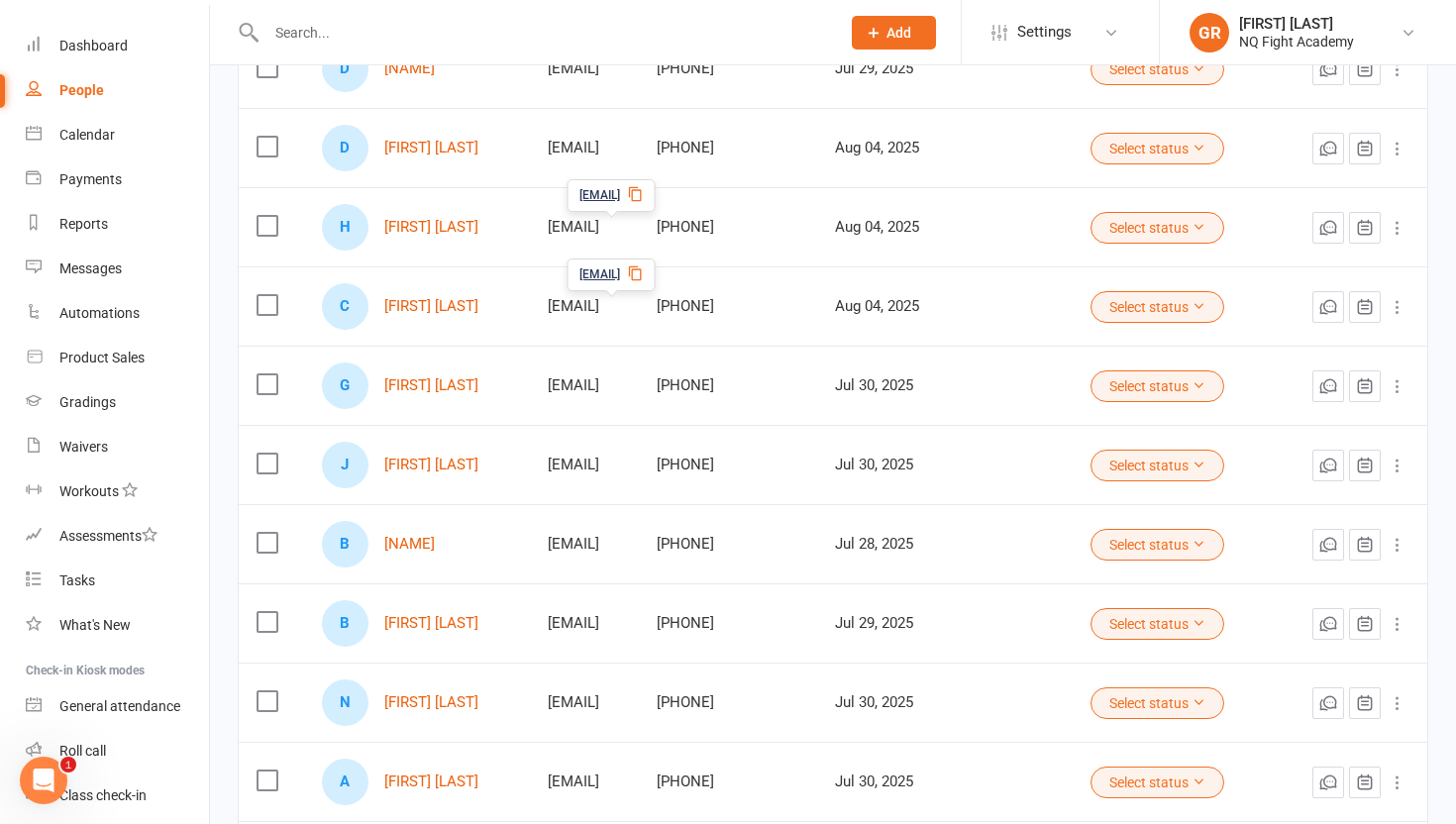 scroll, scrollTop: 490, scrollLeft: 0, axis: vertical 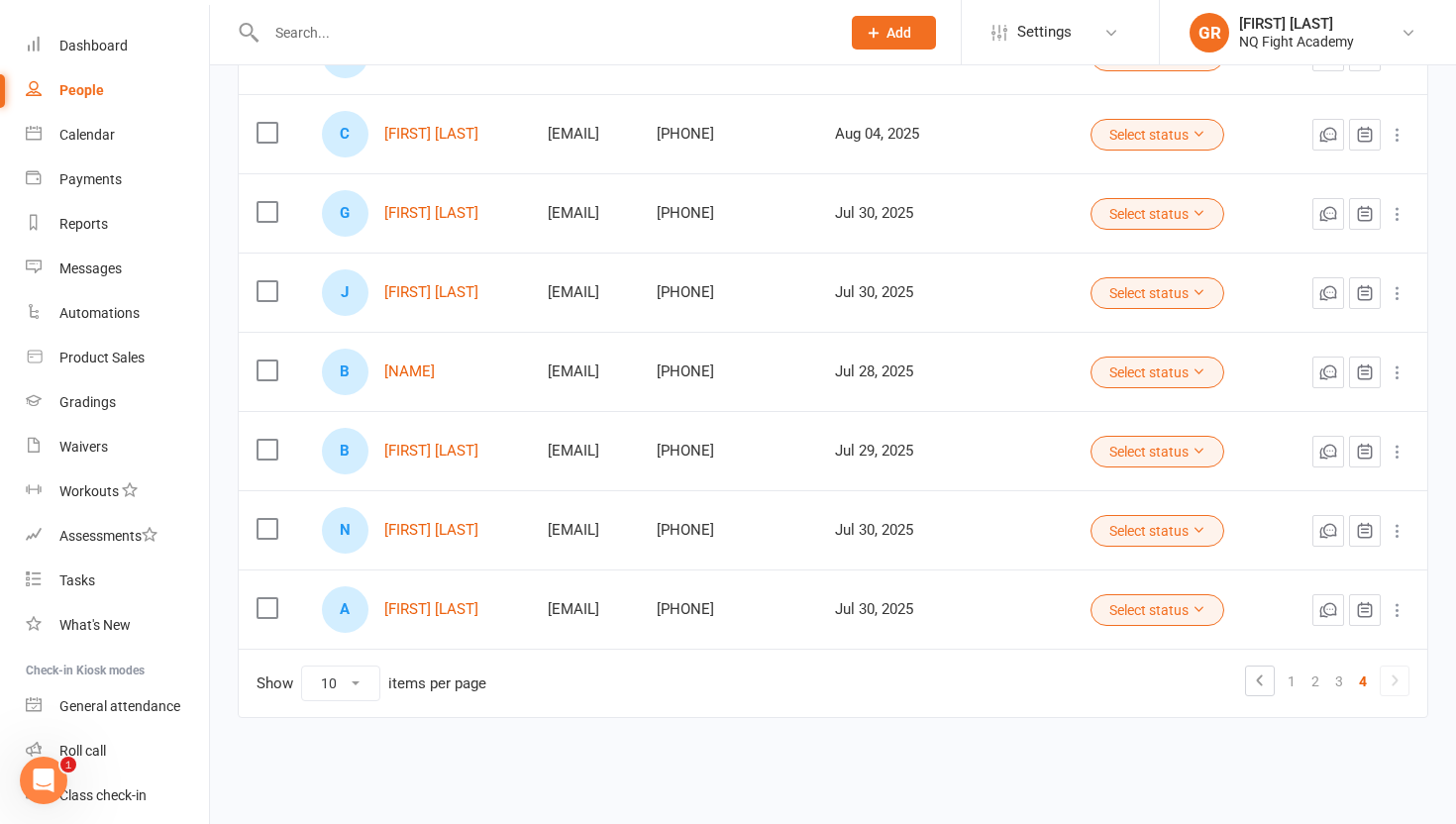 click 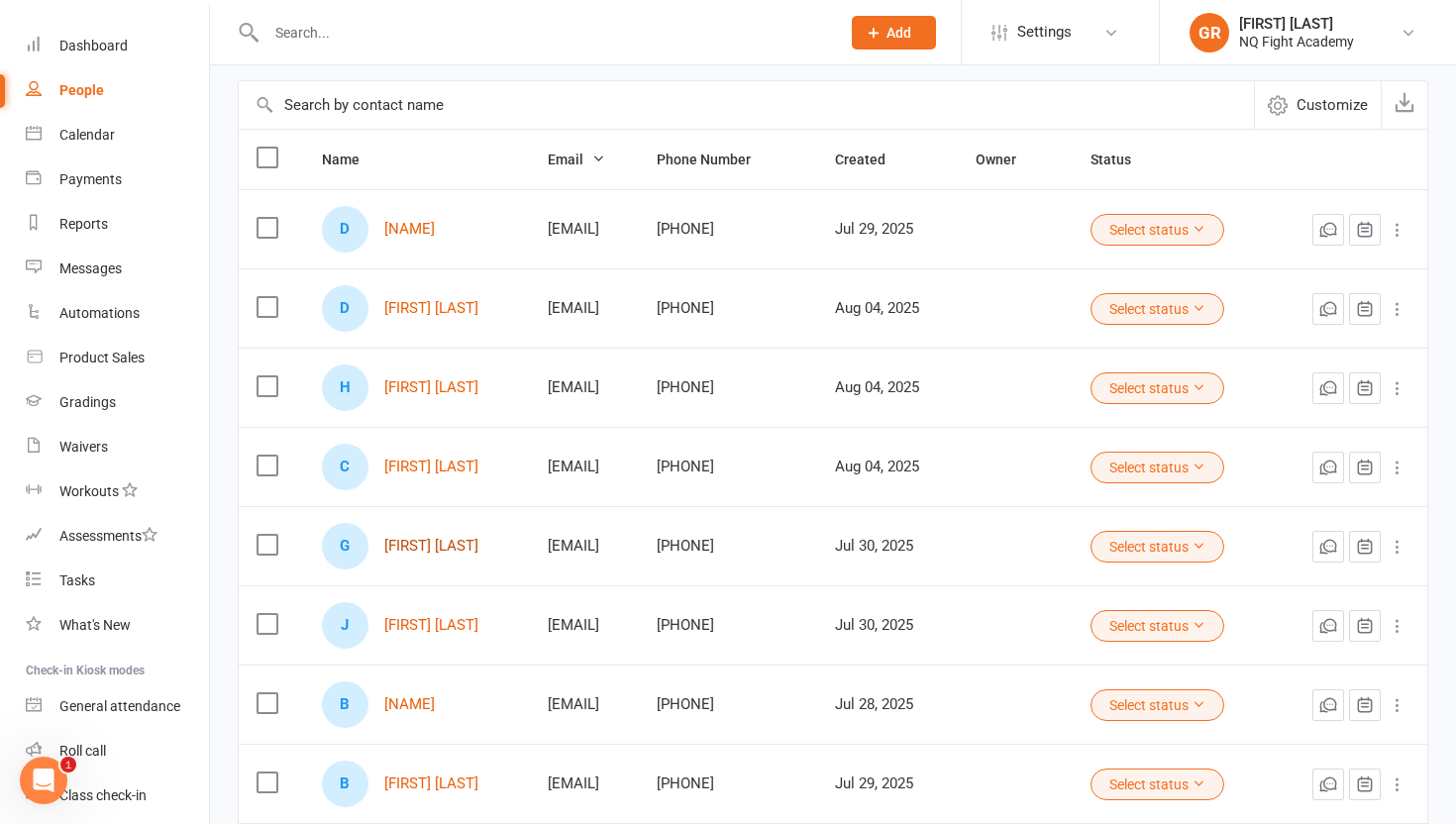 scroll, scrollTop: 463, scrollLeft: 0, axis: vertical 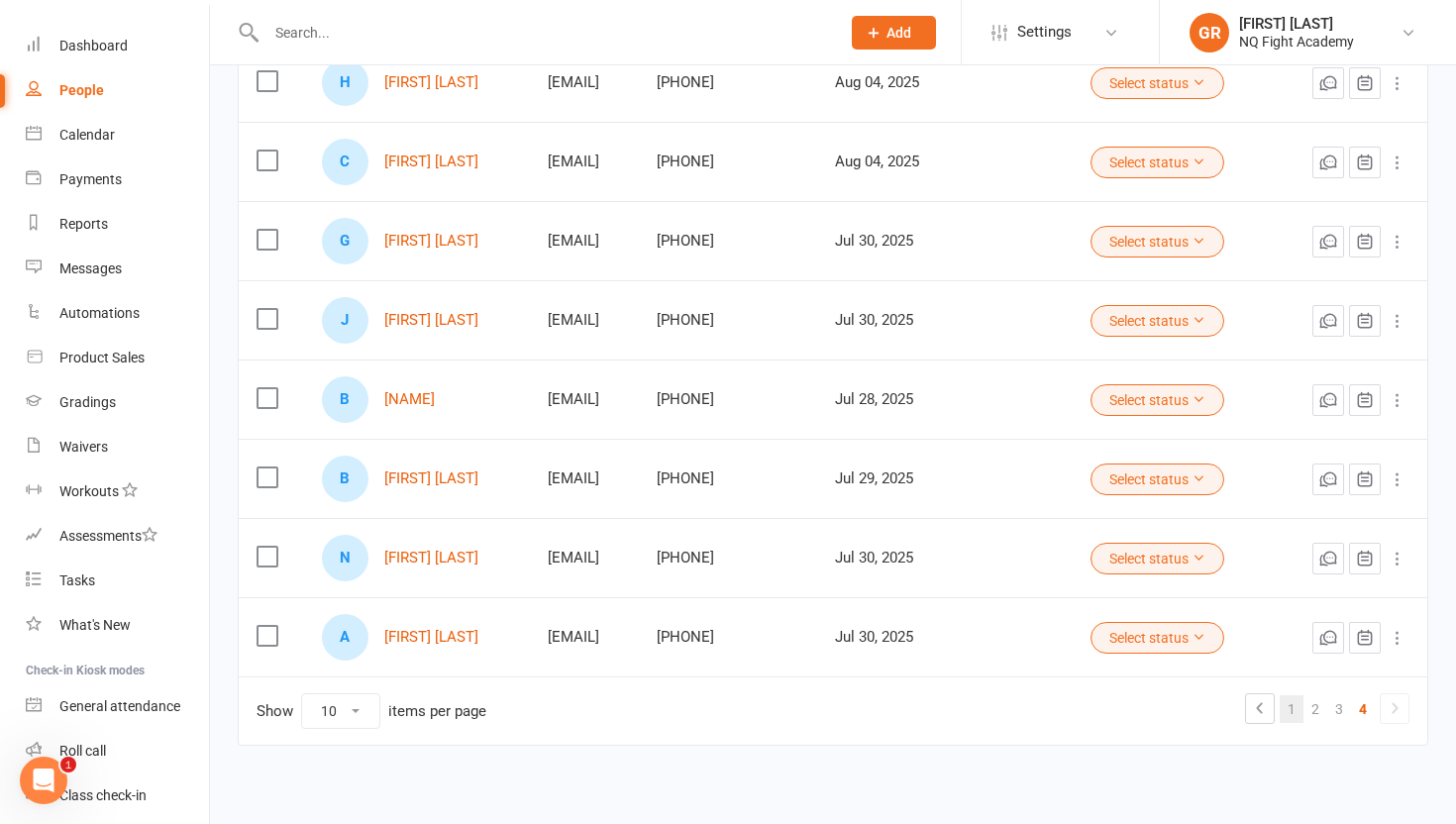 click on "1" at bounding box center [1292, 709] 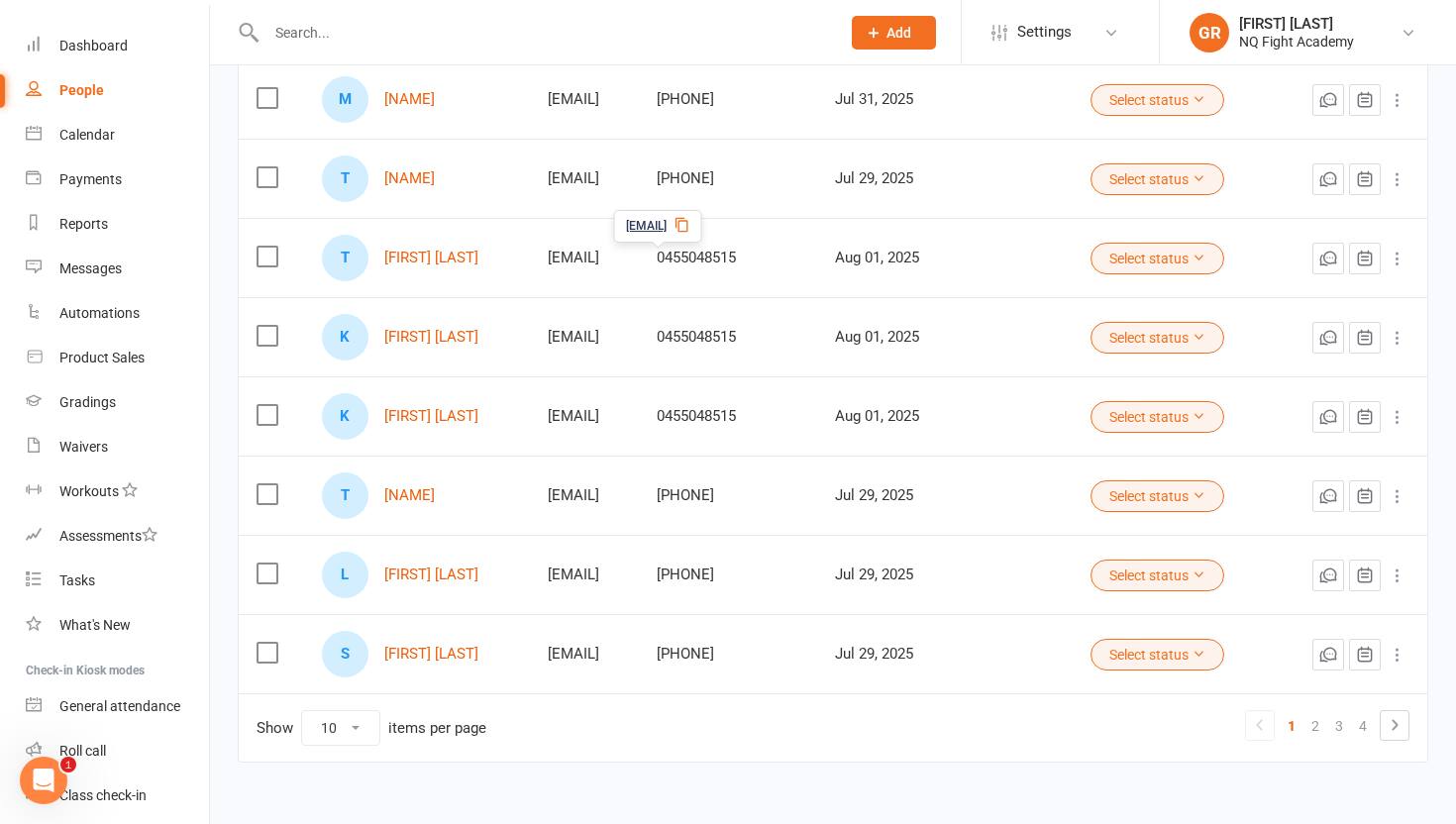scroll, scrollTop: 448, scrollLeft: 0, axis: vertical 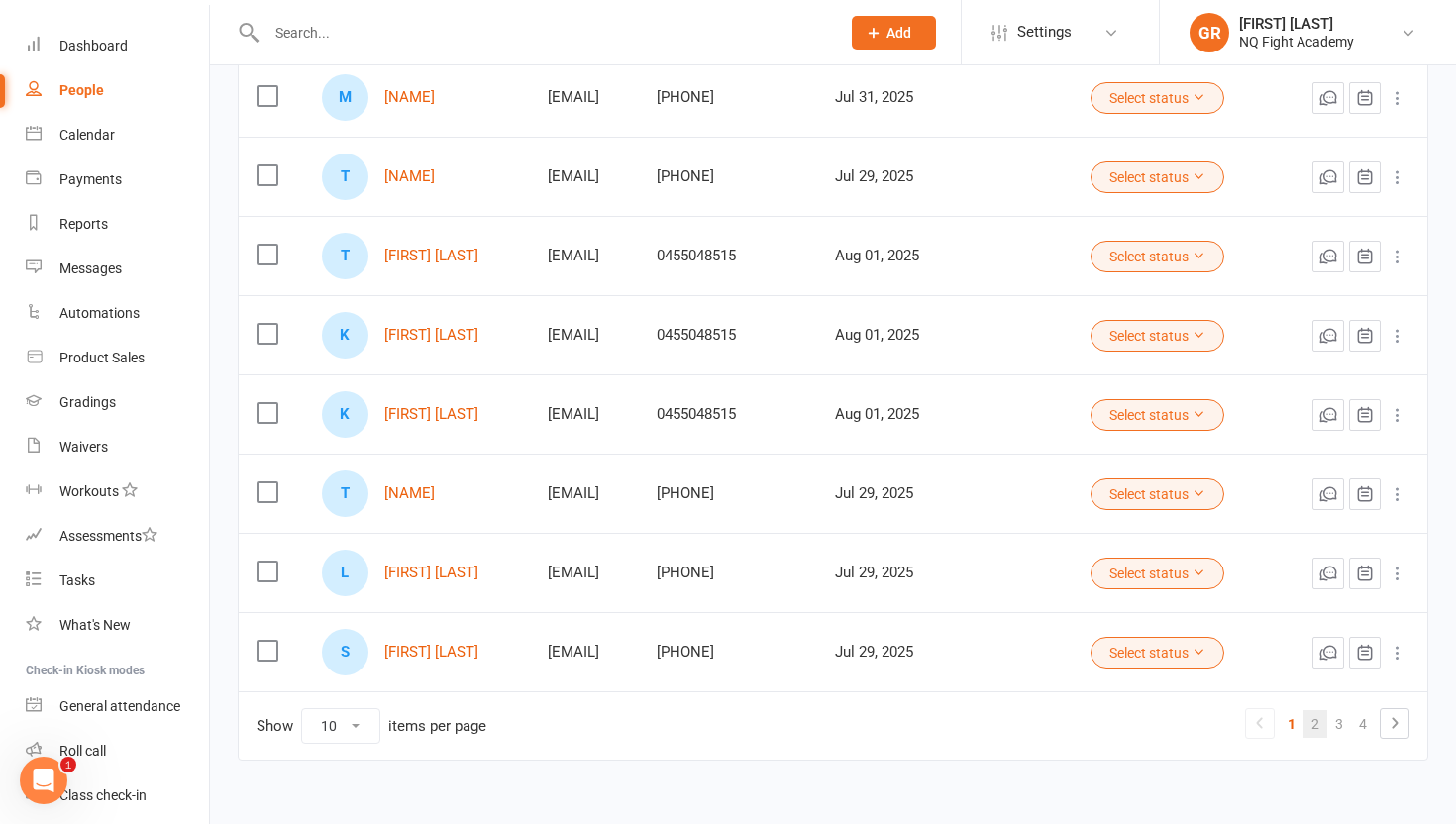 click on "2" at bounding box center (1315, 724) 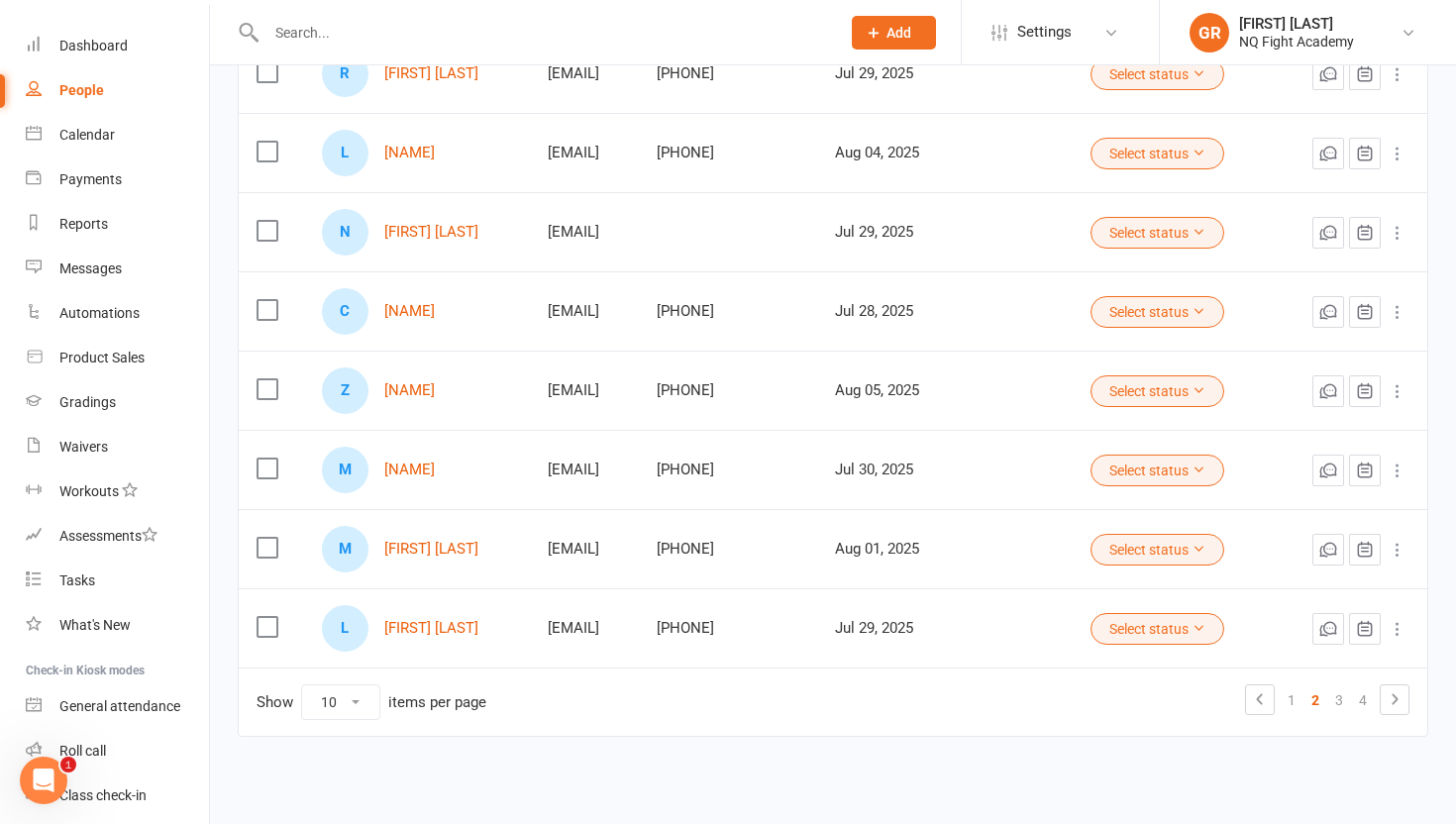 scroll, scrollTop: 481, scrollLeft: 0, axis: vertical 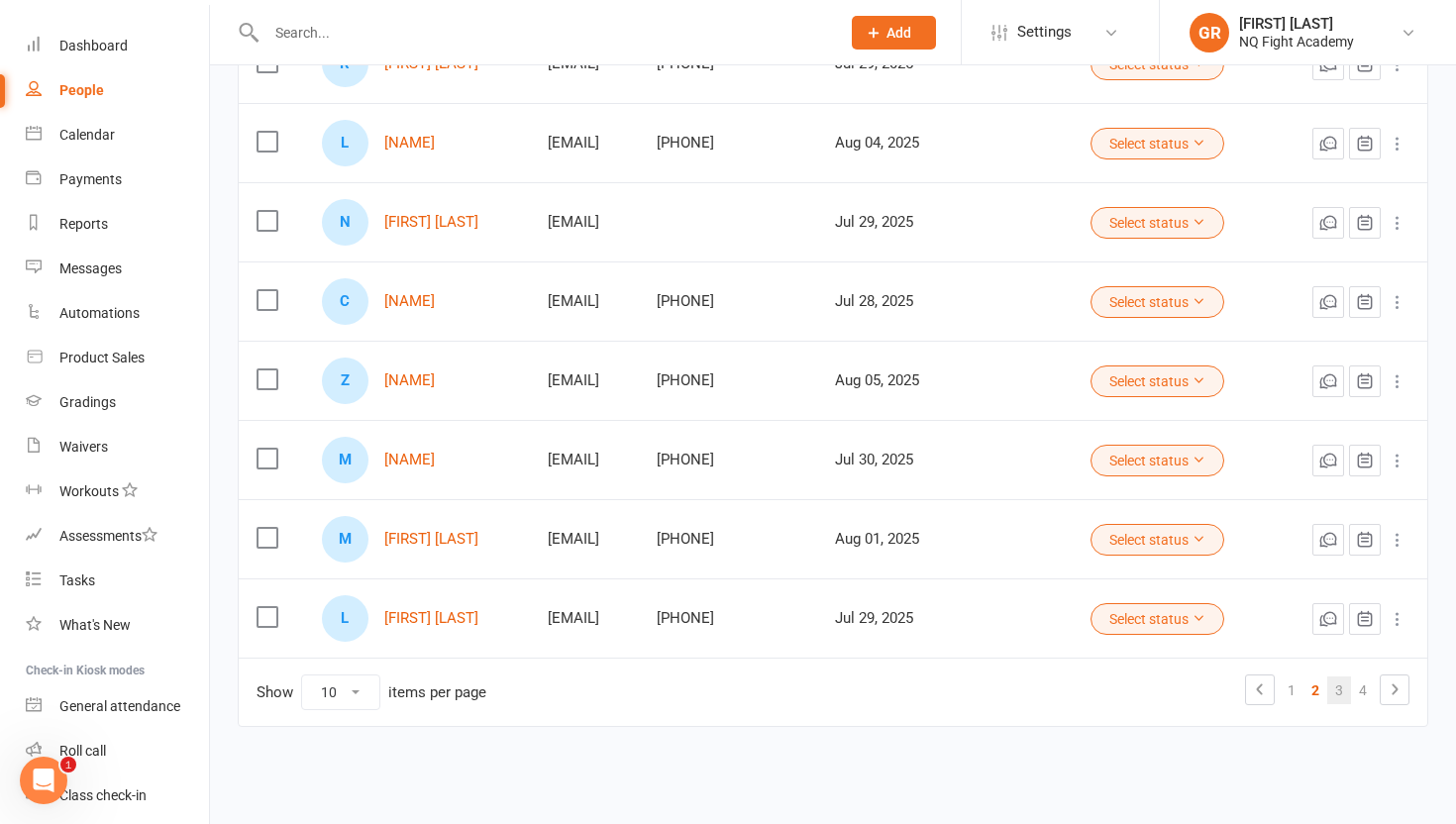 click on "3" at bounding box center (1339, 690) 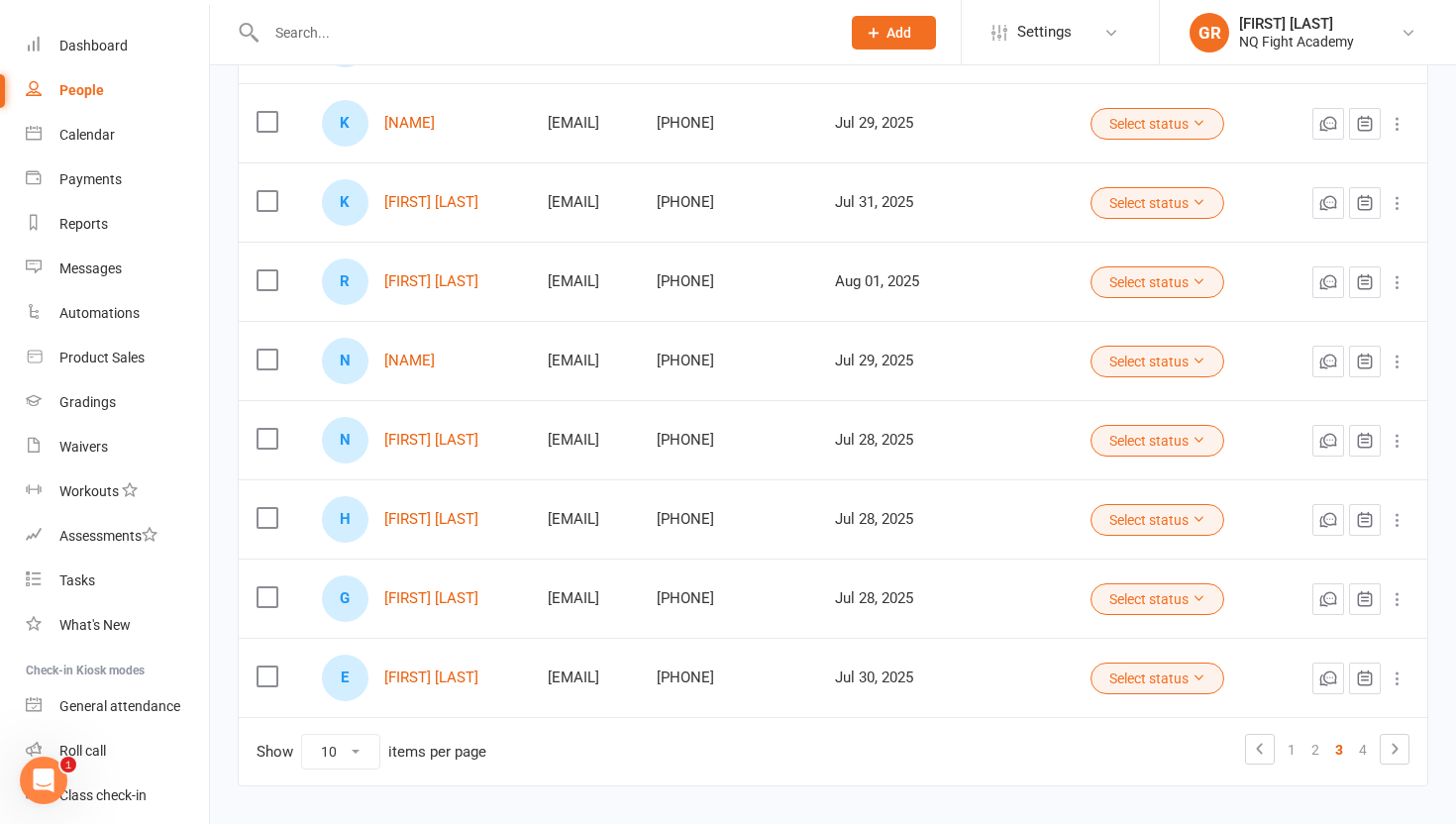 scroll, scrollTop: 490, scrollLeft: 0, axis: vertical 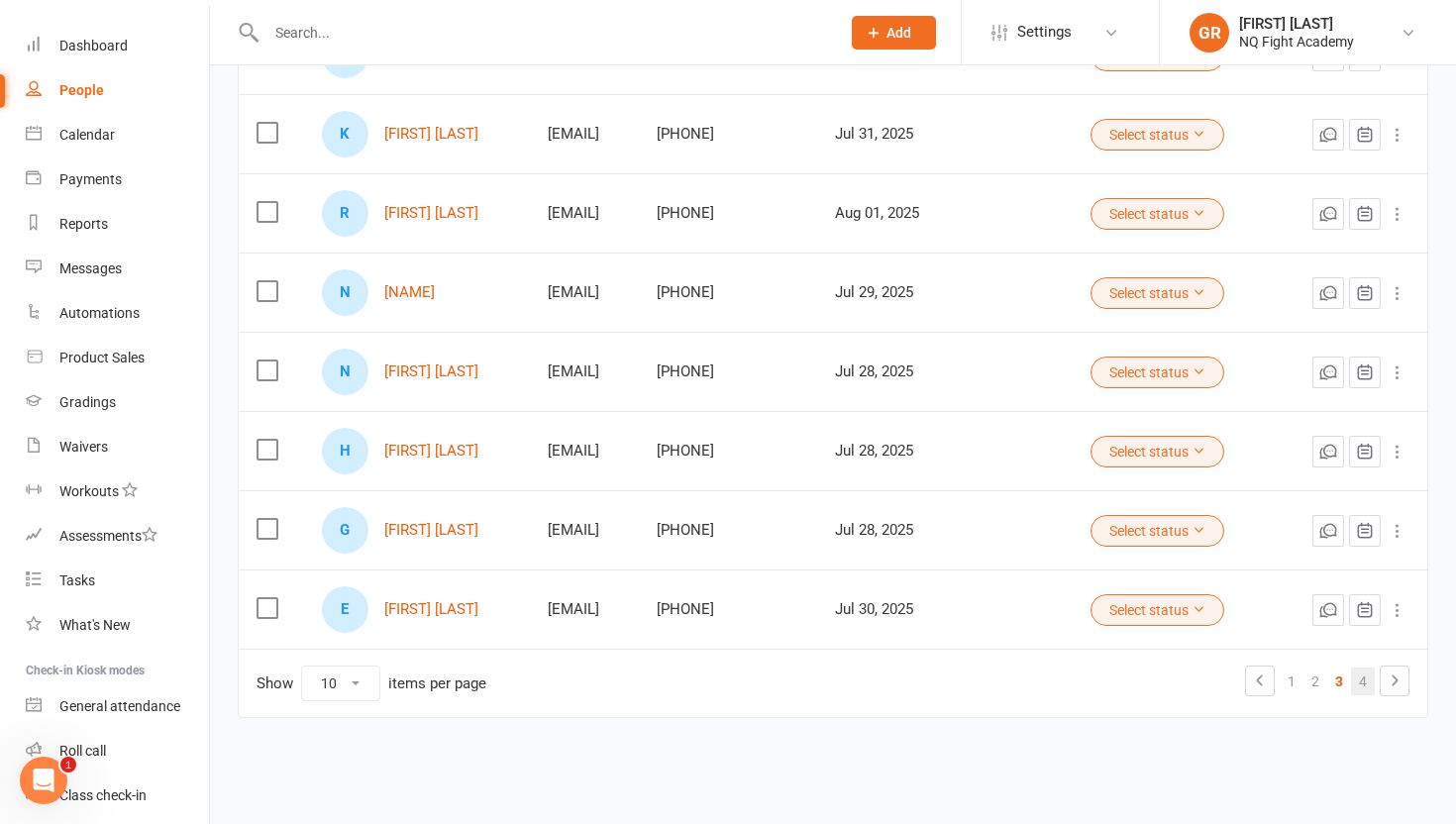 click on "4" at bounding box center (1363, 681) 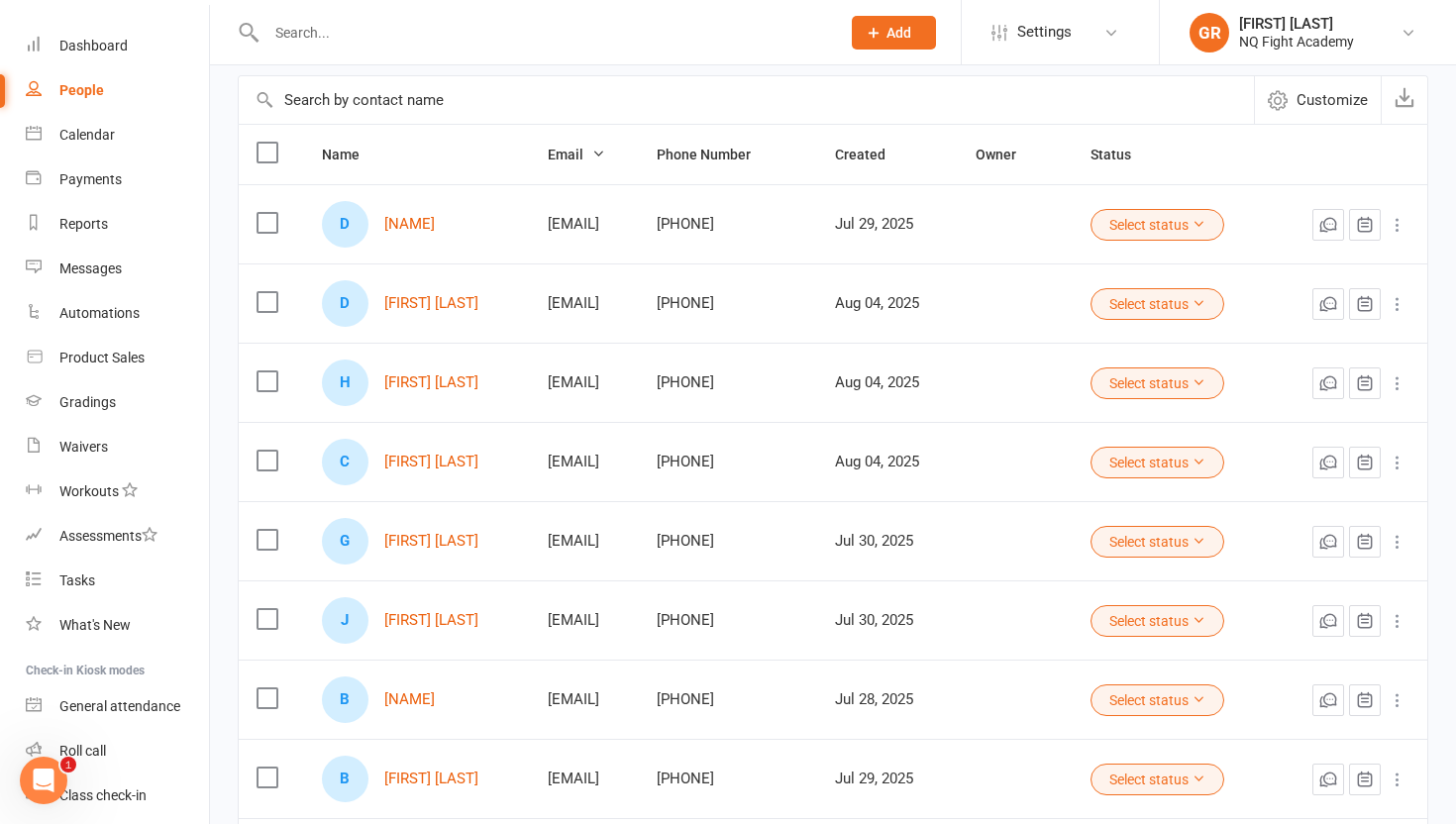 scroll, scrollTop: 161, scrollLeft: 0, axis: vertical 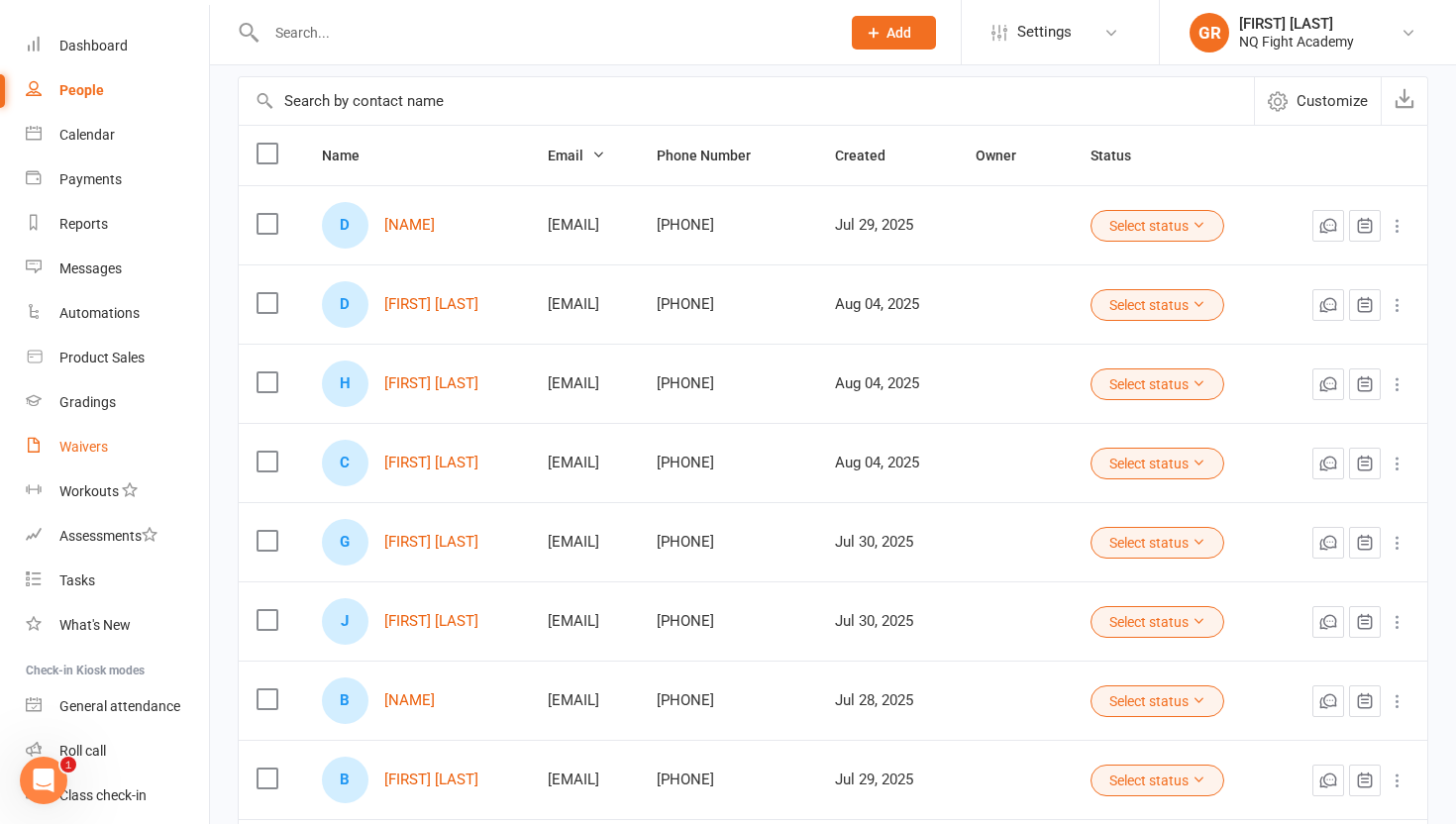 click on "Waivers" at bounding box center (83, 447) 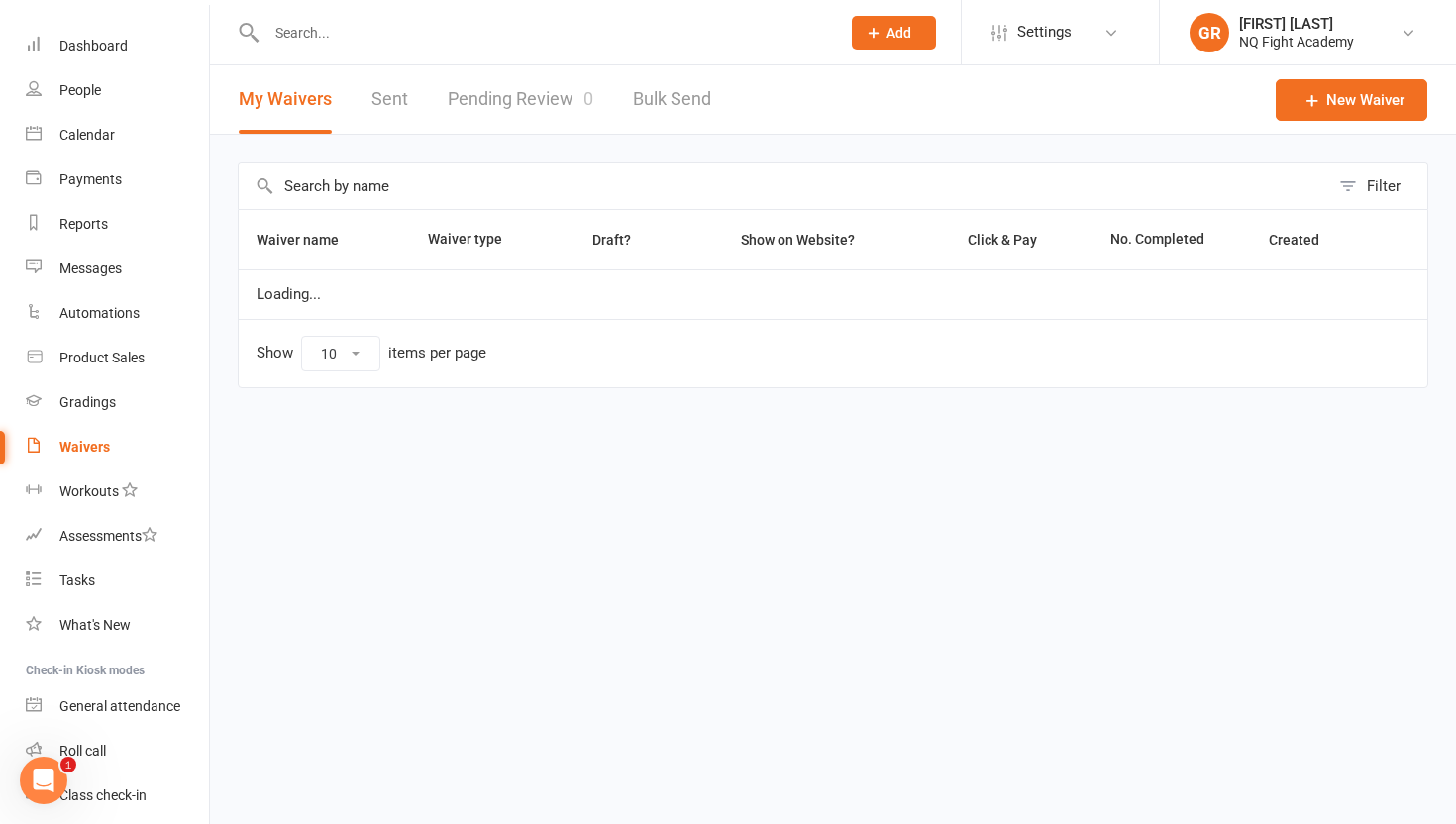scroll, scrollTop: 0, scrollLeft: 0, axis: both 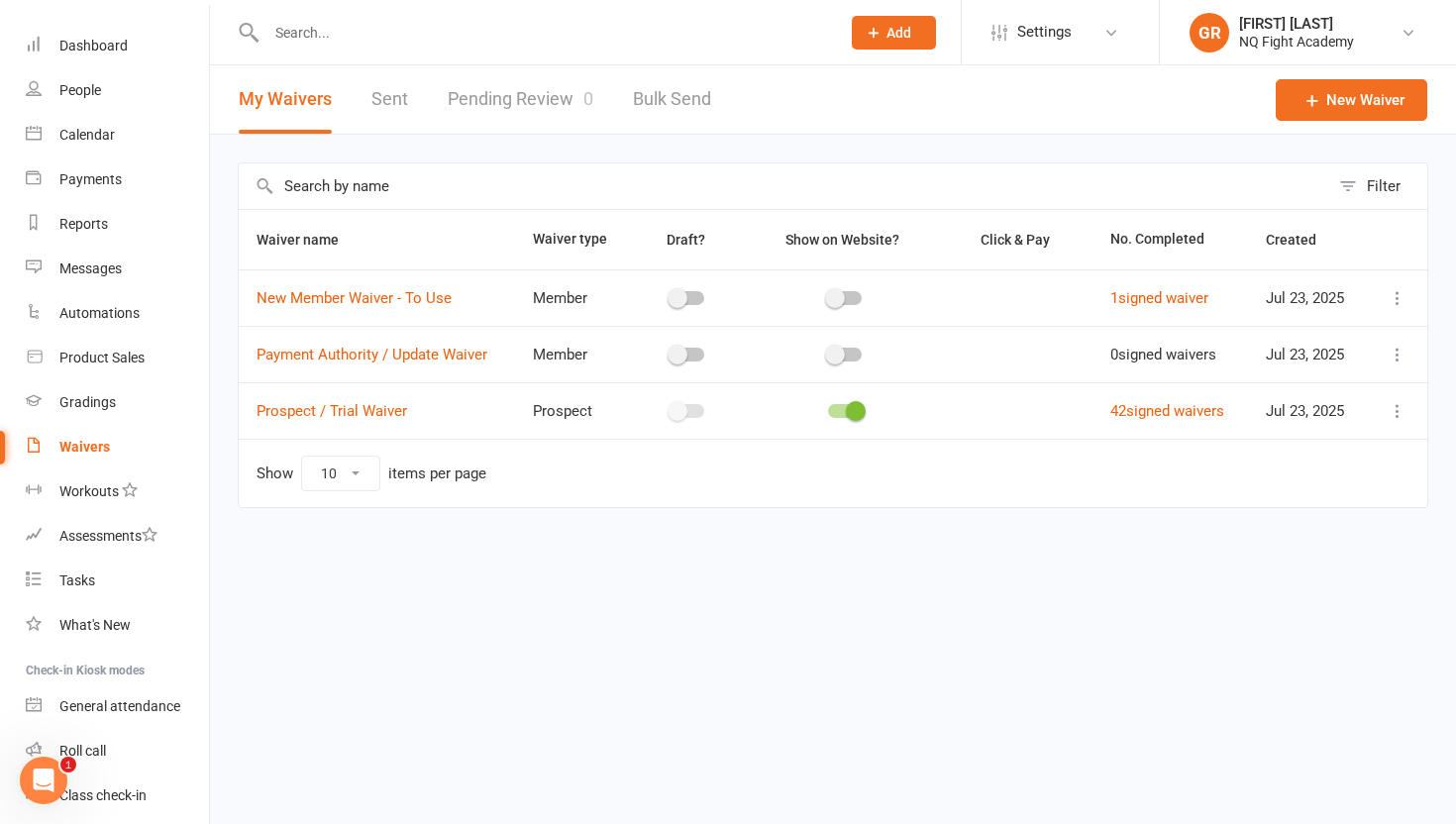 click on "Pending Review 0" at bounding box center (520, 99) 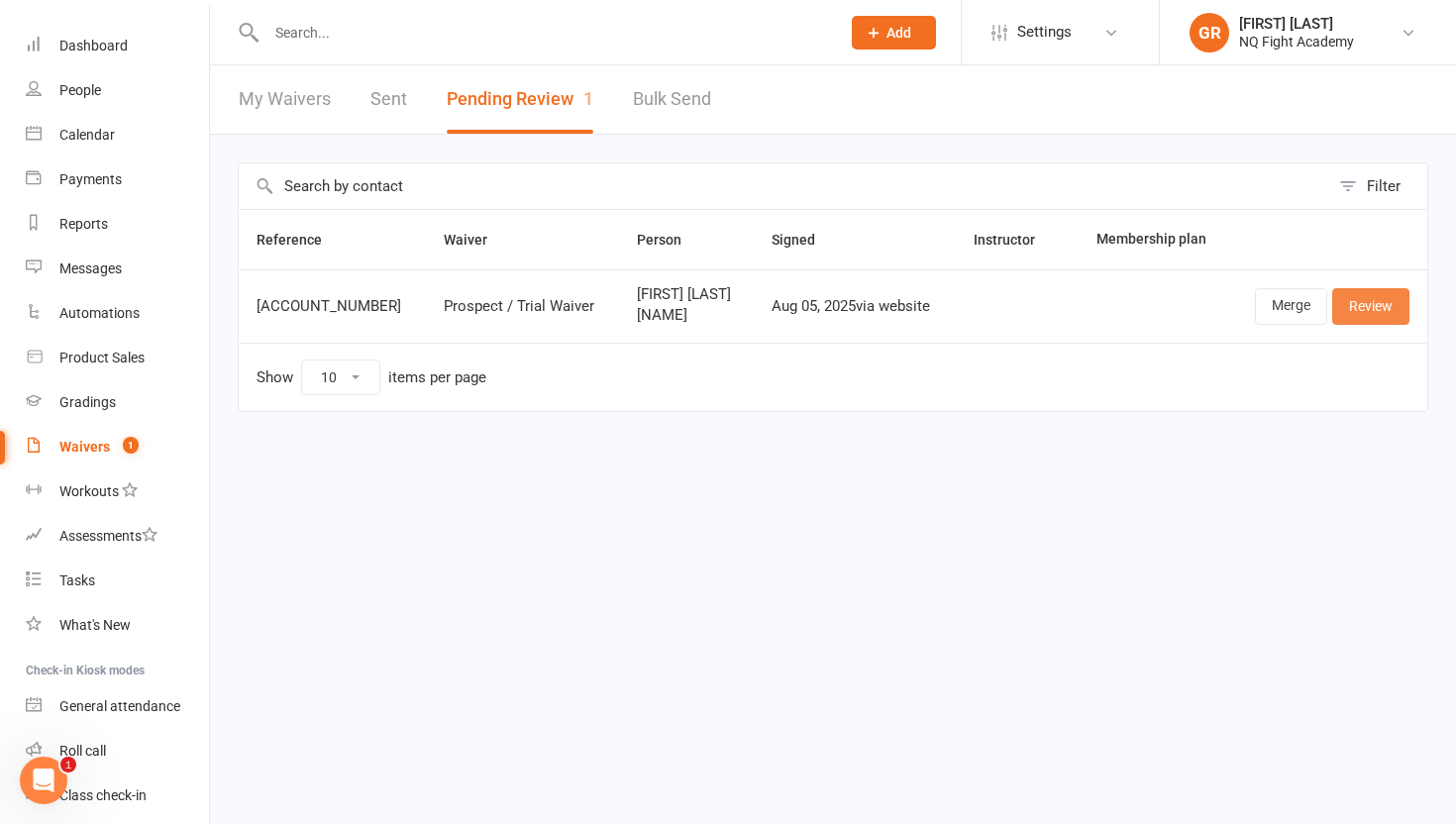 click on "Review" at bounding box center (1371, 306) 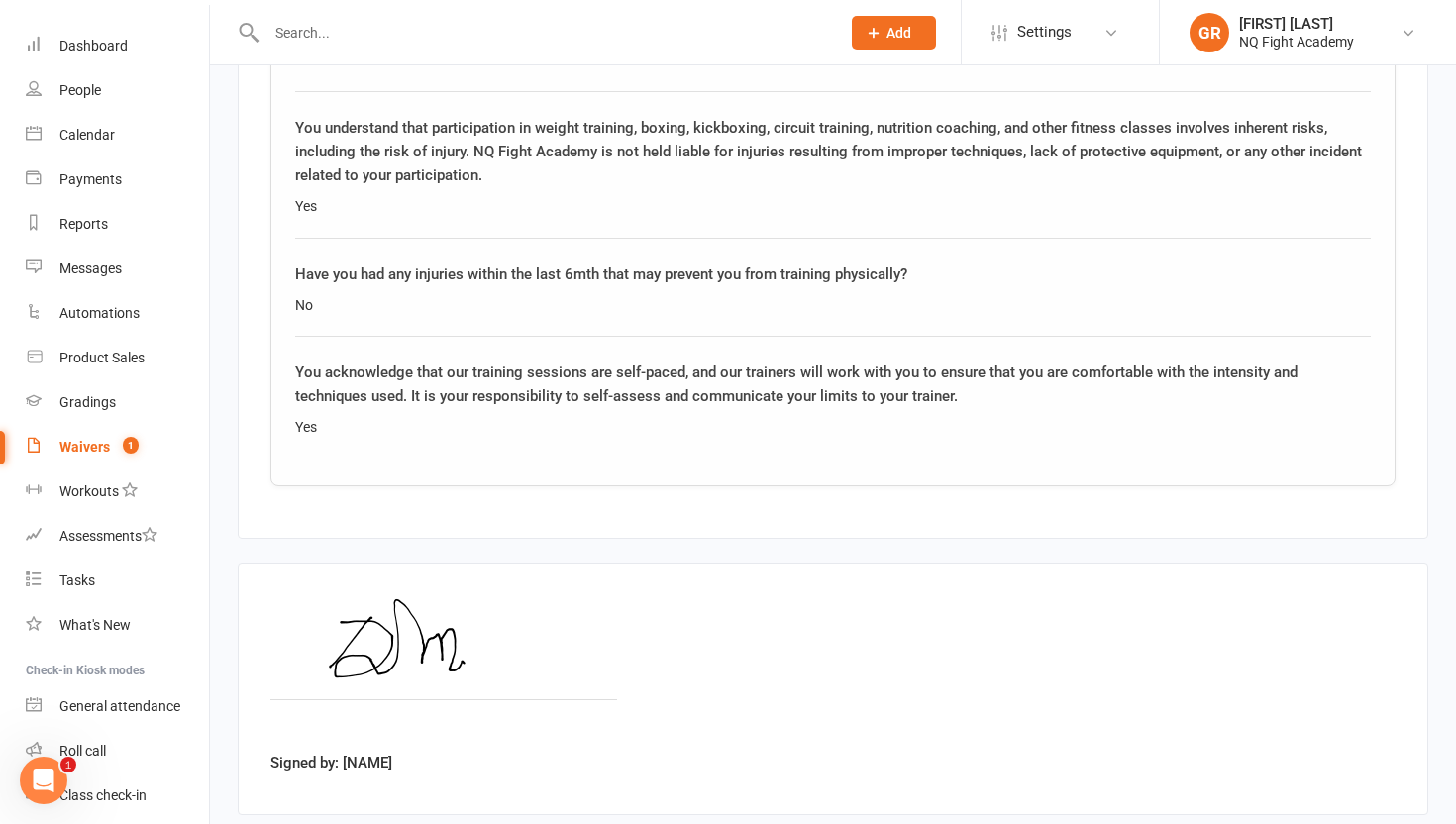 scroll, scrollTop: 5718, scrollLeft: 0, axis: vertical 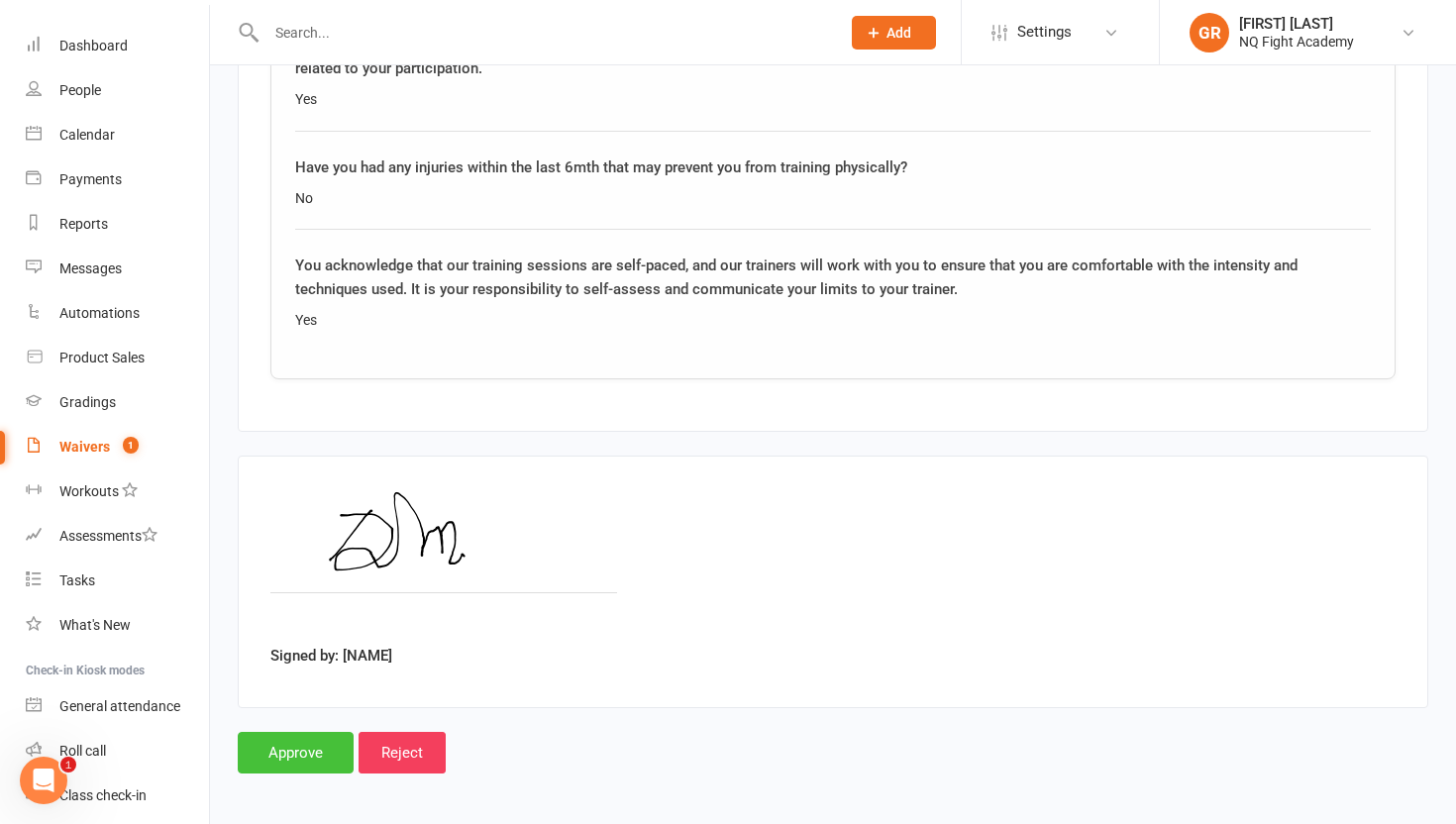 click on "Approve" at bounding box center (295, 753) 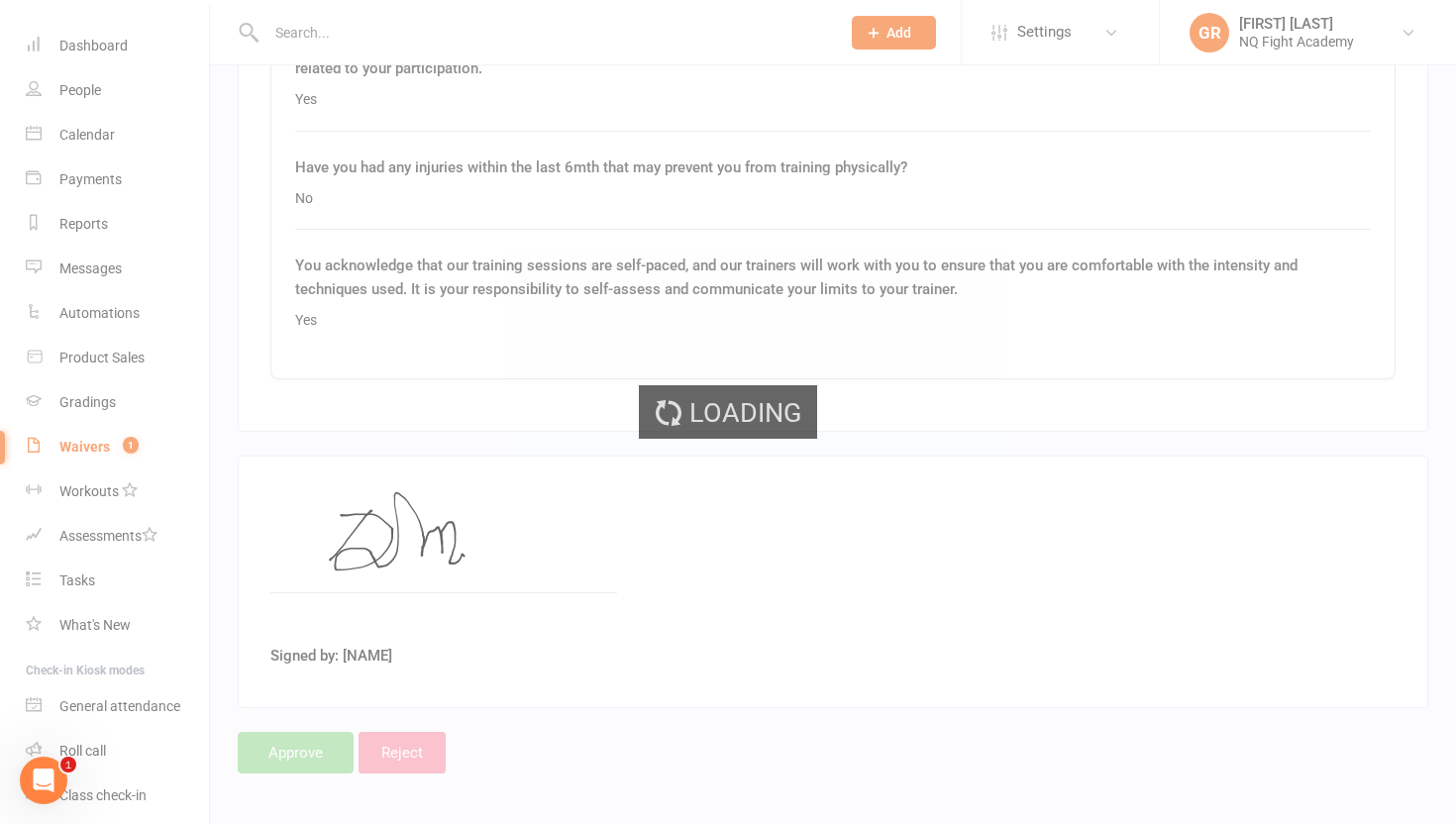 scroll, scrollTop: 0, scrollLeft: 0, axis: both 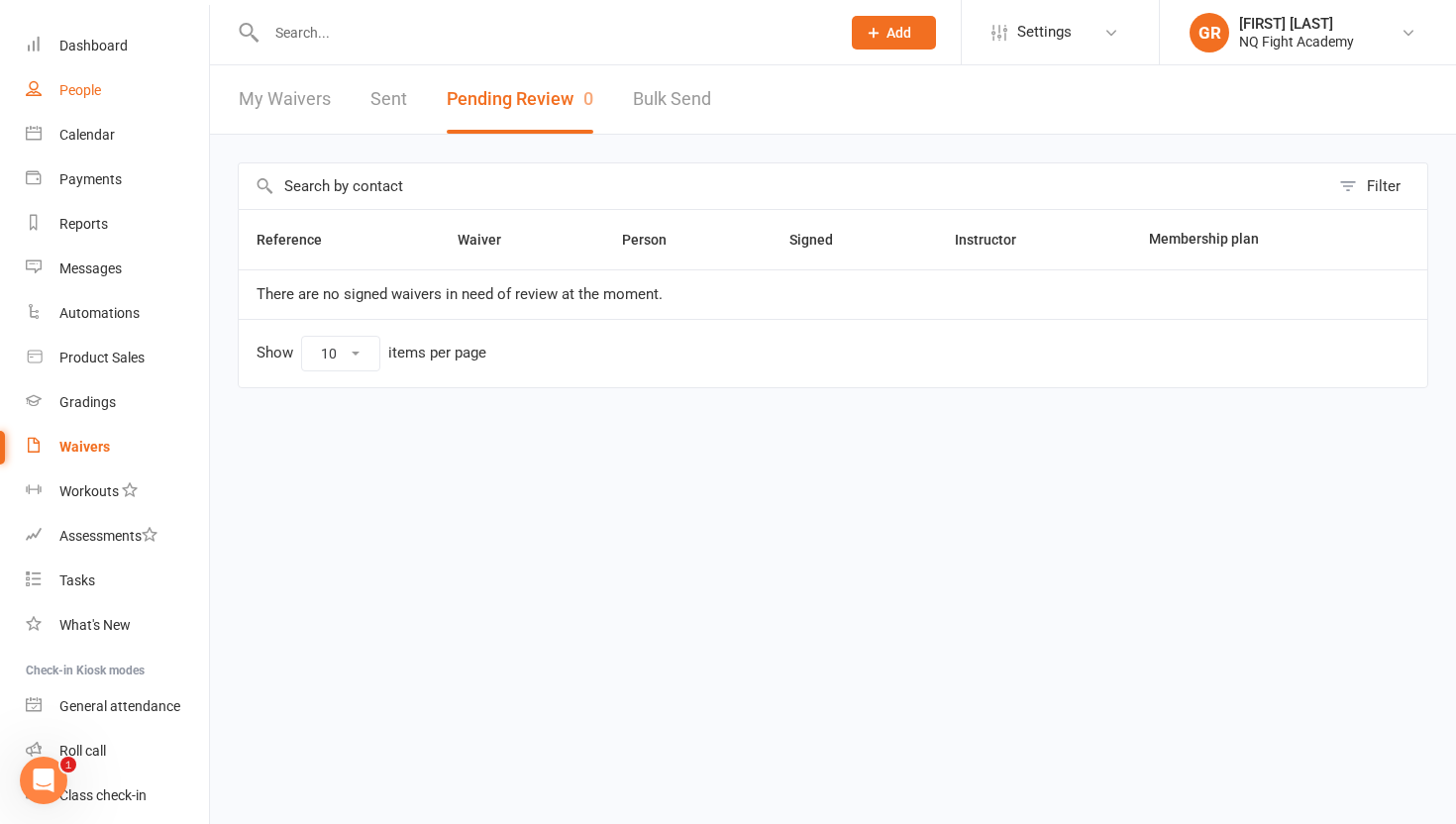 click on "People" at bounding box center (80, 90) 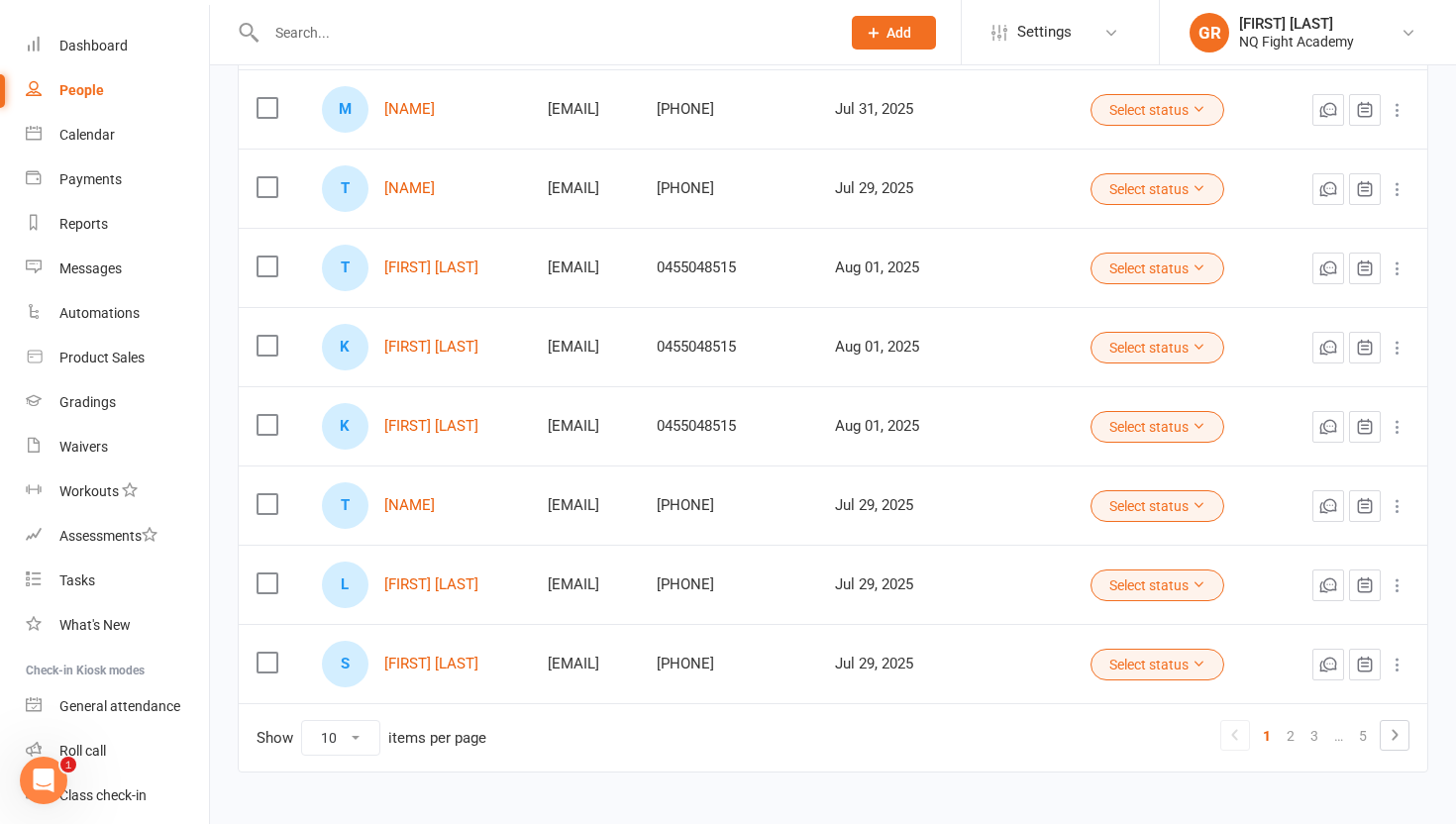 scroll, scrollTop: 490, scrollLeft: 0, axis: vertical 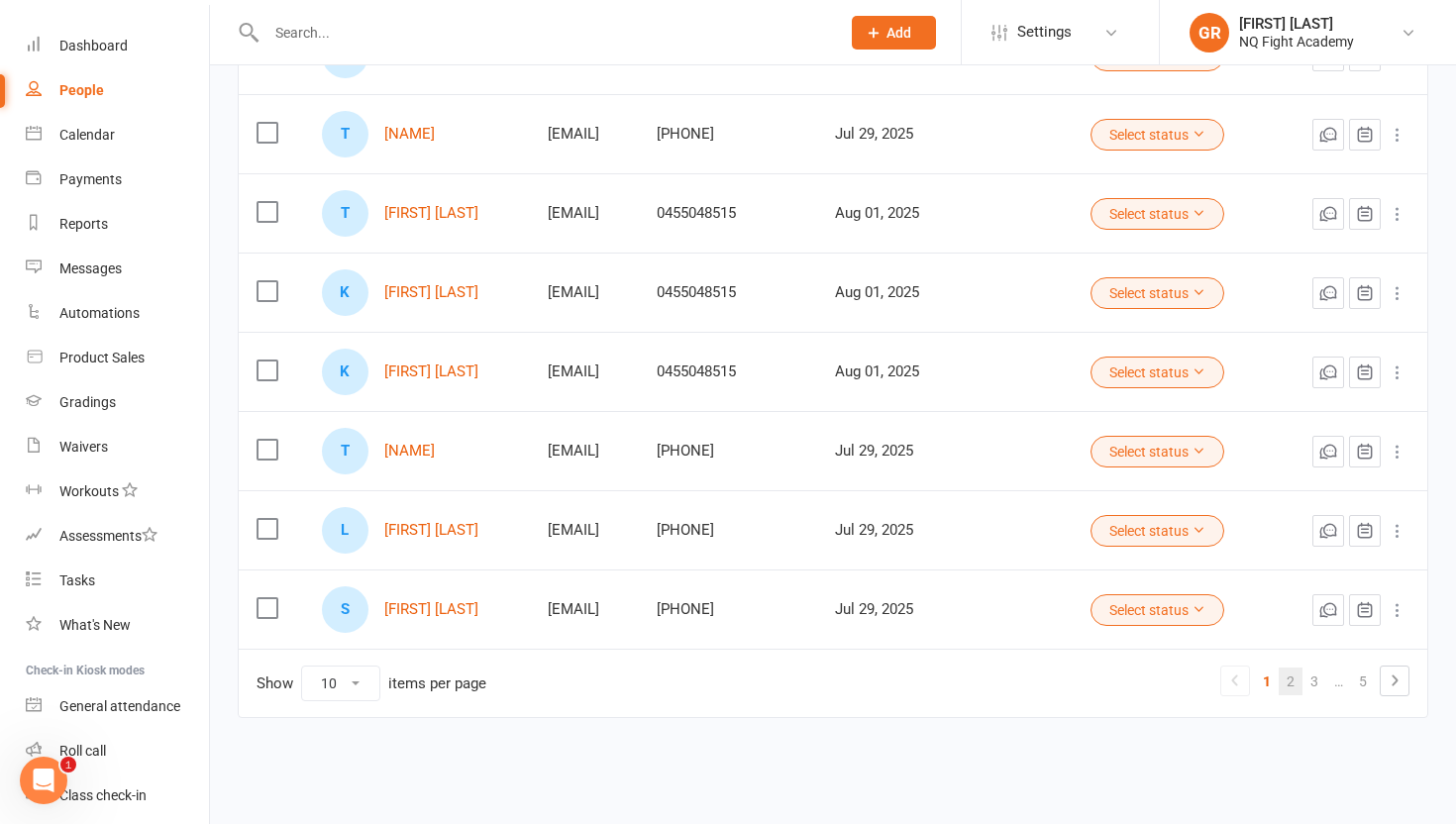 click on "2" at bounding box center (1291, 681) 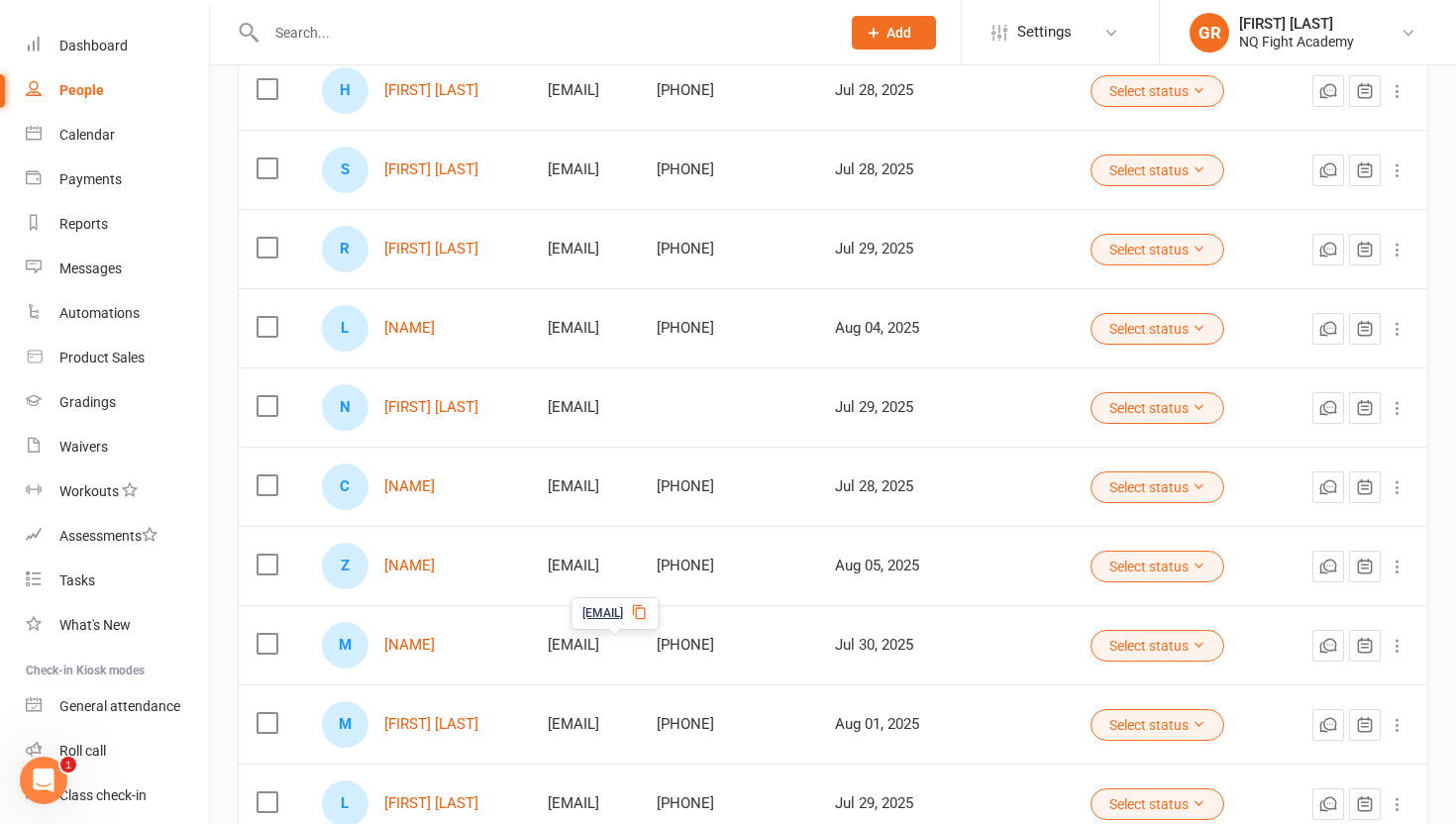 scroll, scrollTop: 490, scrollLeft: 0, axis: vertical 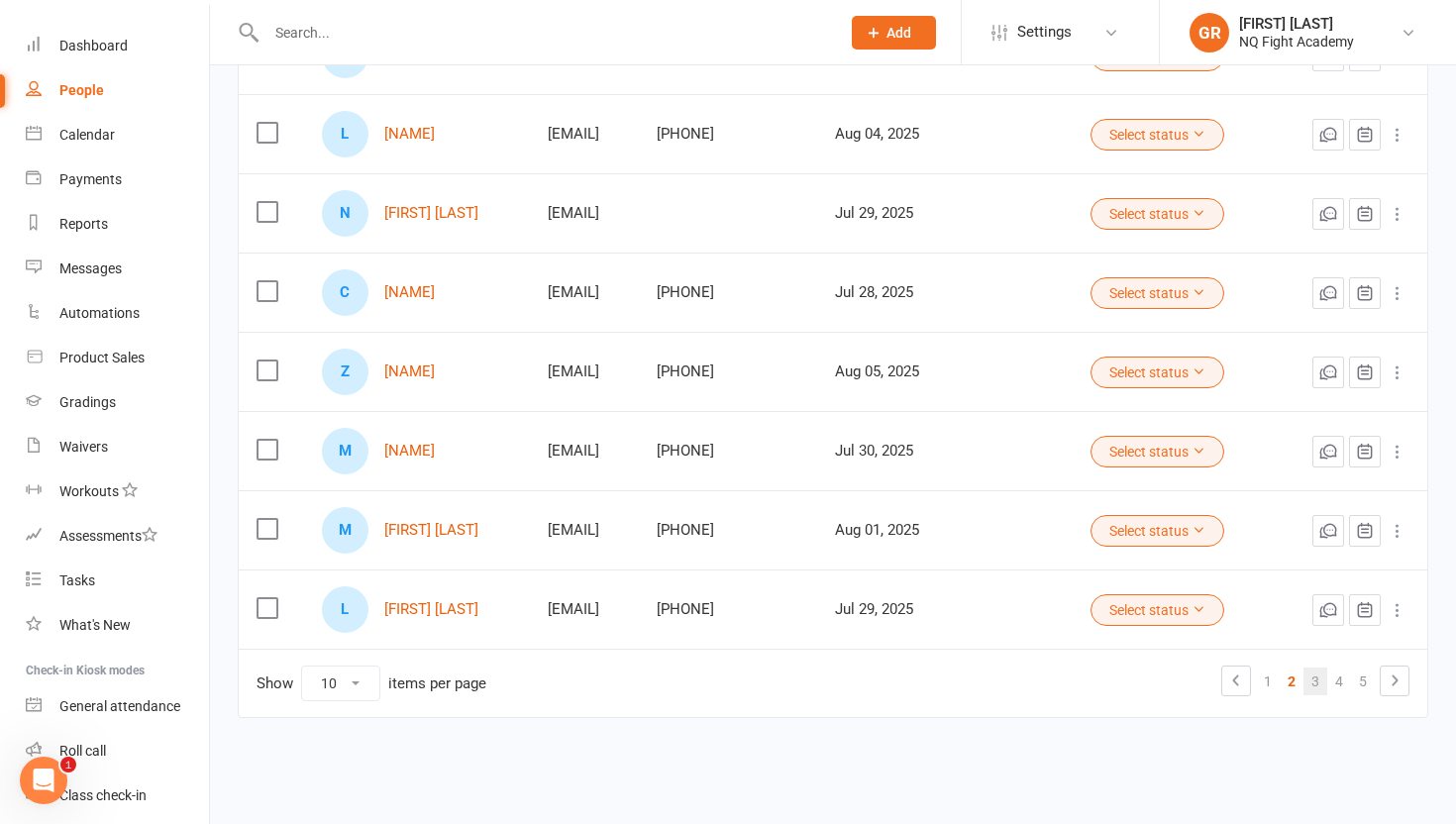 click on "3" at bounding box center (1315, 681) 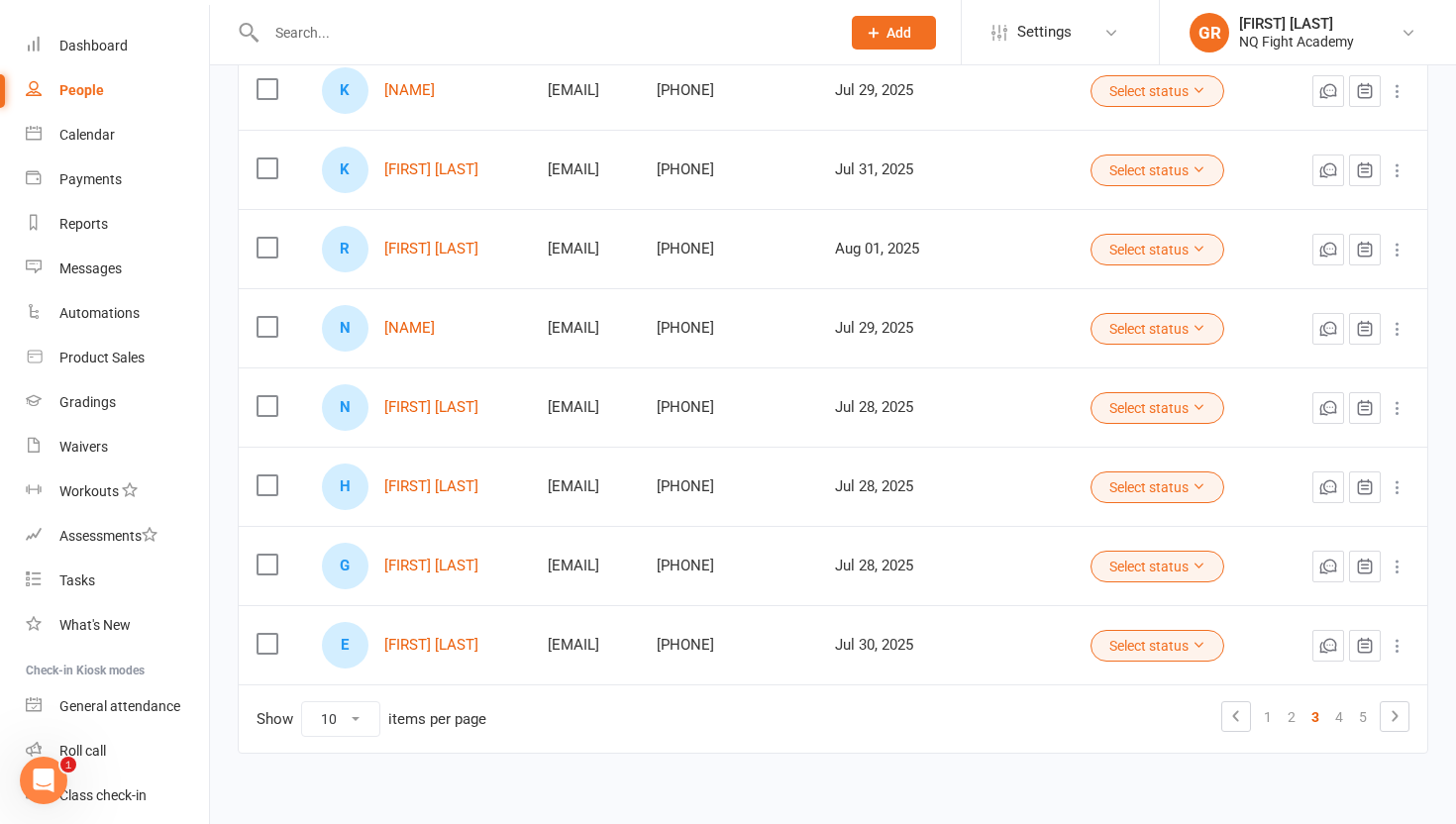 scroll, scrollTop: 490, scrollLeft: 0, axis: vertical 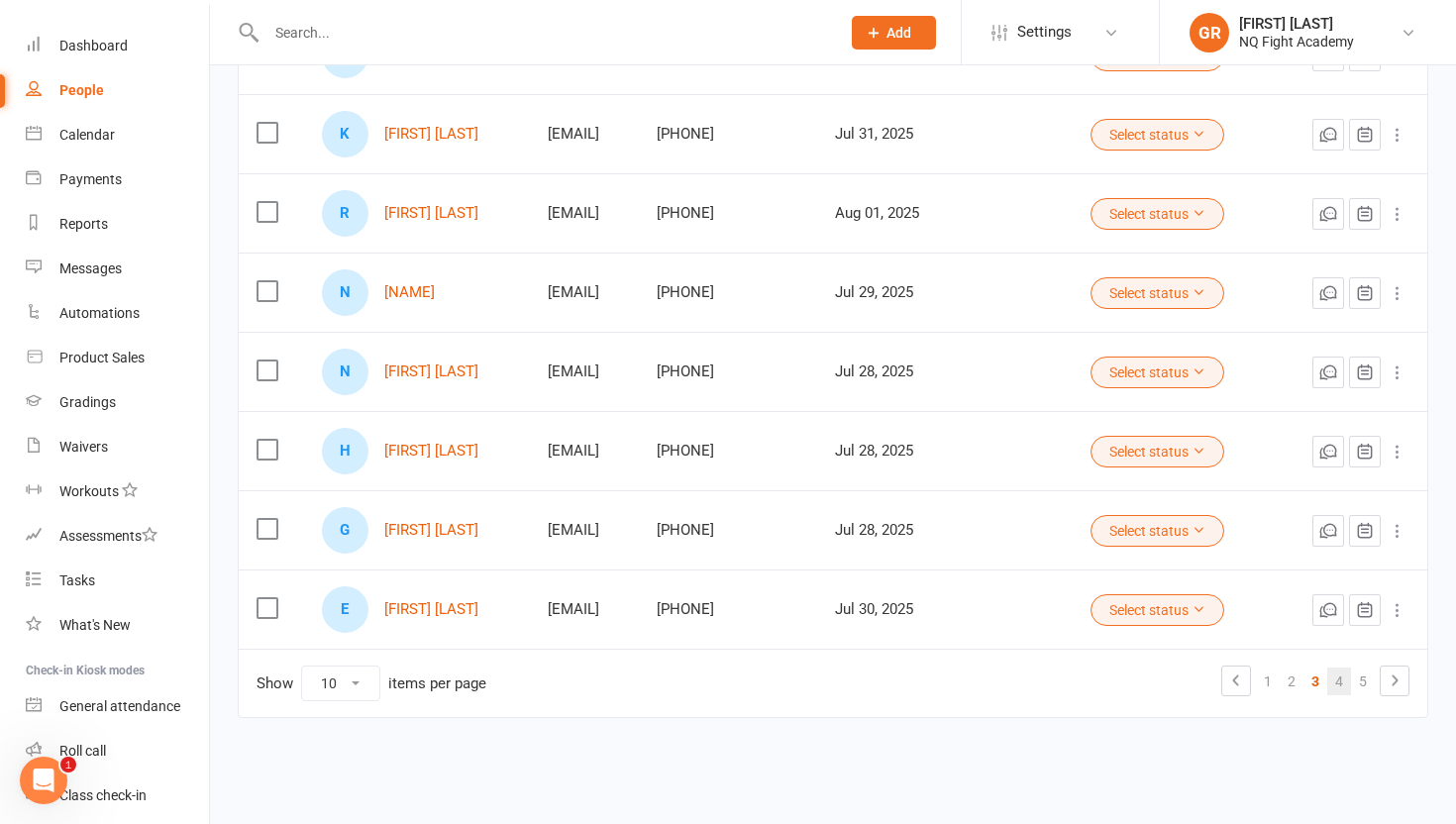 click on "4" at bounding box center (1339, 681) 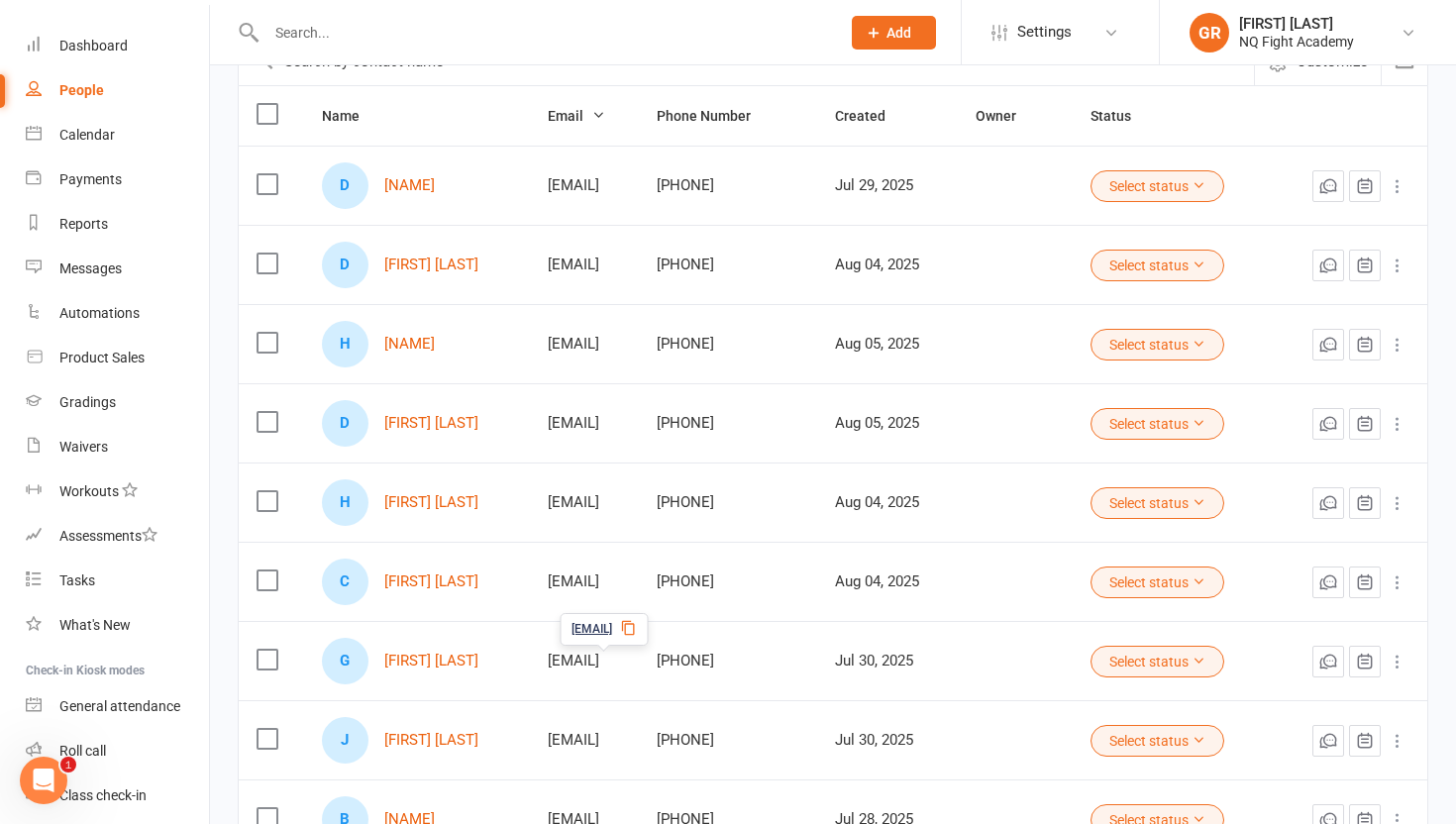 scroll, scrollTop: 202, scrollLeft: 0, axis: vertical 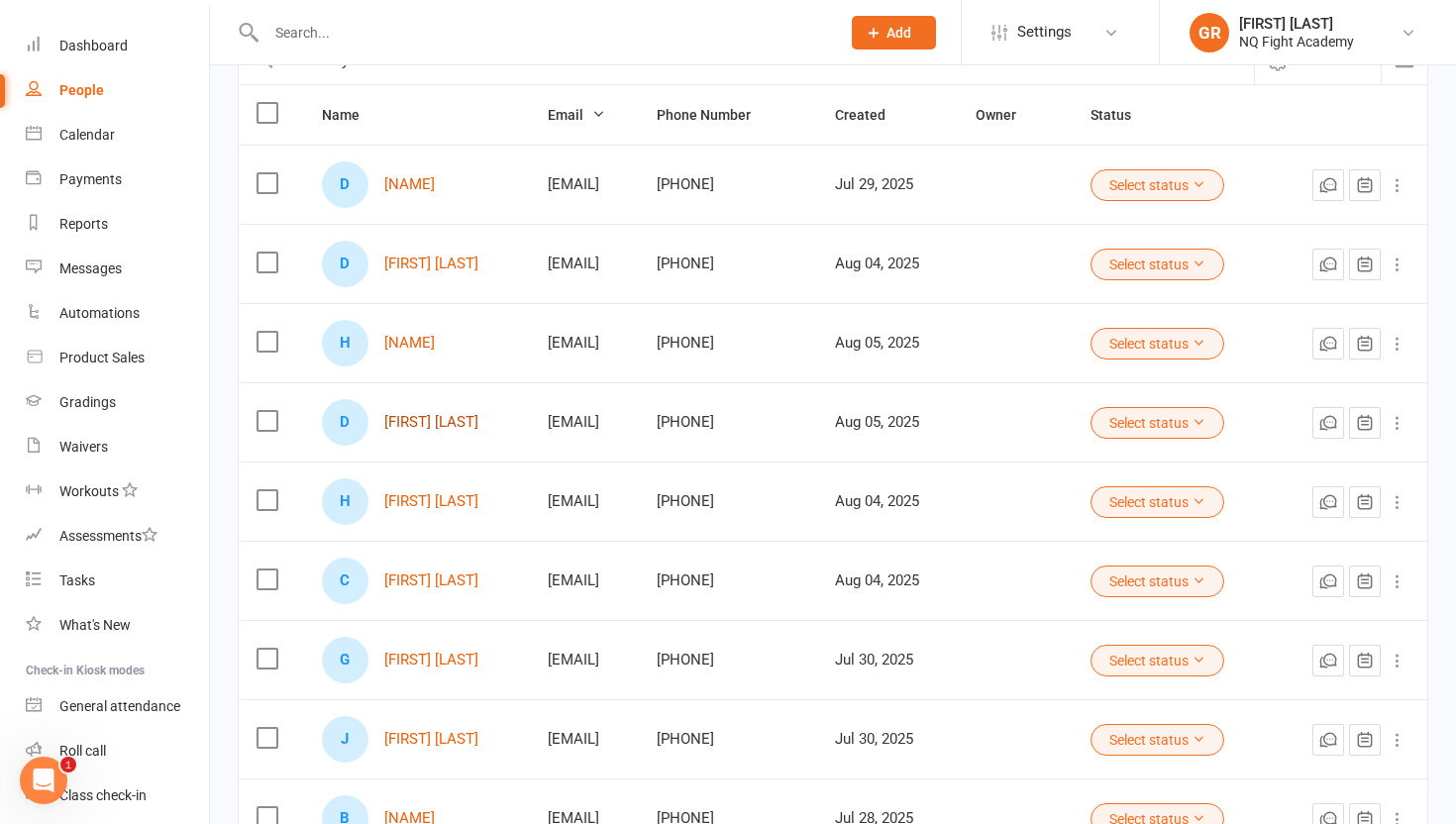 click on "[FIRST] [LAST]" at bounding box center (431, 422) 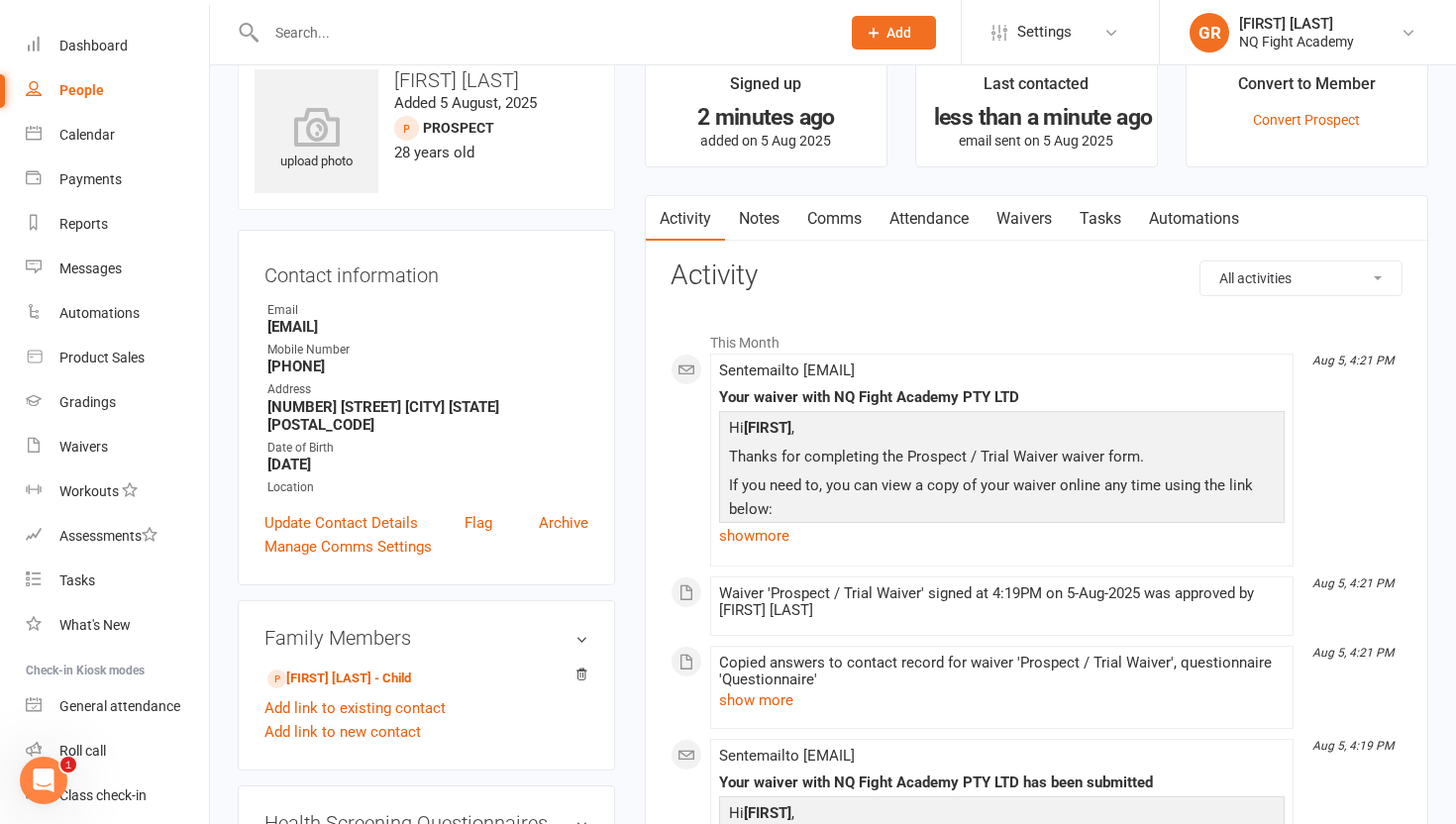 scroll, scrollTop: 38, scrollLeft: 0, axis: vertical 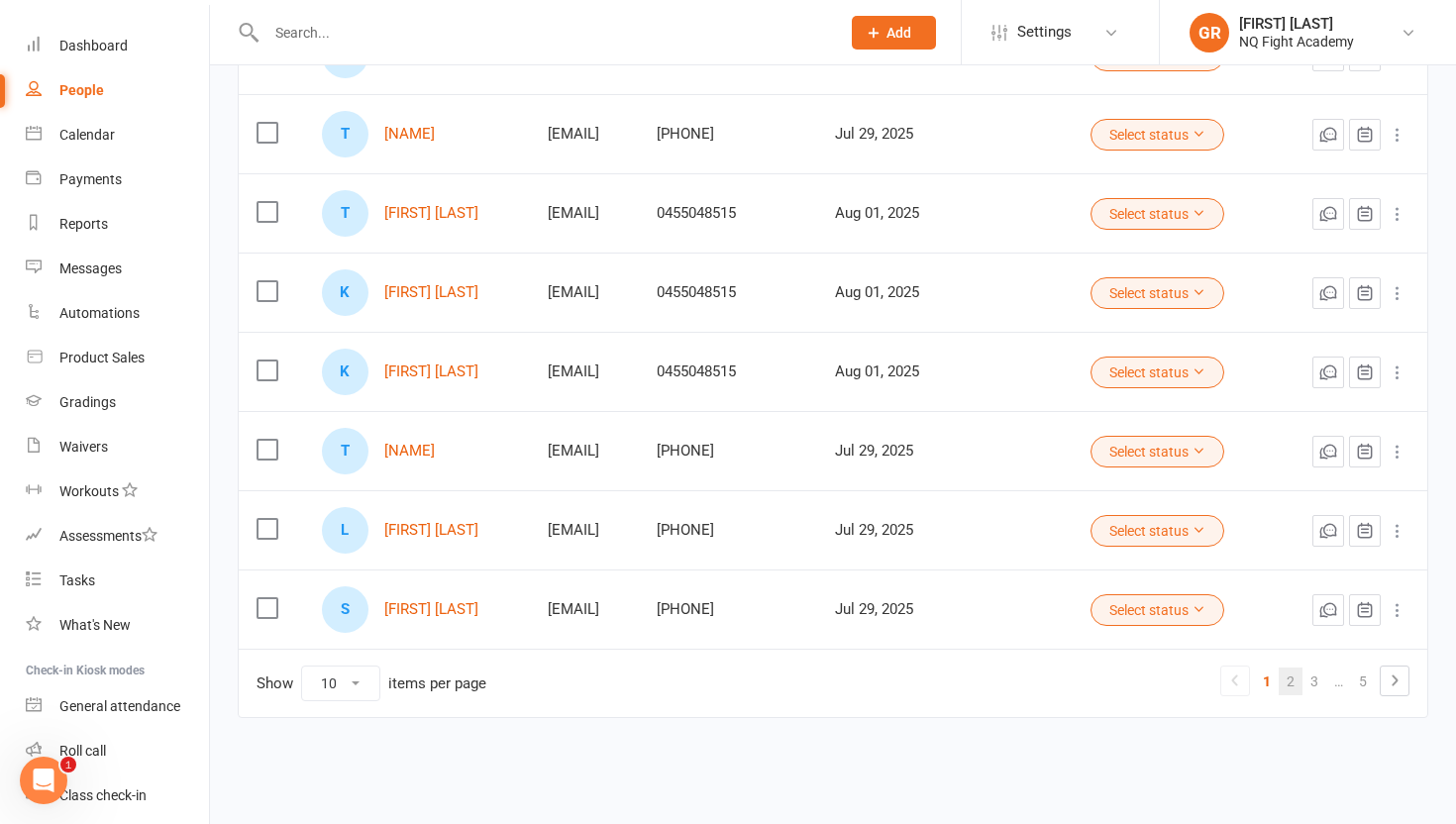click on "2" at bounding box center (1291, 681) 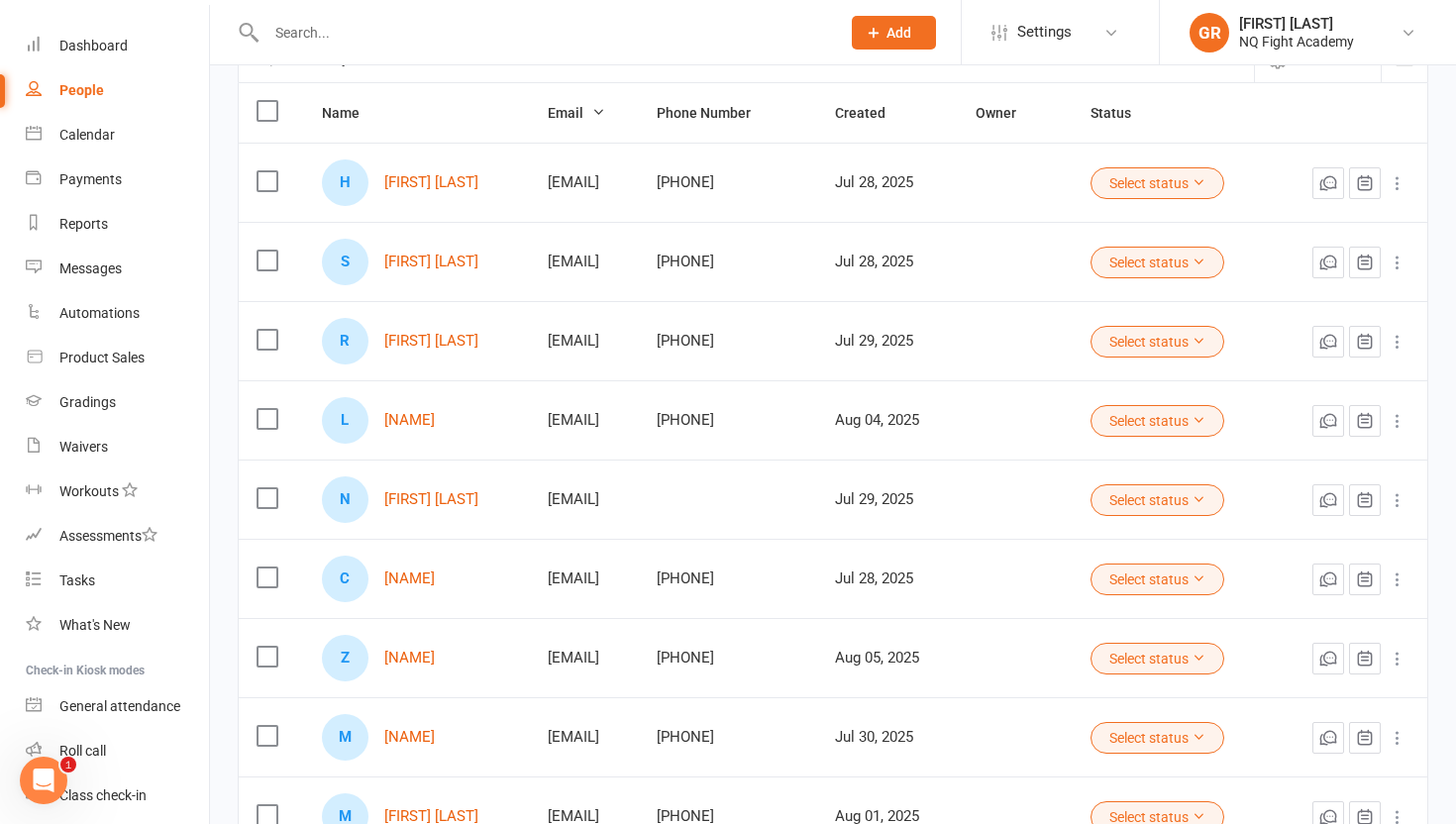 scroll, scrollTop: 490, scrollLeft: 0, axis: vertical 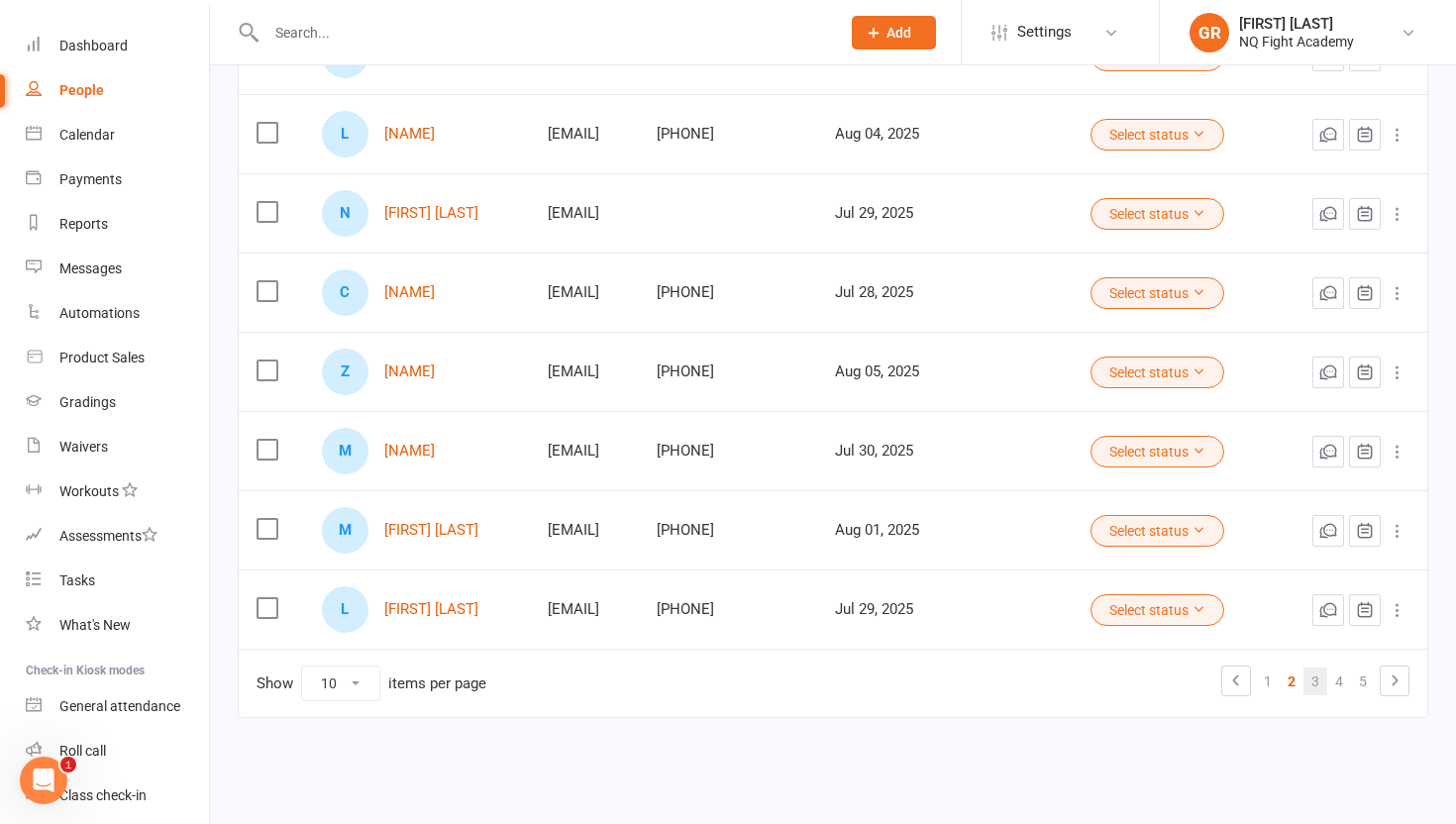 click on "3" at bounding box center (1315, 681) 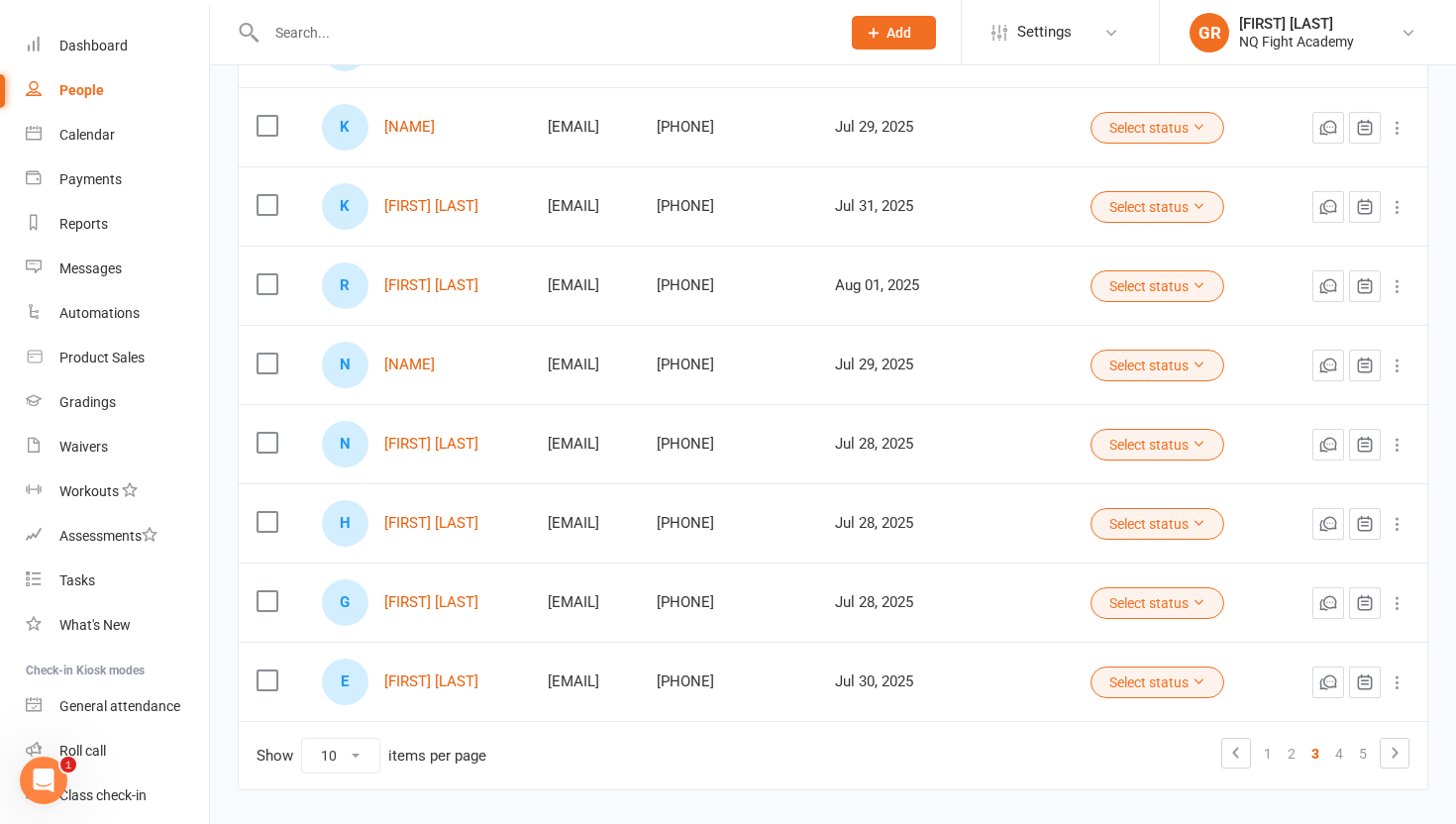 scroll, scrollTop: 490, scrollLeft: 0, axis: vertical 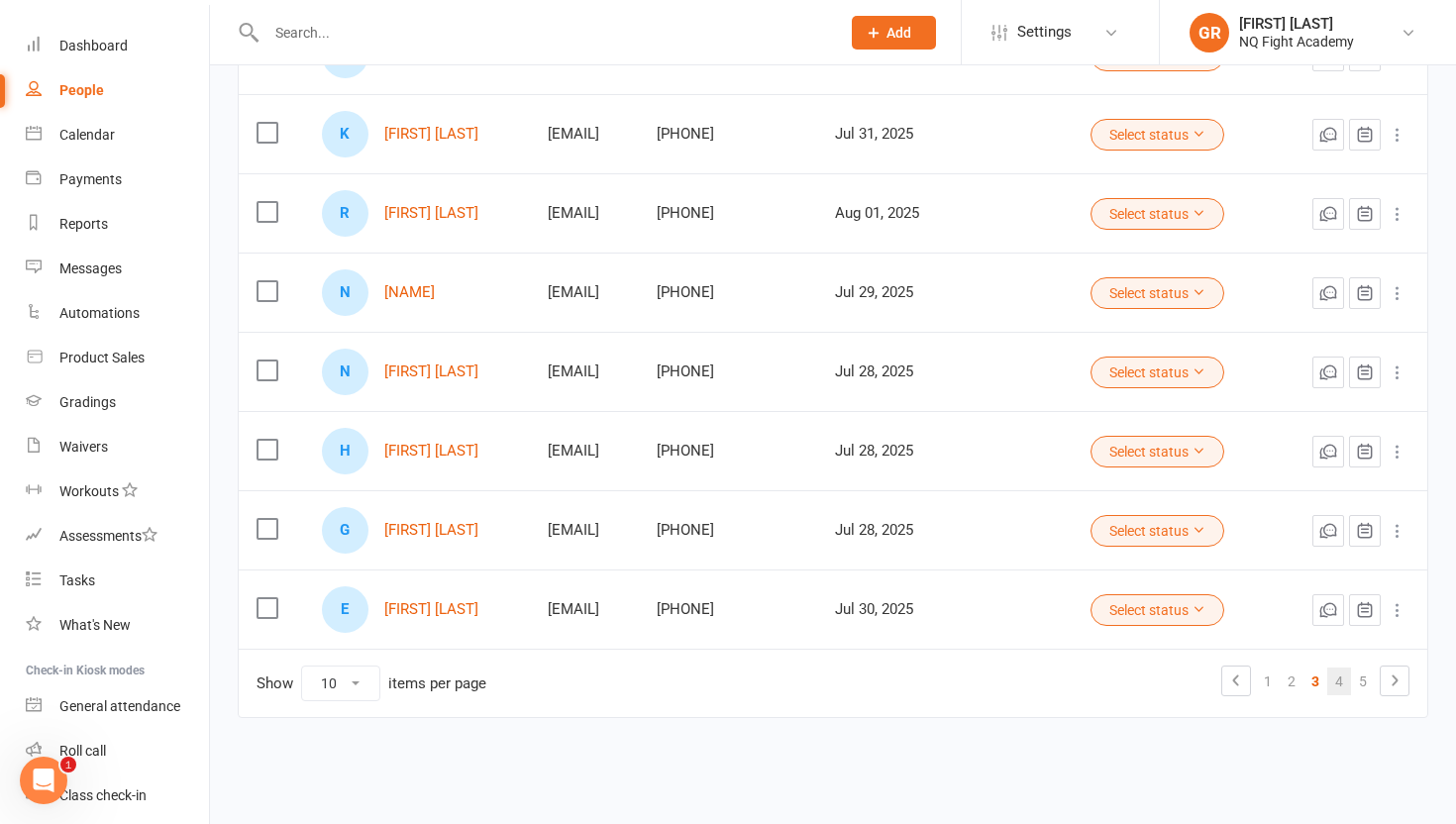 click on "4" at bounding box center (1339, 681) 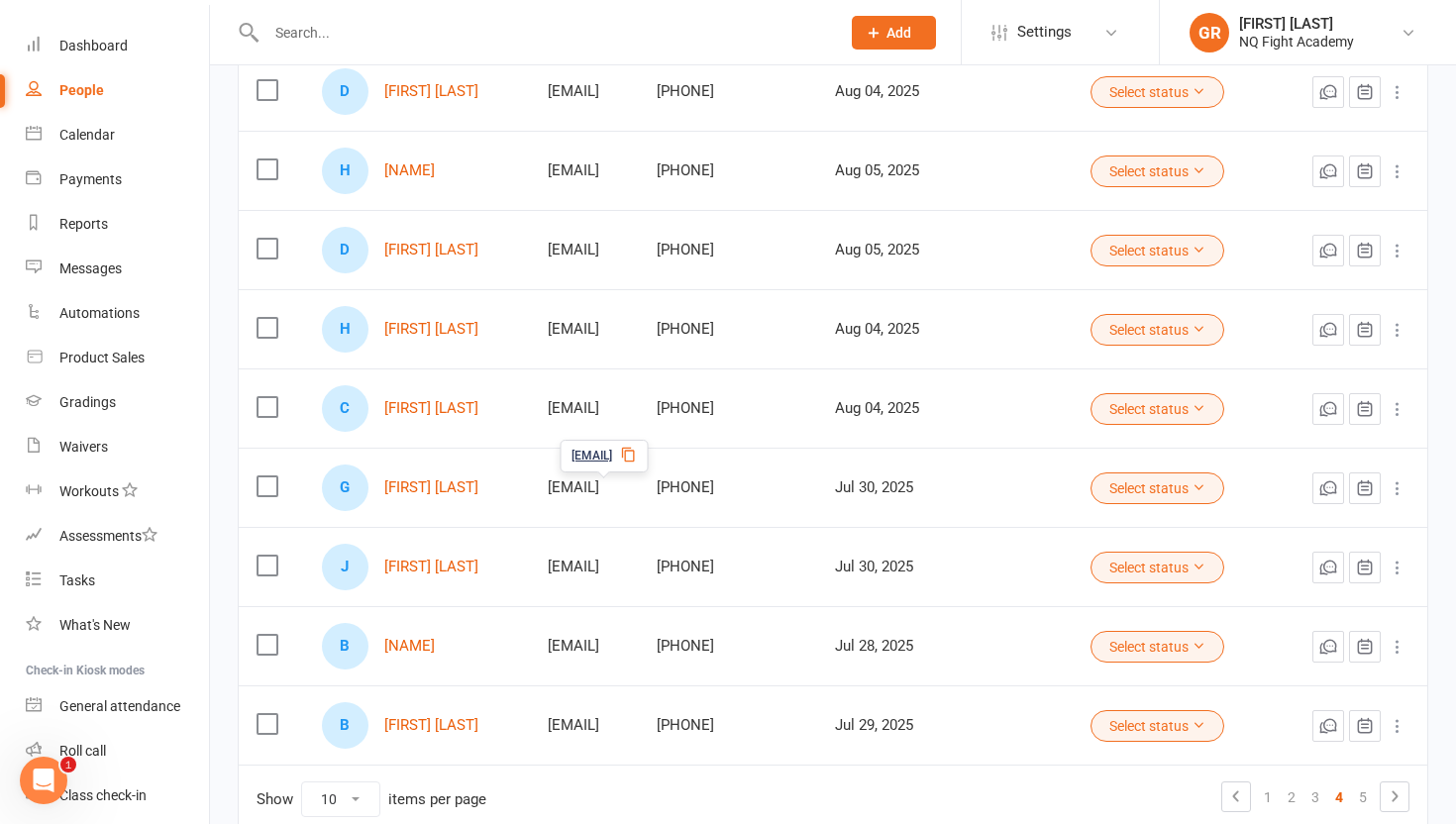 scroll, scrollTop: 341, scrollLeft: 0, axis: vertical 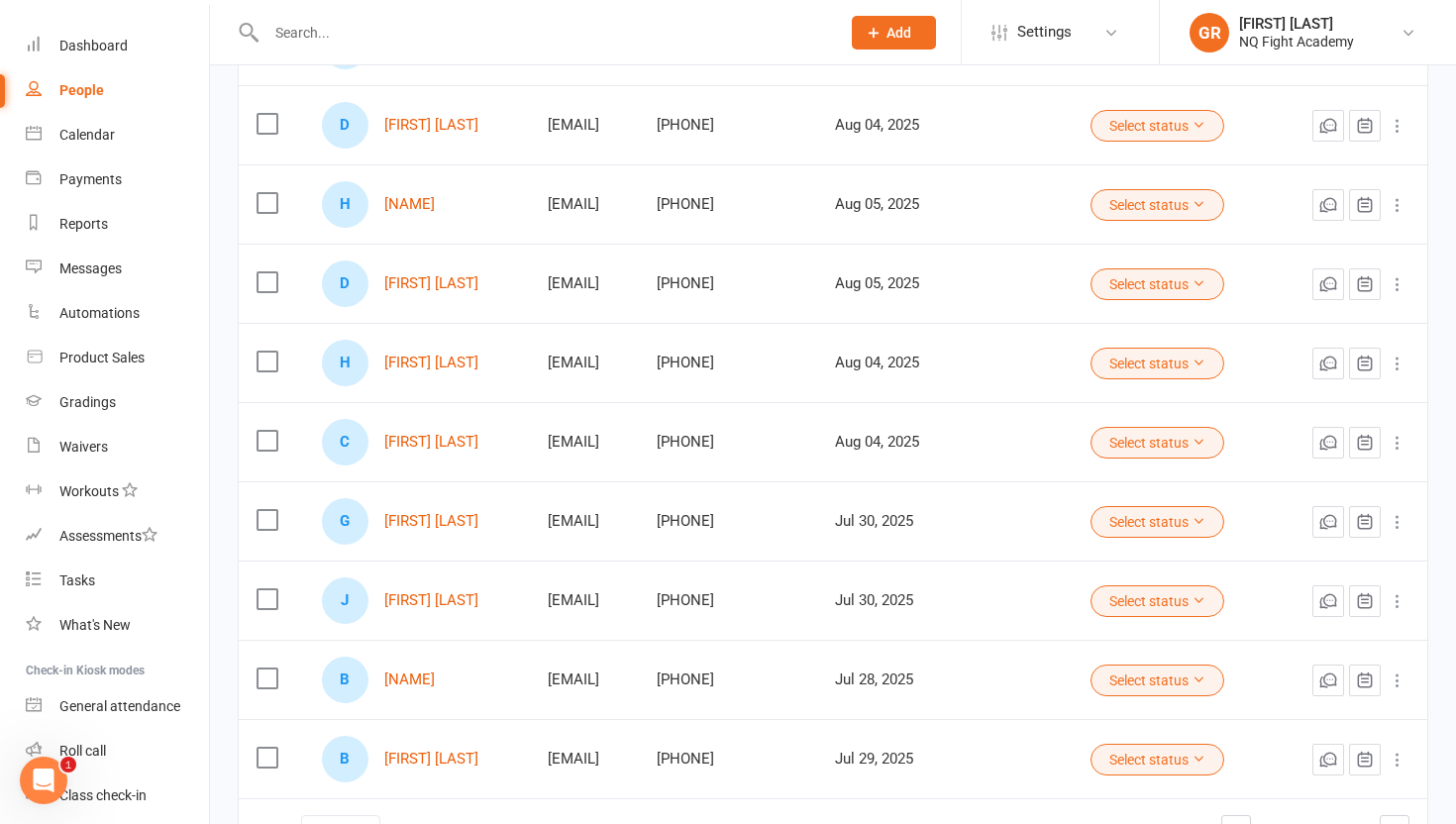 click at bounding box center (266, 282) 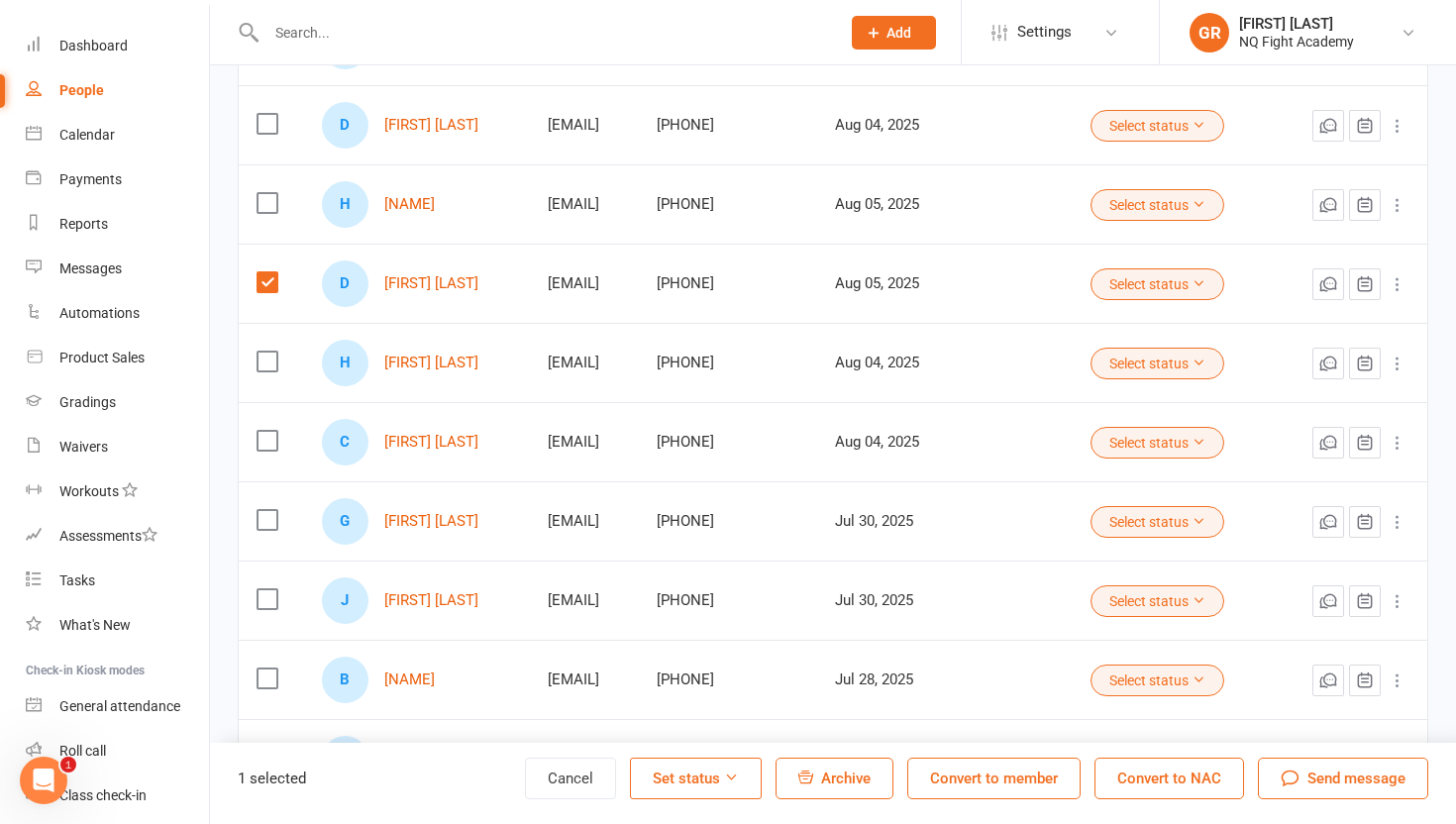 click at bounding box center [266, 203] 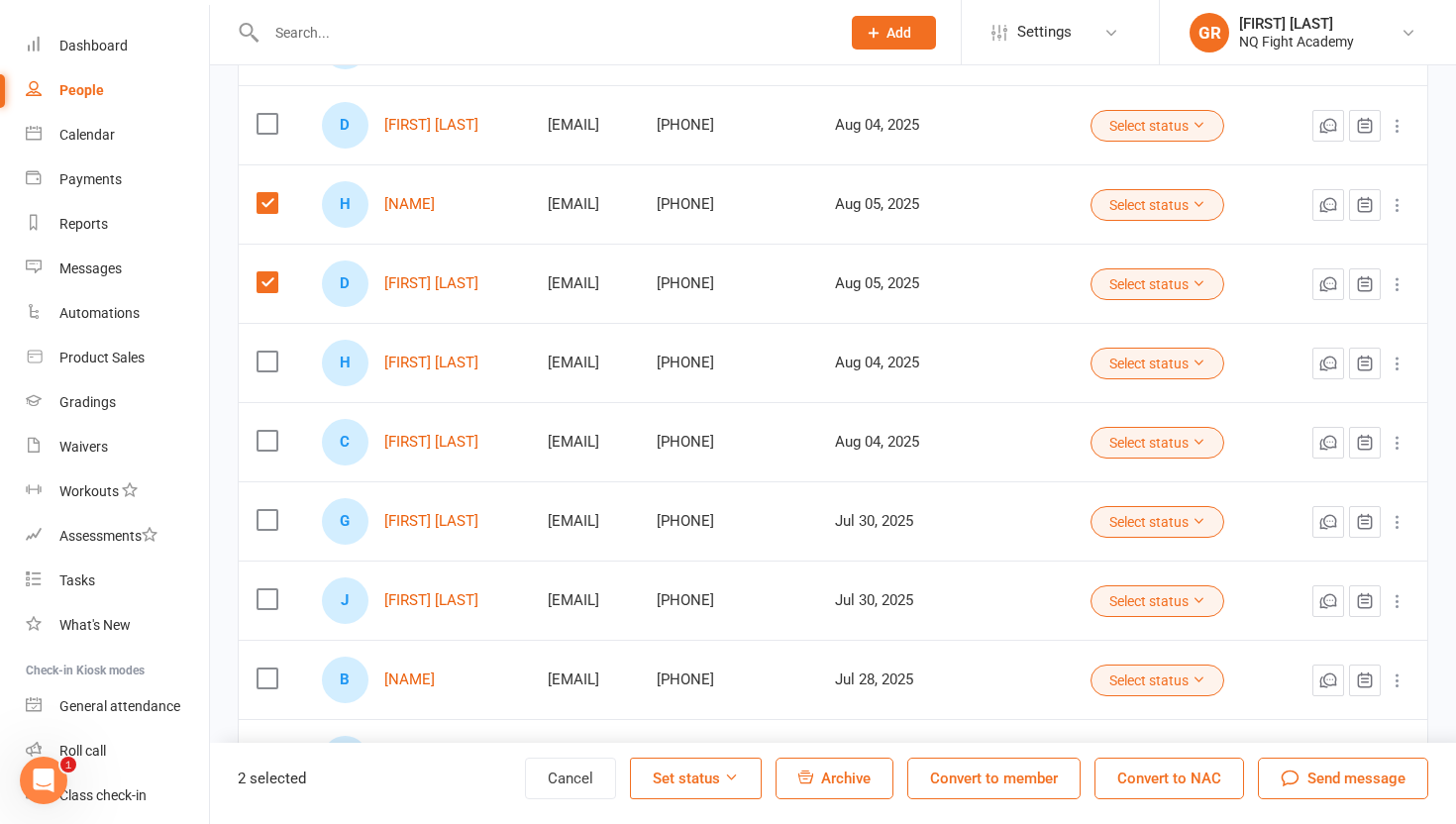 click on "Convert to member" at bounding box center (993, 778) 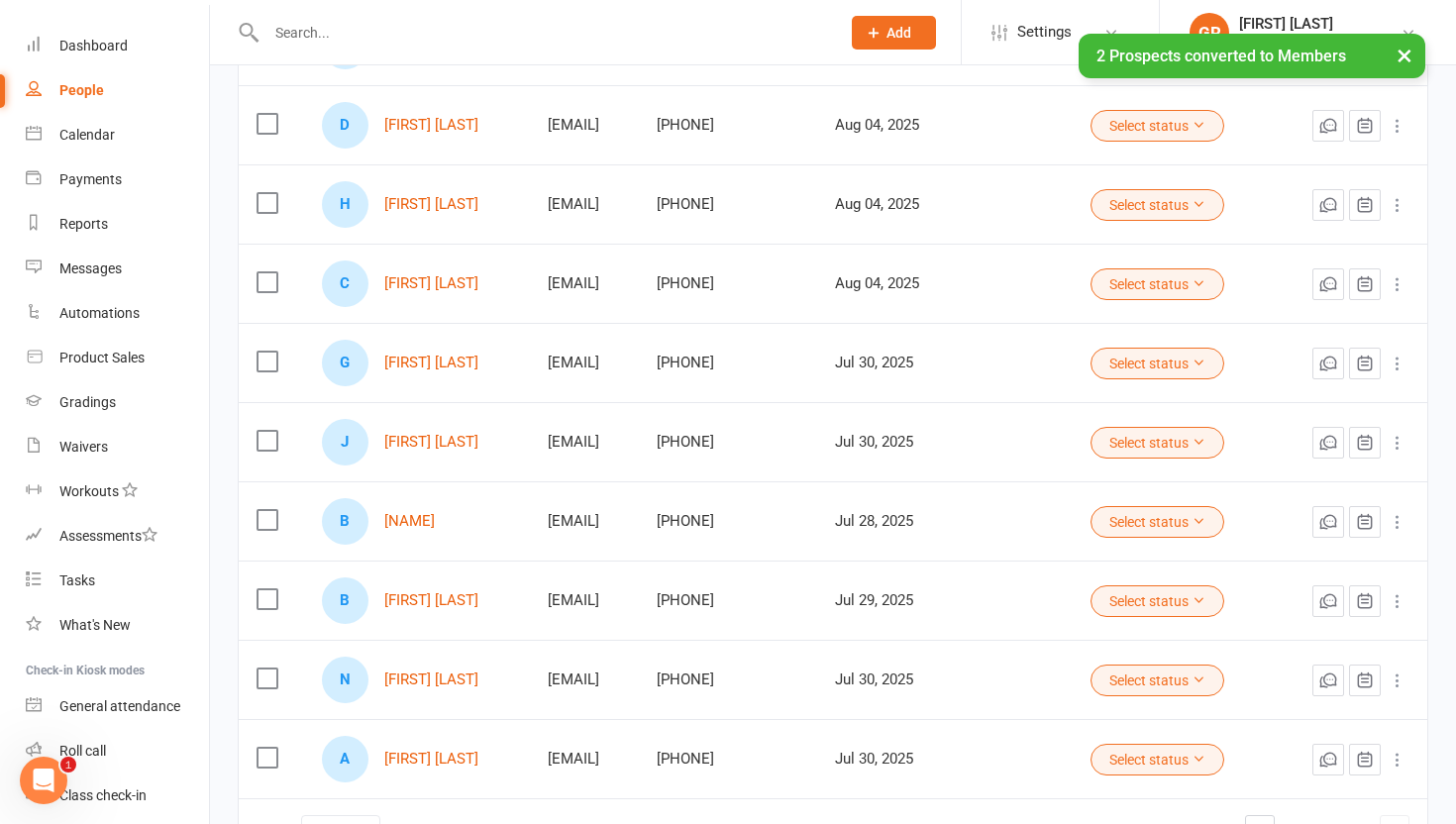 scroll, scrollTop: 0, scrollLeft: 0, axis: both 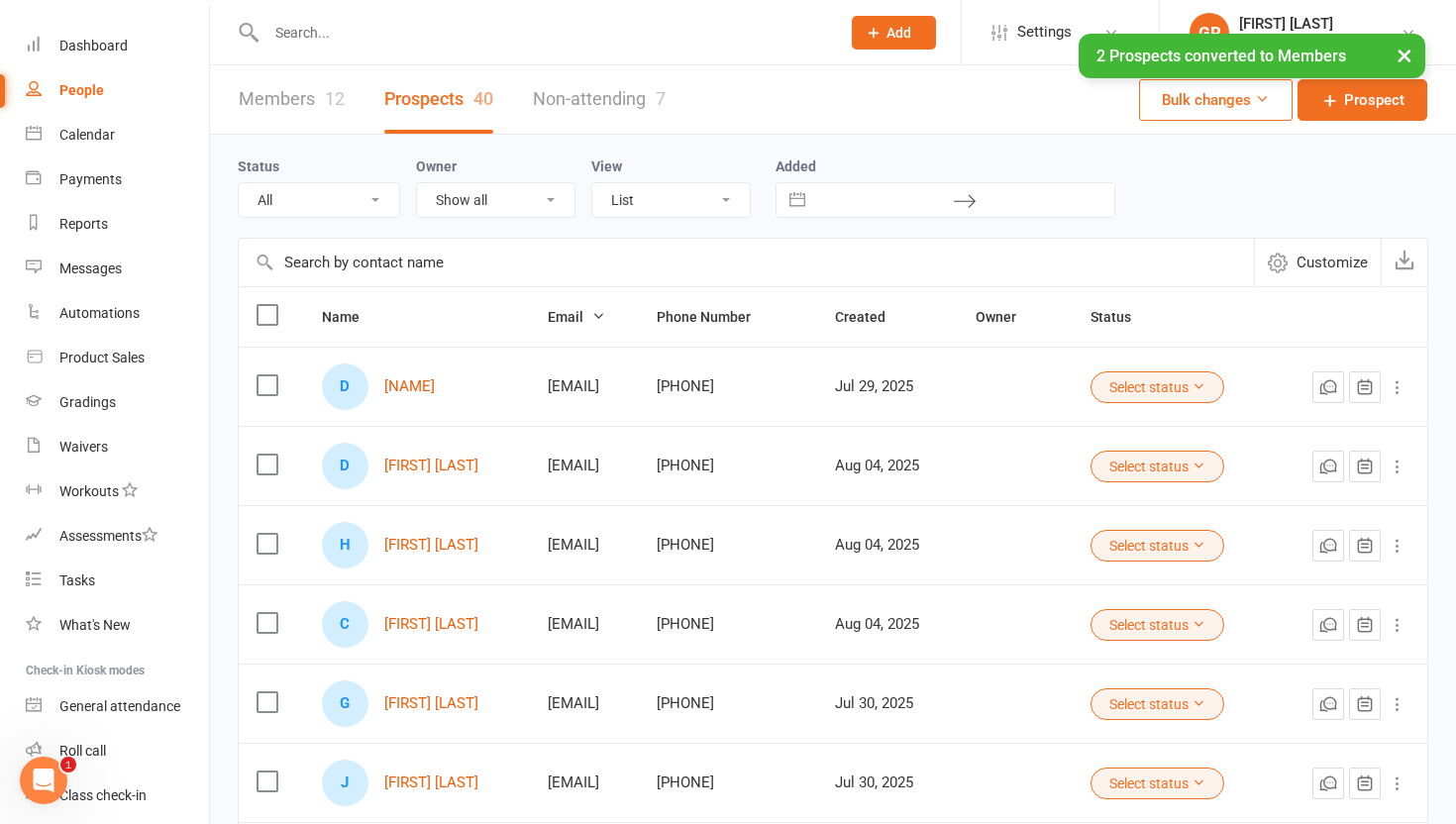 click on "× 2 Prospects converted to Members" at bounding box center (715, 34) 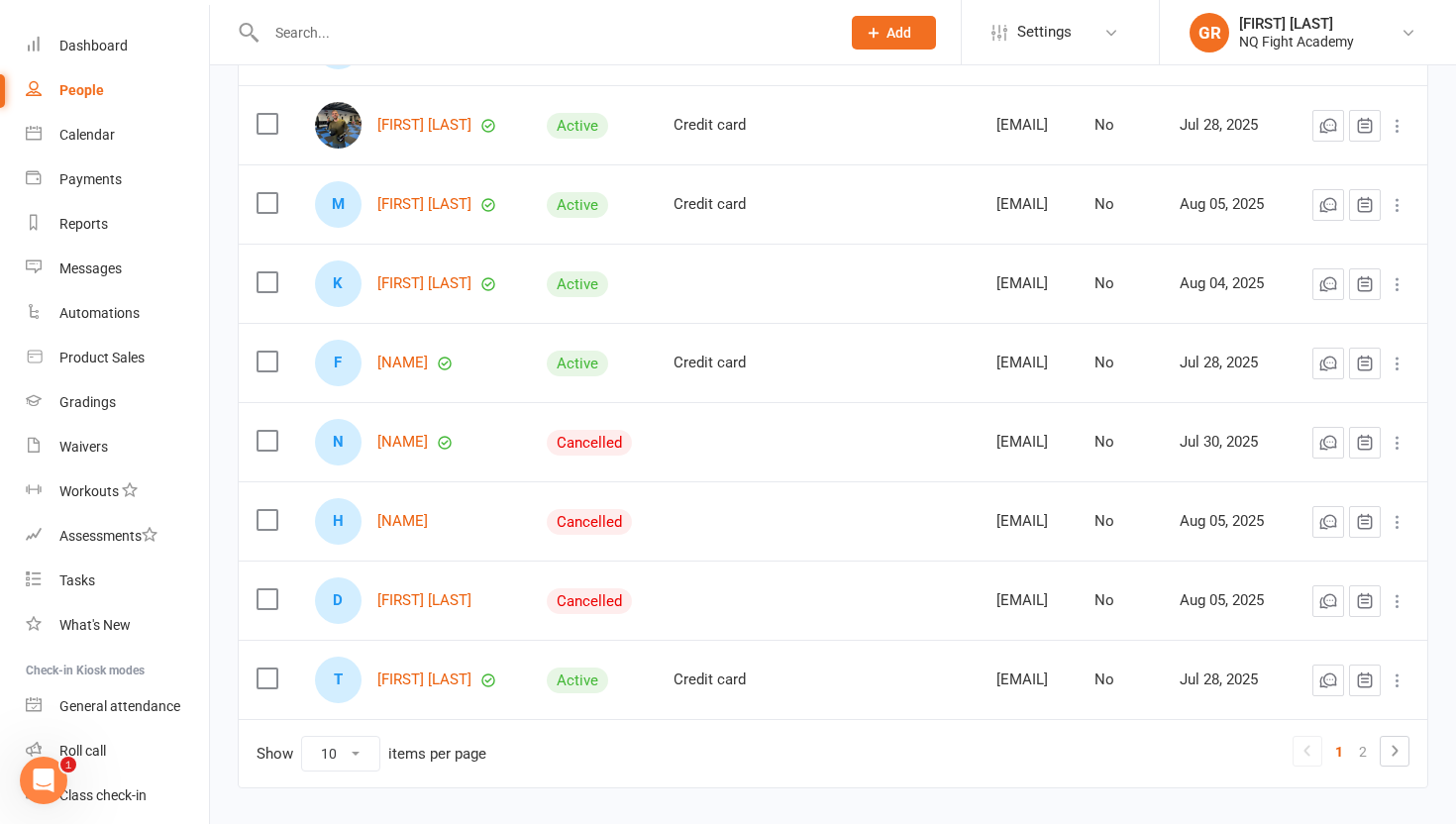 scroll, scrollTop: 497, scrollLeft: 0, axis: vertical 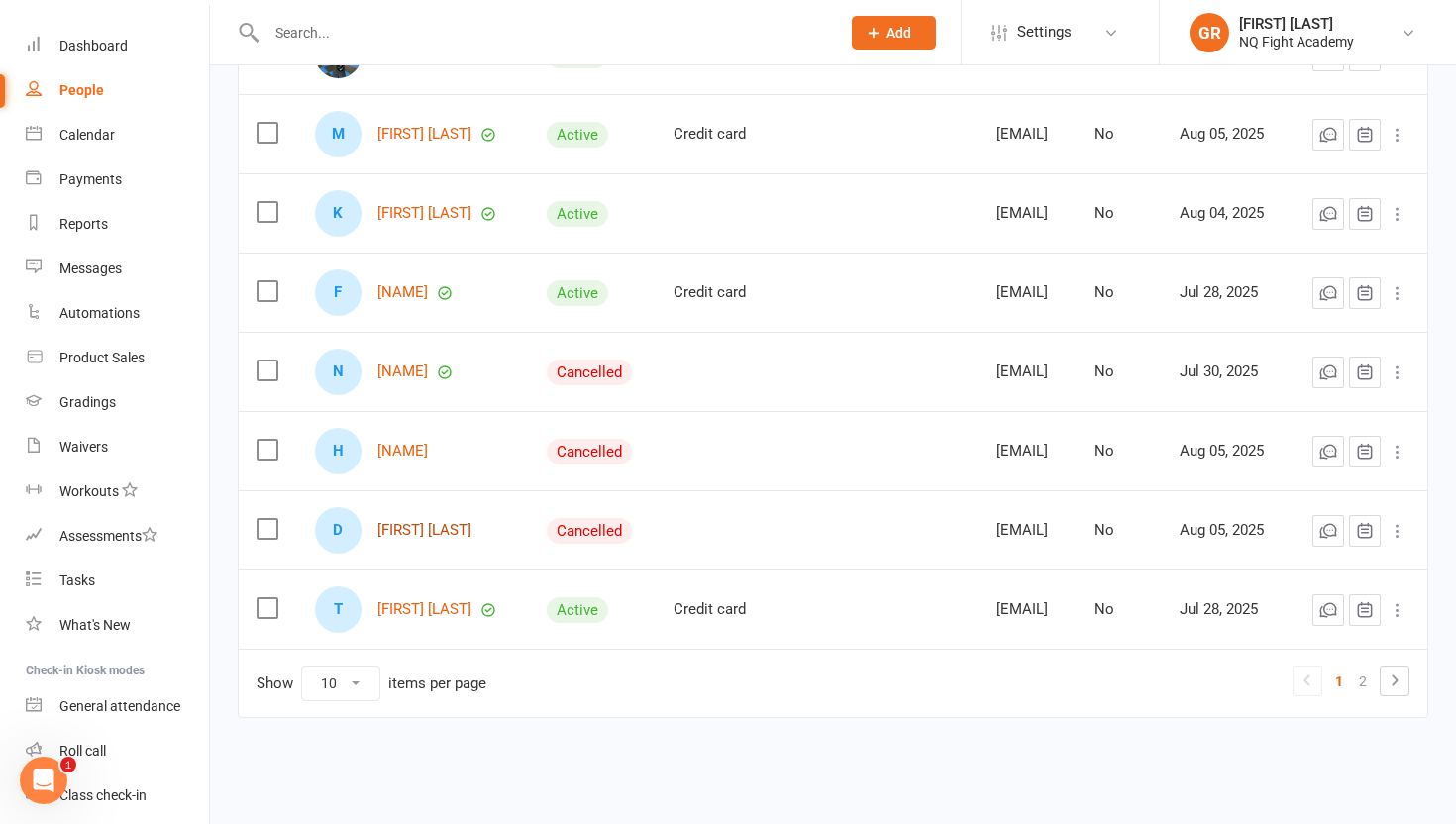 click on "[FIRST] [LAST]" at bounding box center (424, 530) 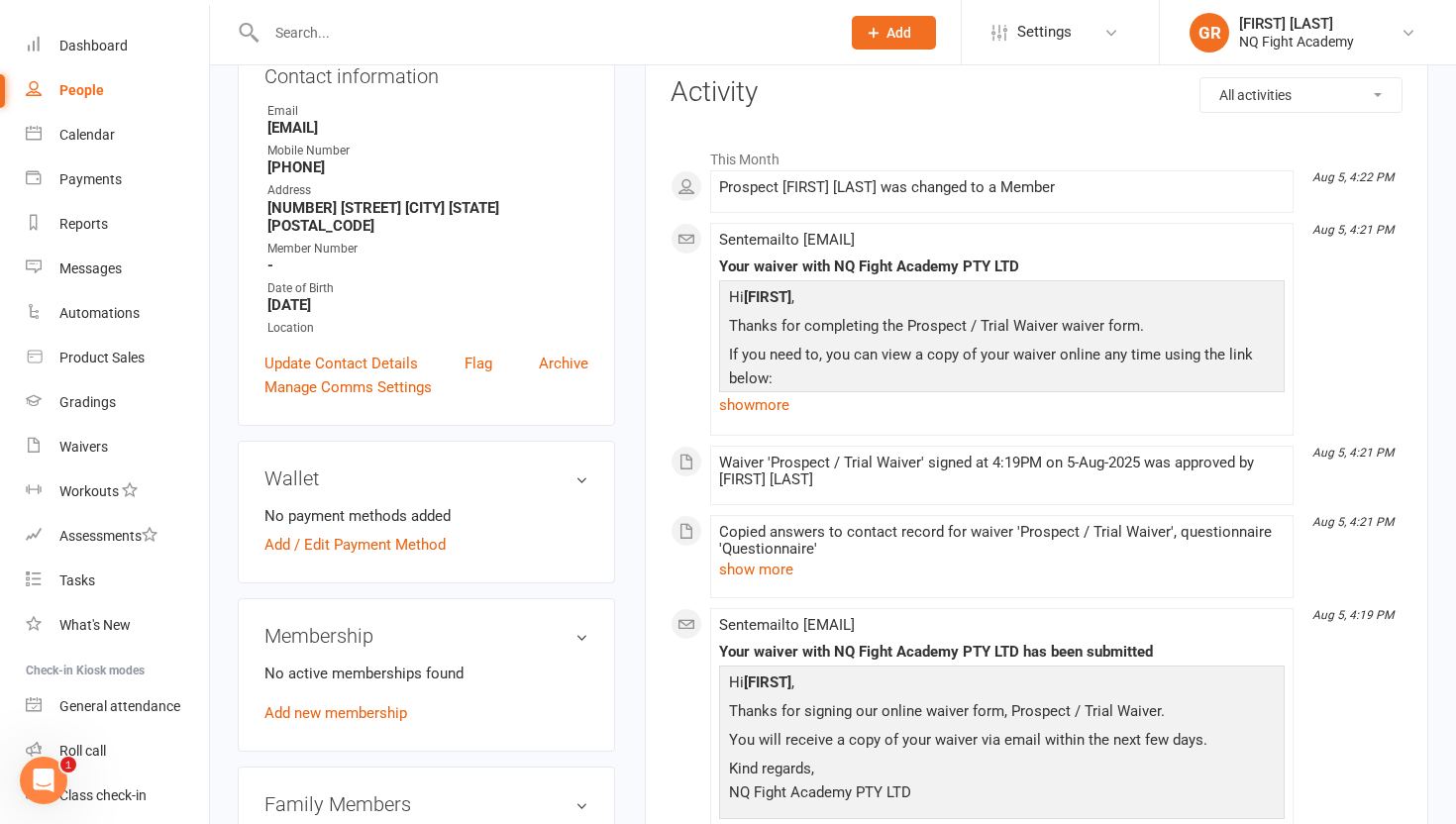 scroll, scrollTop: 302, scrollLeft: 0, axis: vertical 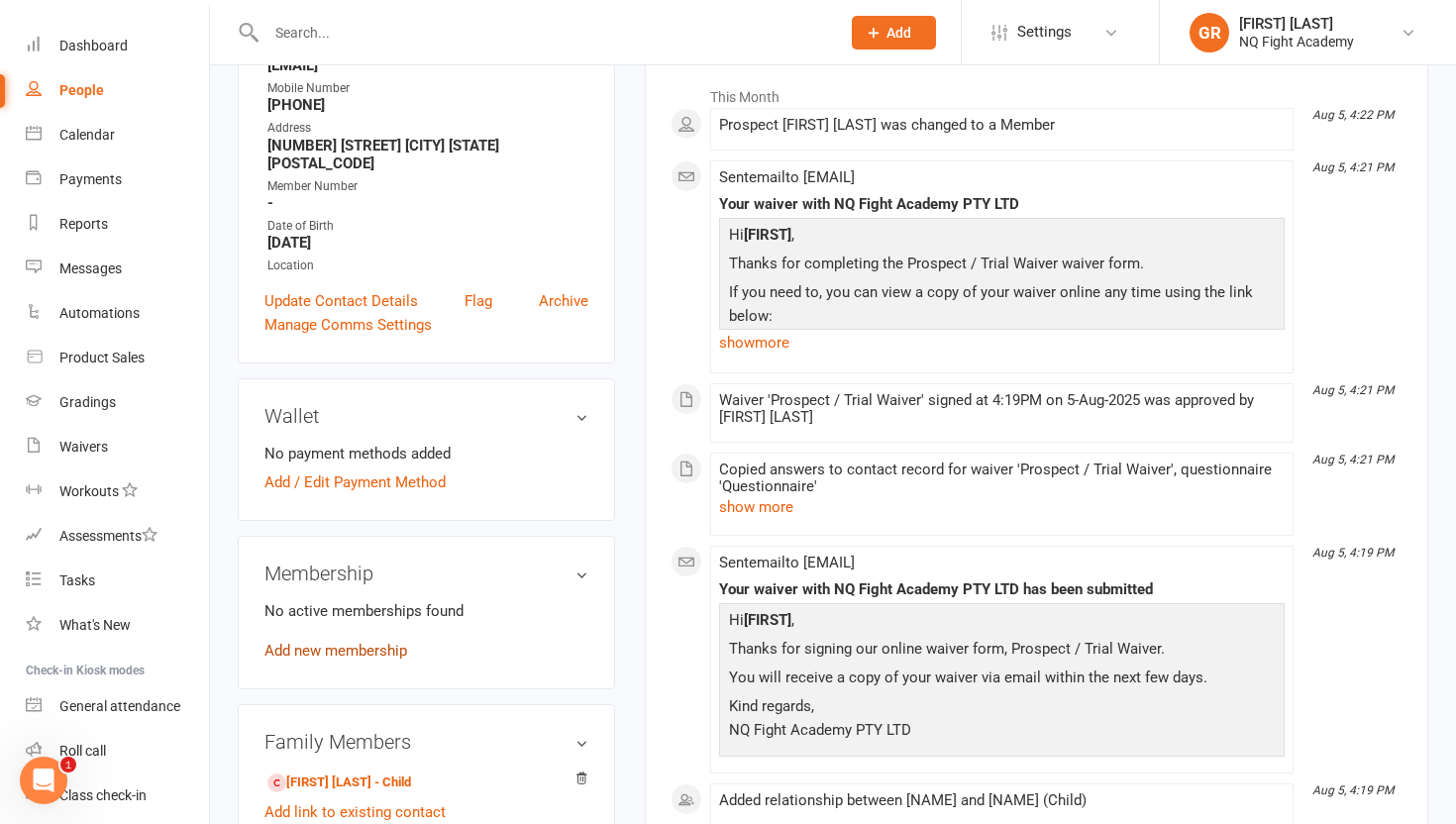click on "Add new membership" at bounding box center (336, 651) 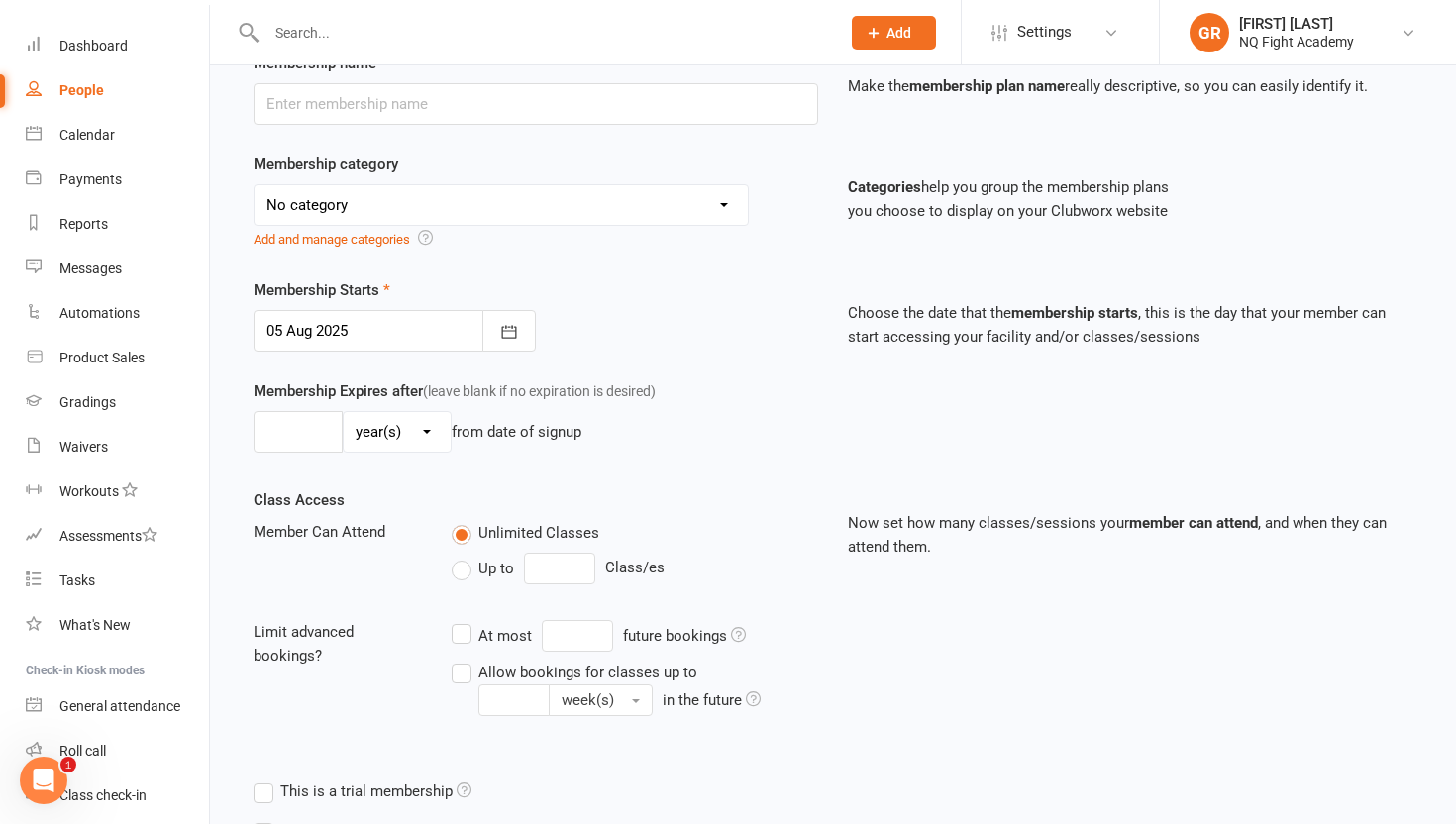 scroll, scrollTop: 0, scrollLeft: 0, axis: both 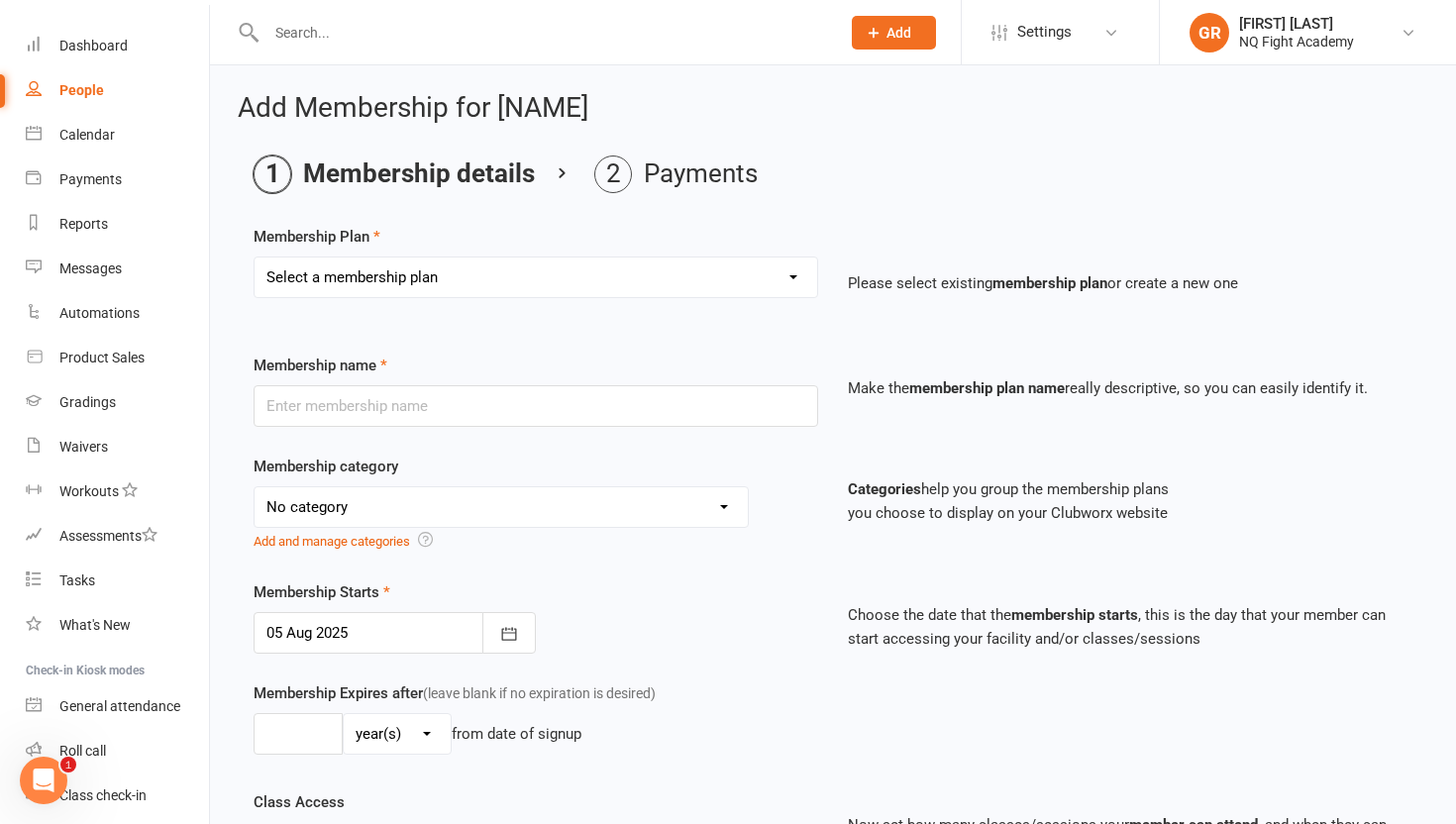 click on "Select a membership plan Create new Membership Plan Casual $25 Tap or Cash 2 Classes $35 per Week Direct Debit 3 Classes $49 per Week Direct Debit Unlimited $59 per Week Direct Debit 1 Discipline Unlimited $69 per Week Direct Debit 2 Disciplines 1 * 30 min Personal Training Session - $66 per Session 2 * 30 min Personal Training Sessions - $132 for 2 Sessions FIFO Membership $34.50 per Week Unlimited 12 Weeks - 2 Classes per Week - Up-front $399 12 Weeks - 3 Classes per Week - Up-front $549 12 Weeks - Unlimited - 1 Discipline Up-front $649 12 Weeks - Unlimited - 2 Disciplines Up-front $749 2-Week Trial $49.00 (with Gloves) 2-Week Trial (without Gloves)" at bounding box center [536, 277] 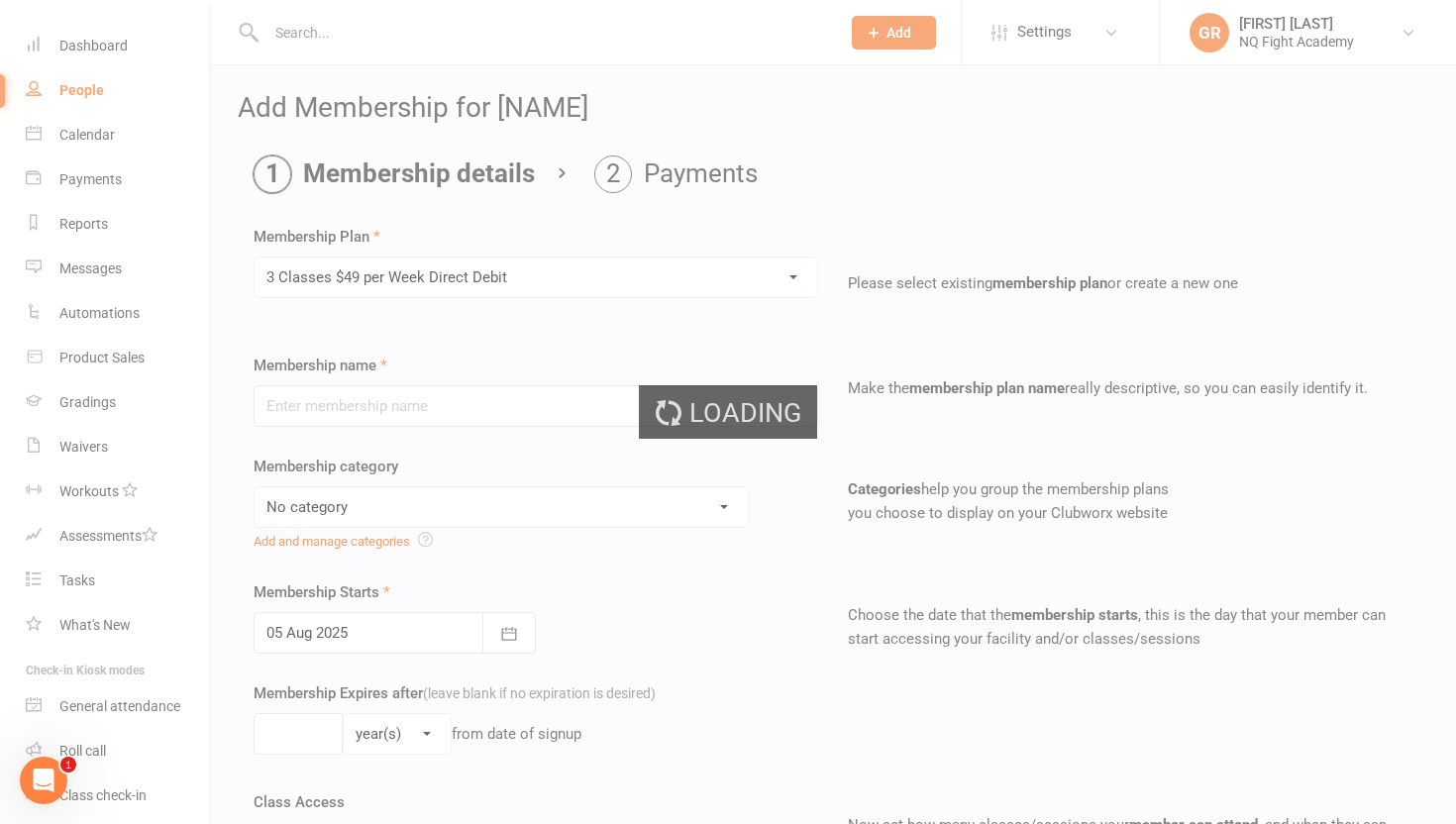 type on "3 Classes $49 per Week Direct Debit" 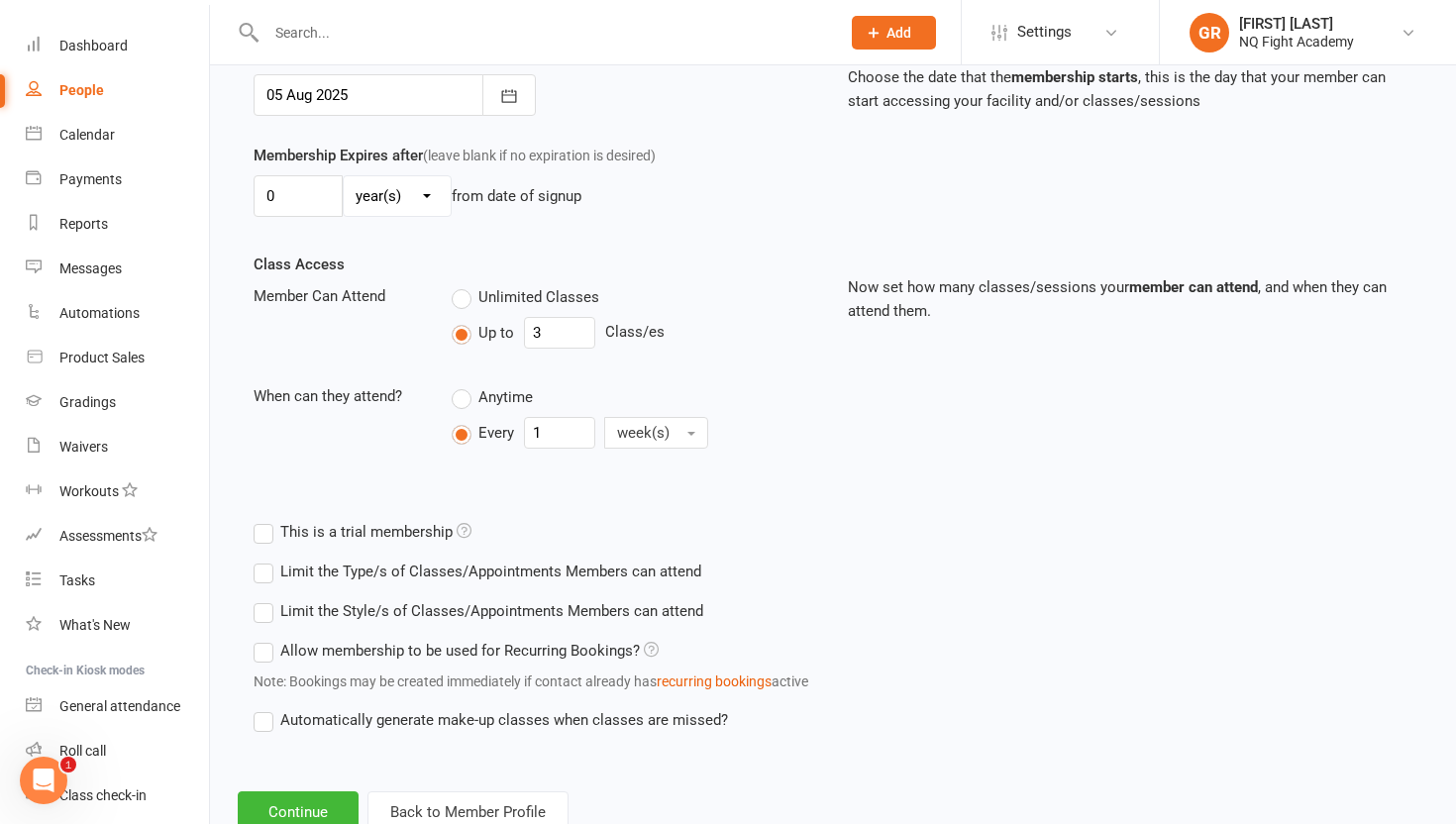 scroll, scrollTop: 542, scrollLeft: 0, axis: vertical 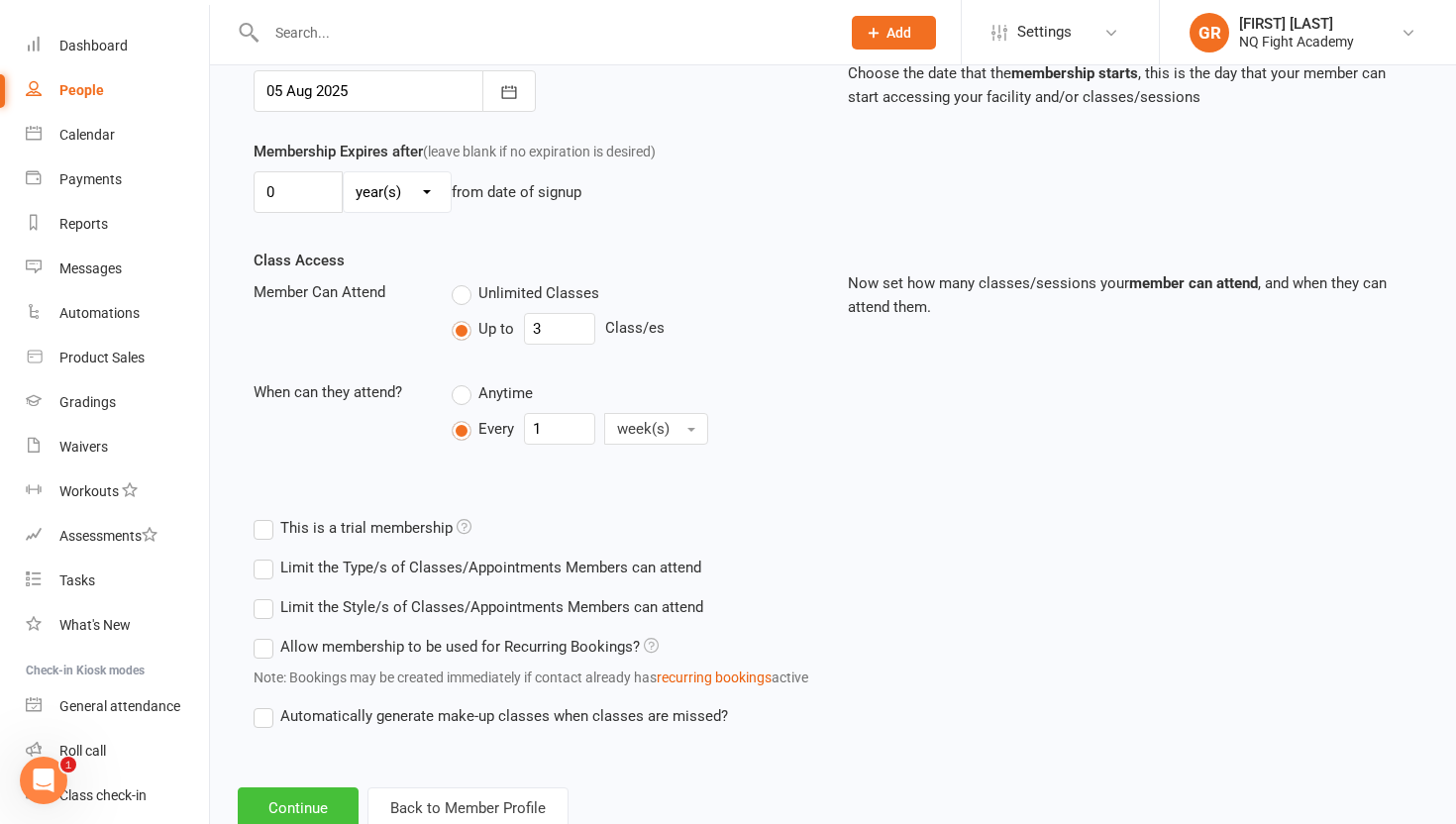 click on "Continue" at bounding box center [298, 808] 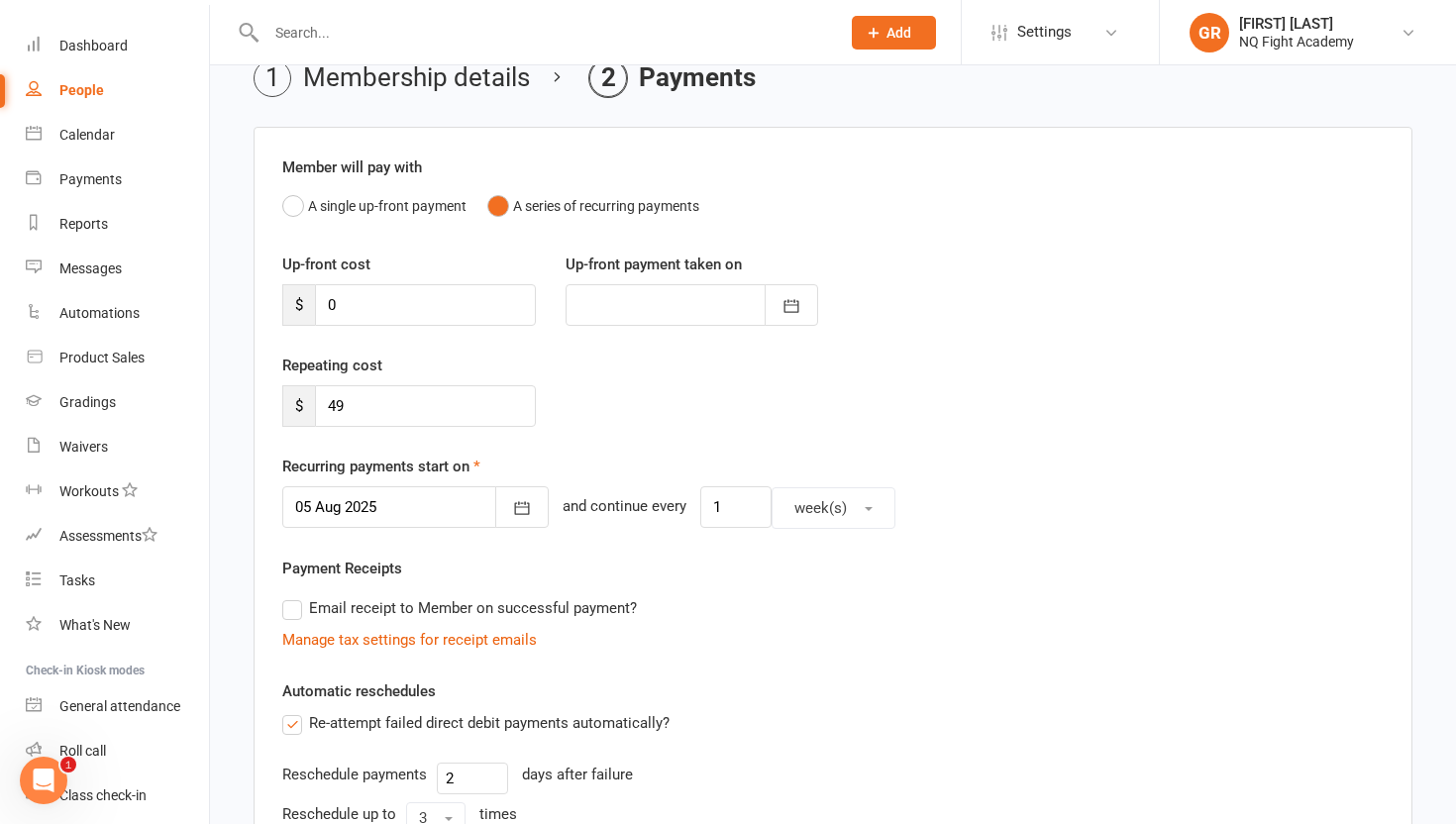 scroll, scrollTop: 102, scrollLeft: 0, axis: vertical 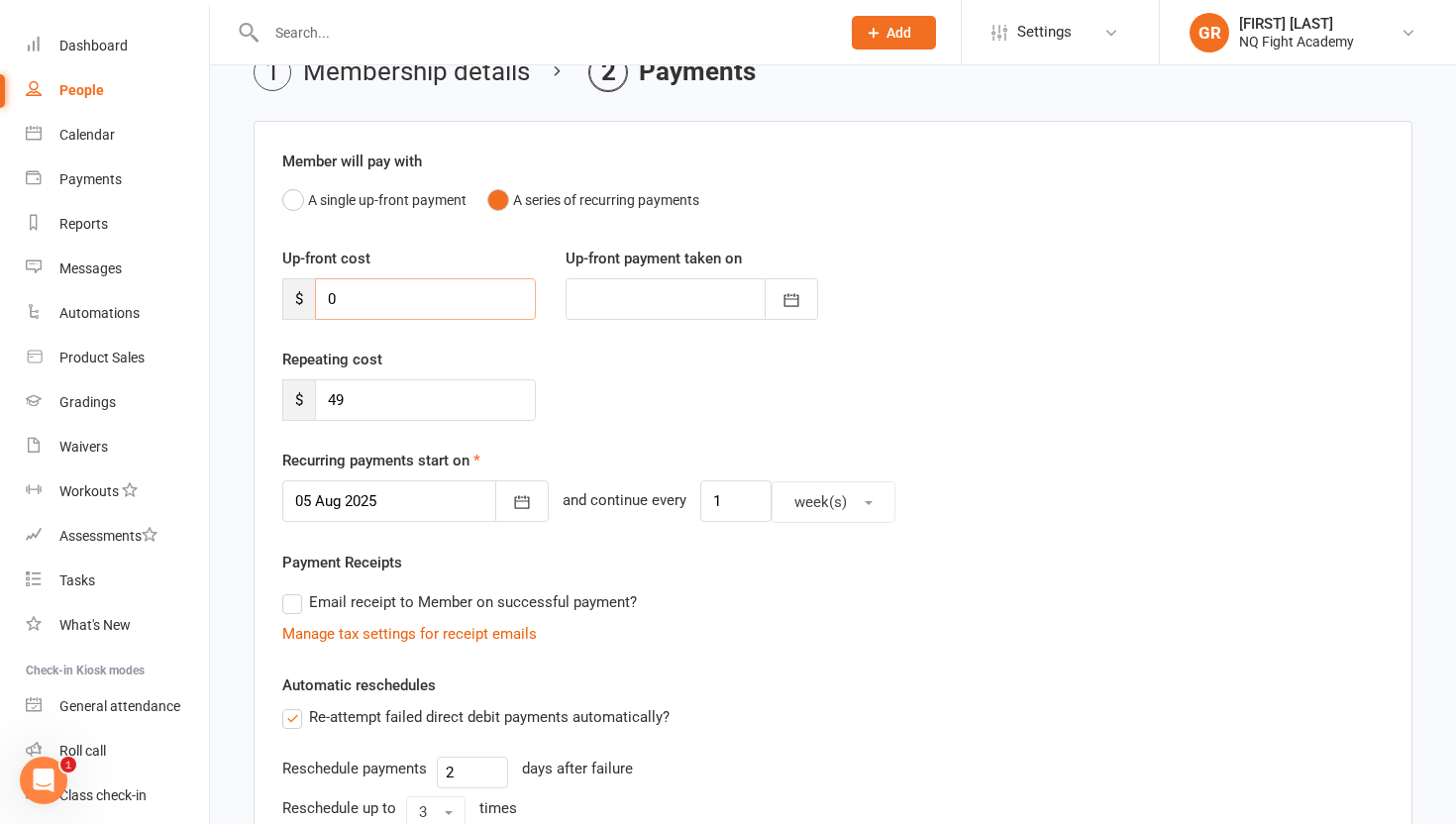 click on "0" at bounding box center (425, 299) 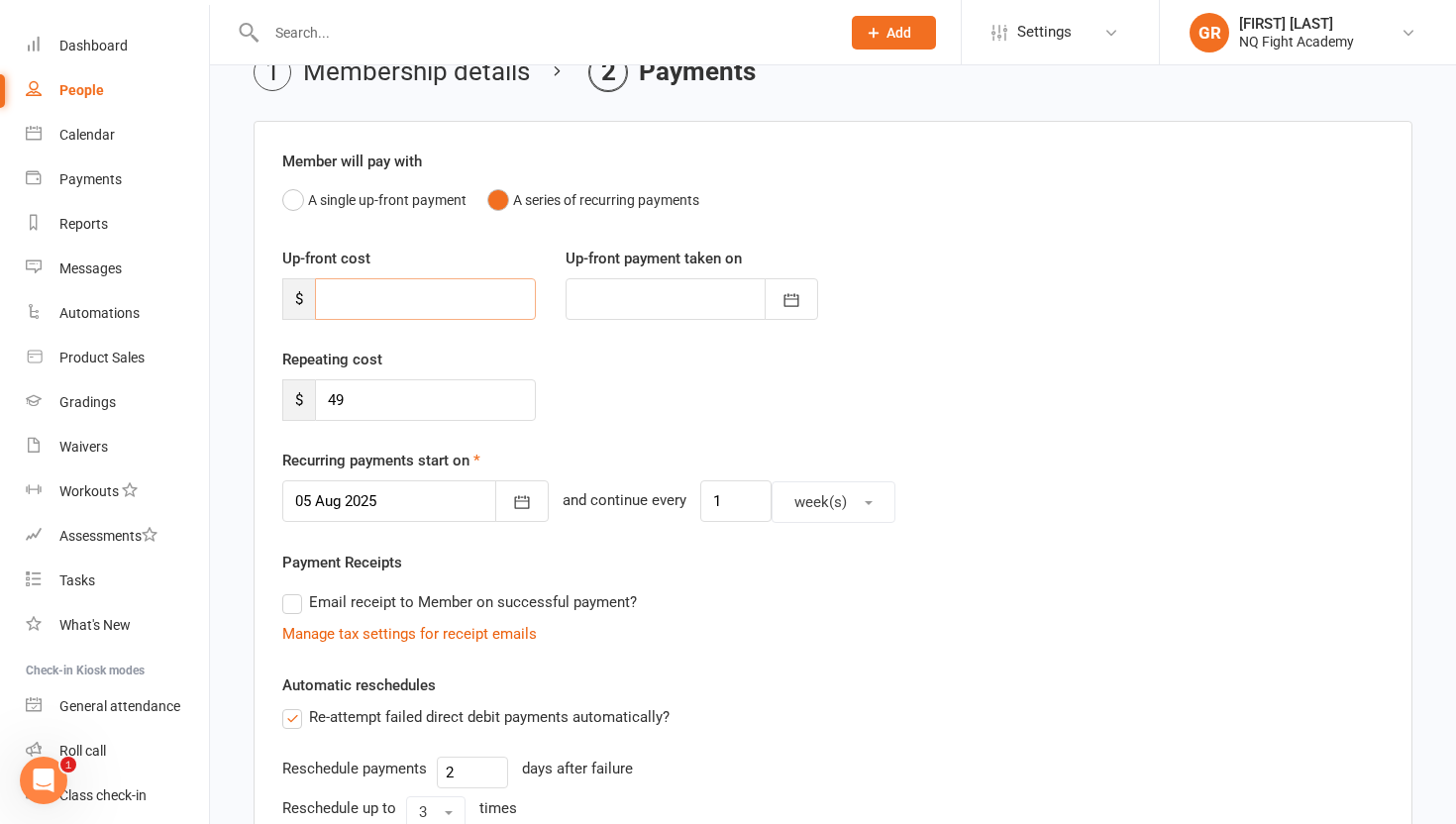 type on "2" 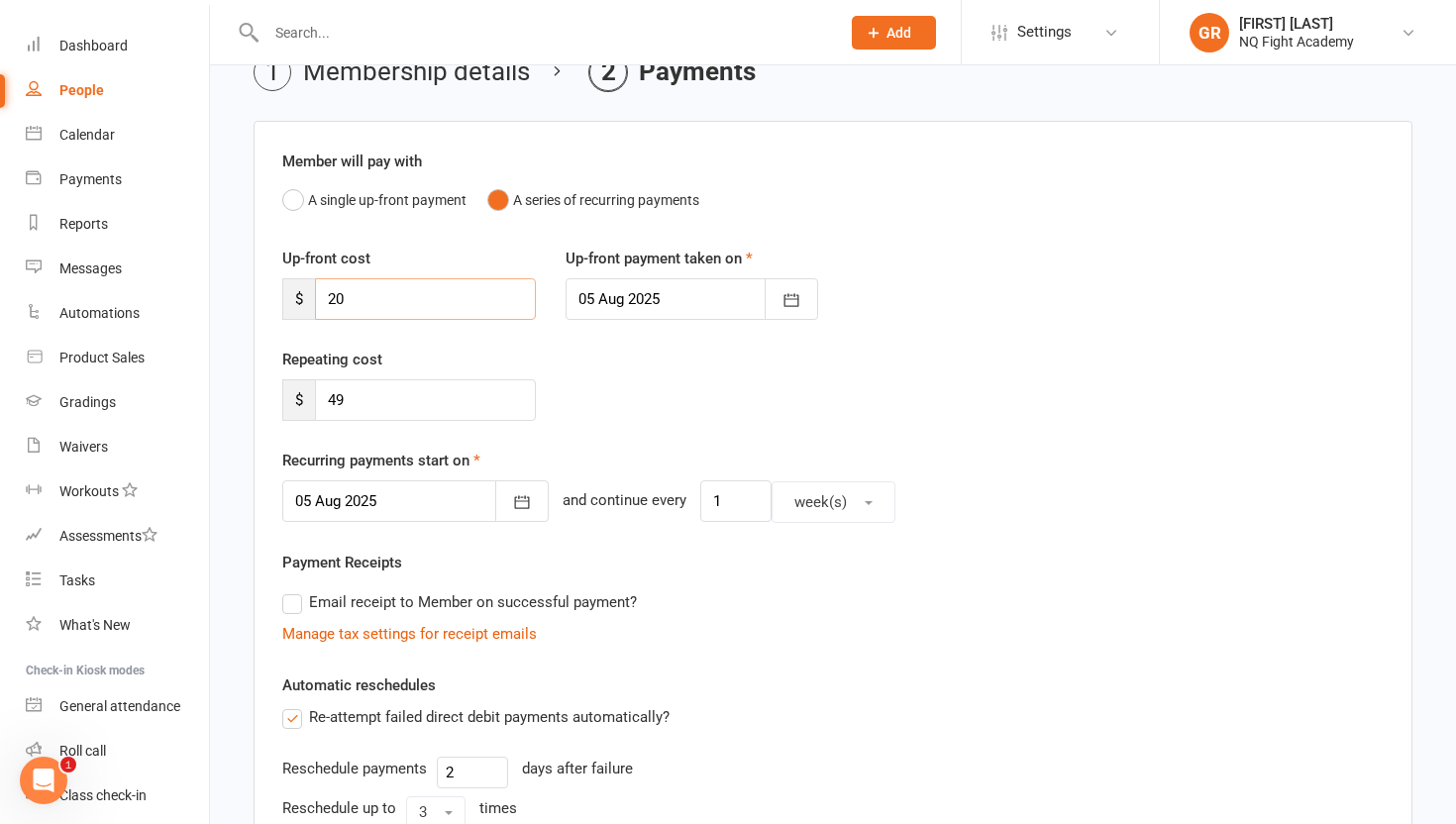 type on "20" 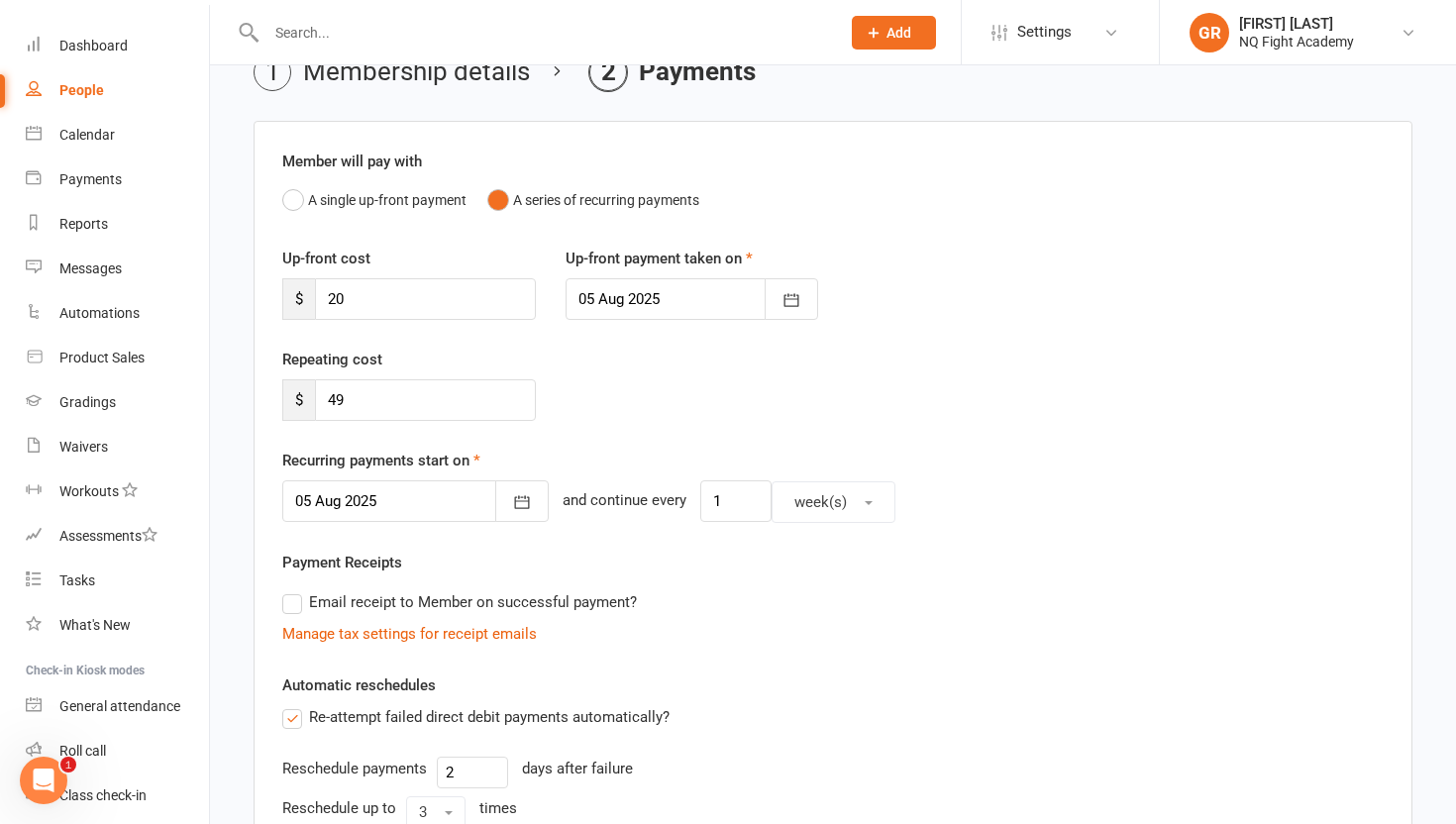 click on "Repeating cost  $ 49" at bounding box center (833, 398) 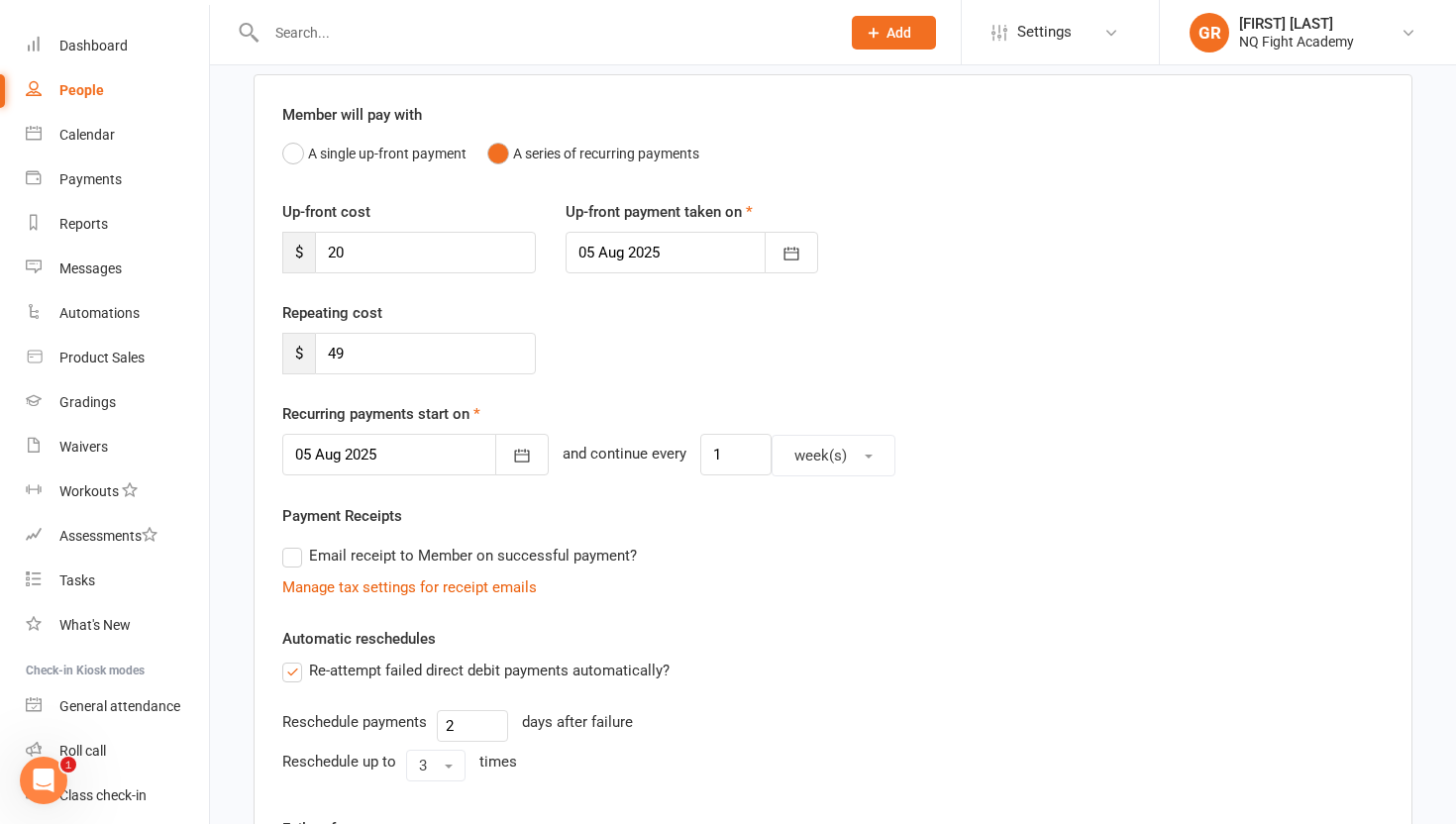 scroll, scrollTop: 171, scrollLeft: 0, axis: vertical 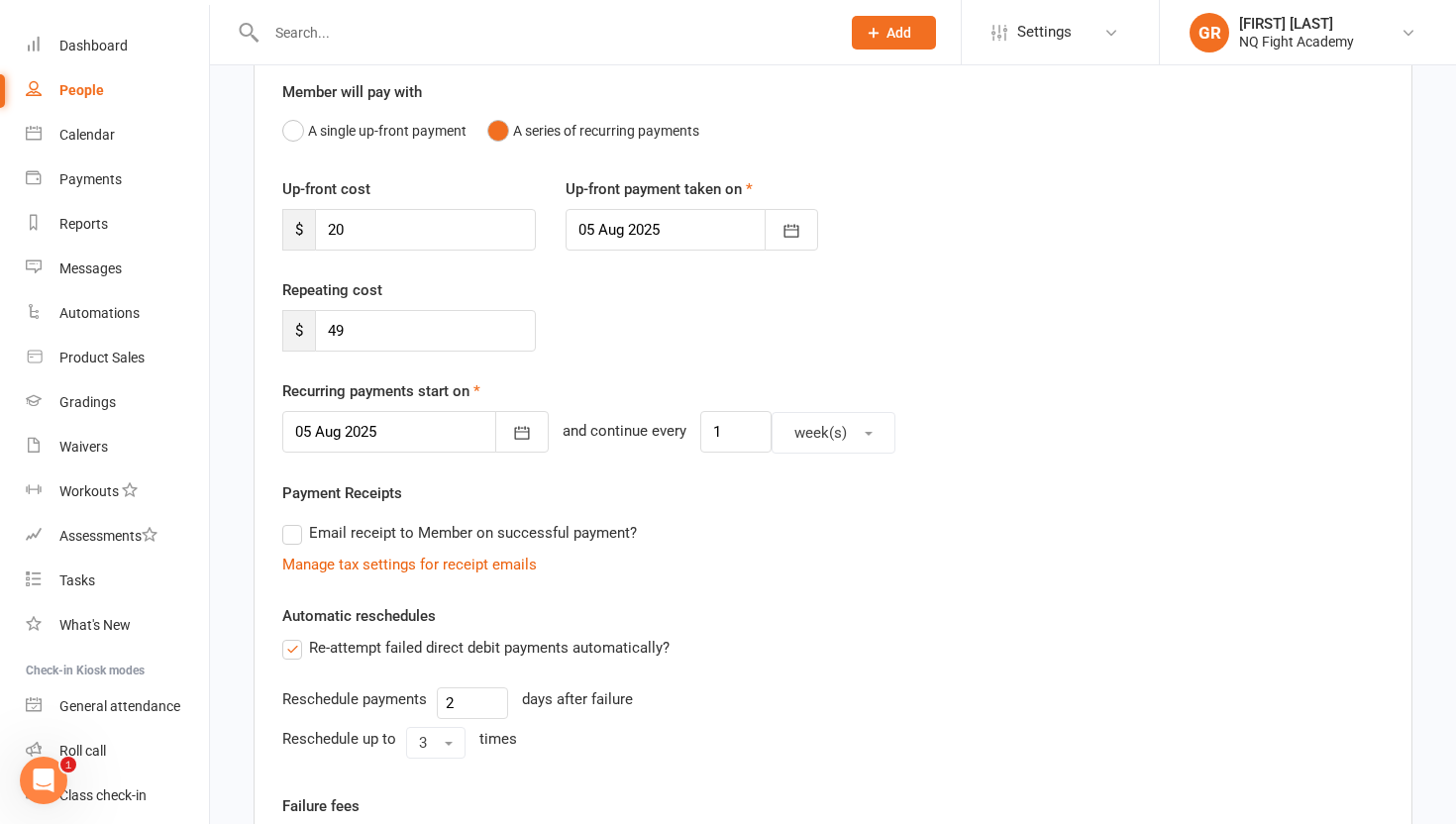 click on "Email receipt to Member on successful payment?" at bounding box center [460, 533] 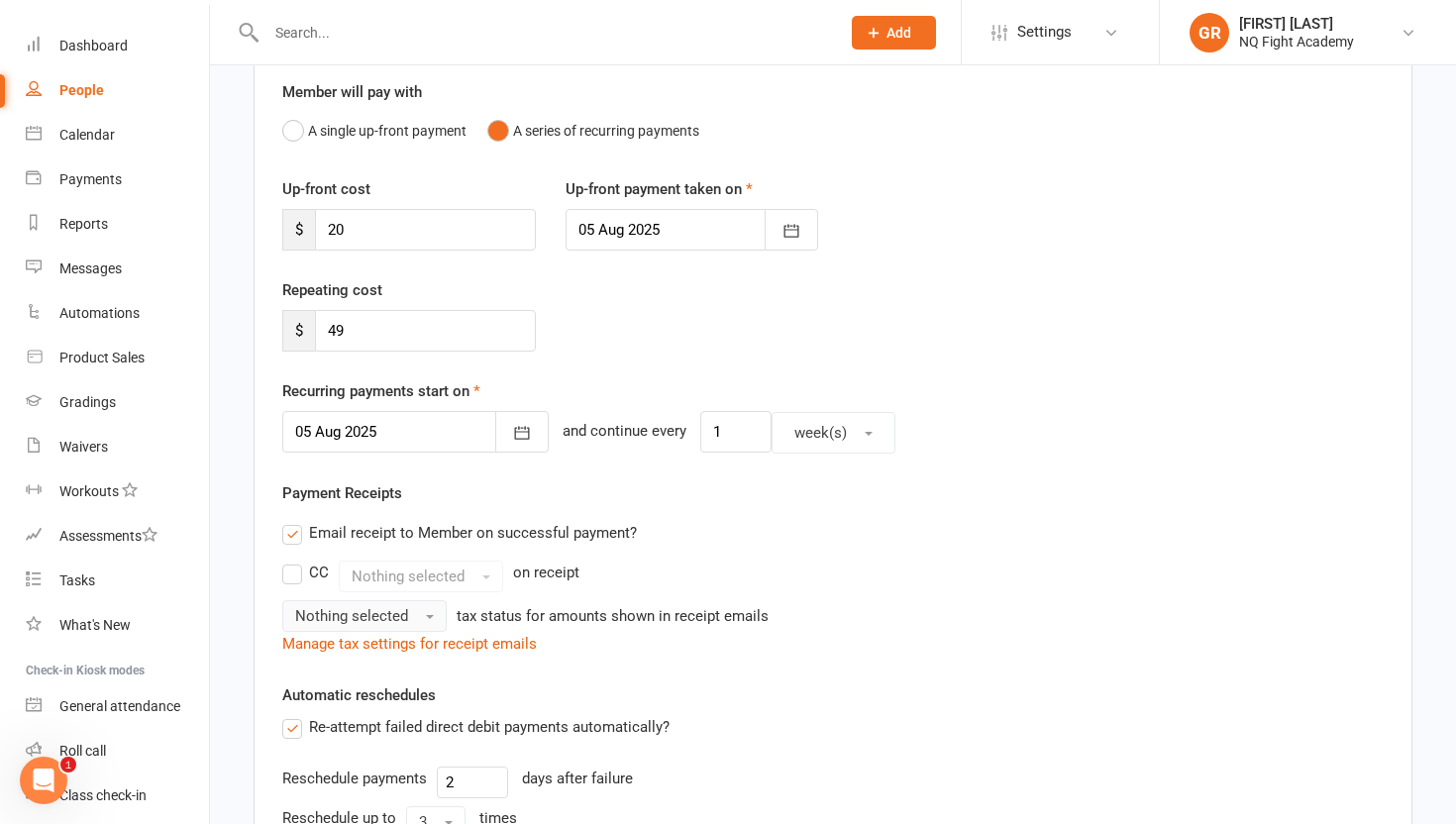 click on "Nothing selected" at bounding box center [352, 616] 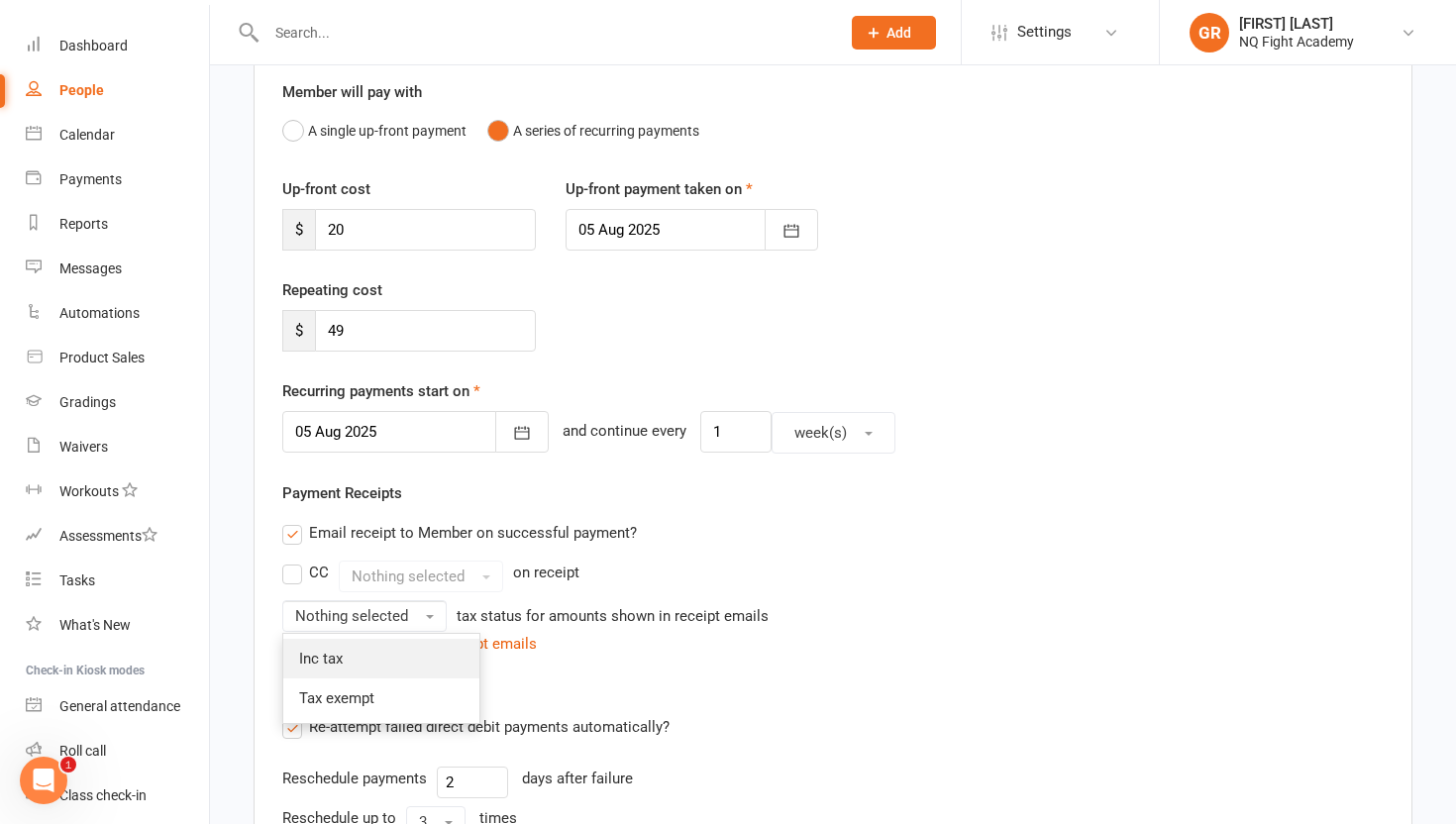 click on "Inc tax" at bounding box center (381, 659) 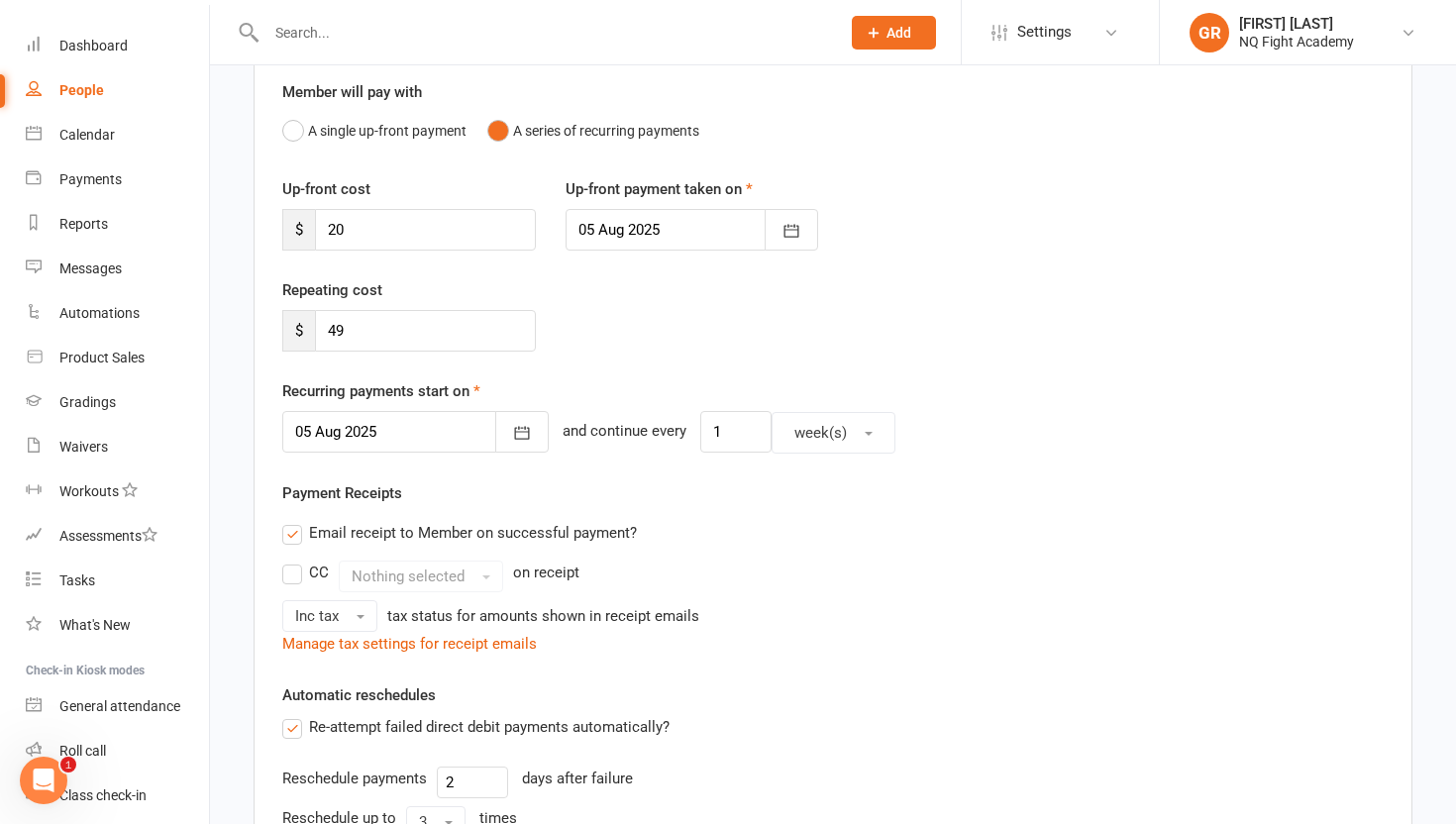 click on "Automatic reschedules Re-attempt failed direct debit payments automatically? Reschedule payments  2   days after failure Reschedule up to
3
times" at bounding box center [833, 765] 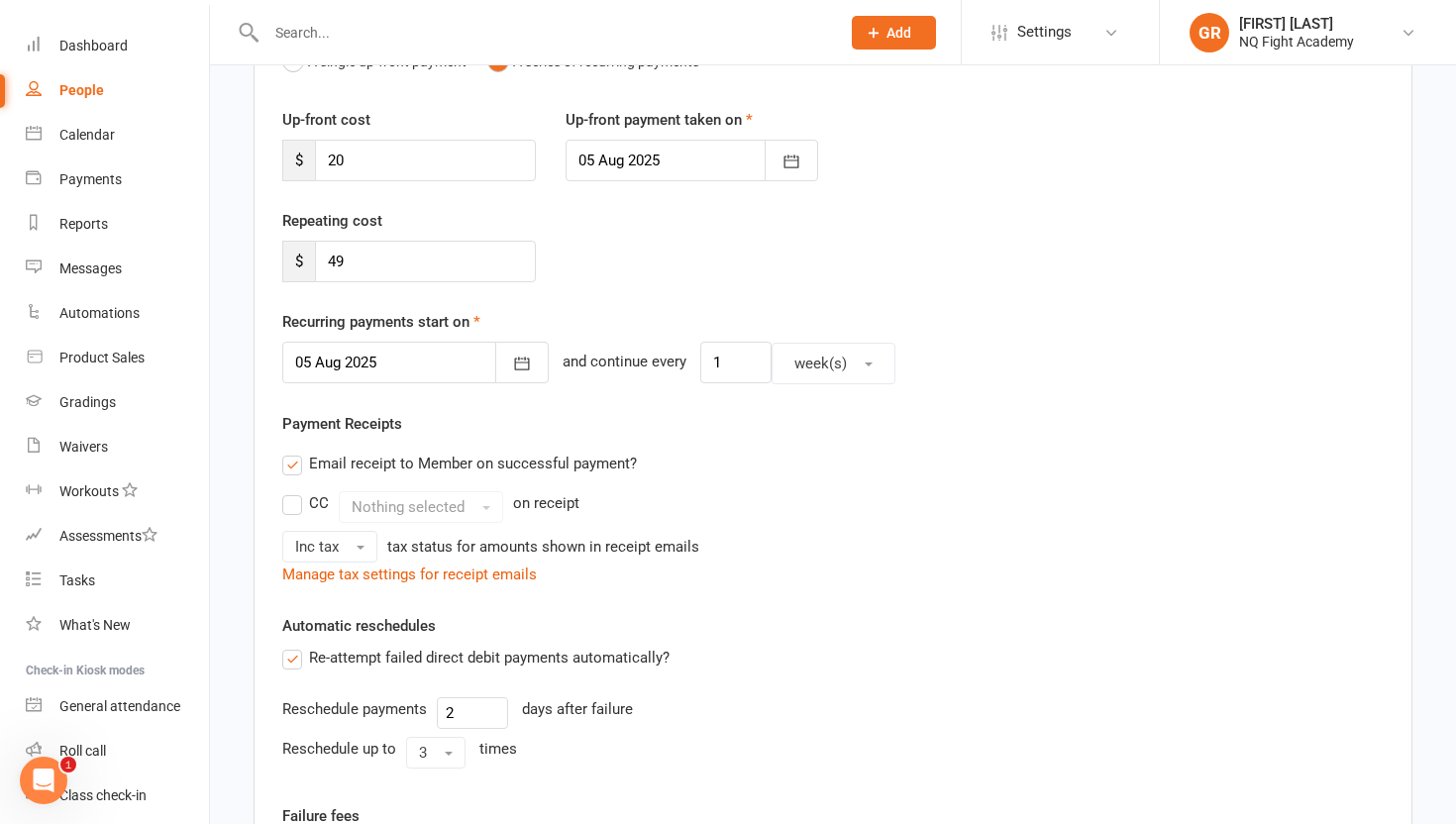 scroll, scrollTop: 281, scrollLeft: 0, axis: vertical 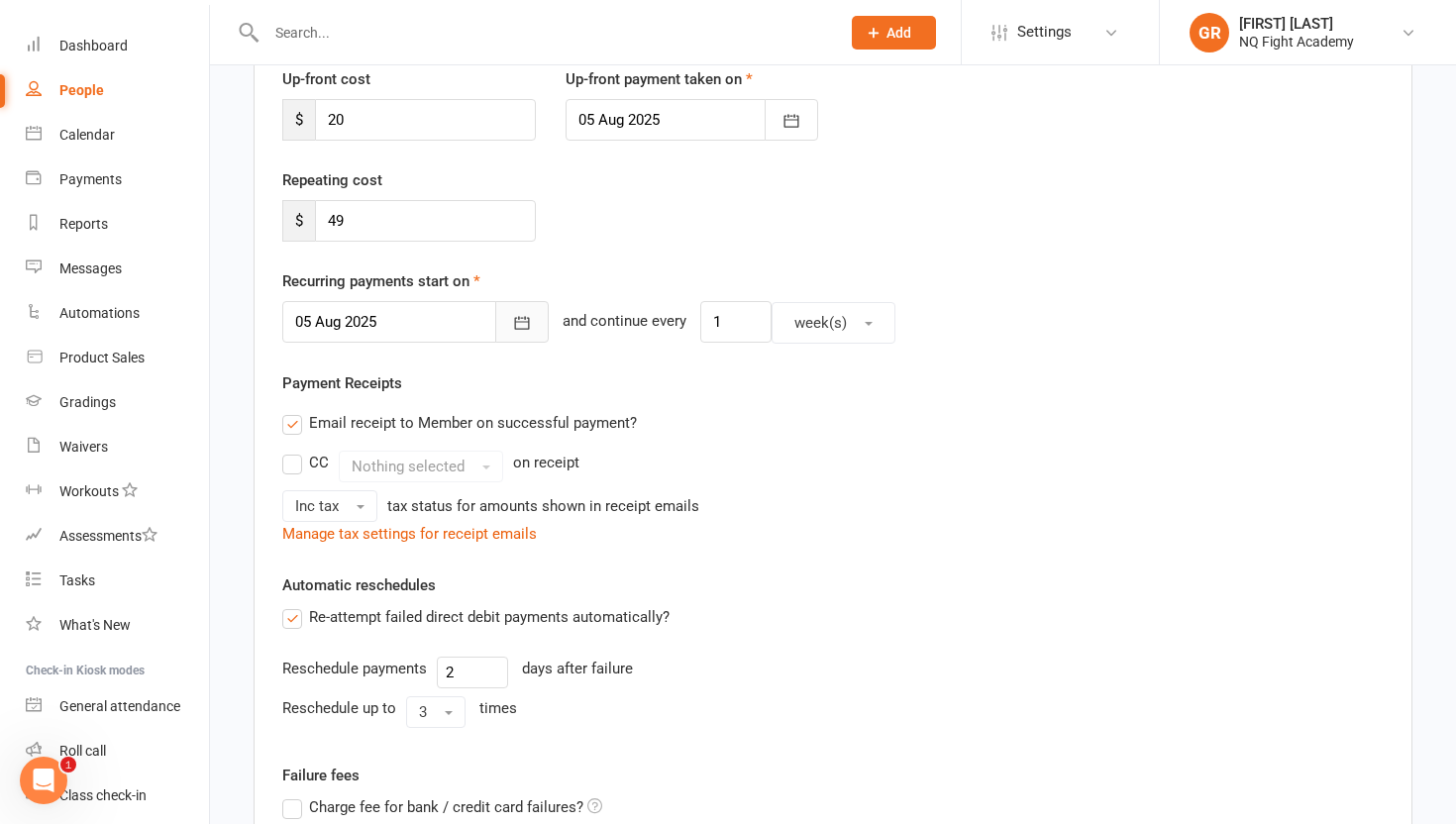 click 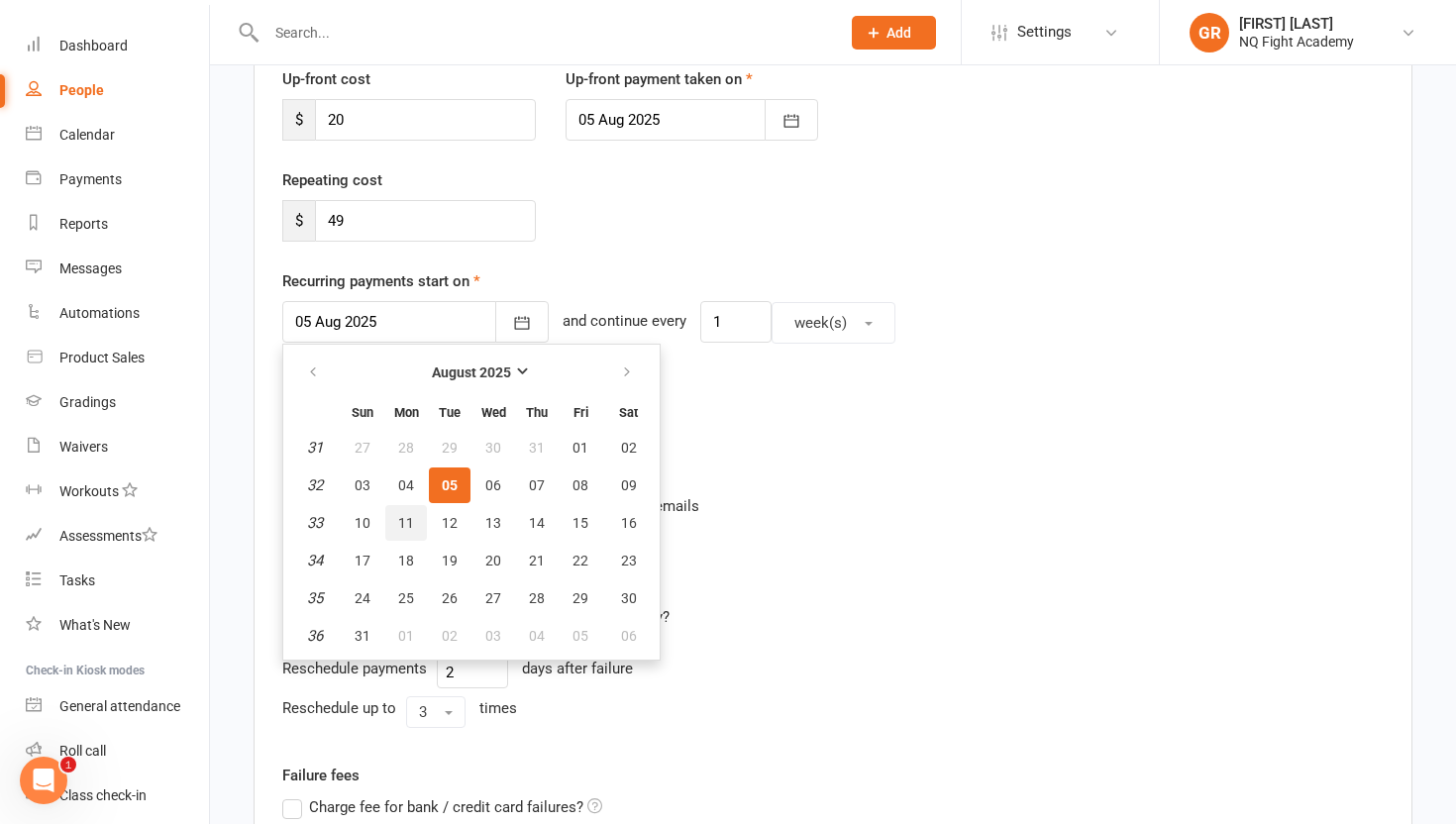 click on "11" at bounding box center [406, 523] 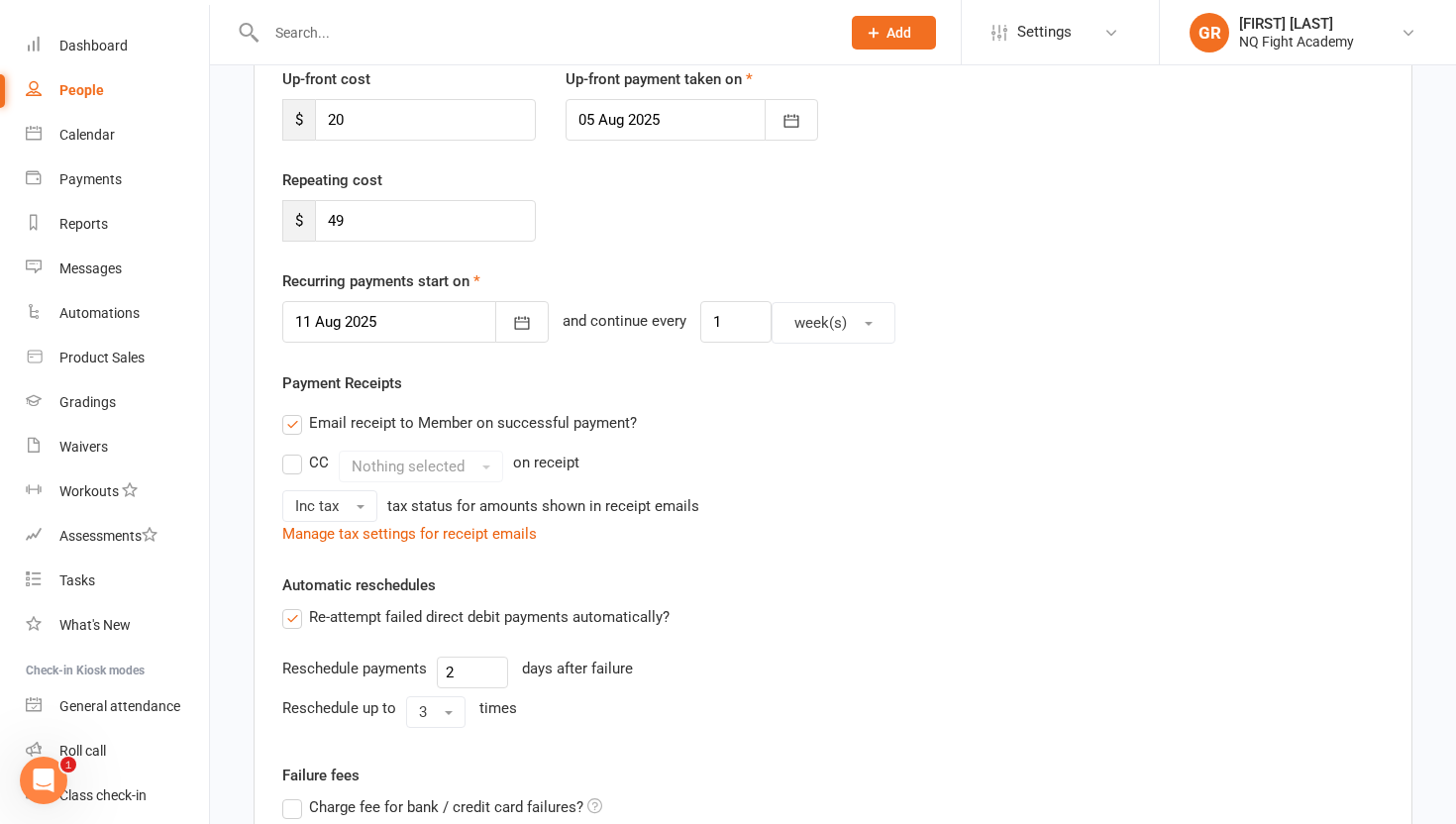 click on "Inc tax
tax status for amounts shown in receipt emails" at bounding box center (833, 506) 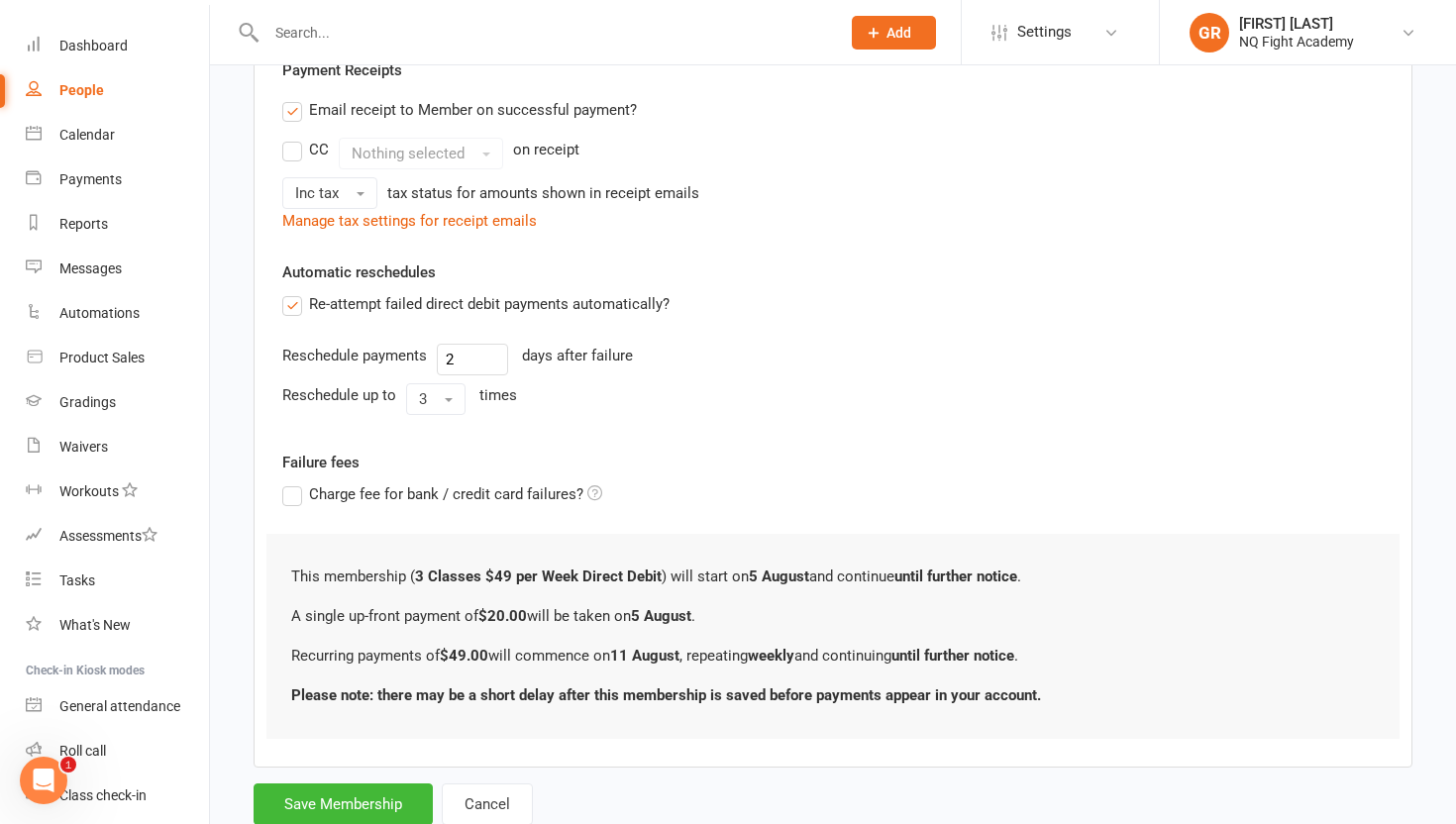 scroll, scrollTop: 656, scrollLeft: 0, axis: vertical 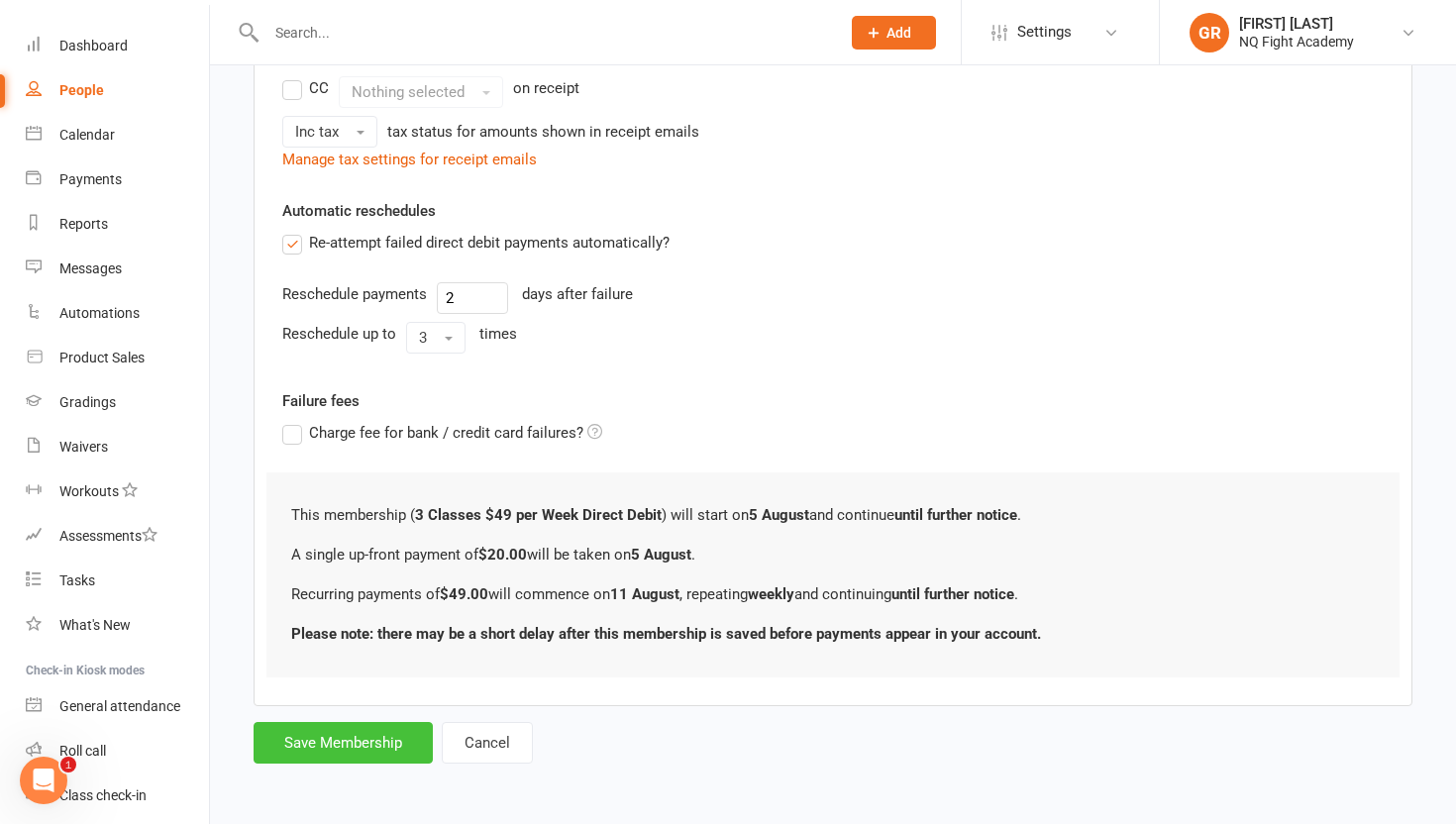 click on "Save Membership" at bounding box center (343, 743) 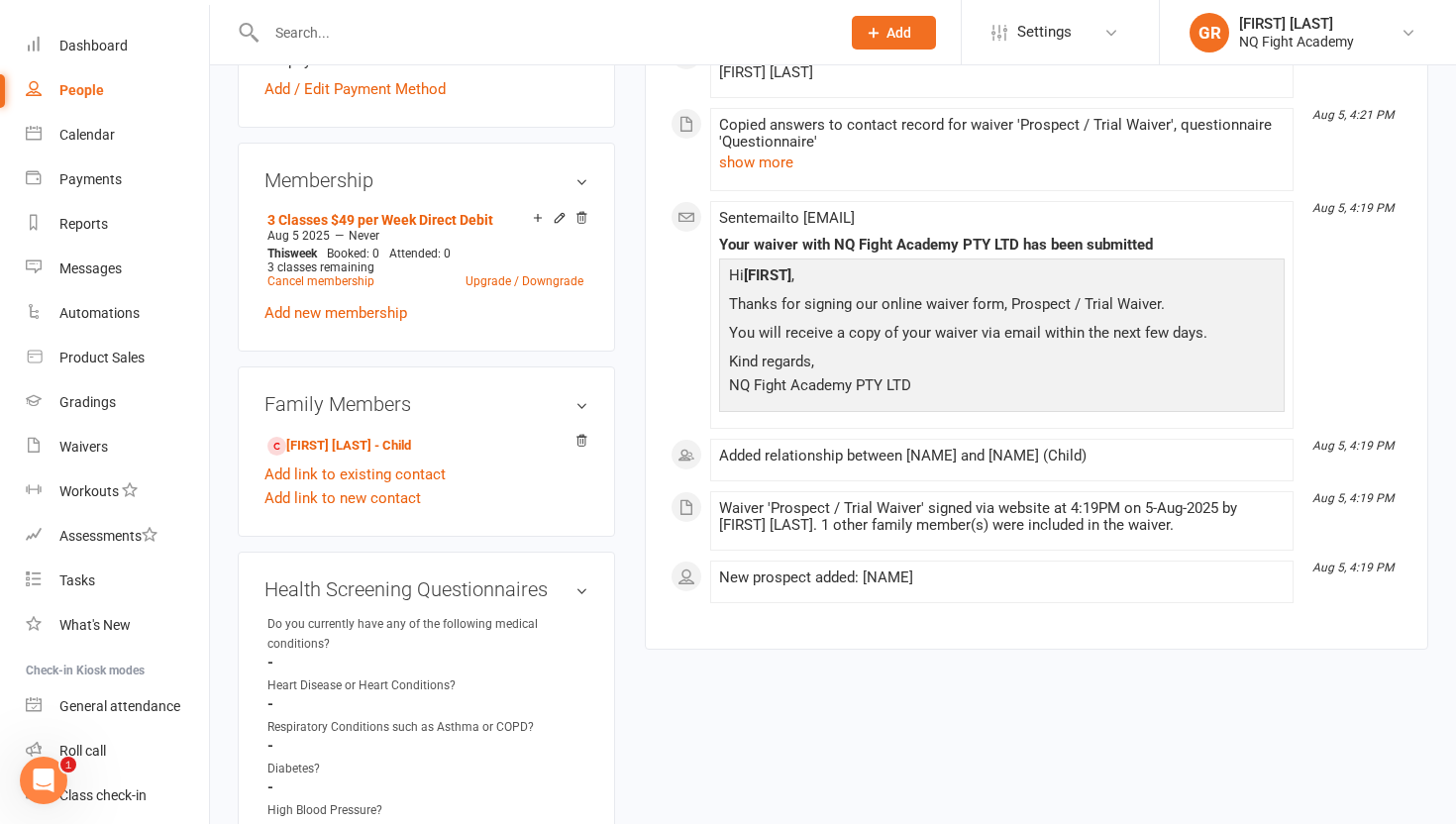 scroll, scrollTop: 543, scrollLeft: 0, axis: vertical 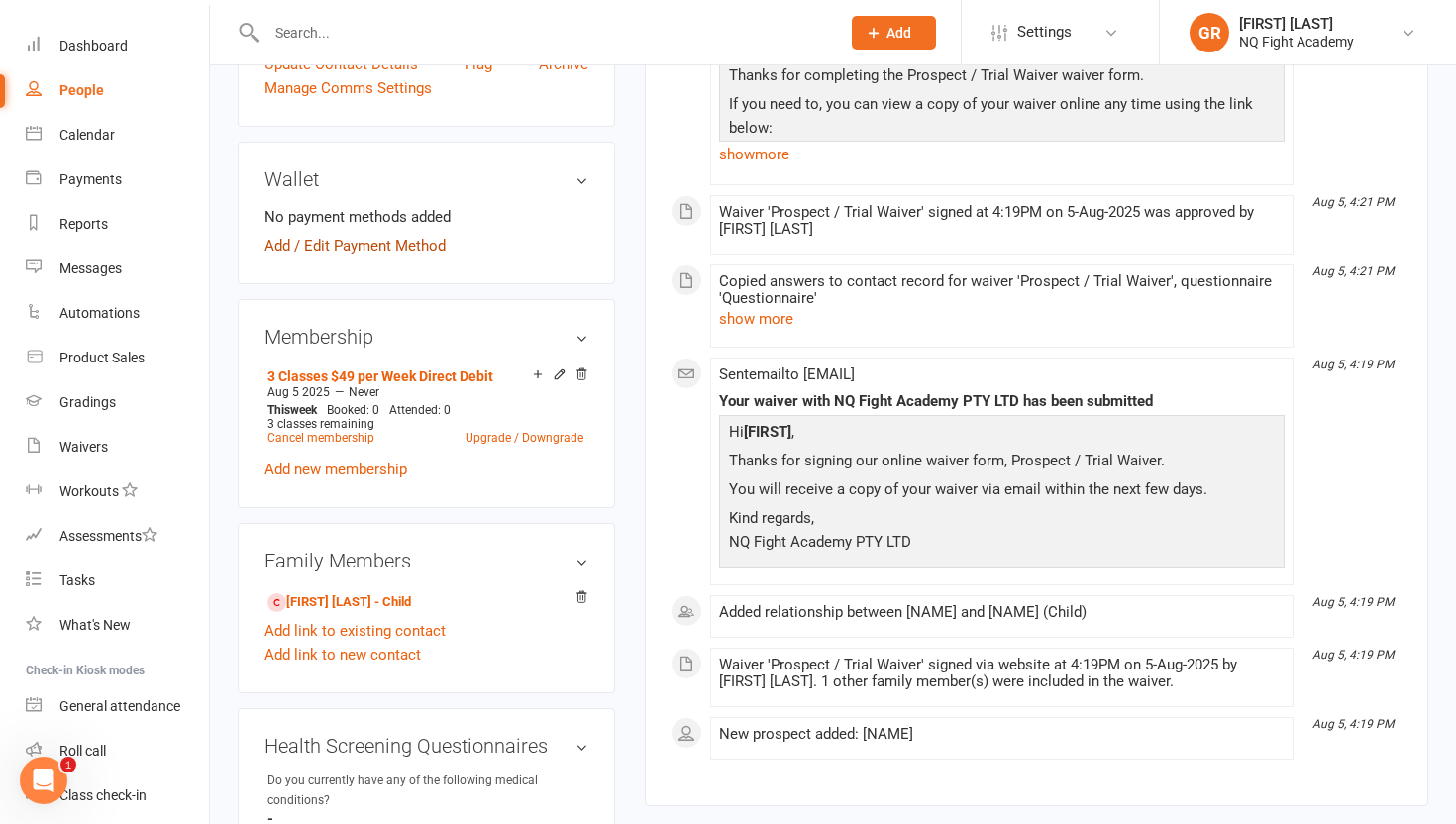 click on "Add / Edit Payment Method" at bounding box center [355, 246] 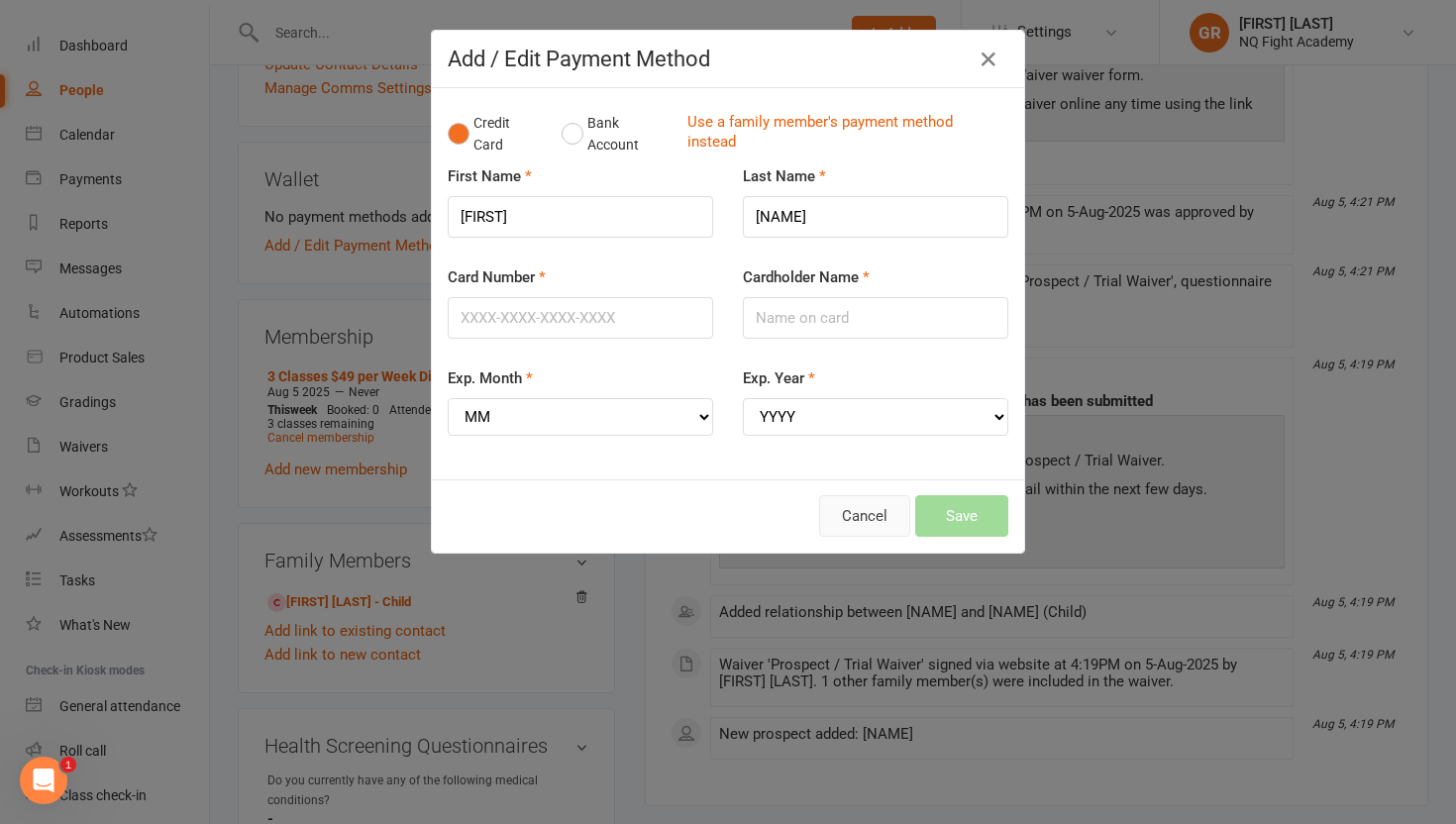 click on "Cancel" at bounding box center (865, 516) 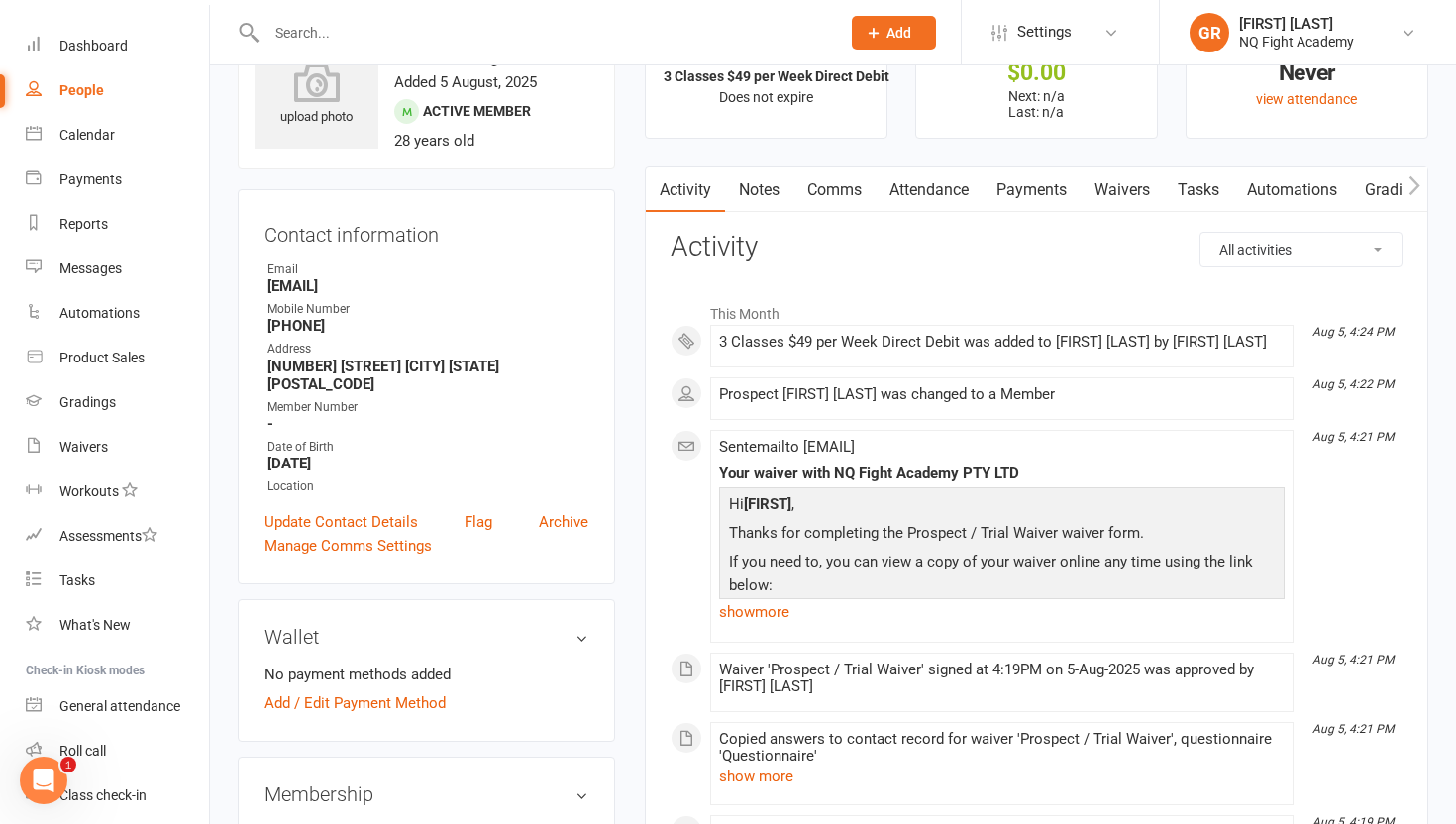 scroll, scrollTop: 0, scrollLeft: 0, axis: both 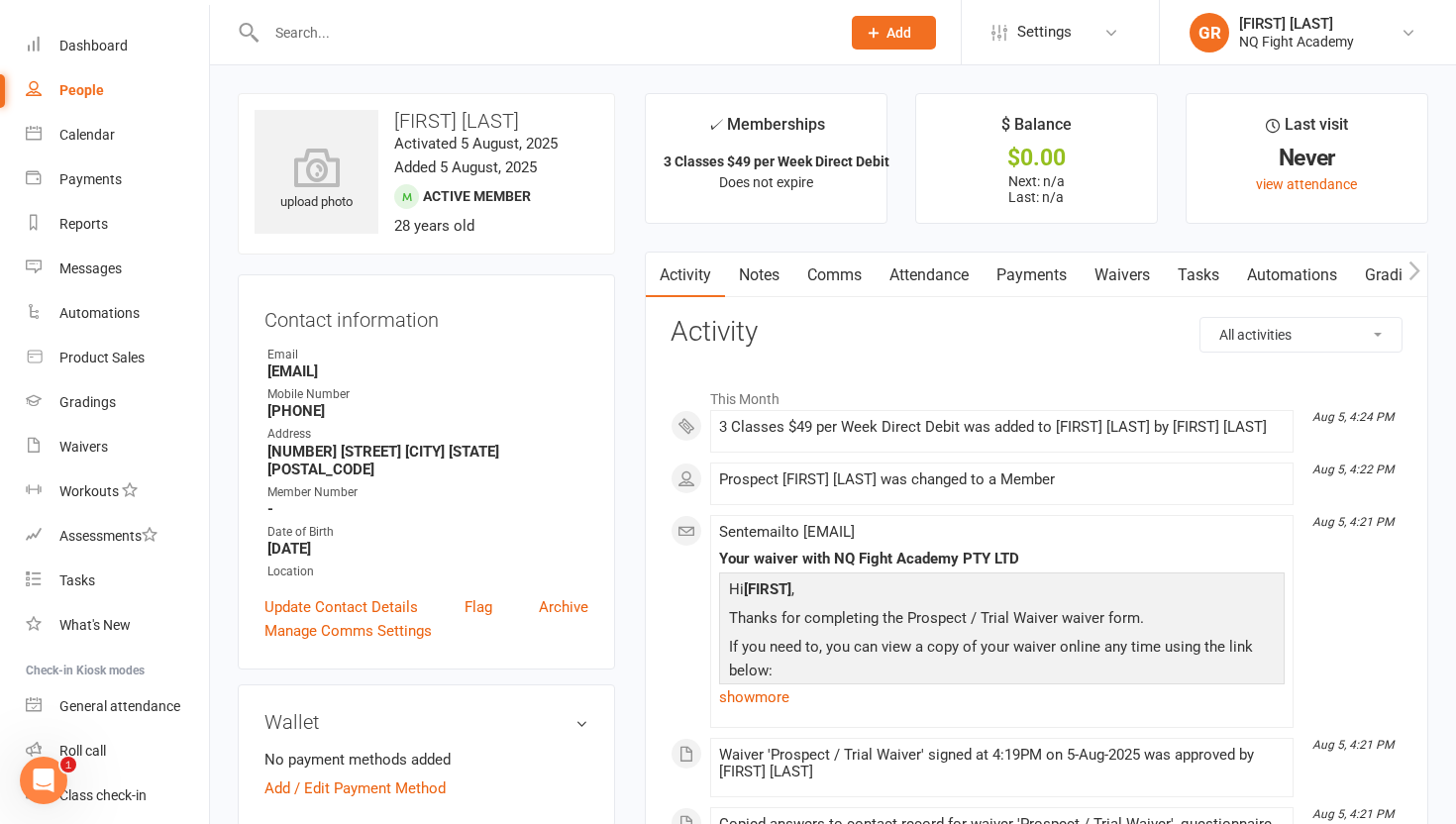 click on "upload photo [NAME] Activated 5 August, 2025 Added 5 August, 2025   Active member 28 years old  Contact information Owner   Email  [EMAIL]
Mobile Number  [PHONE]
Address  [NUMBER] [STREET] [SUBURB] [STATE] [POSTAL_CODE]
Member Number  -
Date of Birth  [DATE]
Location
Update Contact Details Flag Archive Manage Comms Settings
Wallet No payment methods added
Add / Edit Payment Method
Membership      3 Classes $49 per Week Direct Debit Aug 5 2025 — Never This  week Booked: 0 Attended: 0 3 classes remaining    Cancel membership Upgrade / Downgrade Add new membership
Family Members   [NAME] - Child Add link to existing contact  Add link to new contact
Health Screening Questionnaires  edit Do you currently have any of the following medical conditions? -
Heart Disease or Heart Conditions? -
Respiratory Conditions such as Asthma or COPD? -
Diabetes? -
High Blood Pressure? -
Seizures or Neurological Conditions? -
Chest Pain or Discomfort? -
-" at bounding box center [426, 1481] 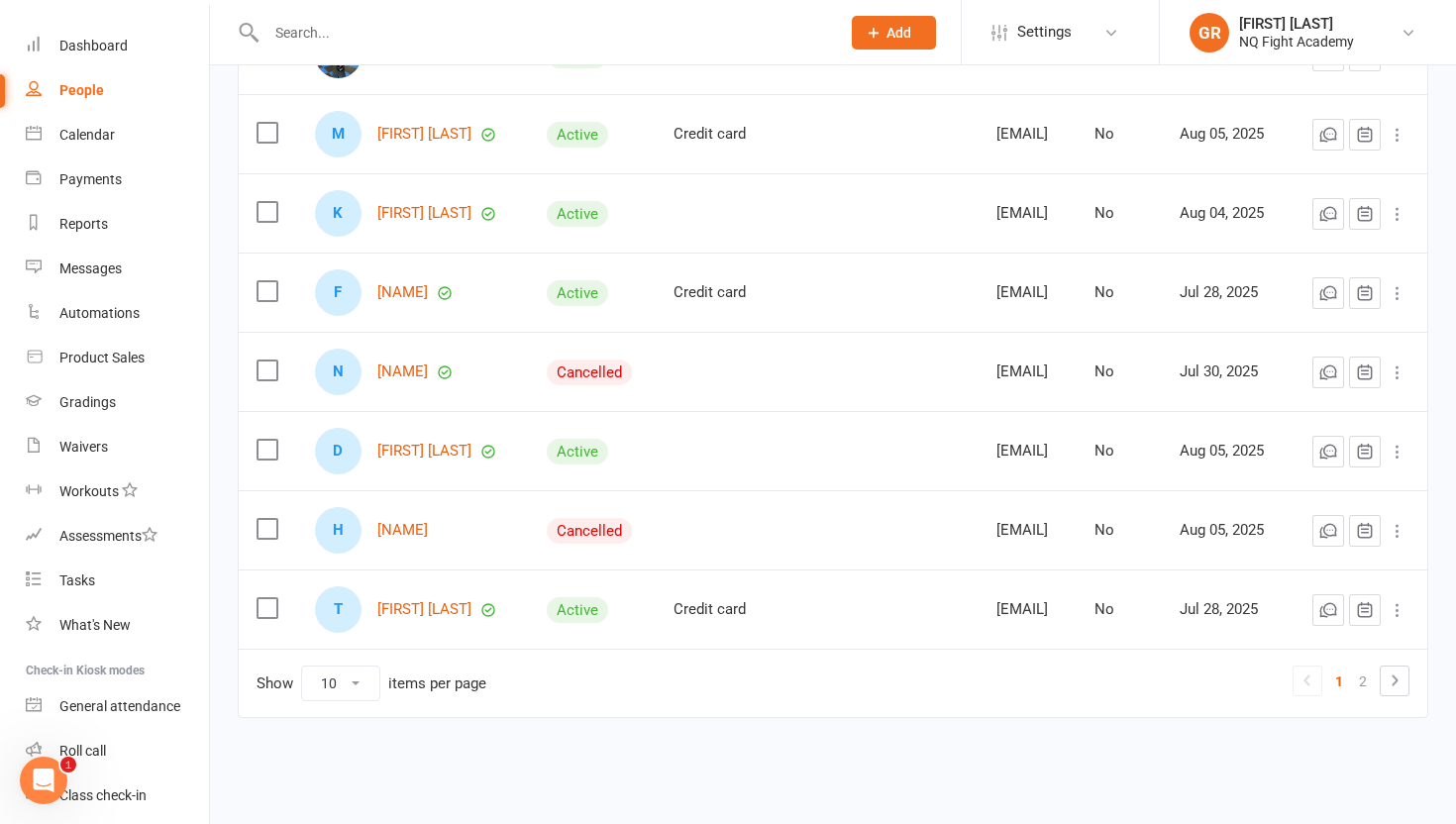 scroll, scrollTop: 0, scrollLeft: 0, axis: both 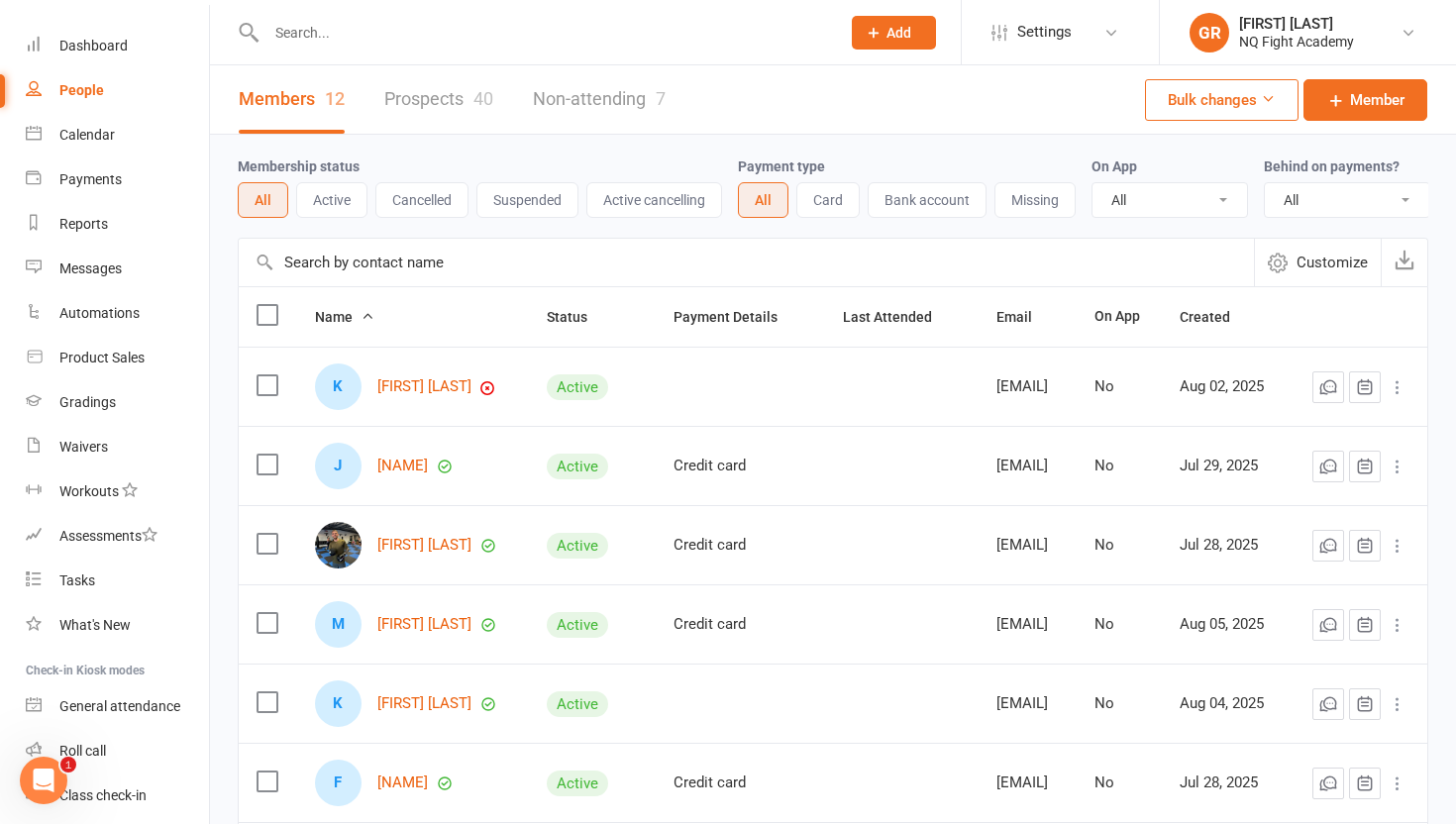 click on "Prospects 40" at bounding box center [439, 99] 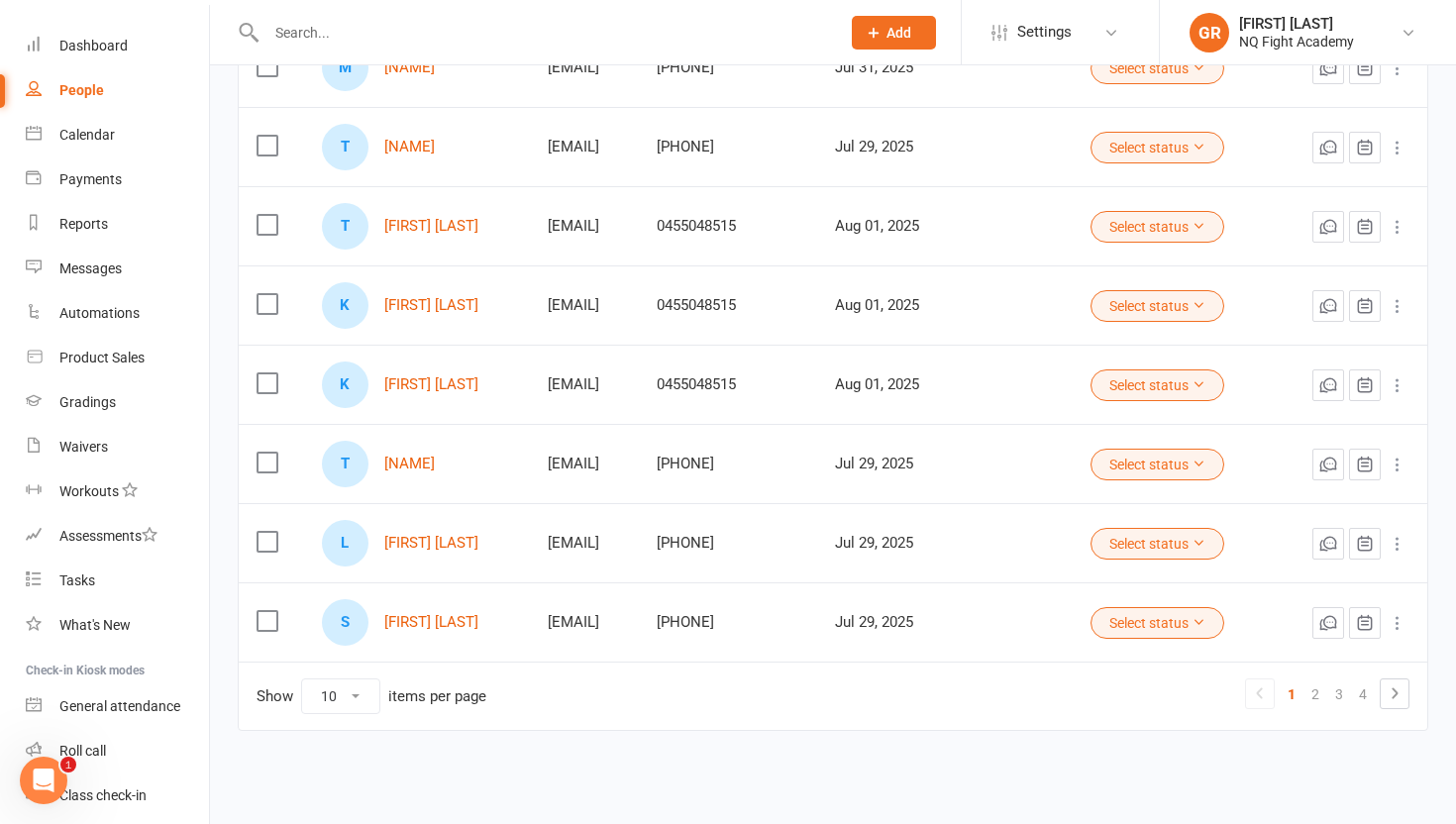 scroll, scrollTop: 490, scrollLeft: 0, axis: vertical 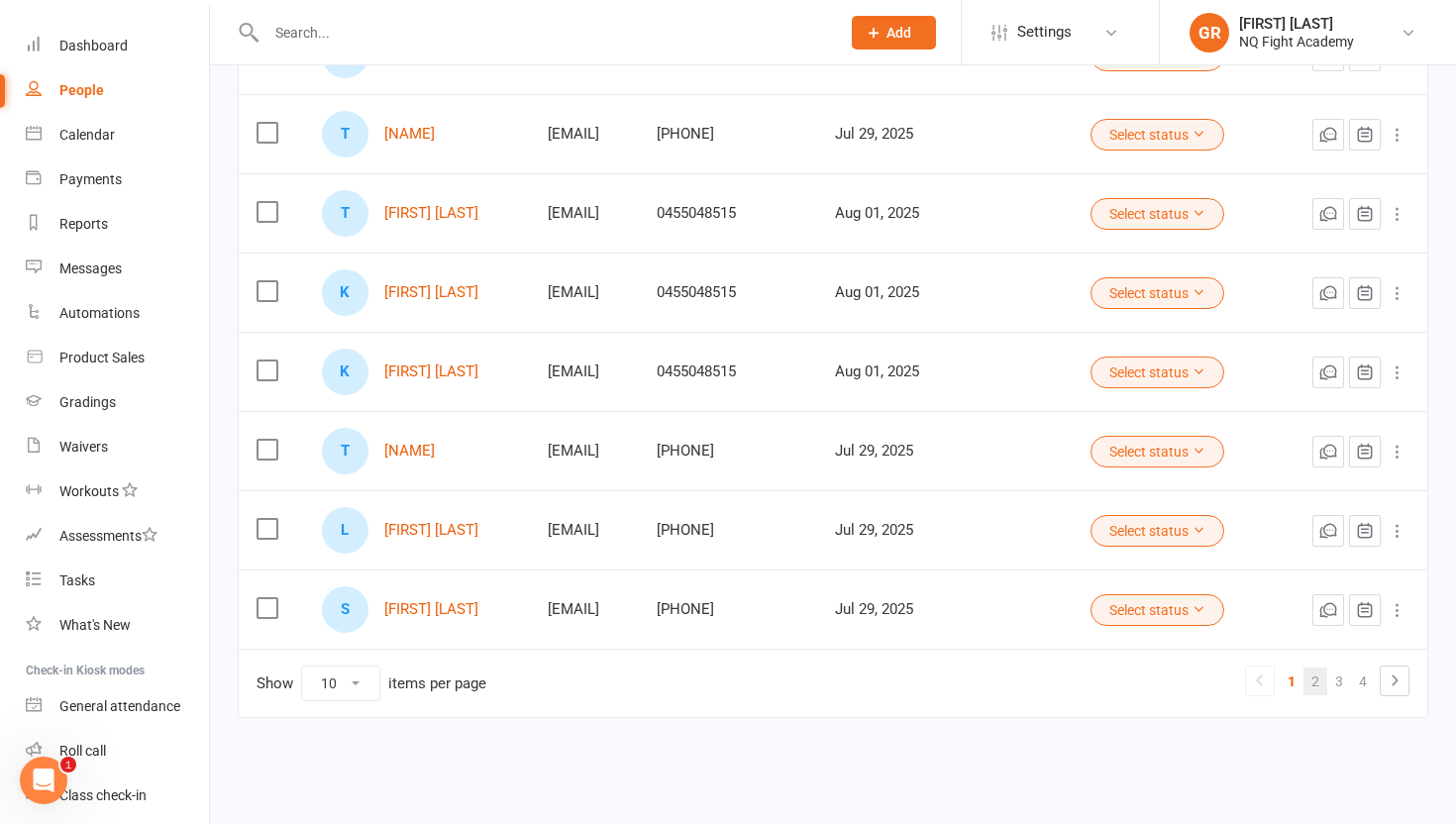 click on "2" at bounding box center [1315, 681] 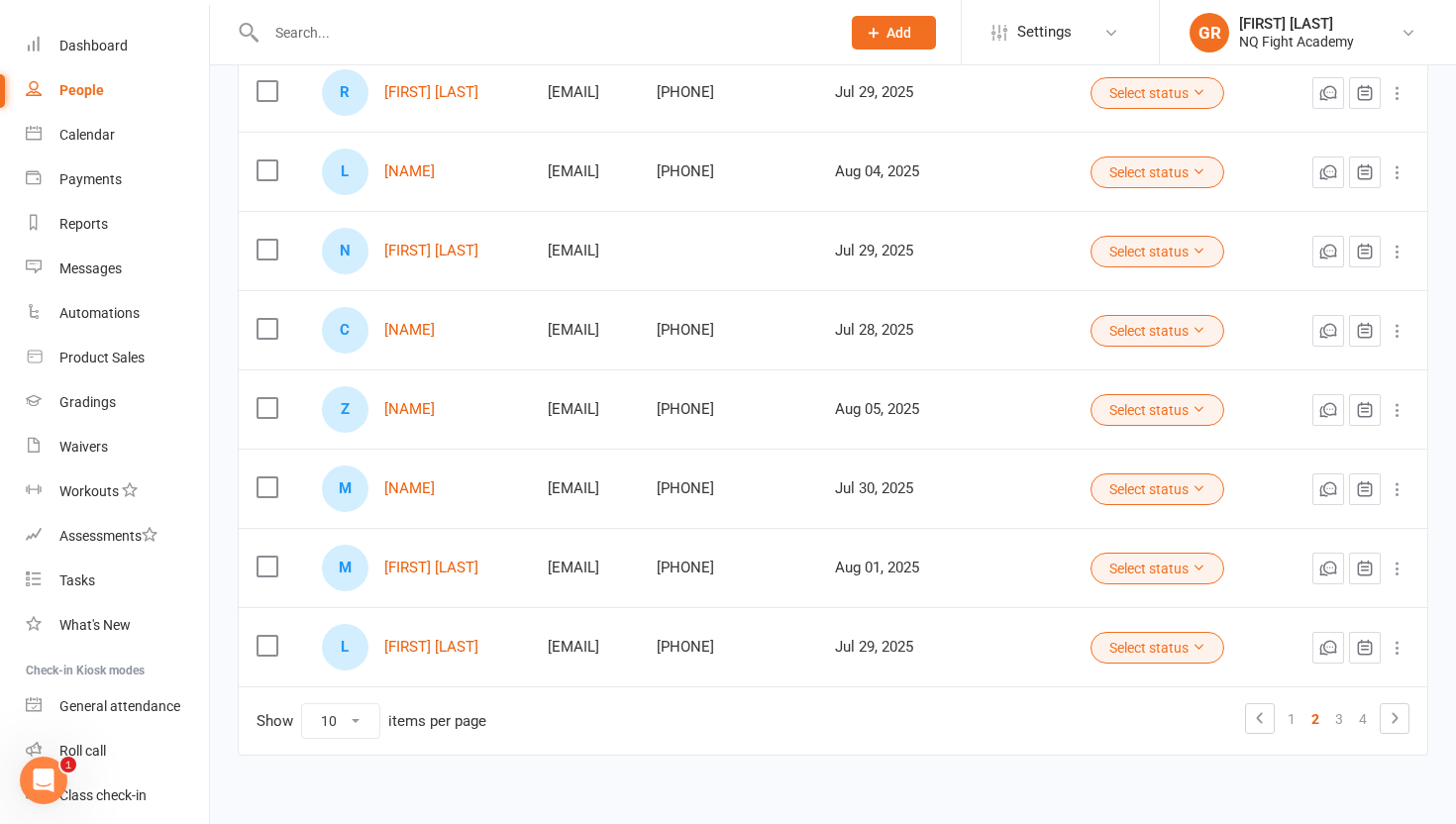 scroll, scrollTop: 490, scrollLeft: 0, axis: vertical 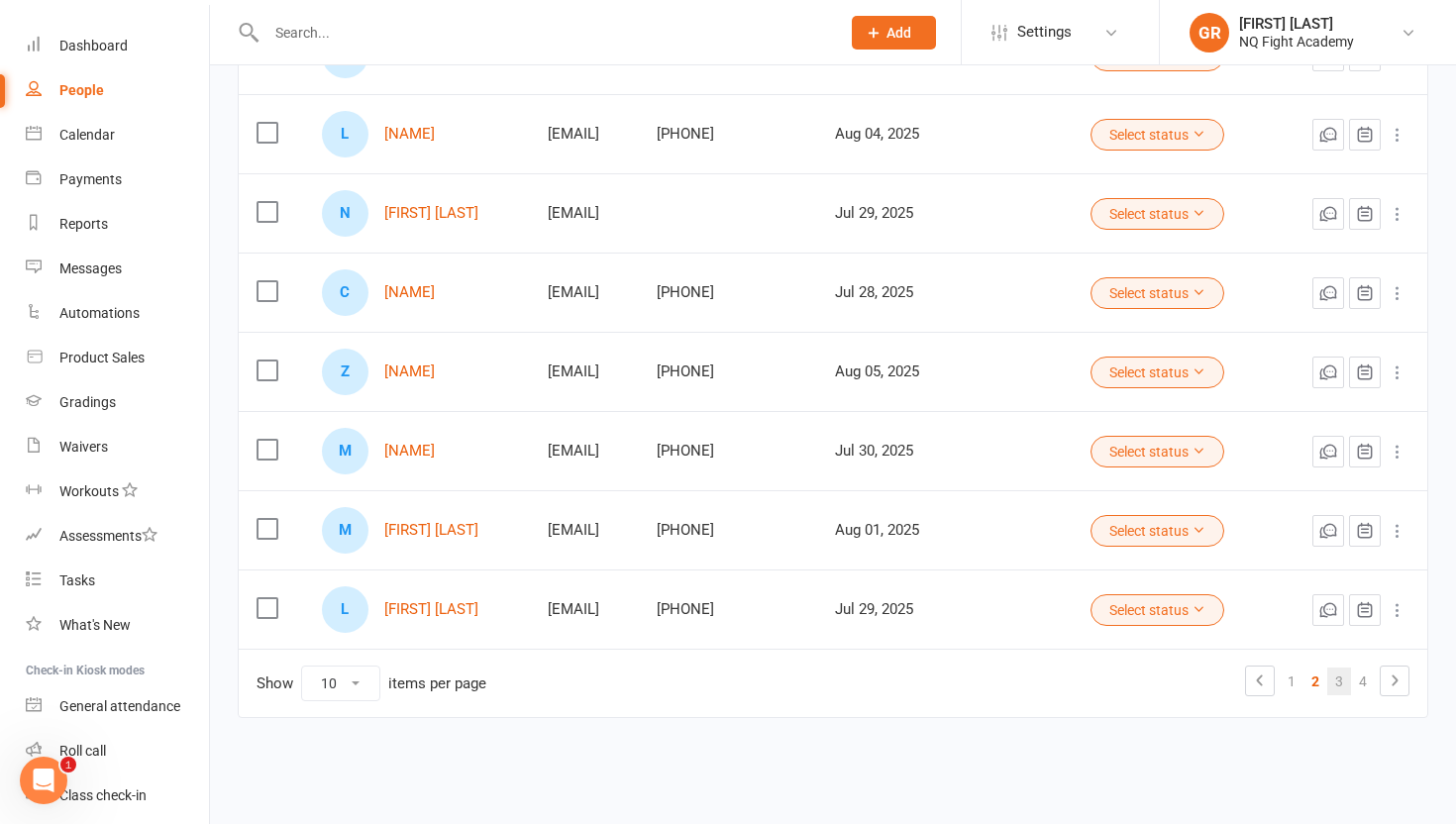 click on "3" at bounding box center [1339, 681] 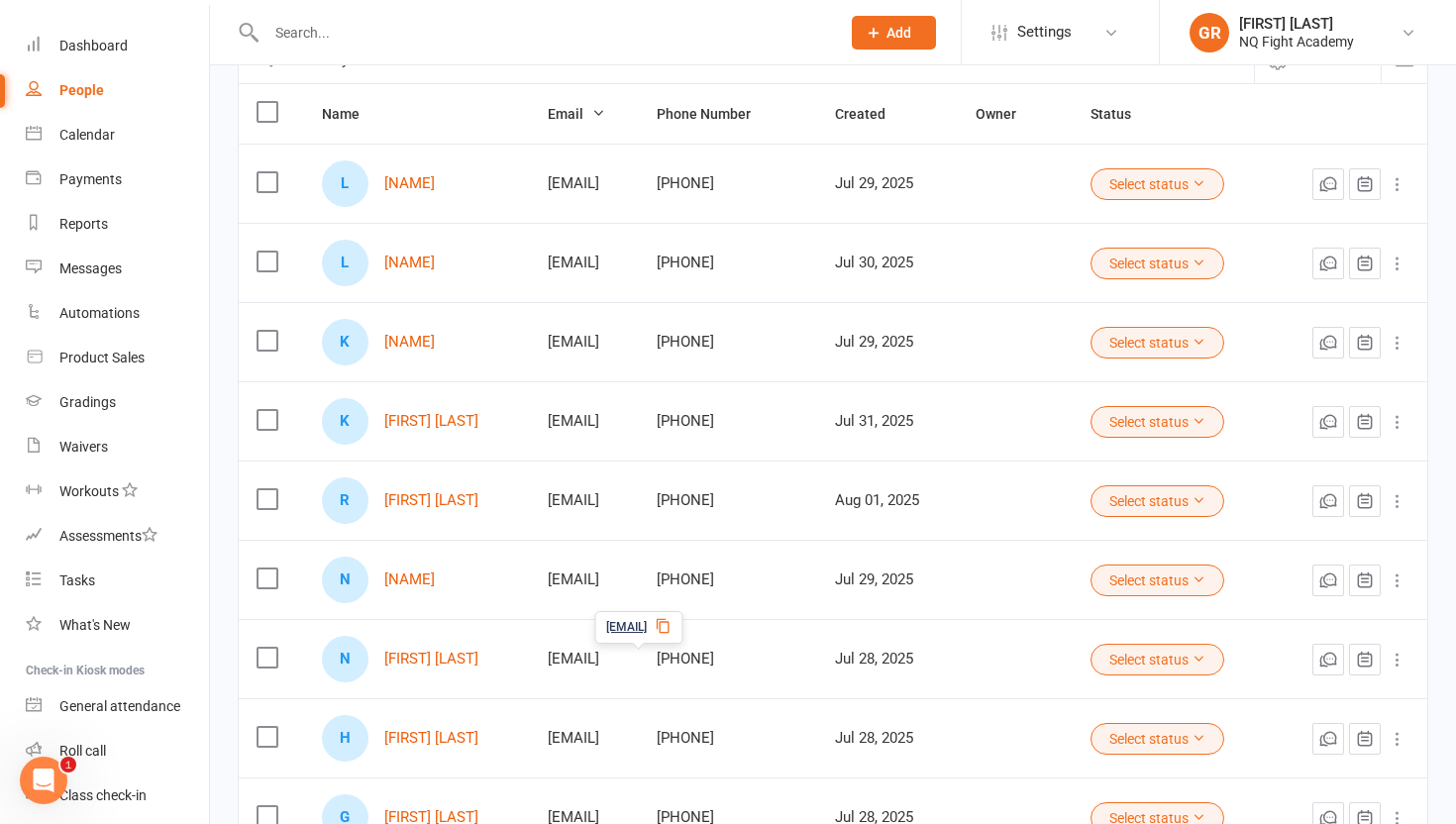 scroll, scrollTop: 212, scrollLeft: 0, axis: vertical 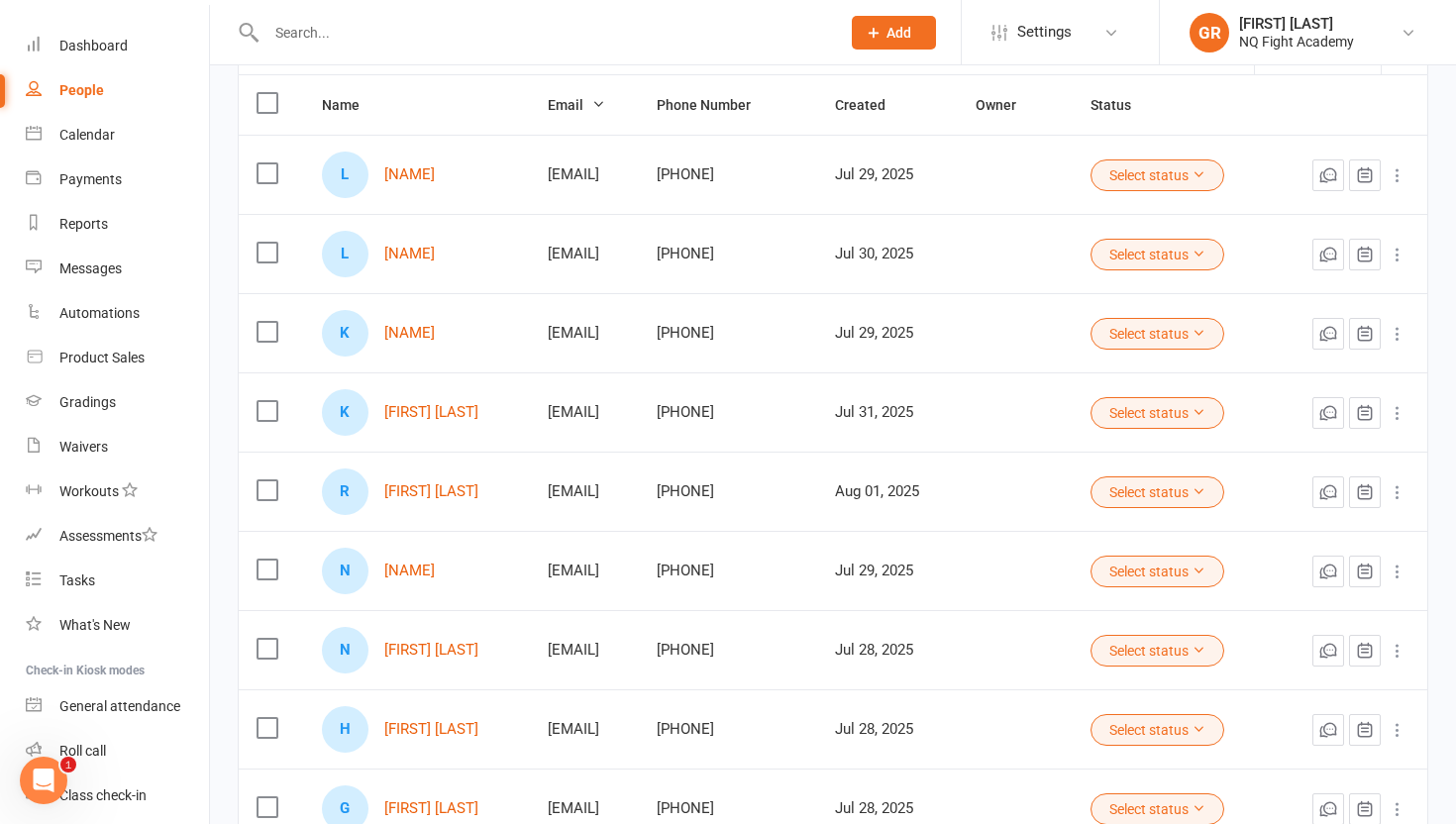 click at bounding box center [266, 332] 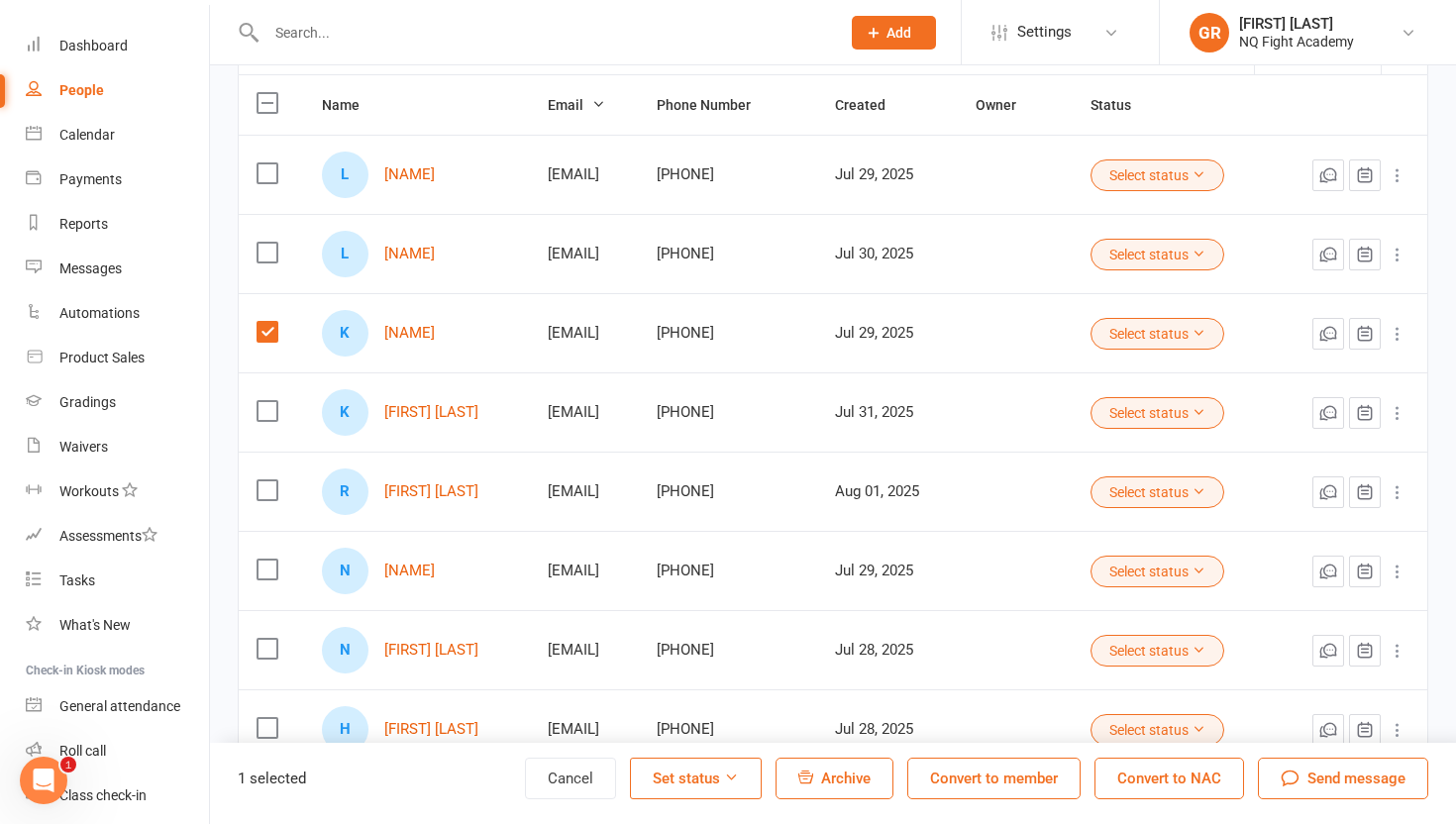 click on "Convert to member" at bounding box center [993, 778] 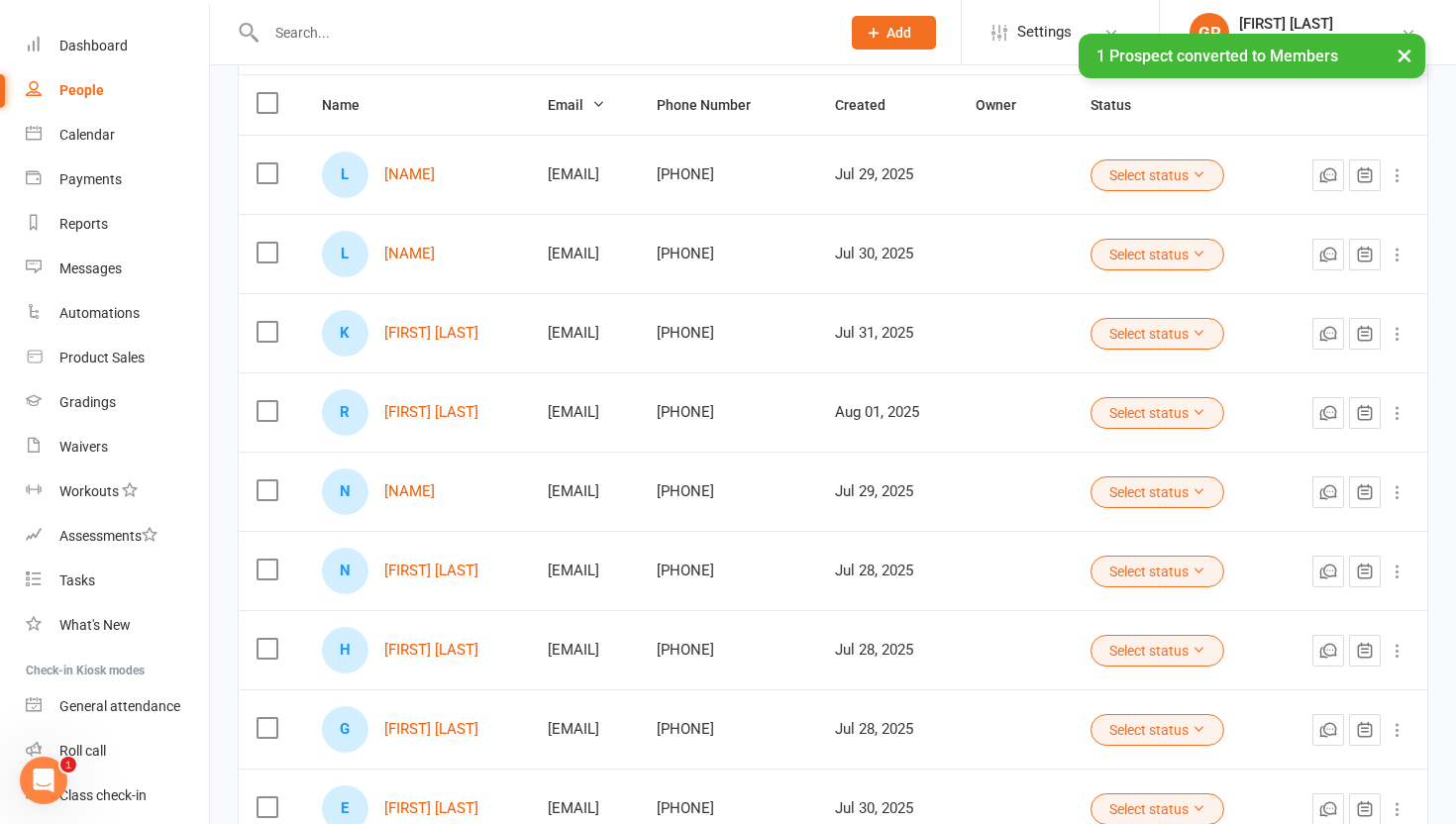 click on "People" at bounding box center [81, 90] 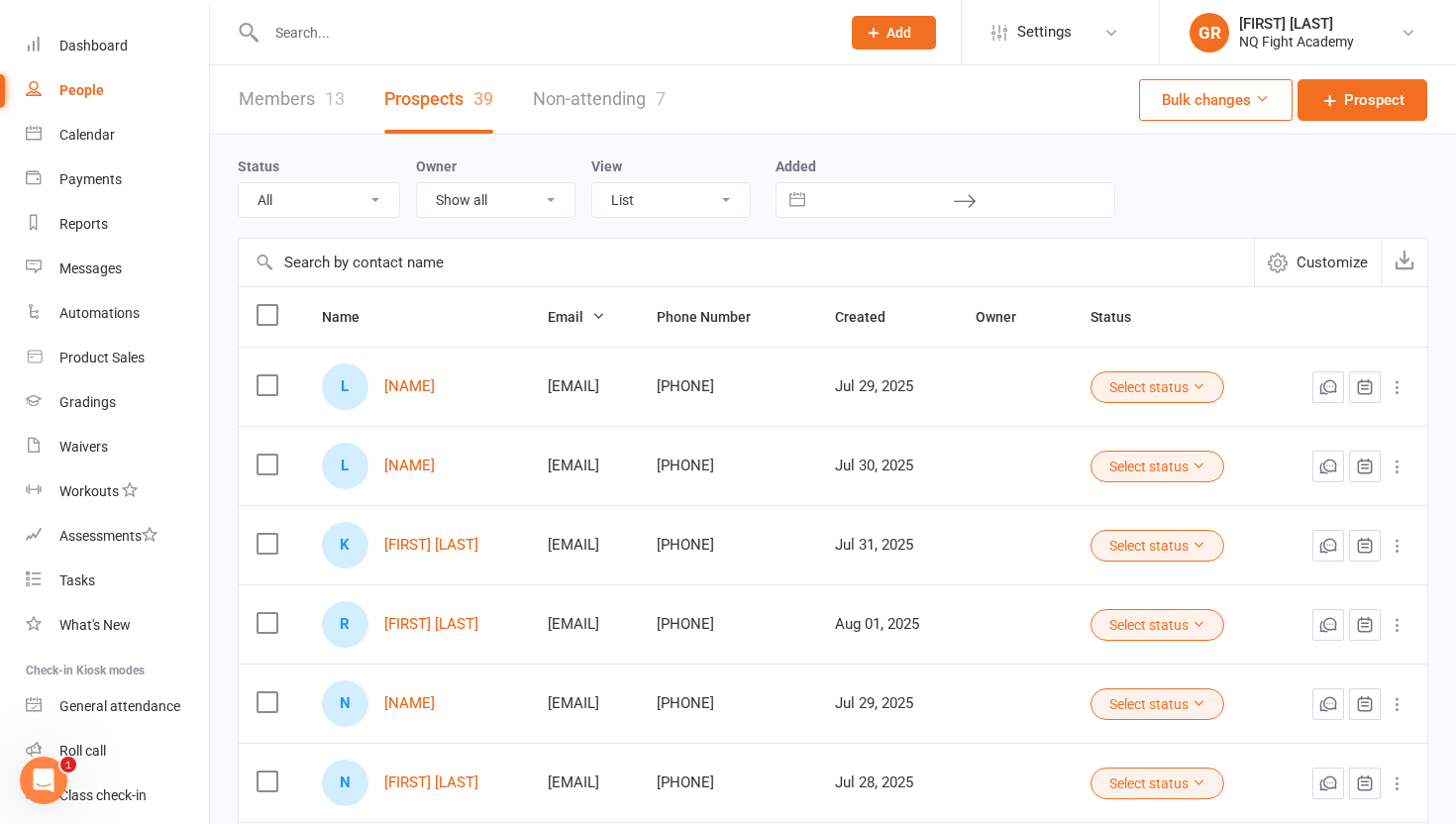 click on "People" at bounding box center (81, 90) 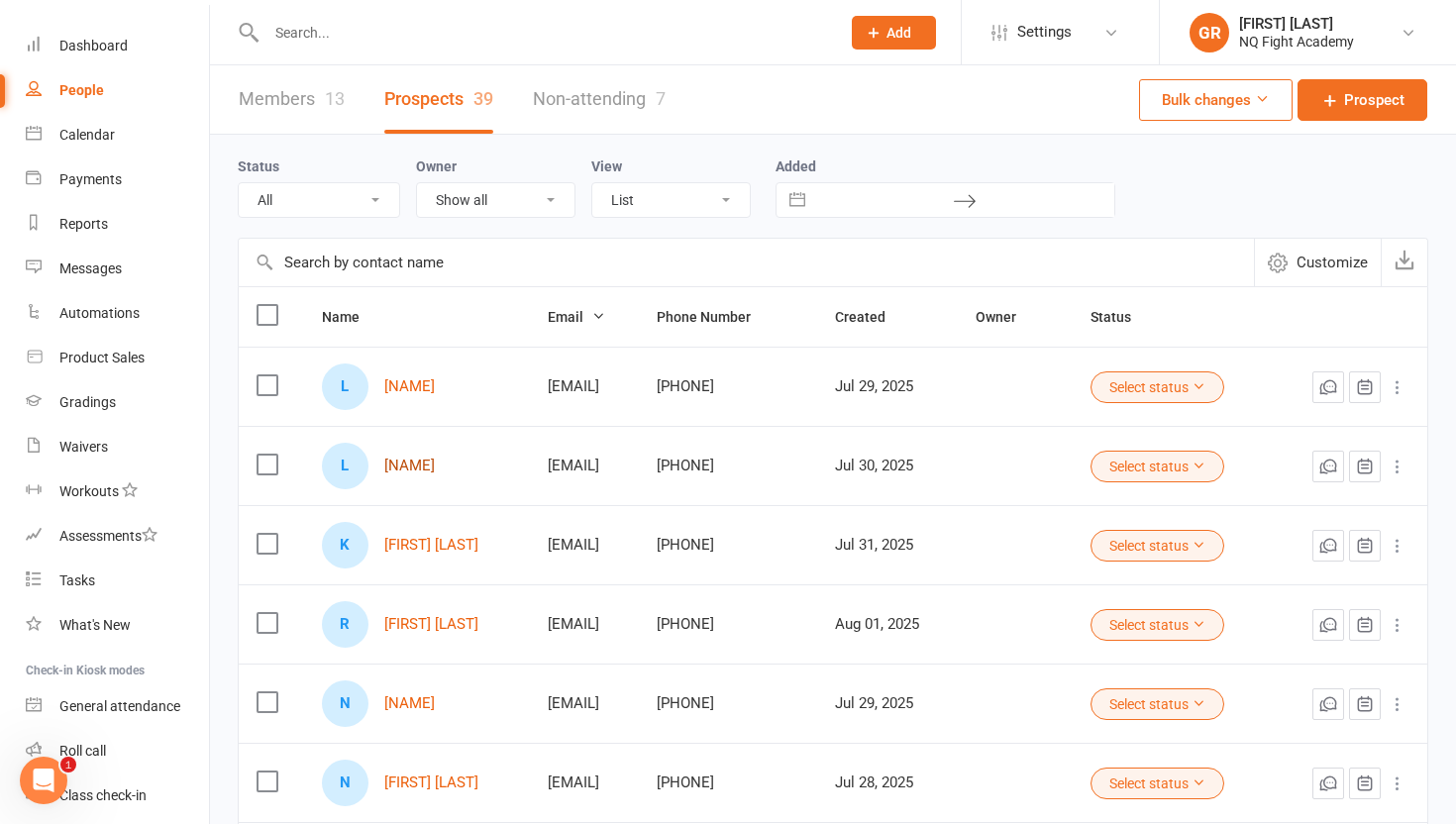 scroll, scrollTop: 0, scrollLeft: 1, axis: horizontal 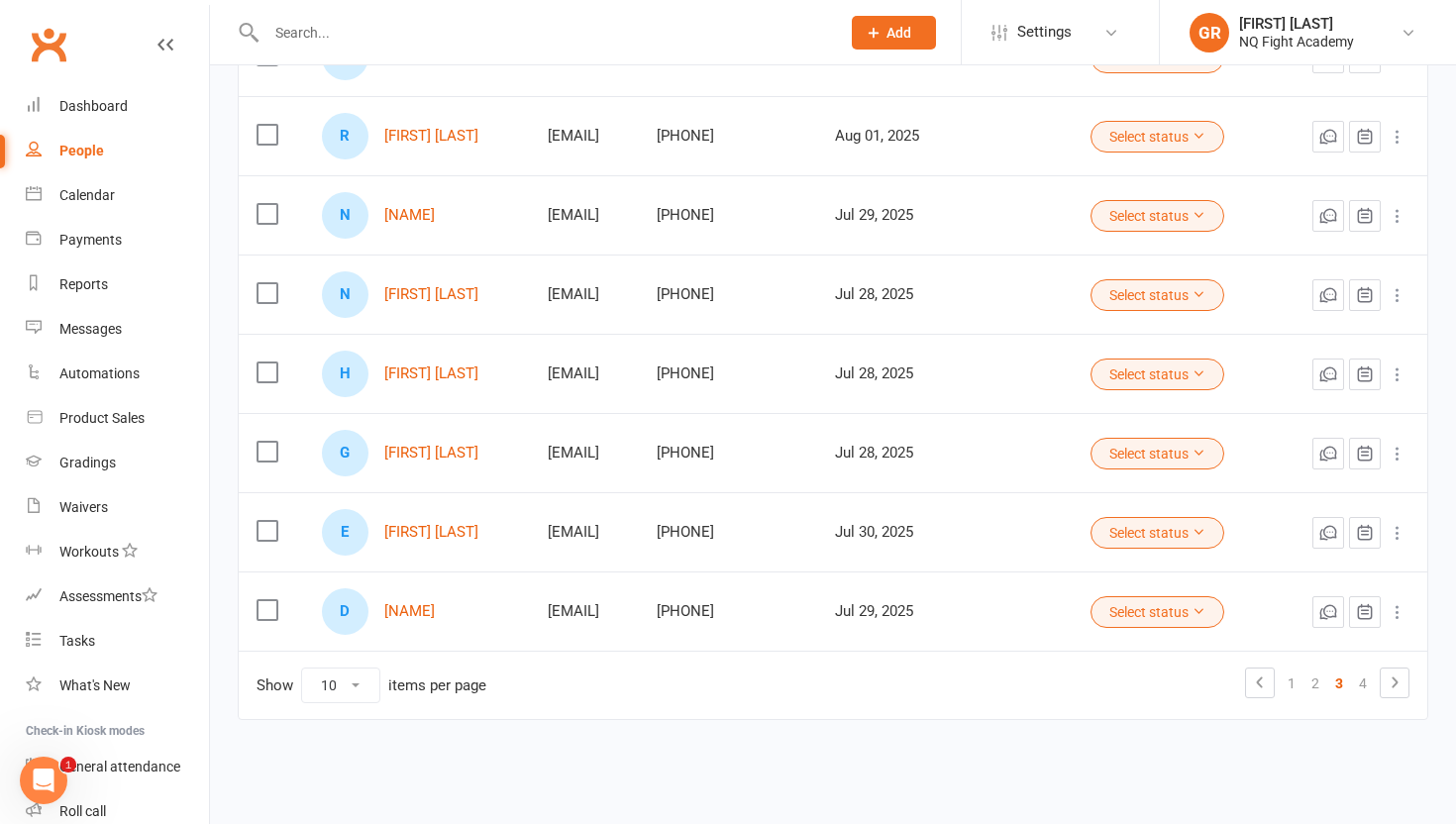 click on "People" at bounding box center [81, 151] 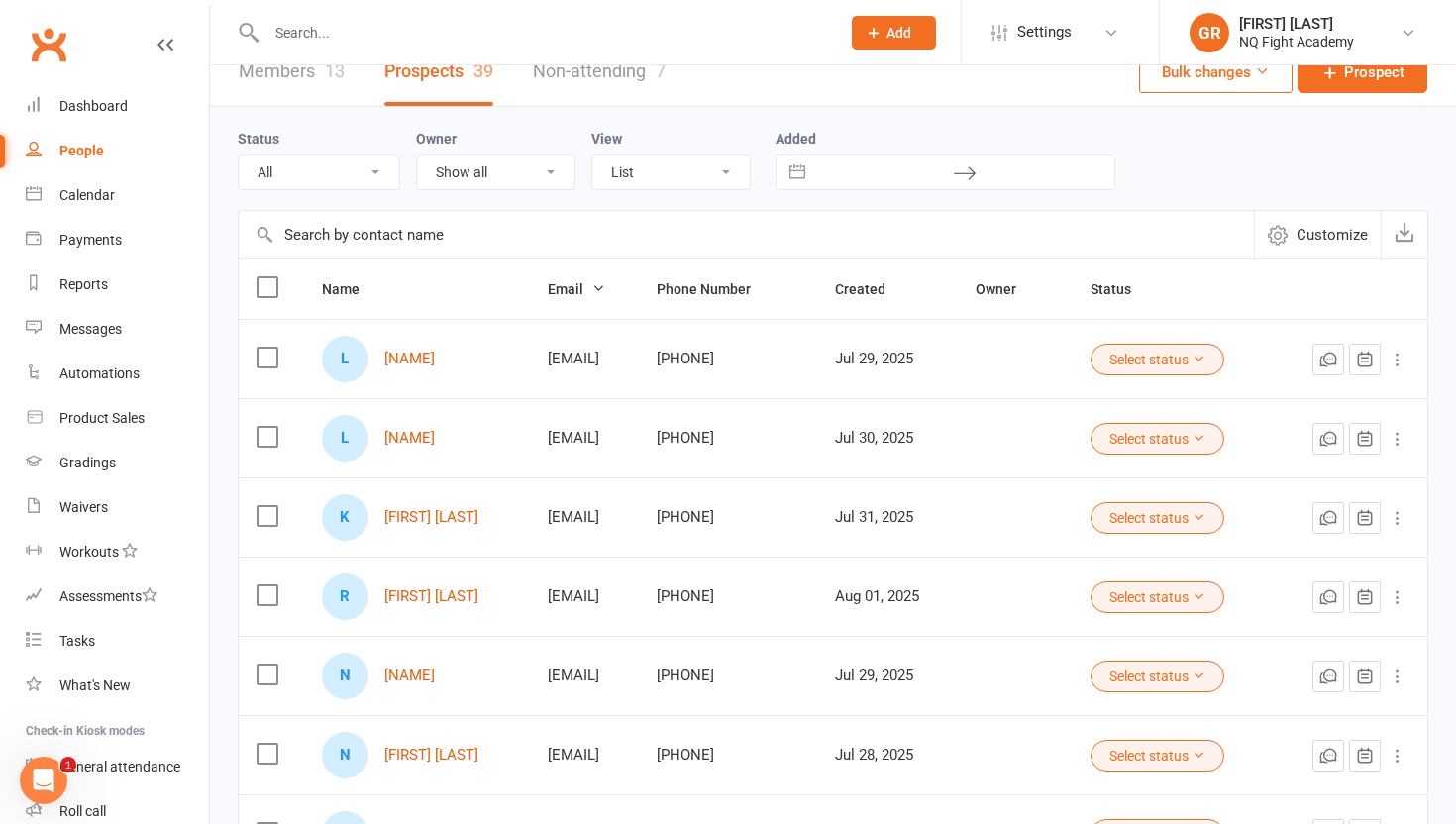 scroll, scrollTop: 0, scrollLeft: 0, axis: both 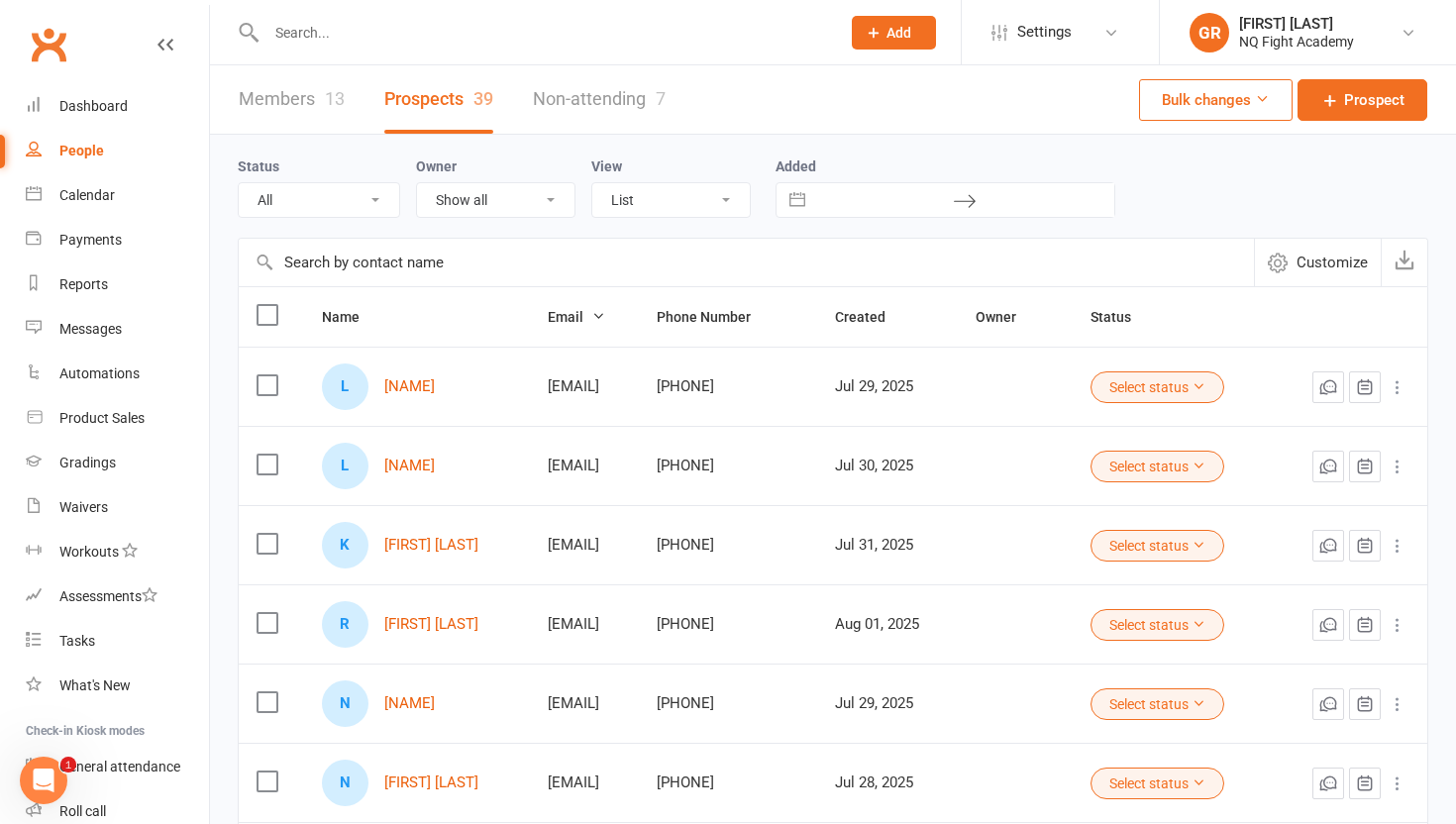 click on "Members 13" at bounding box center (291, 99) 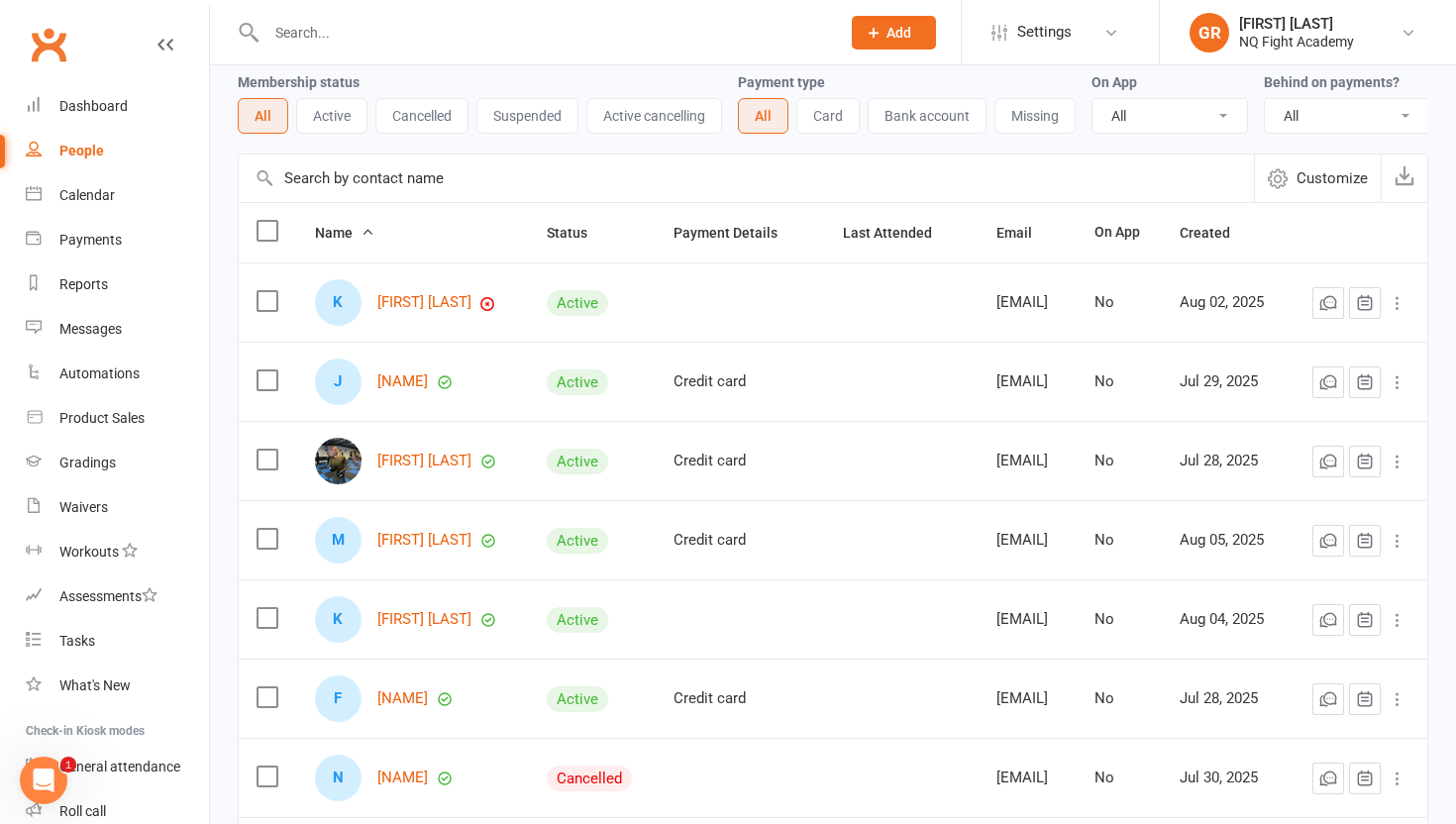 scroll, scrollTop: 0, scrollLeft: 0, axis: both 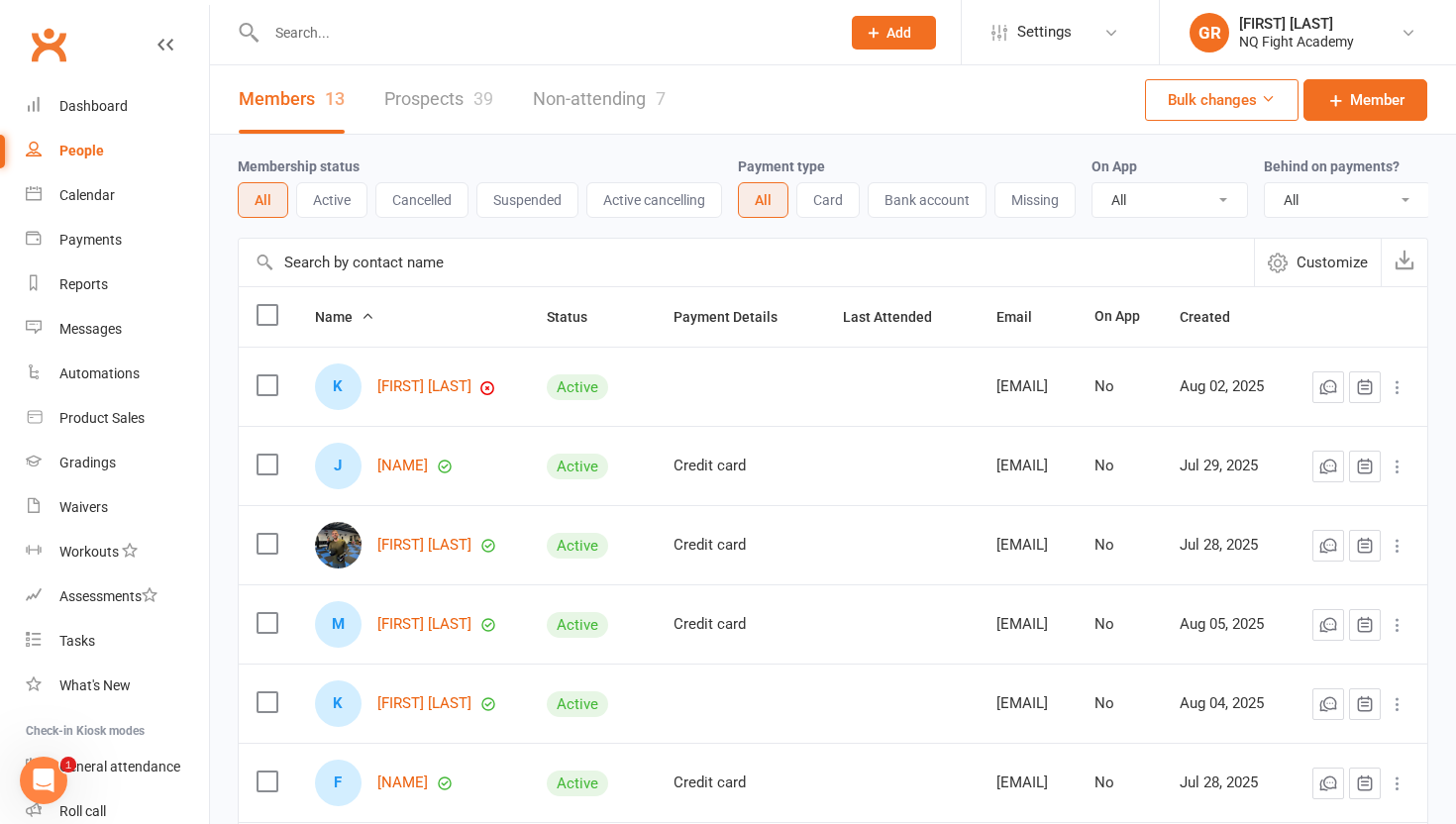click on "Prospects 39" at bounding box center (439, 99) 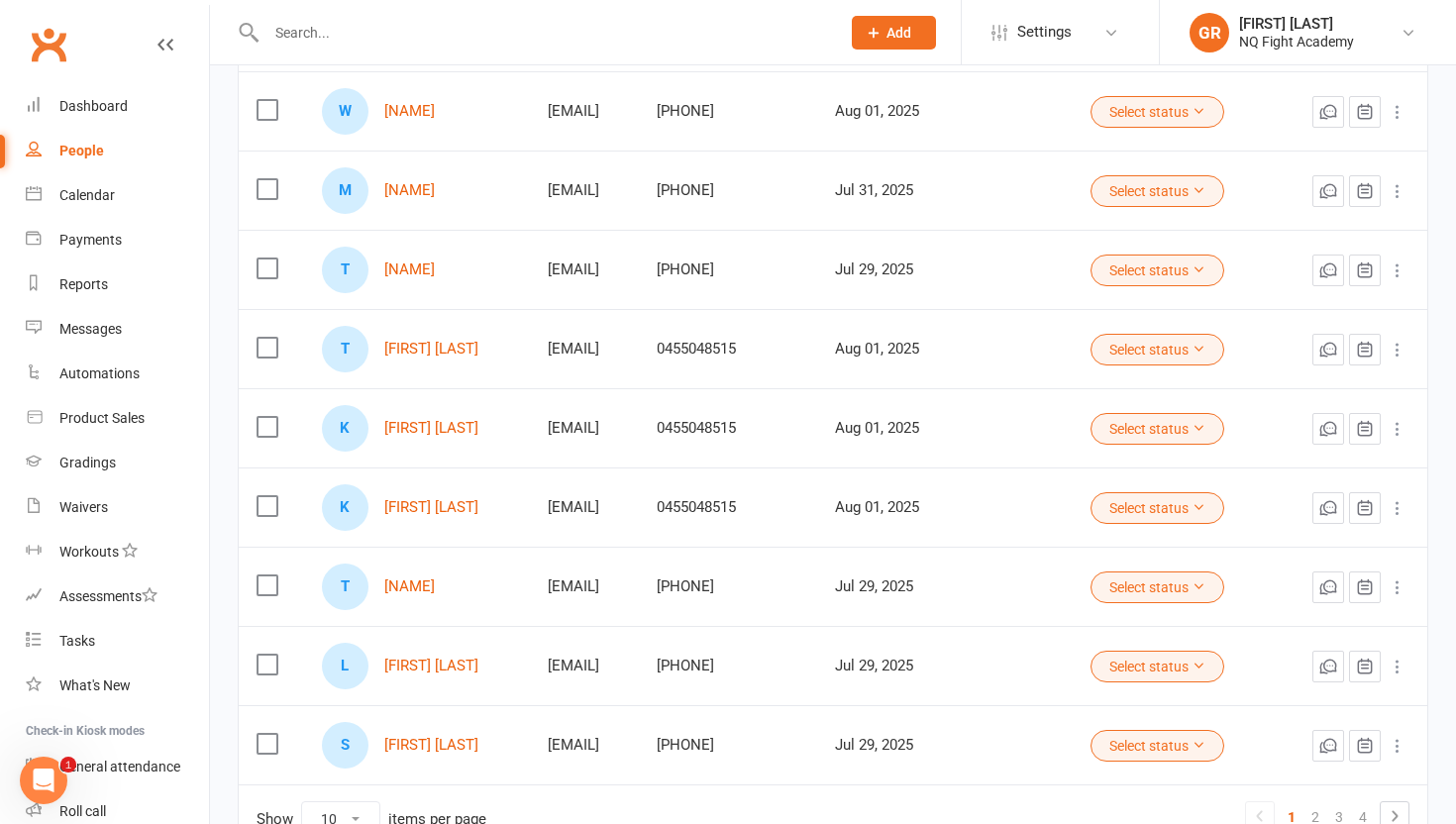 scroll, scrollTop: 490, scrollLeft: 0, axis: vertical 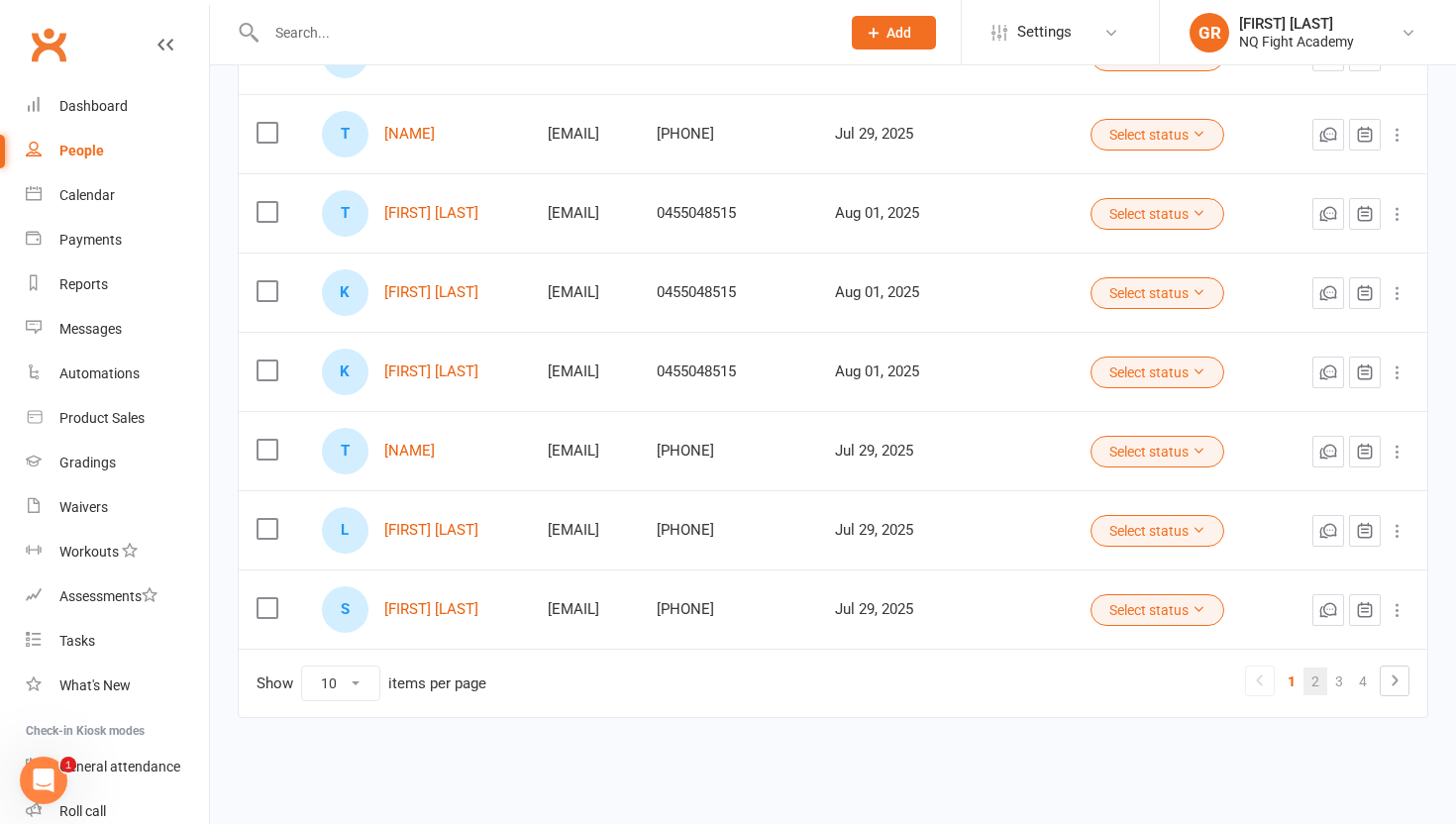 click on "2" at bounding box center [1315, 681] 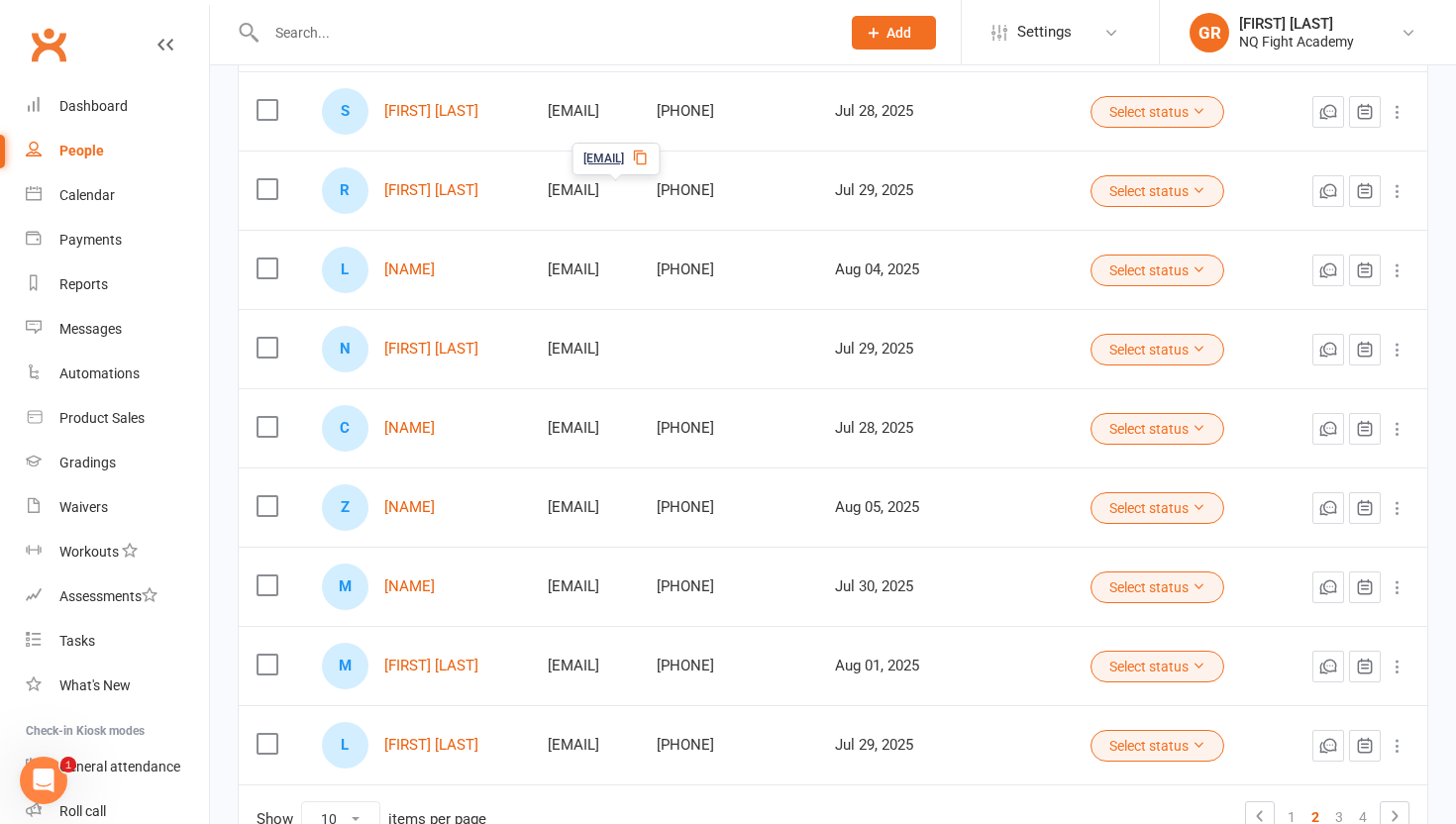 scroll, scrollTop: 490, scrollLeft: 0, axis: vertical 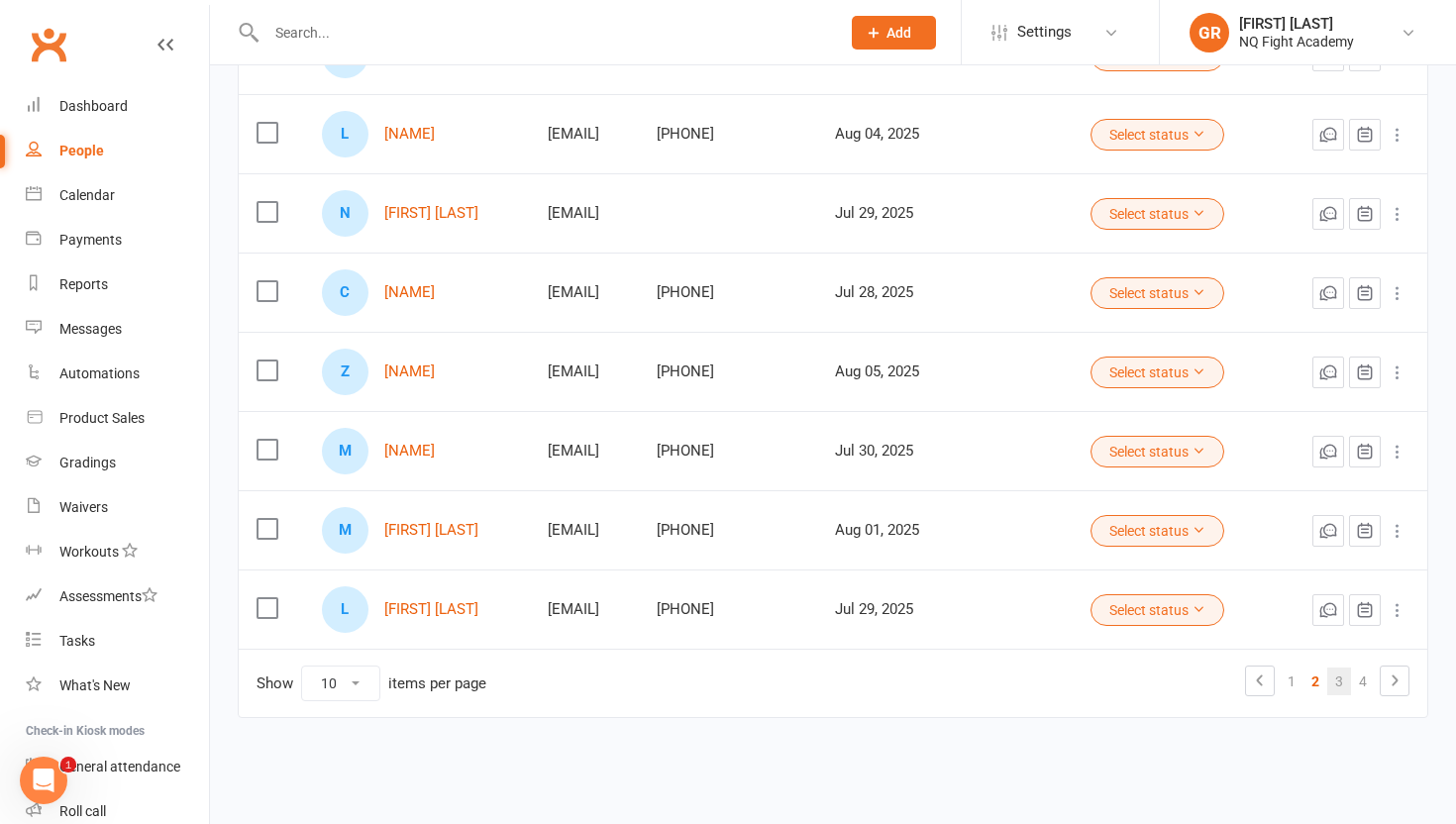 click on "3" at bounding box center [1339, 681] 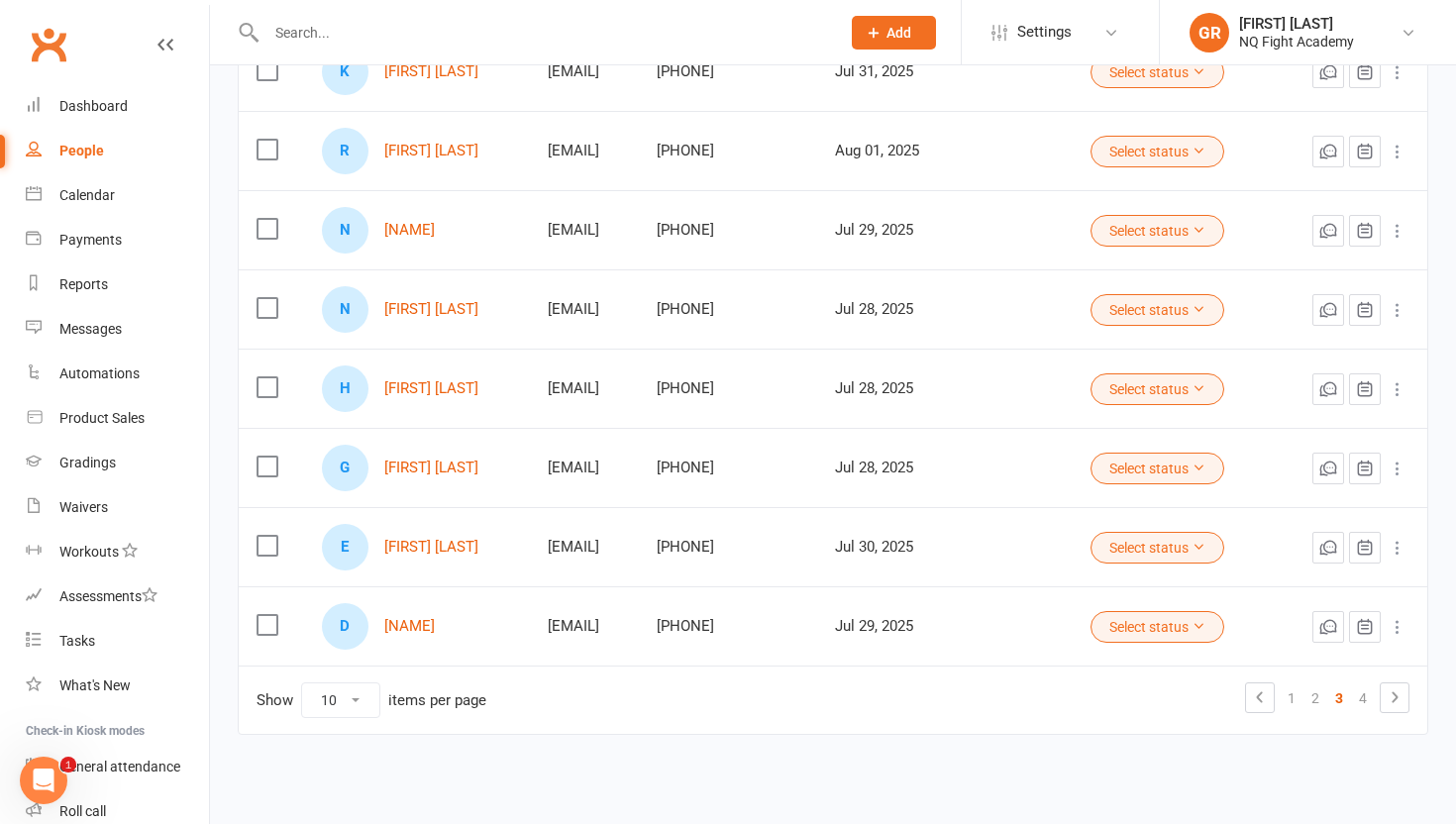 scroll, scrollTop: 471, scrollLeft: 0, axis: vertical 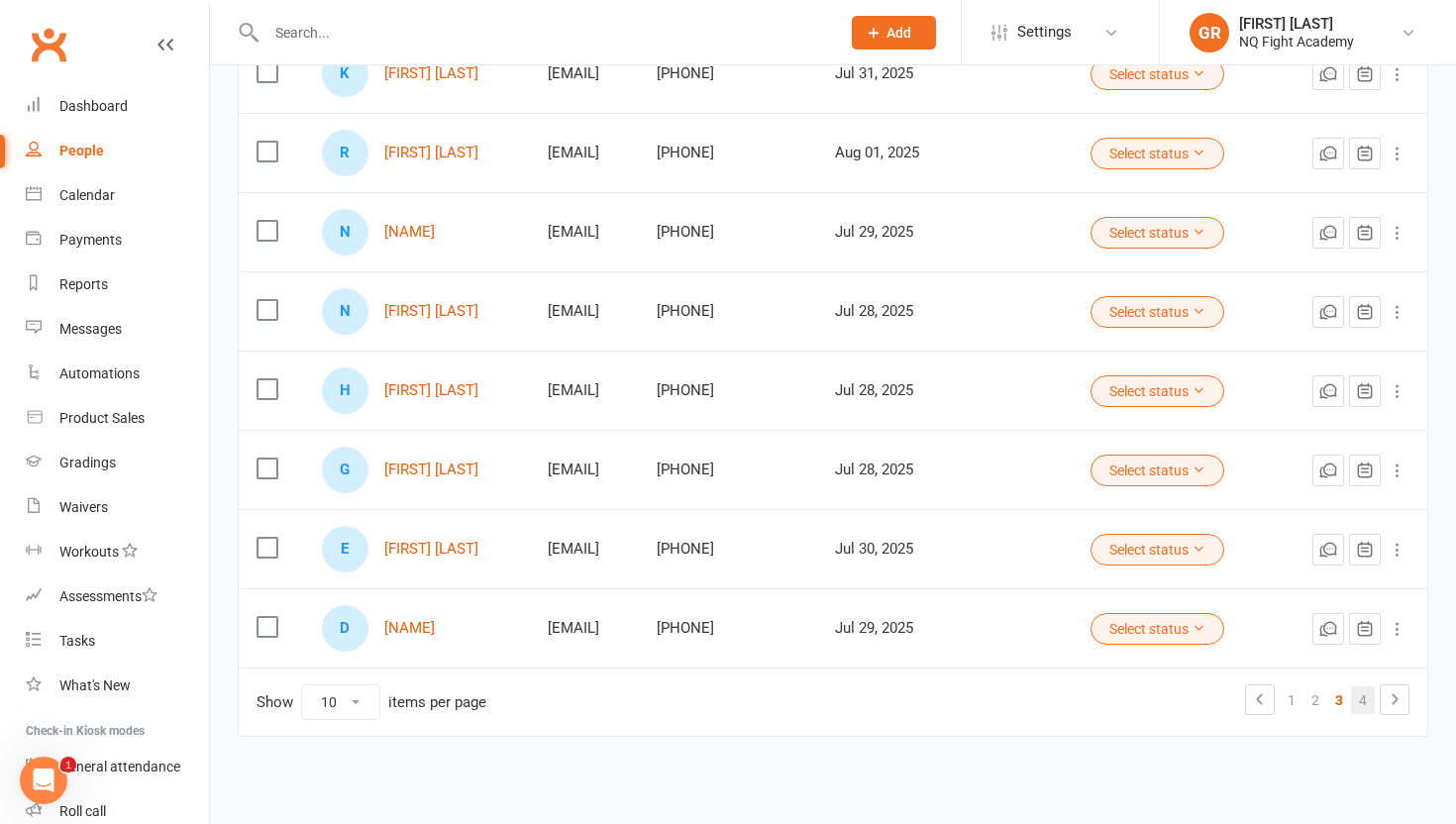 click on "4" at bounding box center [1363, 700] 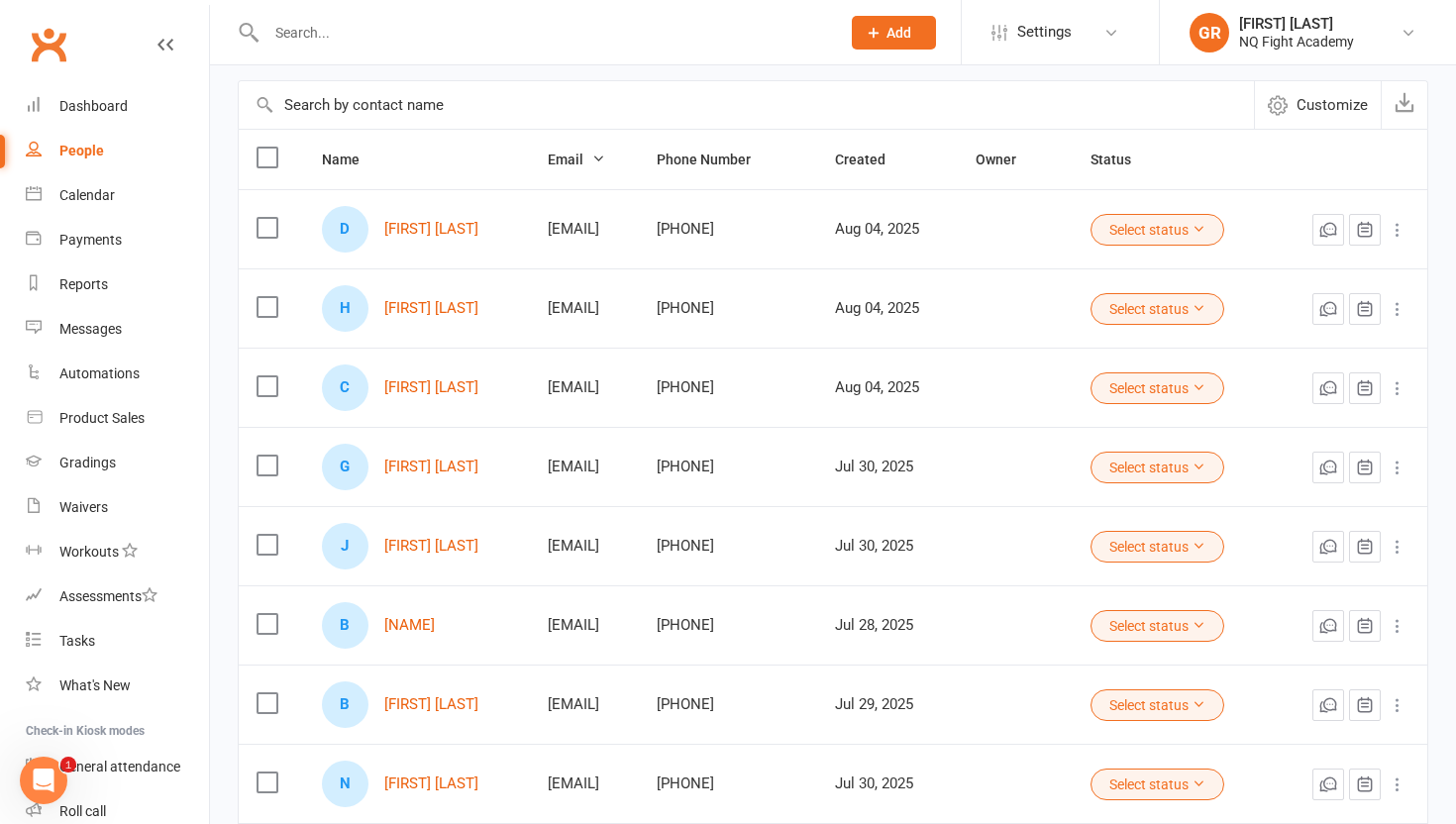 scroll, scrollTop: 0, scrollLeft: 0, axis: both 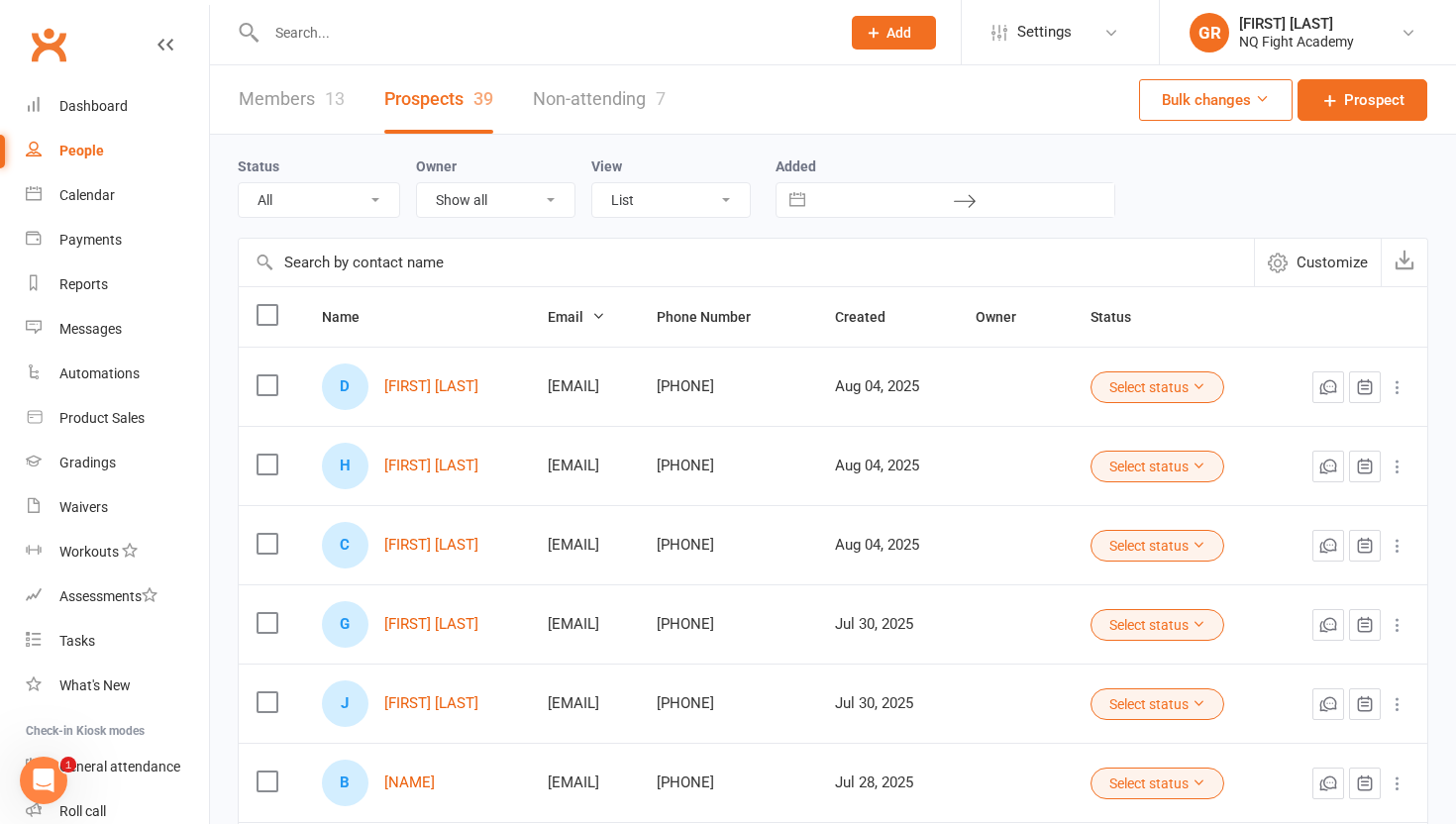 click on "People" at bounding box center (81, 151) 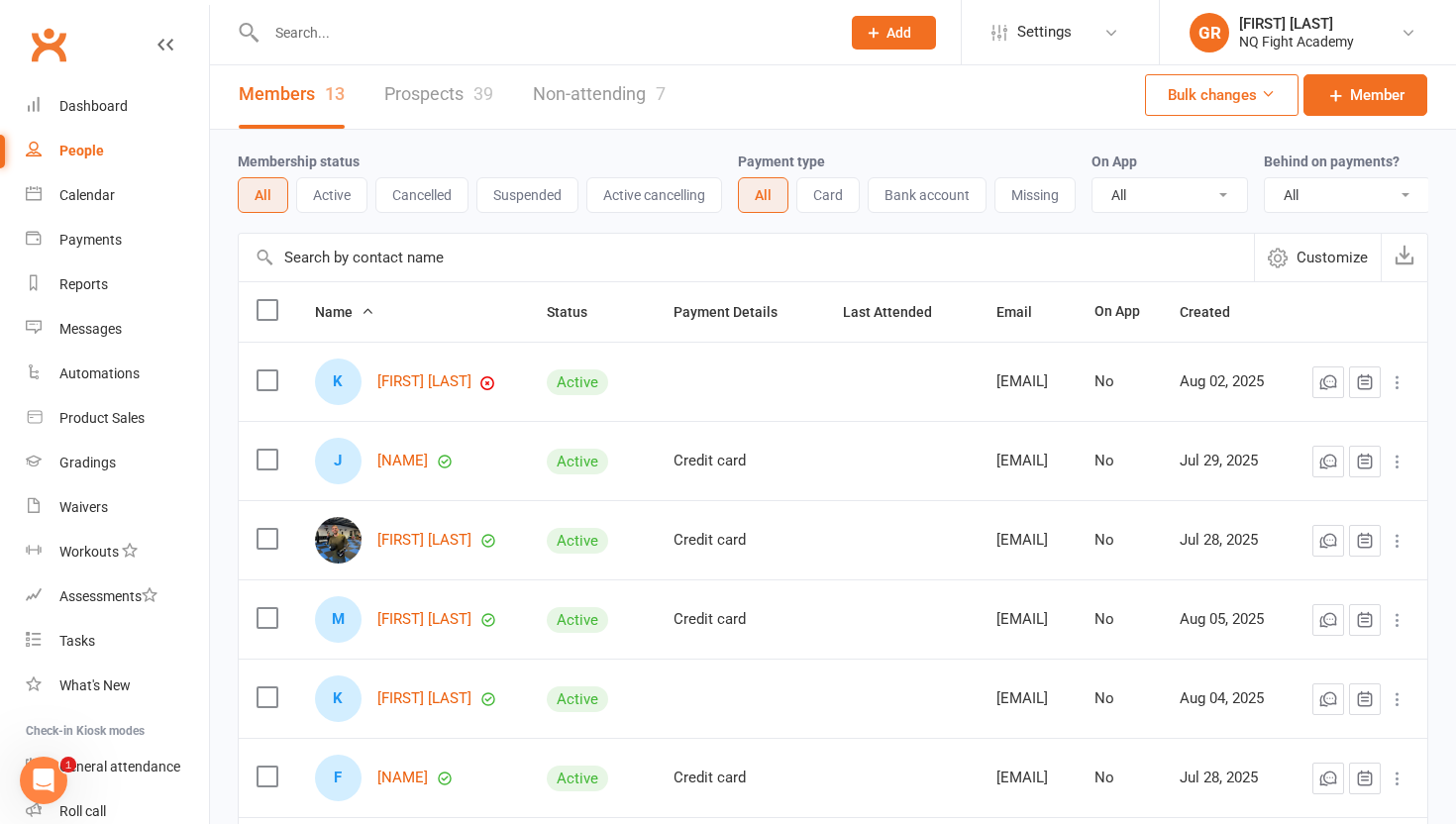 scroll, scrollTop: 0, scrollLeft: 0, axis: both 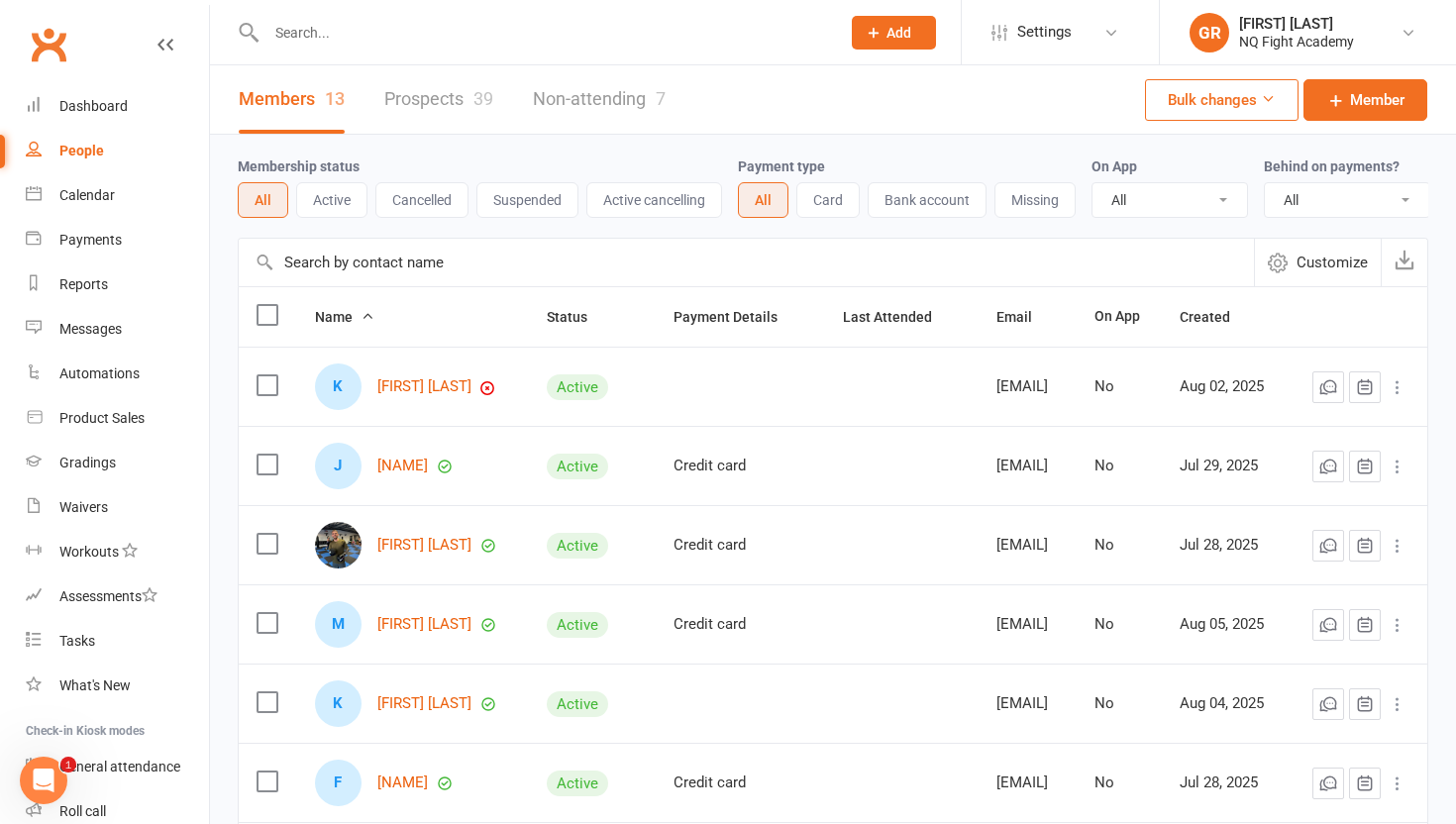 click on "All" at bounding box center (262, 200) 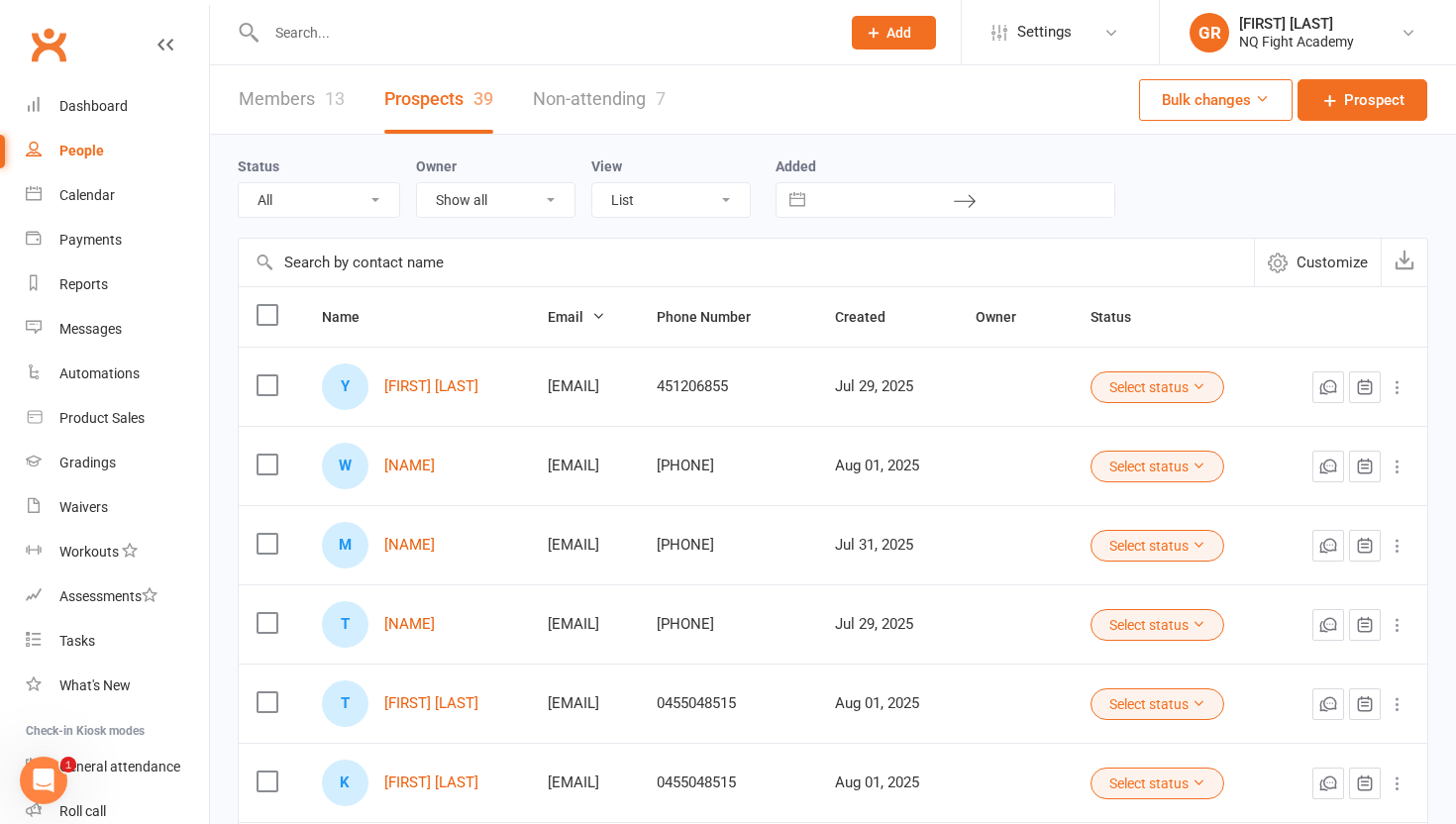 scroll, scrollTop: 490, scrollLeft: 0, axis: vertical 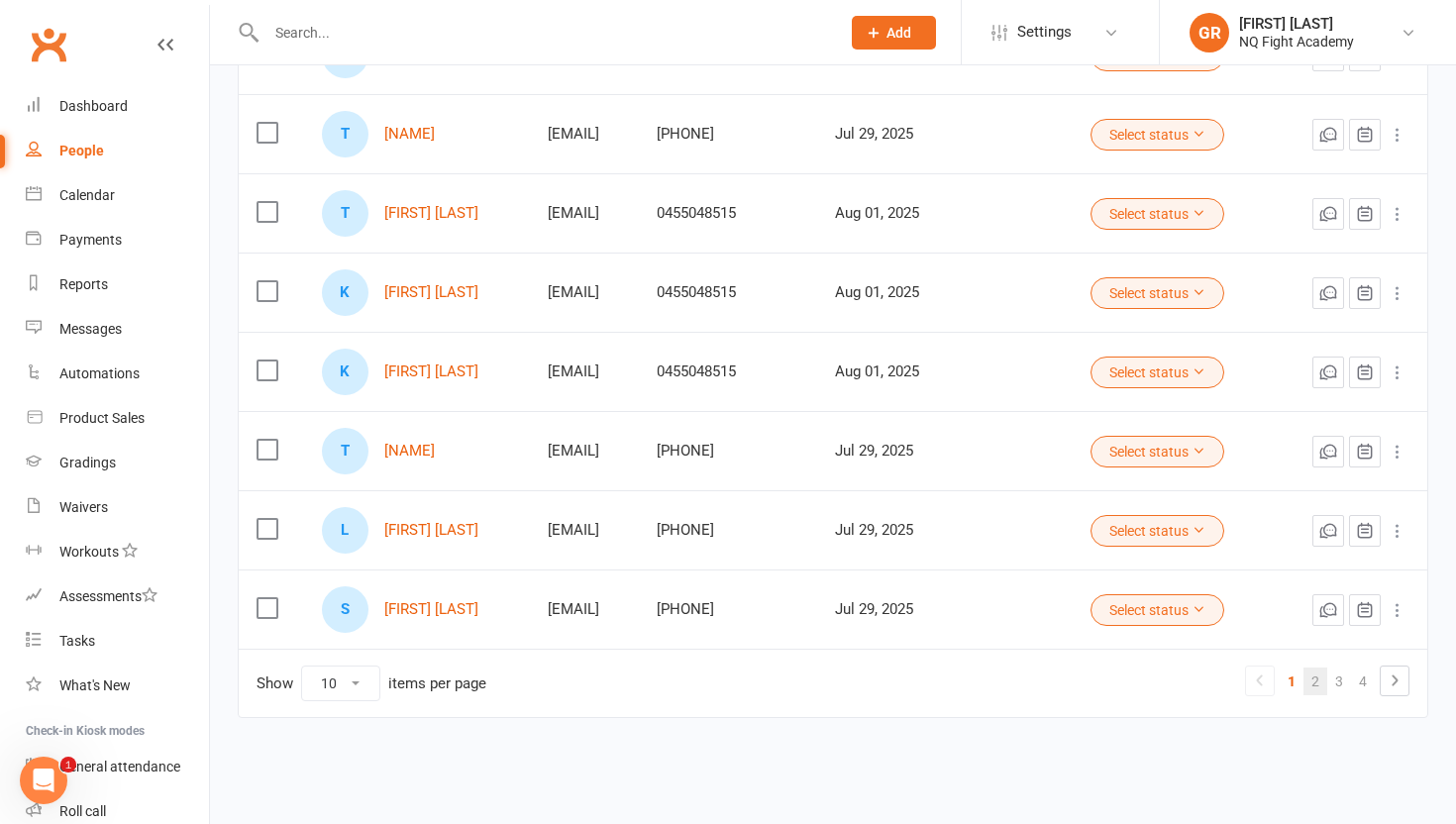 click on "2" at bounding box center (1315, 681) 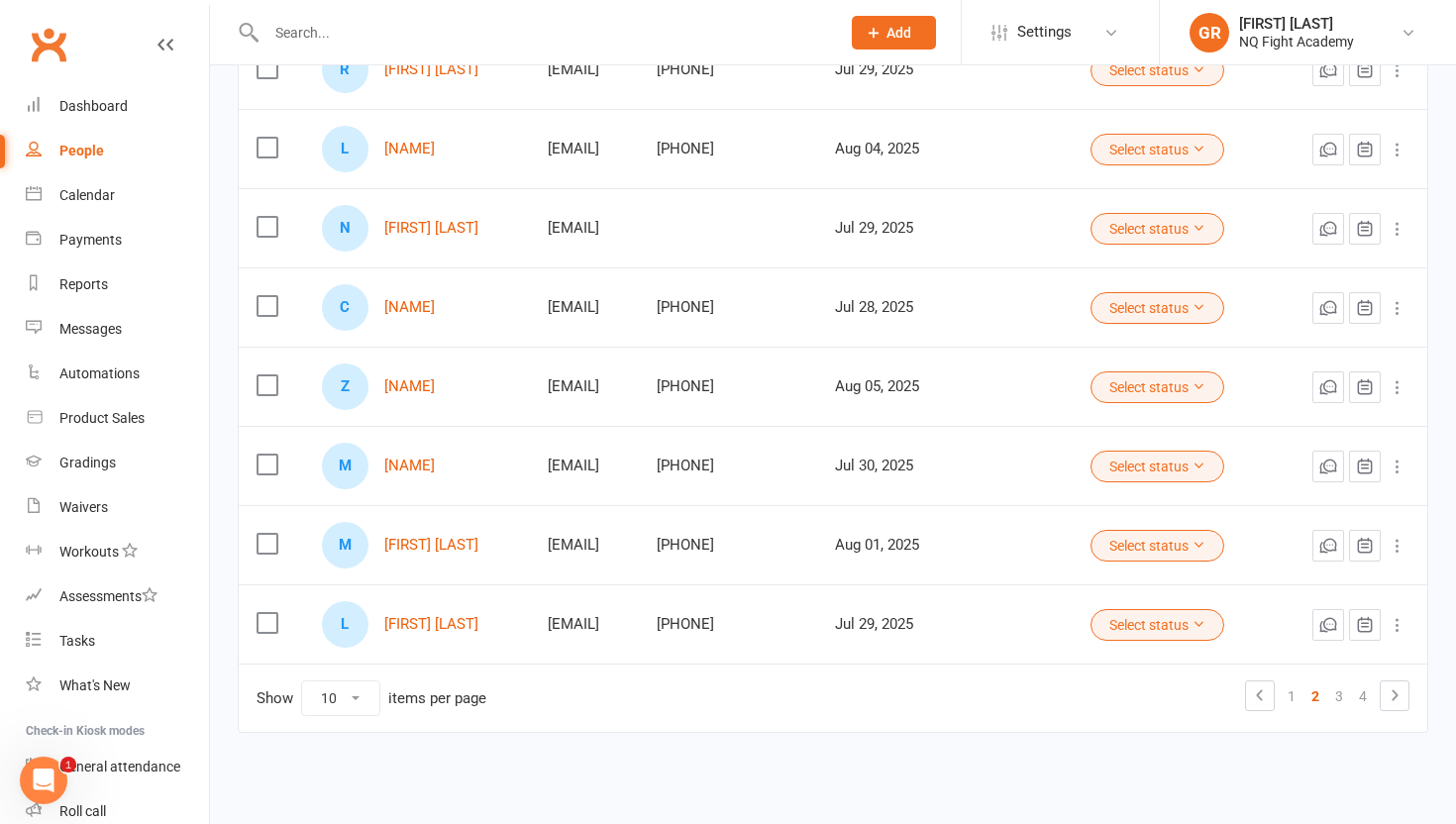 scroll, scrollTop: 490, scrollLeft: 0, axis: vertical 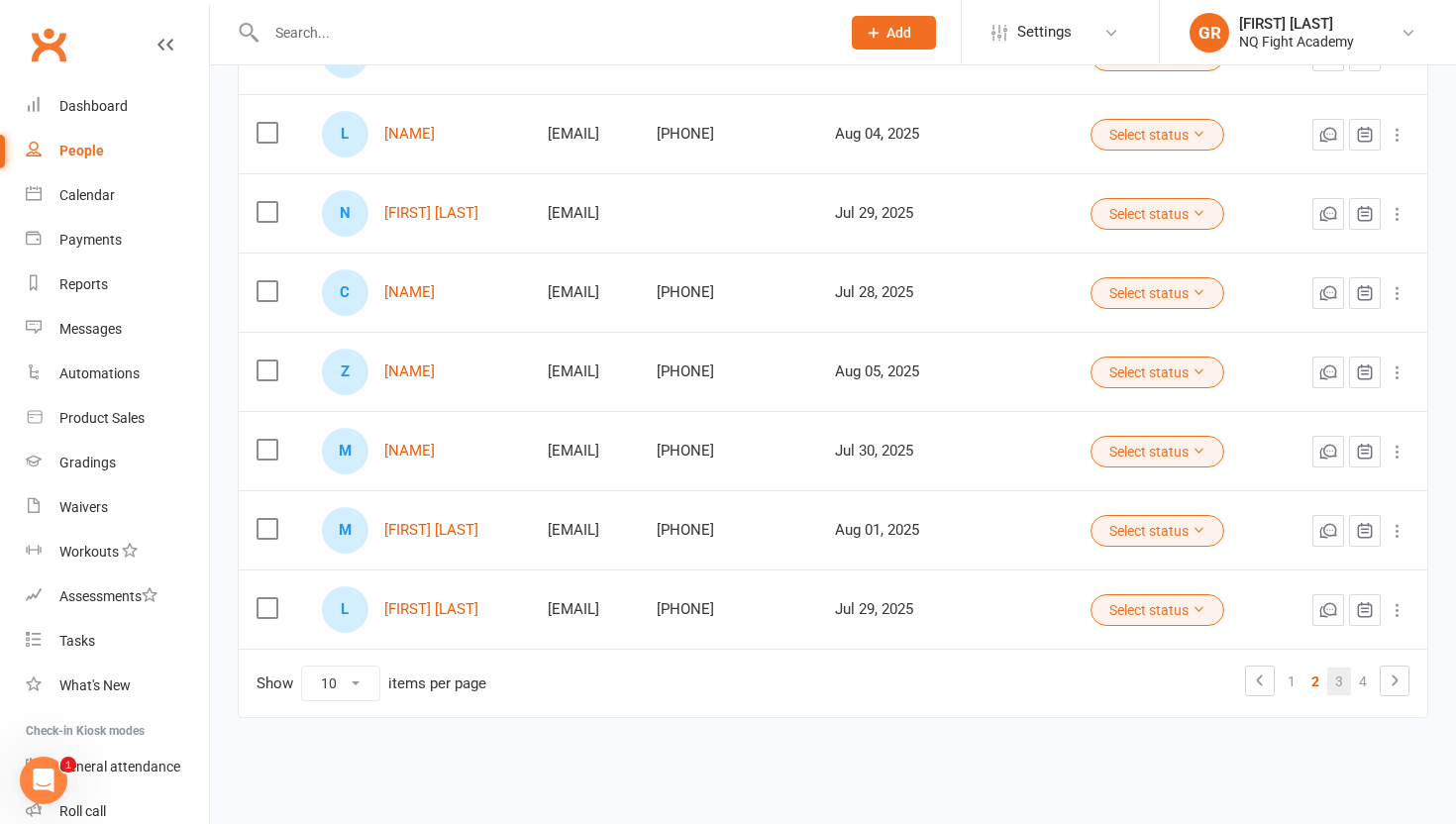 click on "3" at bounding box center [1339, 681] 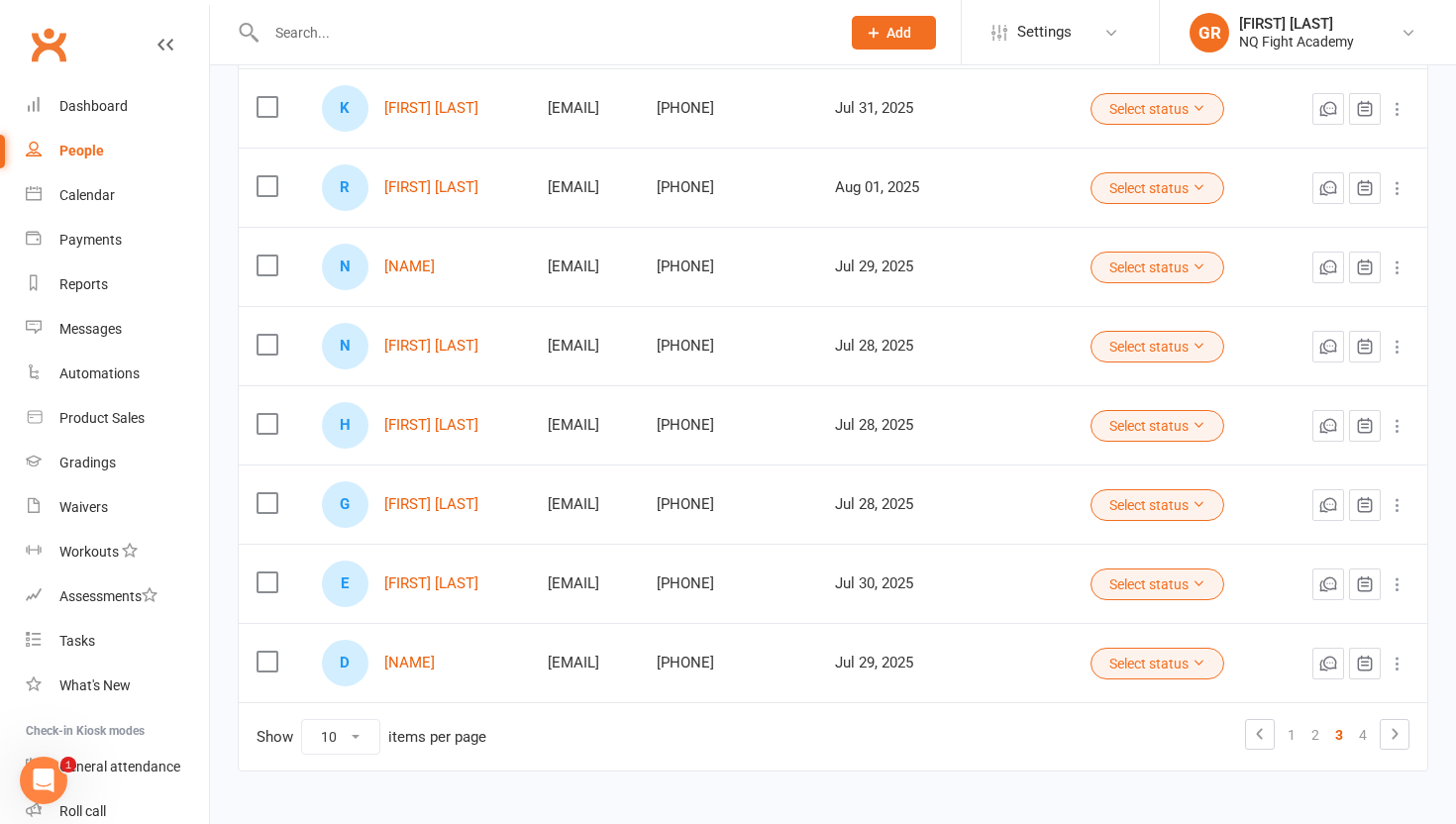 scroll, scrollTop: 452, scrollLeft: 0, axis: vertical 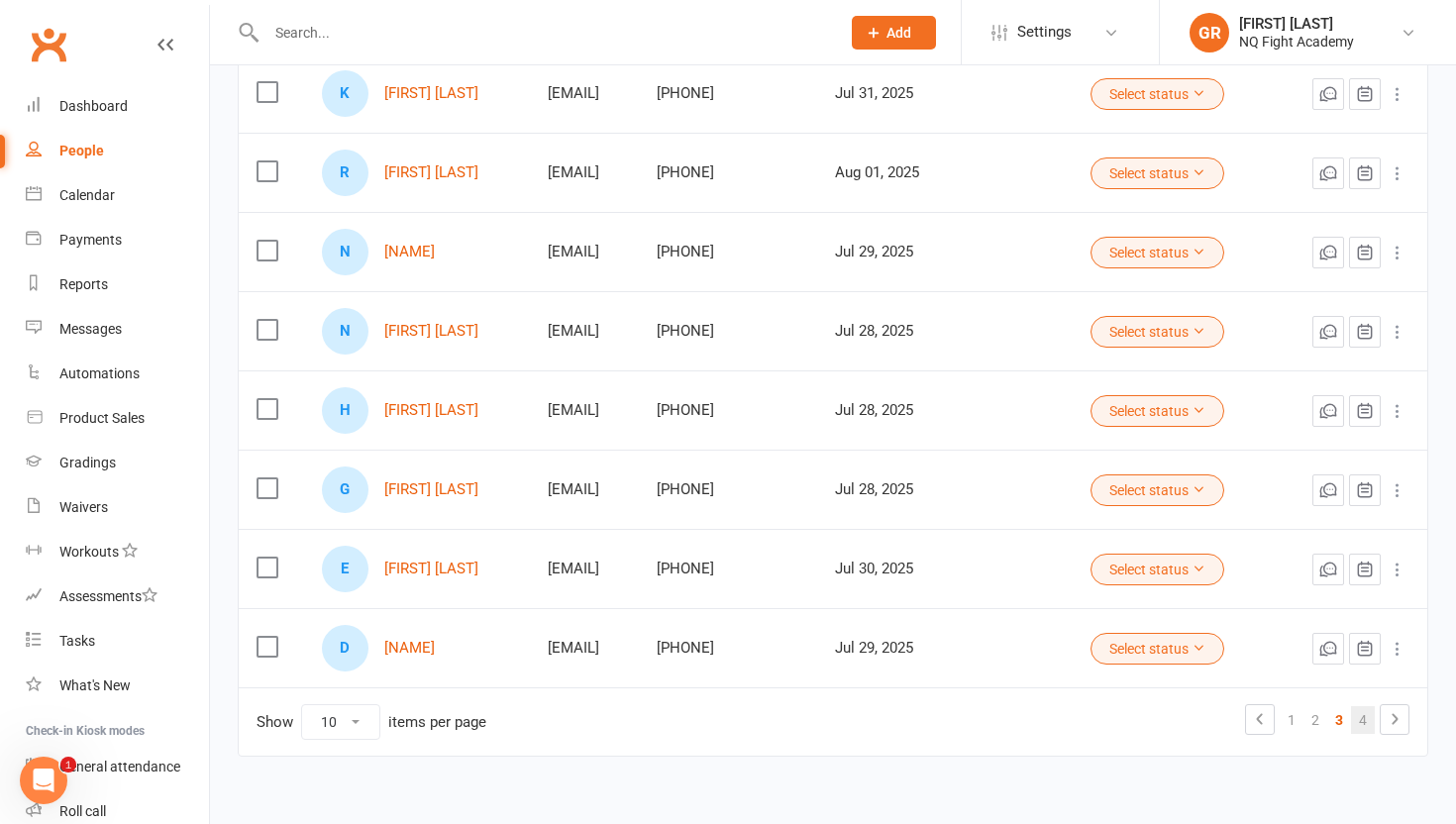 click on "4" at bounding box center [1363, 720] 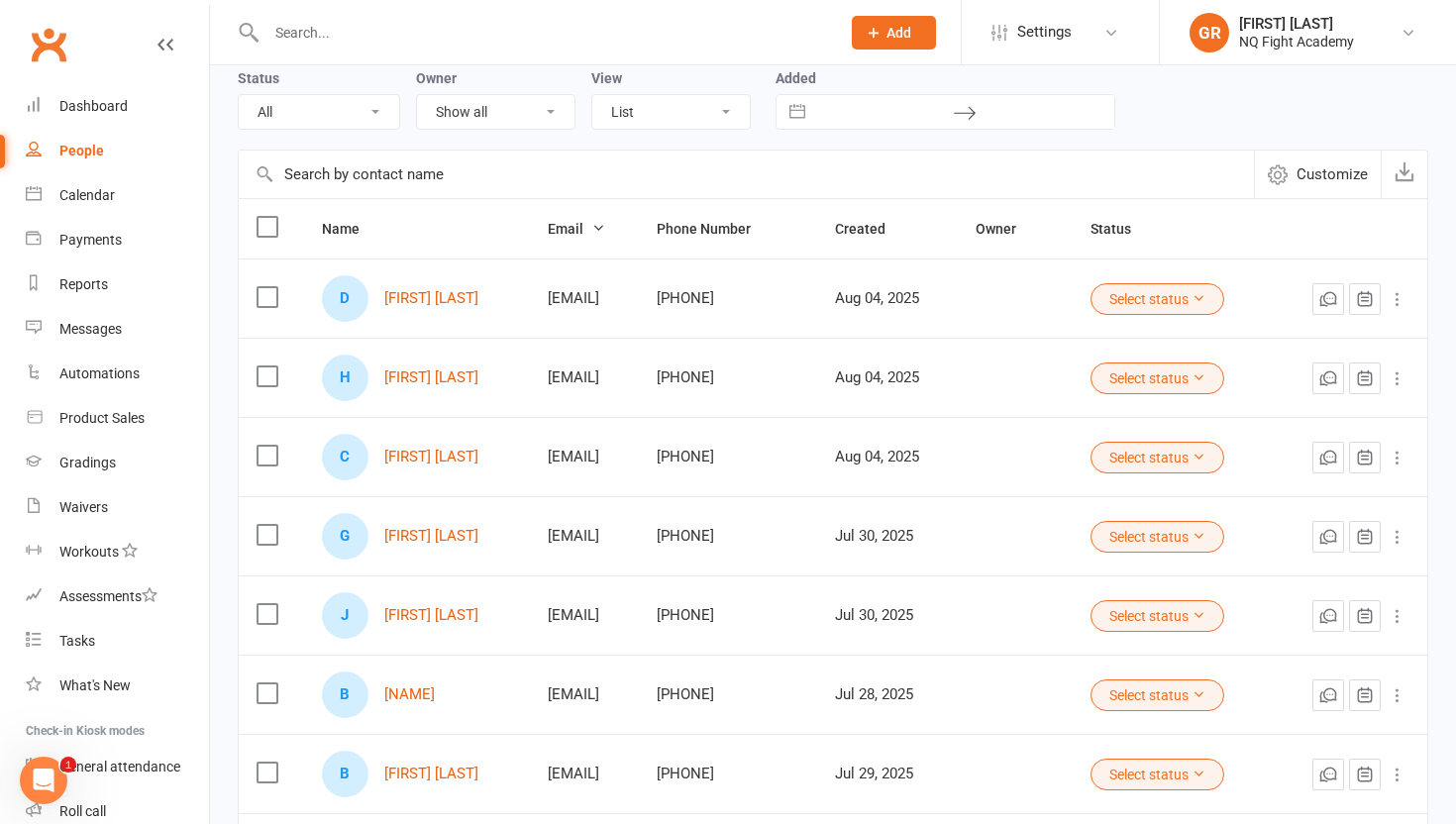 scroll, scrollTop: 0, scrollLeft: 0, axis: both 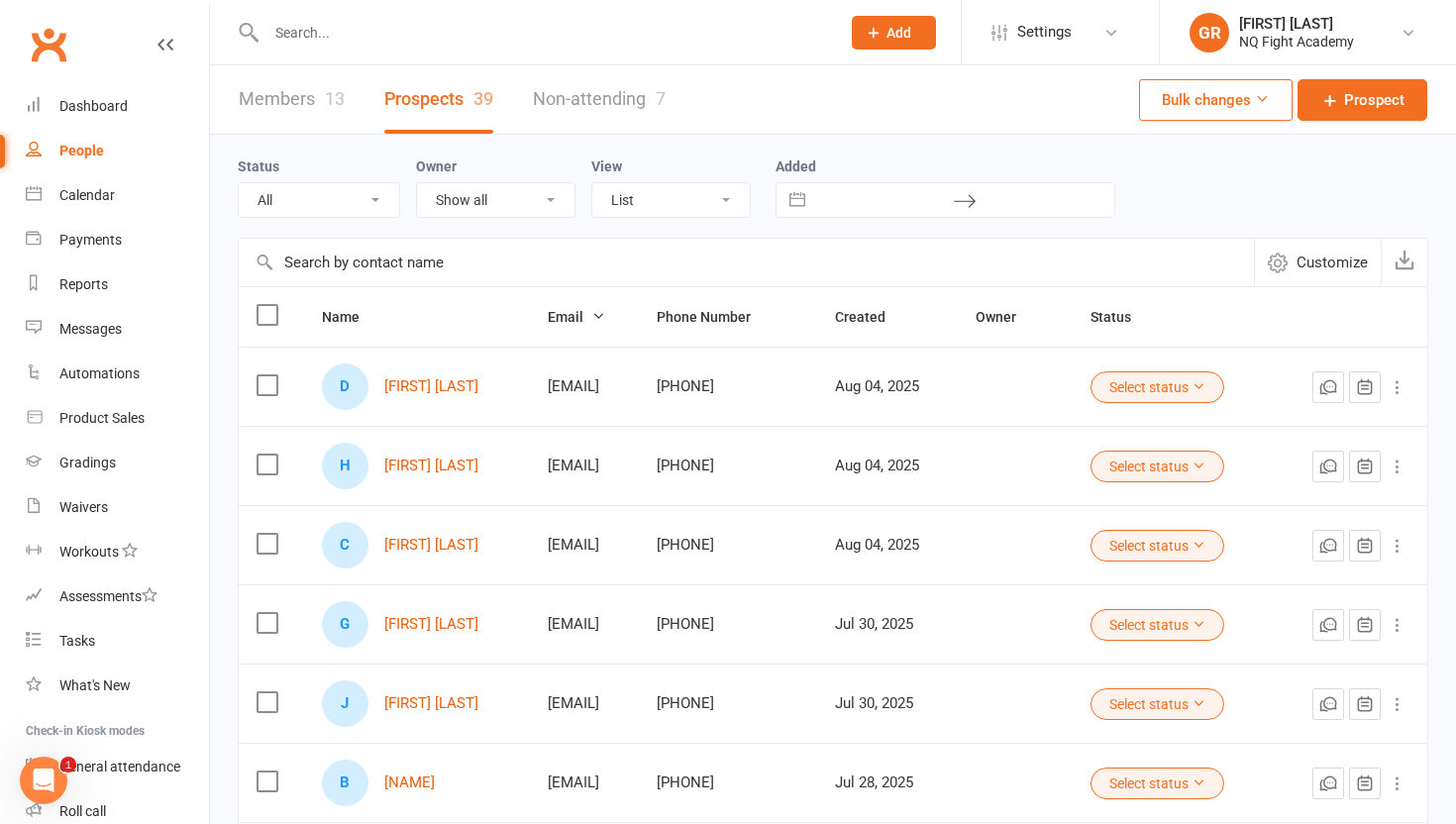 click on "Status All (No status set) (Invalid status) Initial Contact Follow-up Call Follow-up Email Almost Ready Not Ready Not interested Owner Show all Brett Johnston Gus Rees View List Kanban Added Navigate forward to interact with the calendar and select a date. Press the question mark key to get the keyboard shortcuts for changing dates. Navigate backward to interact with the calendar and select a date. Press the question mark key to get the keyboard shortcuts for changing dates." at bounding box center [833, 186] 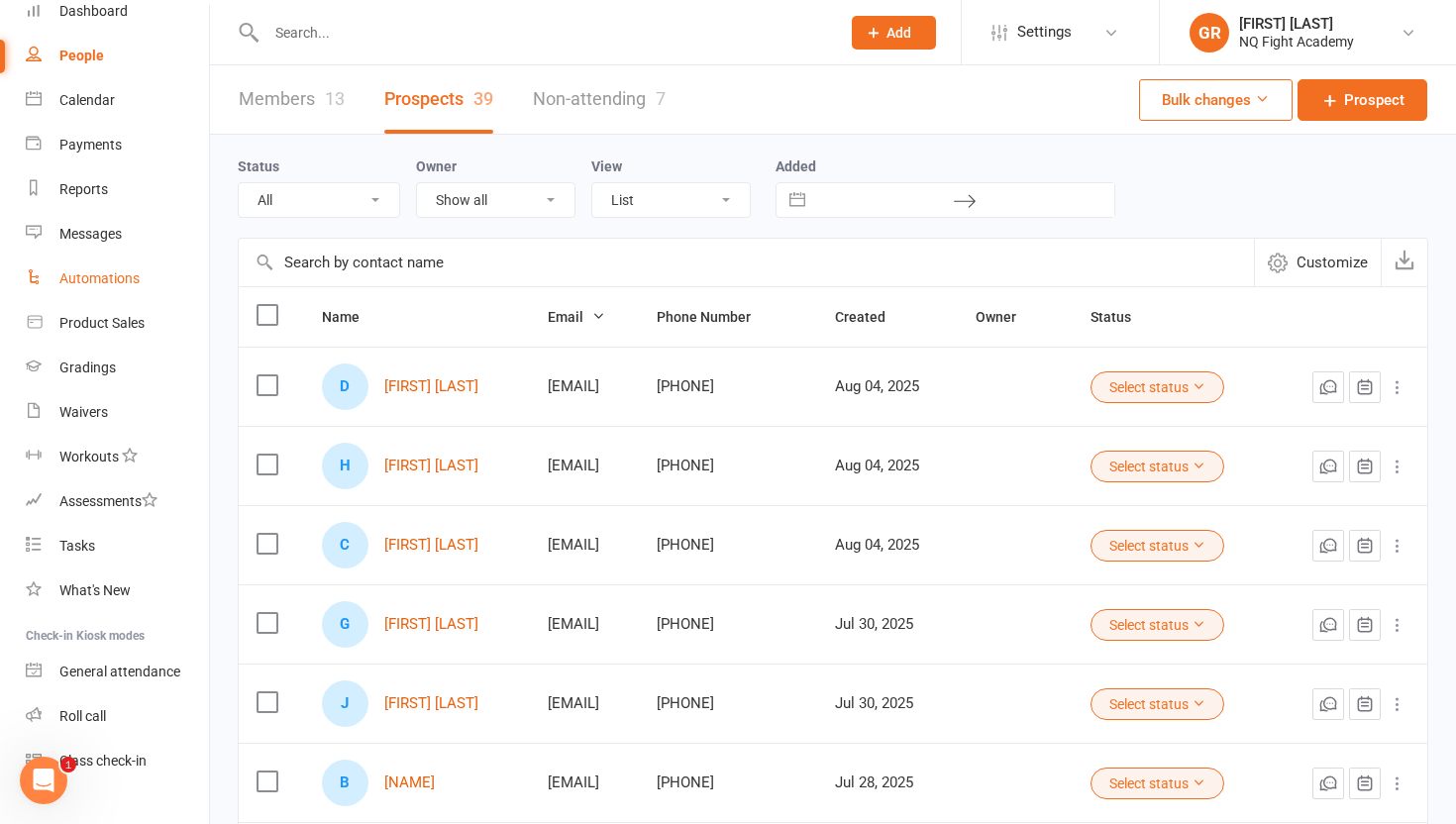 scroll, scrollTop: 129, scrollLeft: 0, axis: vertical 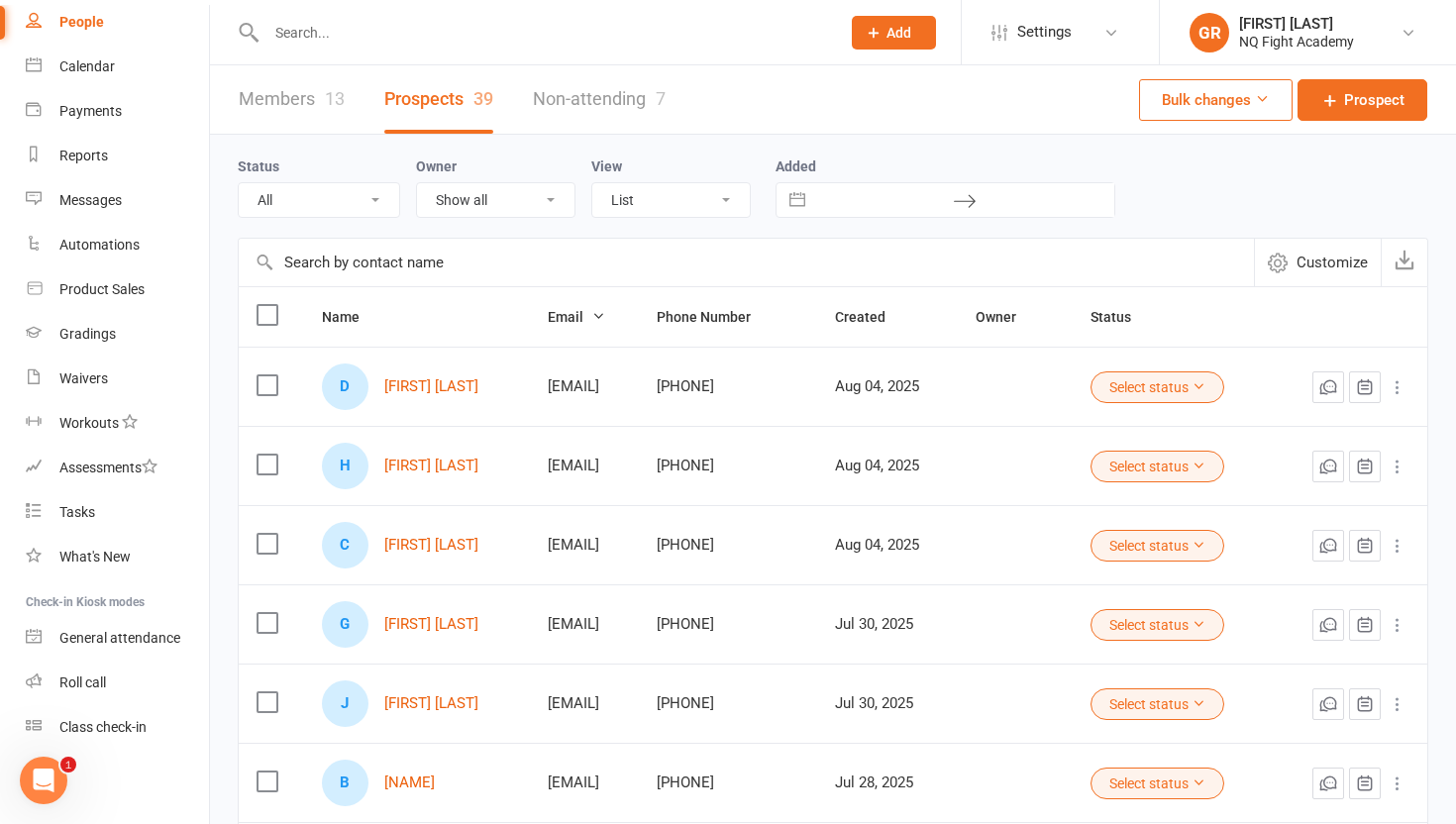 click on "Members 13" at bounding box center [291, 99] 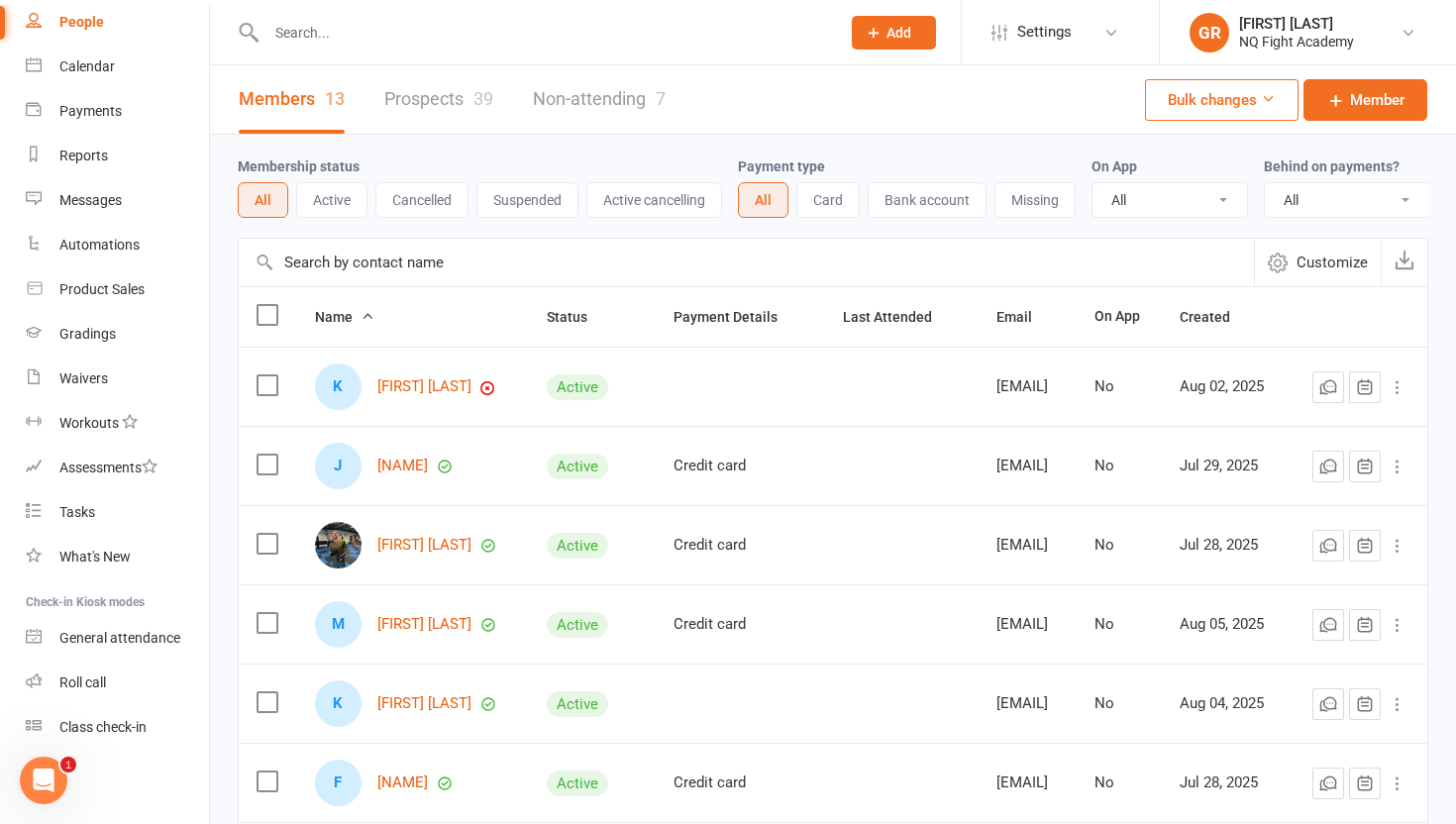 click at bounding box center (543, 33) 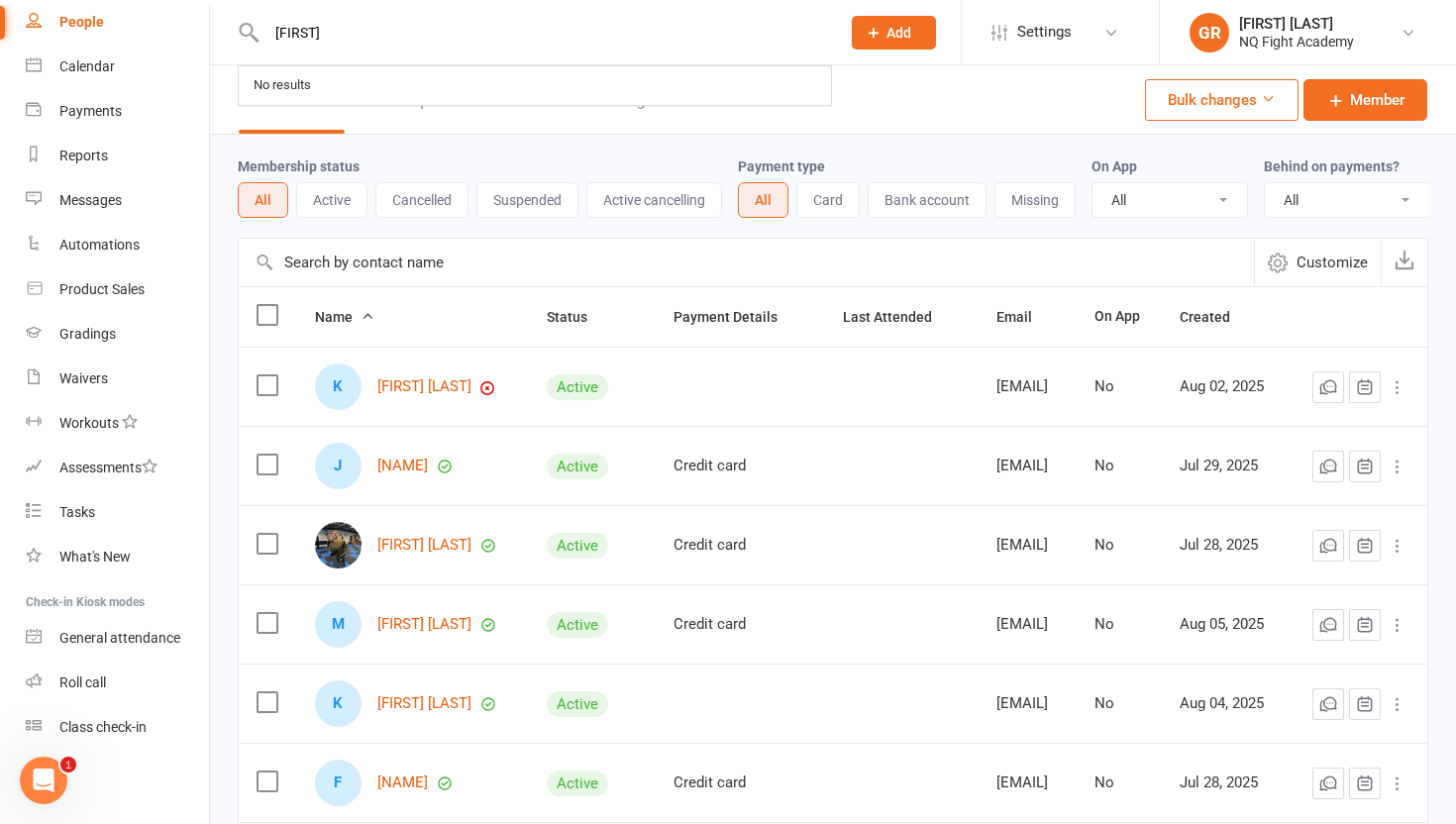 type on "[FIRST]" 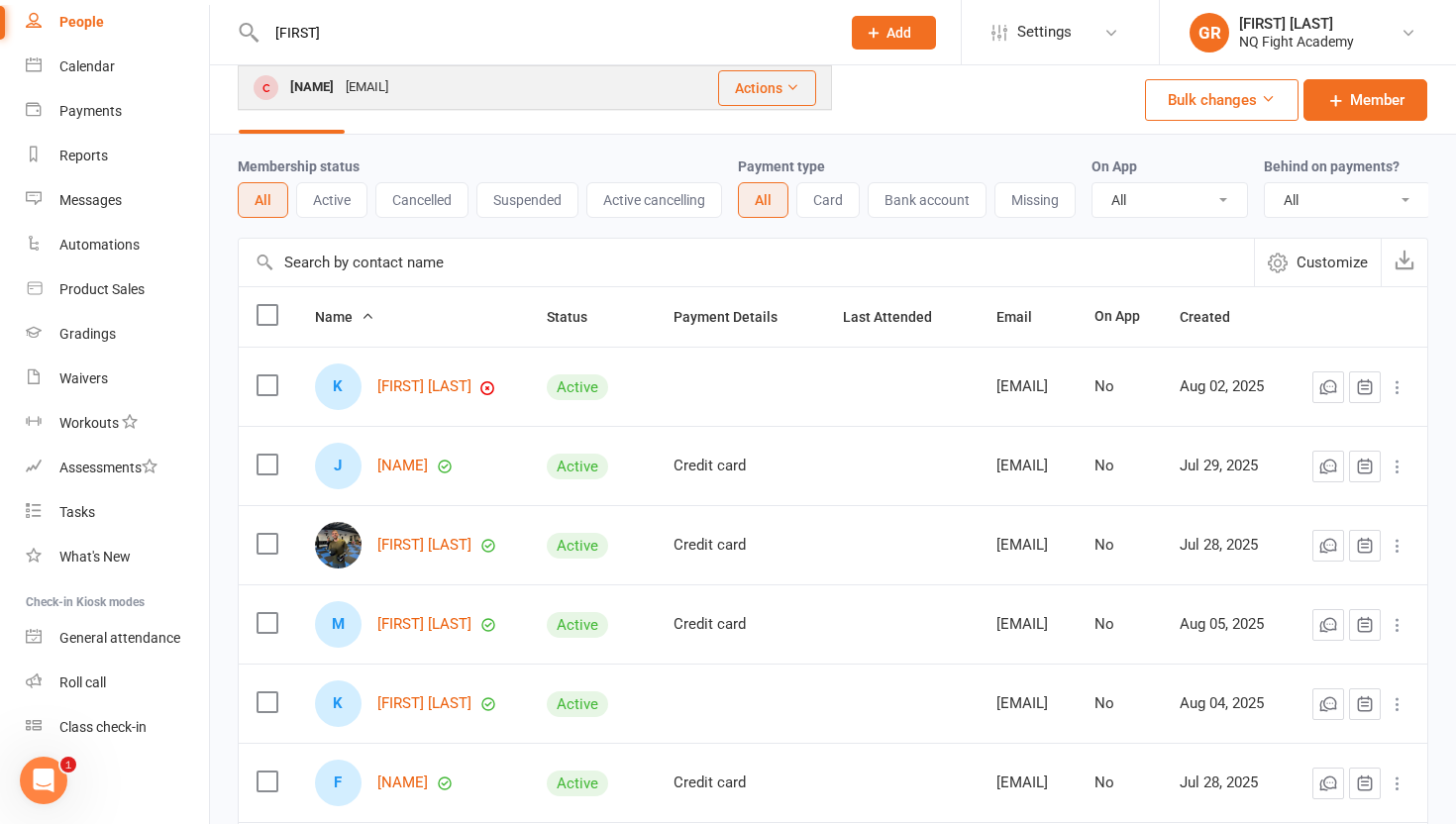 click on "[NAME]" at bounding box center (312, 87) 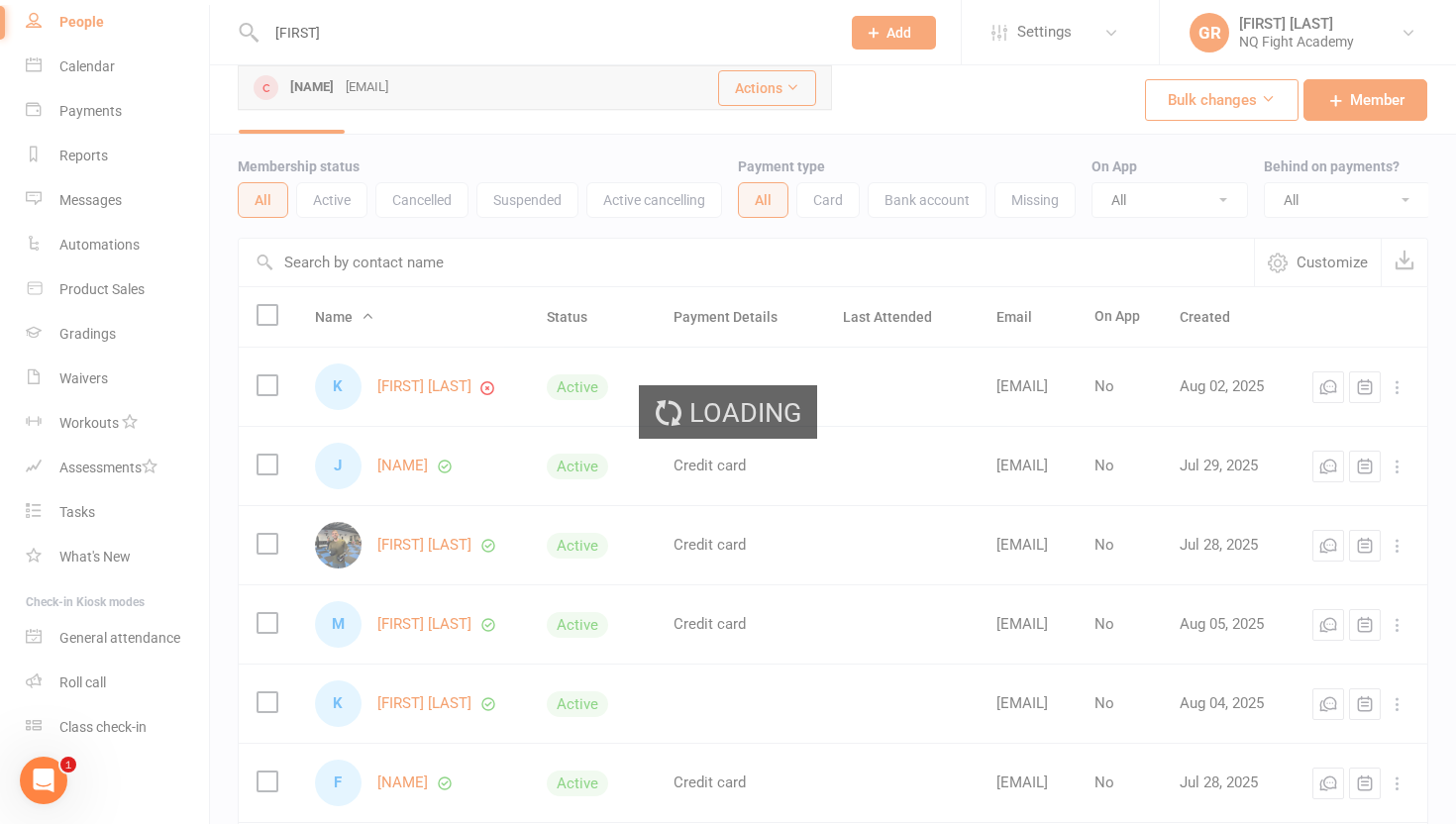 type 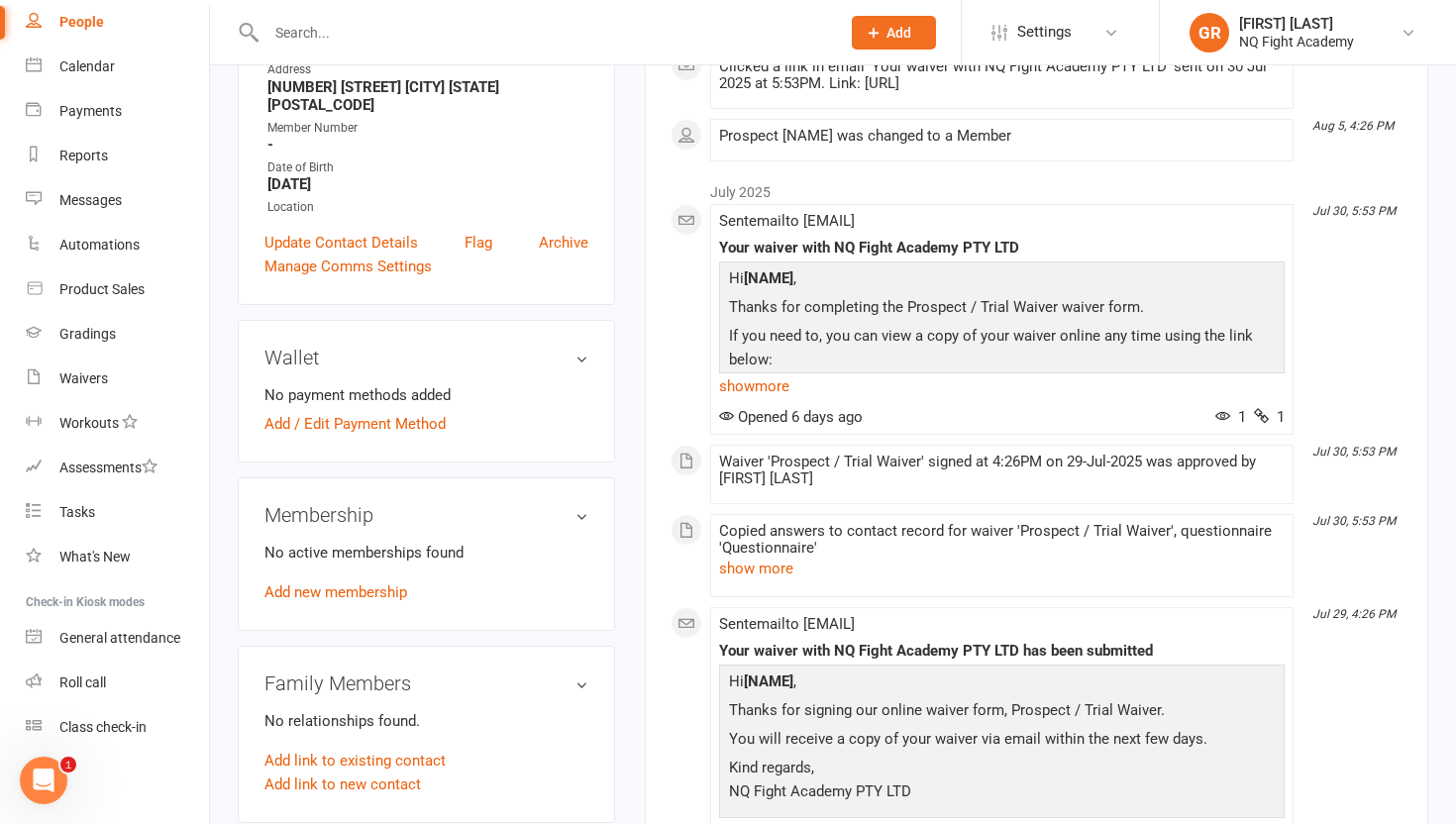scroll, scrollTop: 367, scrollLeft: 0, axis: vertical 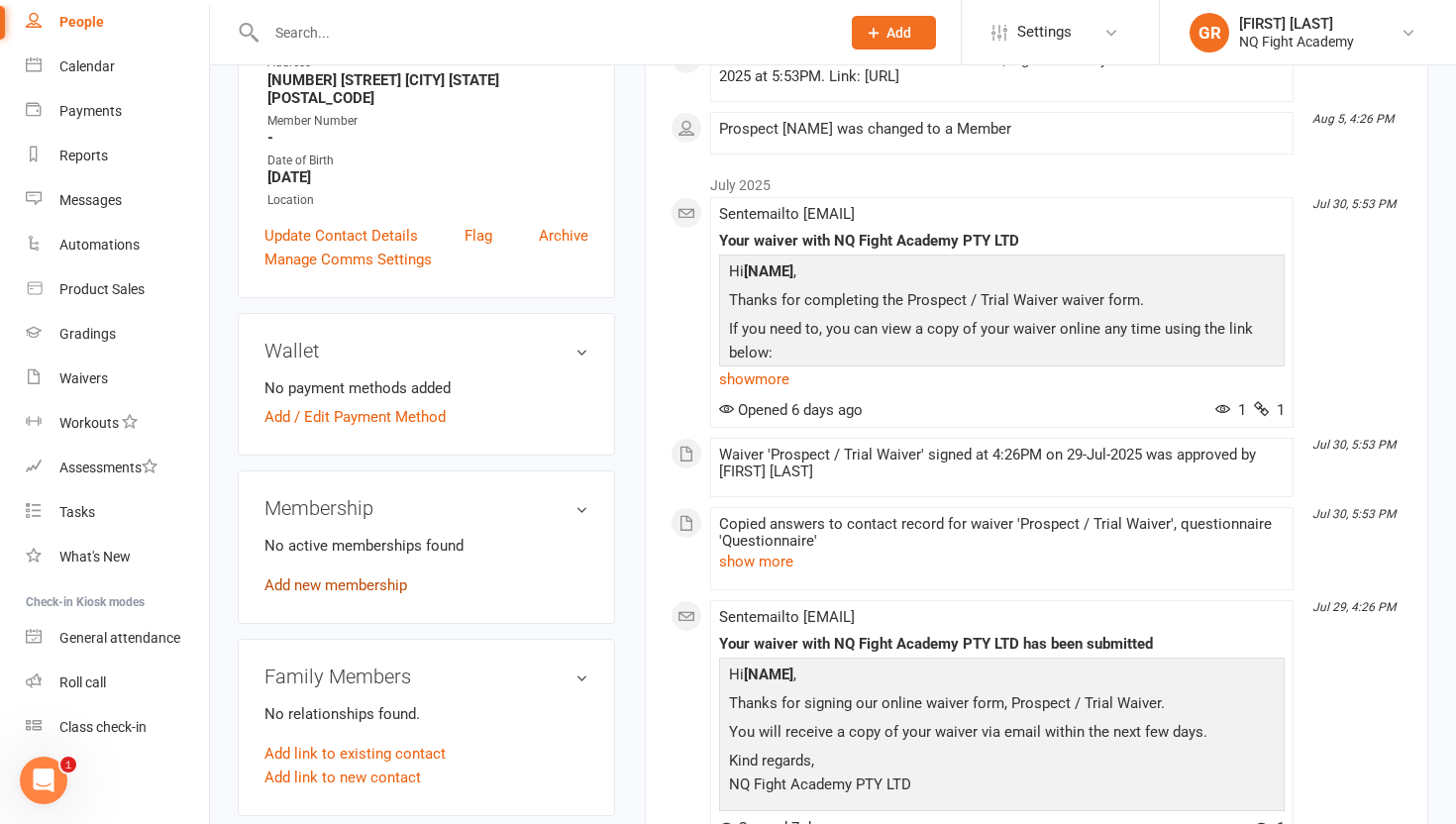 click on "Add new membership" at bounding box center (336, 585) 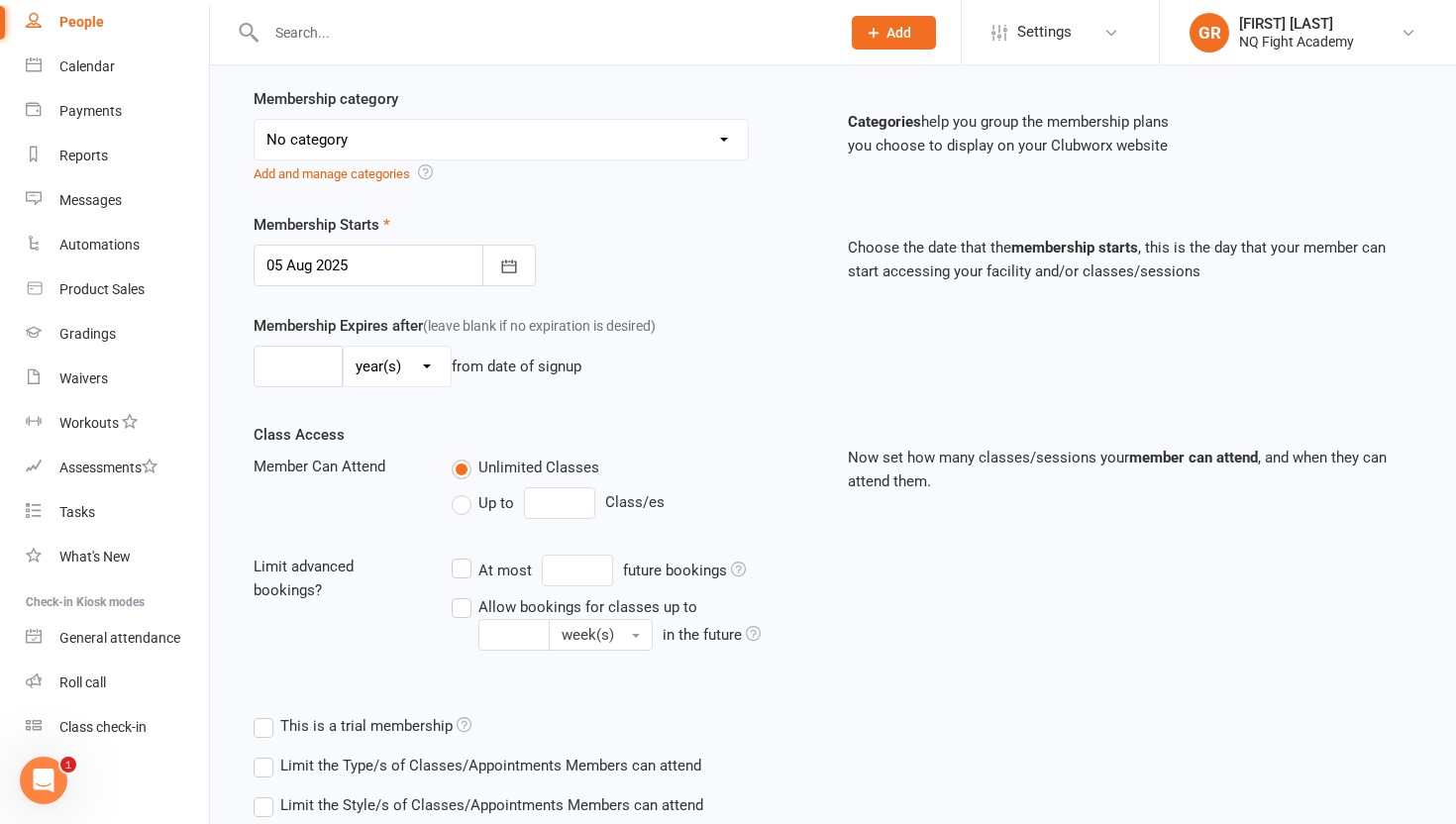 scroll, scrollTop: 0, scrollLeft: 0, axis: both 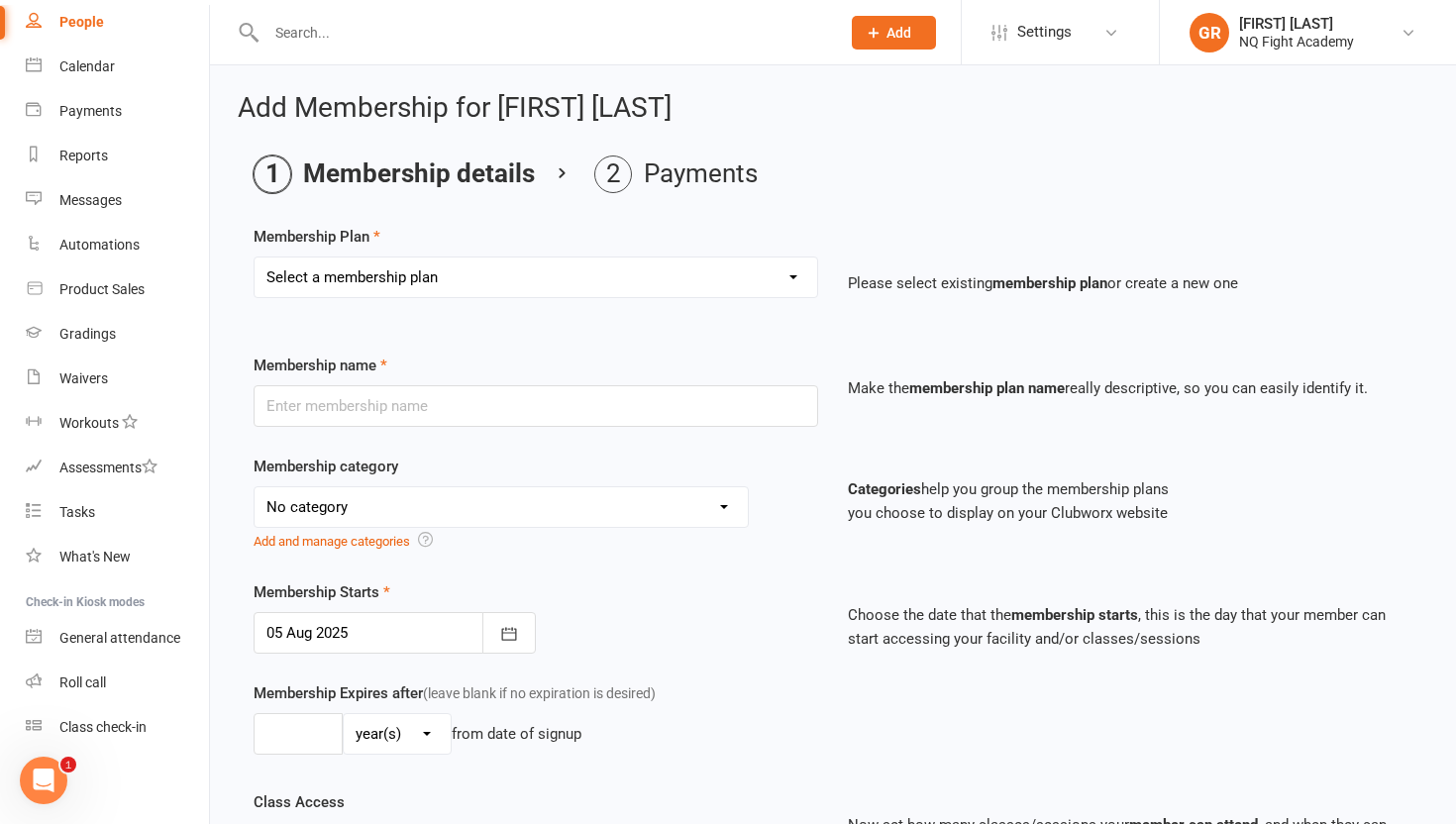 click on "Select a membership plan Create new Membership Plan Casual $25 Tap or Cash 2 Classes $35 per Week Direct Debit 3 Classes $49 per Week Direct Debit Unlimited $59 per Week Direct Debit 1 Discipline Unlimited $69 per Week Direct Debit 2 Disciplines 1 * 30 min Personal Training Session - $66 per Session 2 * 30 min Personal Training Sessions - $132 for 2 Sessions FIFO Membership $34.50 per Week Unlimited 12 Weeks - 2 Classes per Week - Up-front $399 12 Weeks - 3 Classes per Week - Up-front $549 12 Weeks - Unlimited - 1 Discipline Up-front $649 12 Weeks - Unlimited - 2 Disciplines Up-front $749 2-Week Trial $49.00 (with Gloves) 2-Week Trial (without Gloves)" at bounding box center (536, 277) 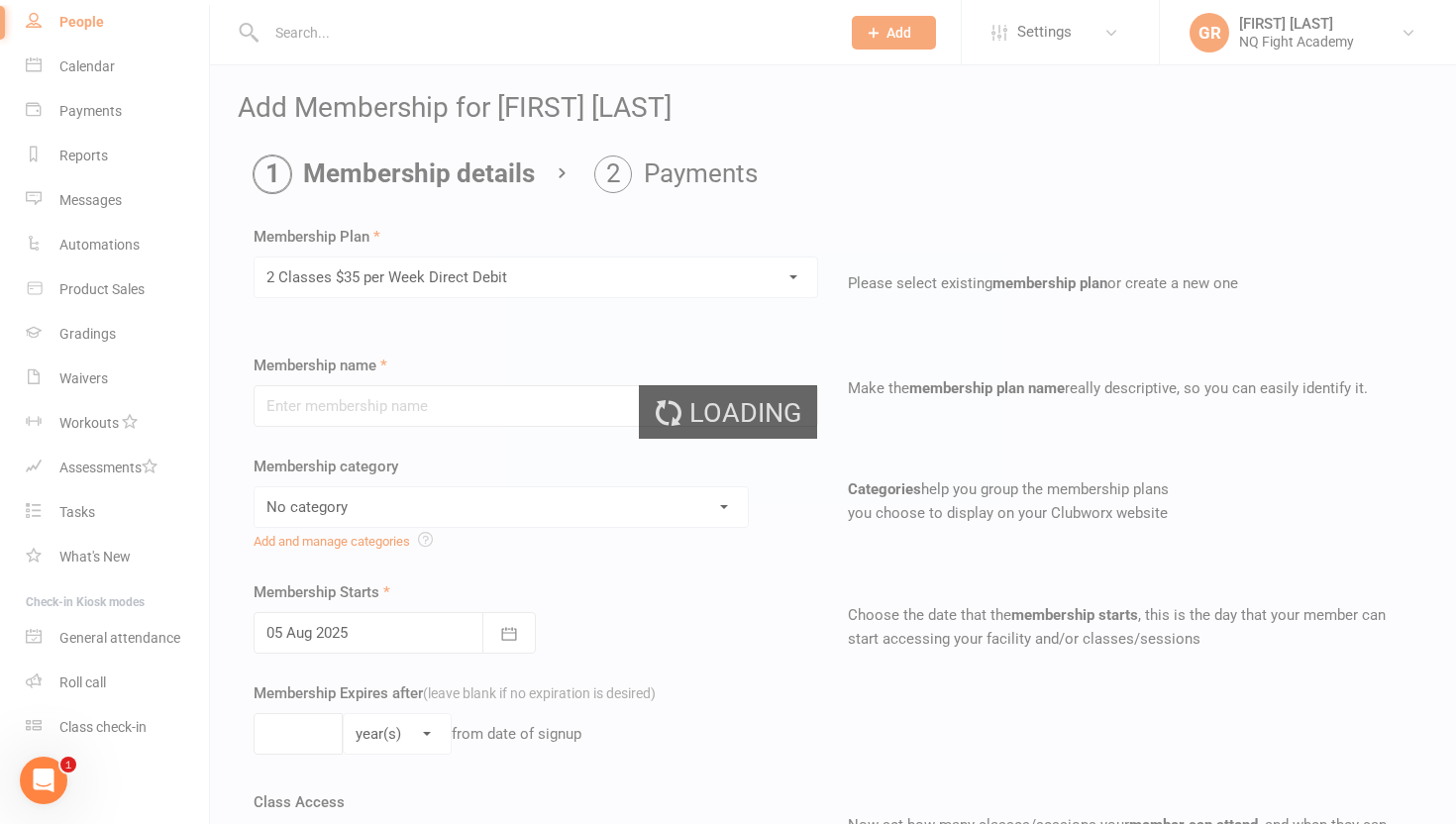 type on "2 Classes $35 per Week Direct Debit" 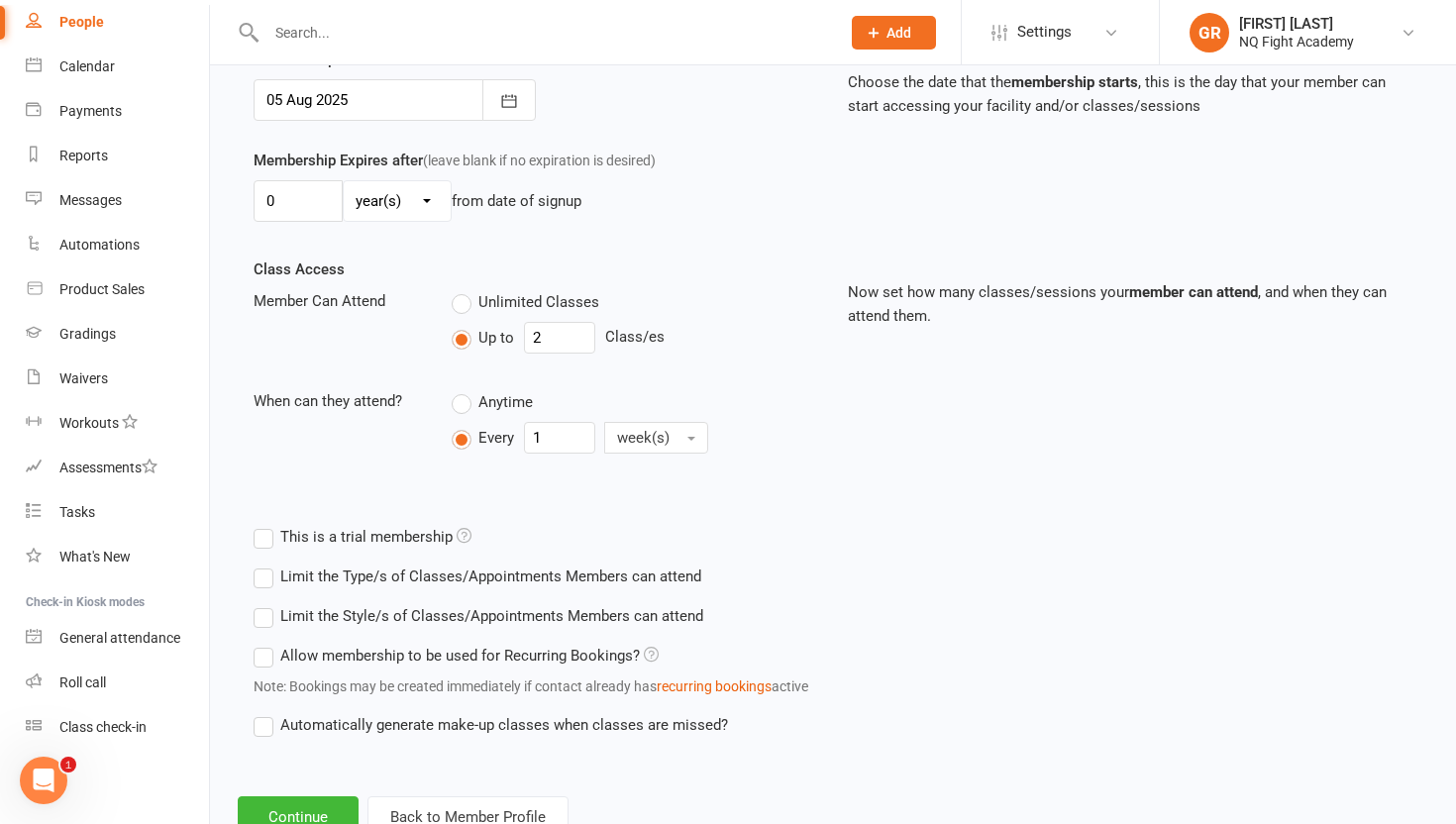 scroll, scrollTop: 603, scrollLeft: 0, axis: vertical 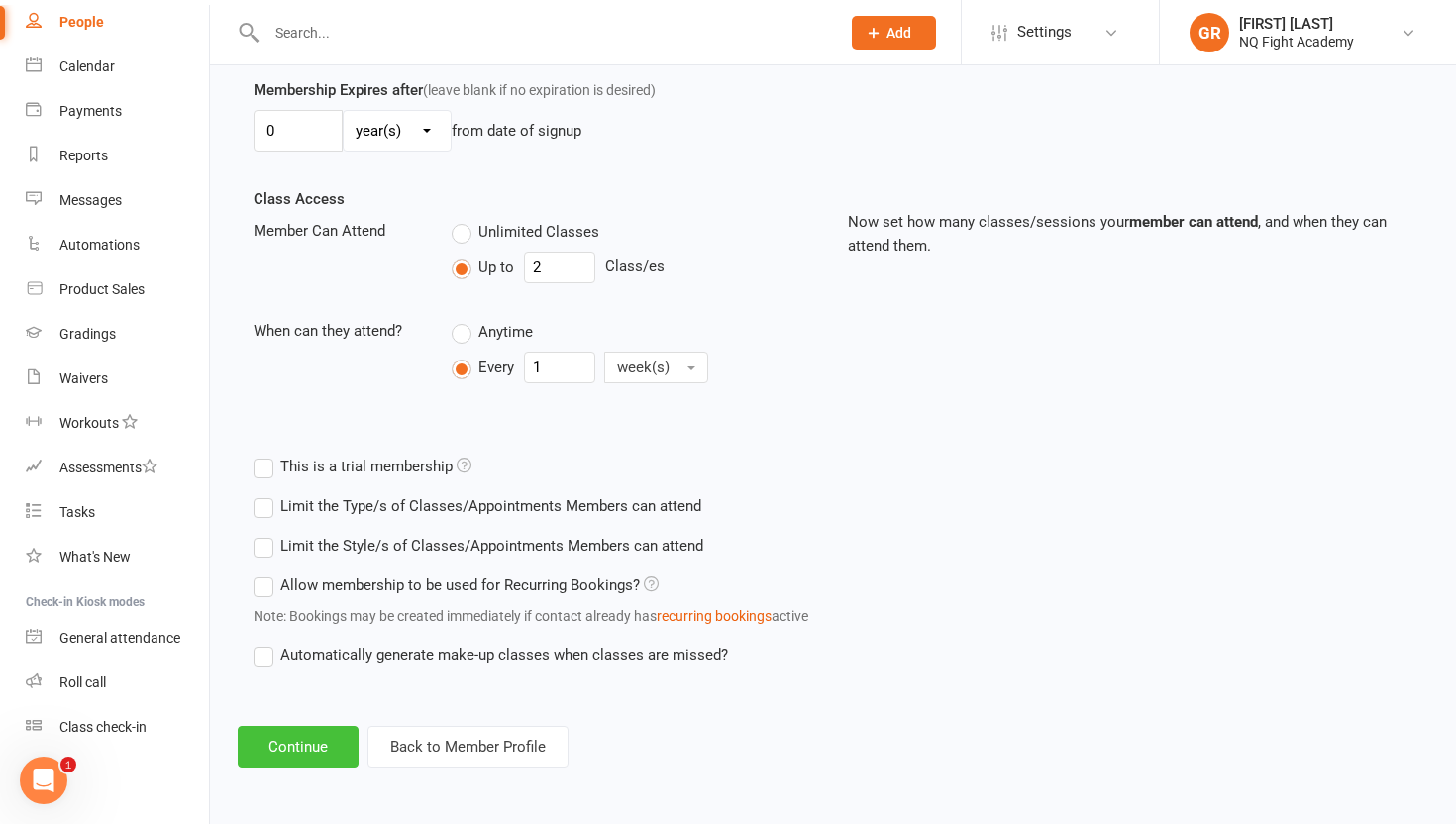 click on "Continue" at bounding box center [298, 747] 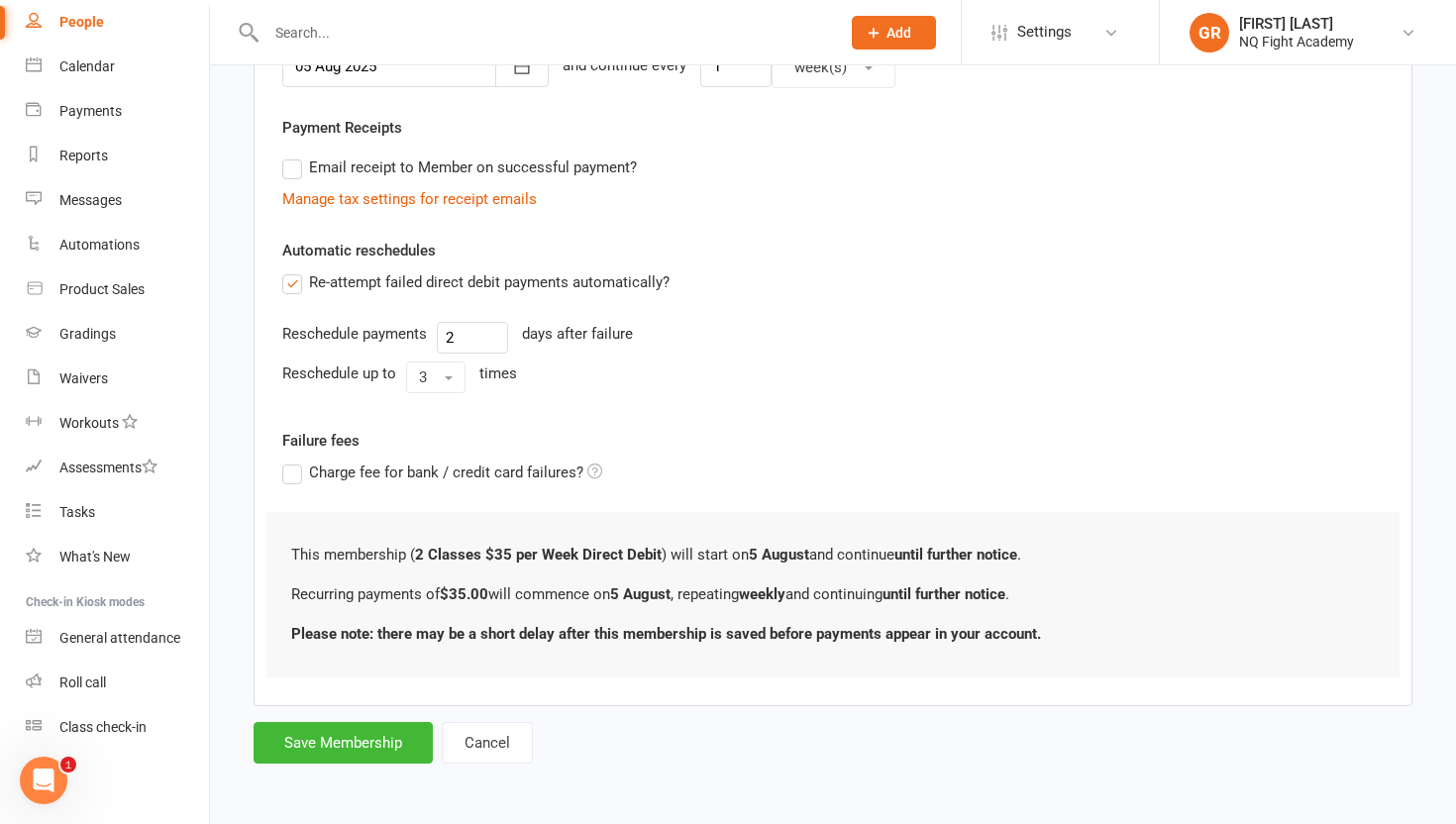 scroll, scrollTop: 0, scrollLeft: 0, axis: both 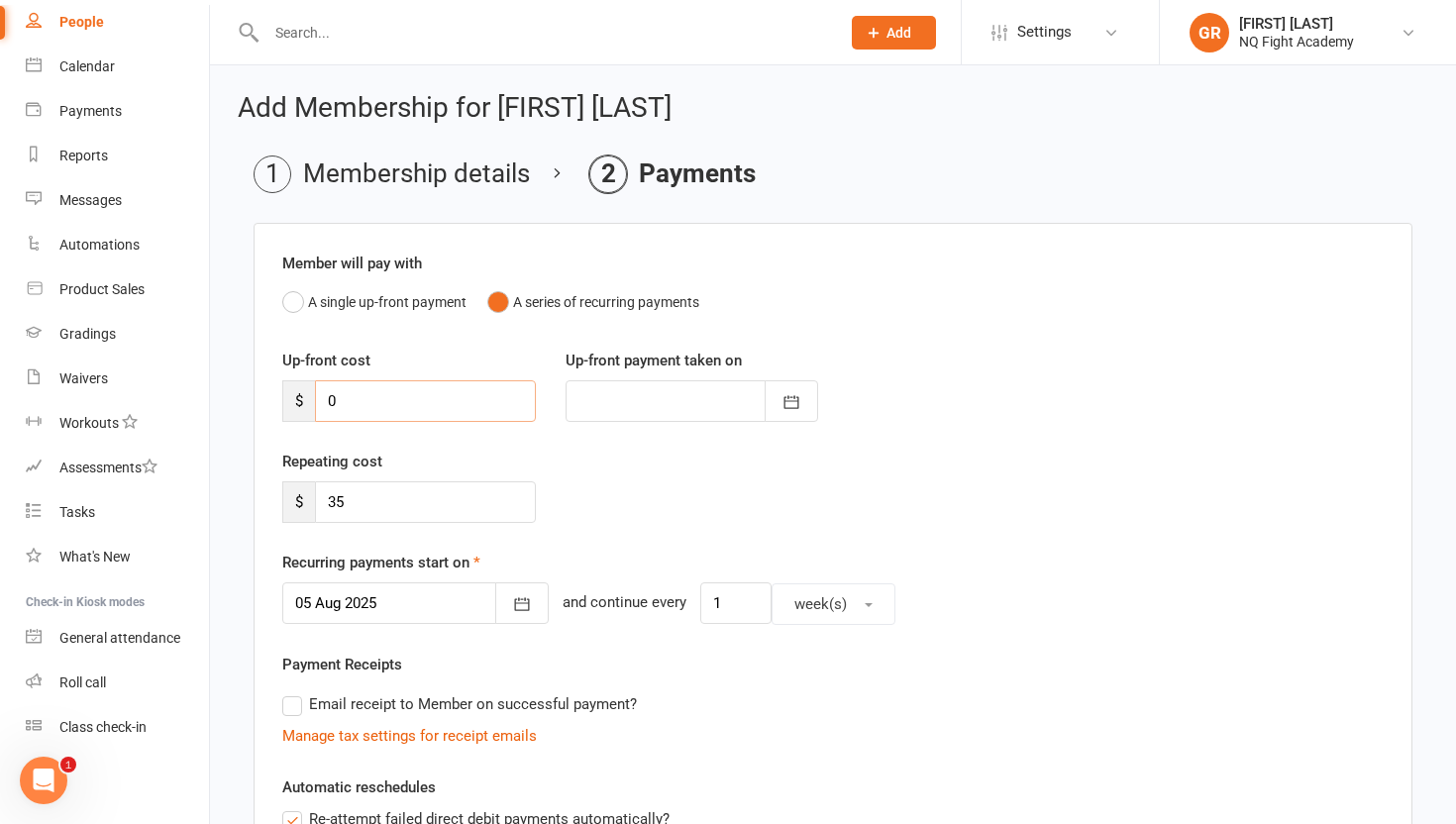 click on "0" at bounding box center (425, 401) 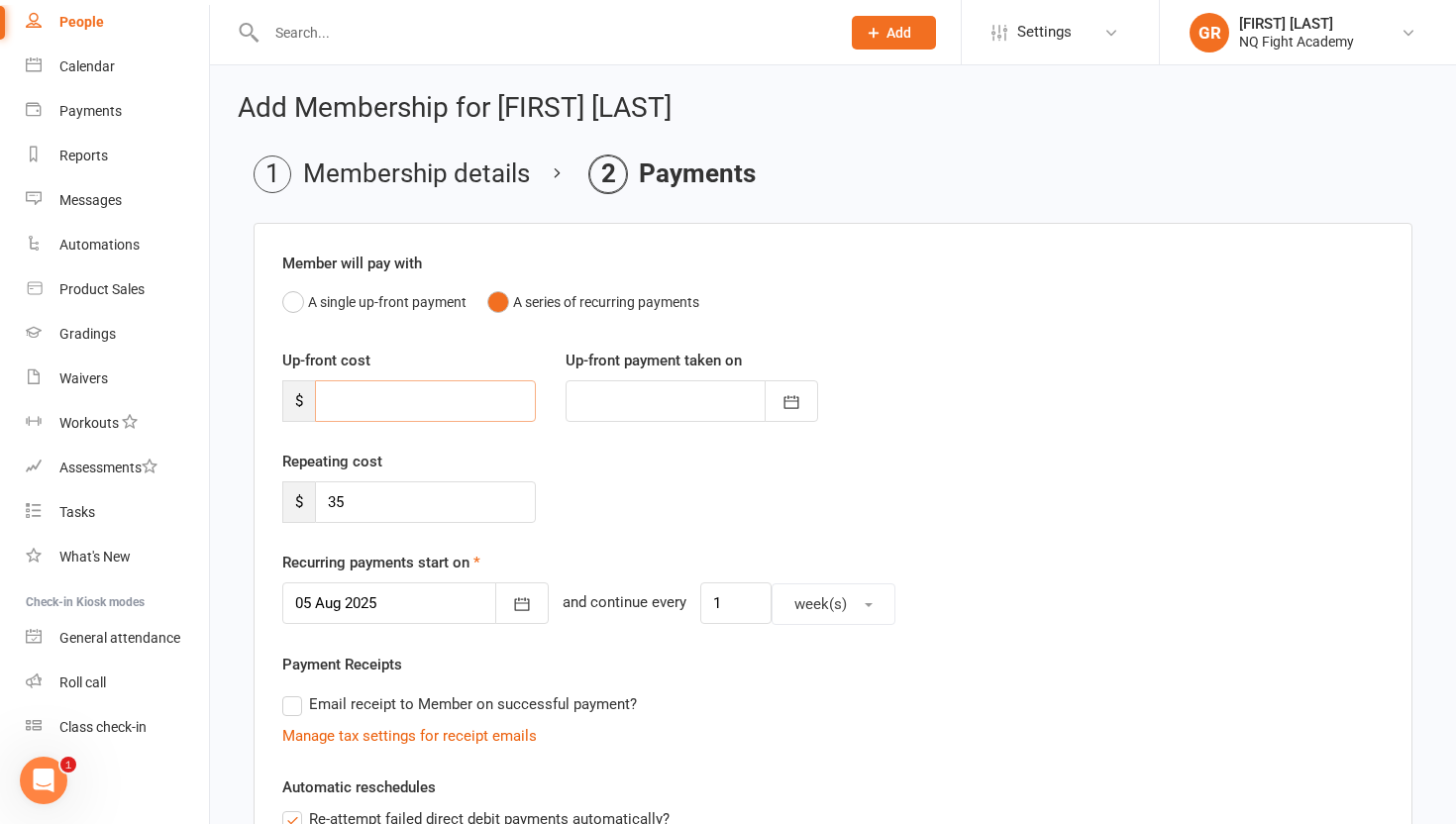 type on "2" 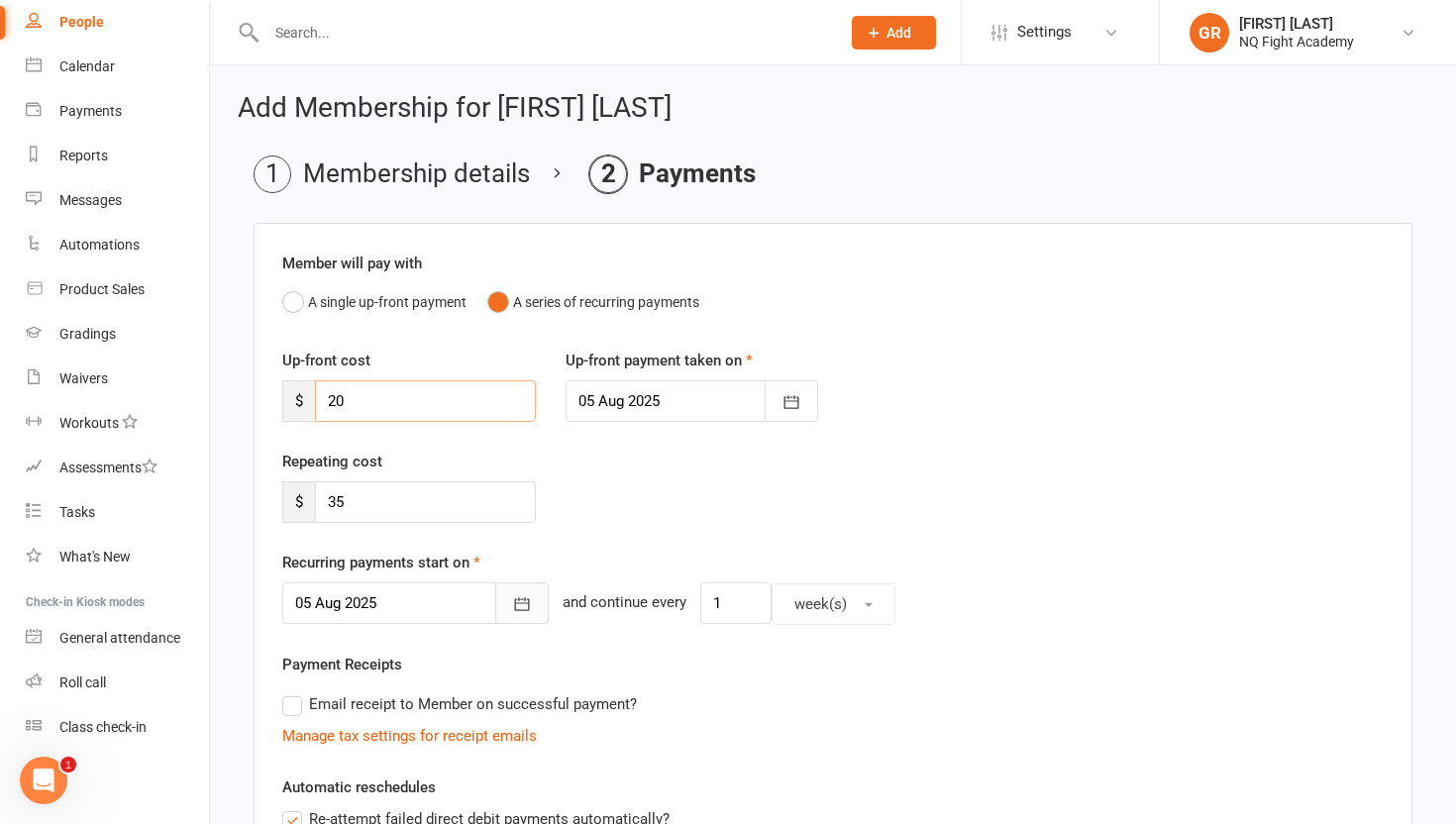 type on "20" 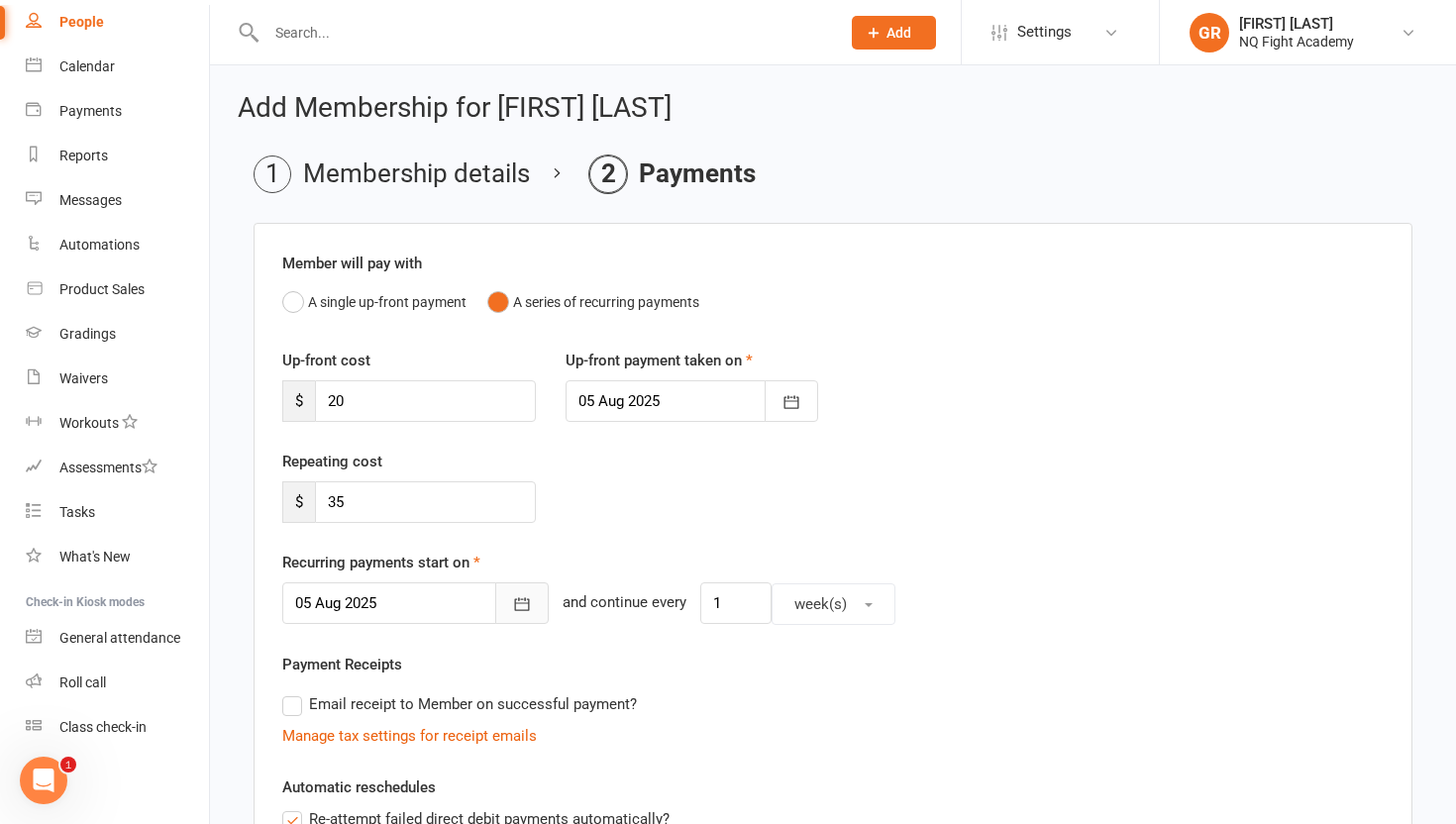click 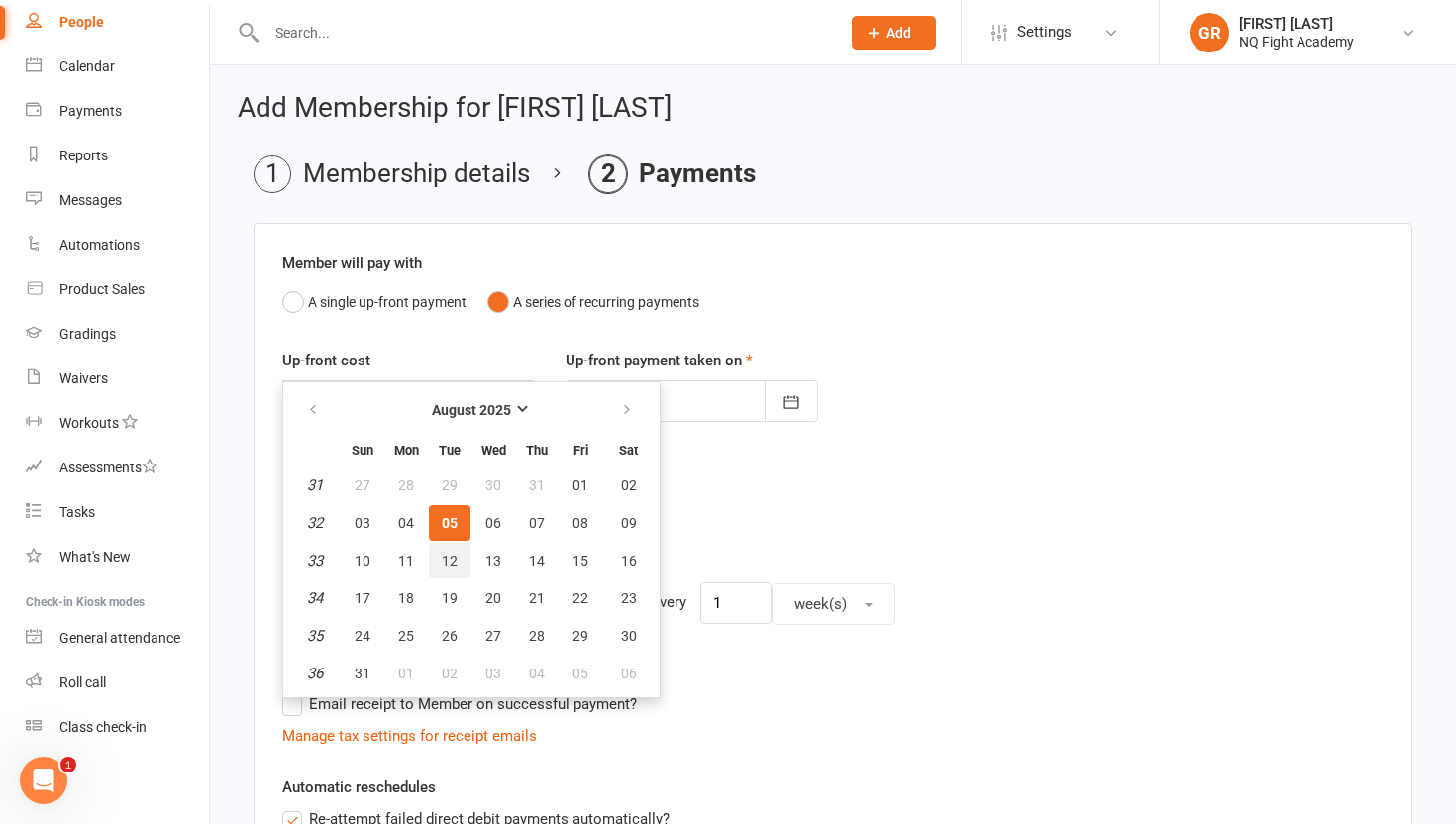 click on "12" at bounding box center [450, 561] 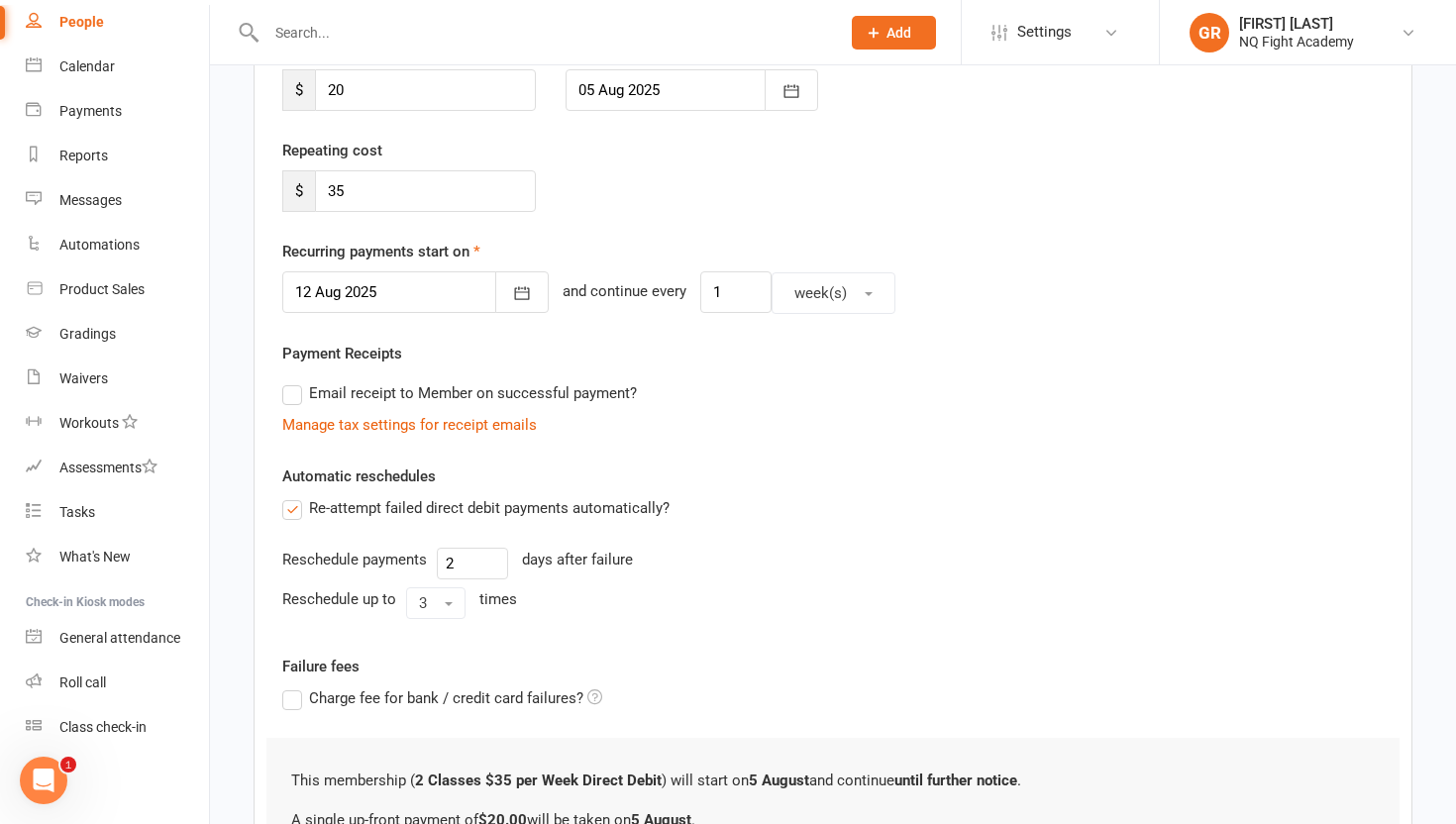 scroll, scrollTop: 321, scrollLeft: 0, axis: vertical 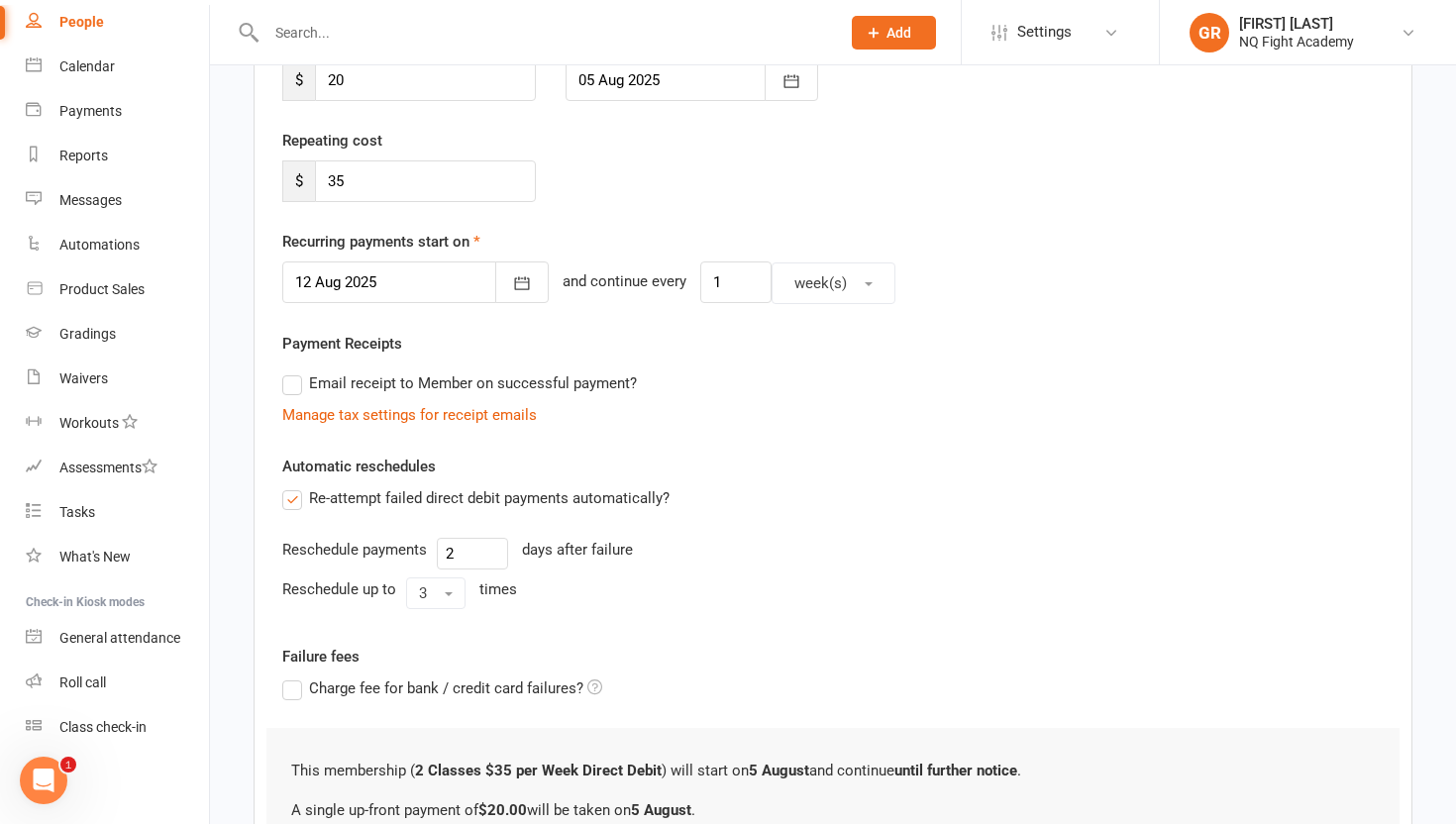 click on "Email receipt to Member on successful payment?" at bounding box center (460, 383) 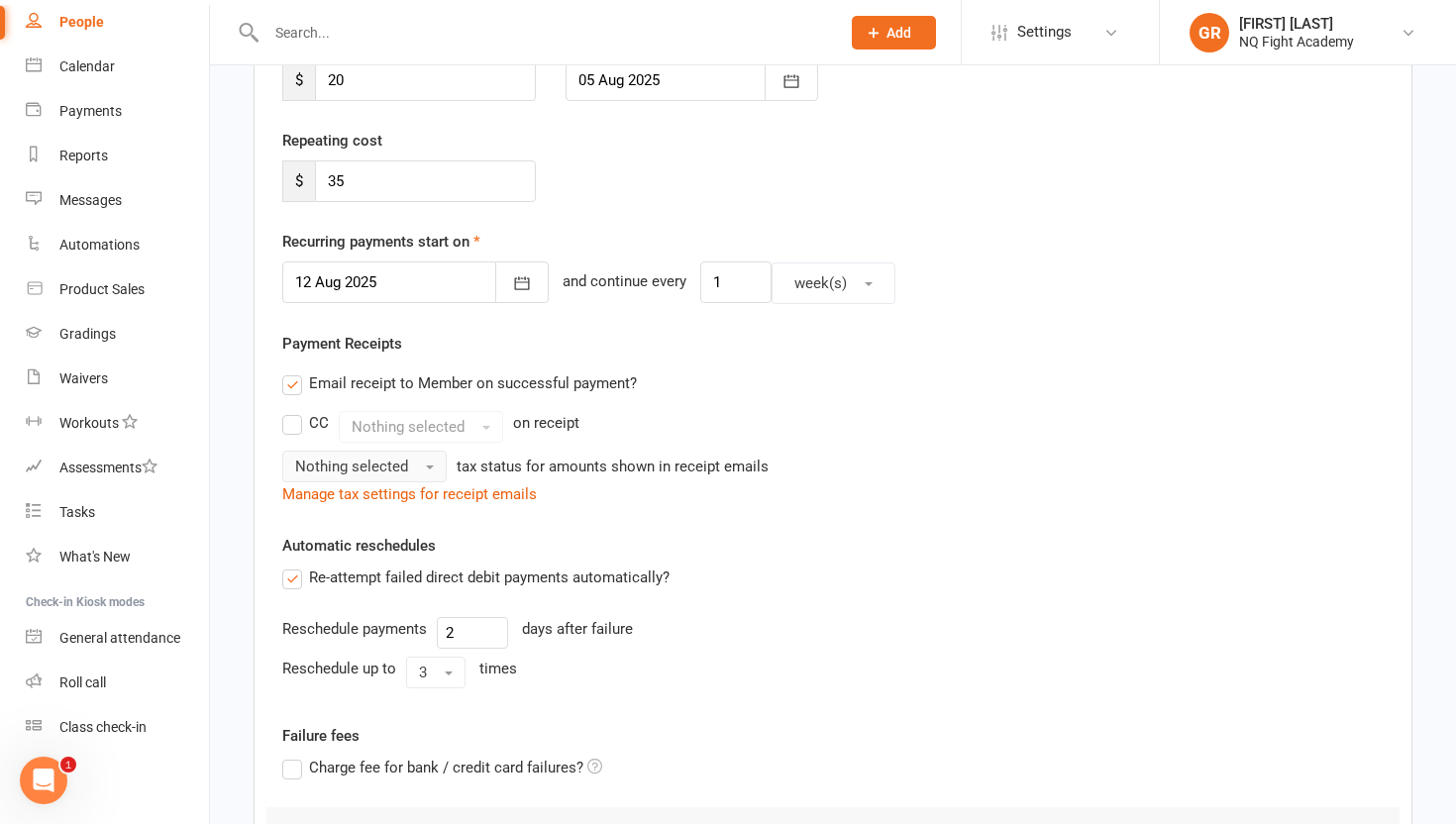 click on "Nothing selected" at bounding box center (352, 466) 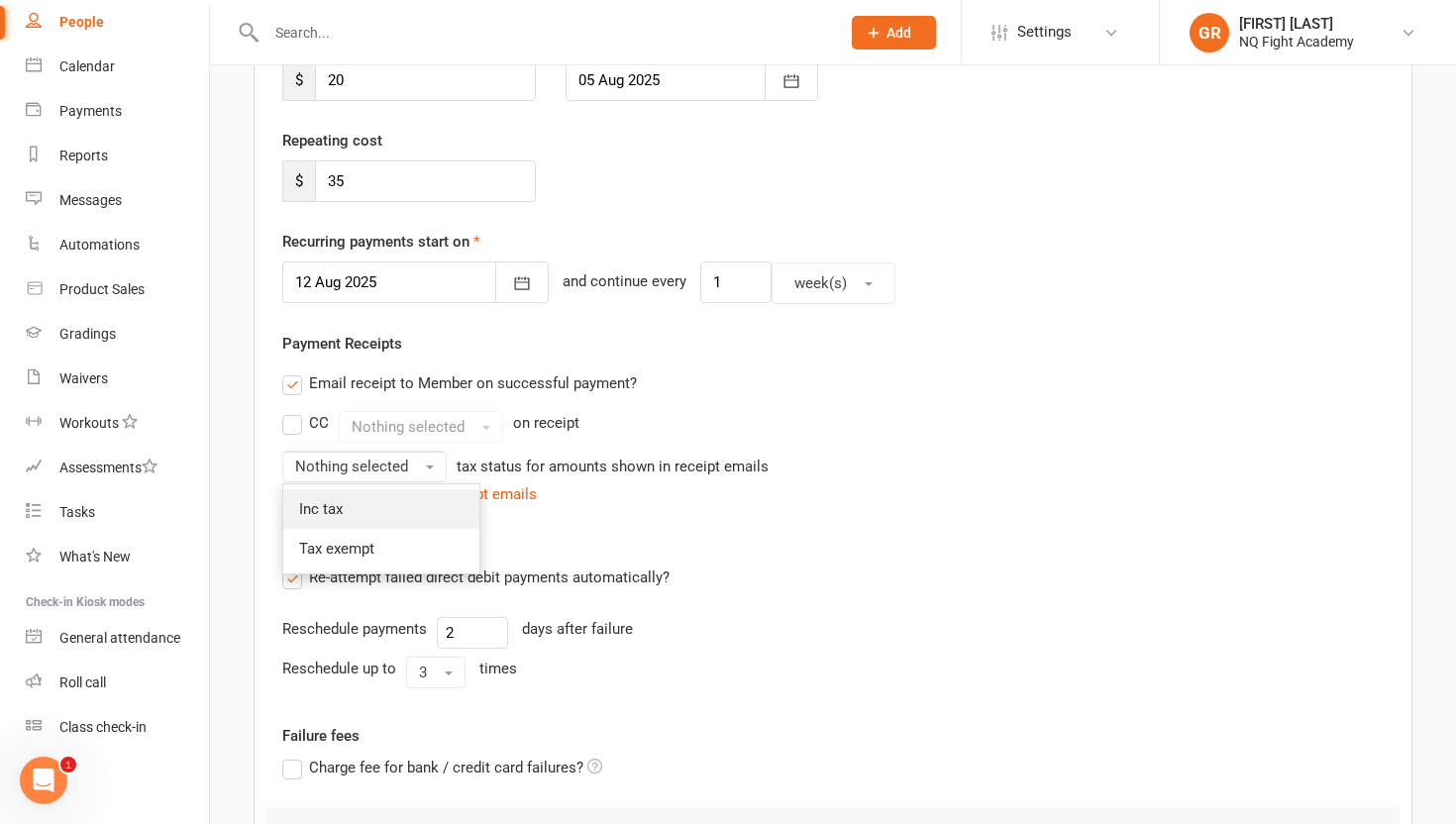 click on "Inc tax" at bounding box center (381, 509) 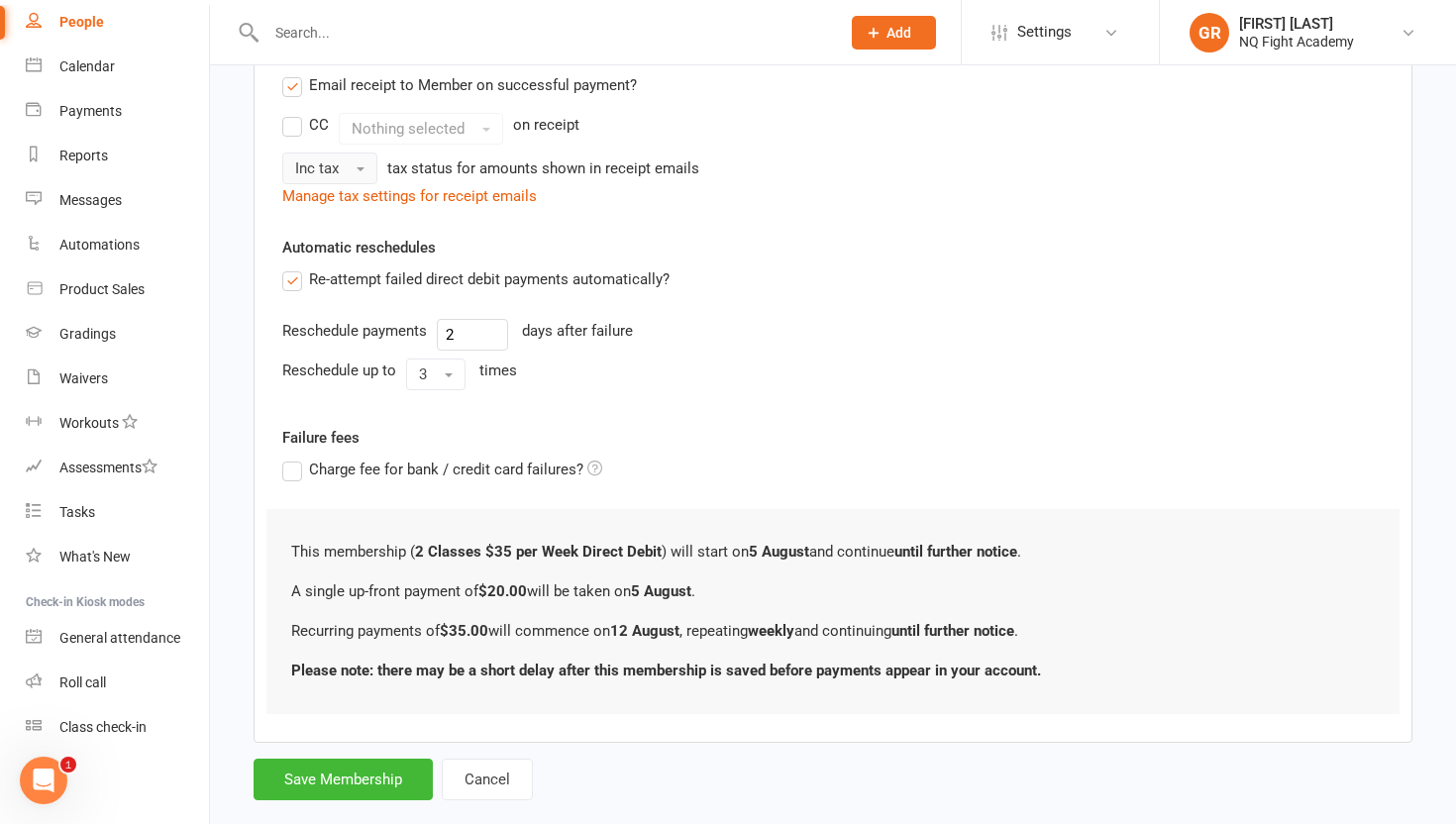 scroll, scrollTop: 656, scrollLeft: 0, axis: vertical 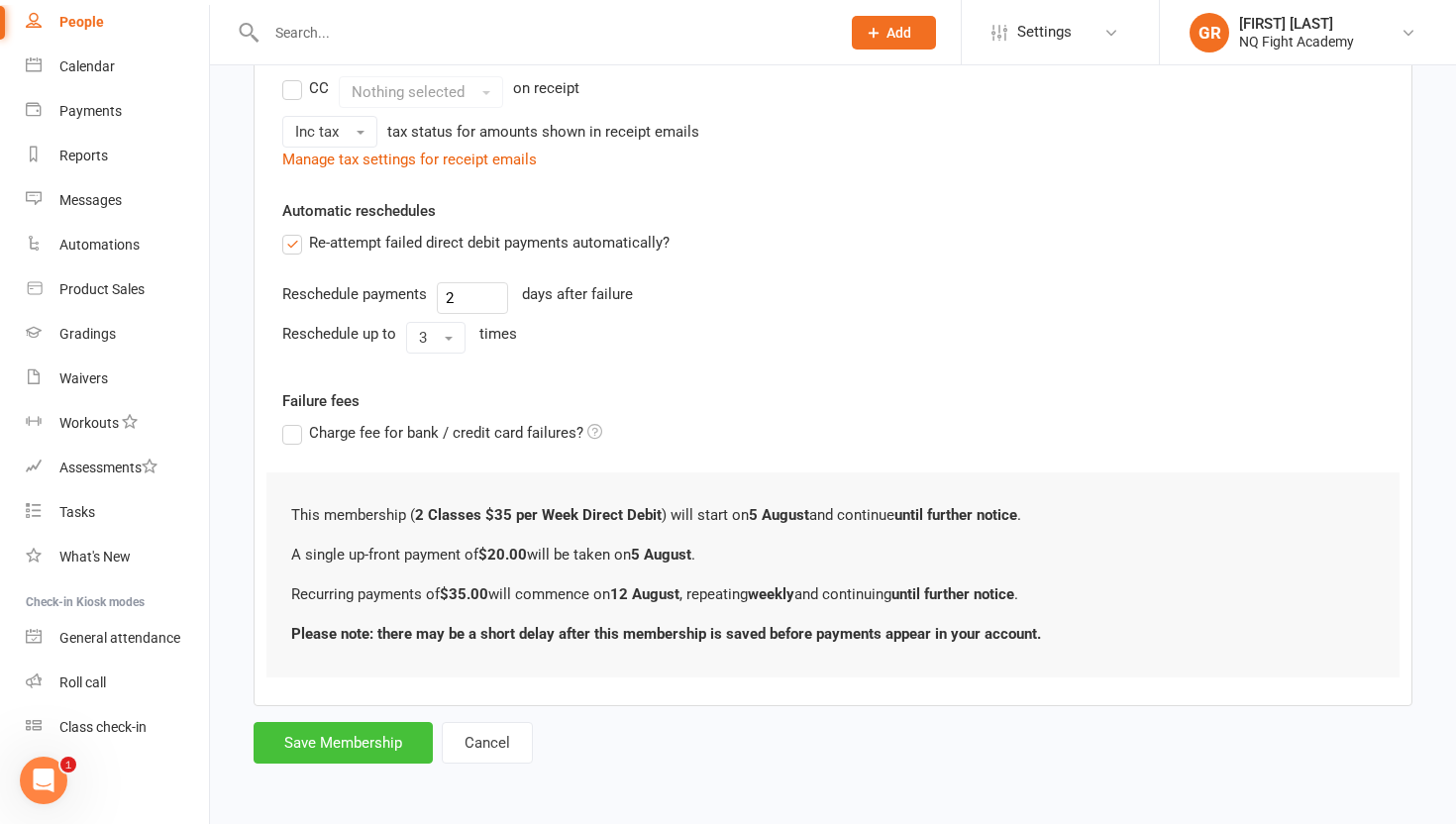 click on "Save Membership" at bounding box center (343, 743) 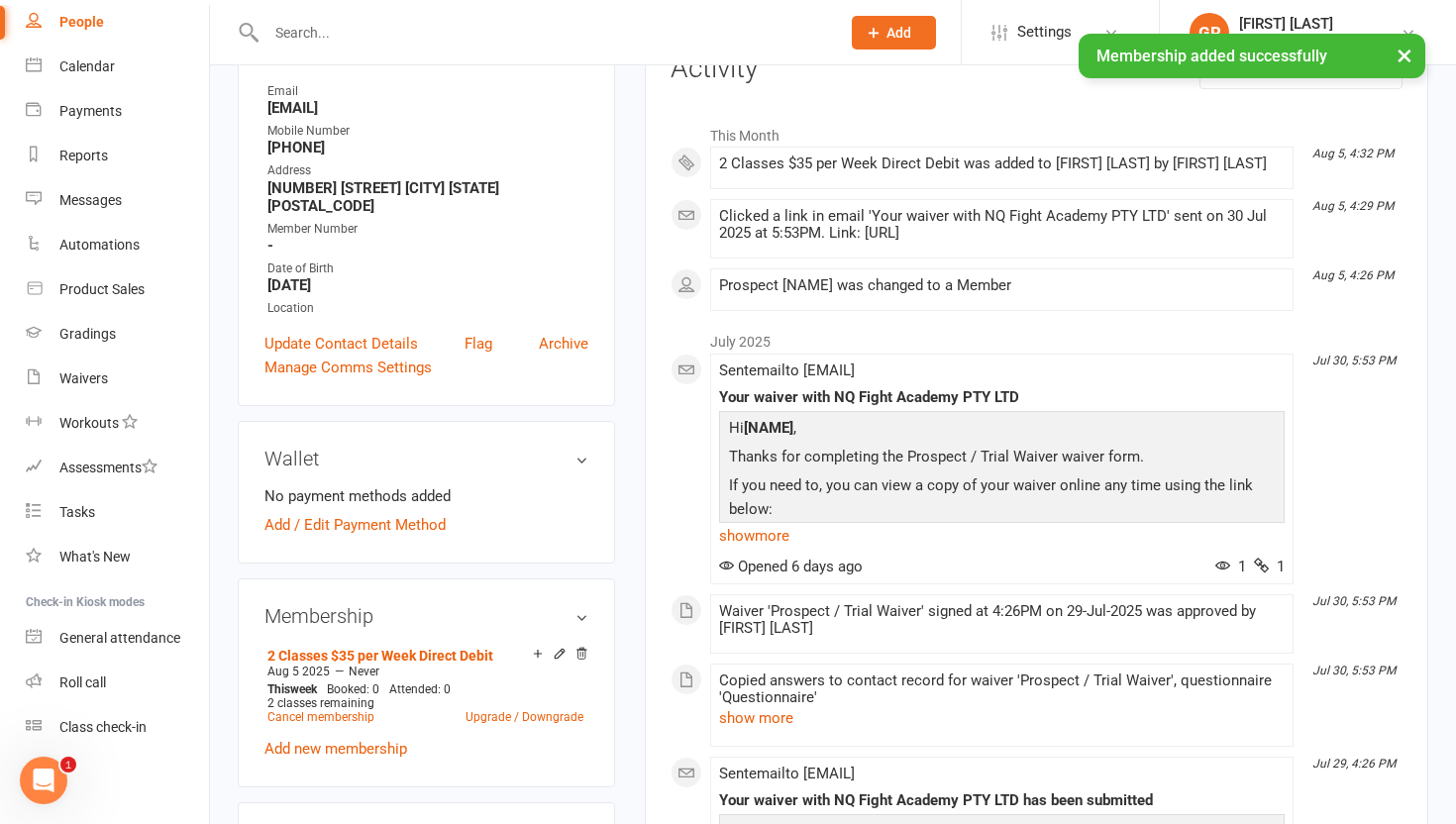 scroll, scrollTop: 304, scrollLeft: 0, axis: vertical 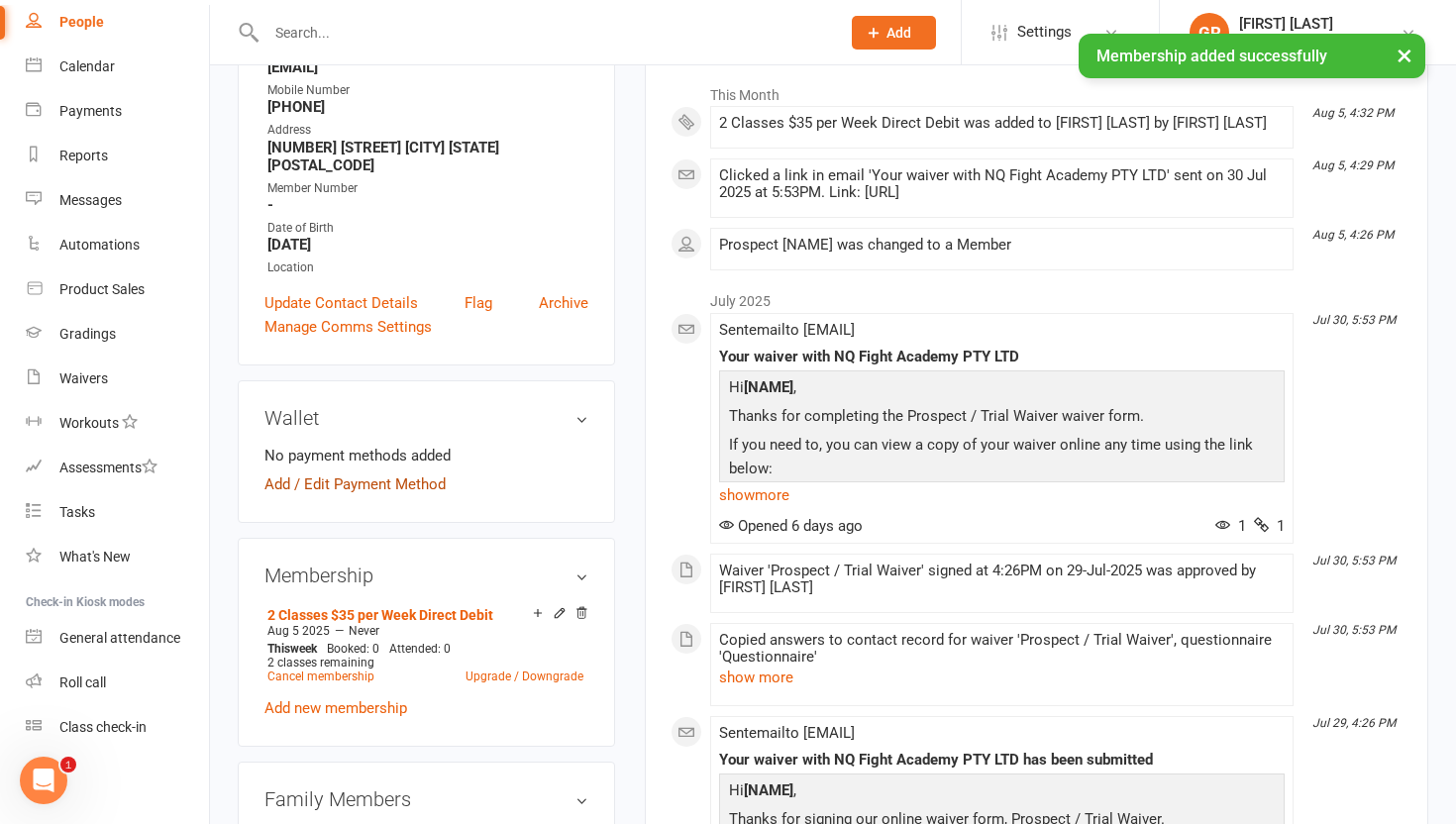 click on "Add / Edit Payment Method" at bounding box center [355, 484] 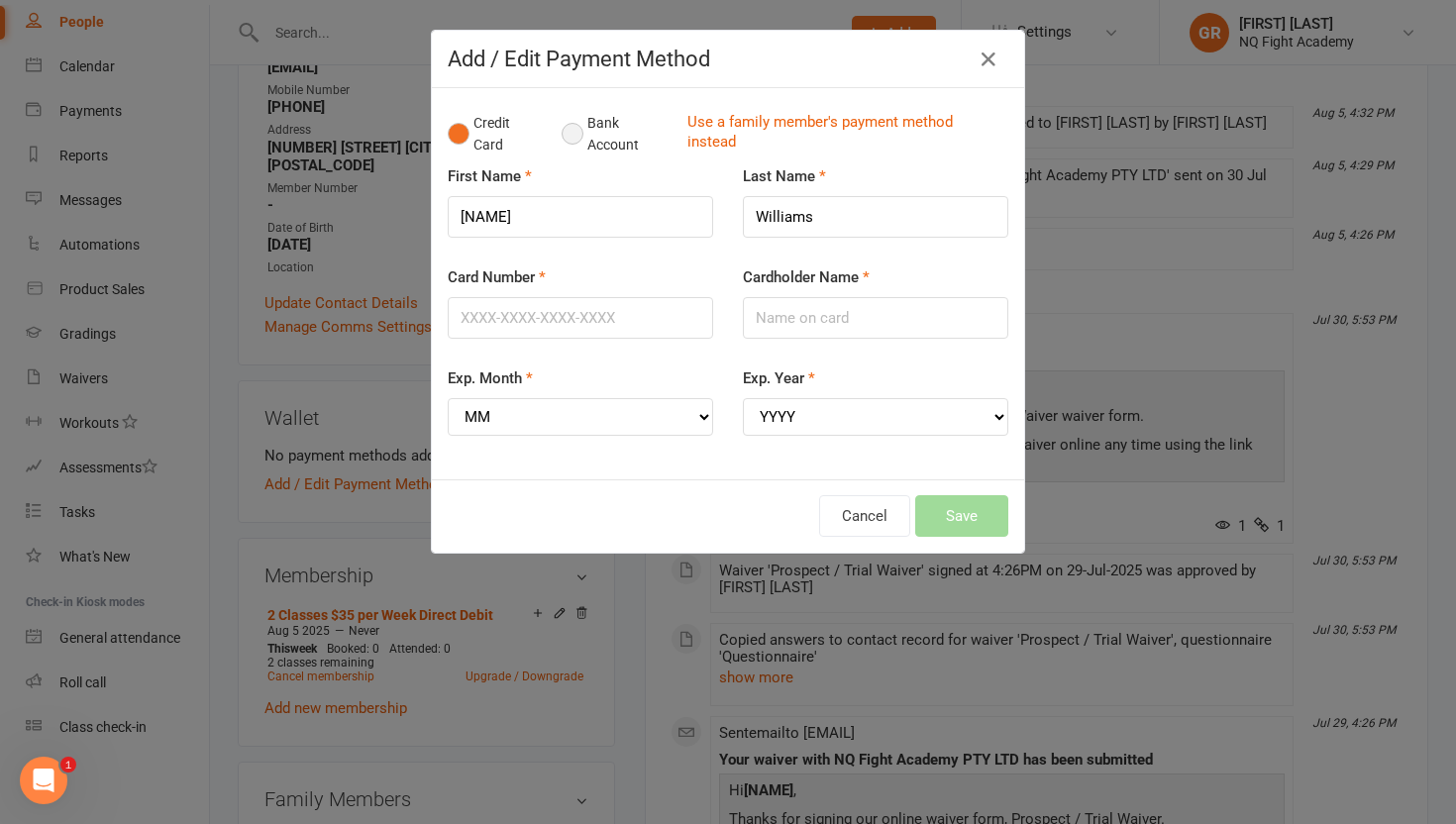 click on "Bank Account" at bounding box center (616, 134) 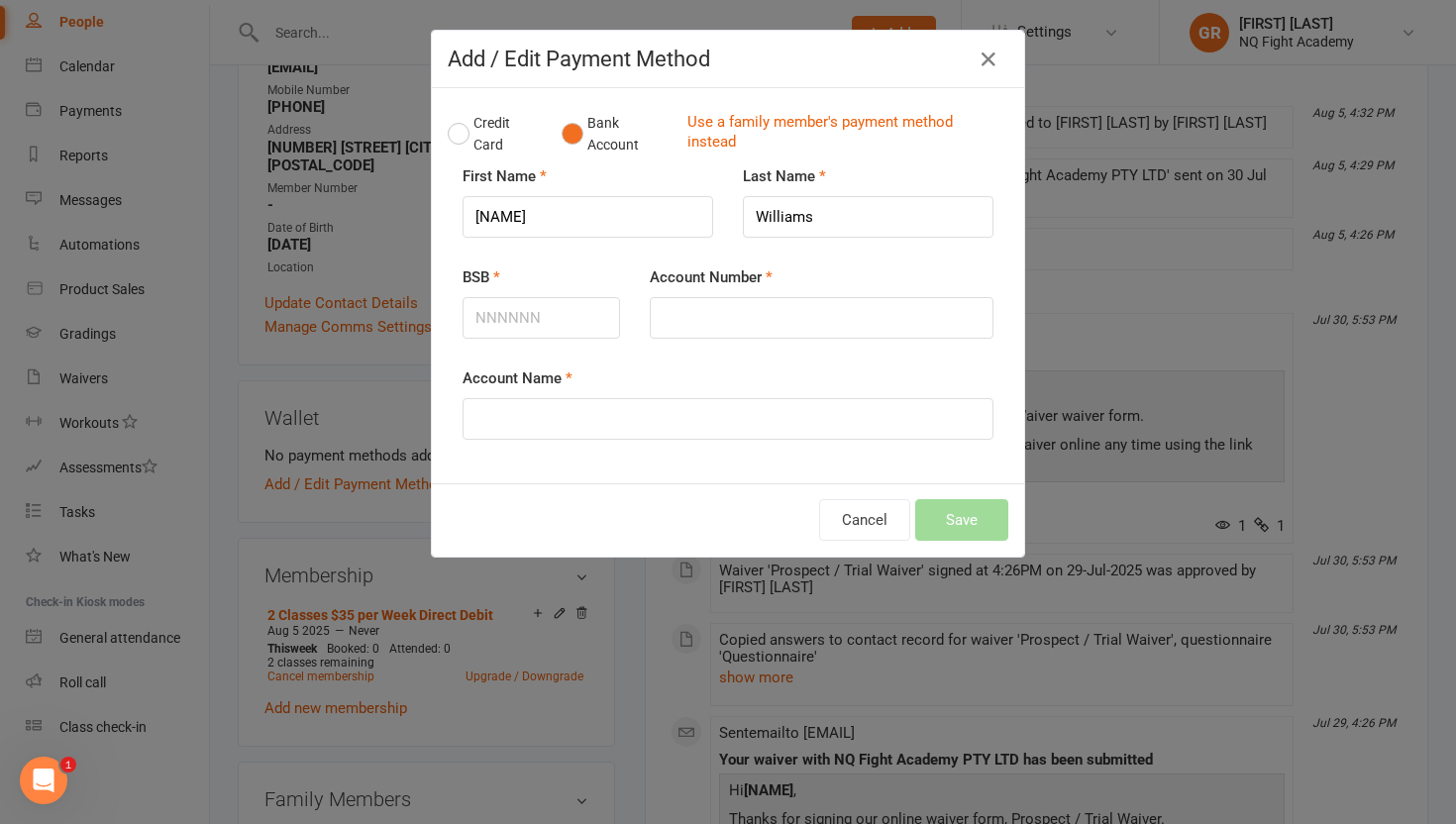 type 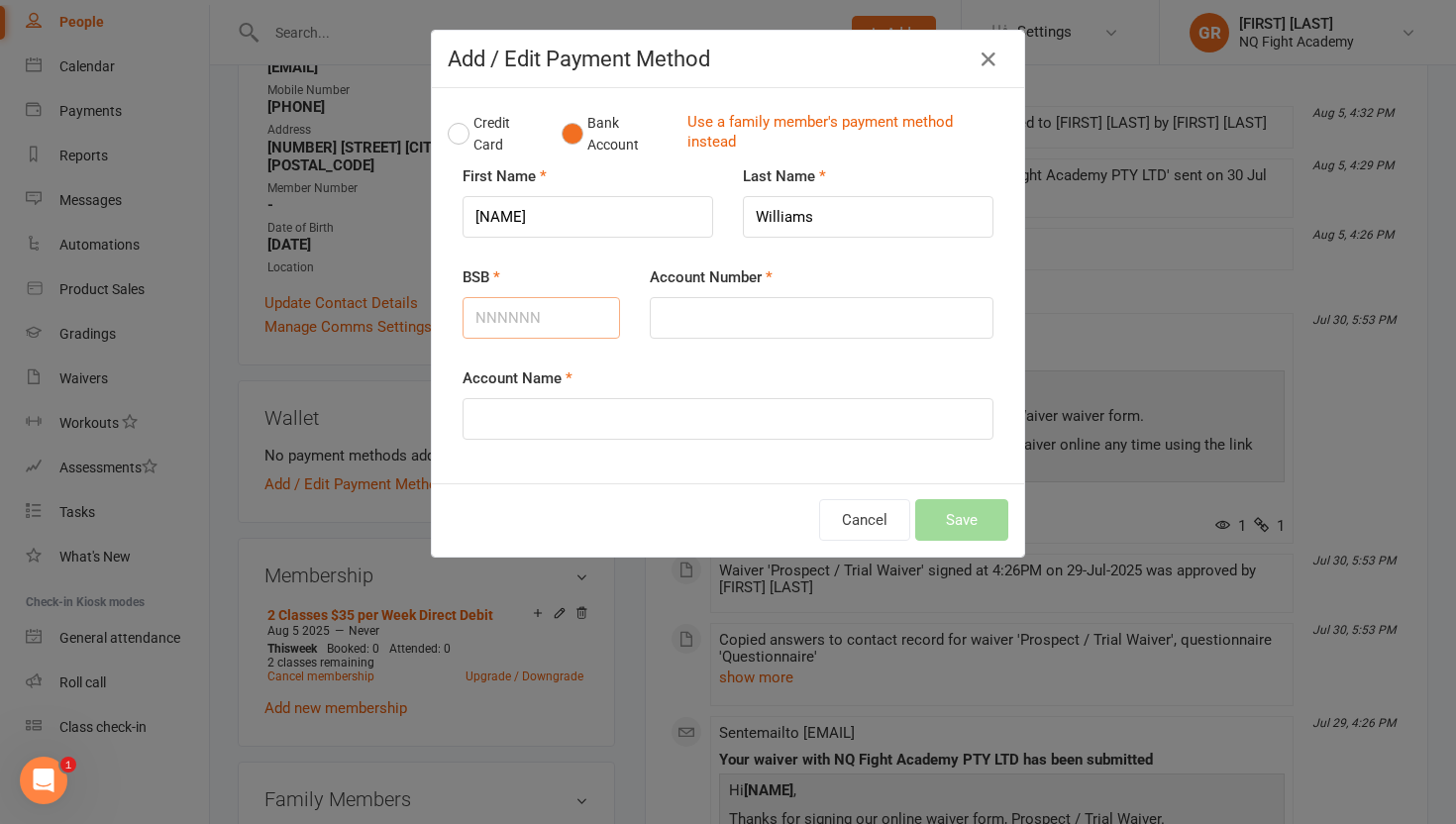 click on "BSB" at bounding box center (541, 318) 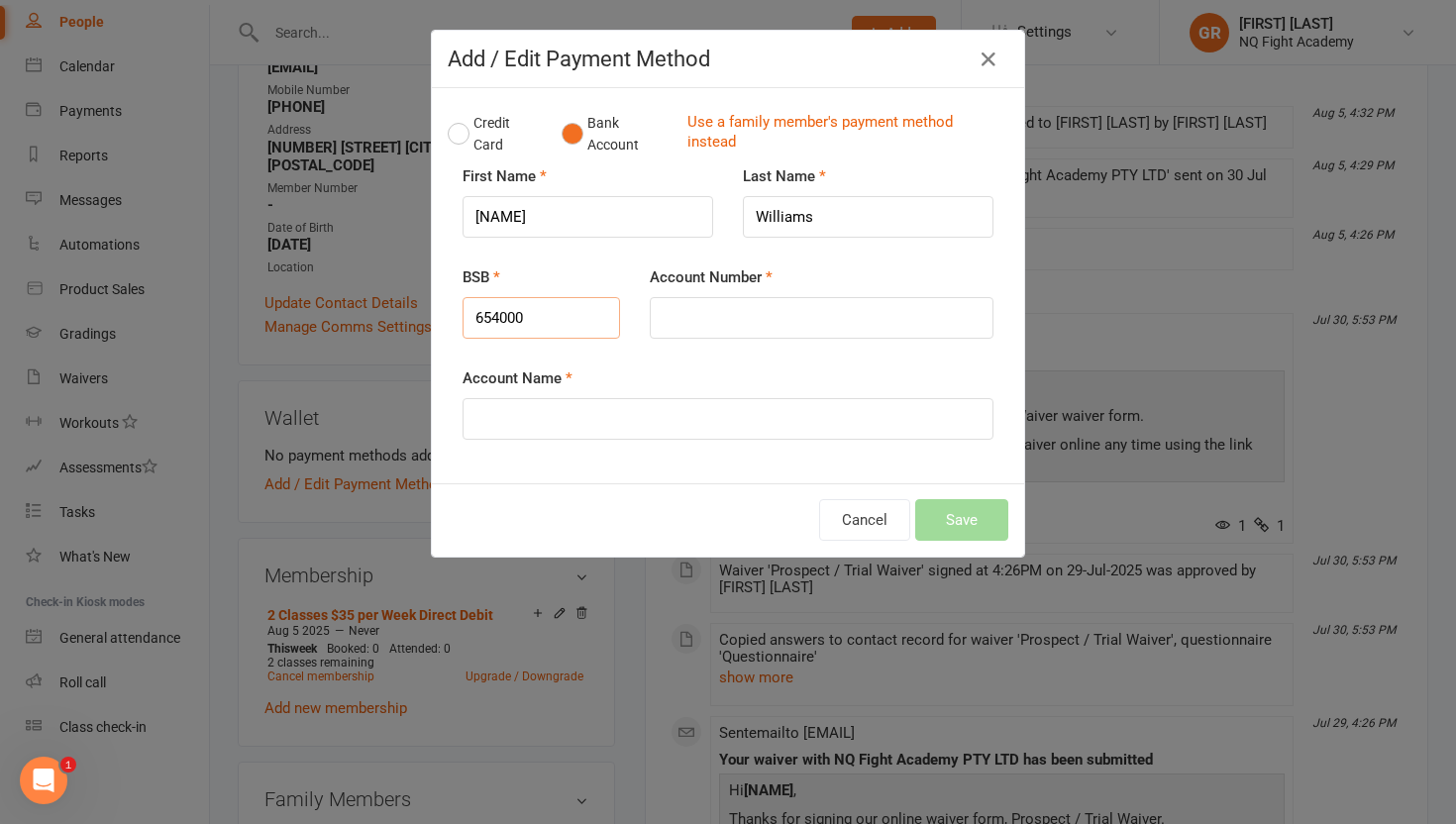 type on "654000" 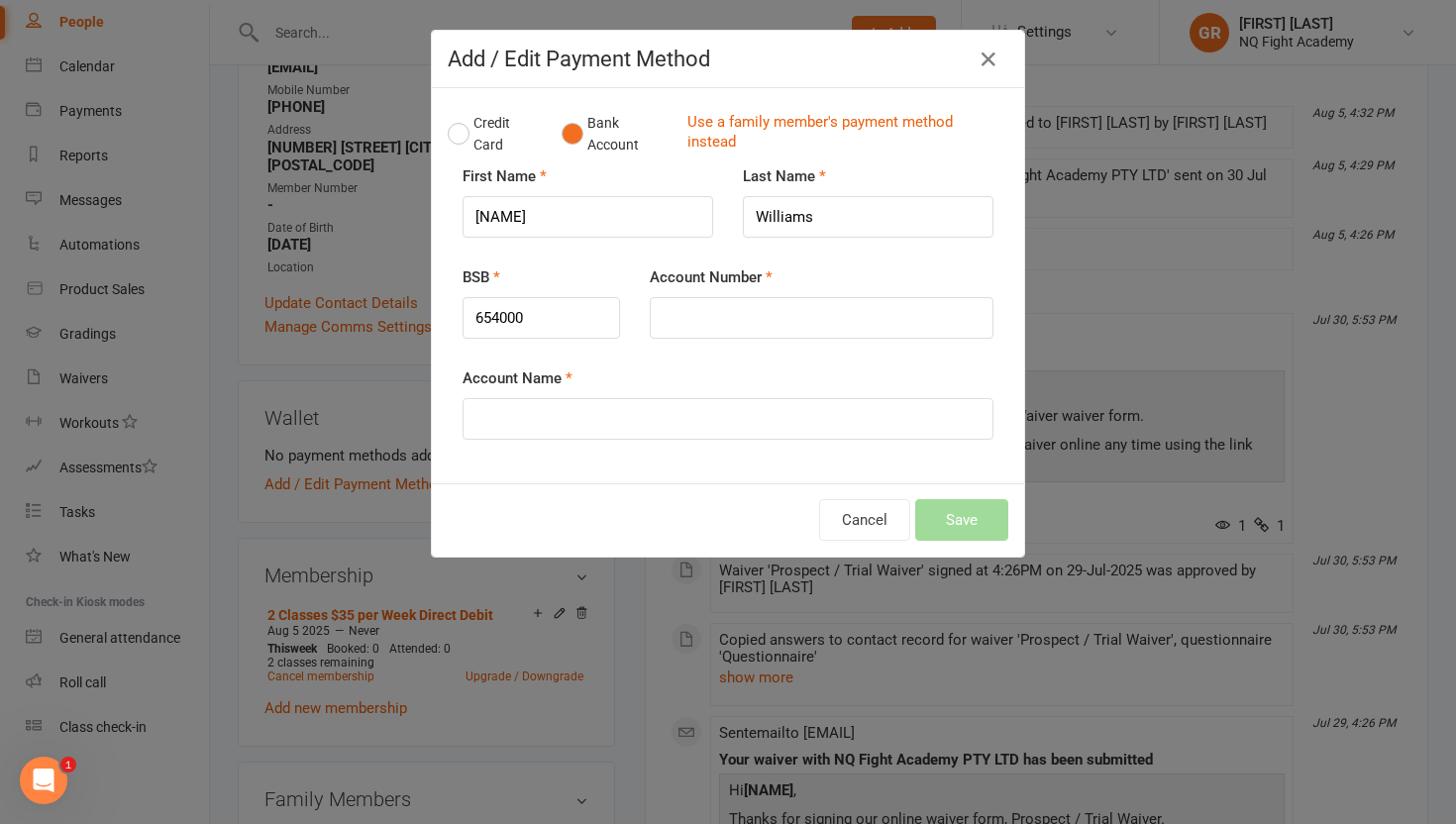 click on "Account Number" at bounding box center (821, 316) 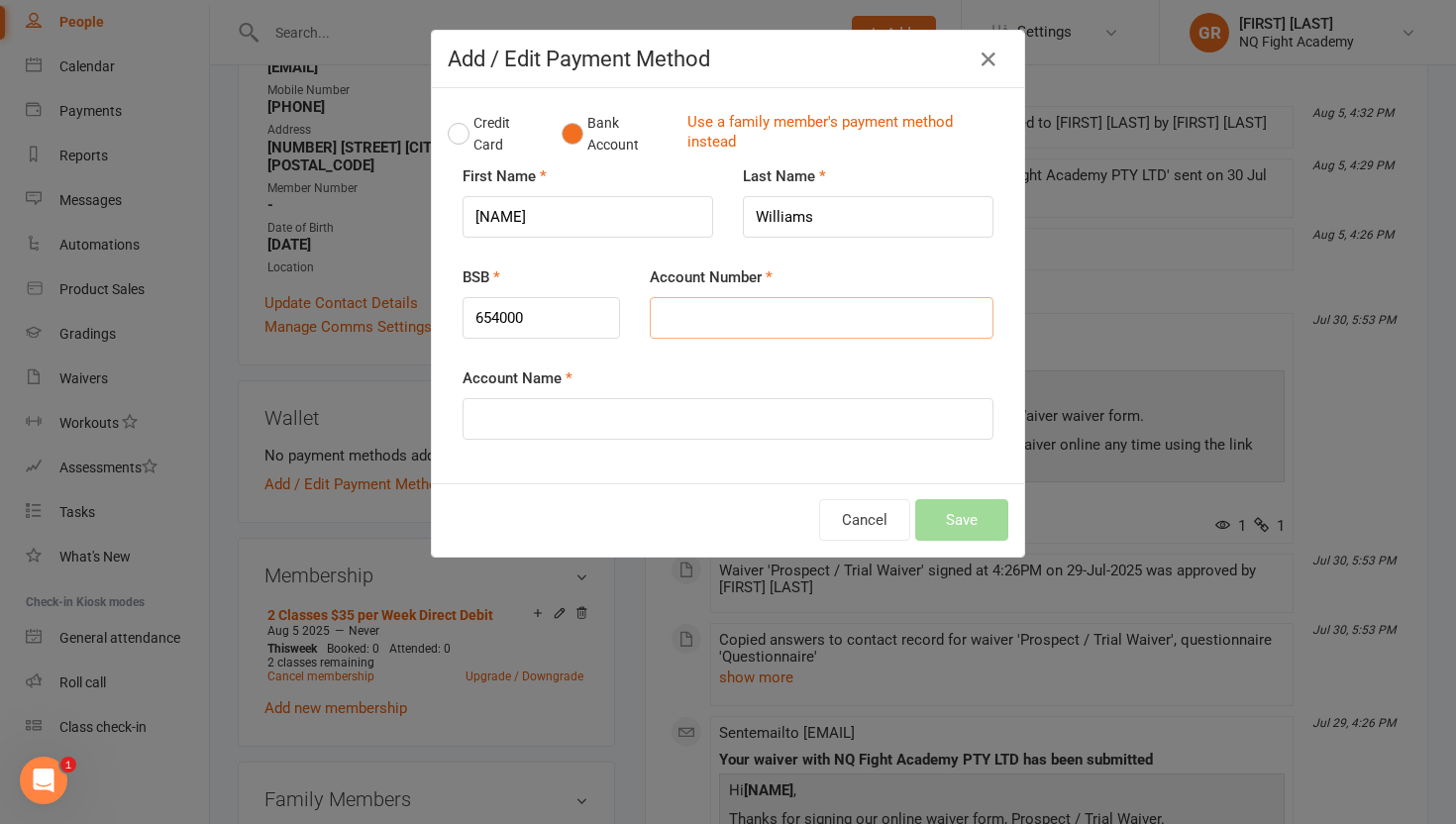 click on "Account Number" at bounding box center [821, 318] 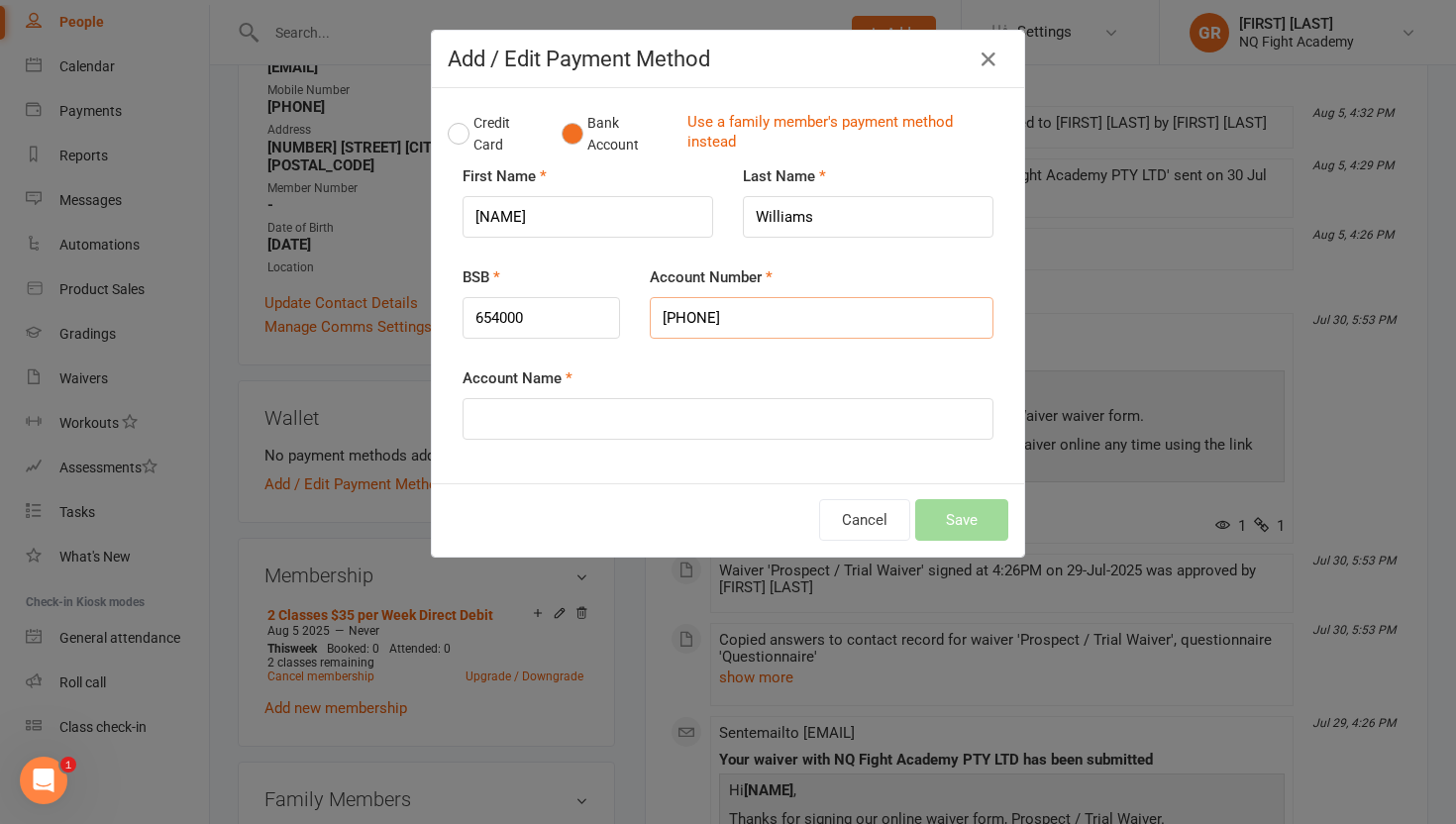 type on "[PHONE]" 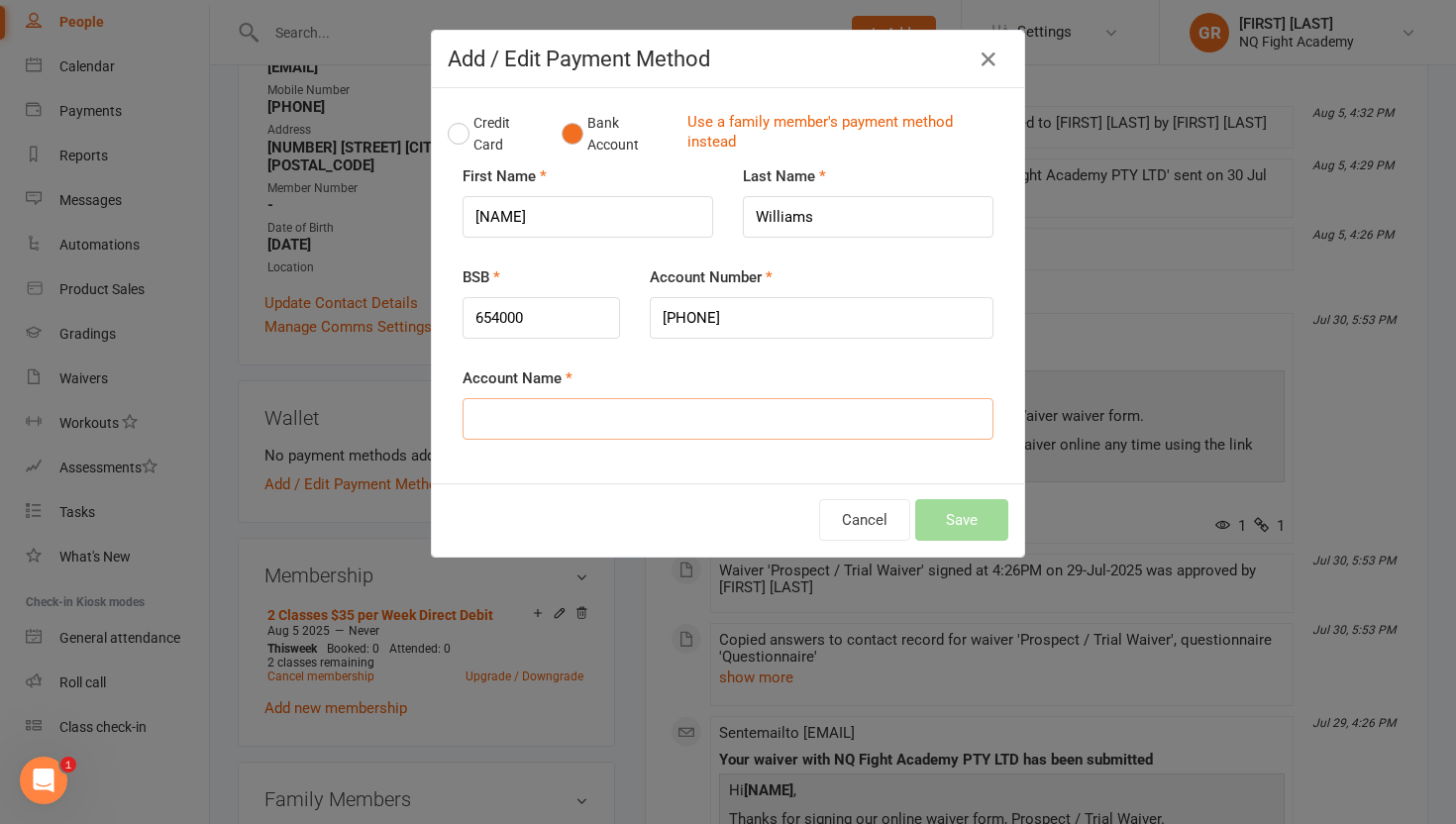 click on "Account Name" at bounding box center (728, 419) 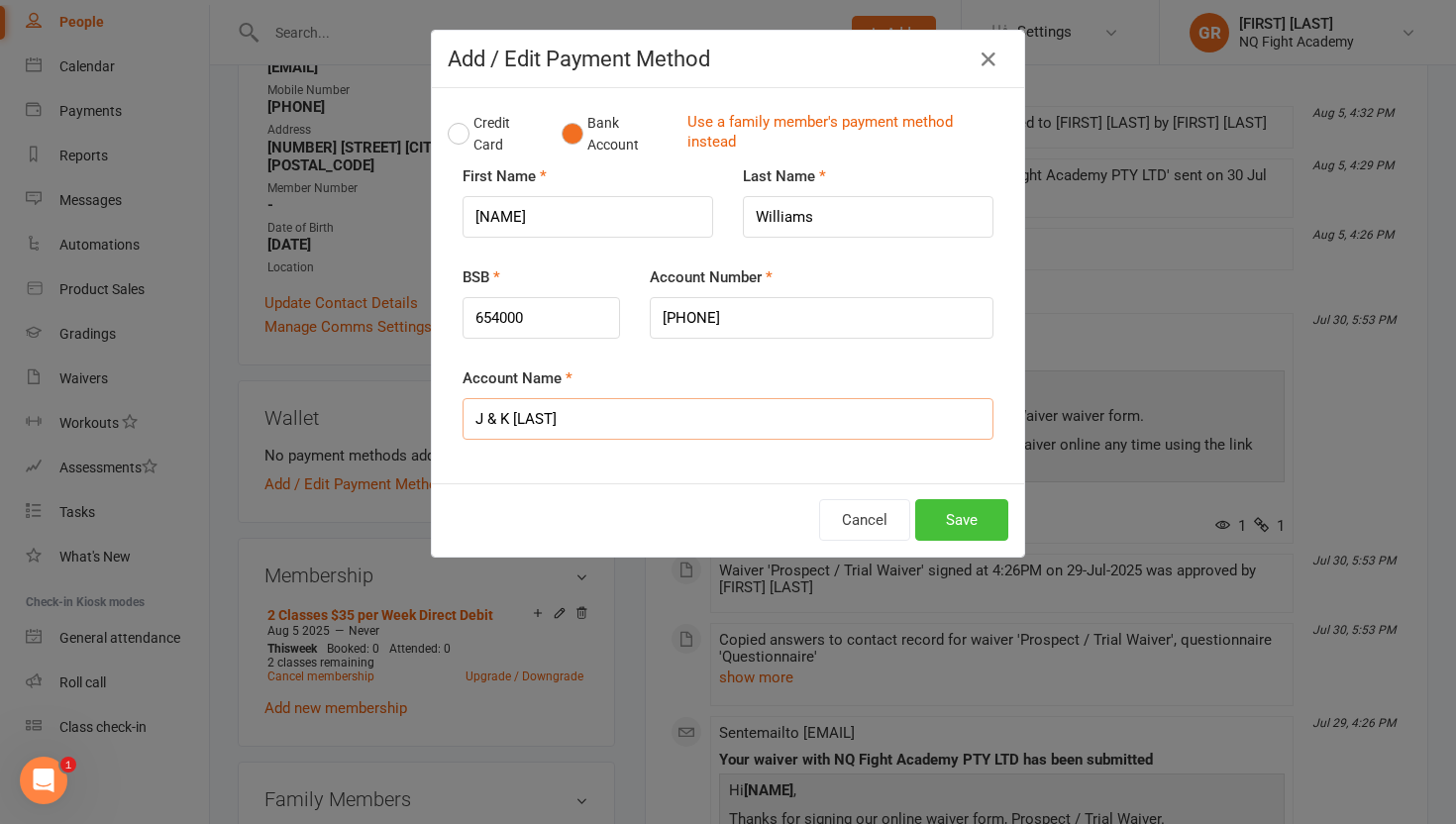 type on "J & K [LAST]" 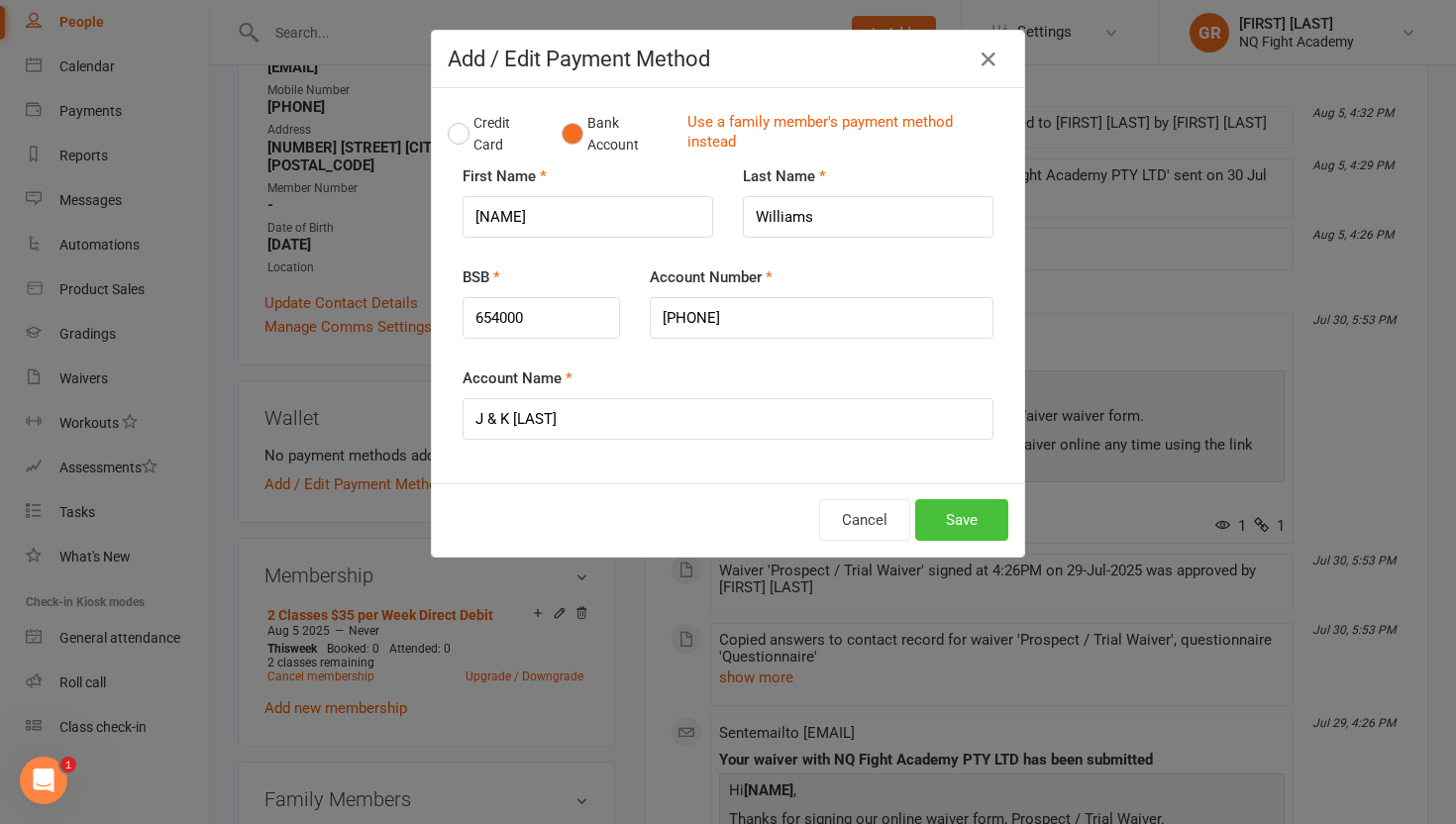 click on "Save" at bounding box center (962, 520) 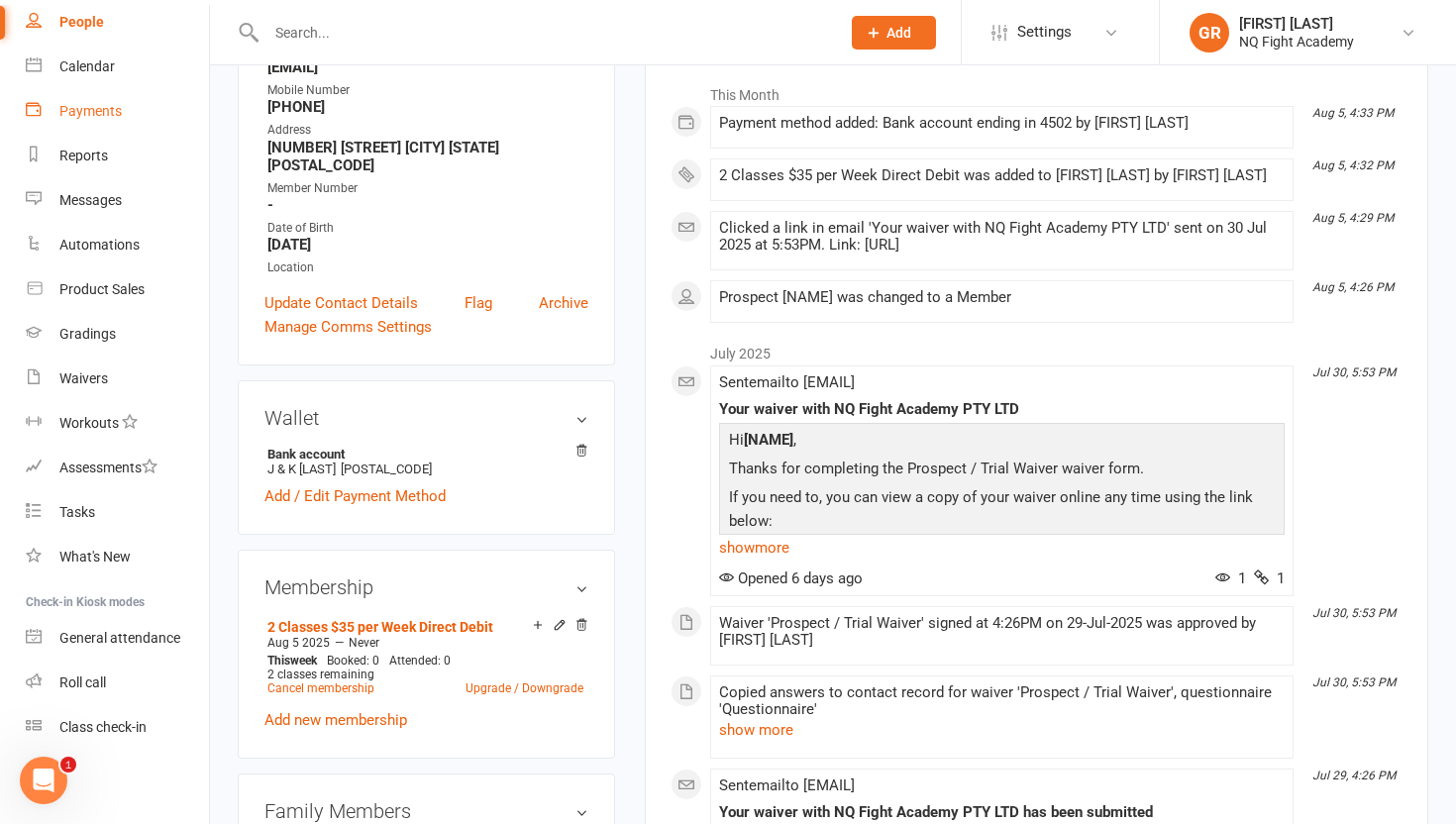 scroll, scrollTop: 0, scrollLeft: 0, axis: both 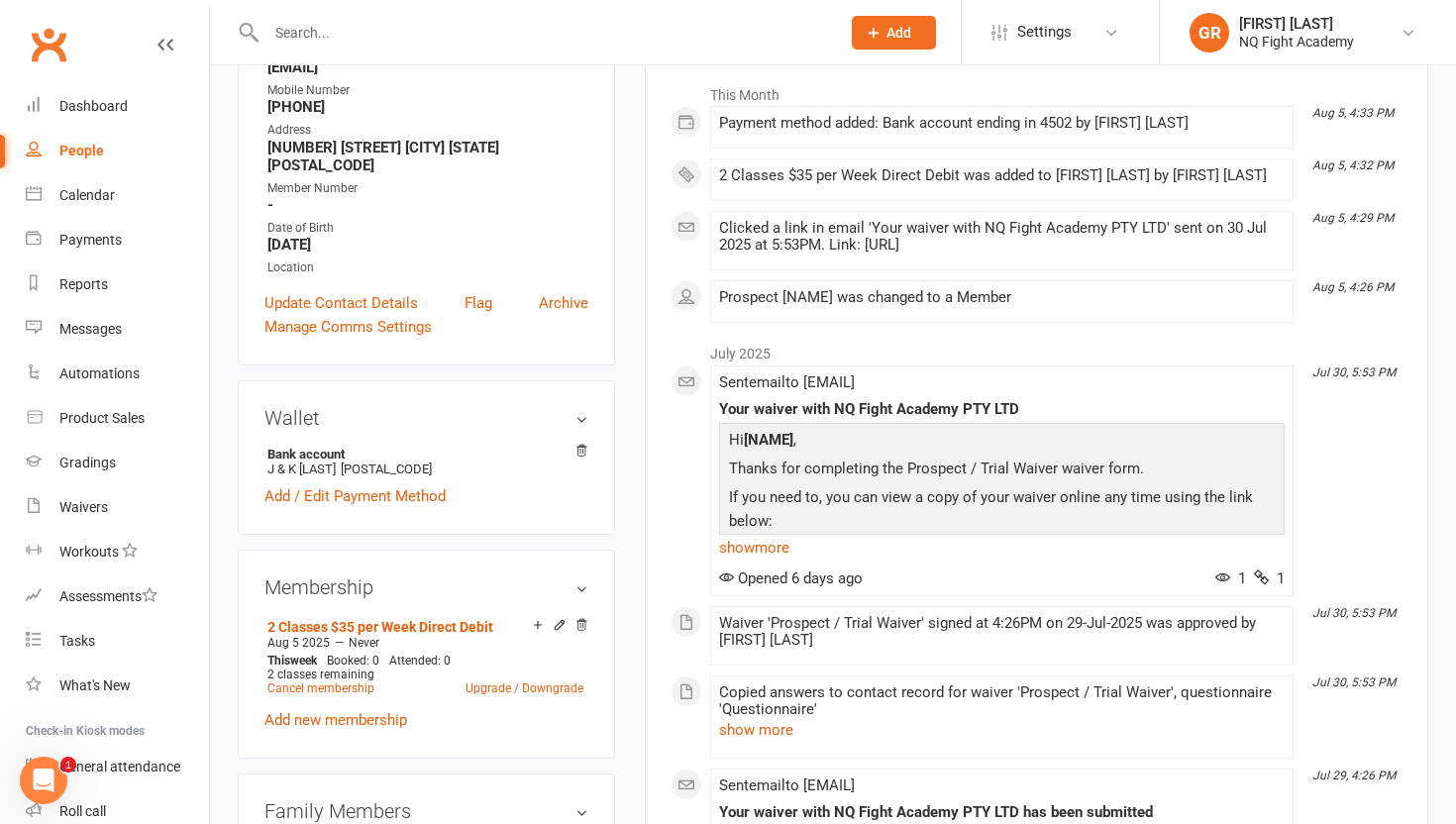 click on "People" at bounding box center [81, 151] 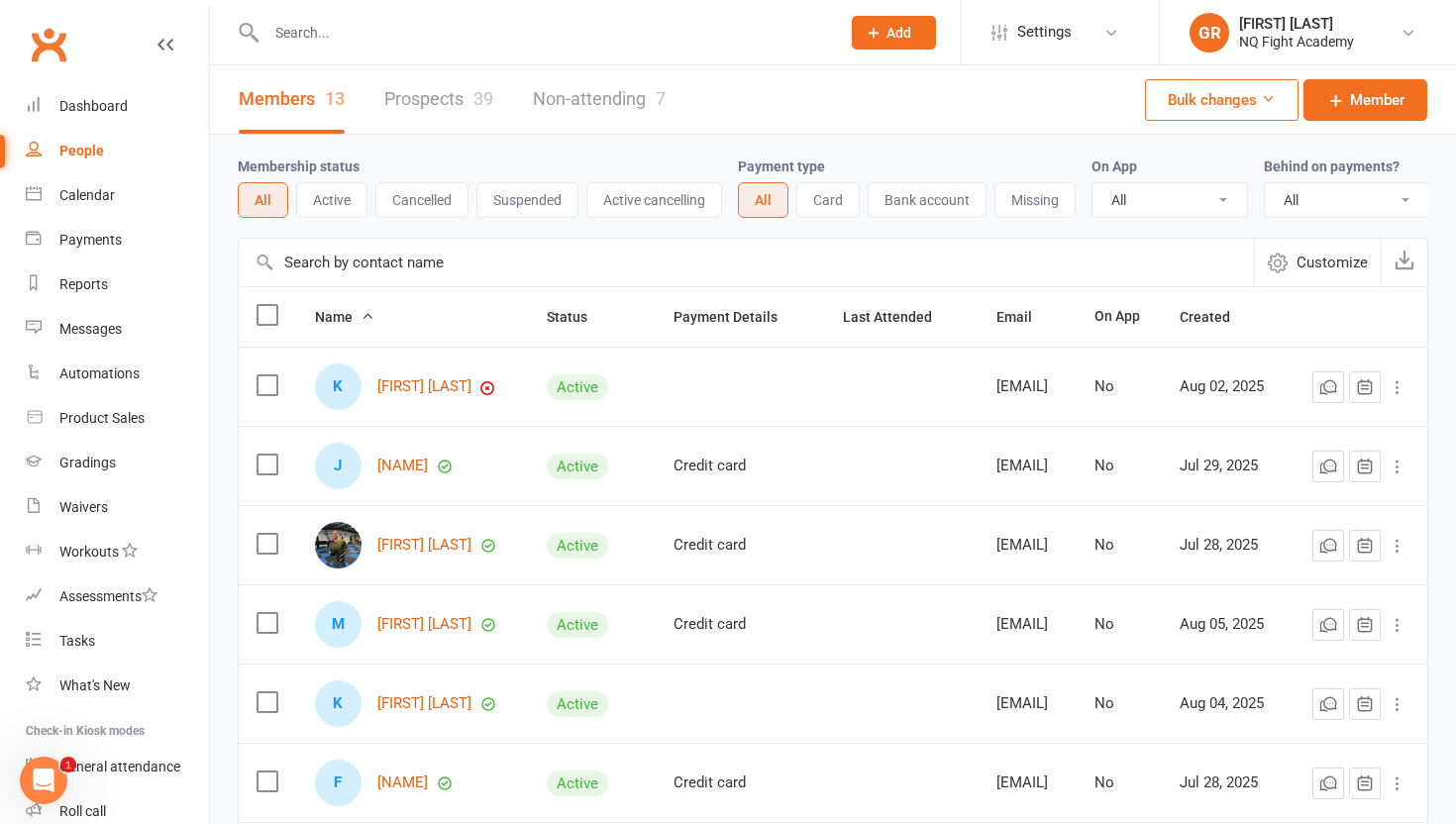 click on "Prospects 39" at bounding box center (439, 99) 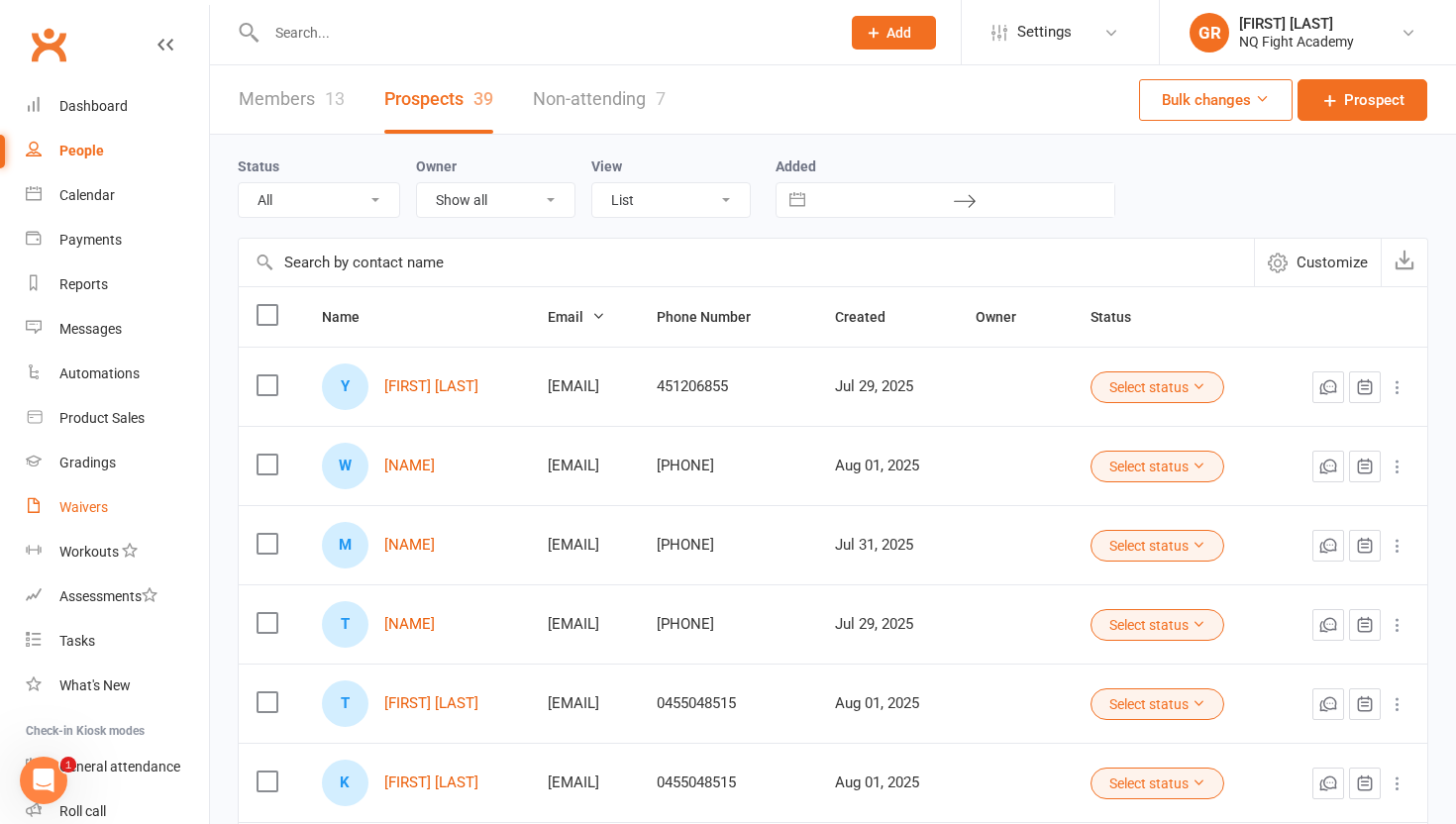 click on "Waivers" at bounding box center (83, 507) 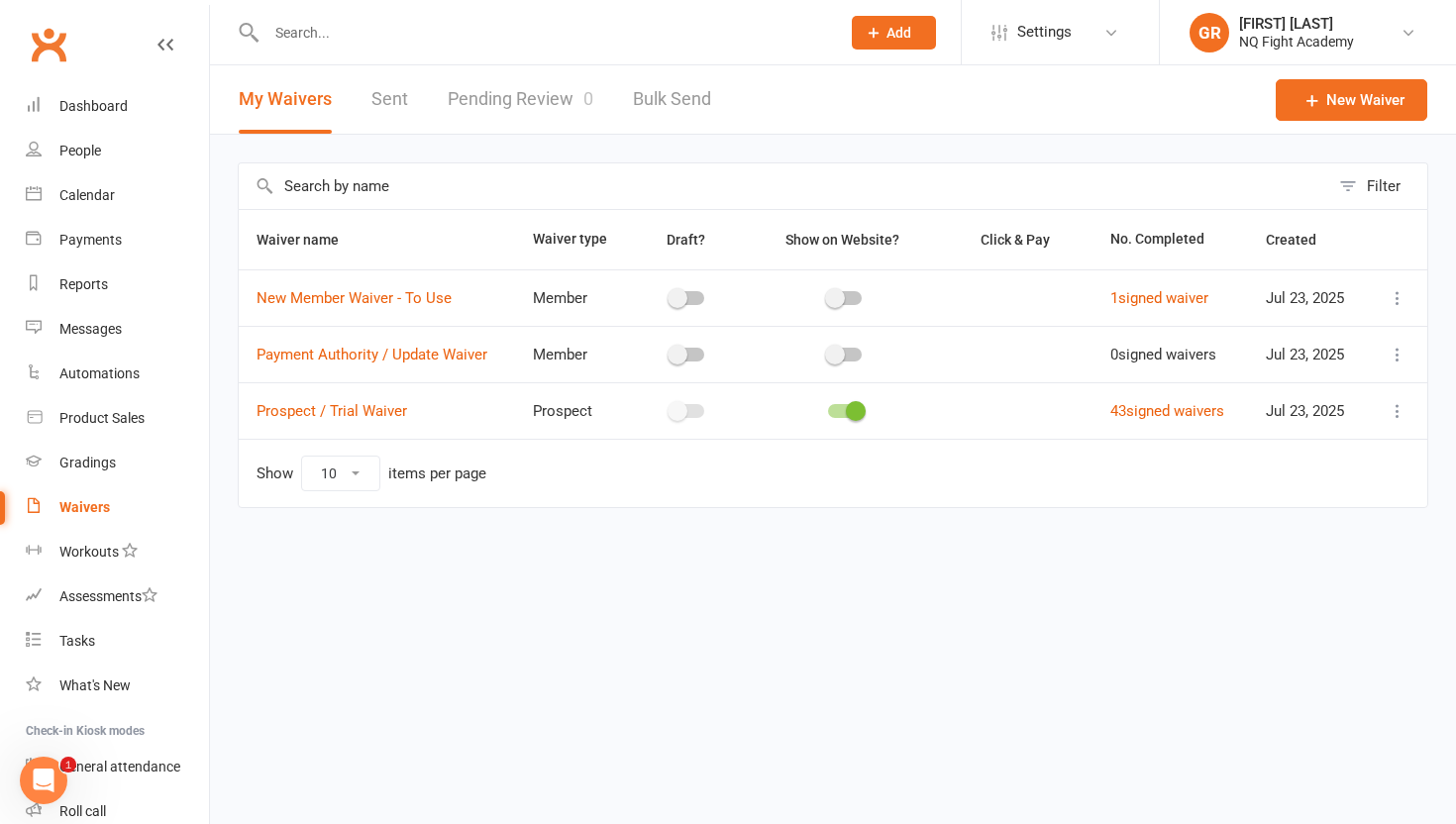 click on "Pending Review 0" at bounding box center [520, 99] 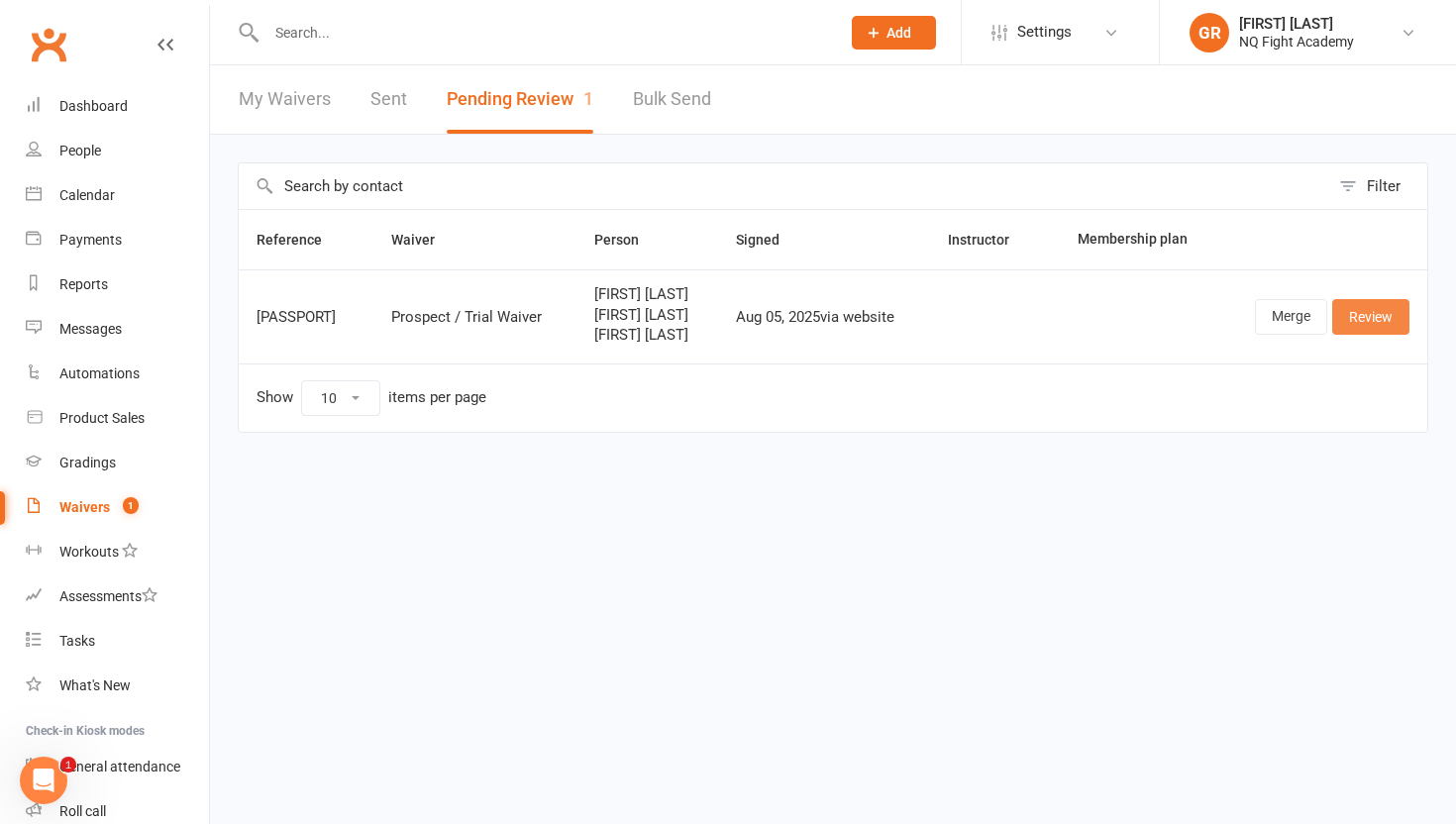 click on "Review" at bounding box center [1371, 317] 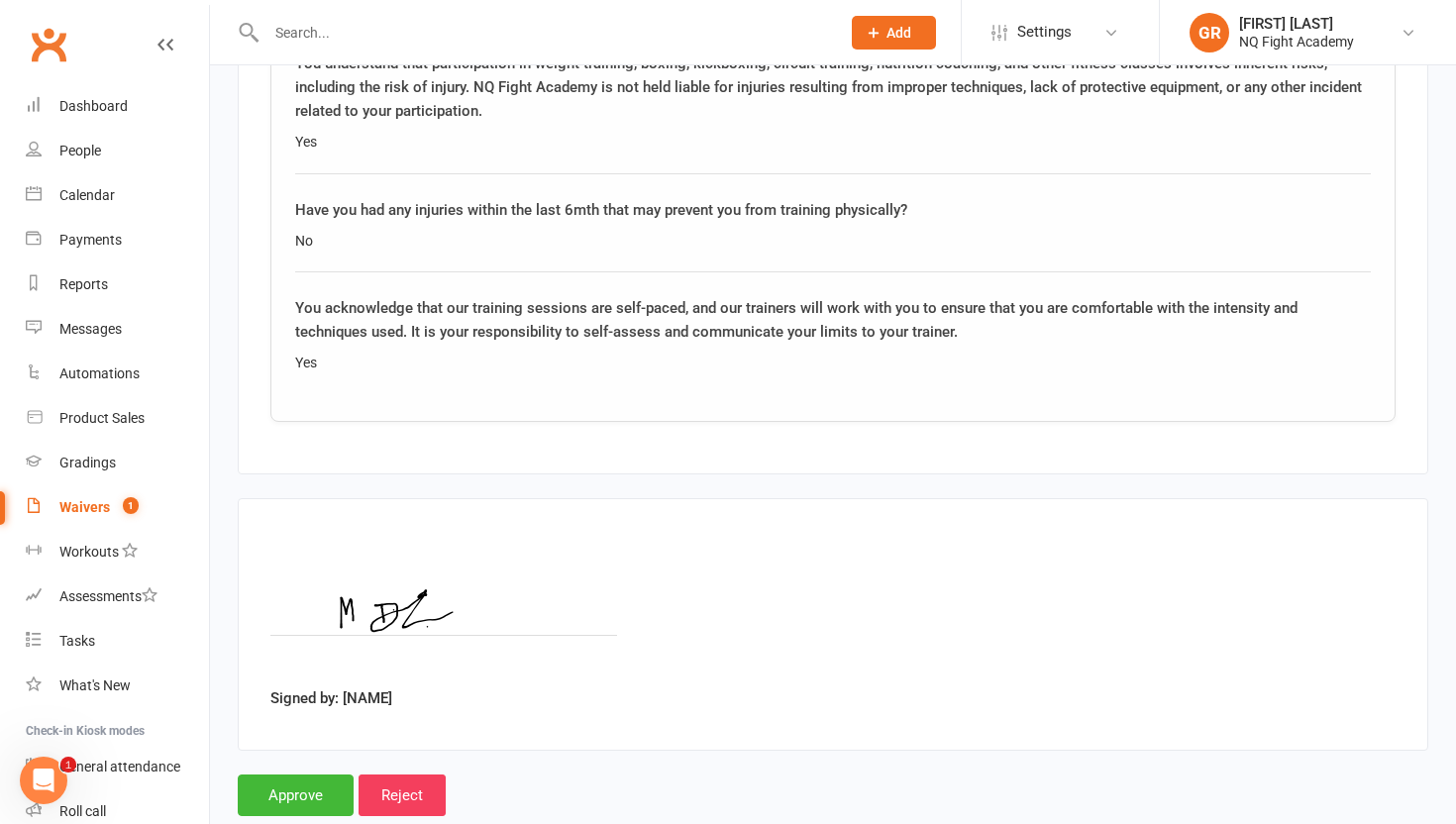 scroll, scrollTop: 8317, scrollLeft: 0, axis: vertical 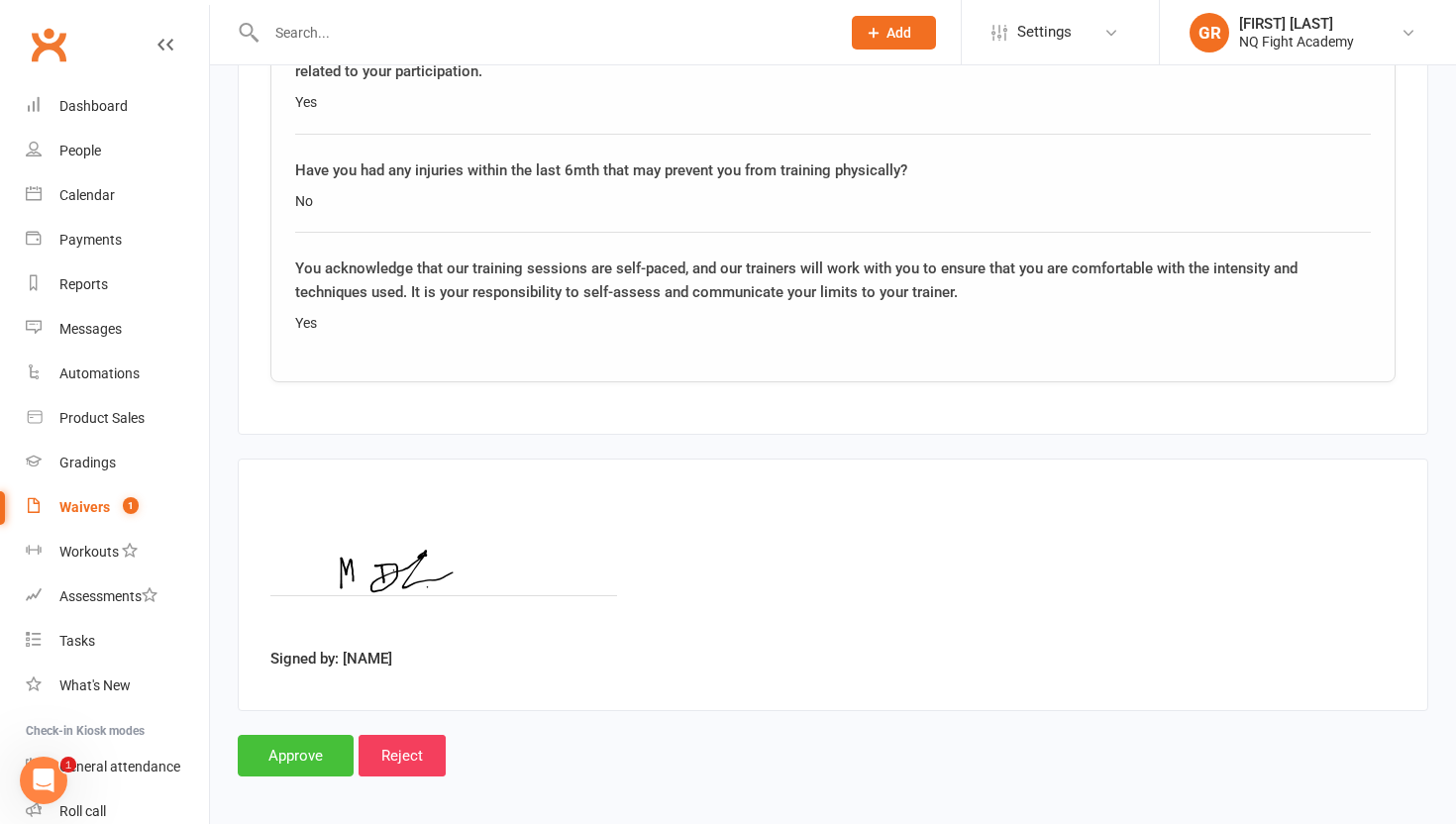 click on "Approve" at bounding box center (295, 756) 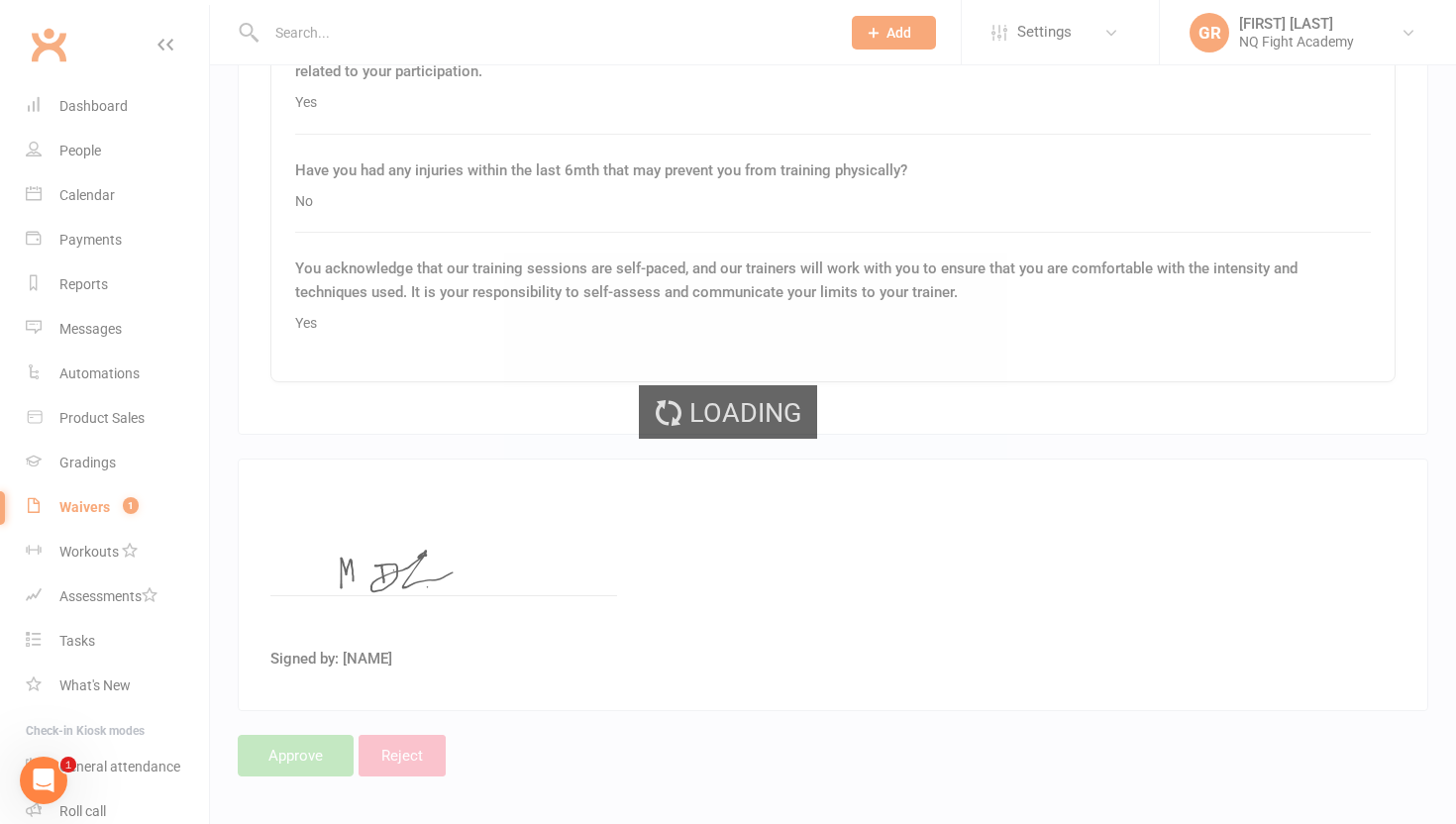 scroll, scrollTop: 0, scrollLeft: 0, axis: both 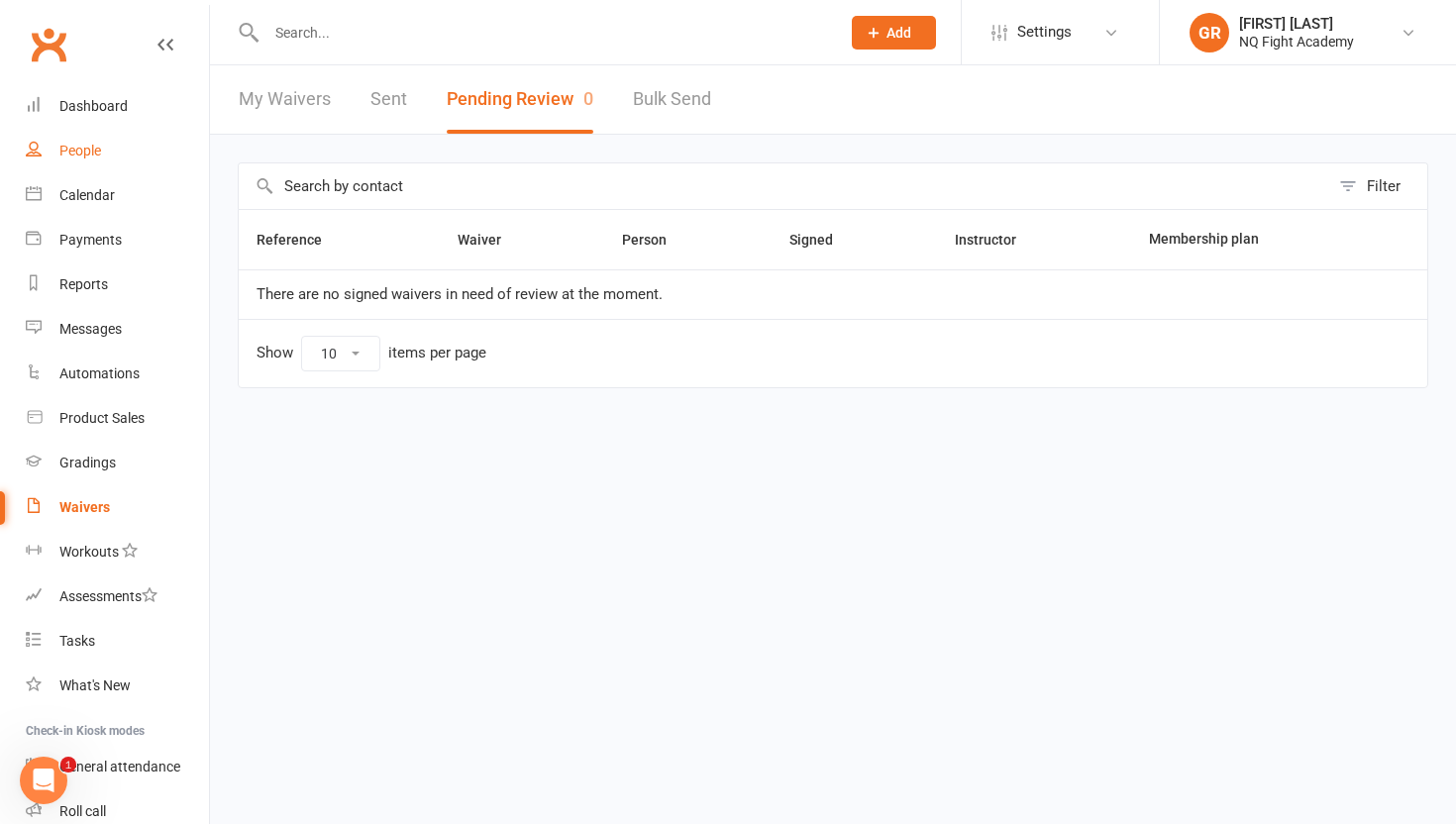 click on "People" at bounding box center (80, 151) 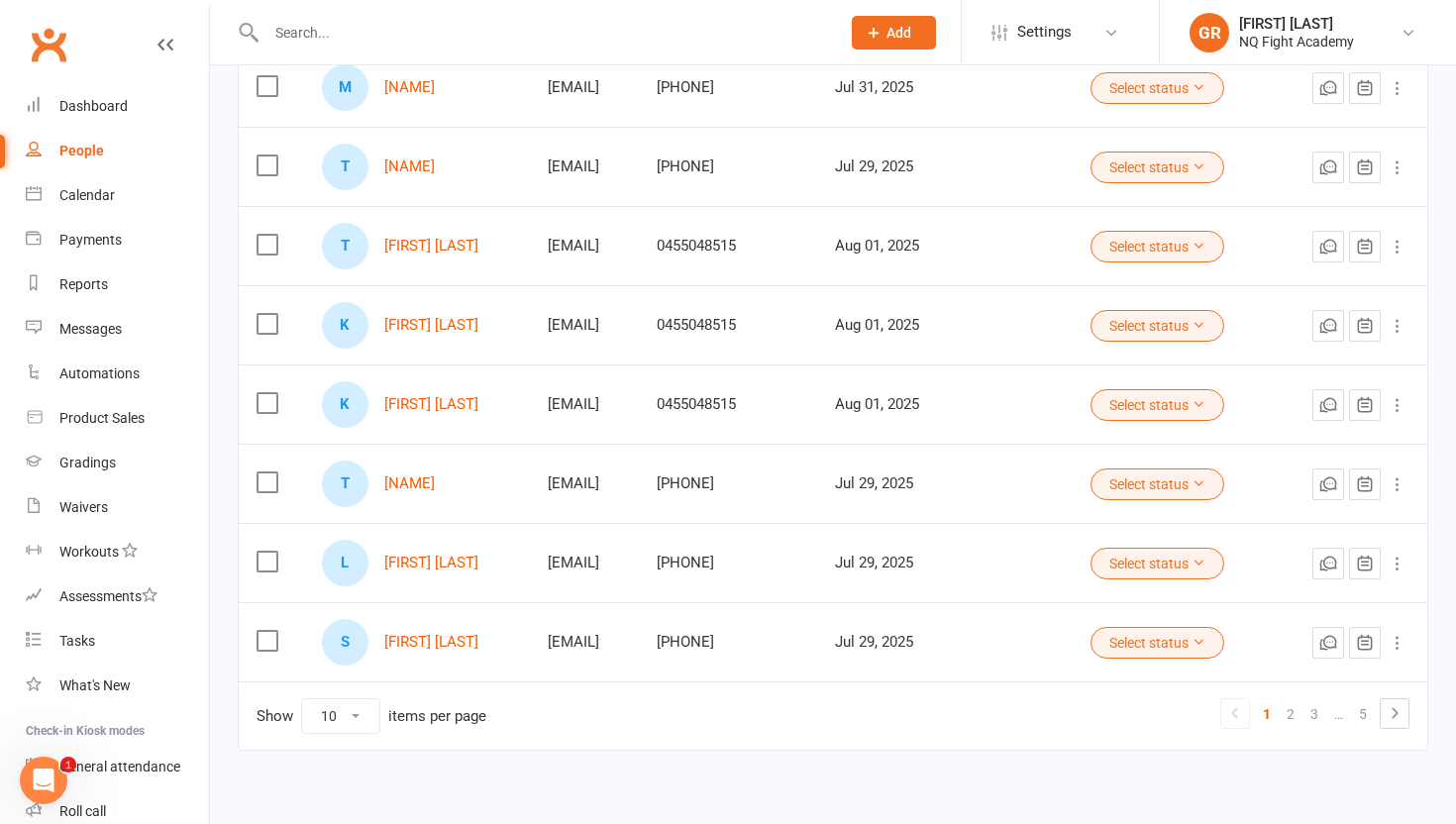 scroll, scrollTop: 466, scrollLeft: 0, axis: vertical 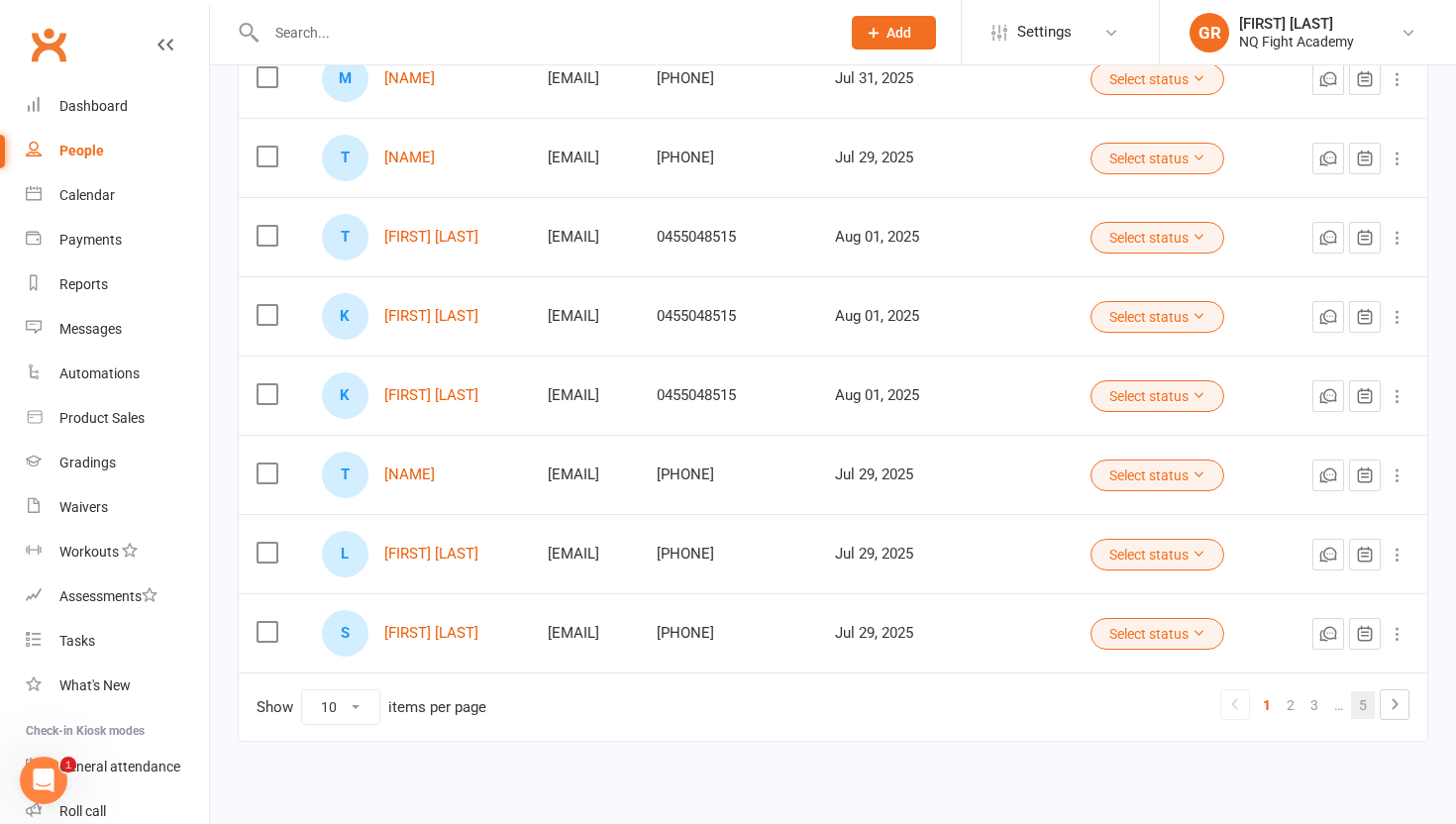 click on "5" at bounding box center (1363, 705) 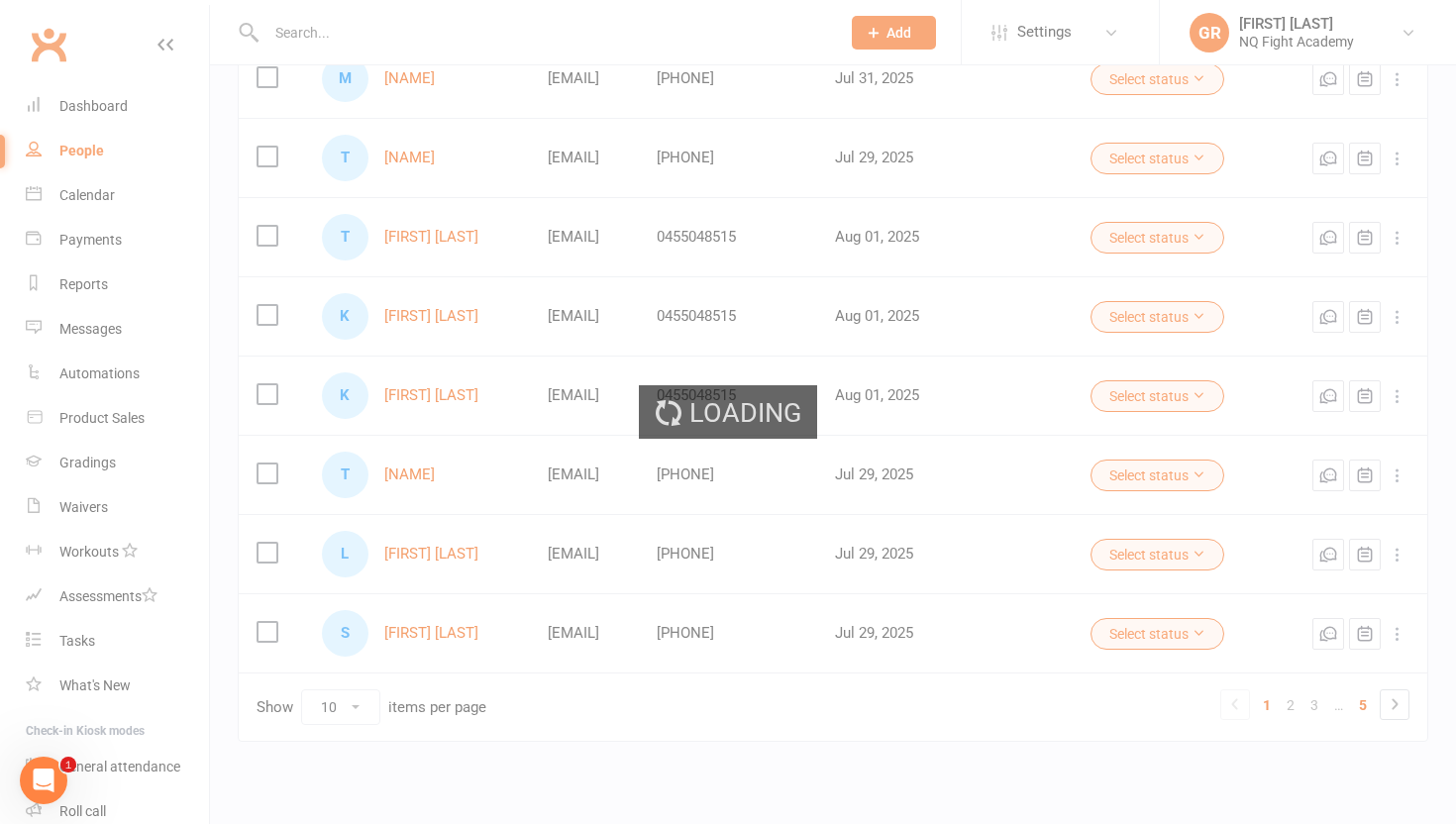 scroll, scrollTop: 0, scrollLeft: 0, axis: both 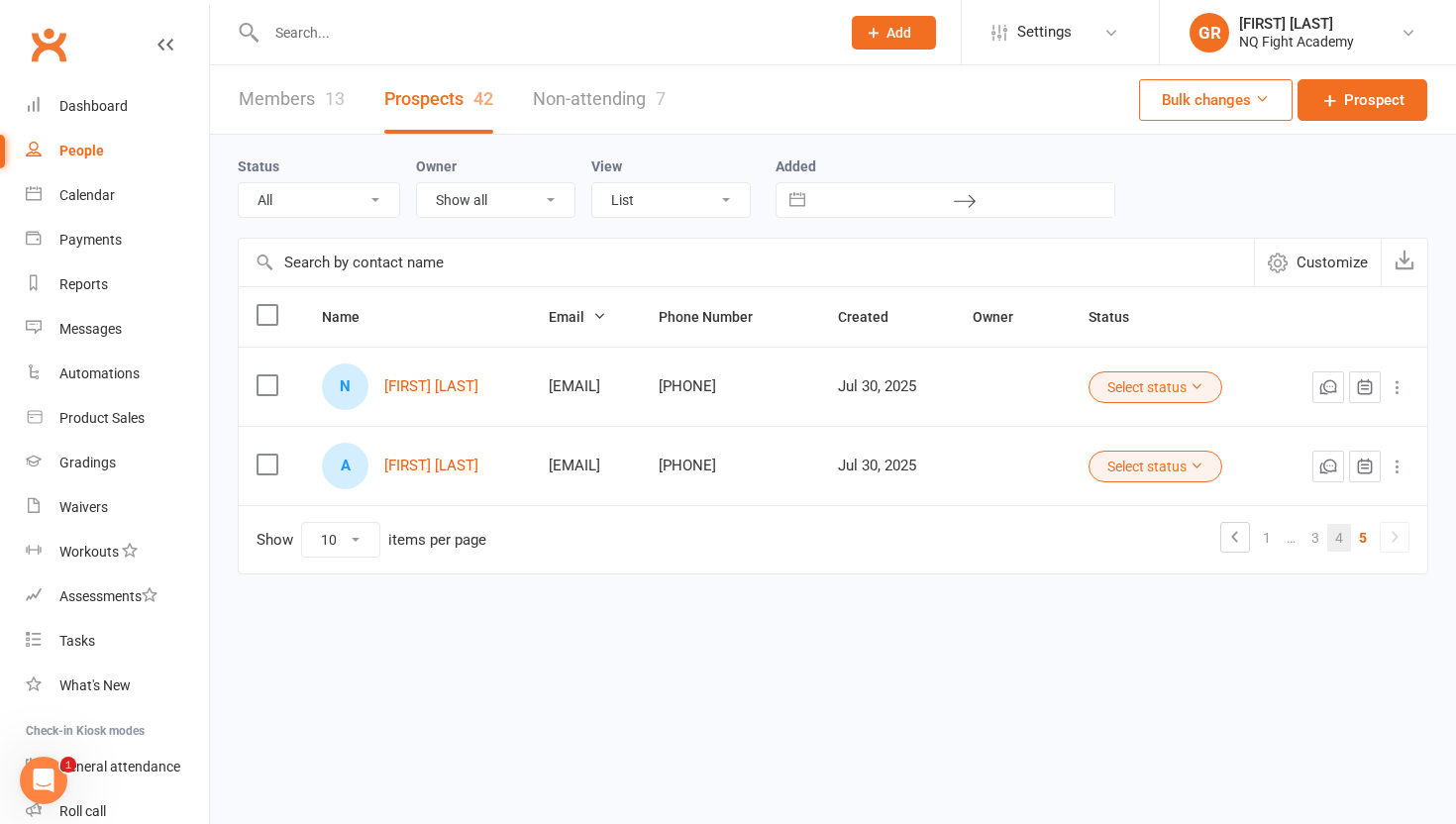 click on "4" at bounding box center (1339, 538) 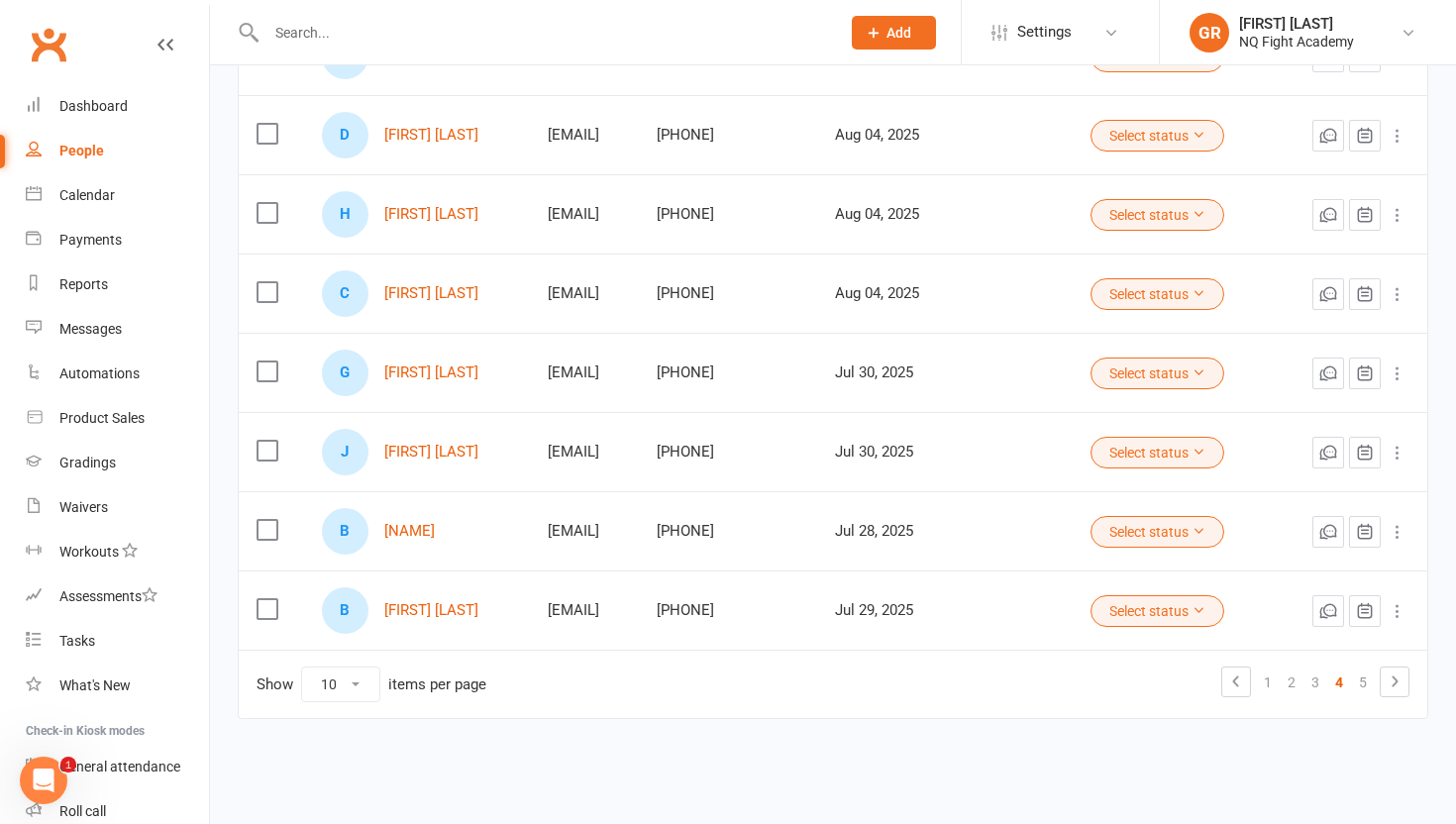 scroll, scrollTop: 490, scrollLeft: 0, axis: vertical 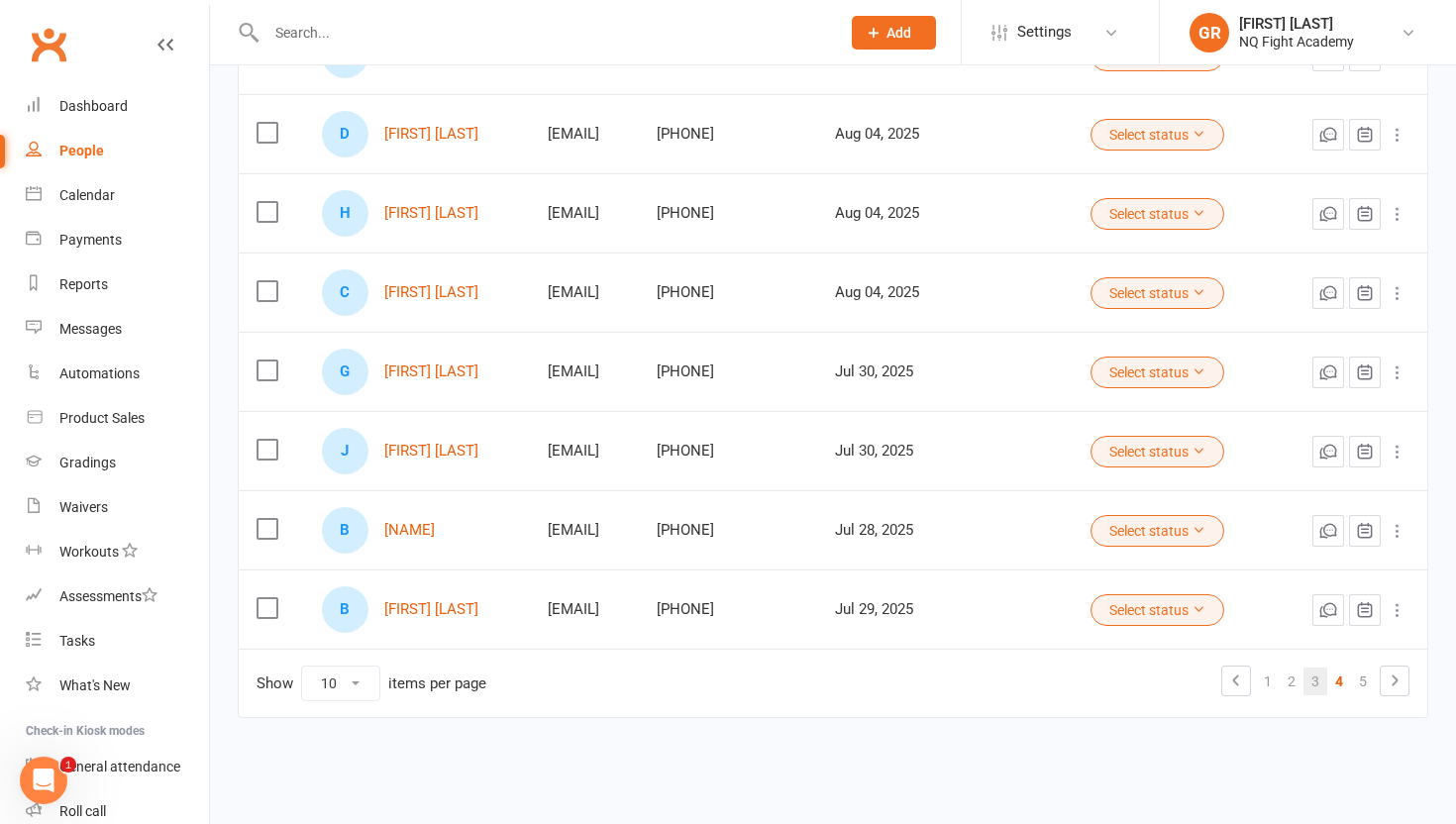 click on "3" at bounding box center [1315, 681] 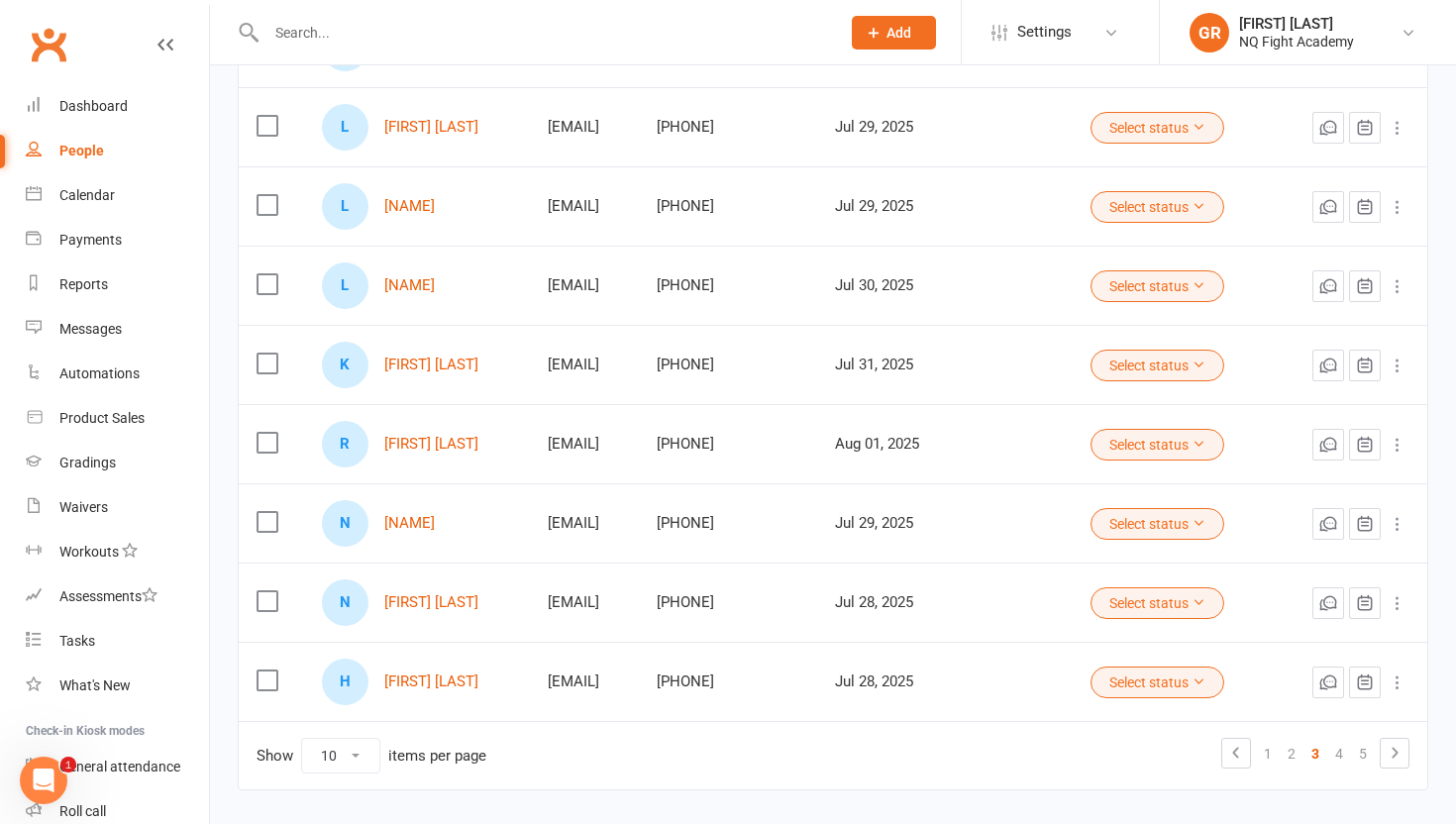 scroll, scrollTop: 442, scrollLeft: 0, axis: vertical 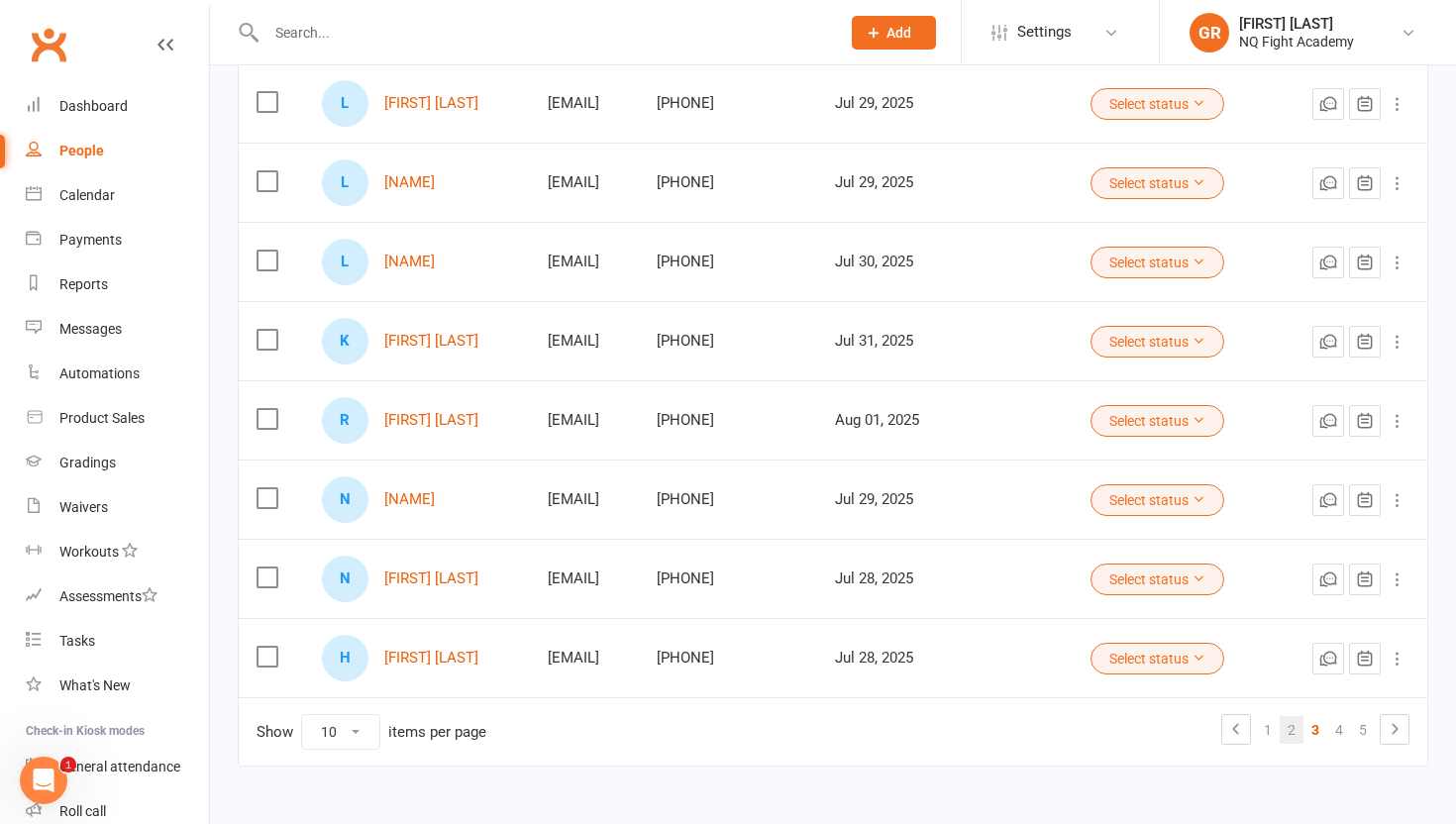 click on "2" at bounding box center (1292, 730) 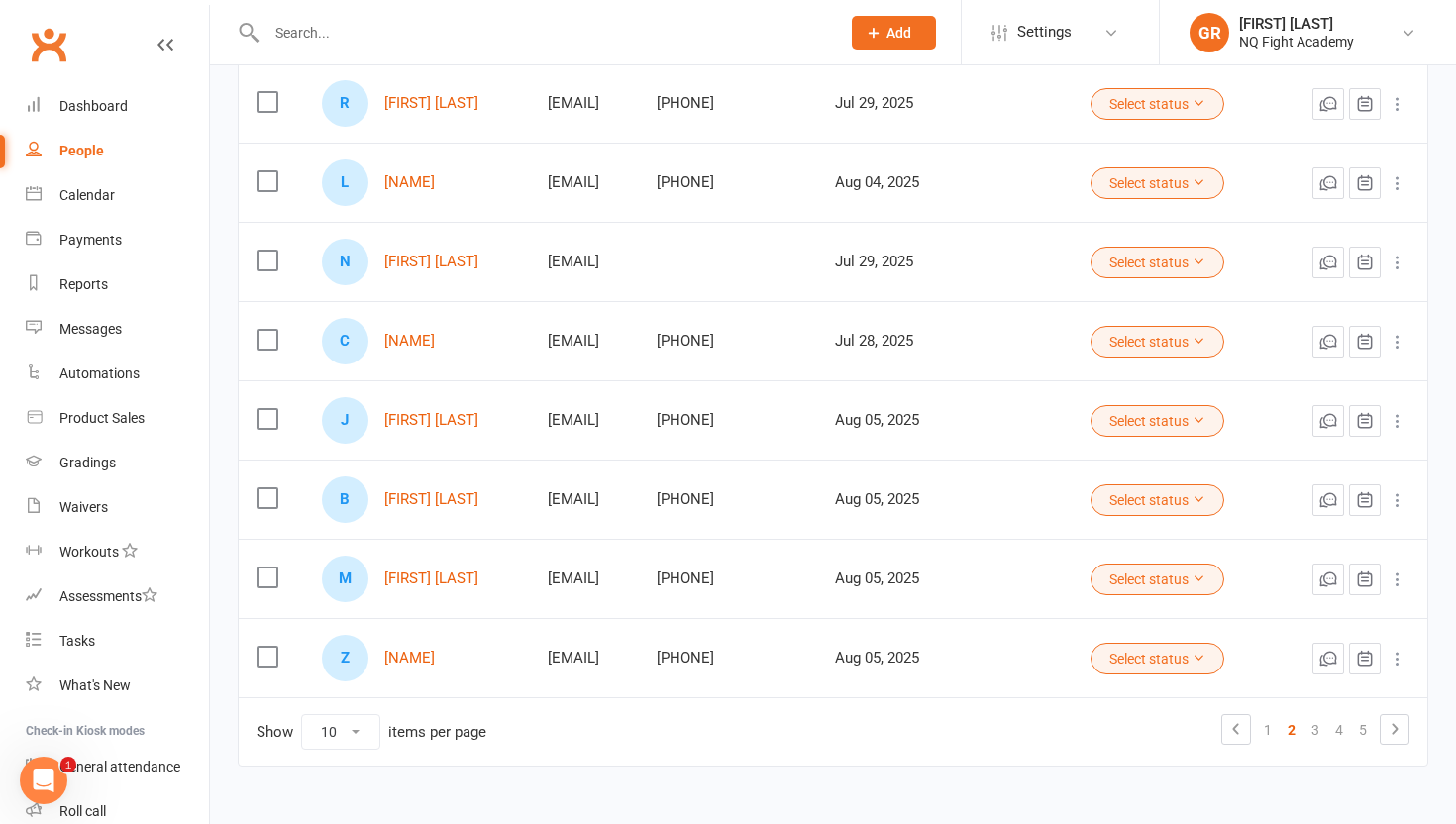 click at bounding box center [266, 577] 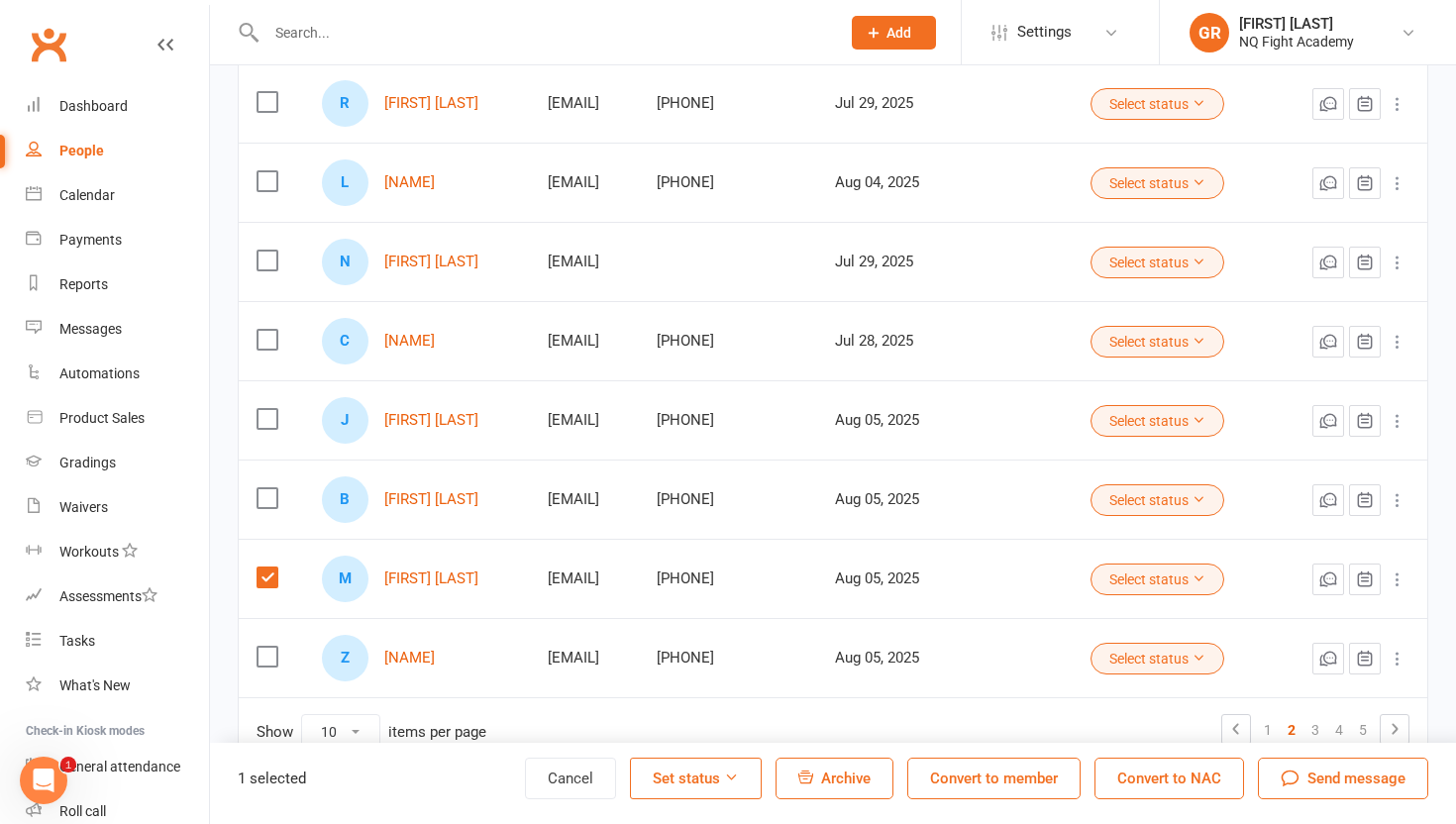 click at bounding box center (266, 498) 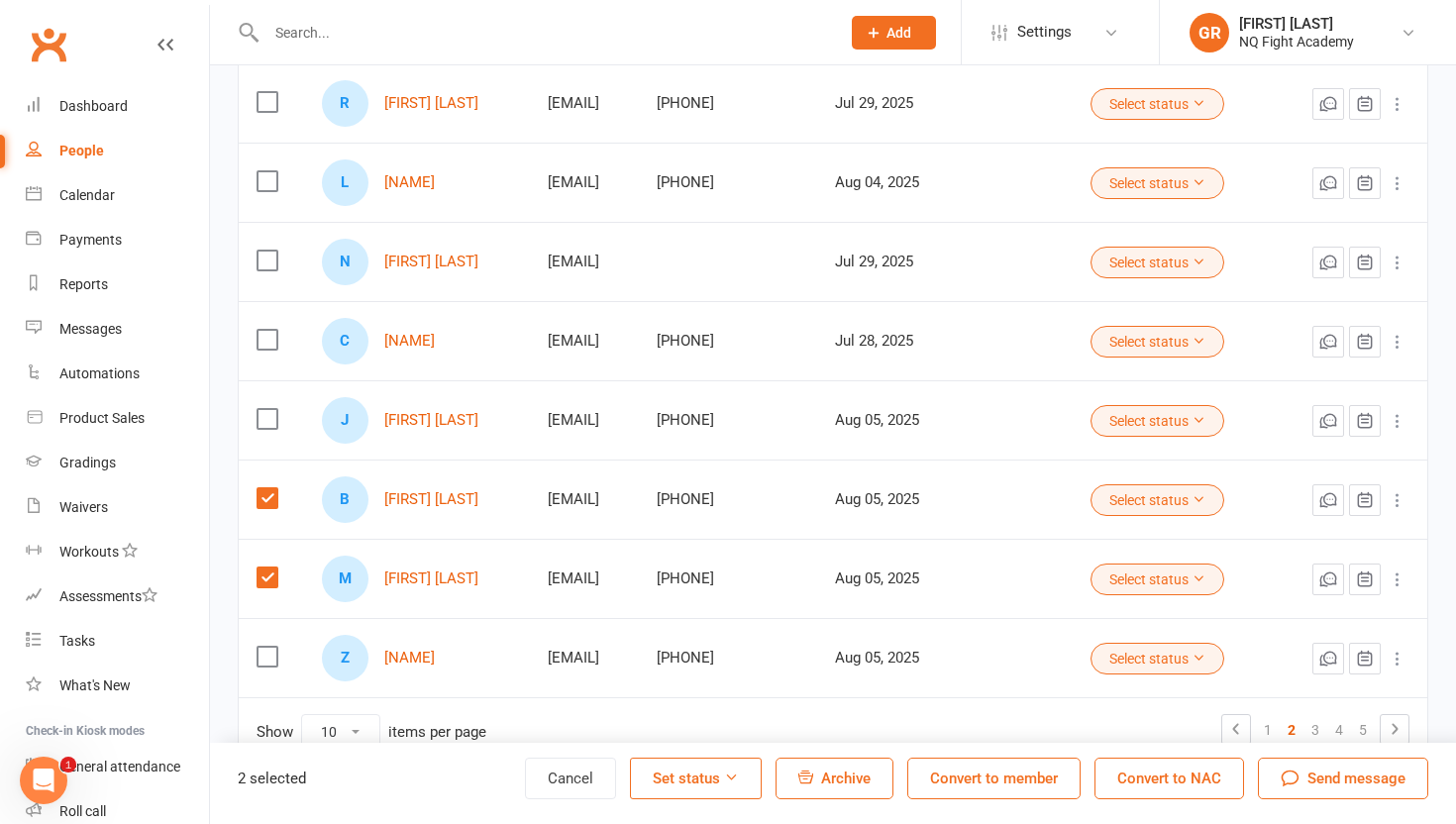 click at bounding box center (266, 419) 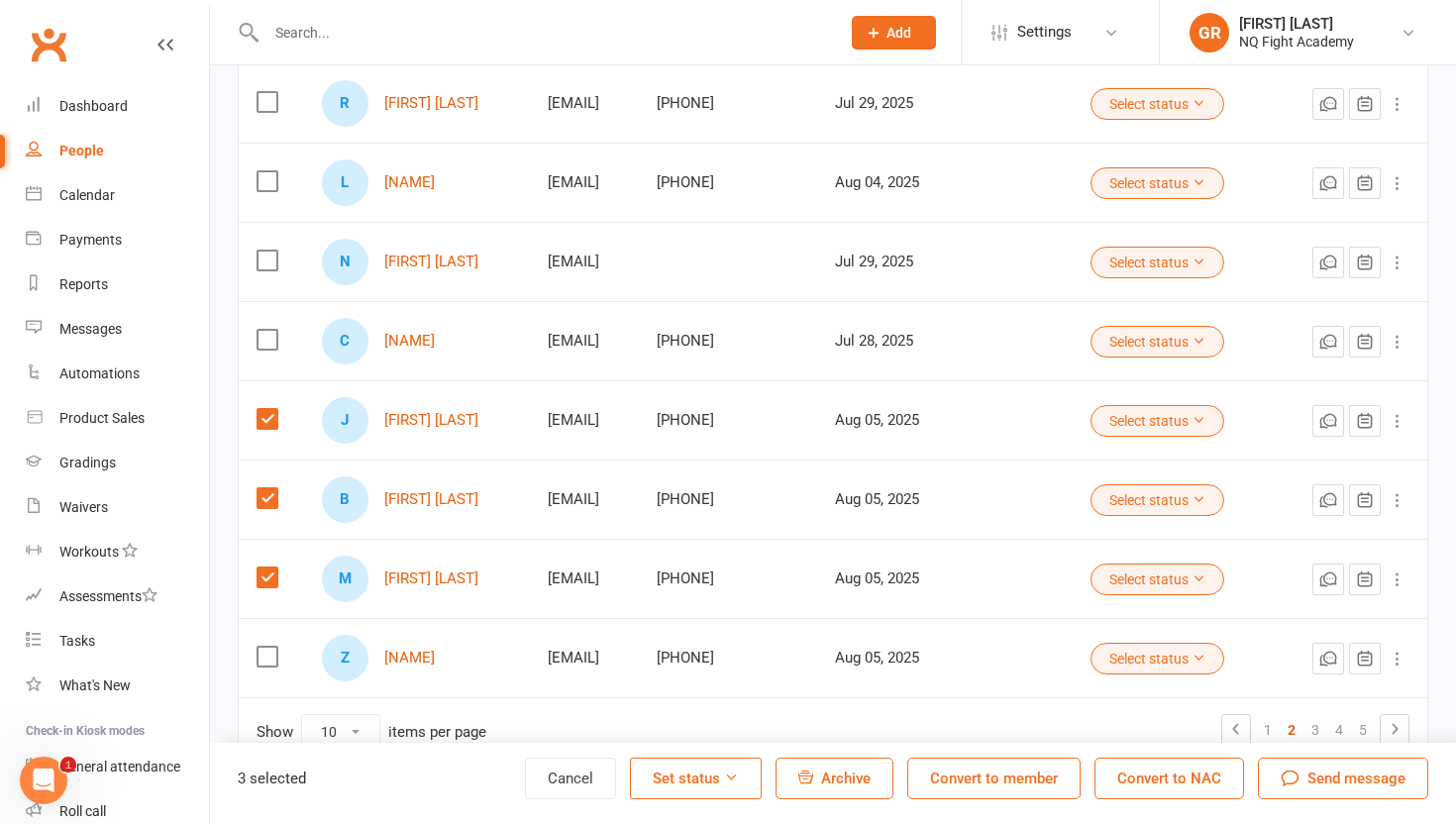 click on "Convert to member" at bounding box center [993, 778] 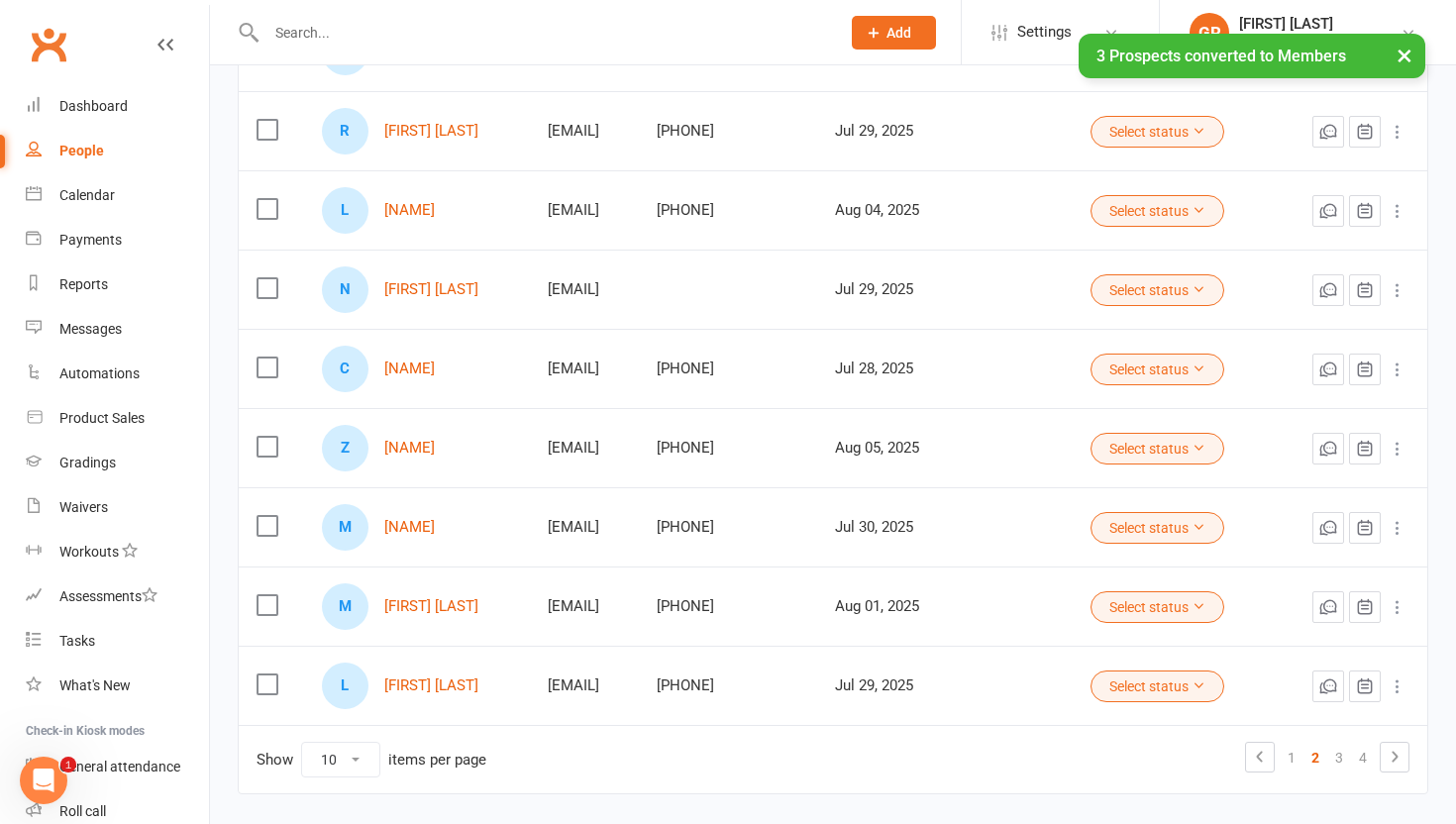 scroll, scrollTop: 0, scrollLeft: 0, axis: both 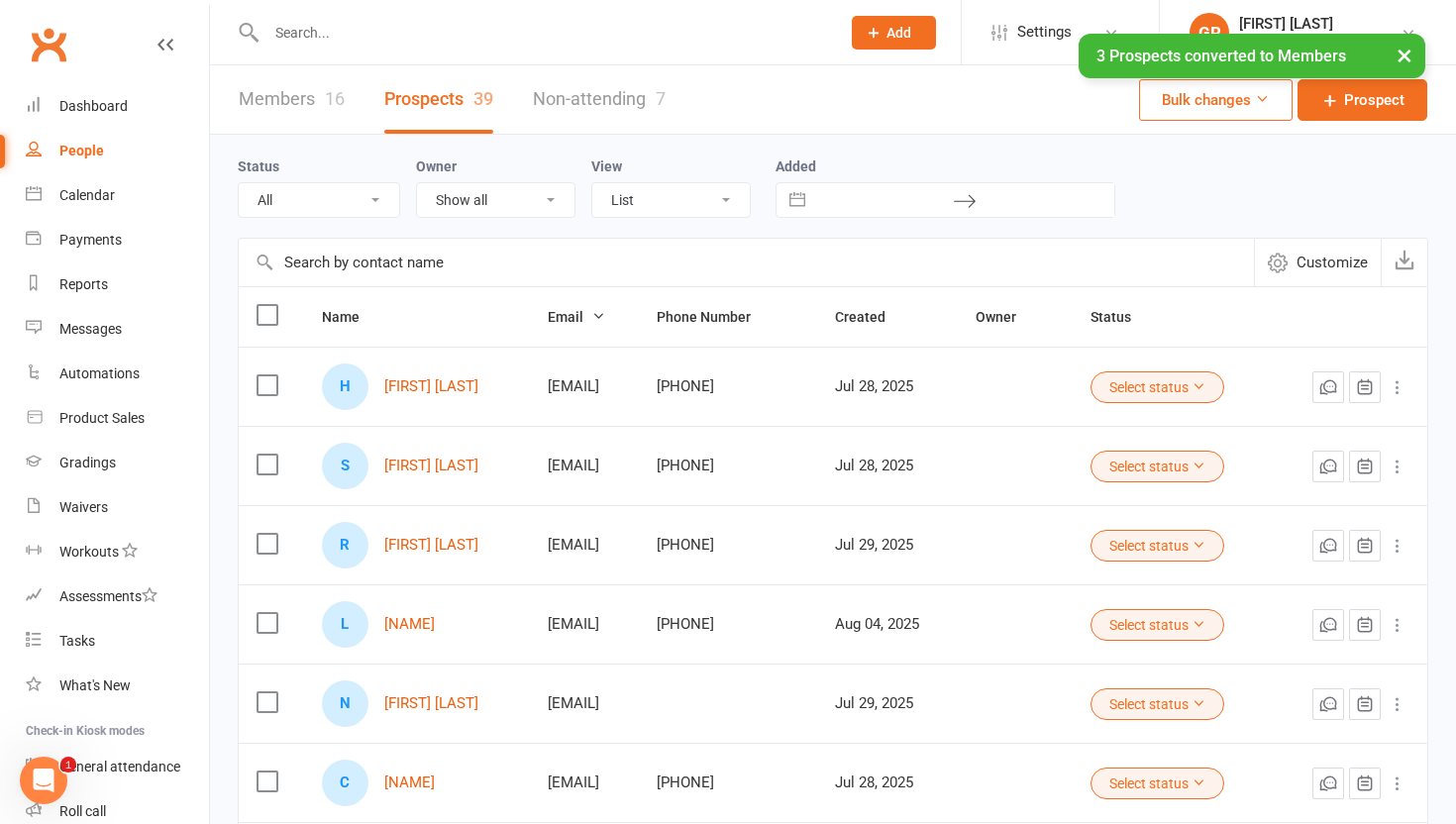 click on "Members 16" at bounding box center (291, 99) 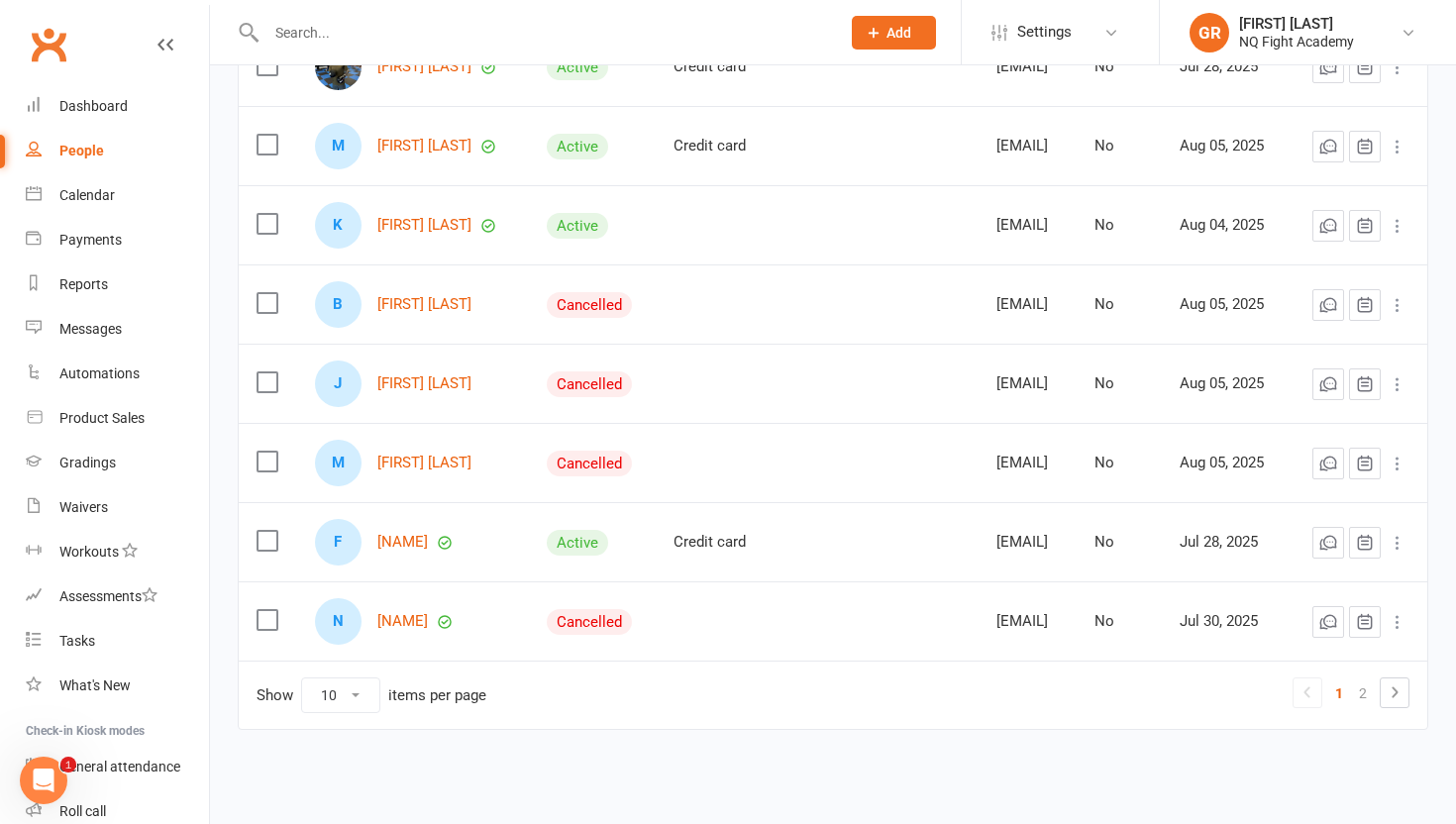 scroll, scrollTop: 485, scrollLeft: 0, axis: vertical 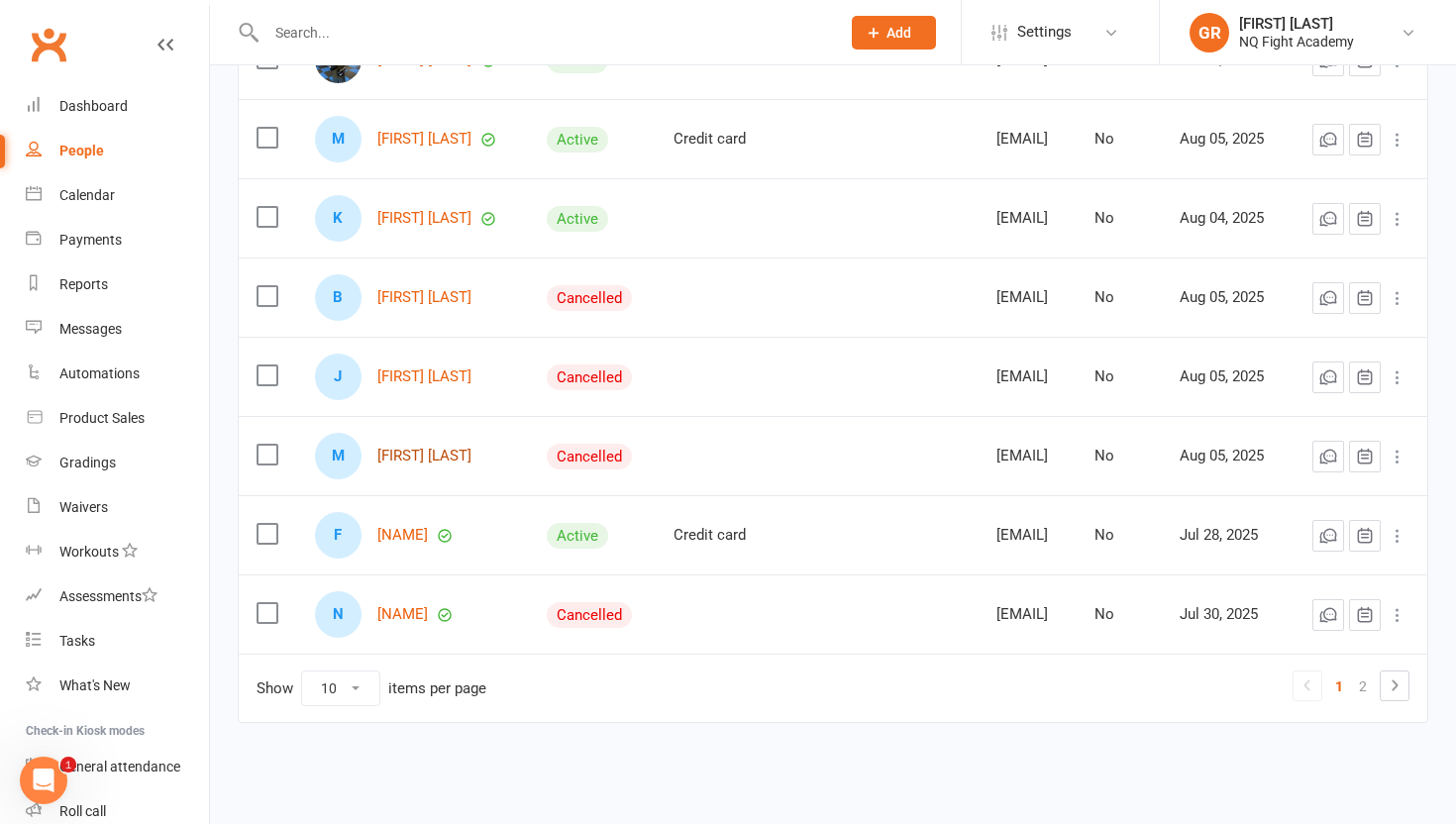 click on "[FIRST] [LAST]" at bounding box center [424, 456] 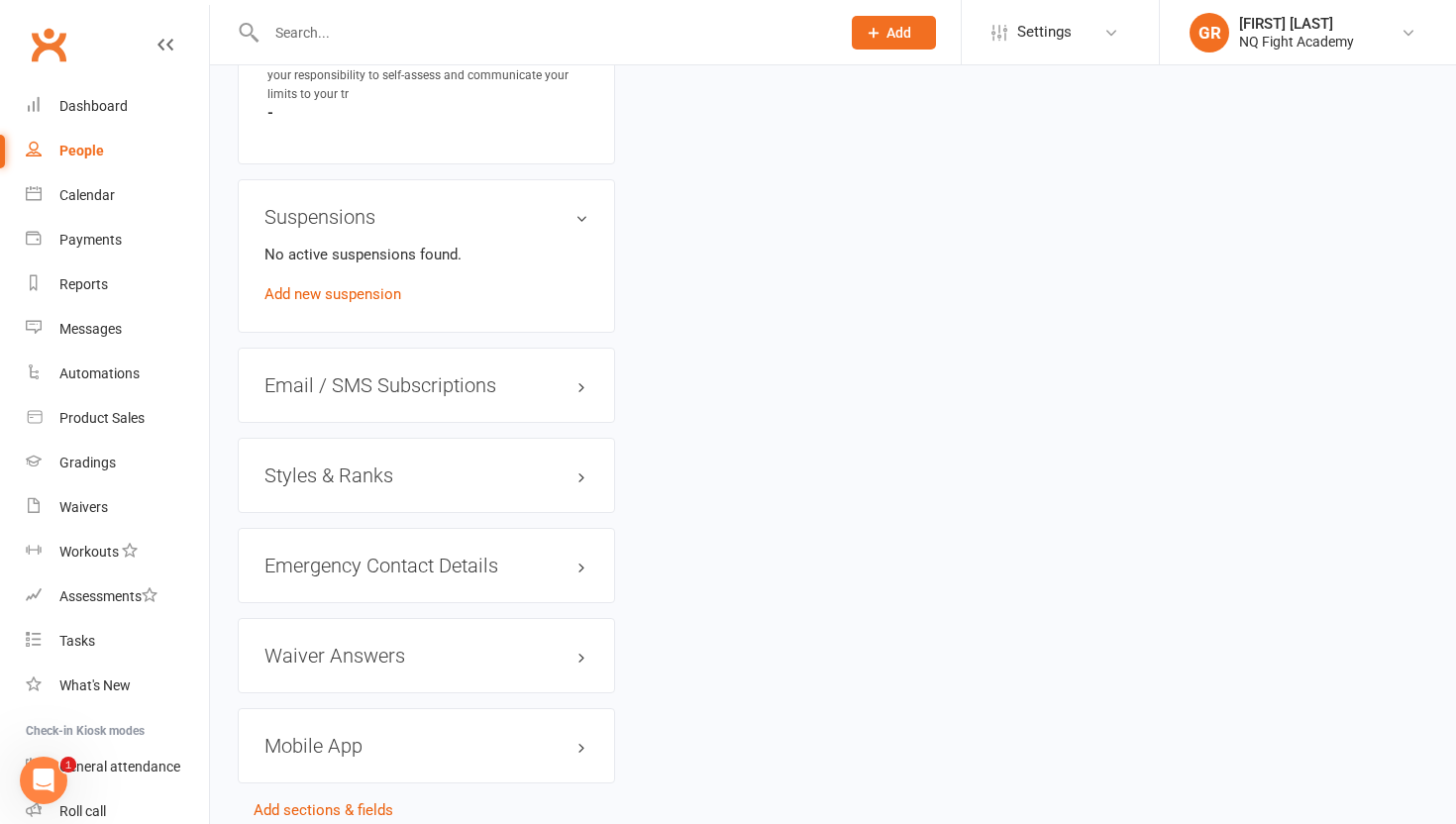 scroll, scrollTop: 2064, scrollLeft: 0, axis: vertical 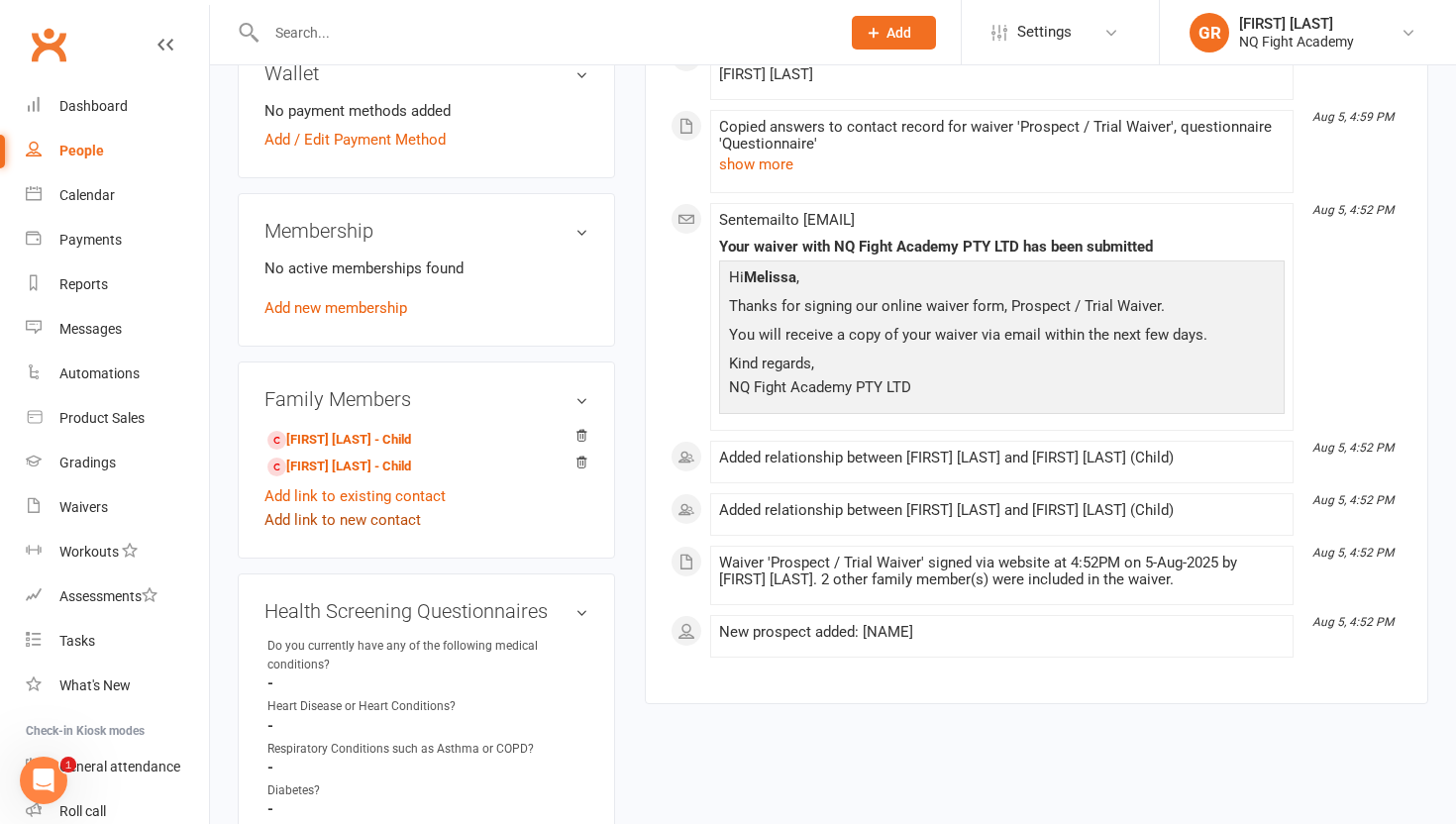 click on "Add link to new contact" at bounding box center (343, 520) 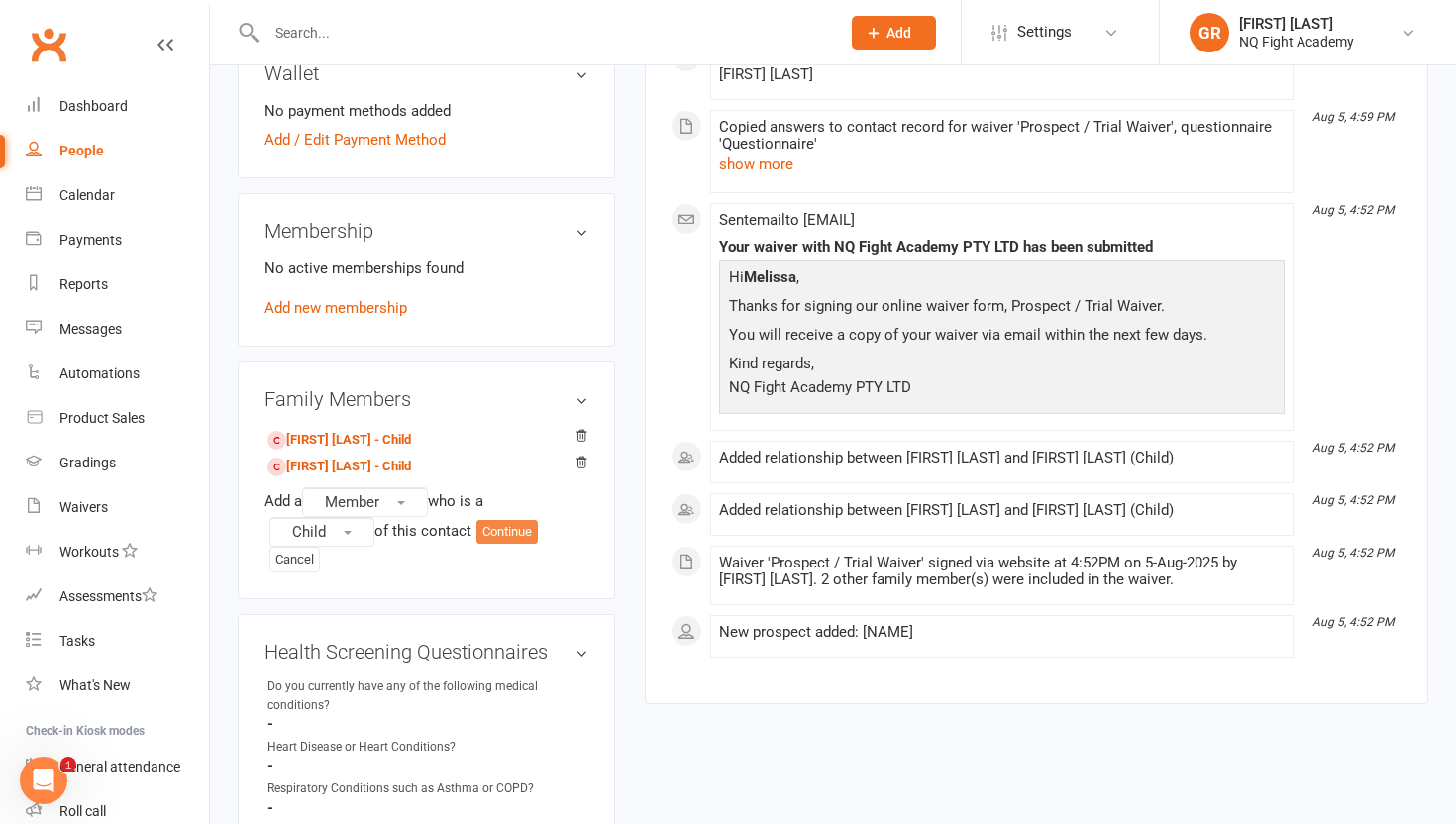 click on "Continue" at bounding box center [507, 532] 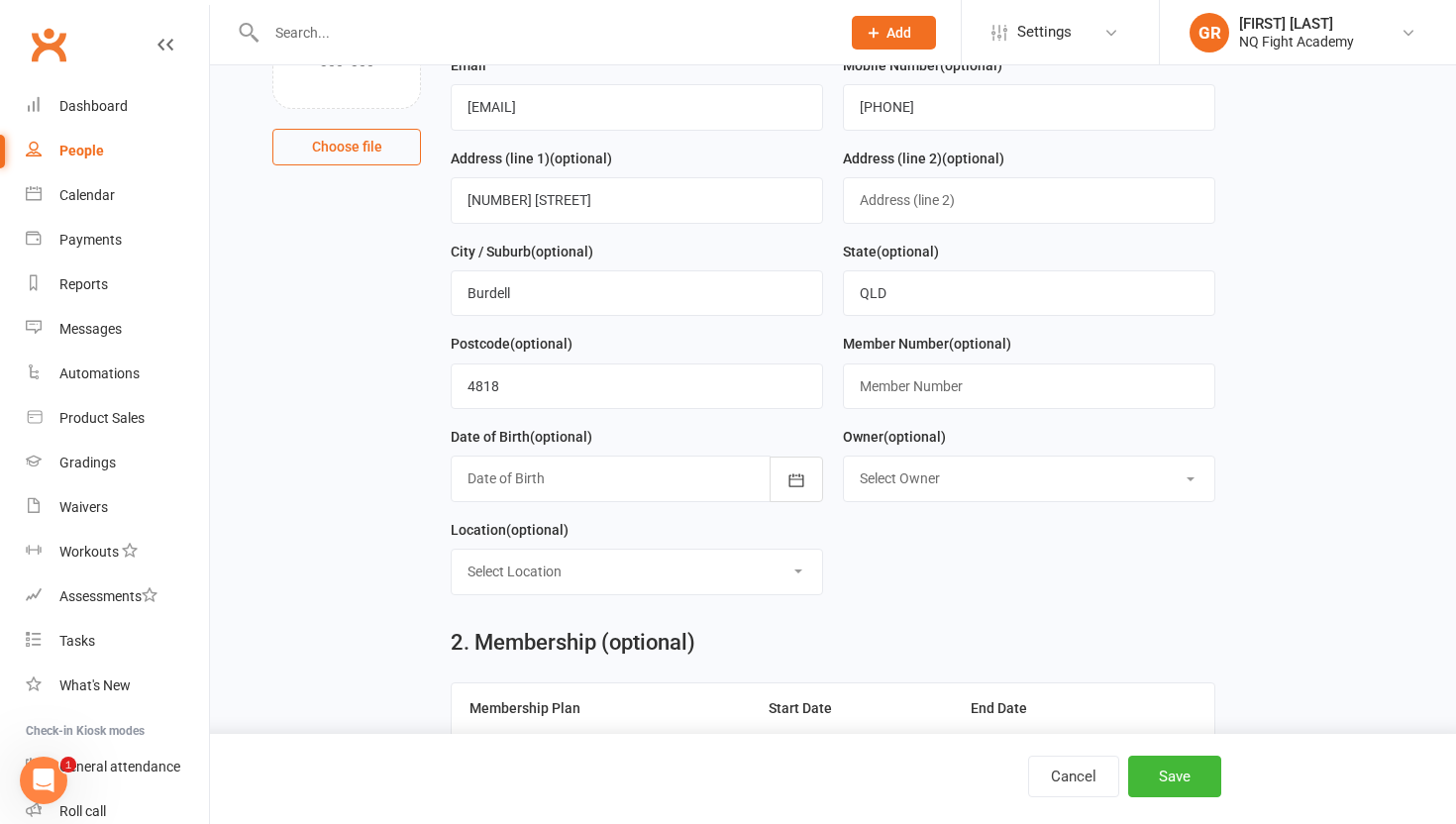 scroll, scrollTop: 237, scrollLeft: 0, axis: vertical 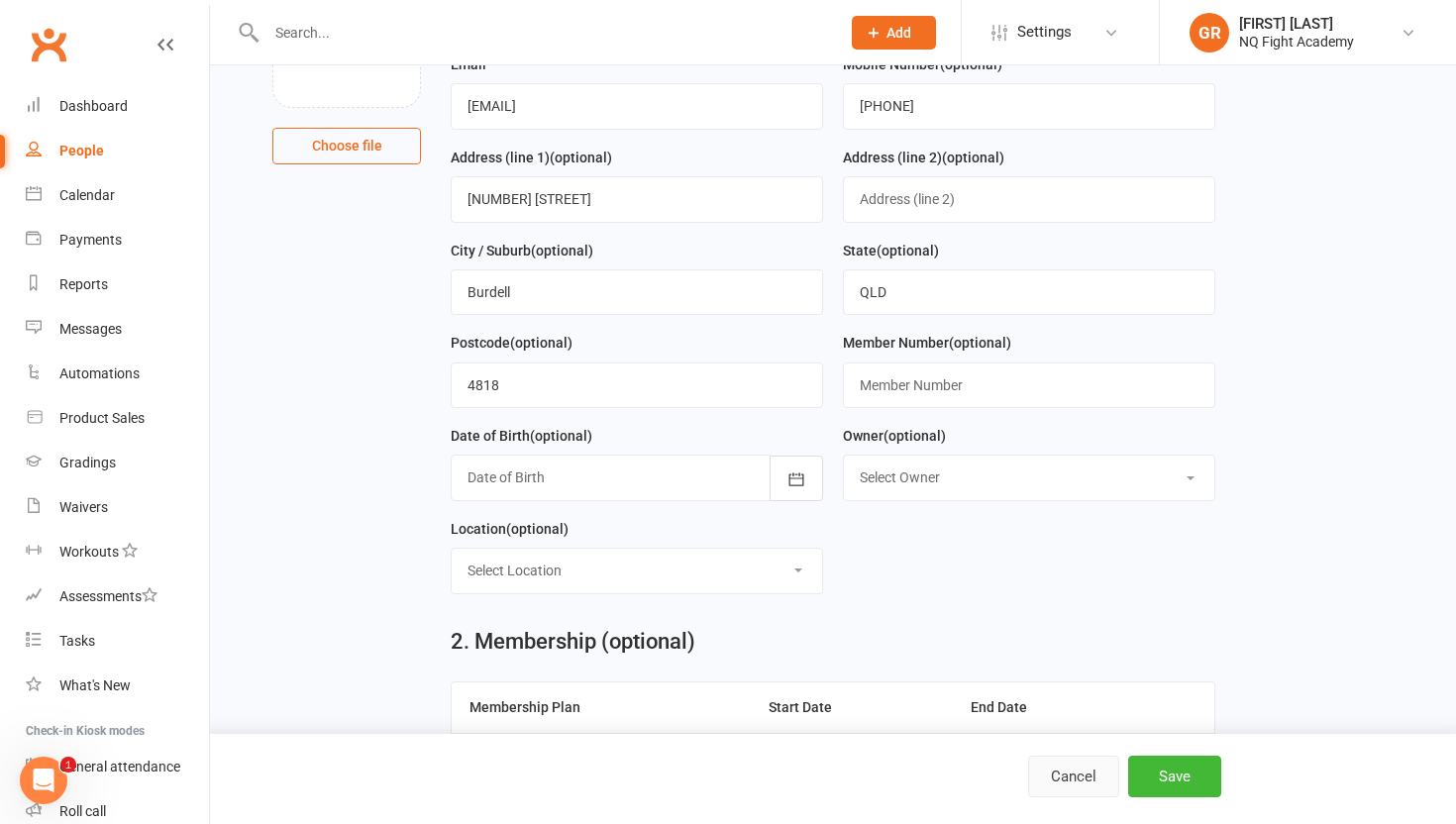 click on "Cancel" at bounding box center [1074, 776] 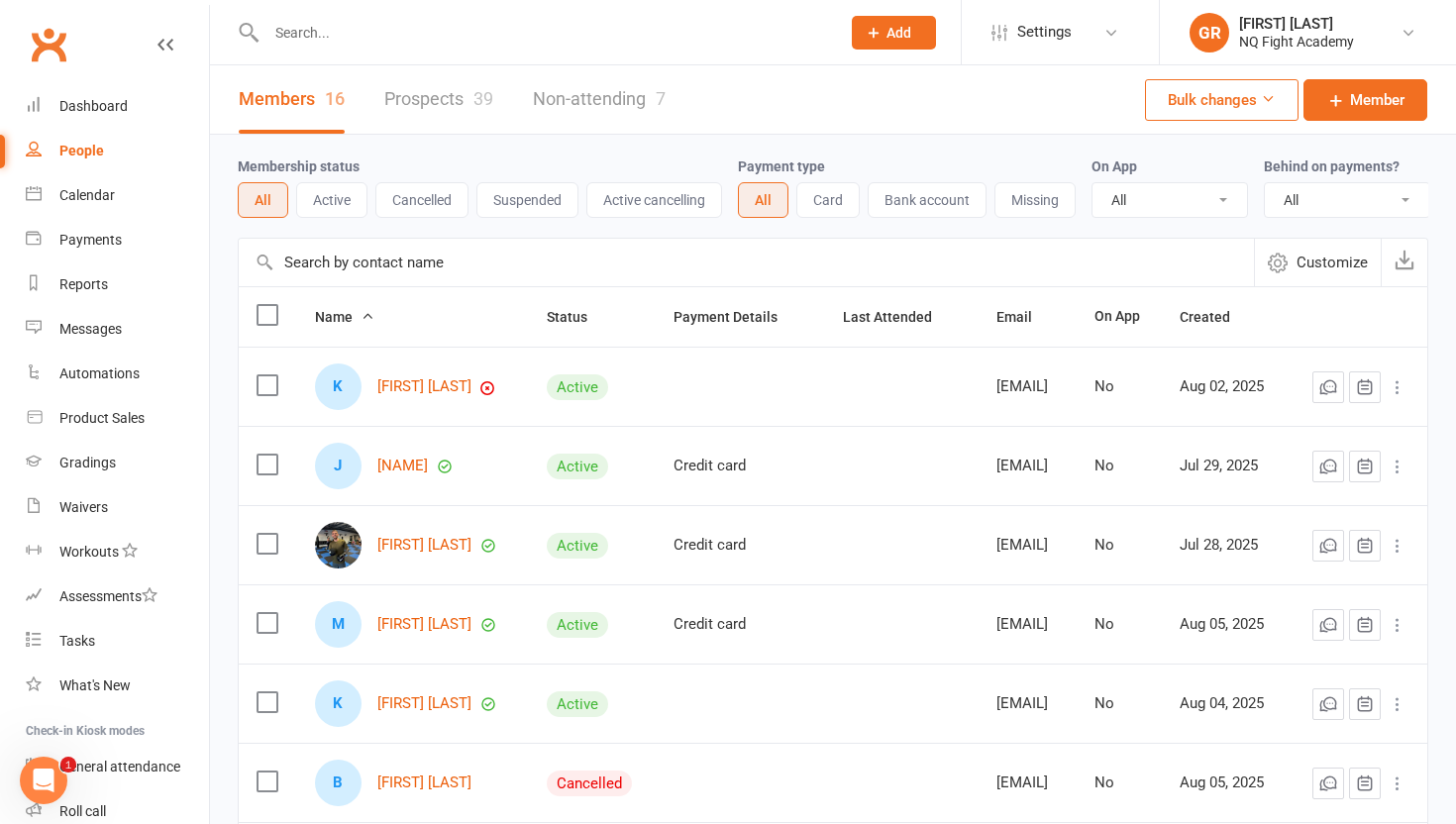 click on "Prospects 39" at bounding box center [439, 99] 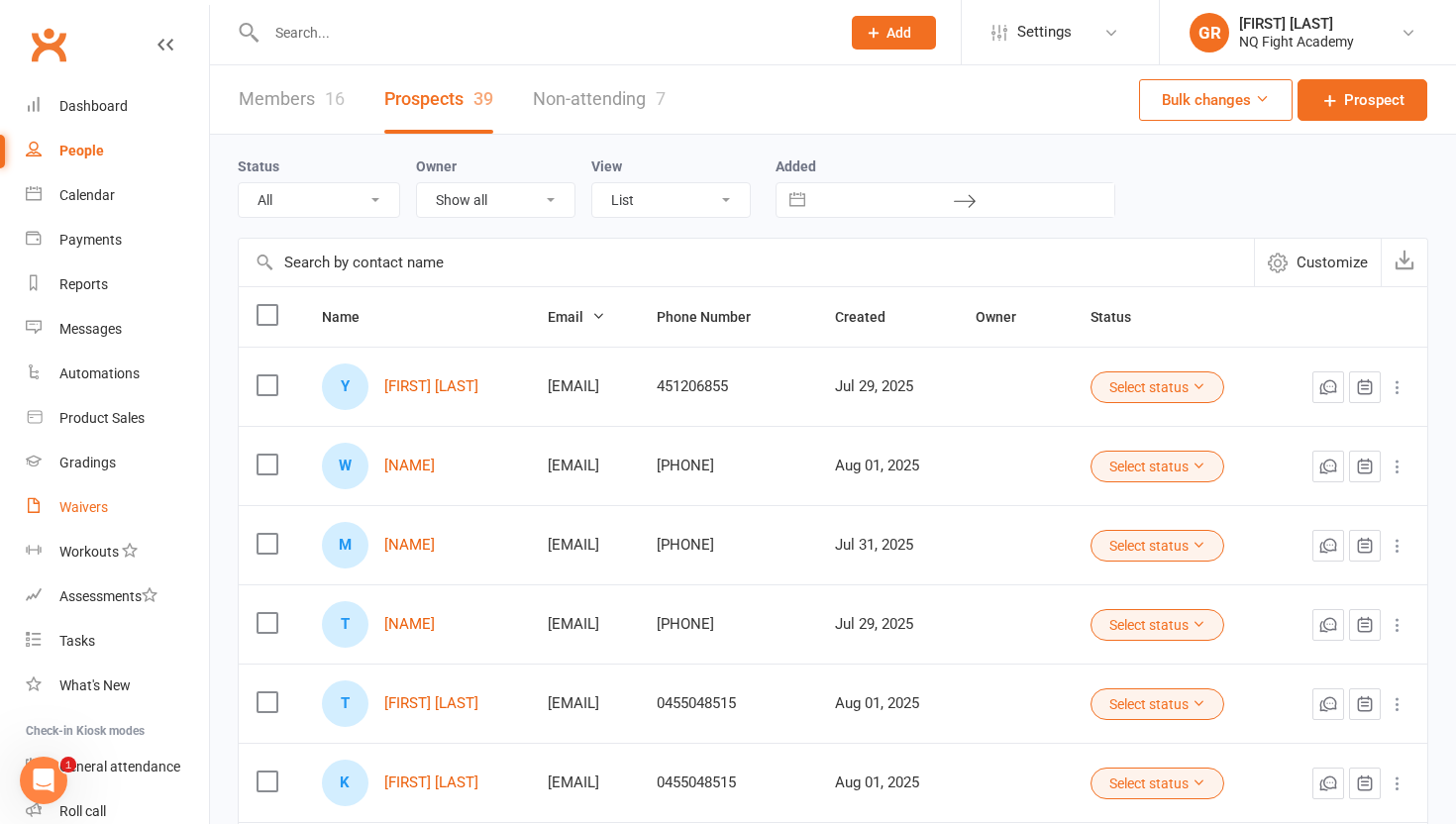 click on "Waivers" at bounding box center [83, 507] 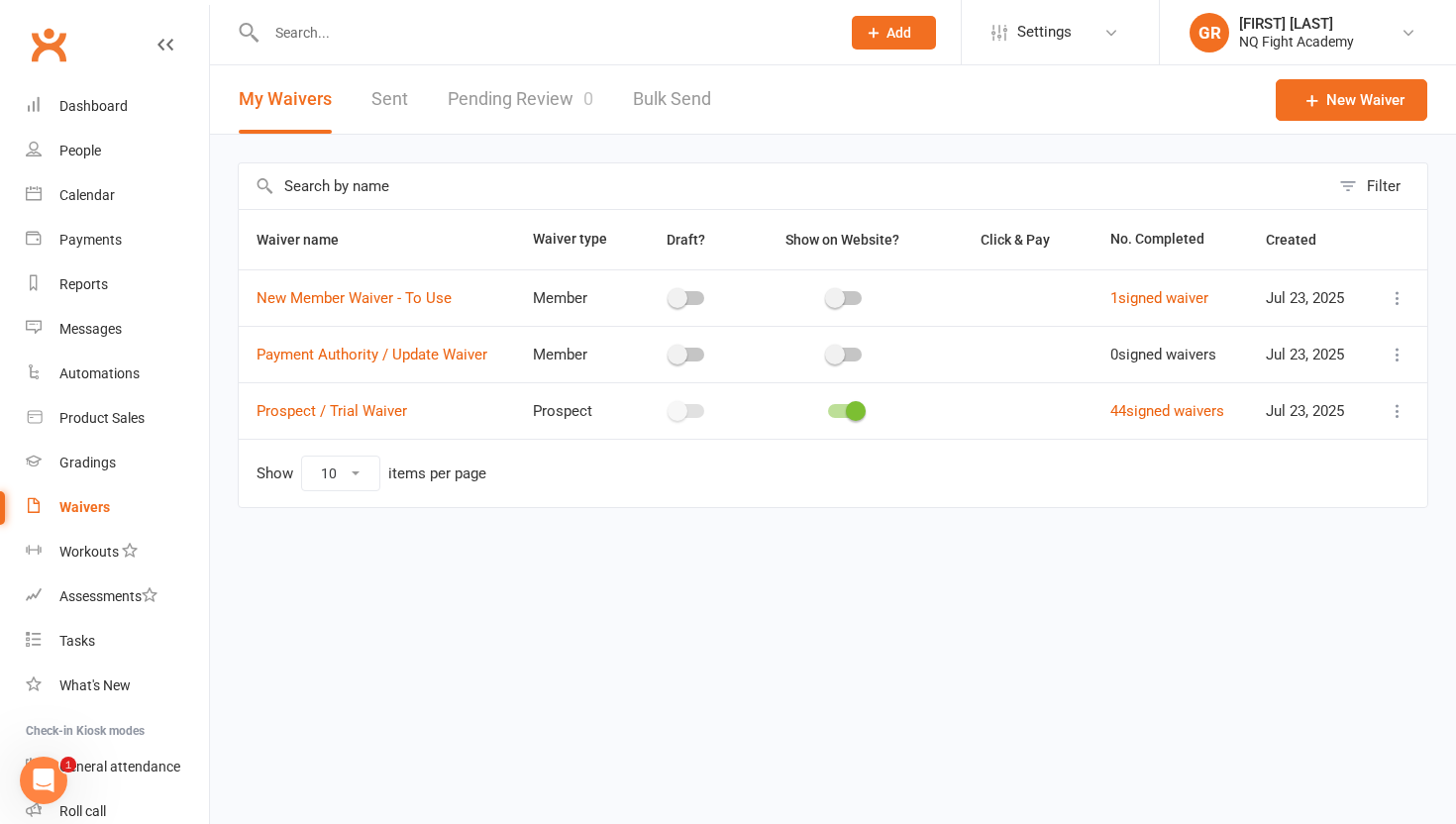 click on "Pending Review 0" at bounding box center [520, 99] 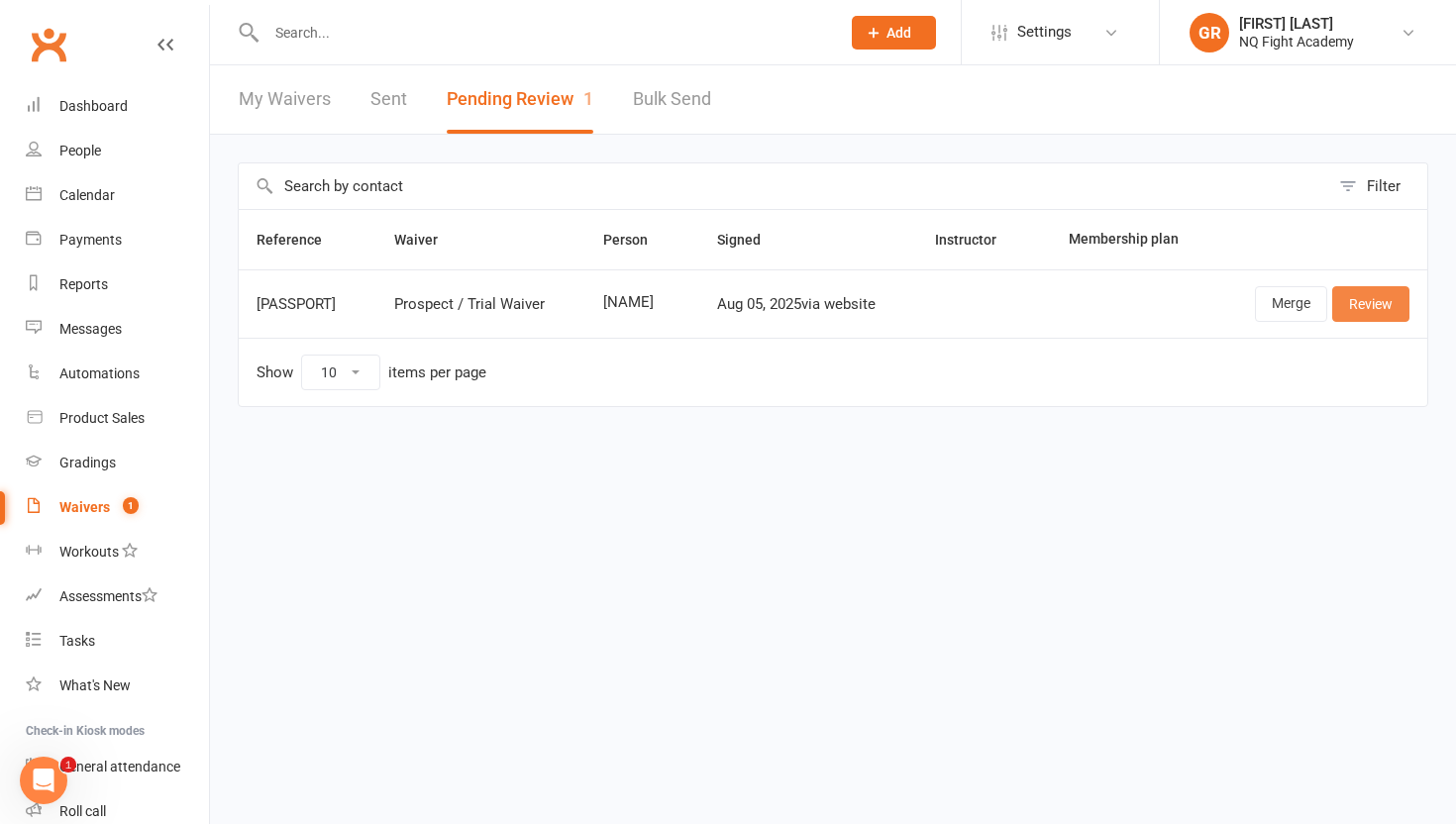 click on "Review" at bounding box center (1371, 304) 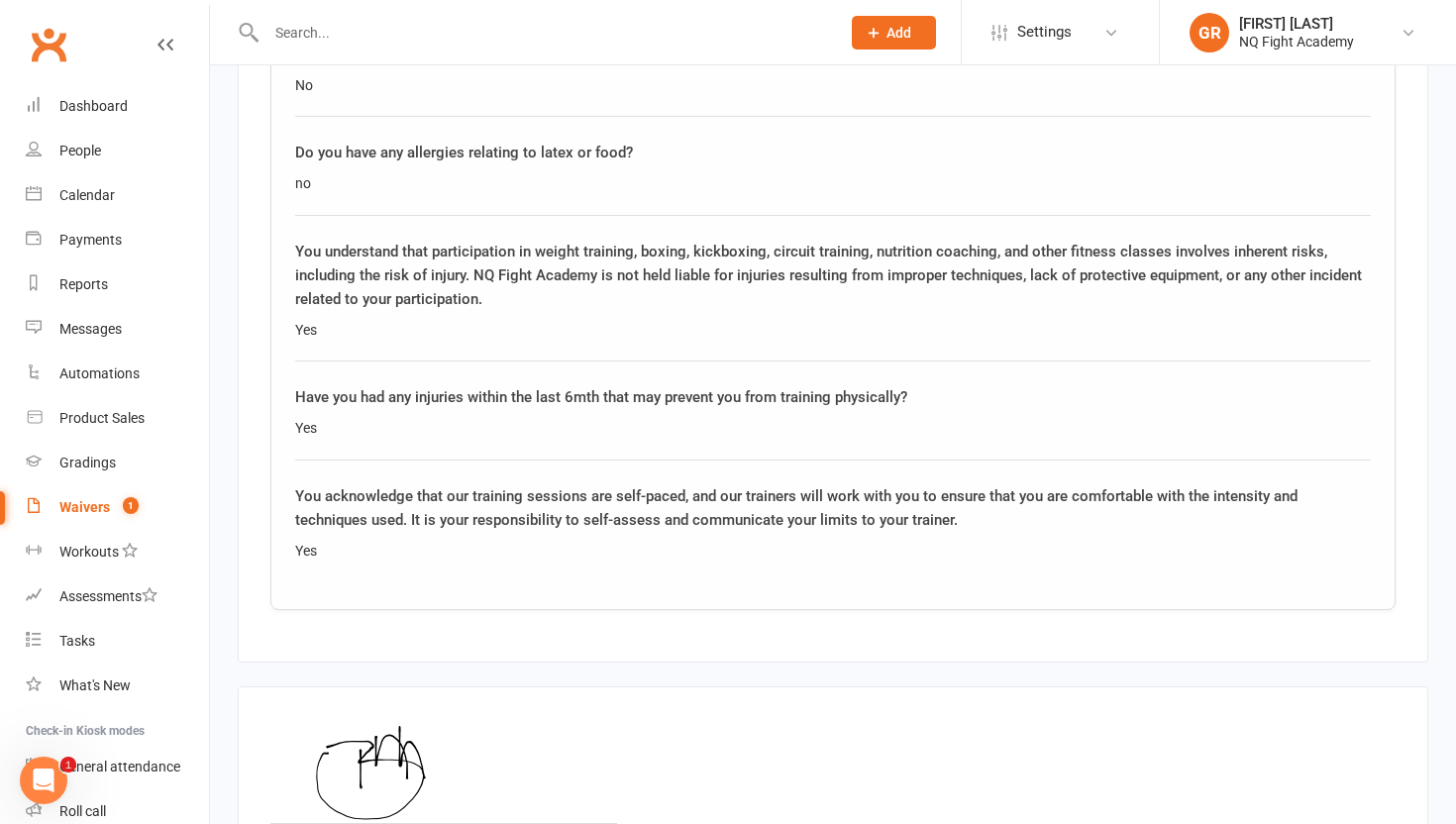 scroll, scrollTop: 3013, scrollLeft: 0, axis: vertical 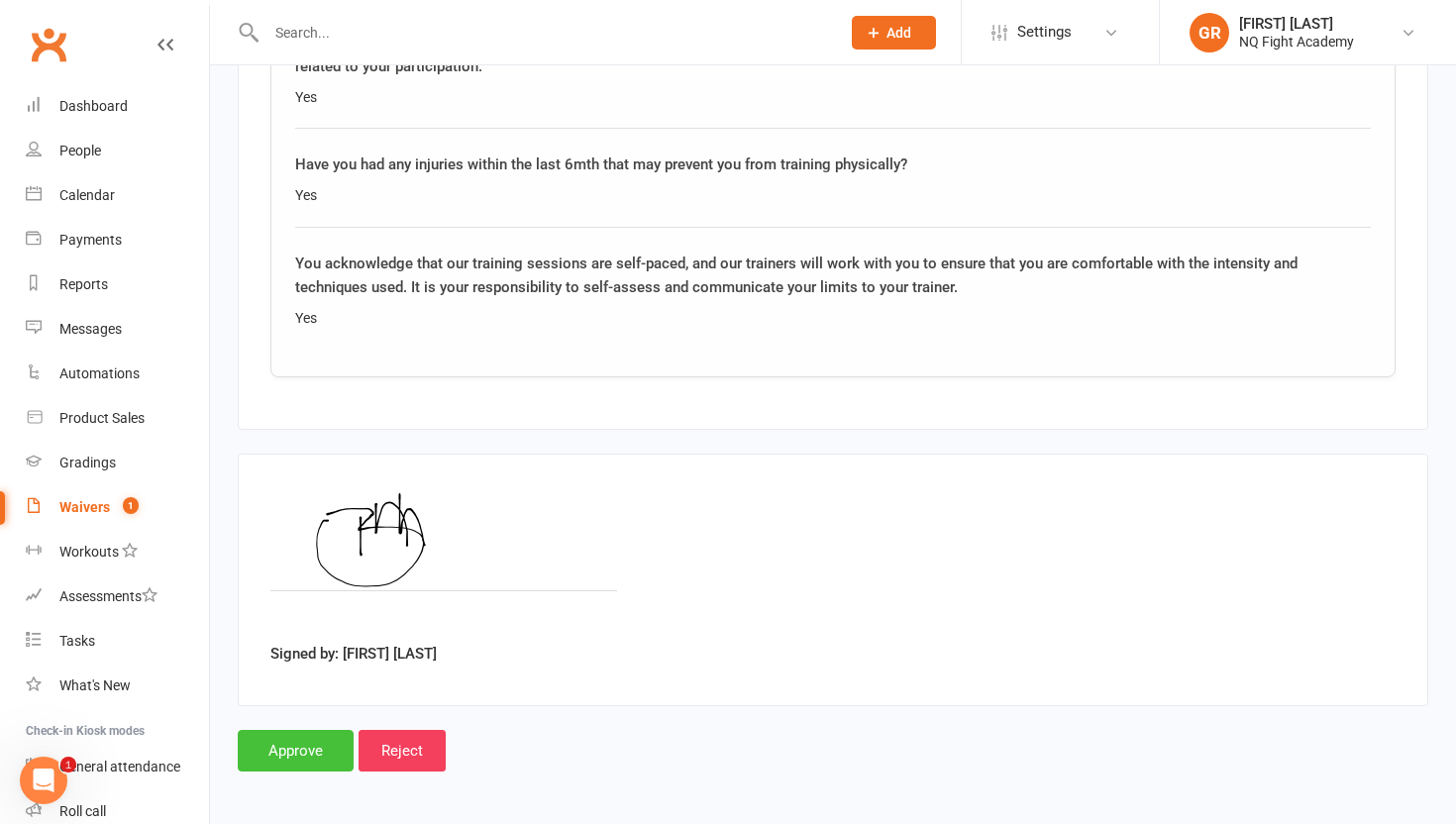 click on "Approve" at bounding box center (295, 751) 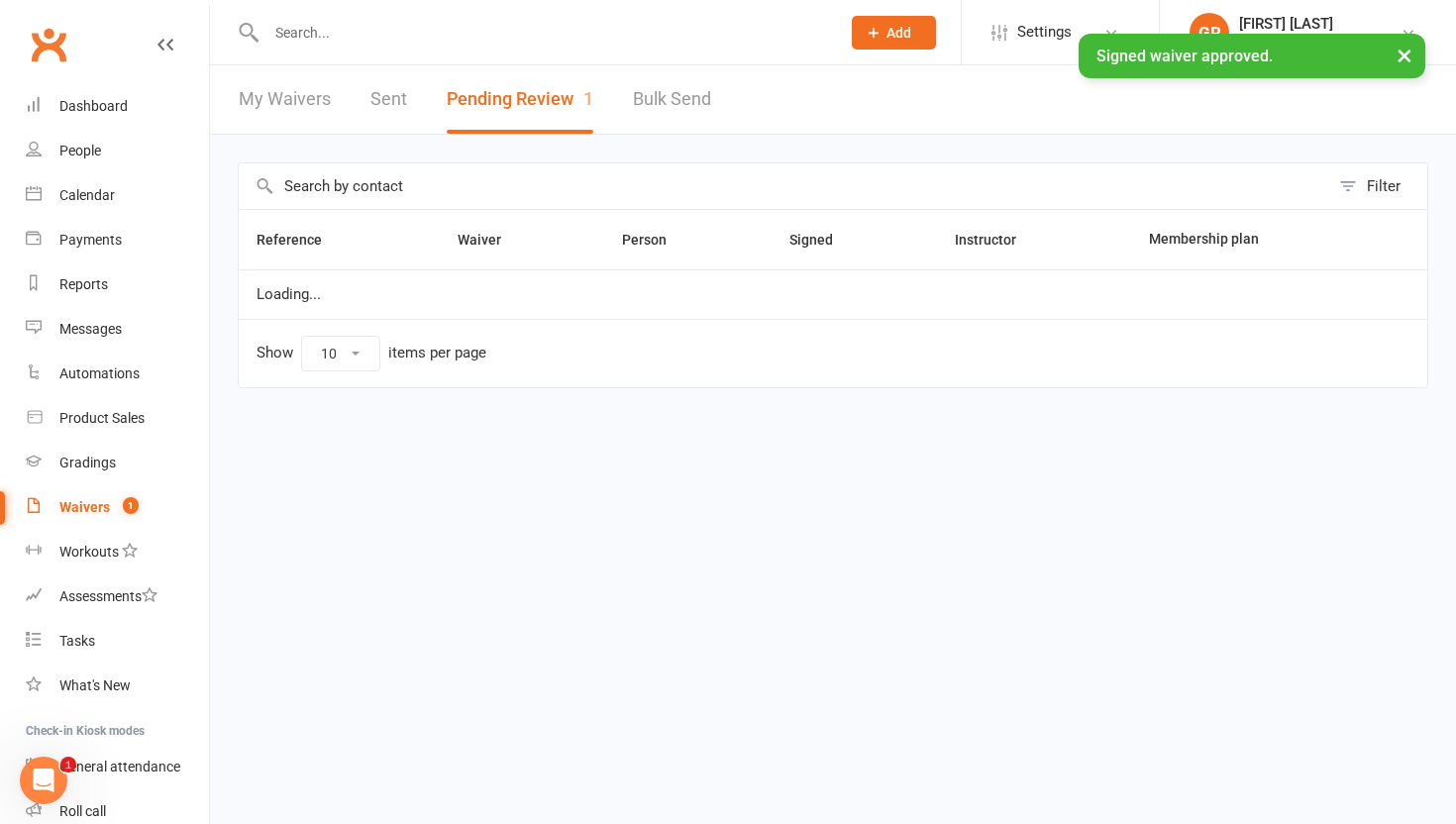 scroll, scrollTop: 0, scrollLeft: 0, axis: both 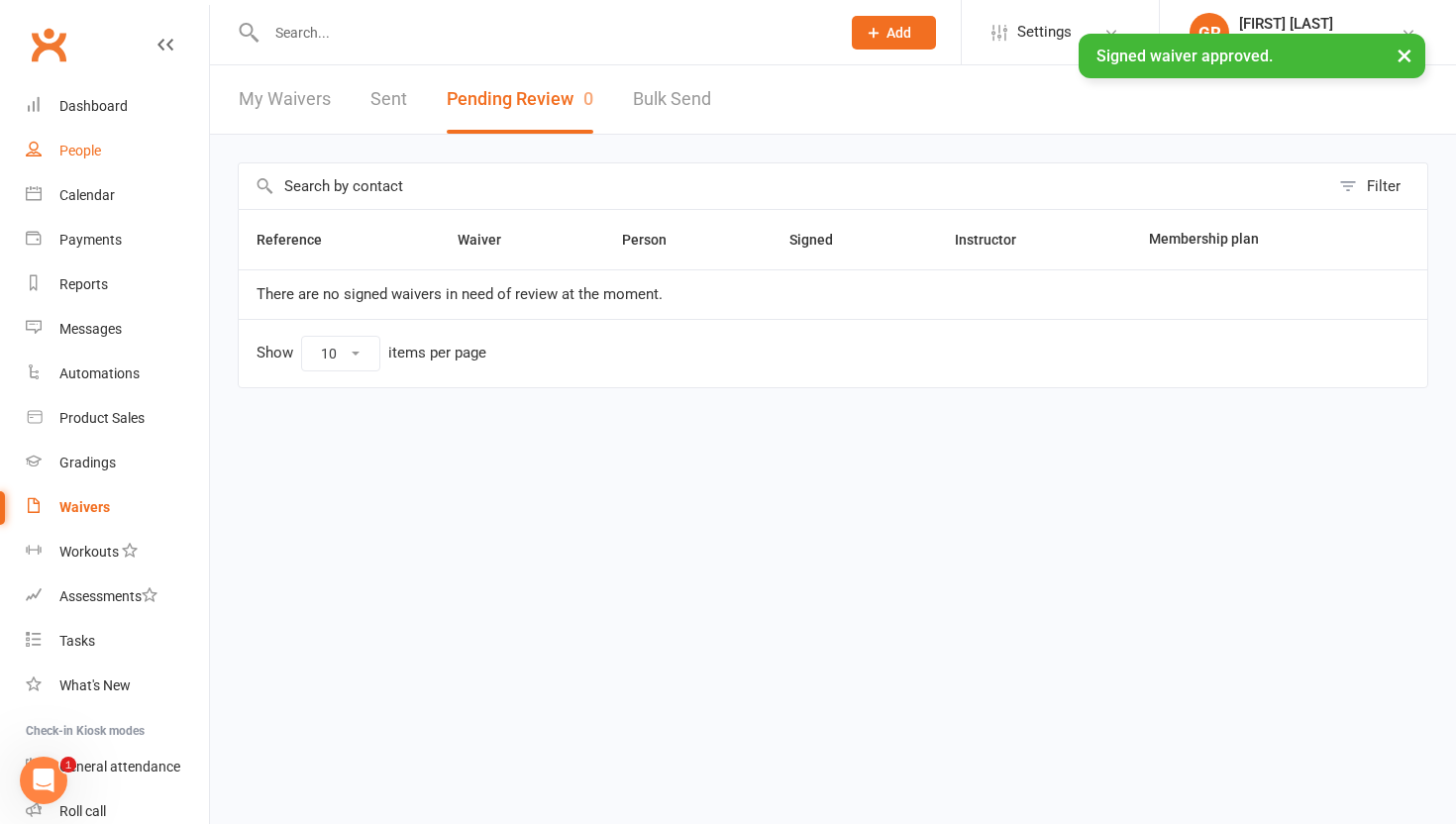 click on "People" at bounding box center [80, 151] 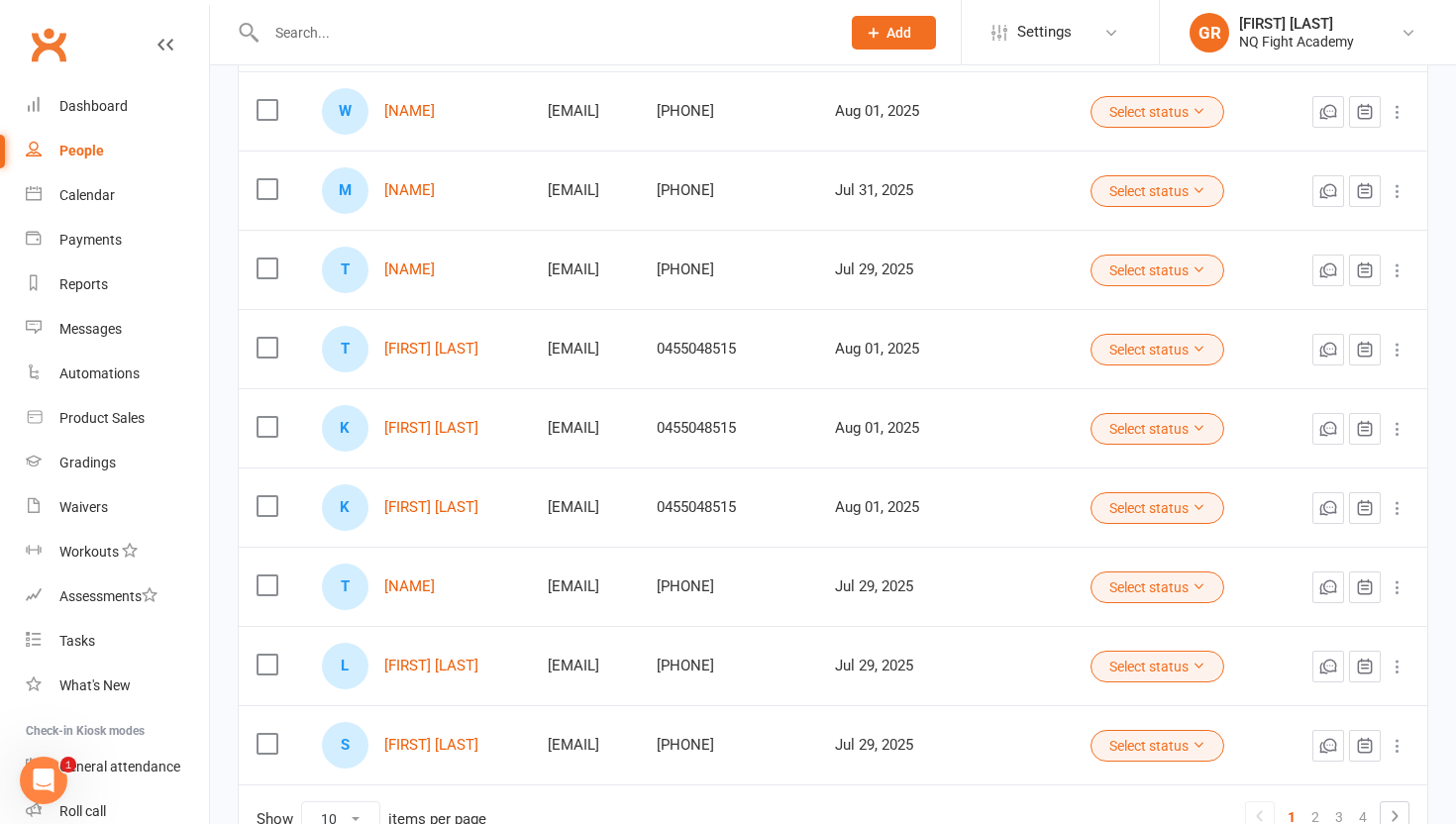 scroll, scrollTop: 490, scrollLeft: 0, axis: vertical 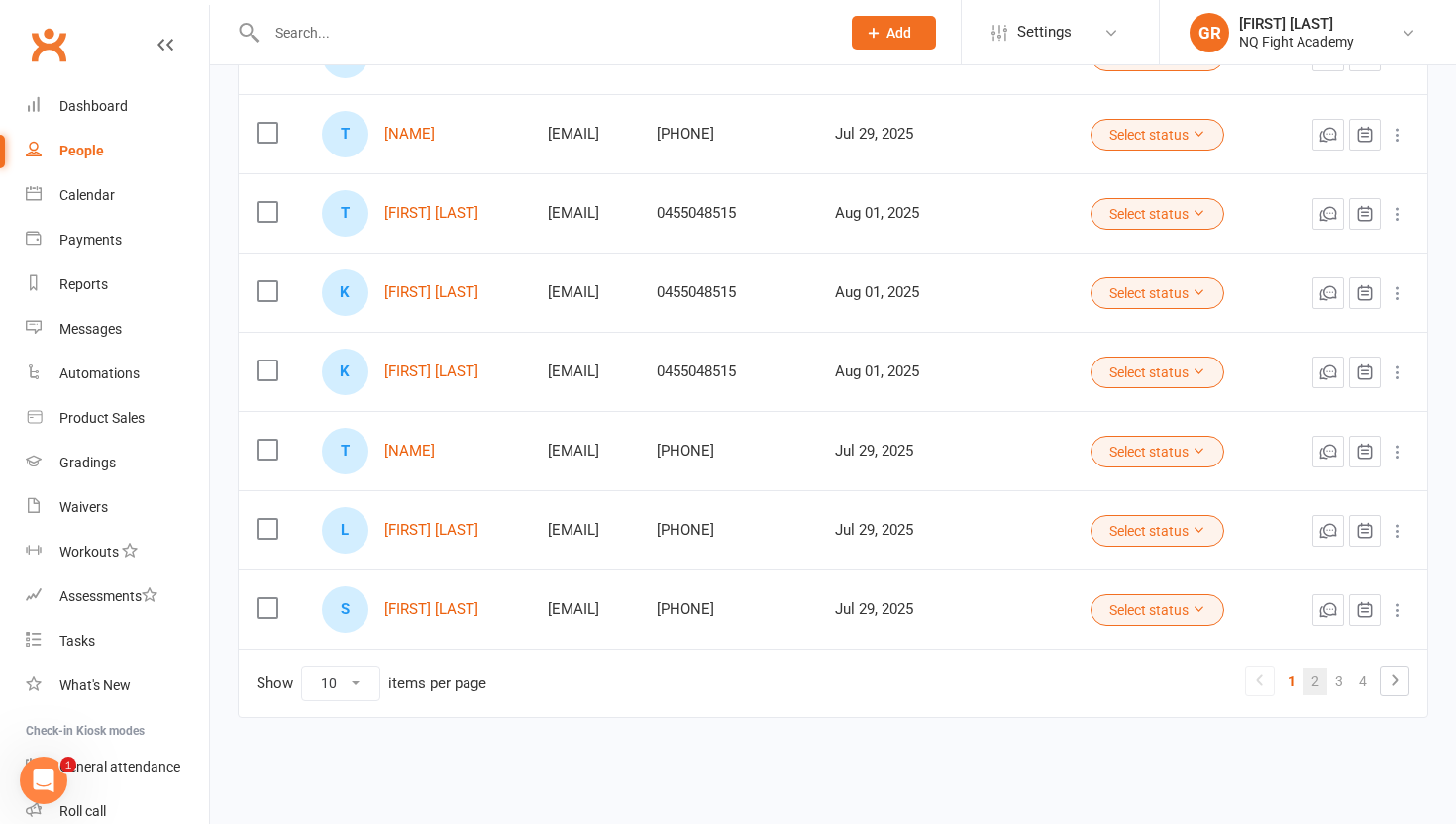 click on "2" at bounding box center (1315, 681) 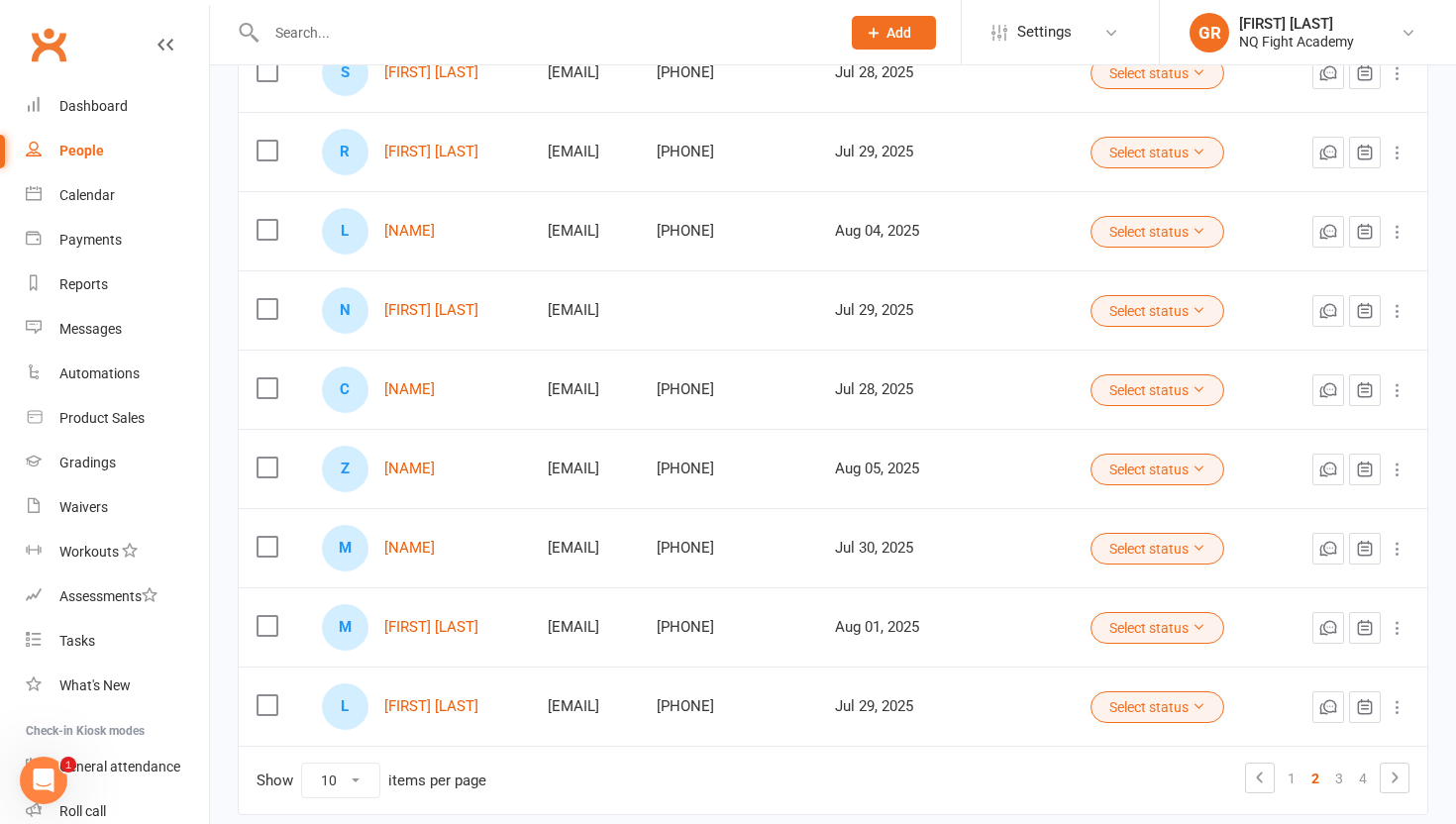 scroll, scrollTop: 448, scrollLeft: 0, axis: vertical 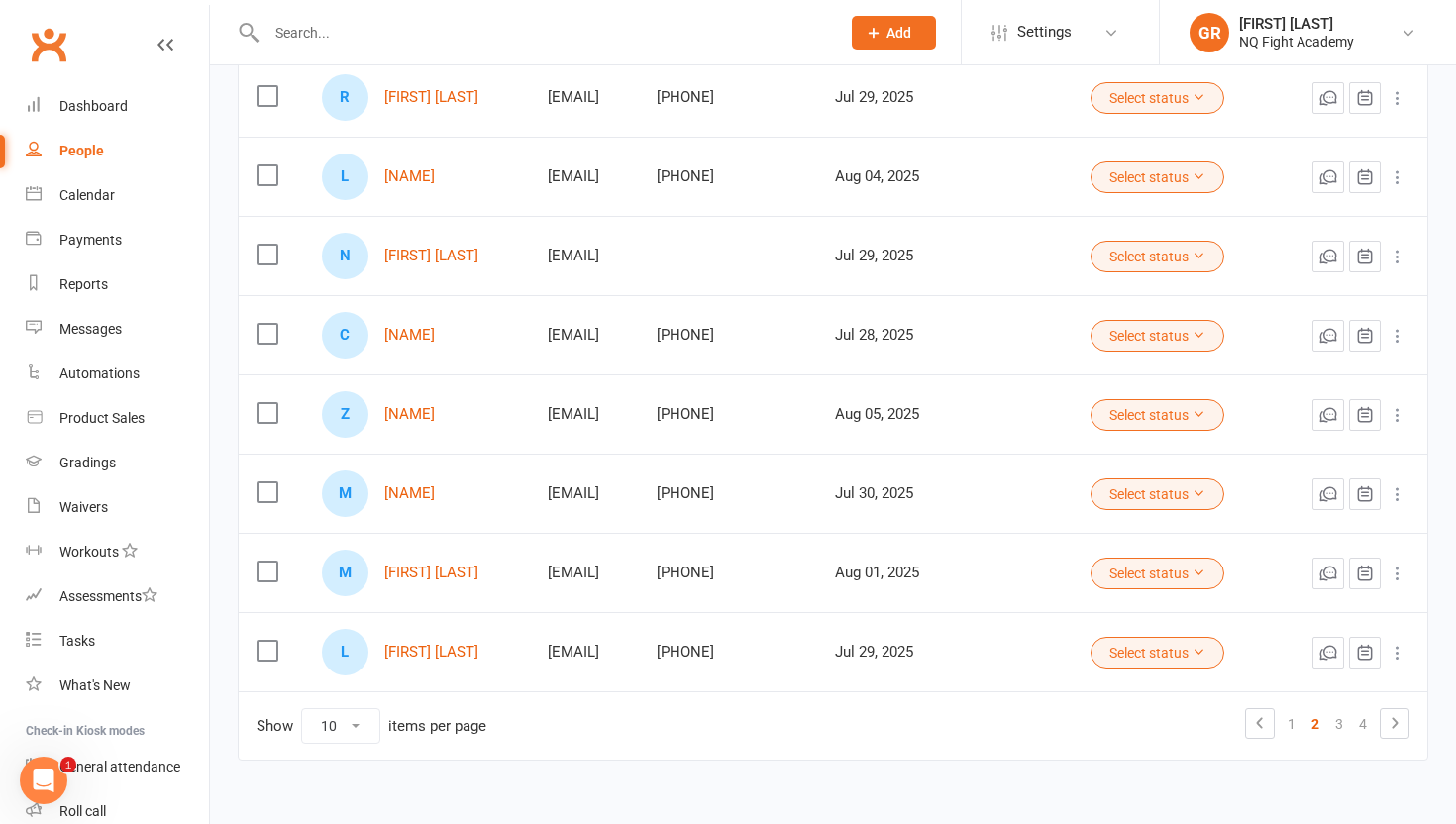 click on "1 2 3 4" at bounding box center [1327, 723] 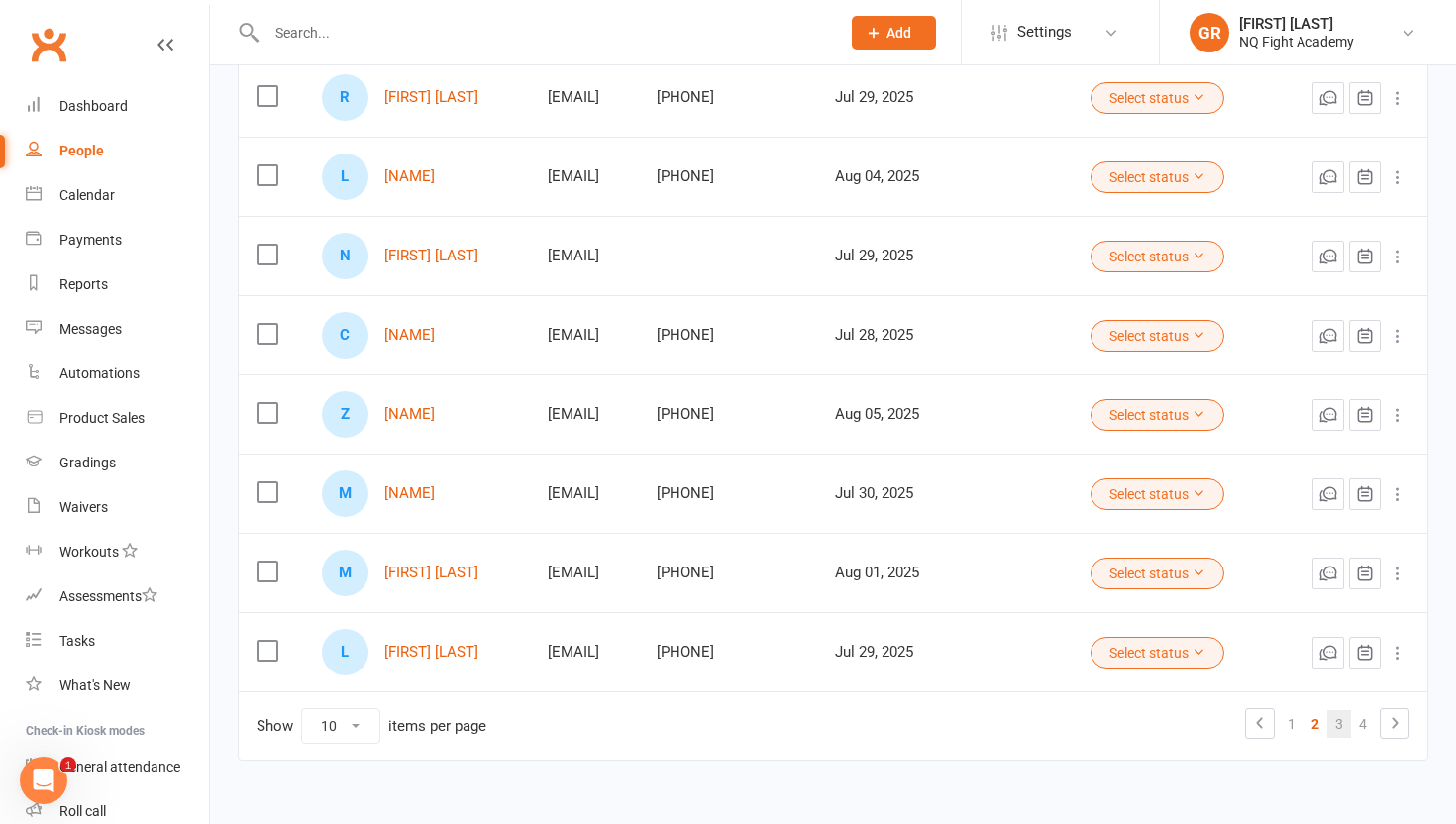 click on "3" at bounding box center (1339, 724) 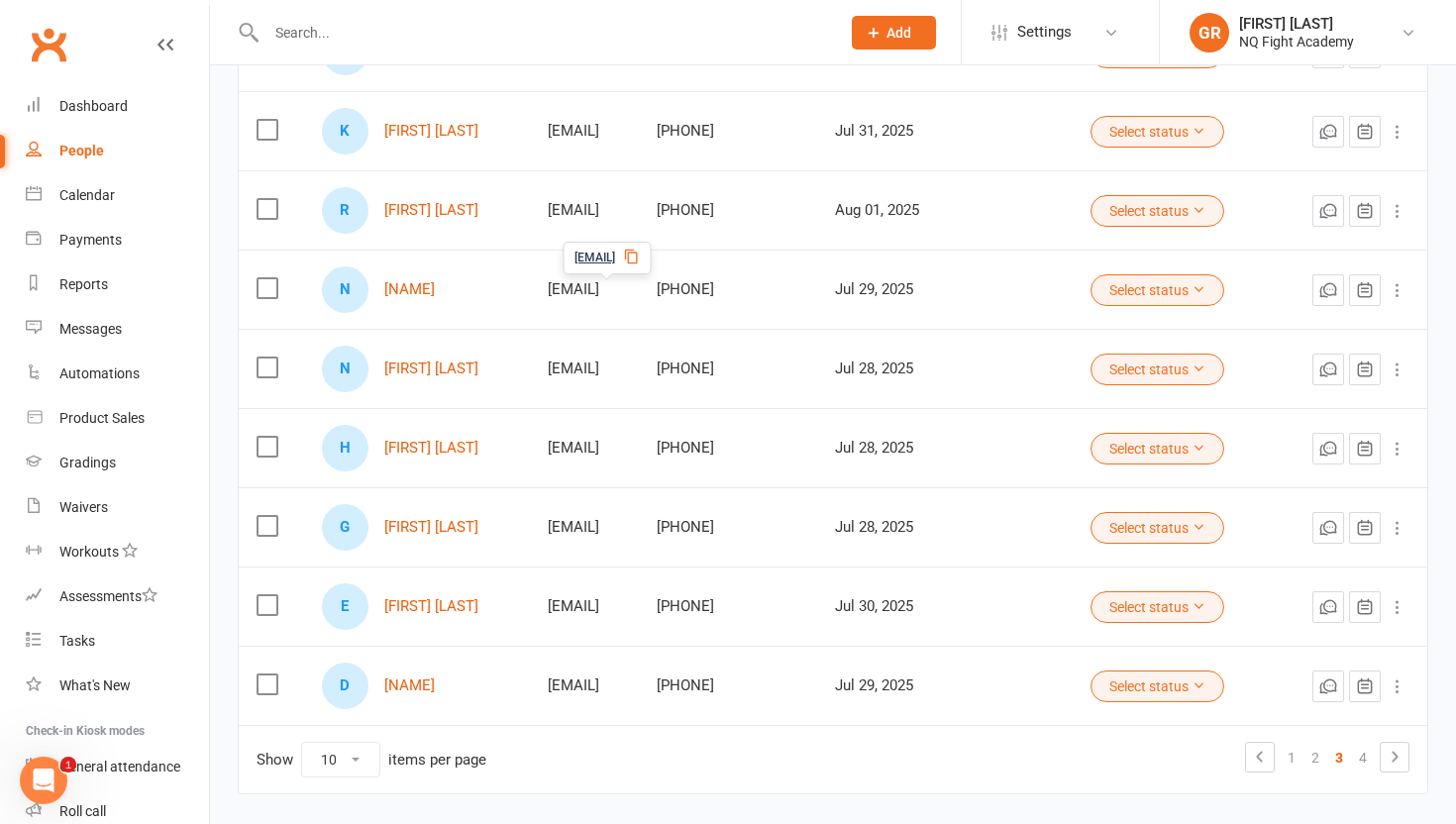 scroll, scrollTop: 490, scrollLeft: 0, axis: vertical 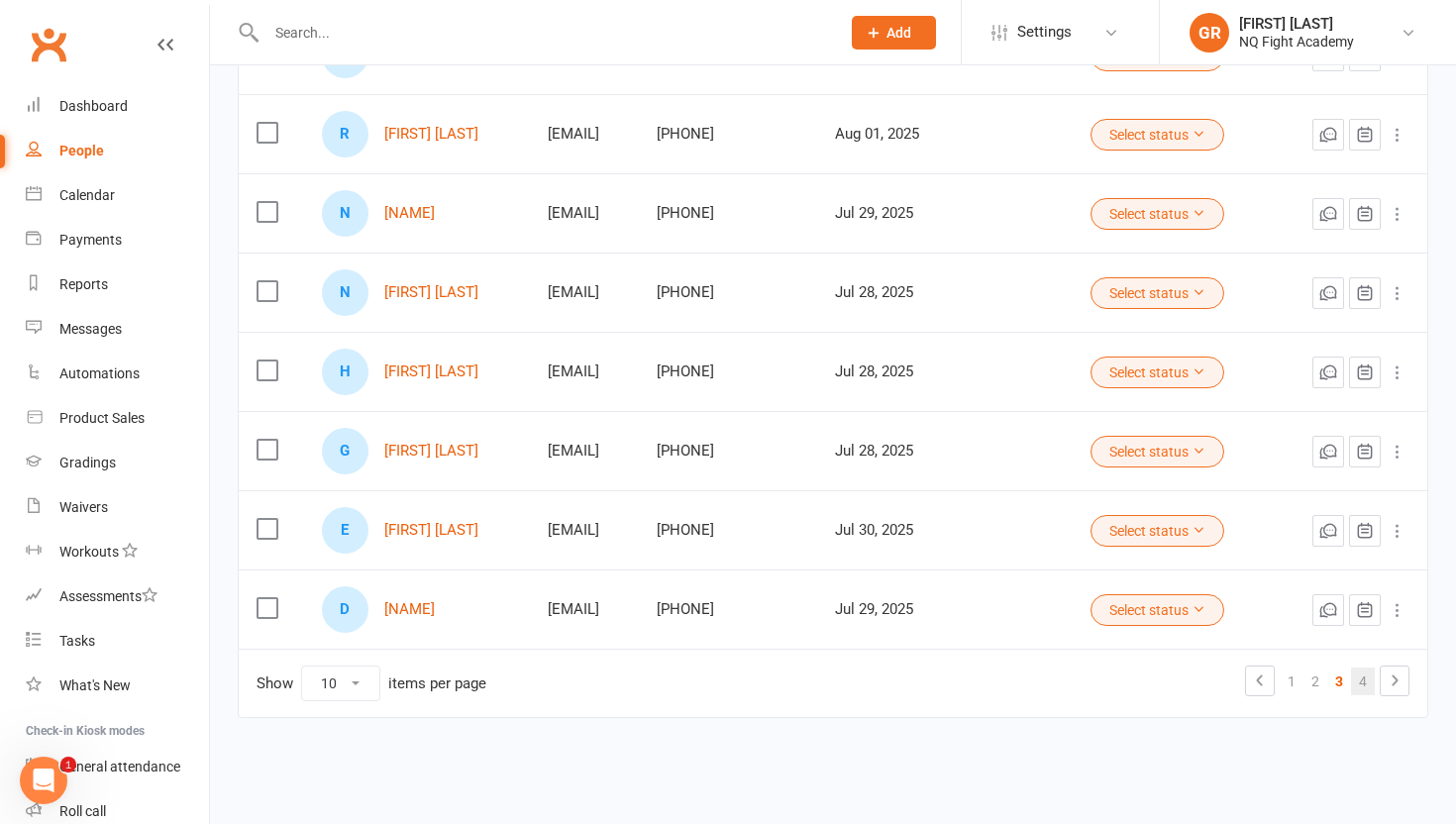 click on "4" at bounding box center [1363, 681] 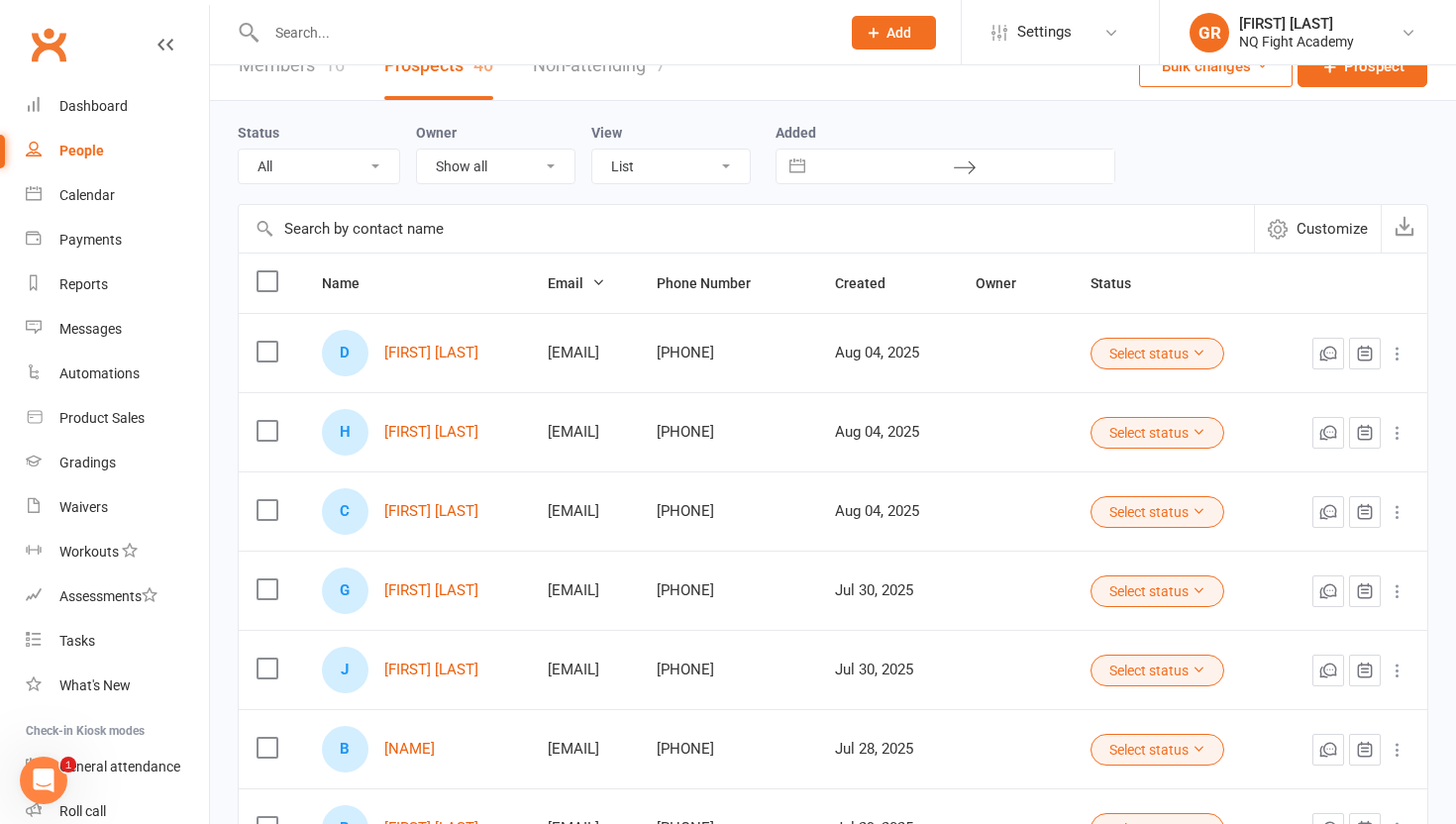 scroll, scrollTop: 0, scrollLeft: 0, axis: both 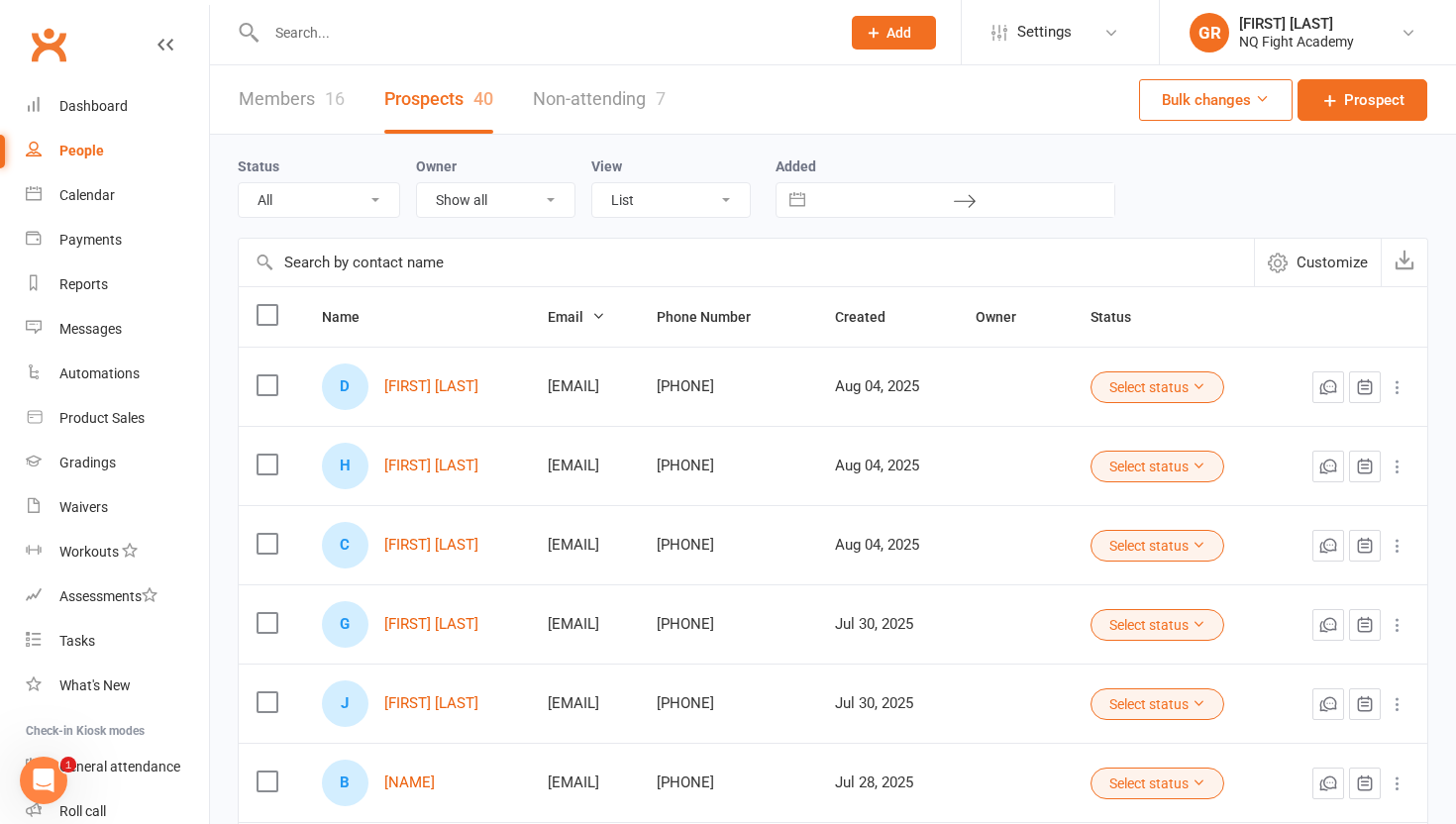 click at bounding box center (543, 33) 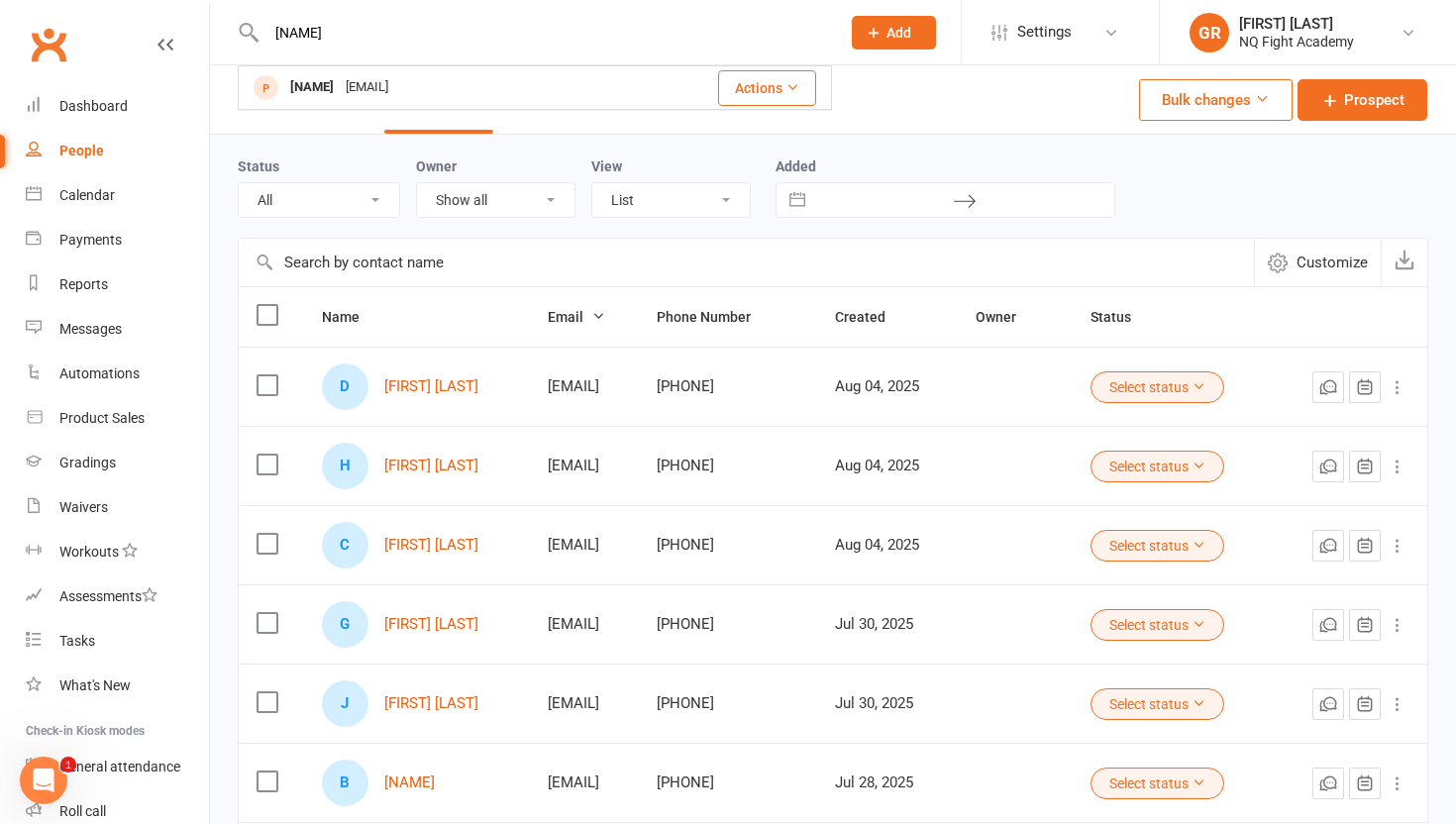type on "[NAME]" 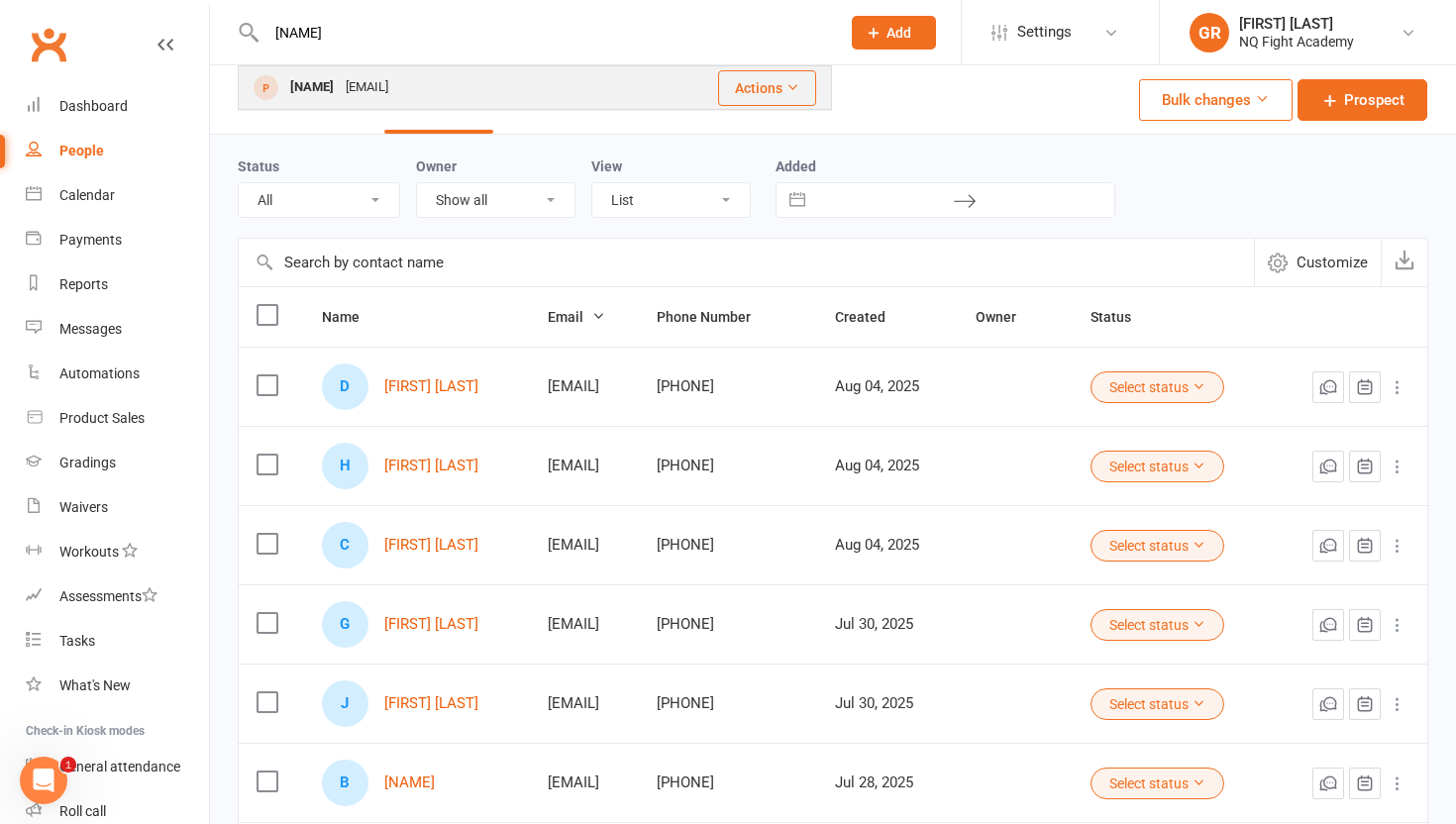 click on "[NAME]" at bounding box center [312, 87] 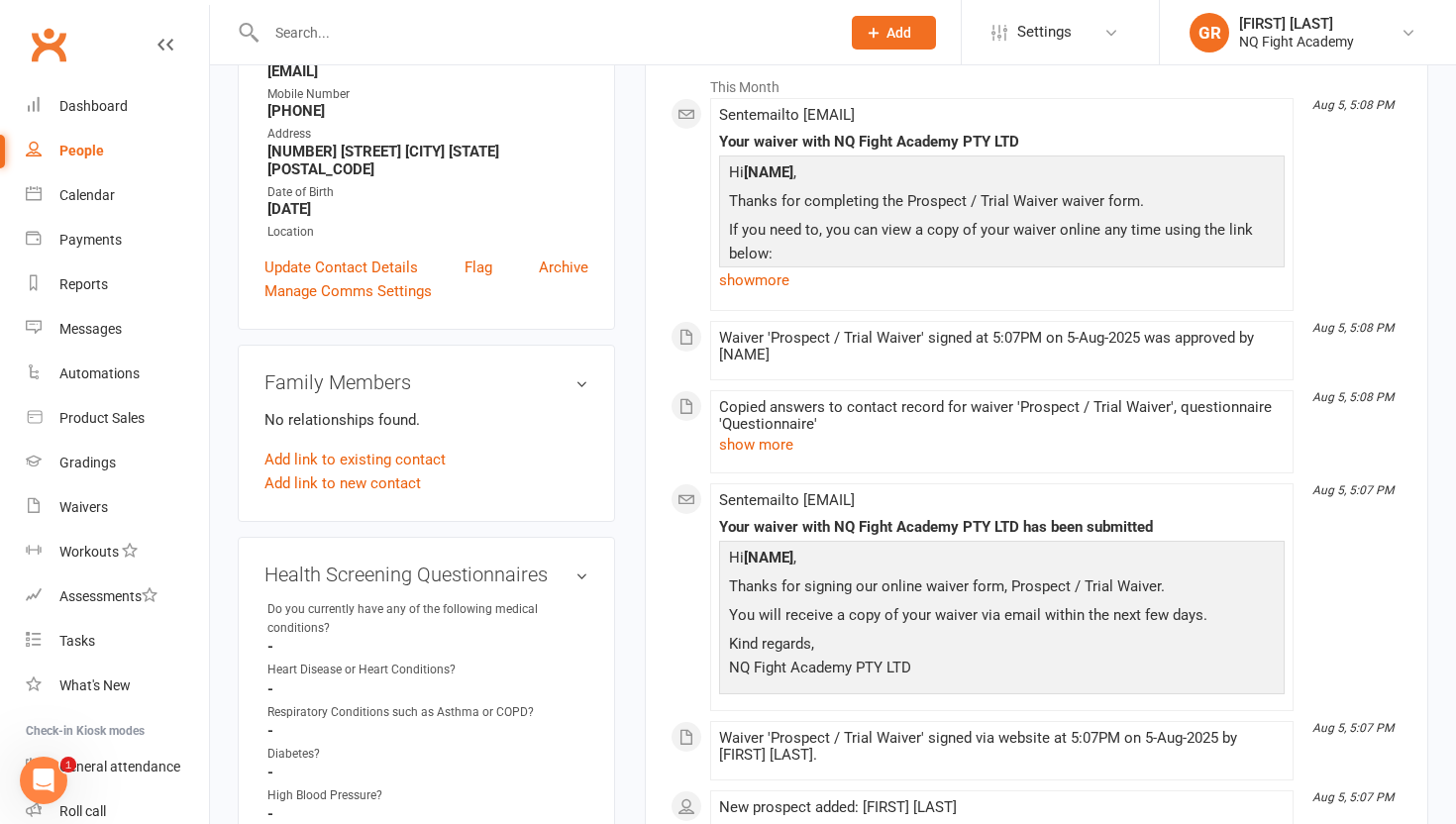 scroll, scrollTop: 0, scrollLeft: 0, axis: both 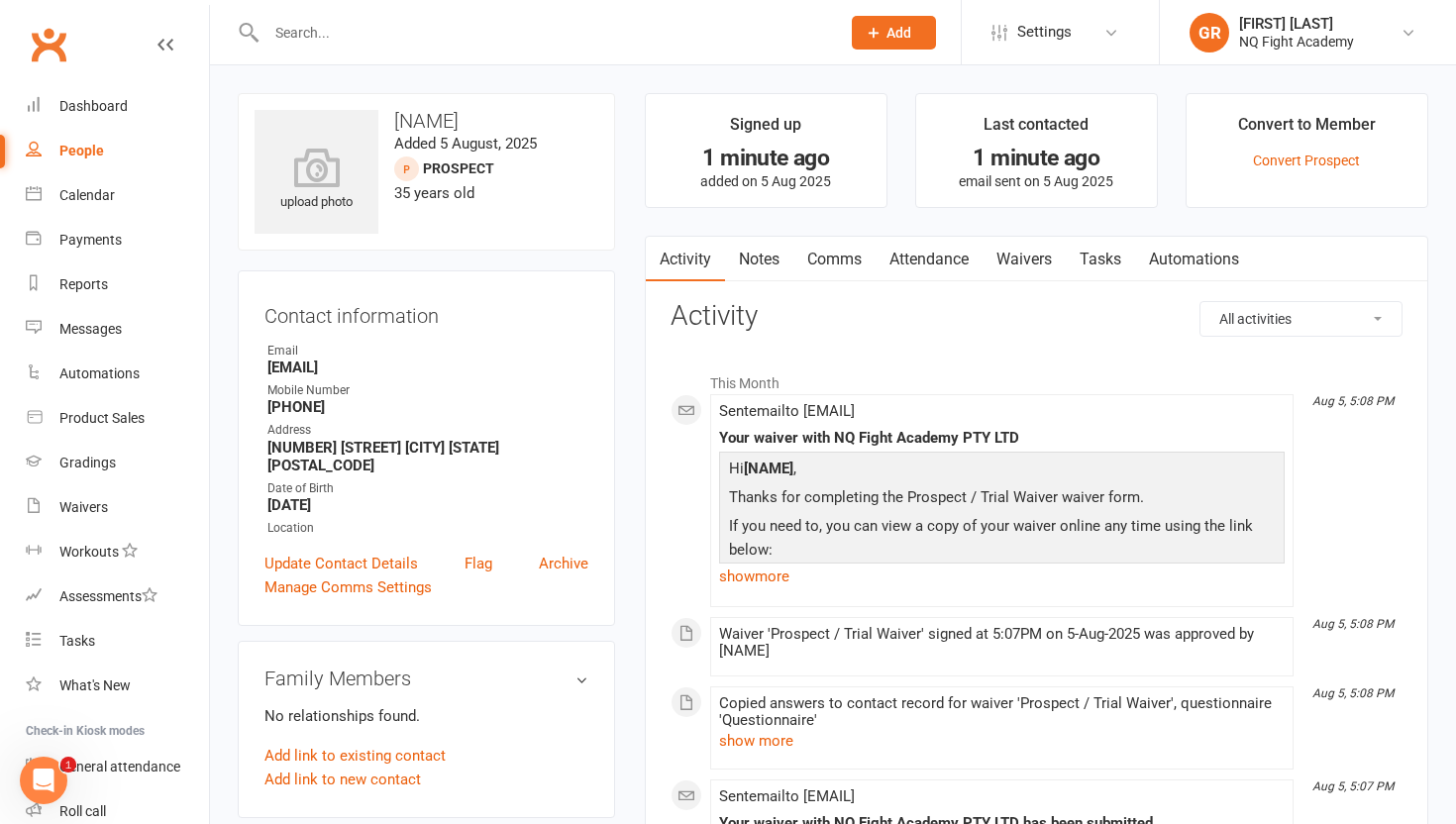 click on "People" at bounding box center [81, 151] 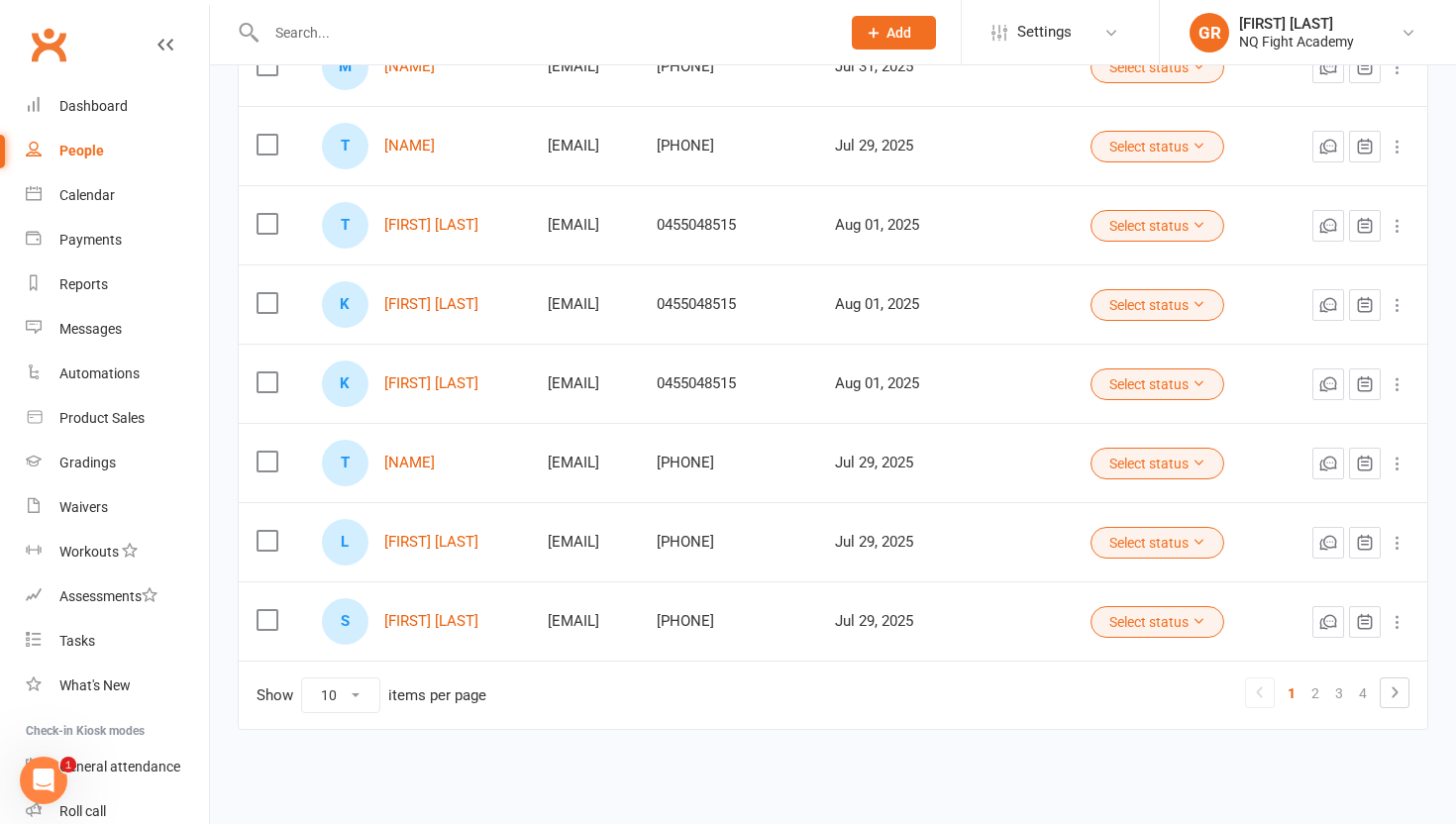 scroll, scrollTop: 485, scrollLeft: 0, axis: vertical 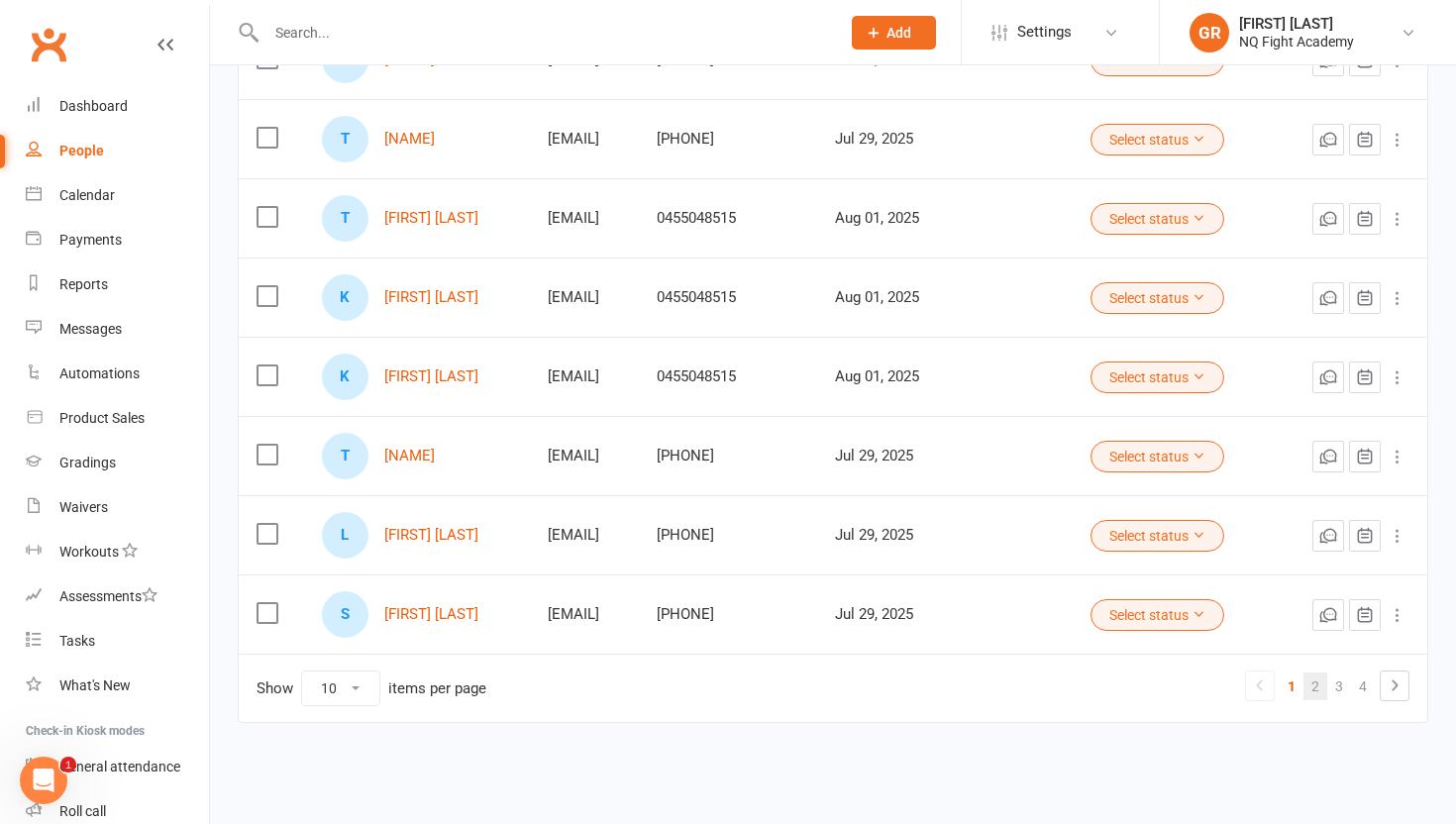 click on "2" at bounding box center (1315, 686) 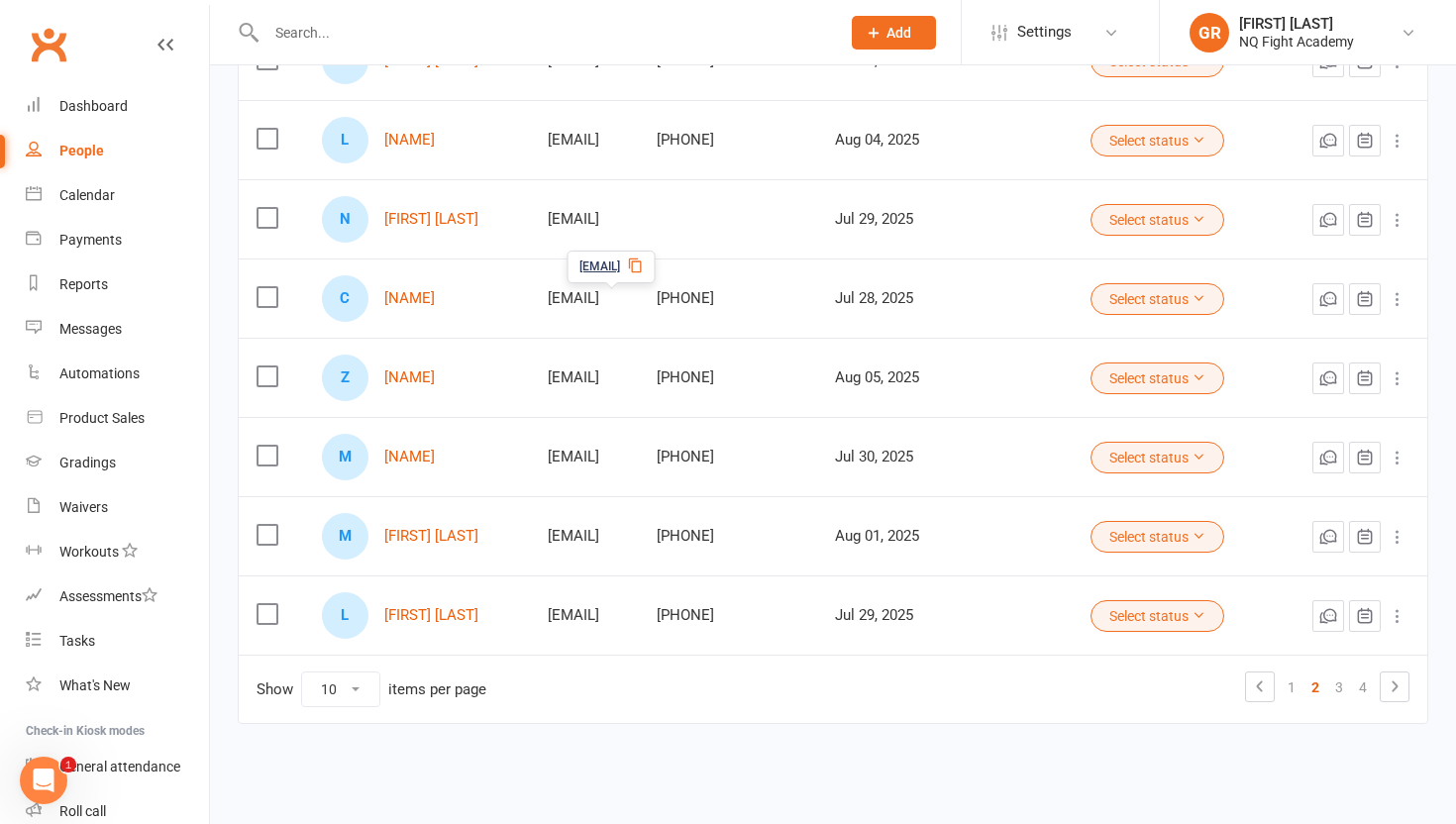 scroll, scrollTop: 490, scrollLeft: 0, axis: vertical 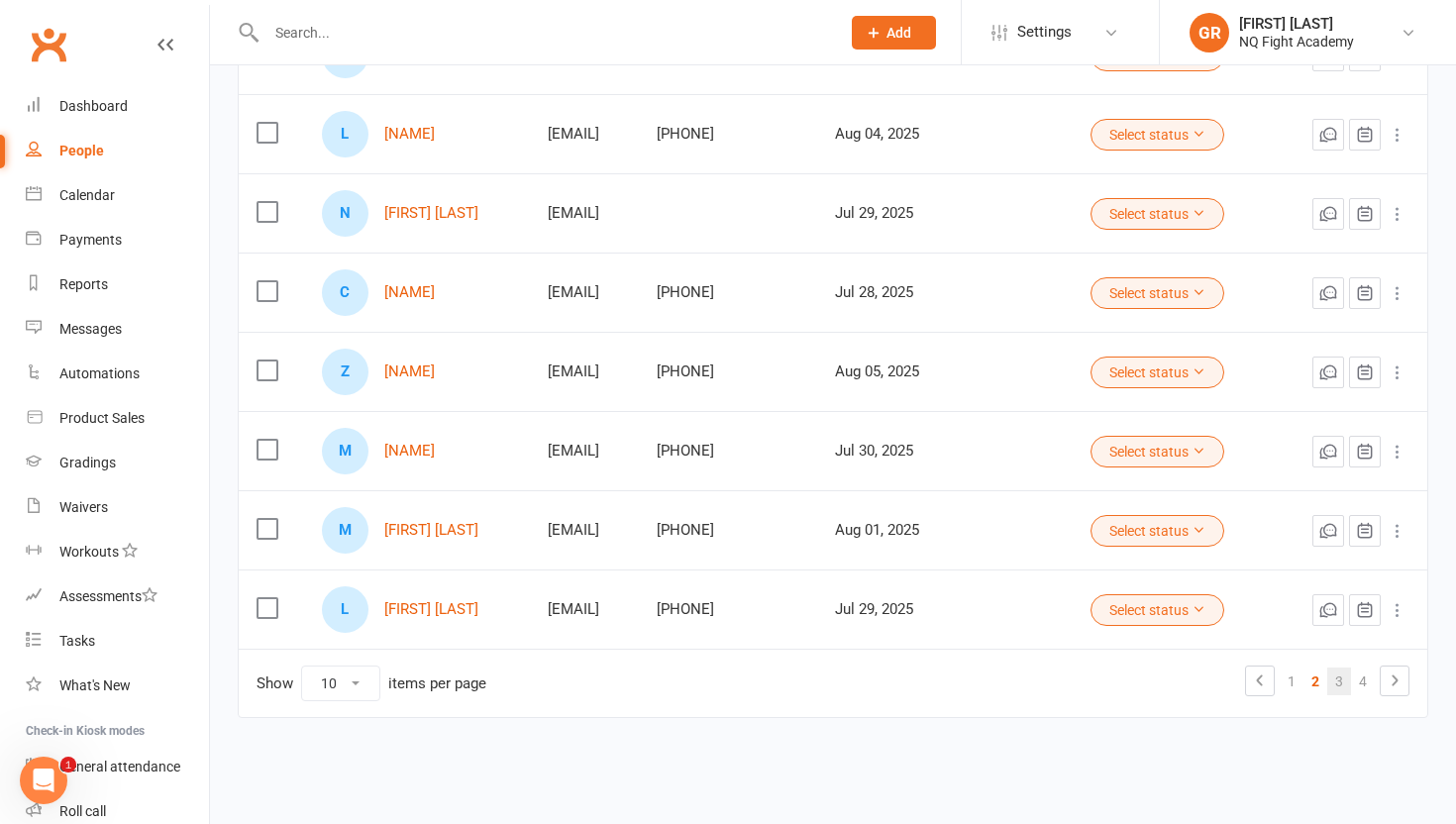 click on "3" at bounding box center [1339, 681] 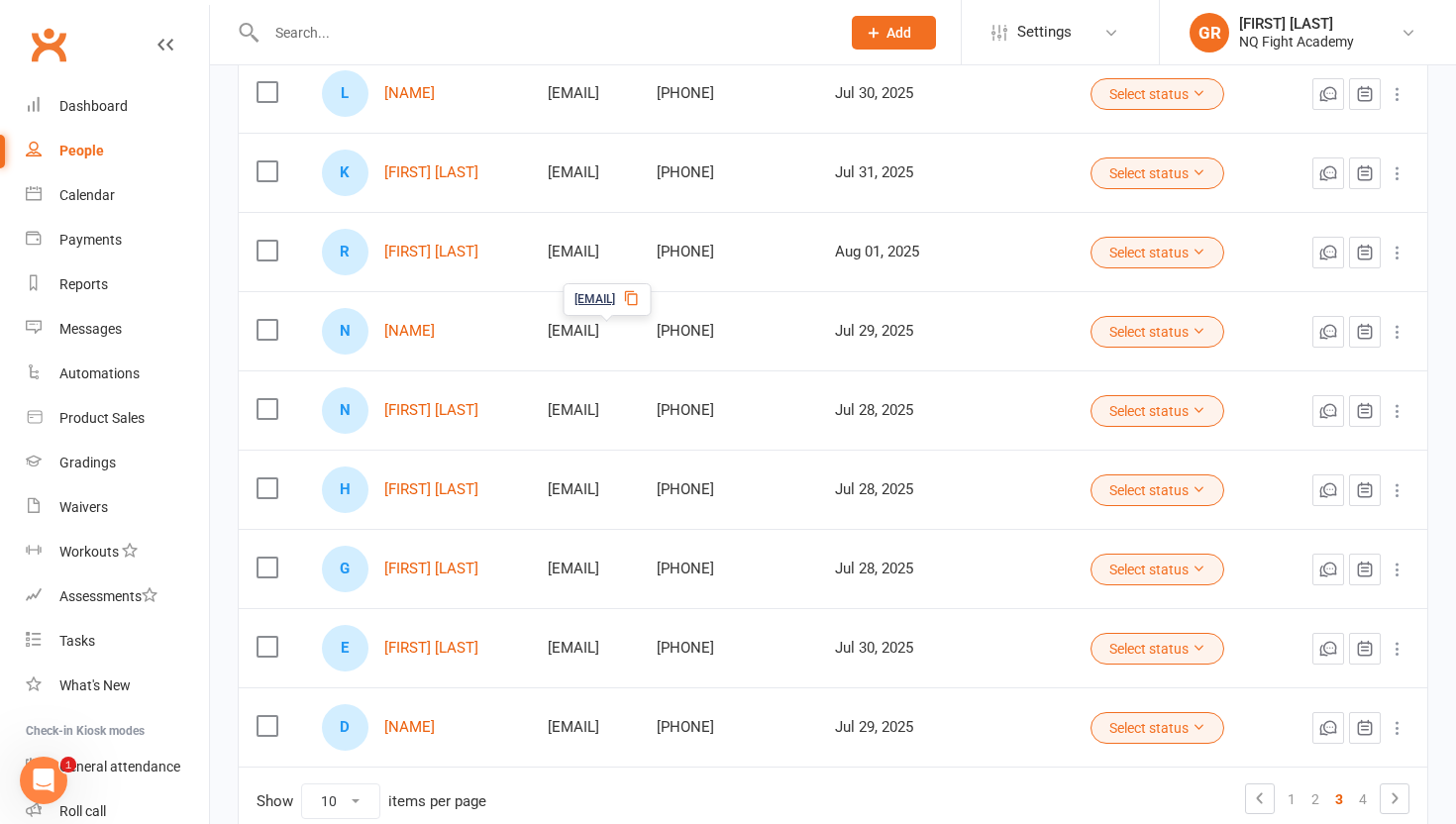 scroll, scrollTop: 490, scrollLeft: 0, axis: vertical 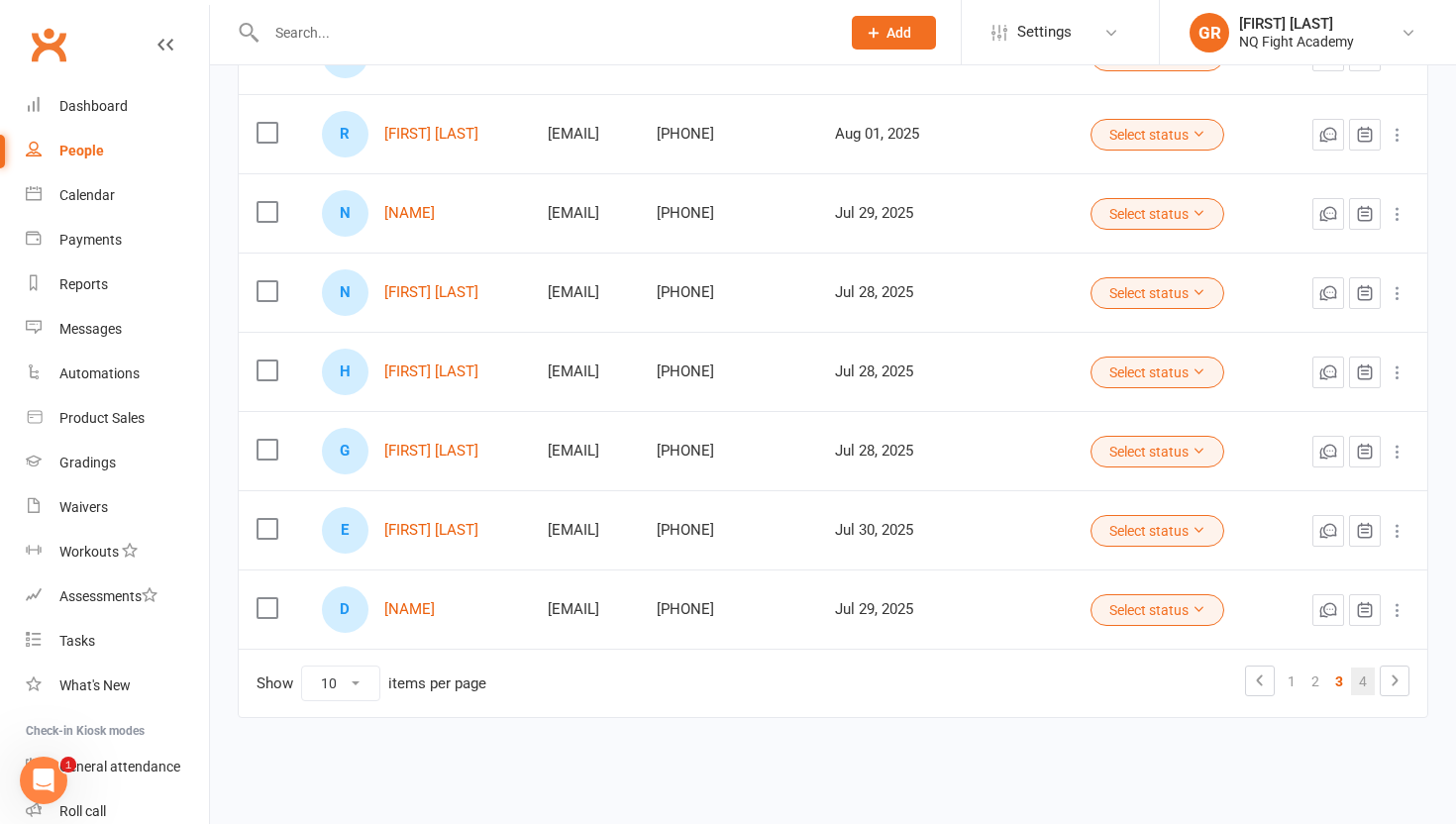 click on "4" at bounding box center (1363, 681) 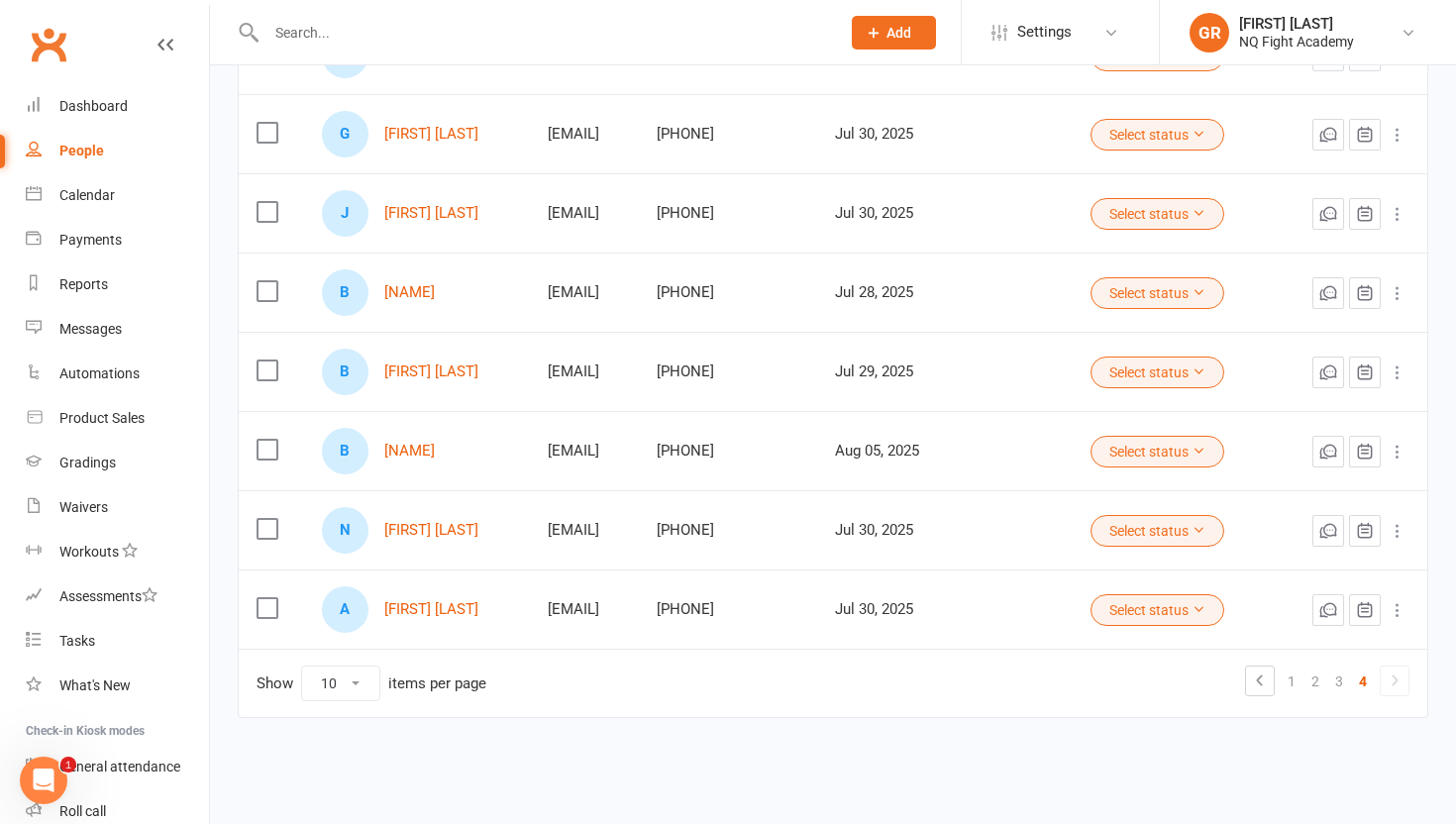 click at bounding box center [266, 450] 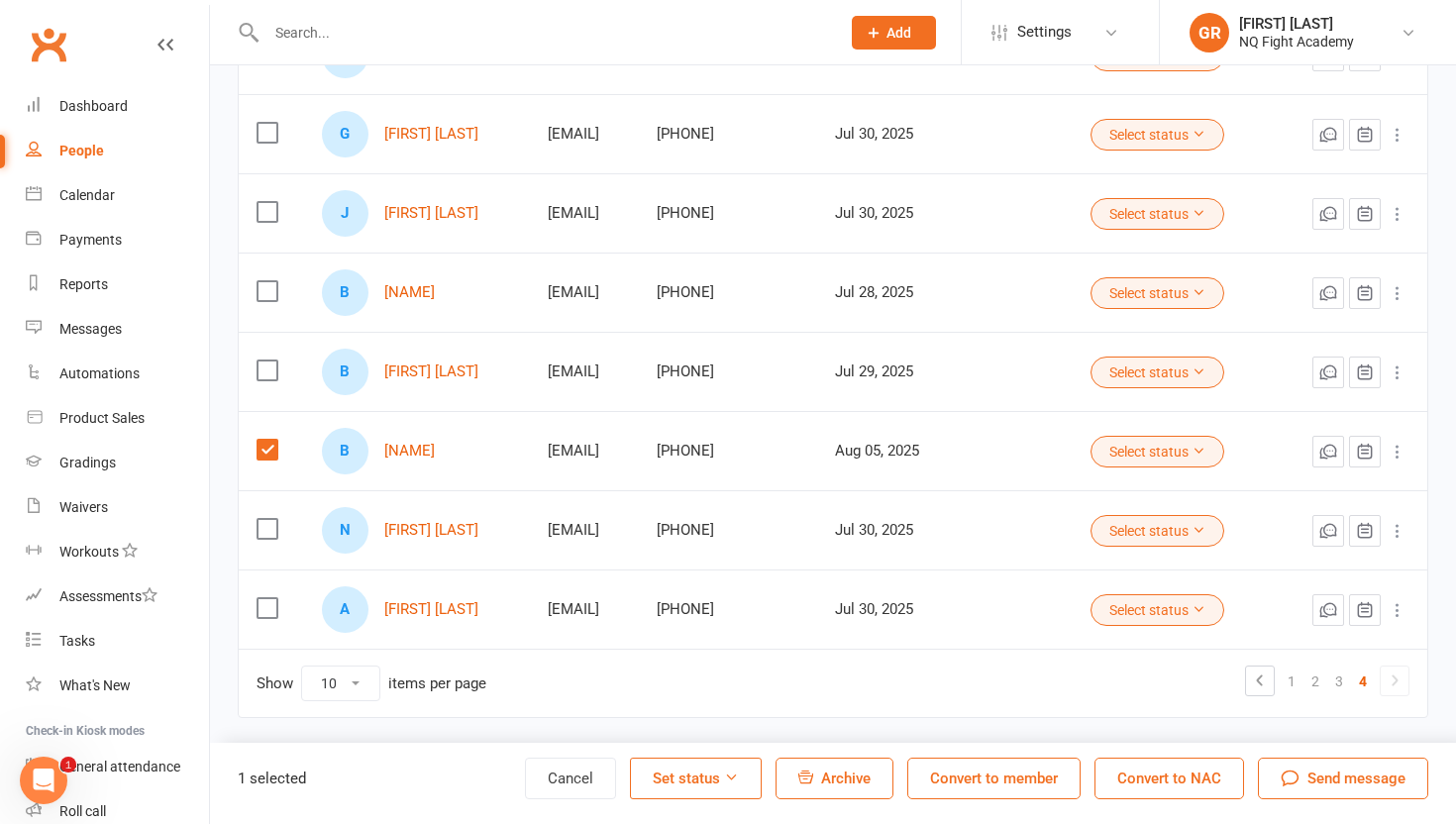 click on "Convert to member" at bounding box center (993, 778) 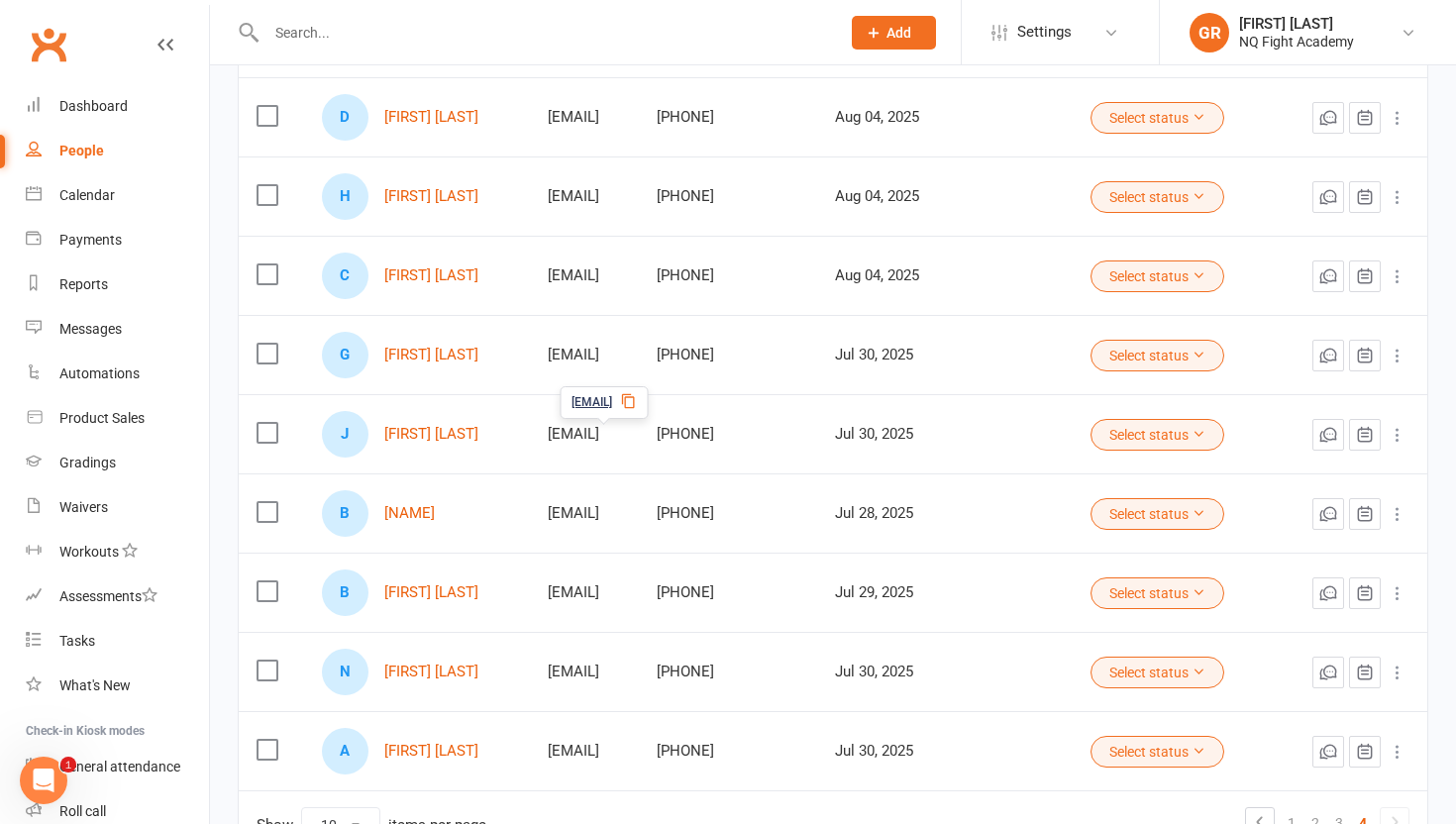 scroll, scrollTop: 266, scrollLeft: 0, axis: vertical 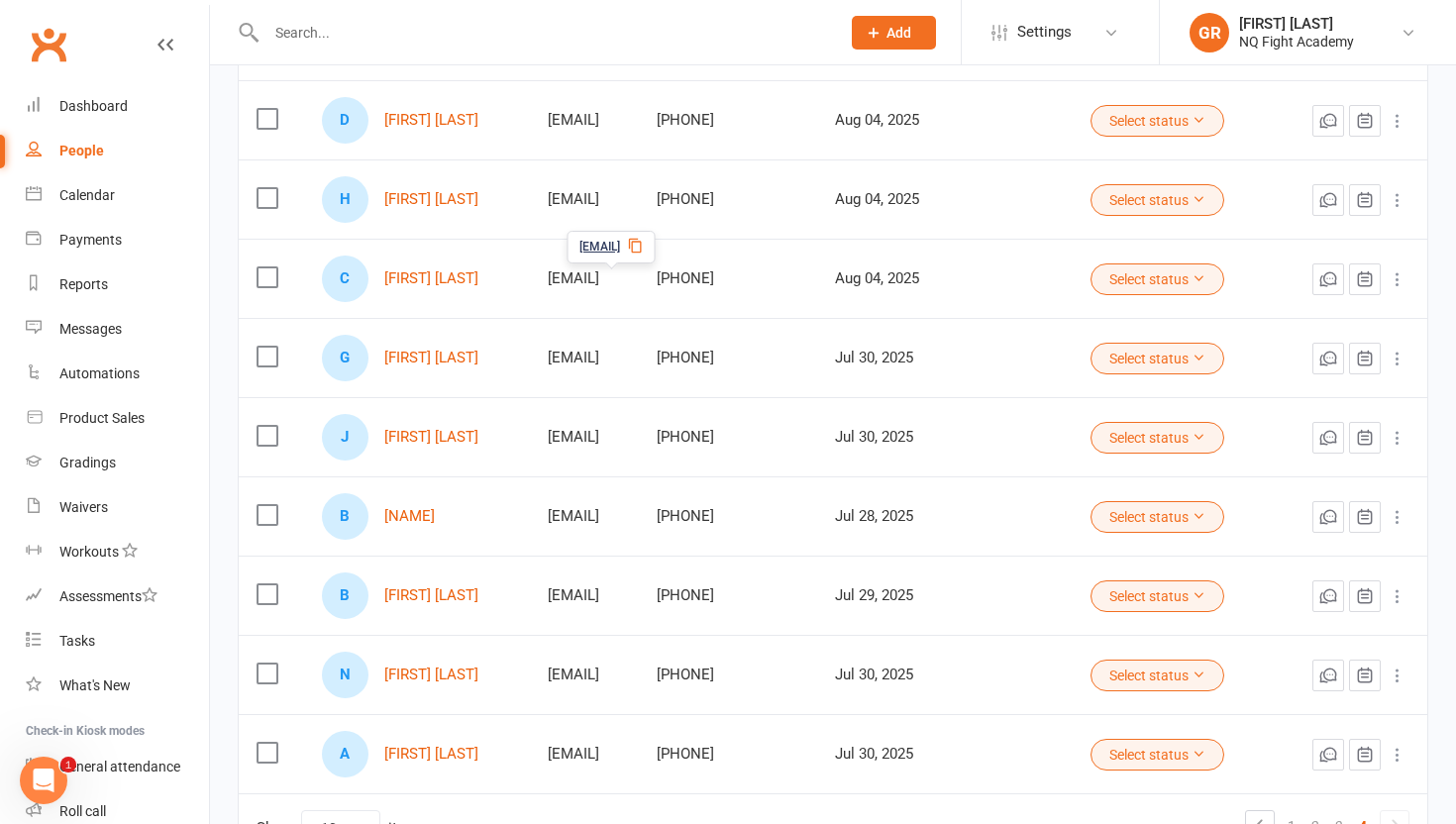 click at bounding box center (543, 33) 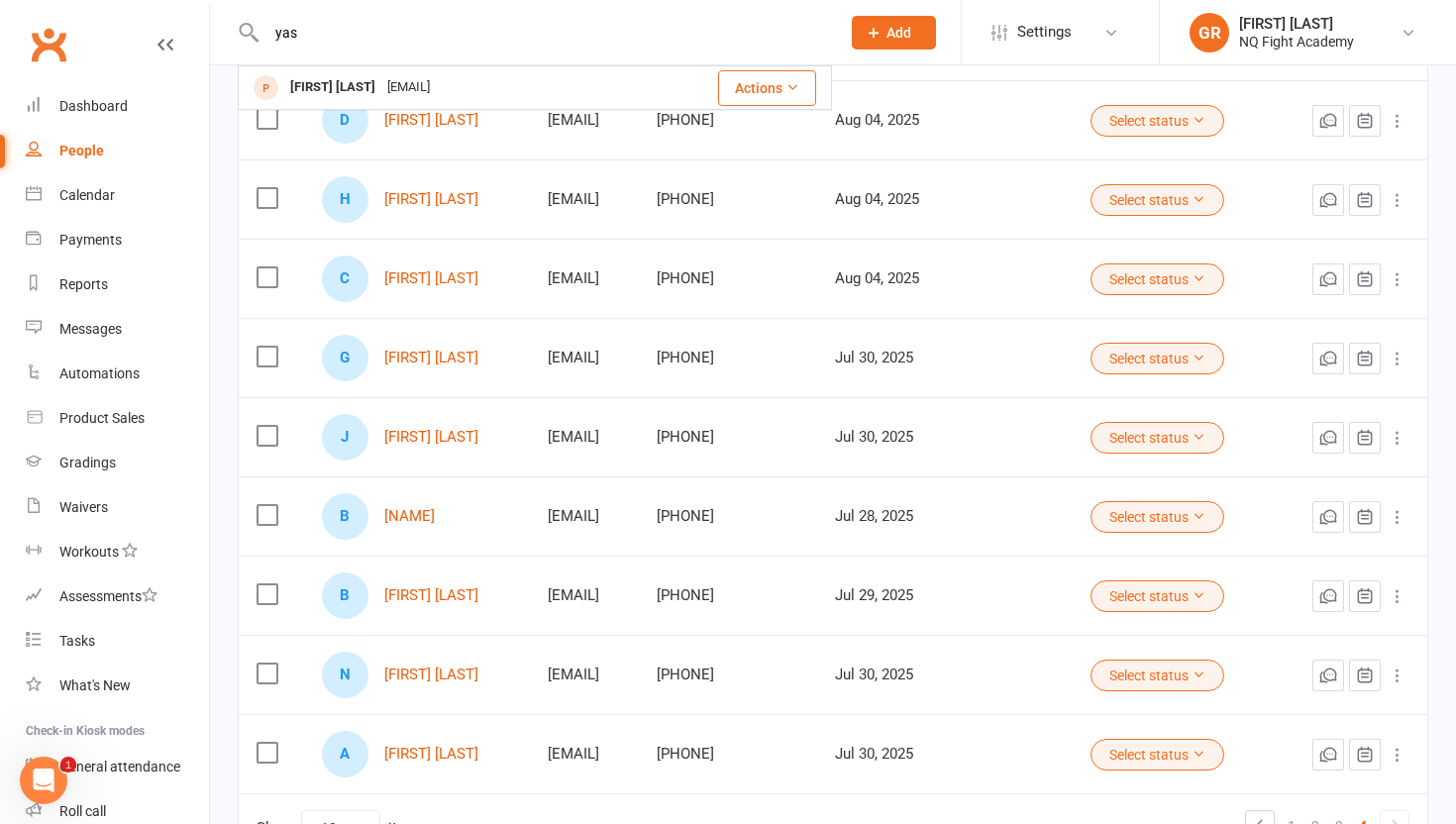 type on "yas" 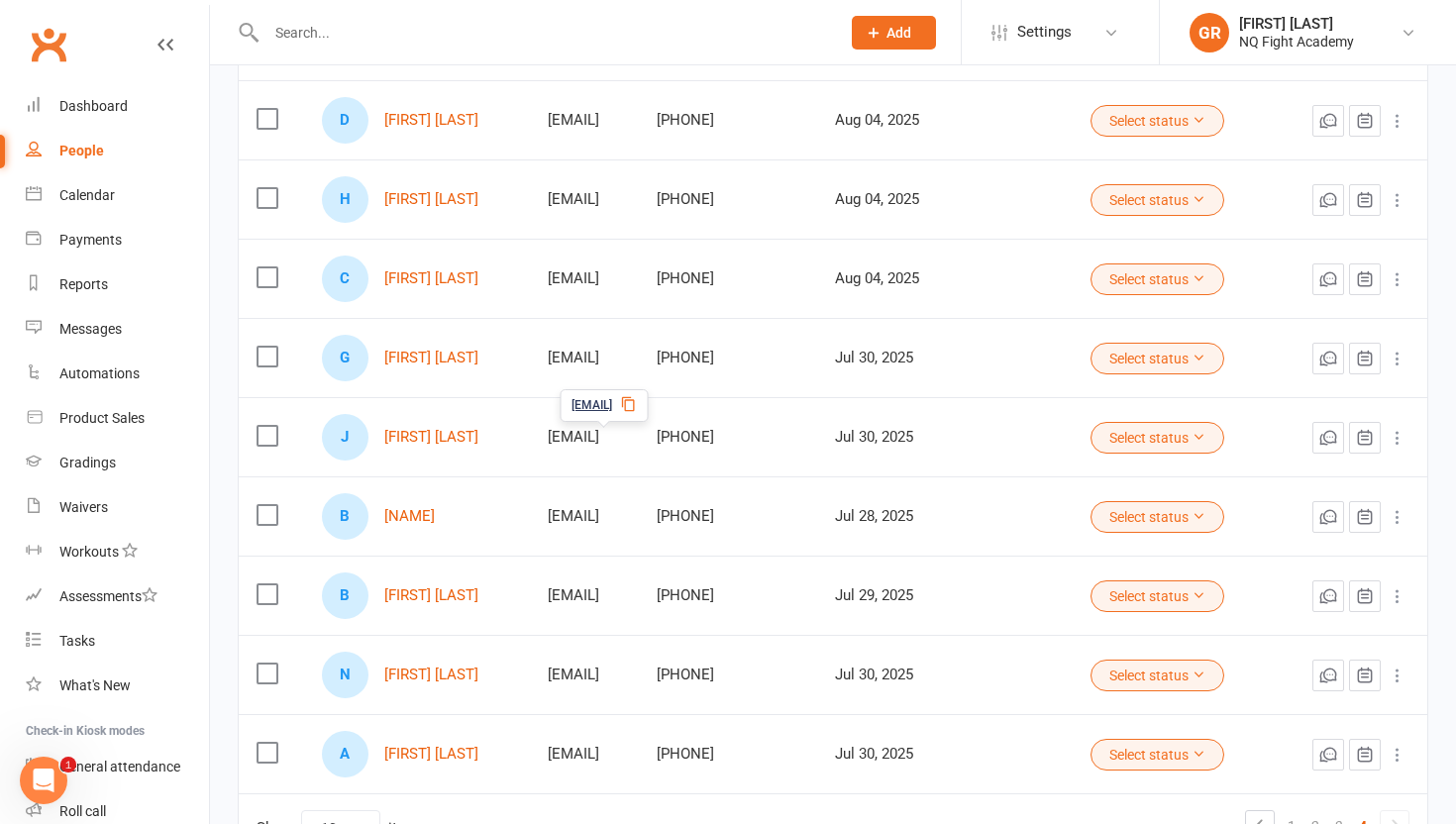 scroll, scrollTop: 411, scrollLeft: 0, axis: vertical 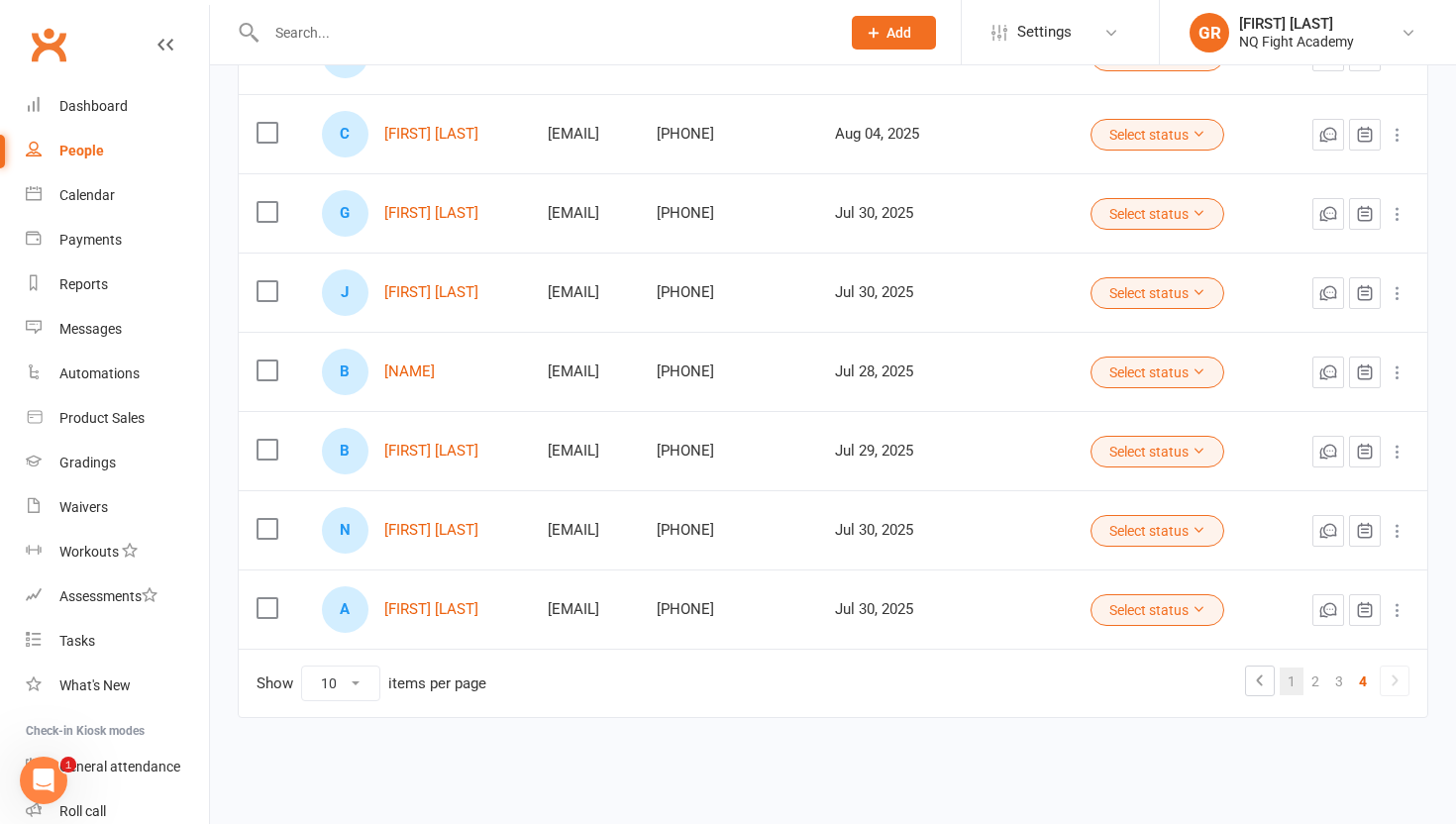 click on "1" at bounding box center [1292, 681] 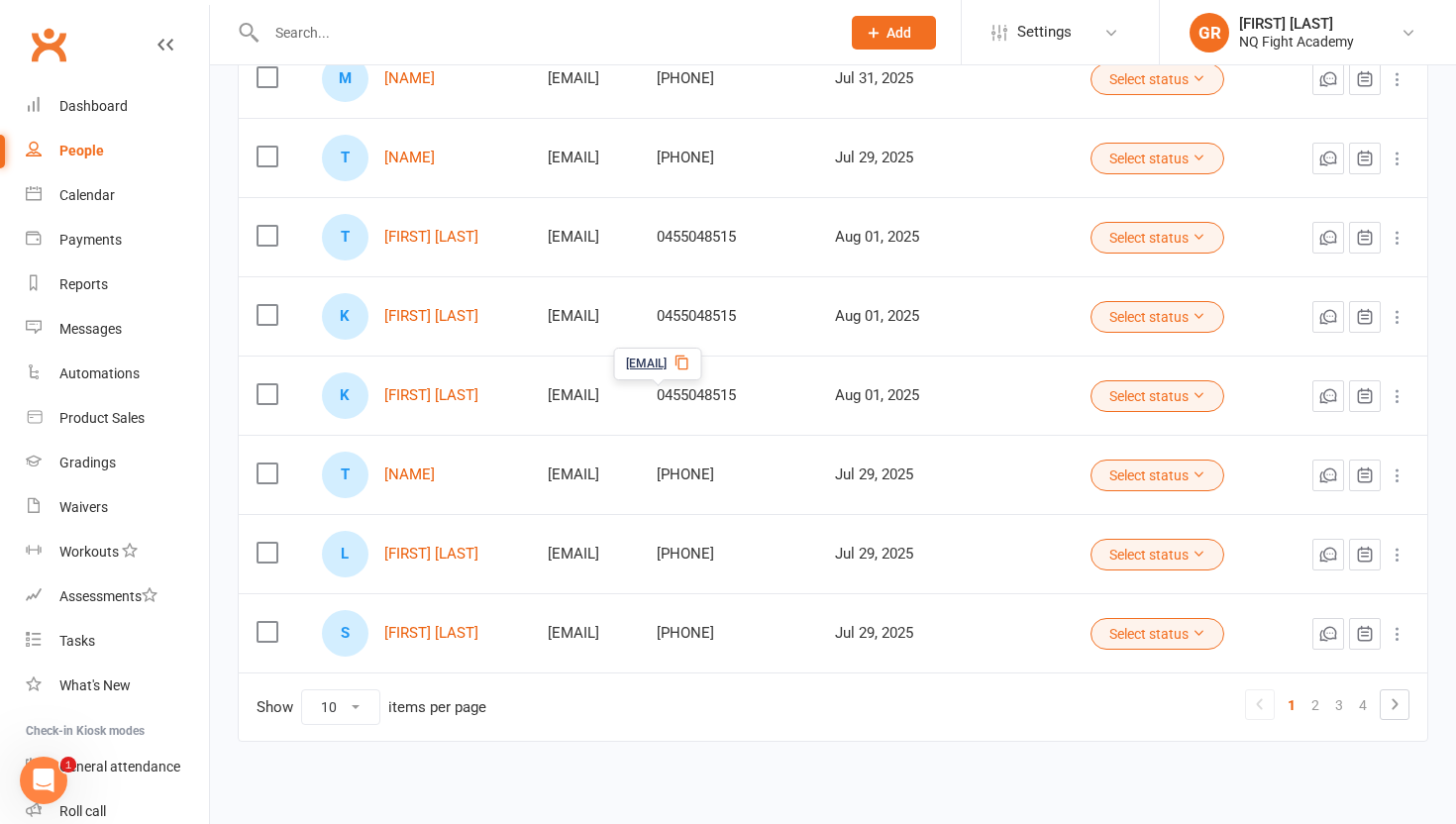 scroll, scrollTop: 478, scrollLeft: 0, axis: vertical 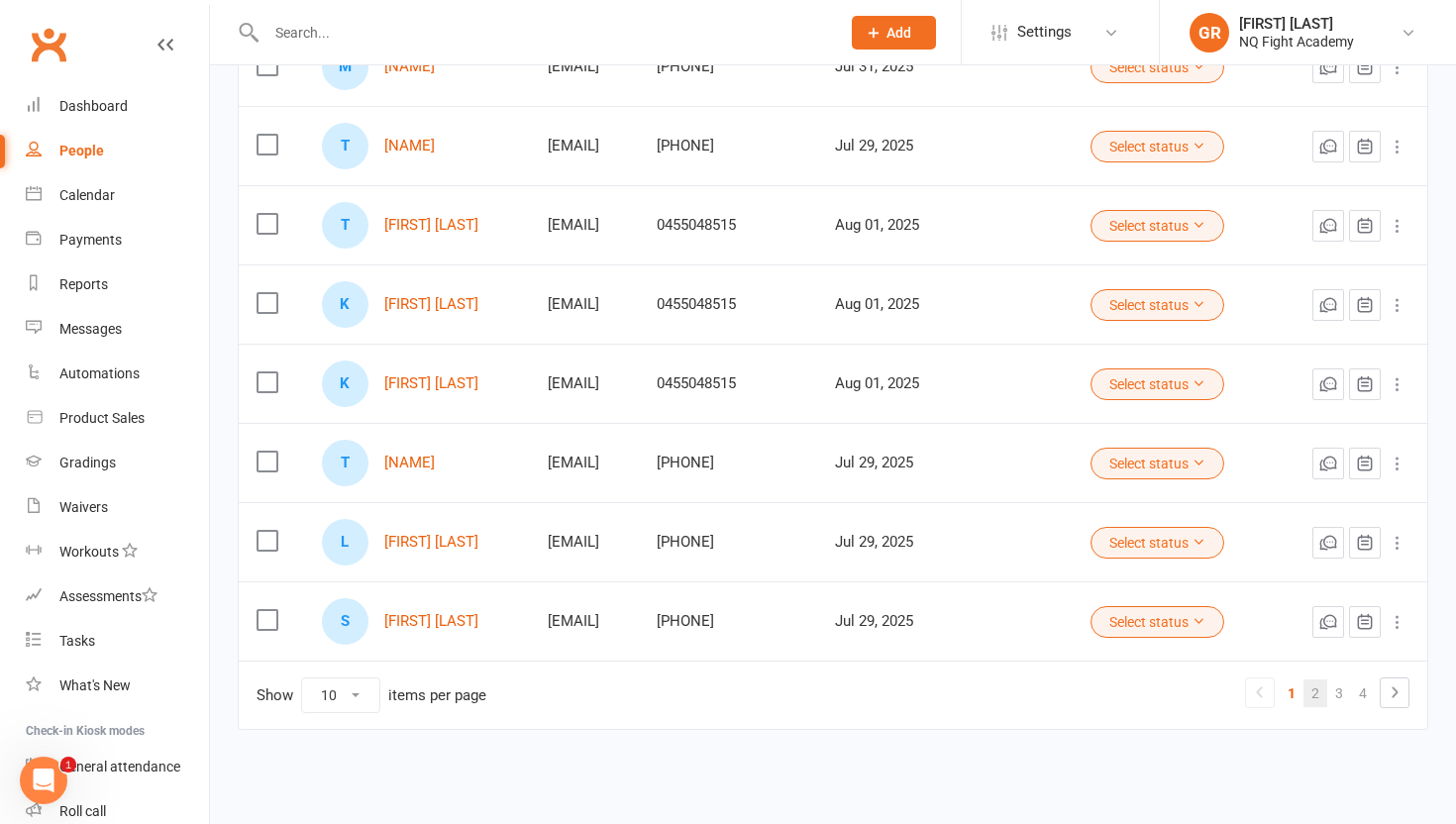 click on "2" at bounding box center (1315, 693) 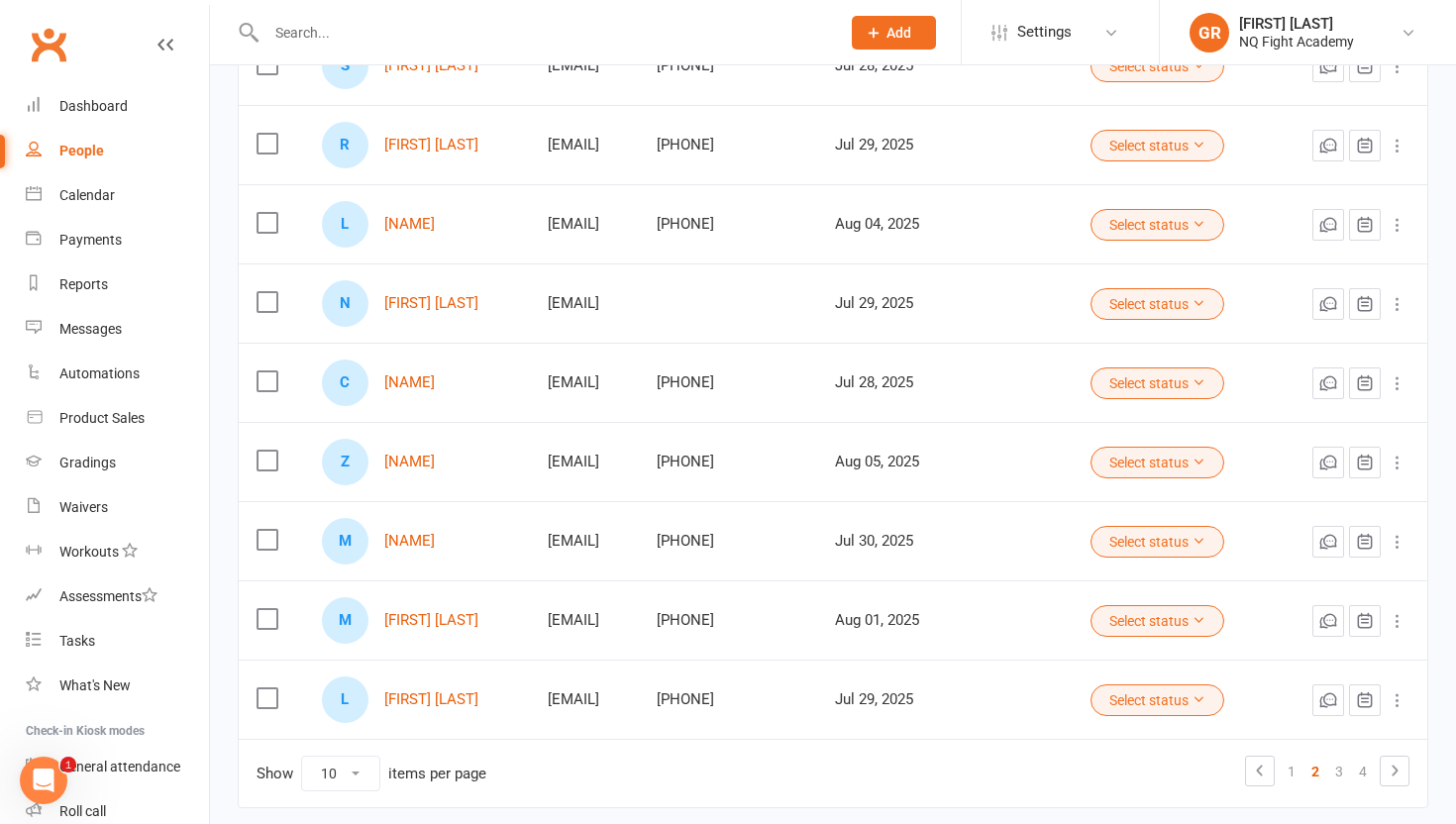 scroll, scrollTop: 490, scrollLeft: 0, axis: vertical 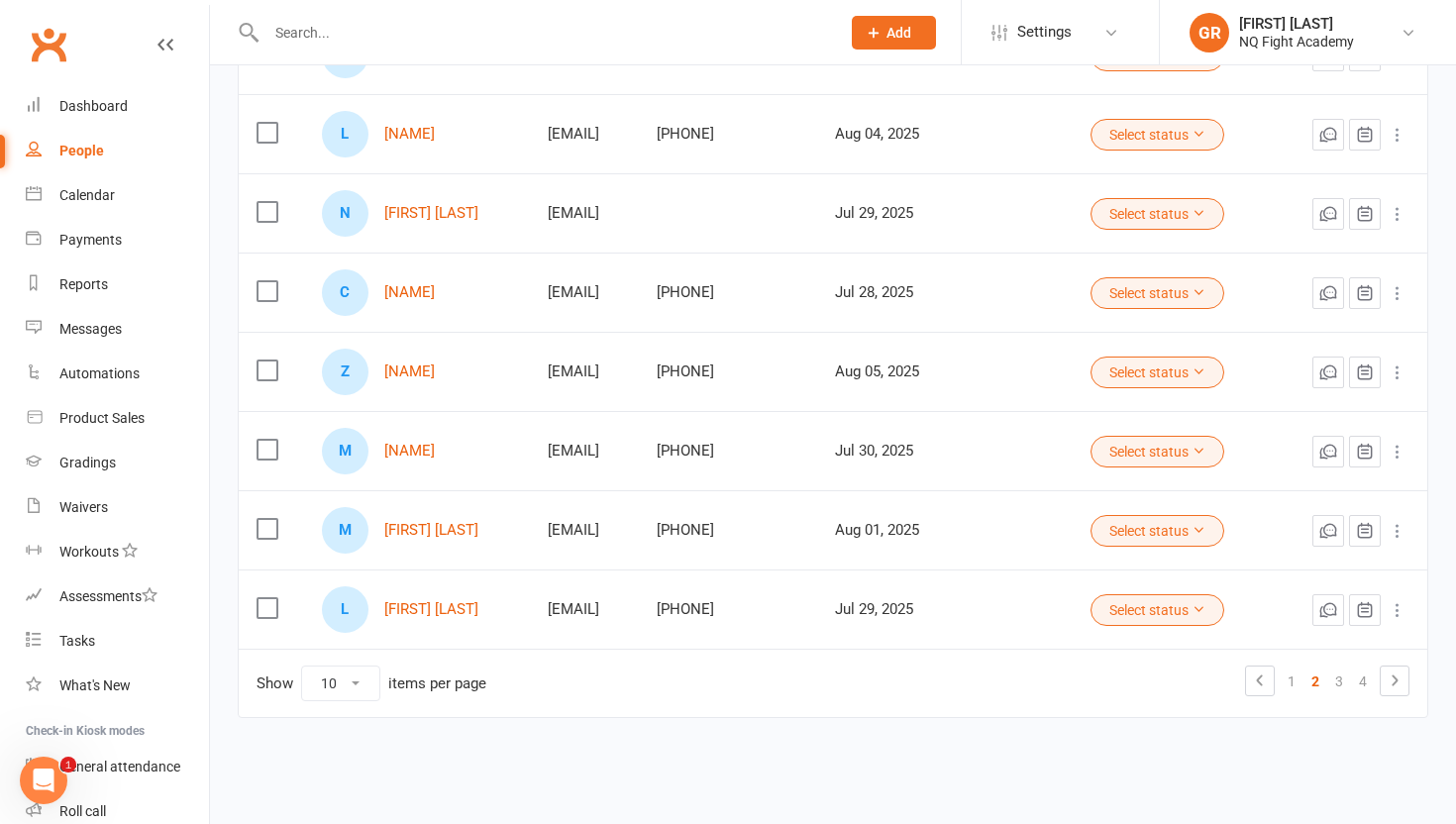 click on "Show 10 25 50 100 items per page 1 2 3 4" at bounding box center (833, 682) 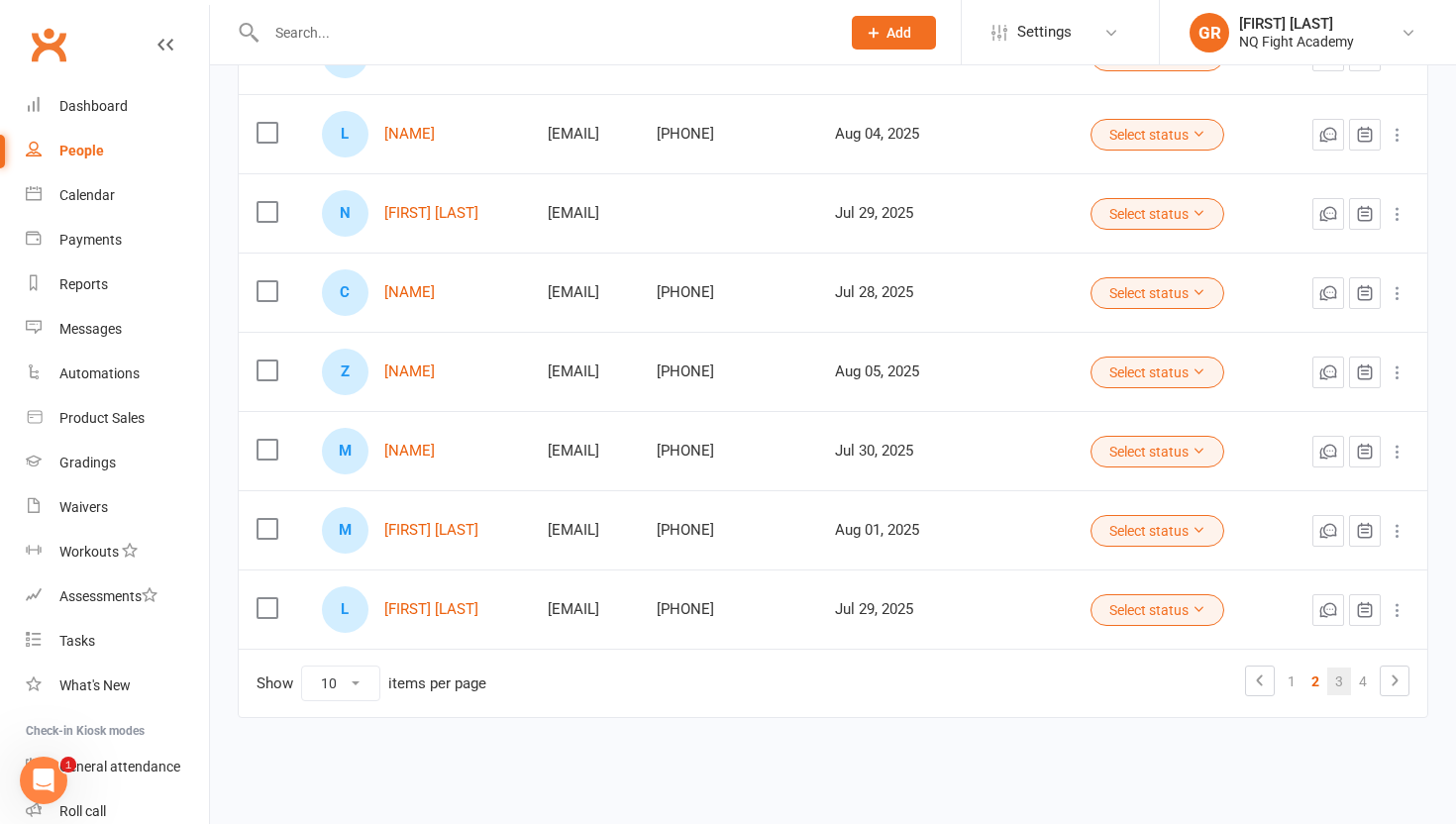 click on "3" at bounding box center [1339, 681] 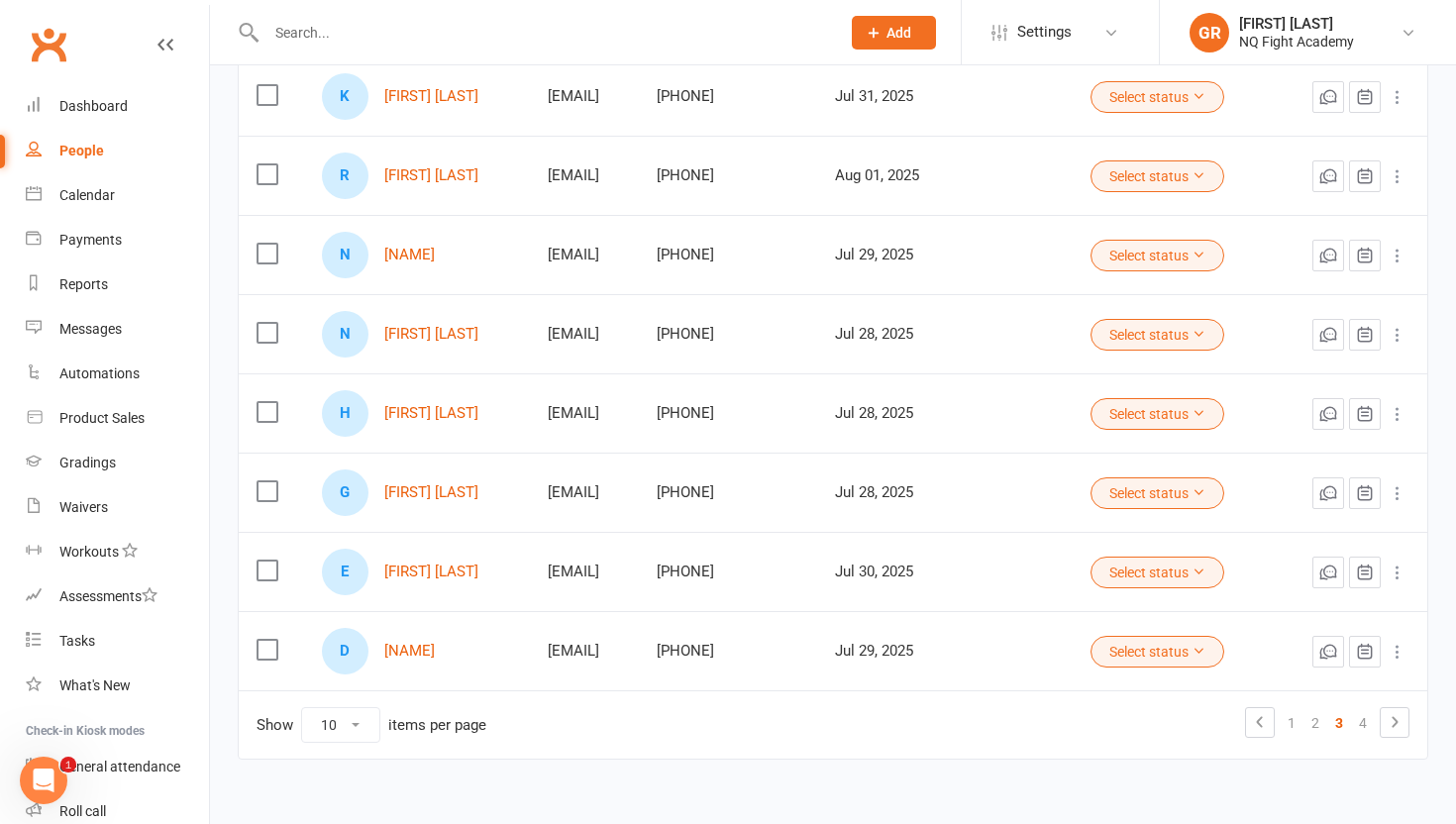 scroll, scrollTop: 456, scrollLeft: 0, axis: vertical 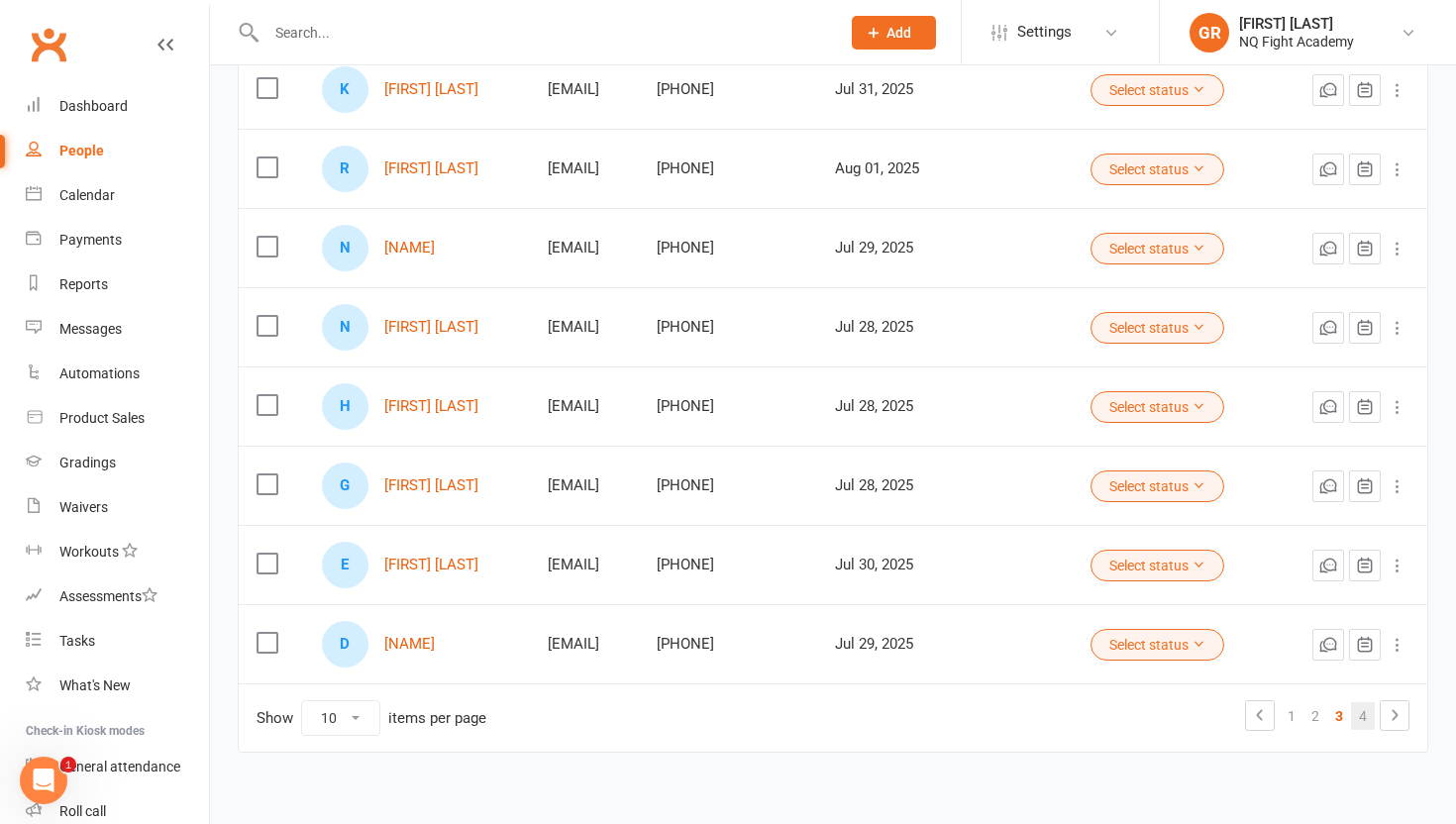 click on "4" at bounding box center (1363, 716) 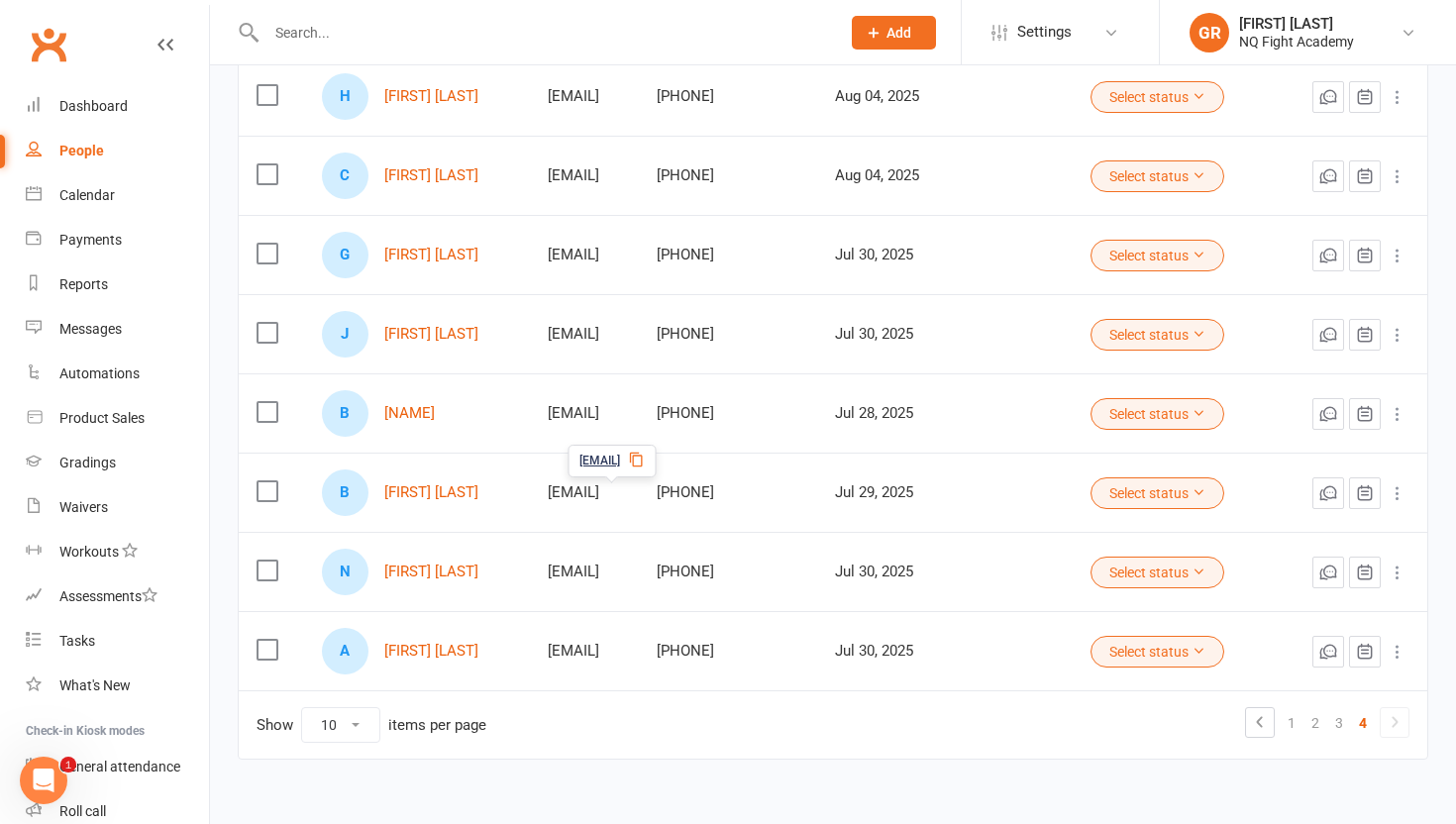 scroll, scrollTop: 411, scrollLeft: 0, axis: vertical 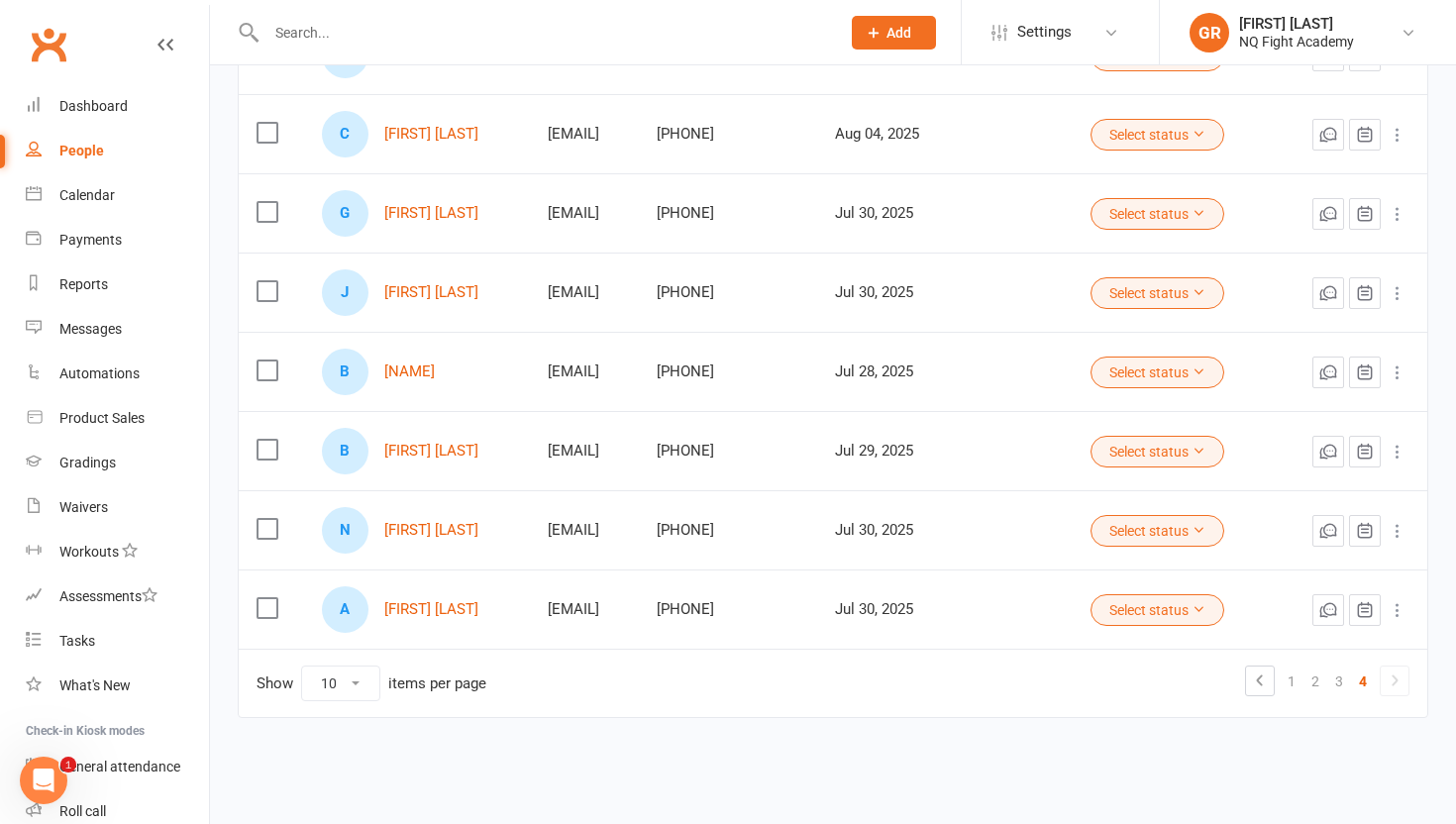 click at bounding box center [1395, 680] 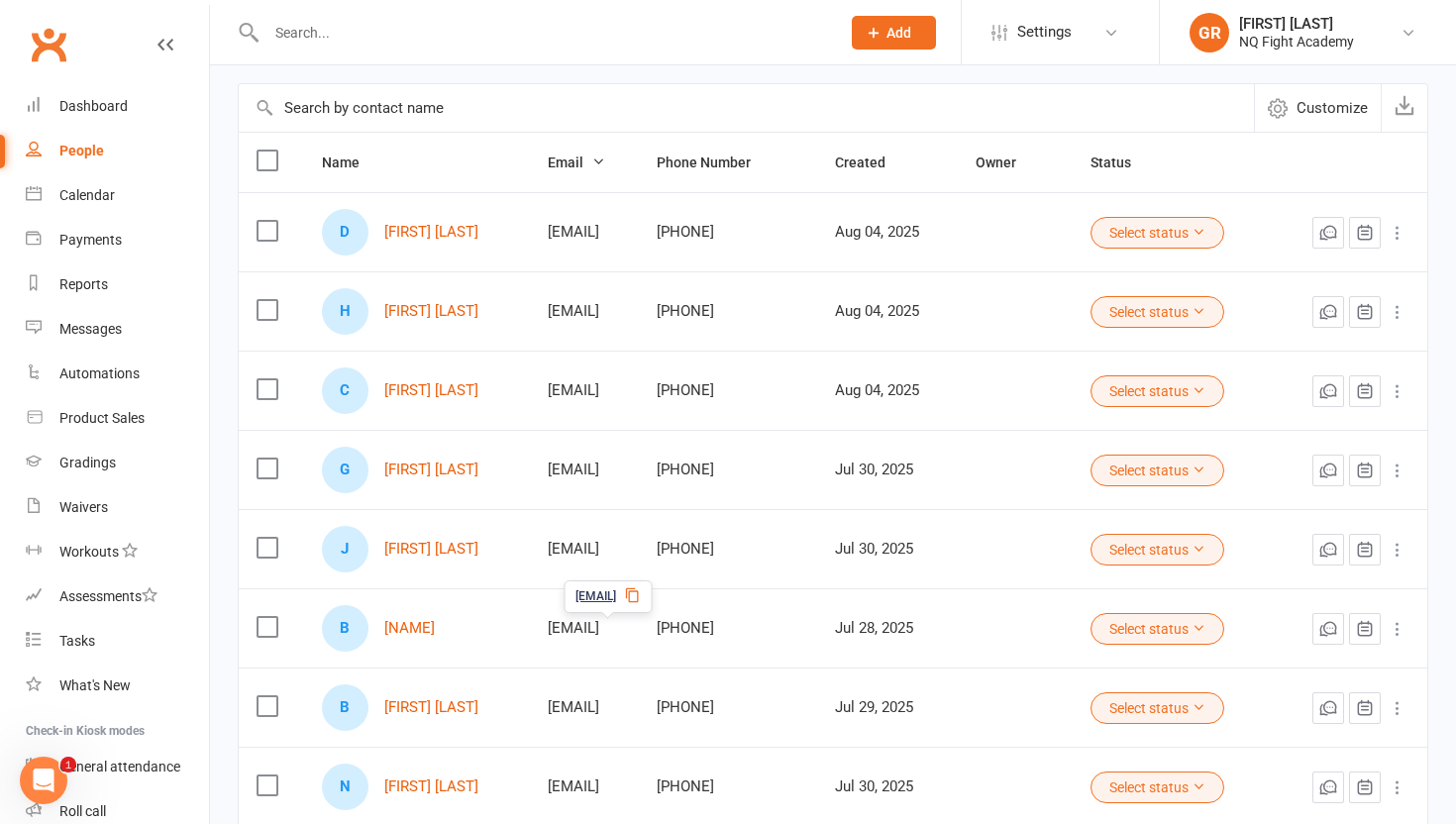 scroll, scrollTop: 0, scrollLeft: 0, axis: both 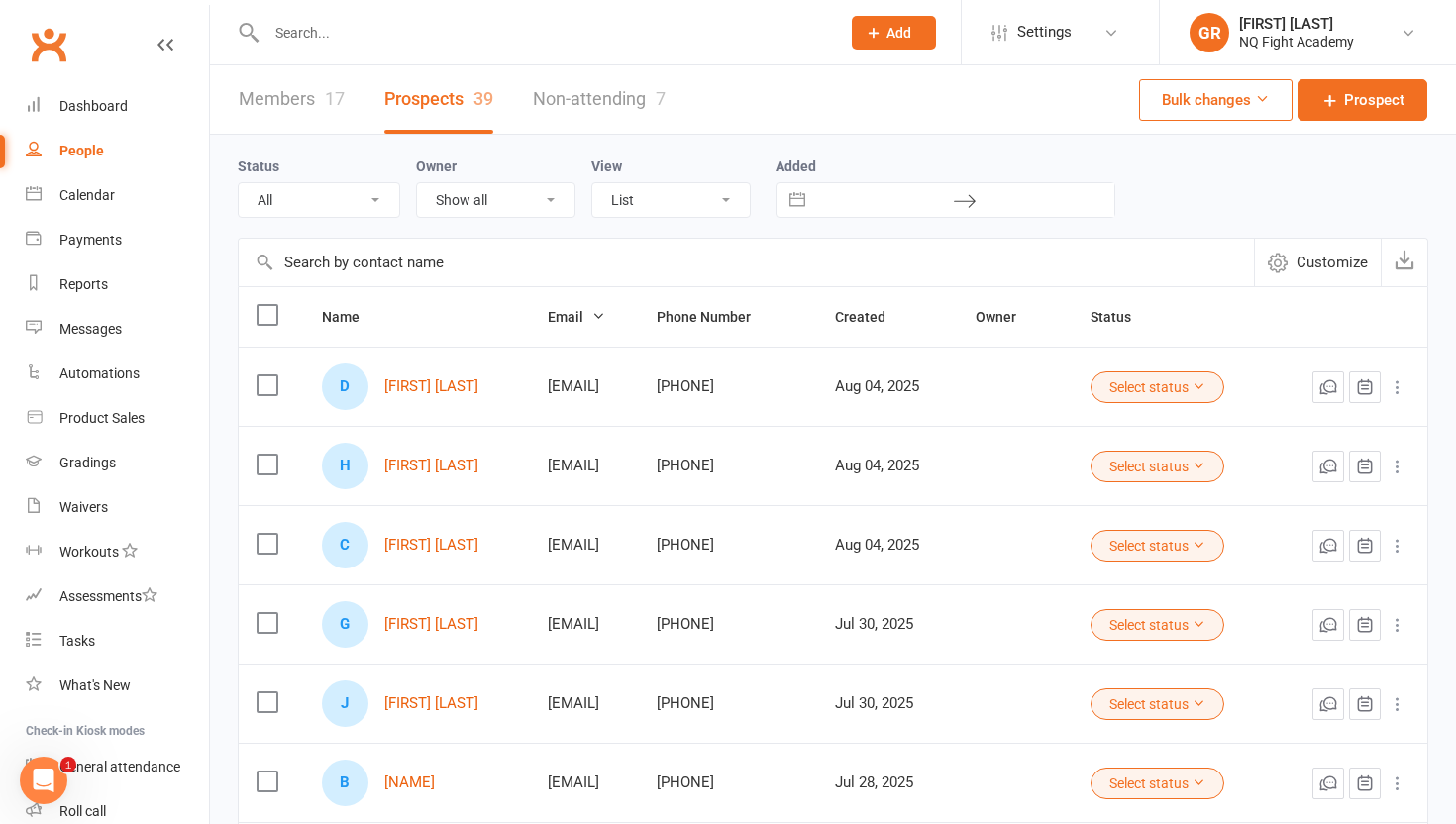 click on "Members 17" at bounding box center (291, 99) 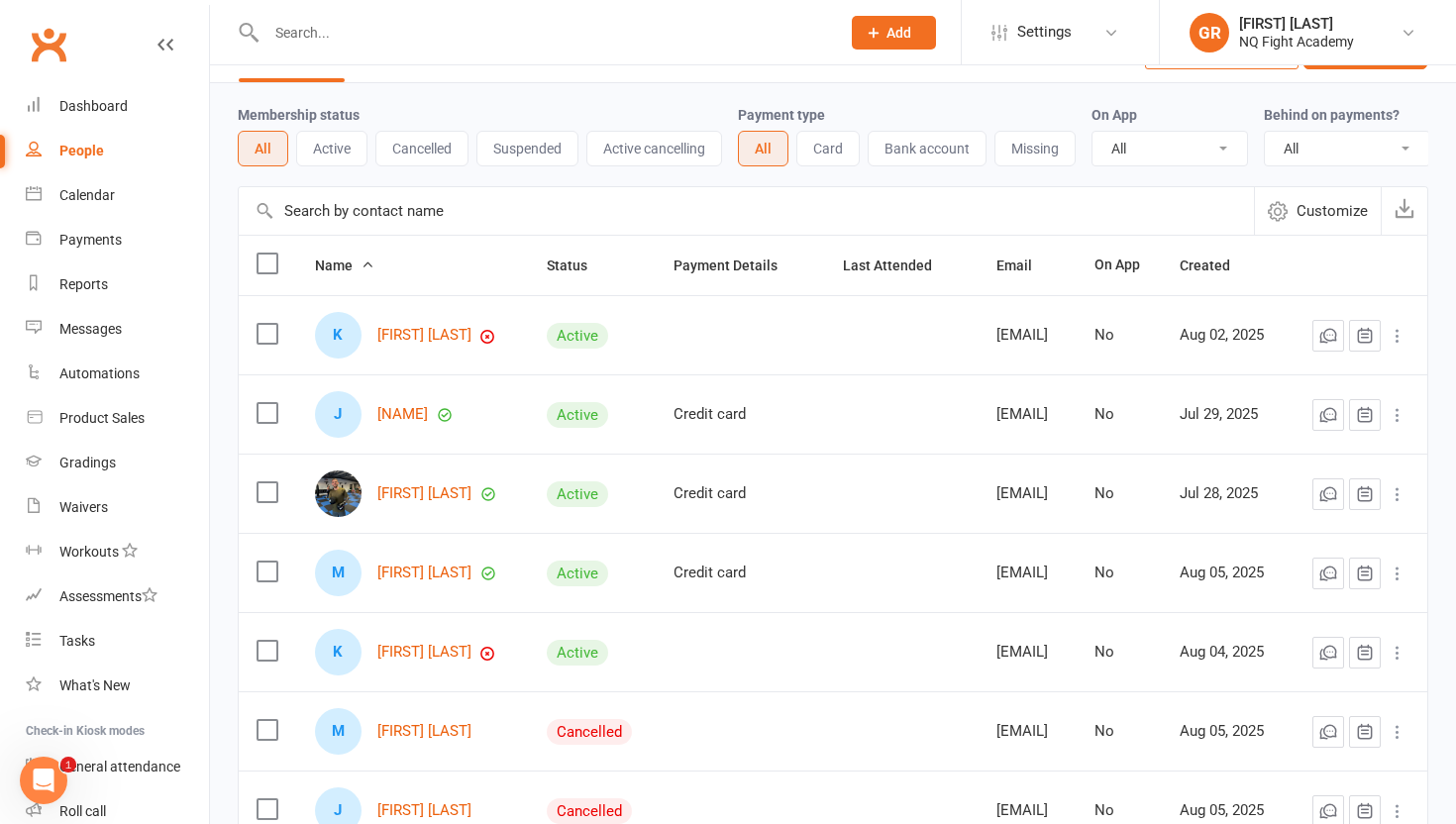 scroll, scrollTop: 0, scrollLeft: 0, axis: both 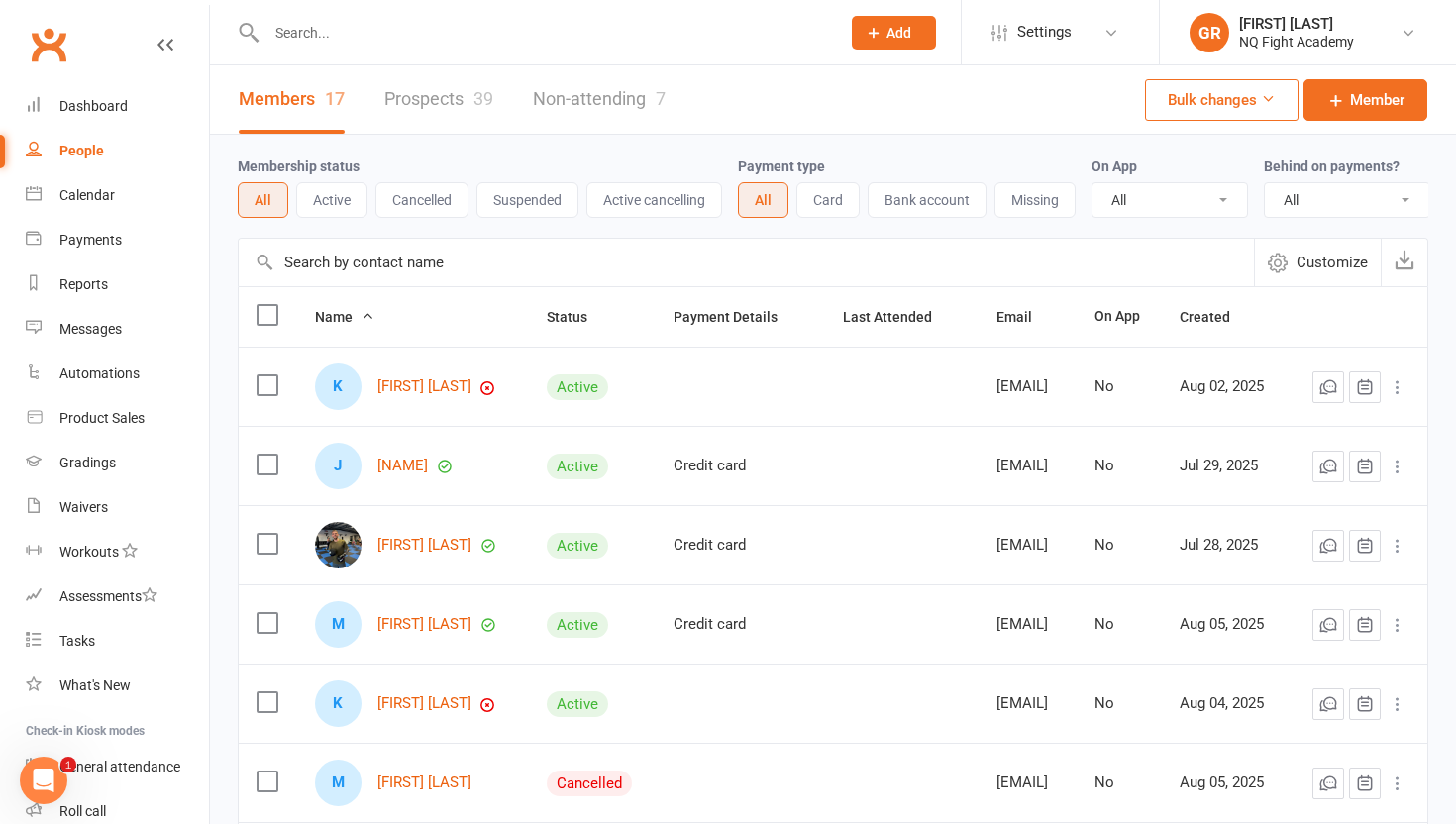 click on "Prospects 39" at bounding box center (439, 99) 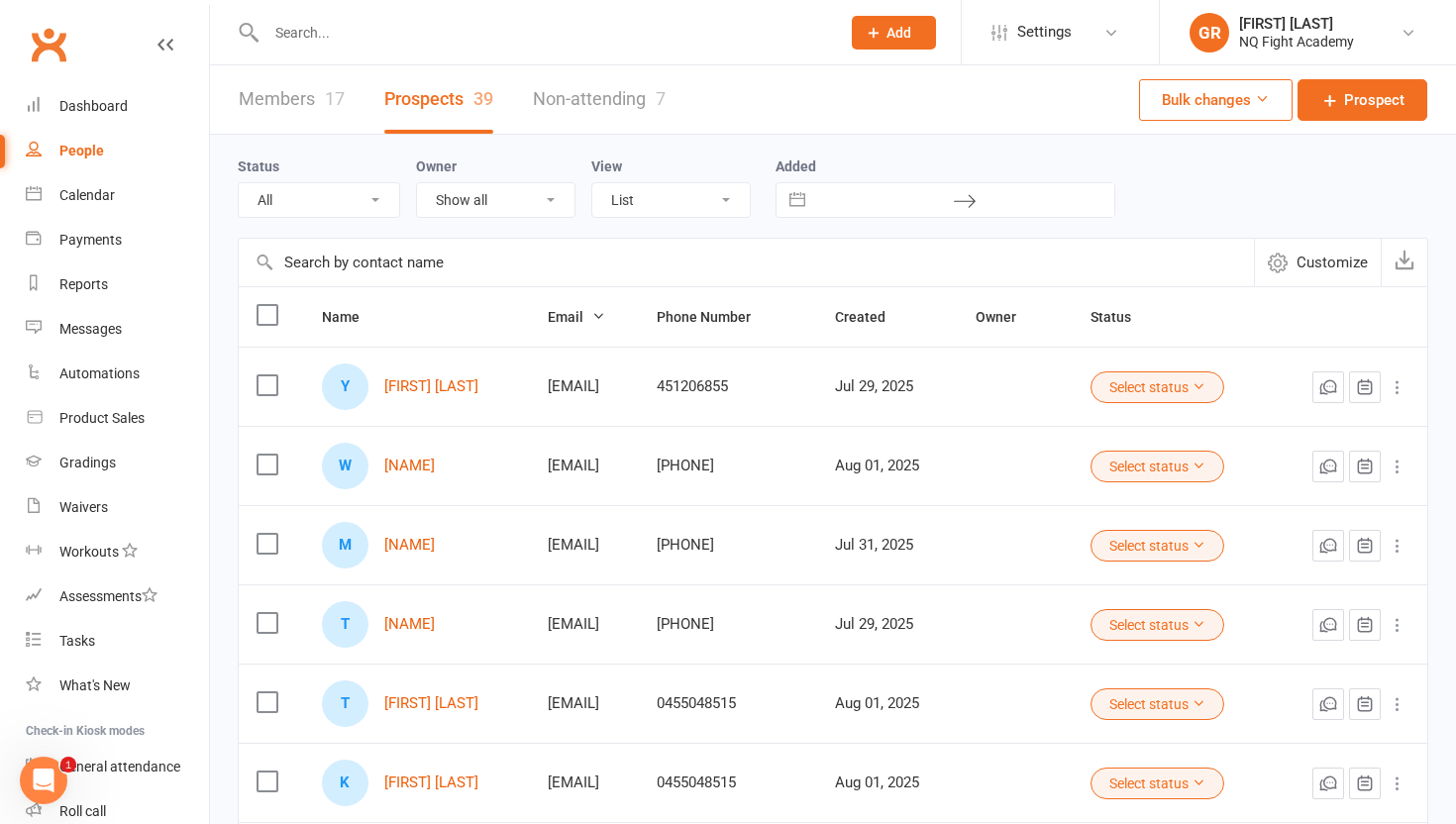 click at bounding box center (266, 385) 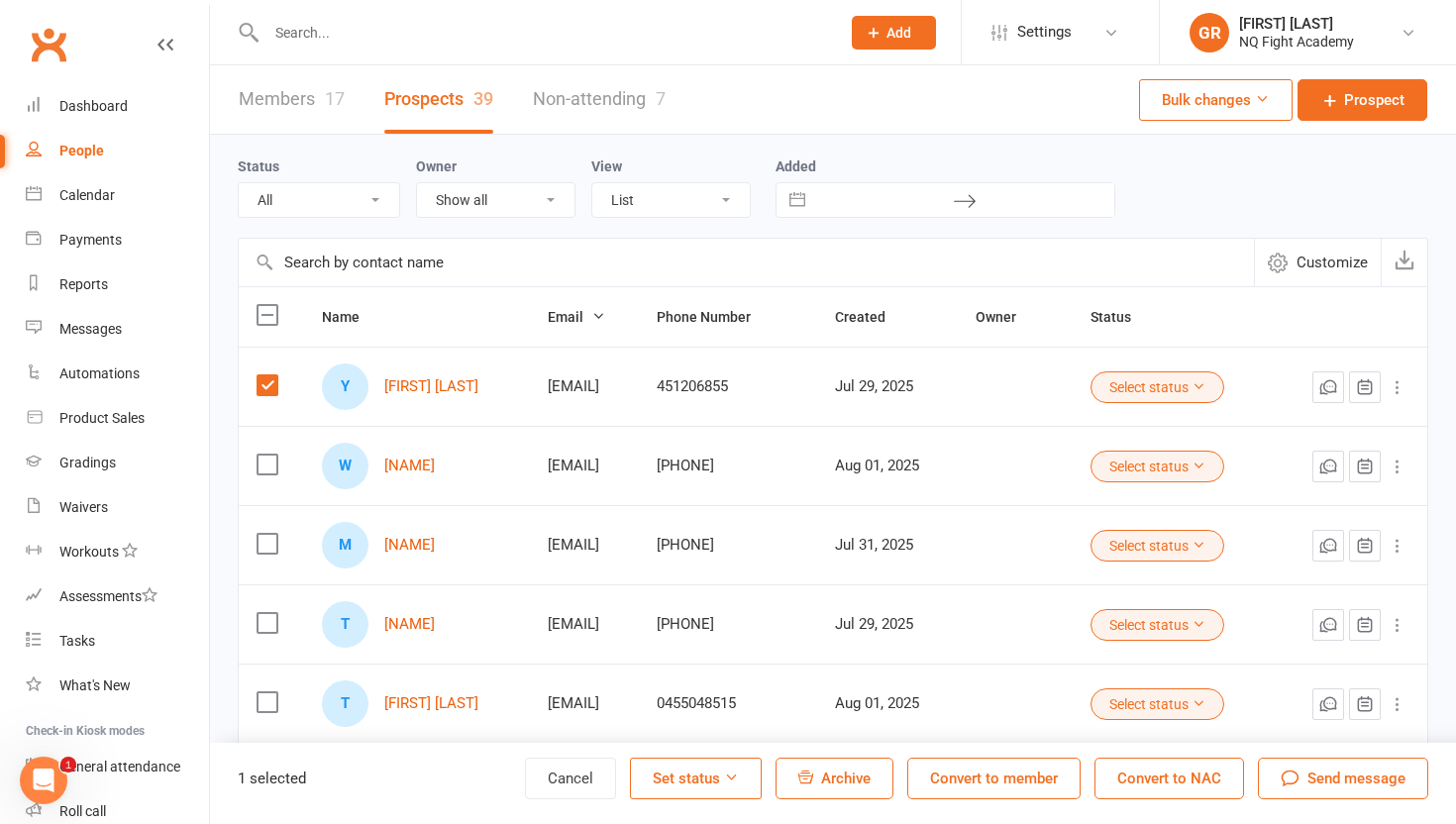 click on "Convert to member" at bounding box center [993, 778] 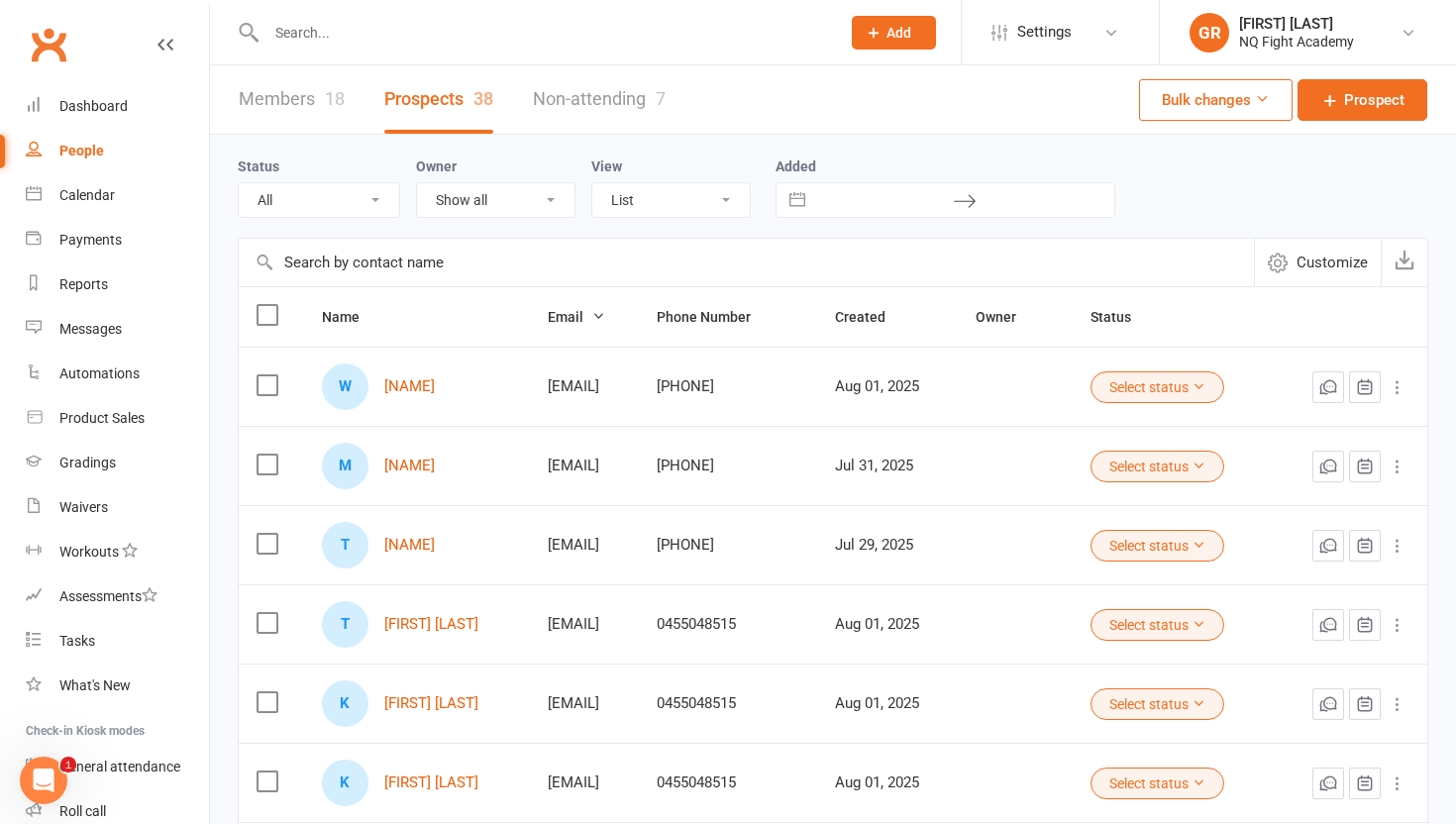 click on "Members 18" at bounding box center [291, 99] 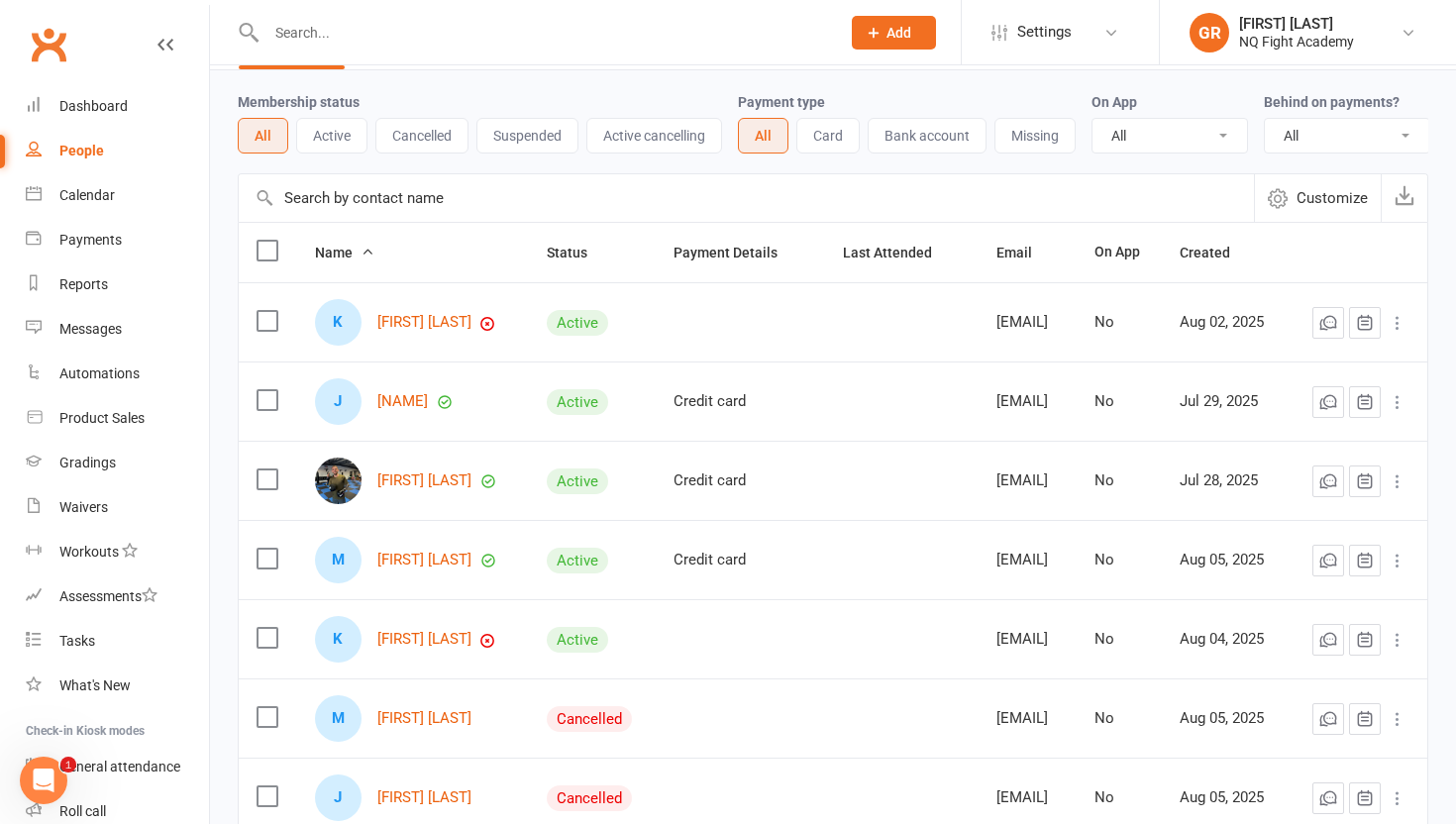 scroll, scrollTop: 0, scrollLeft: 0, axis: both 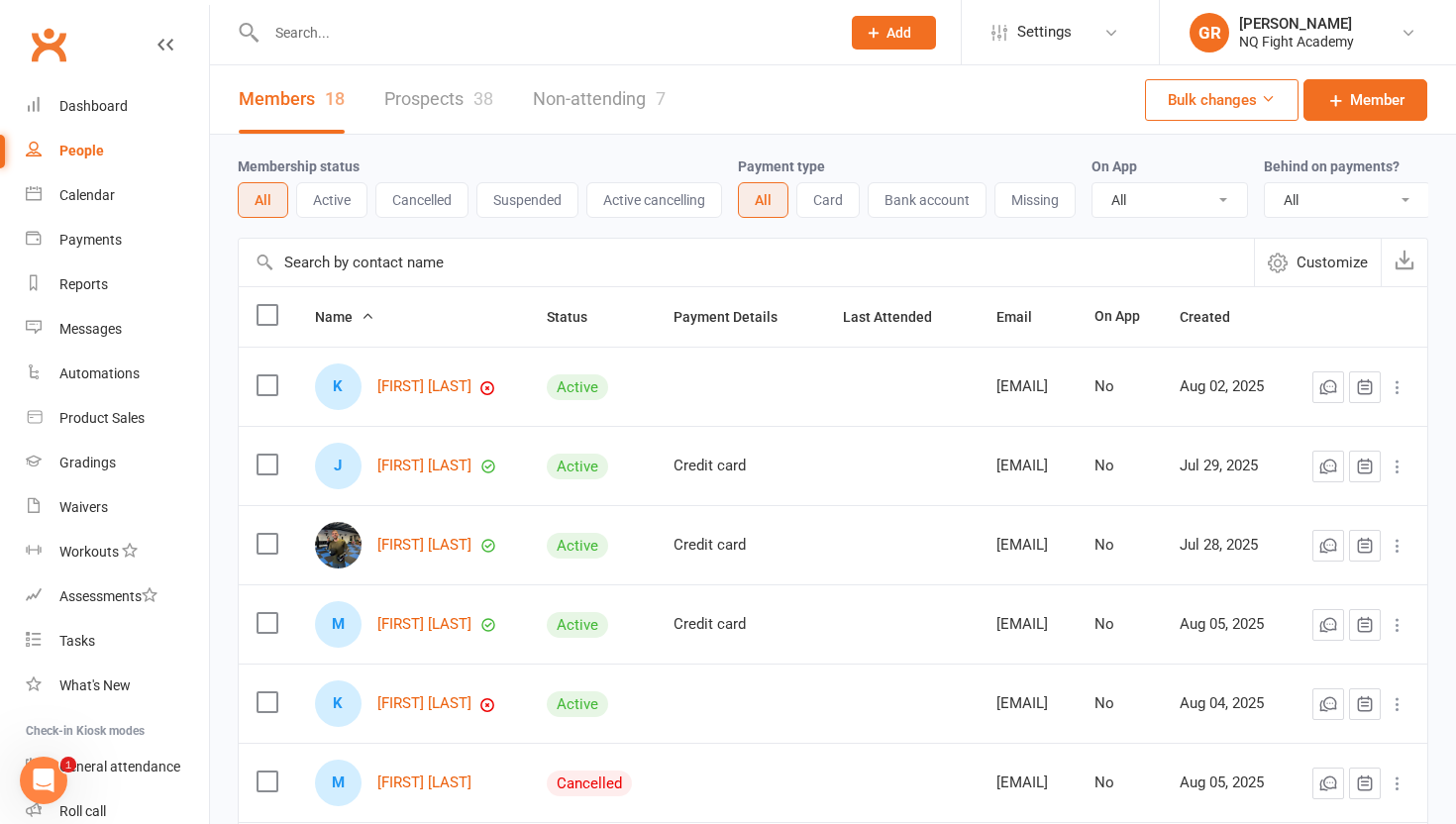 click at bounding box center [543, 33] 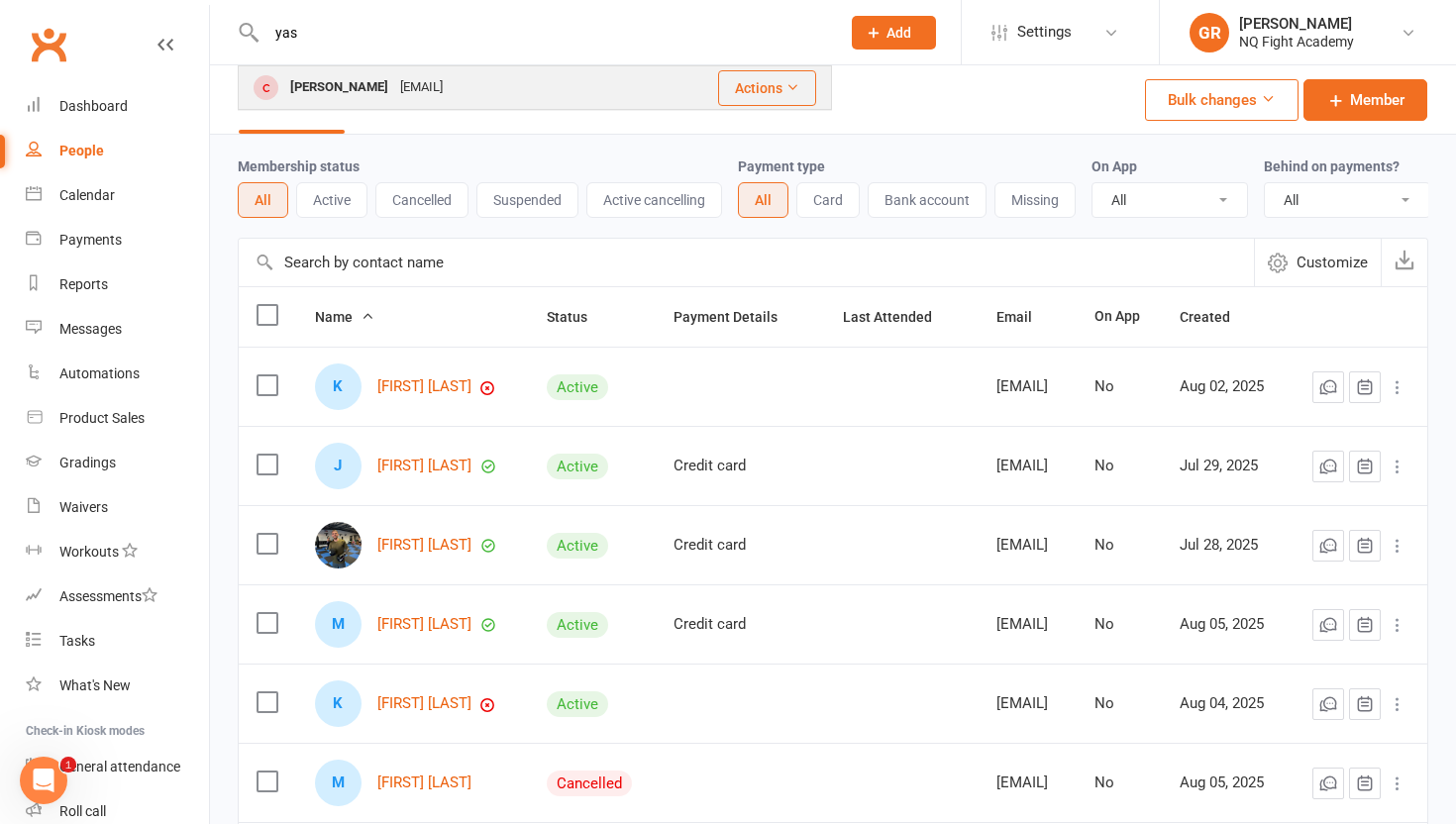 type on "yas" 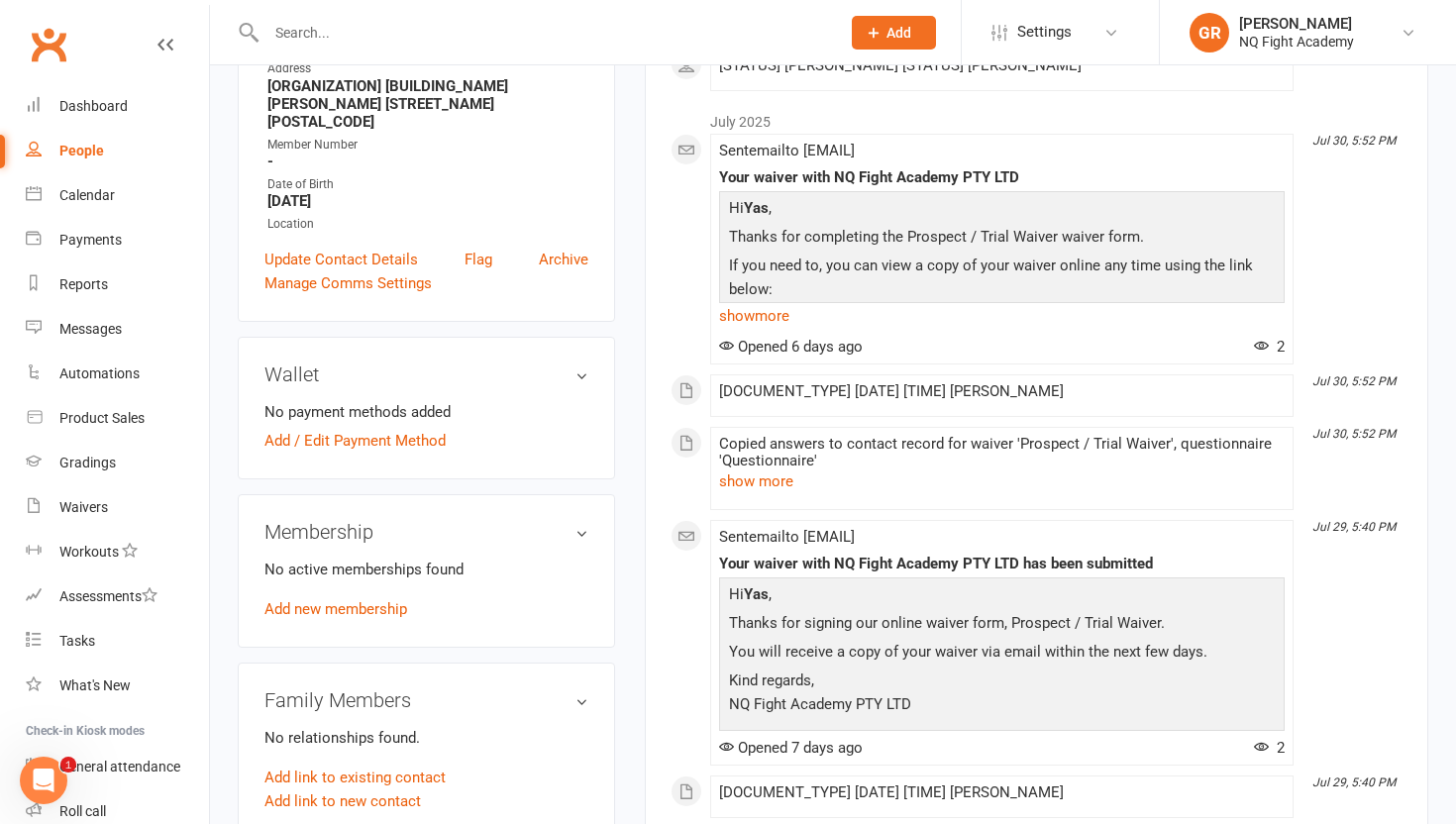 scroll, scrollTop: 409, scrollLeft: 0, axis: vertical 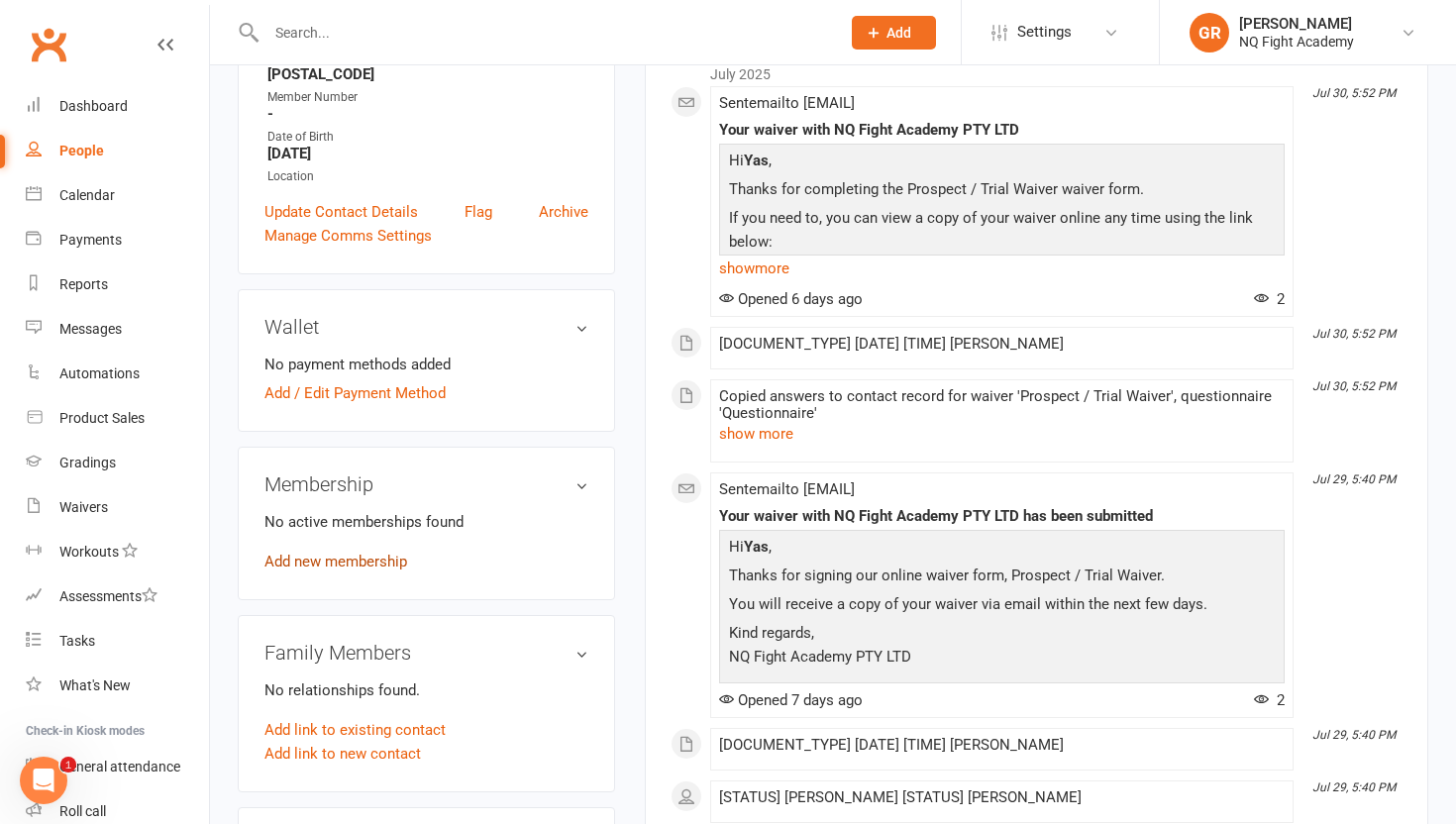 click on "Add new membership" at bounding box center (336, 562) 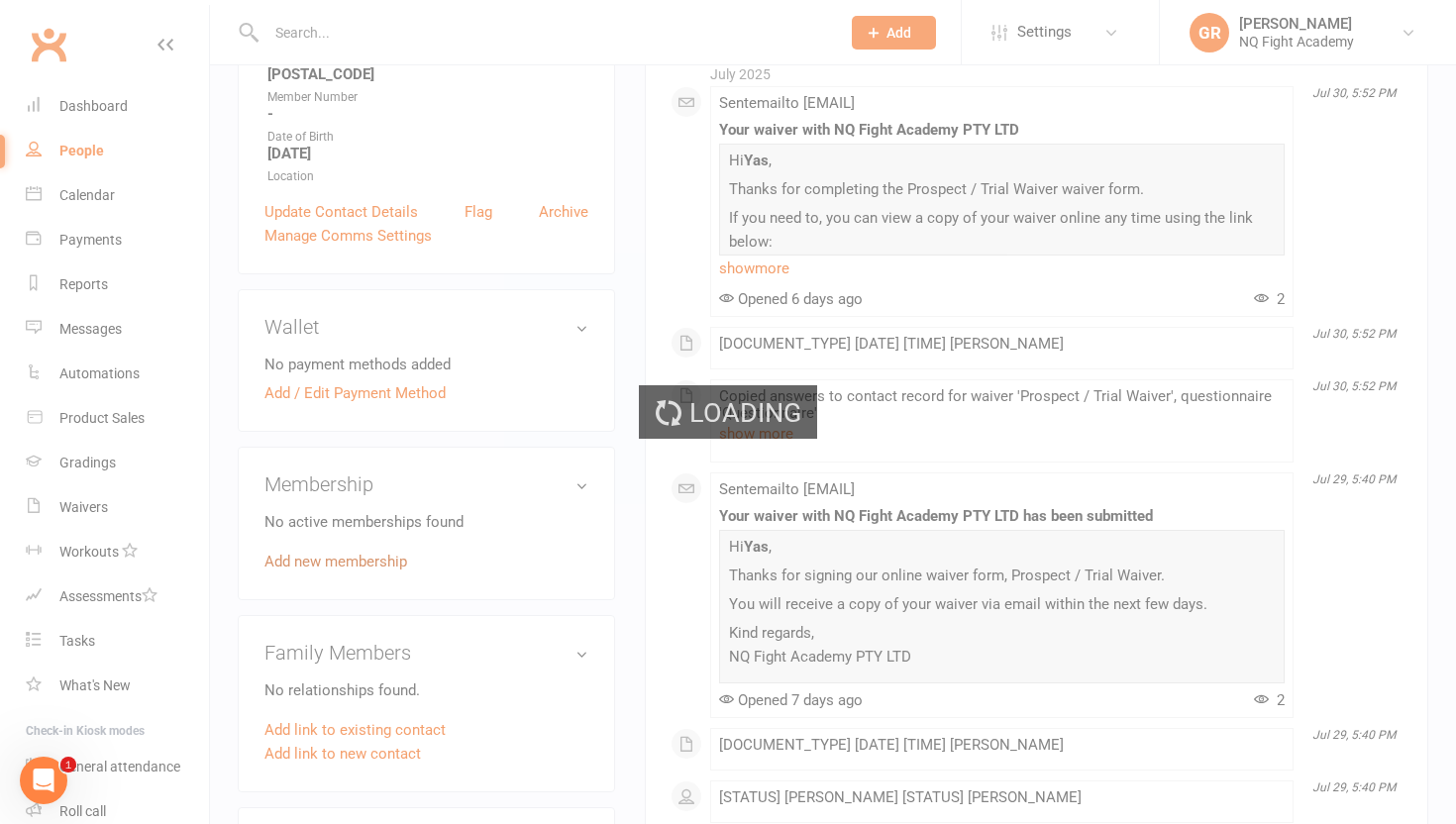 scroll, scrollTop: 0, scrollLeft: 0, axis: both 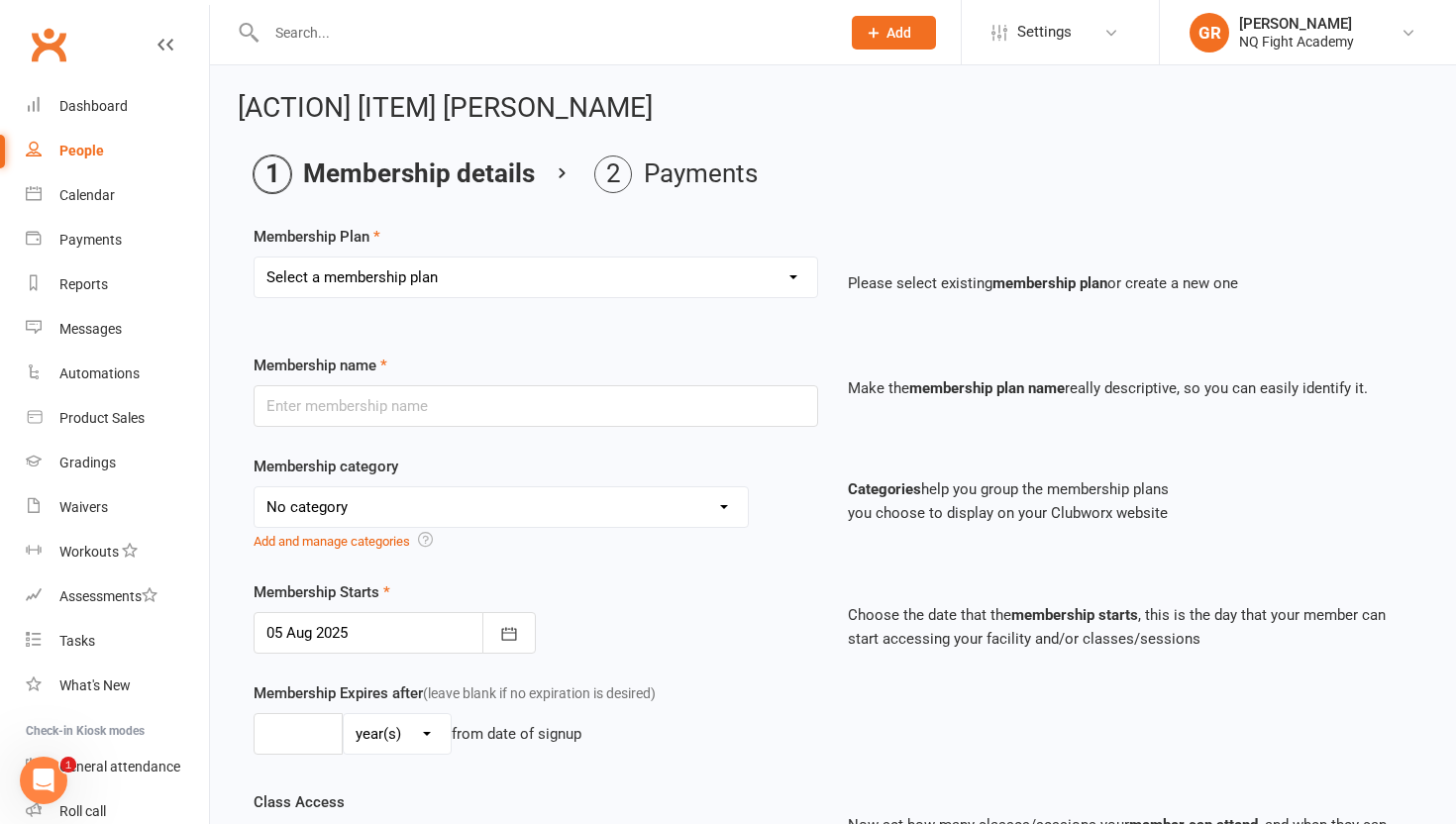 click on "Select a membership plan Create new Membership Plan Casual $25 Tap or Cash 2 Classes $35 per Week Direct Debit 3 Classes $49 per Week Direct Debit Unlimited $59 per Week Direct Debit 1 Discipline Unlimited $69 per Week Direct Debit 2 Disciplines 1 * 30 min Personal Training Session - $66 per Session 2 * 30 min Personal Training Sessions - $132 for 2 Sessions FIFO Membership $34.50 per Week Unlimited 12 Weeks - 2 Classes per Week - Up-front $399 12 Weeks - 3 Classes per Week - Up-front $549 12 Weeks - Unlimited - 1 Discipline Up-front $649 12 Weeks - Unlimited - 2 Disciplines Up-front $749 2-Week Trial $49.00 (with Gloves) 2-Week Trial (without Gloves)" at bounding box center [536, 277] 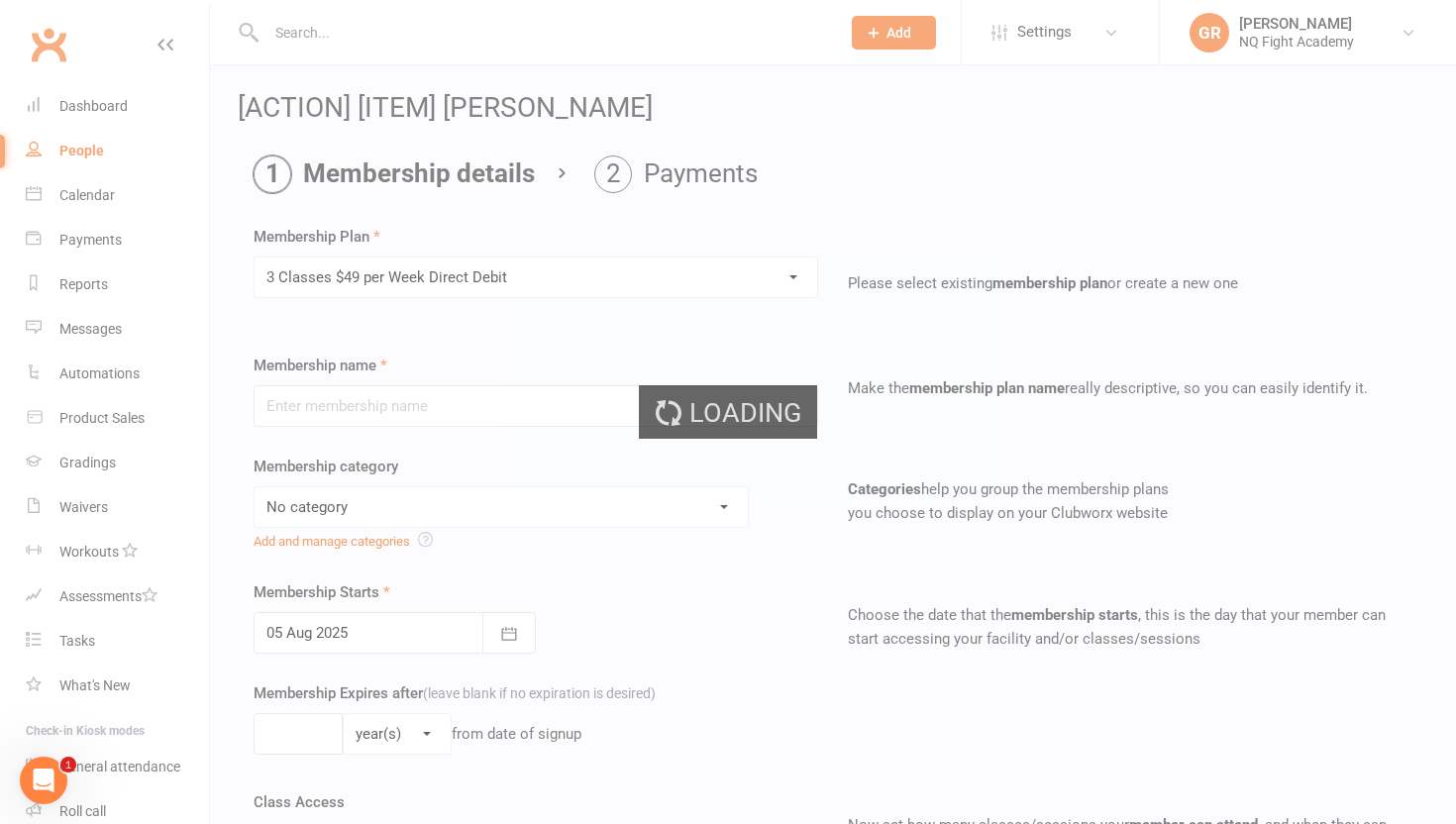 type on "3 Classes $49 per Week Direct Debit" 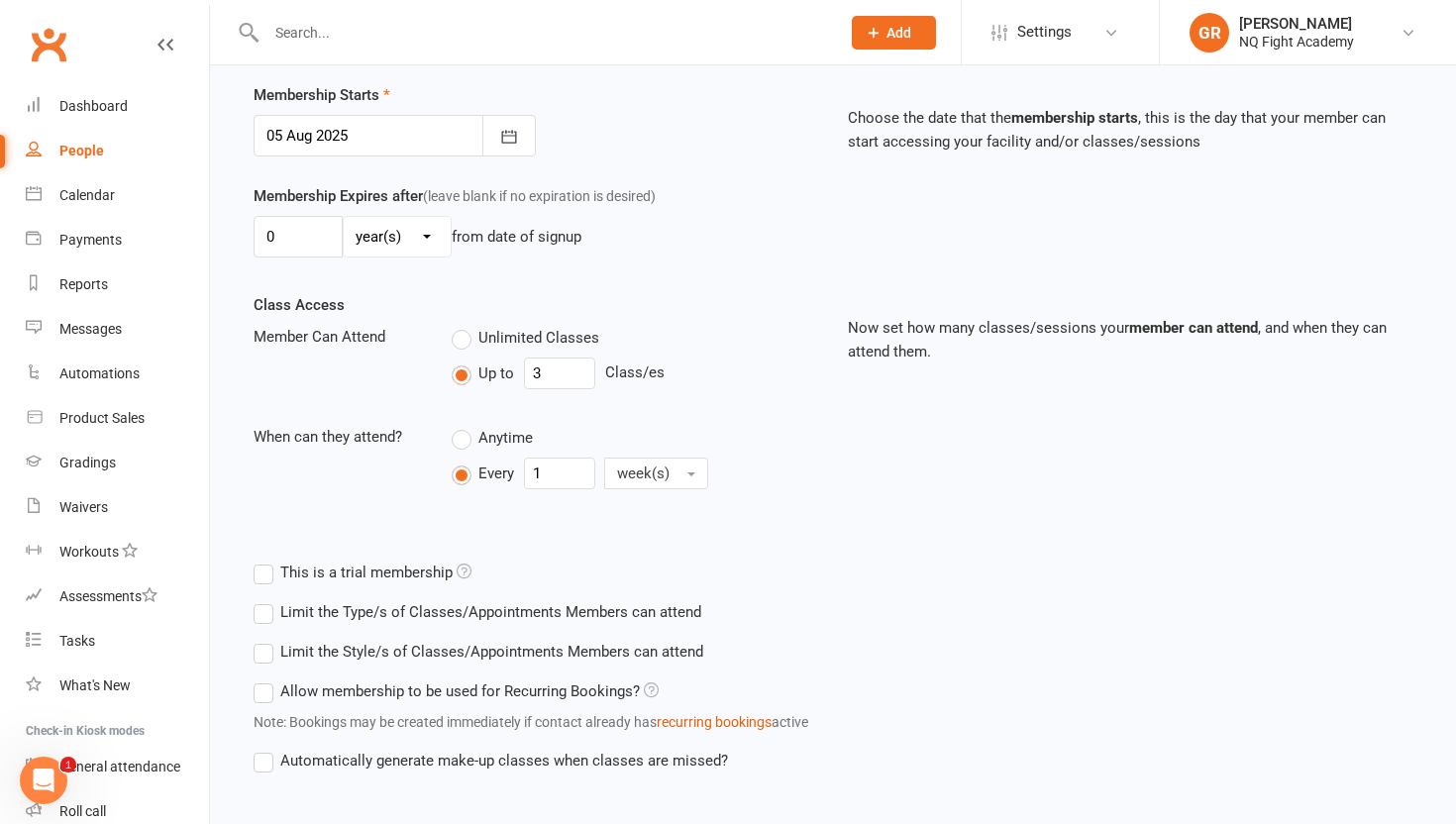 scroll, scrollTop: 577, scrollLeft: 0, axis: vertical 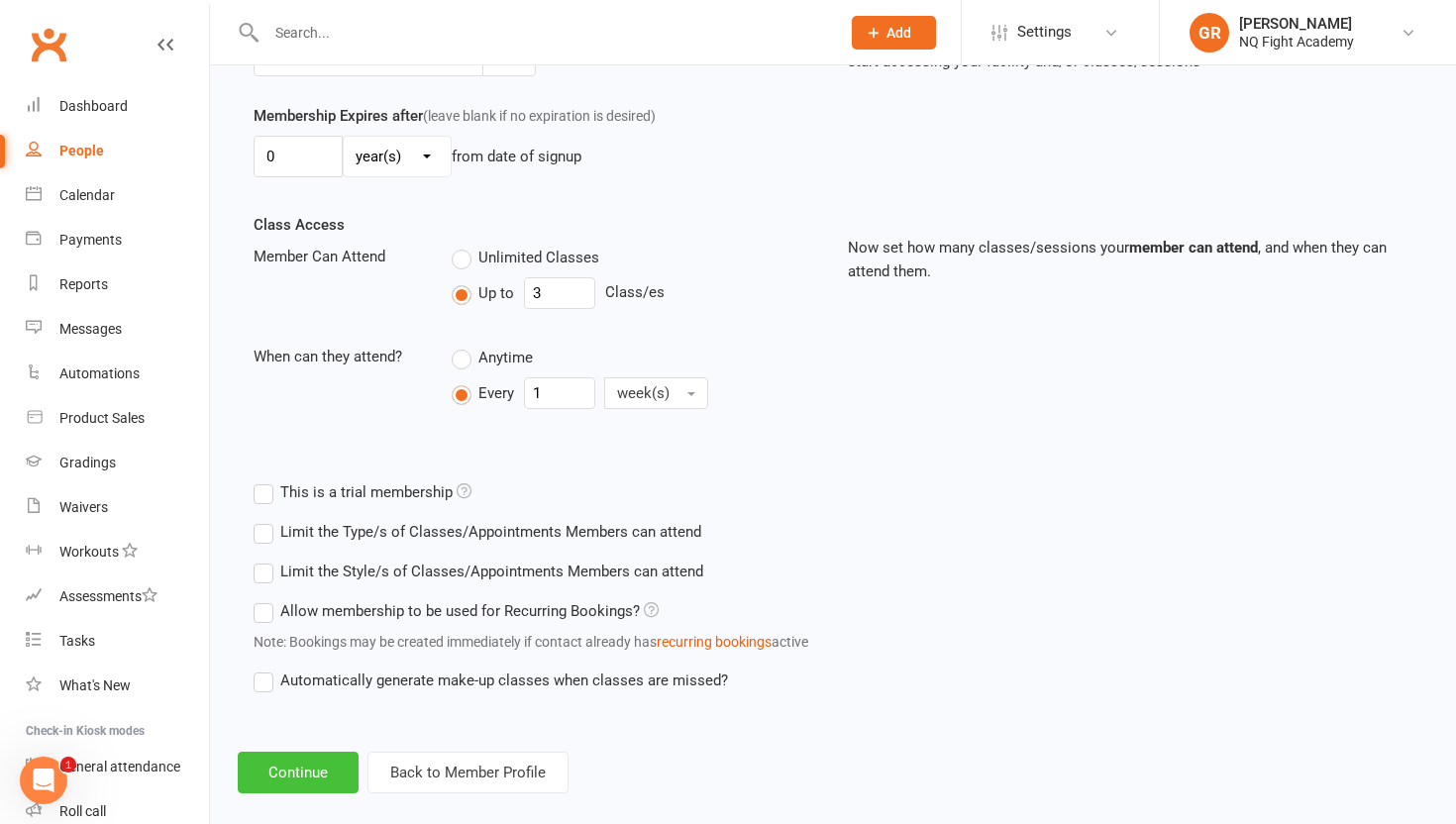 click on "Continue" at bounding box center (298, 772) 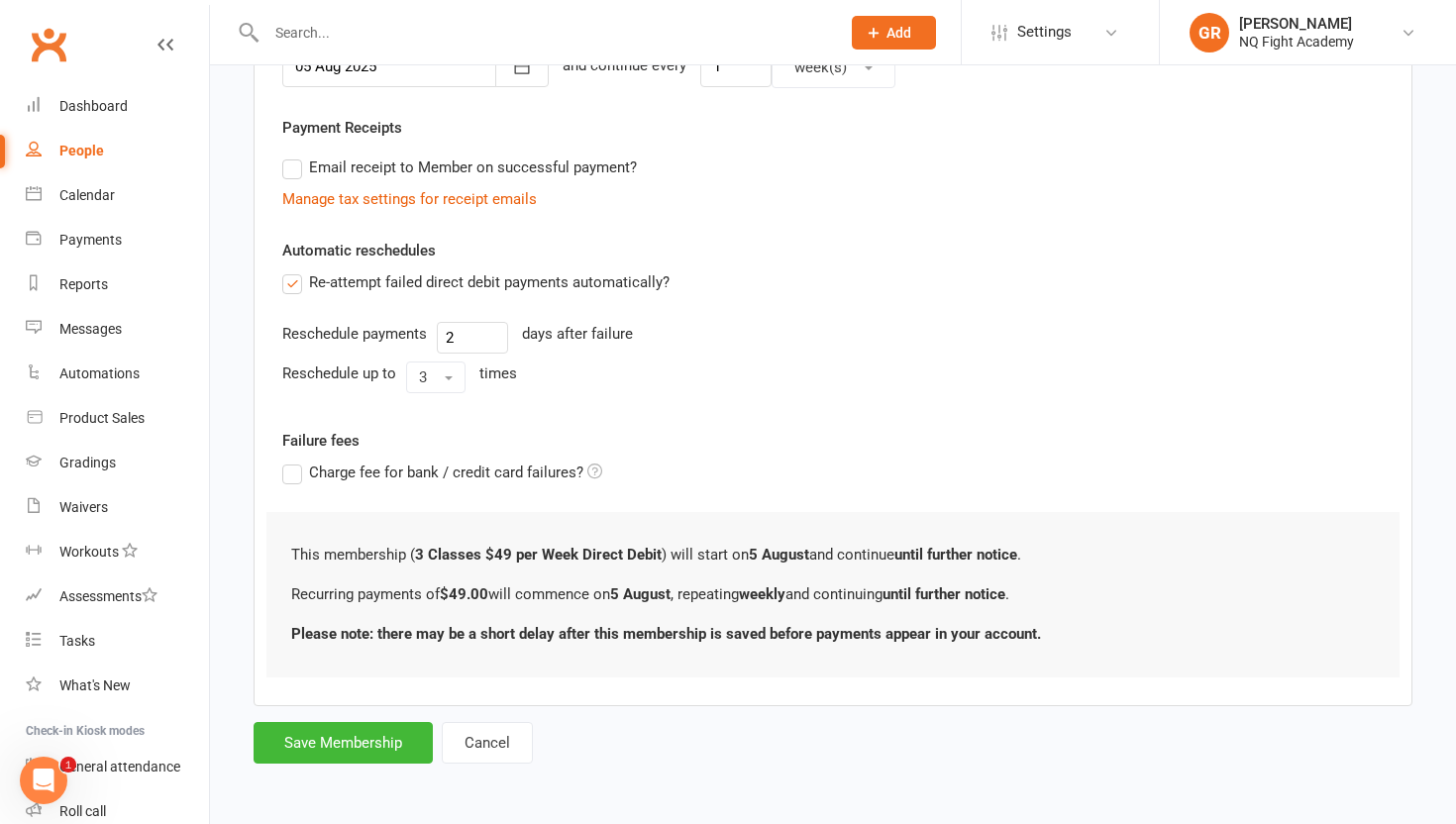 scroll, scrollTop: 0, scrollLeft: 0, axis: both 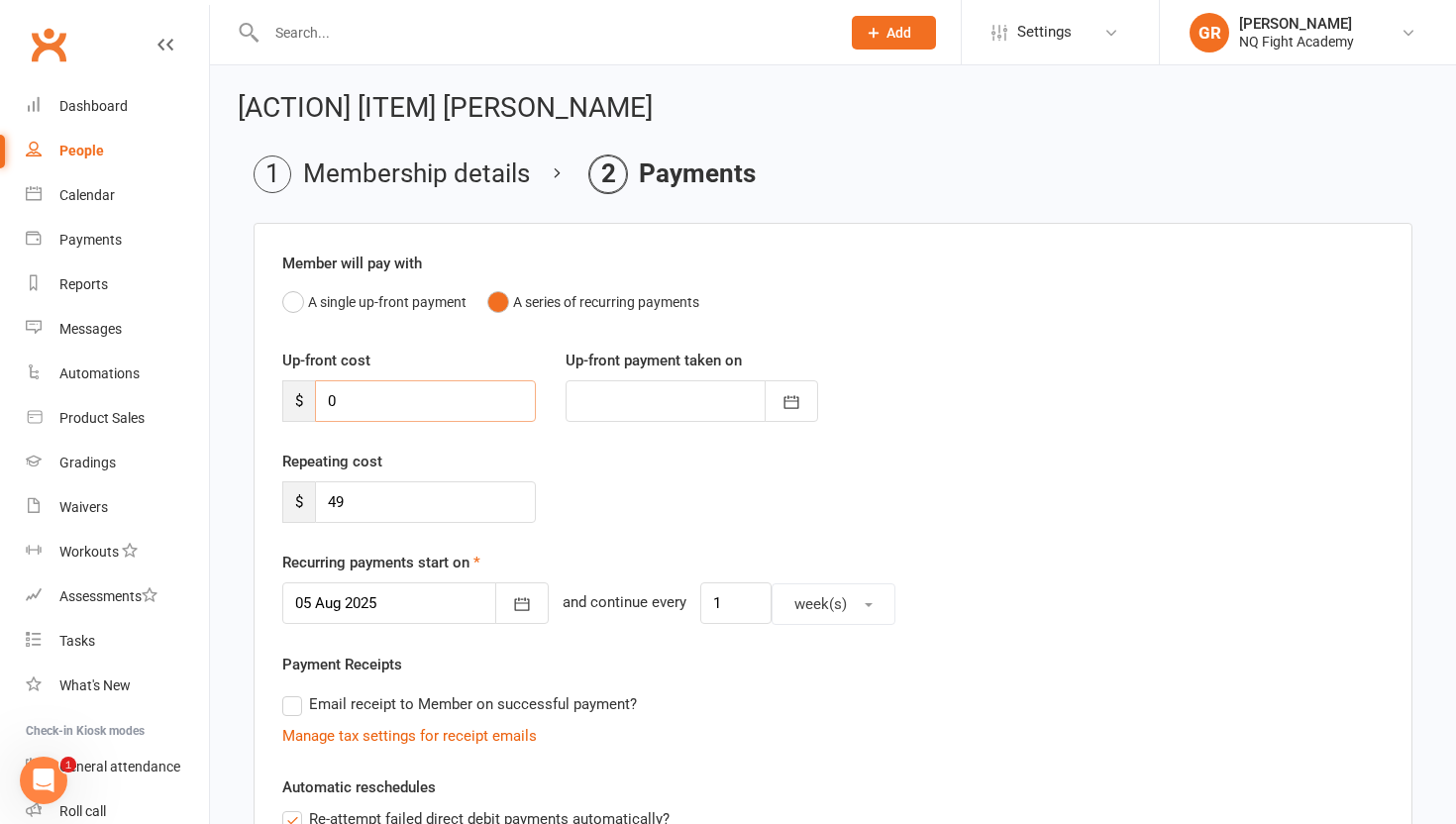 click on "0" at bounding box center [425, 401] 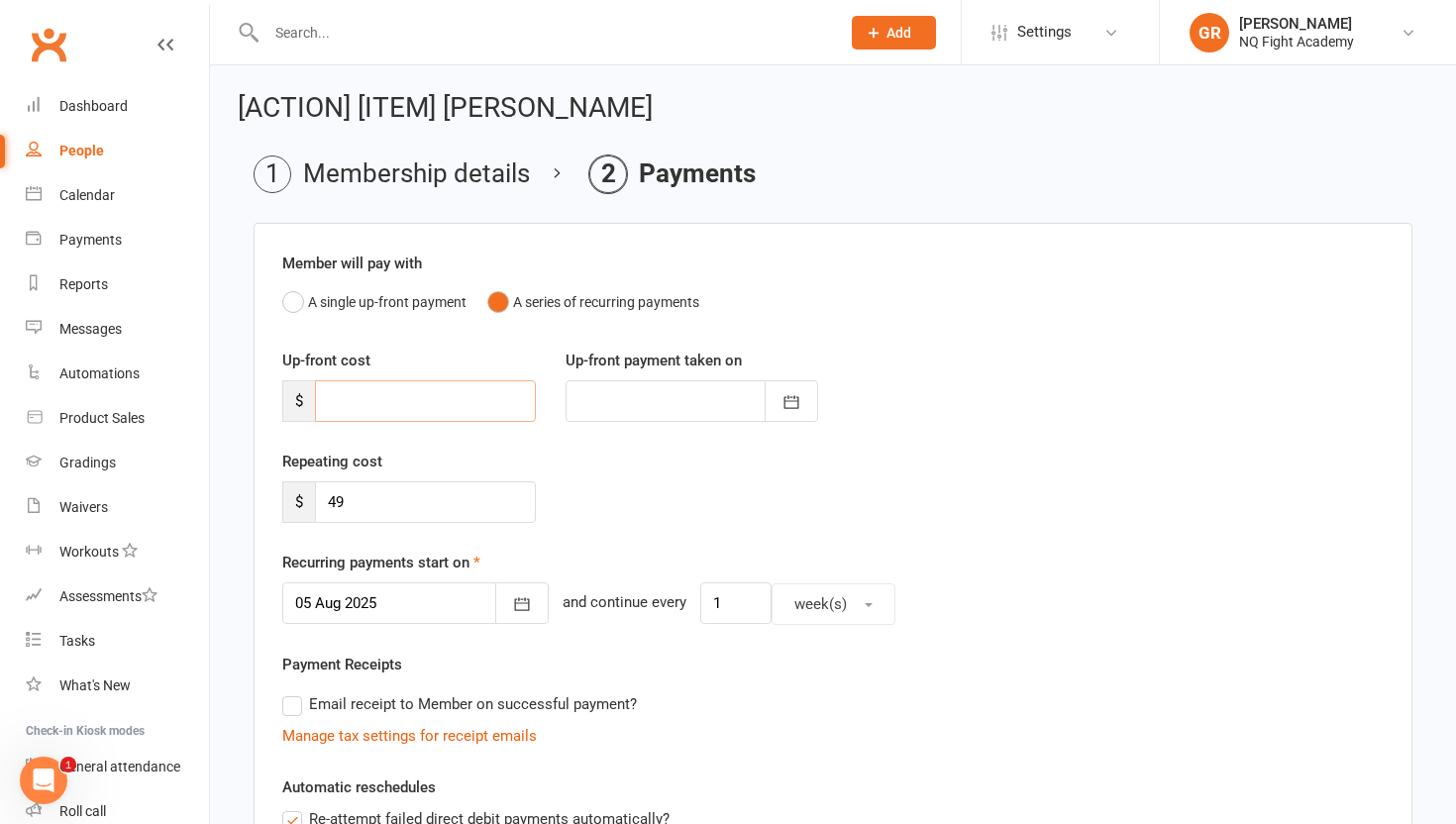 type on "2" 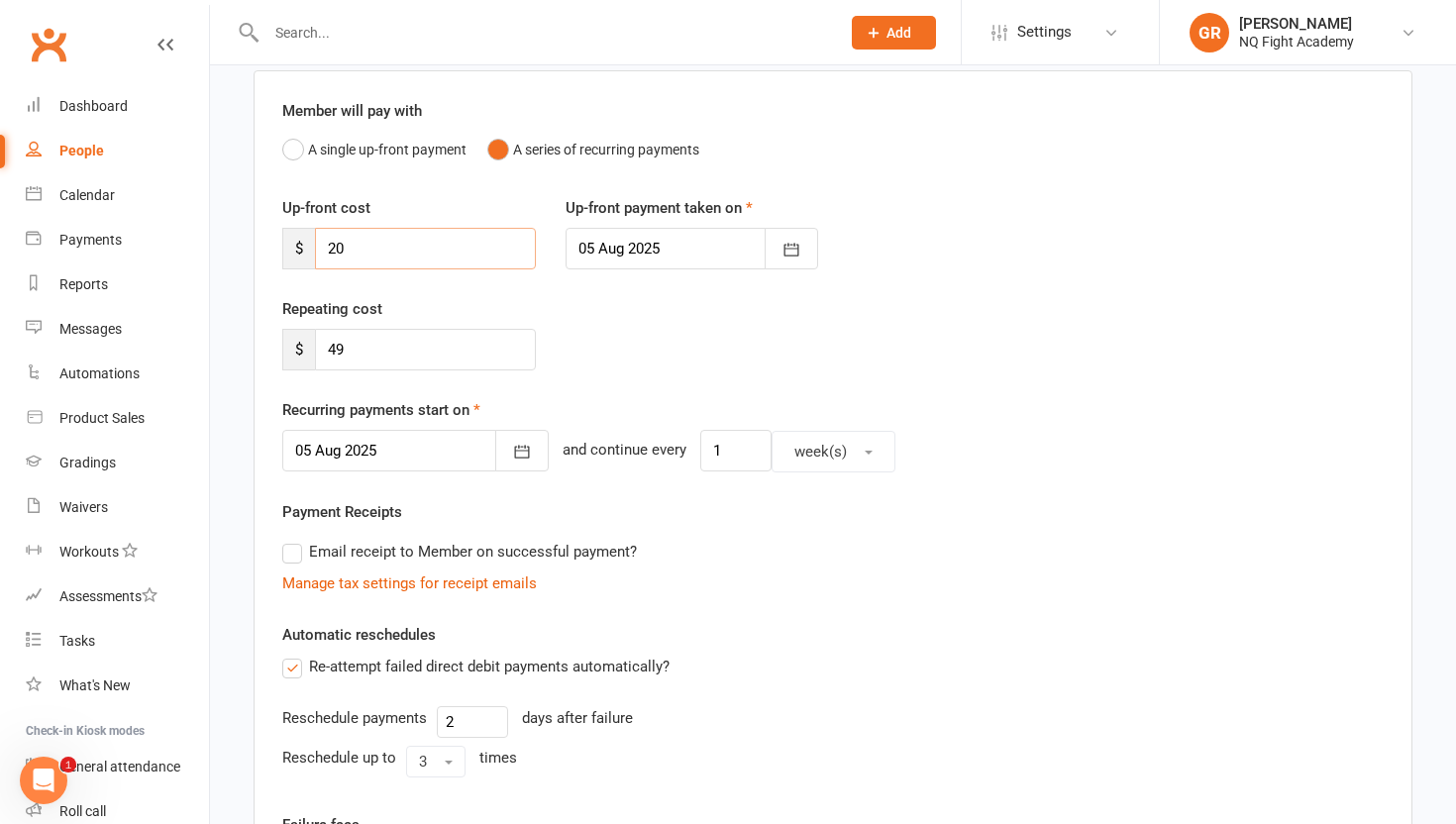 scroll, scrollTop: 159, scrollLeft: 0, axis: vertical 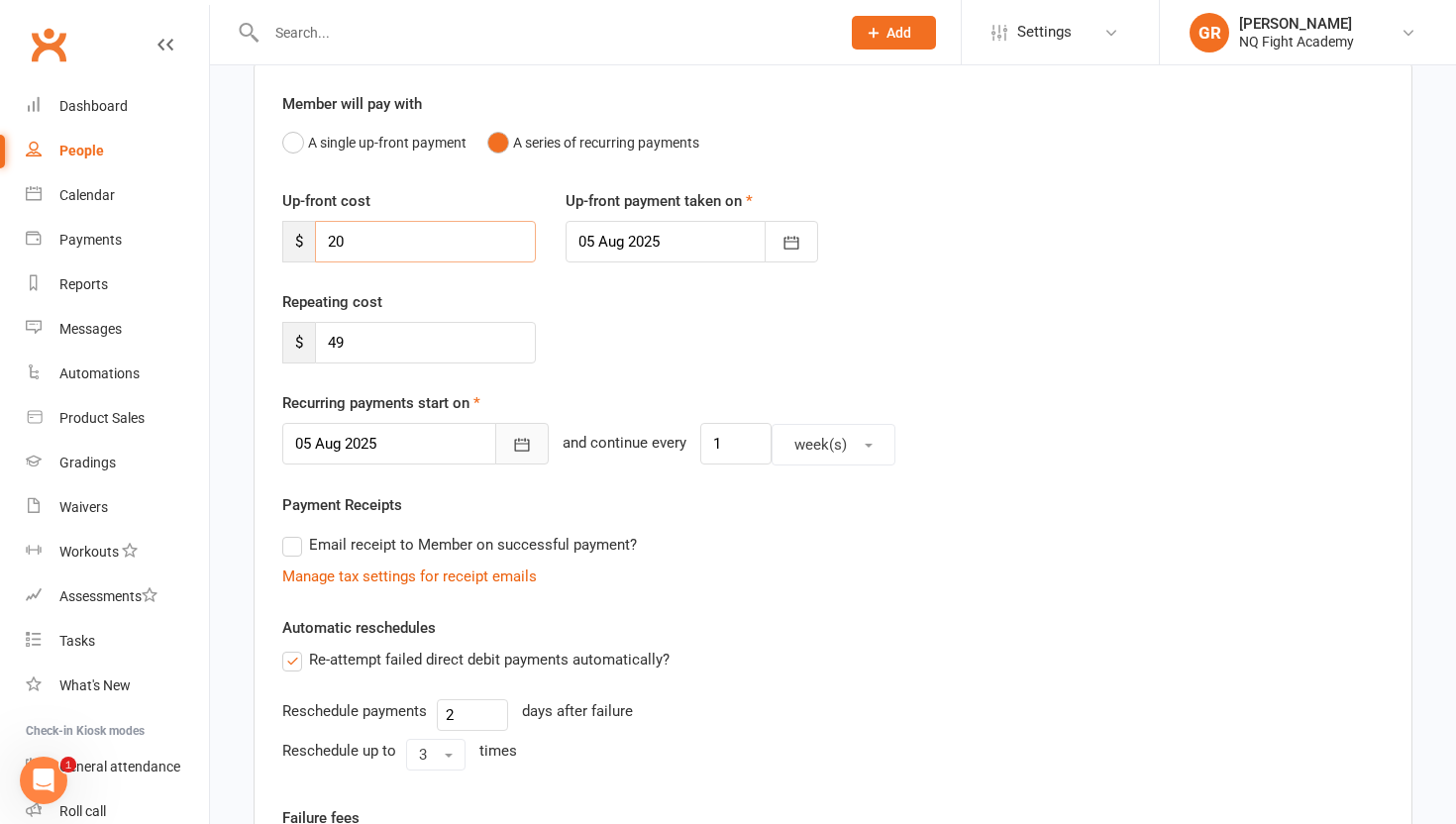 type on "20" 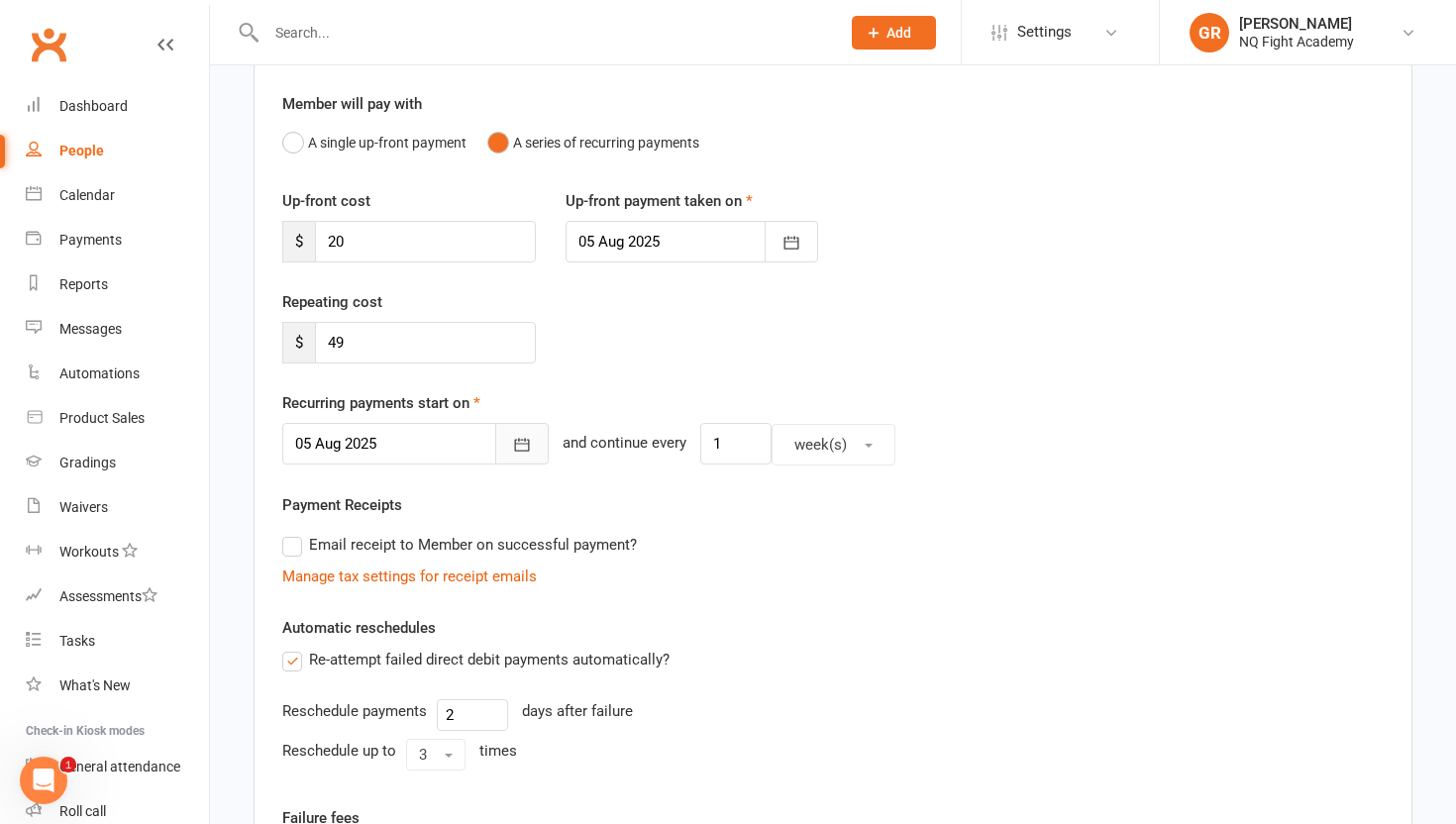 click 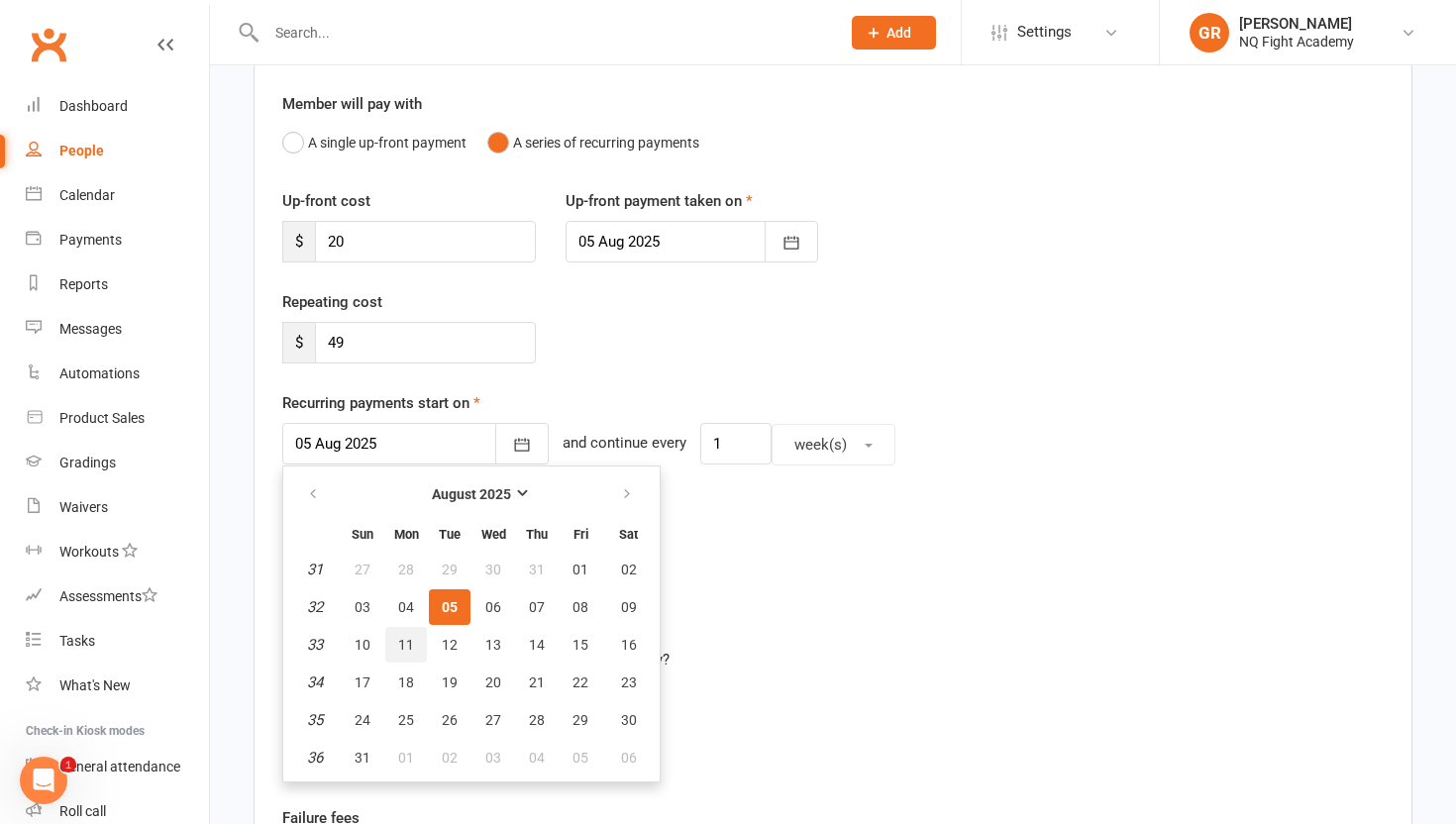 click on "11" at bounding box center [406, 645] 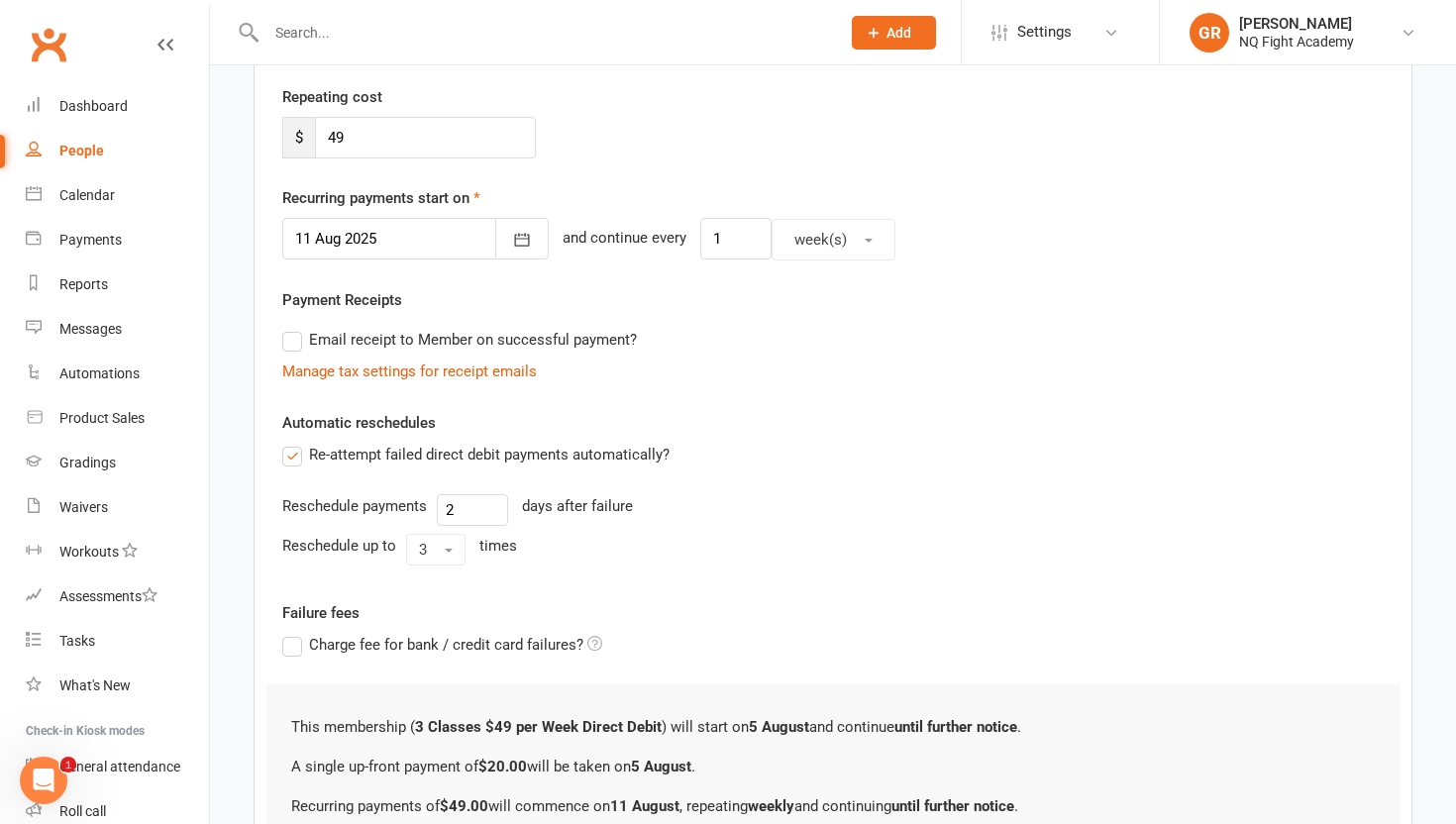 scroll, scrollTop: 362, scrollLeft: 0, axis: vertical 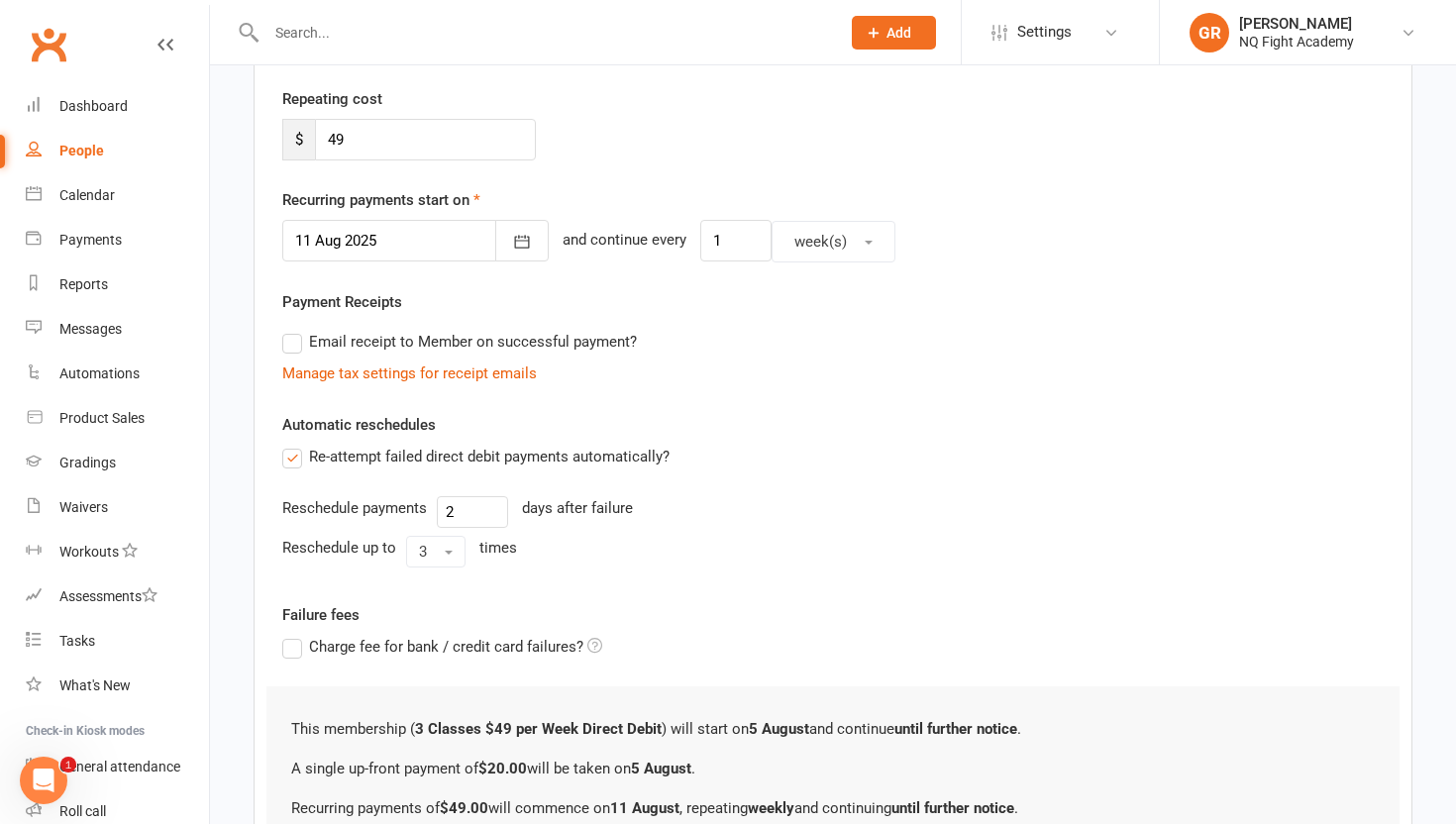 click on "Email receipt to Member on successful payment?" at bounding box center [460, 342] 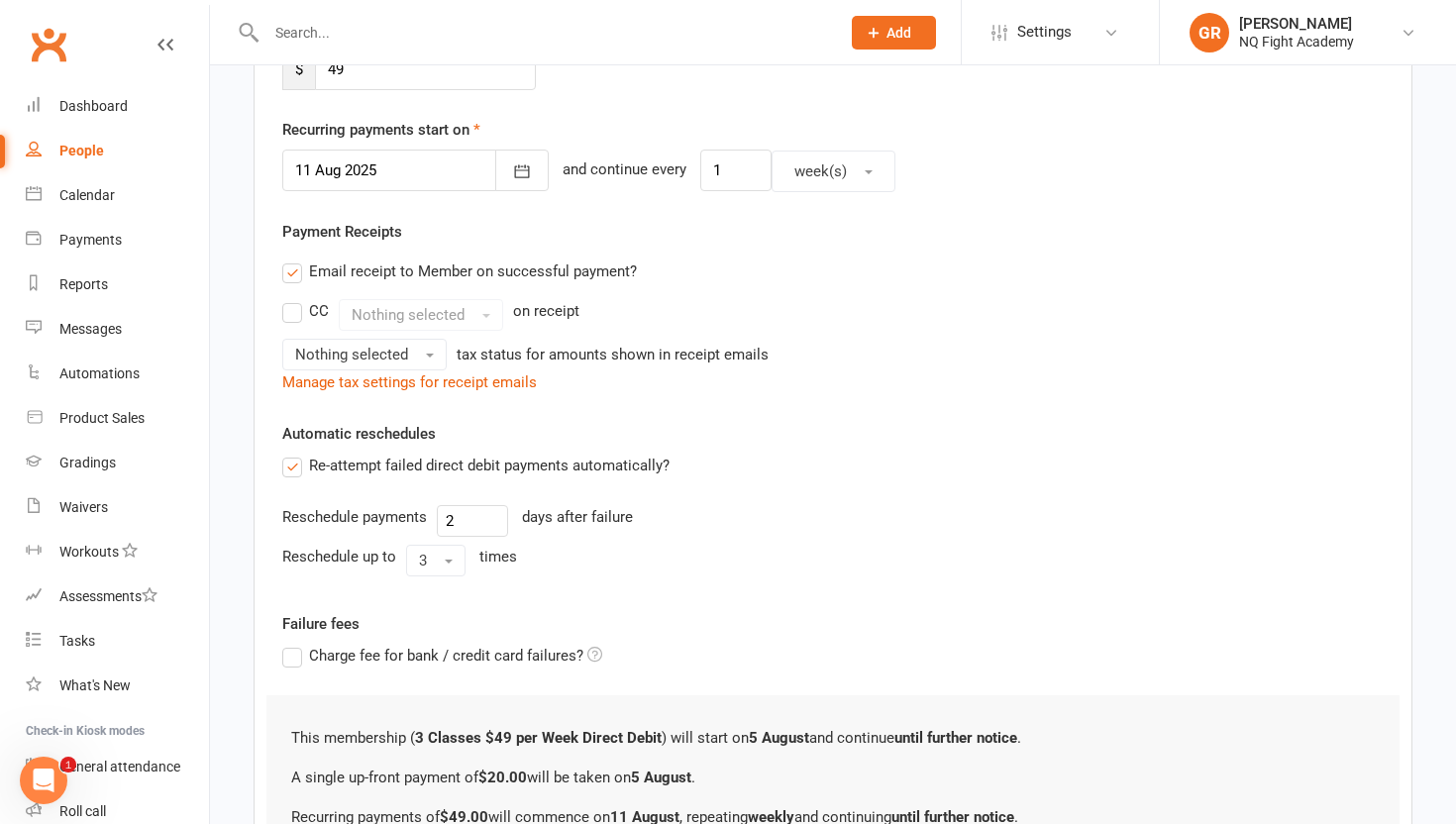 scroll, scrollTop: 436, scrollLeft: 0, axis: vertical 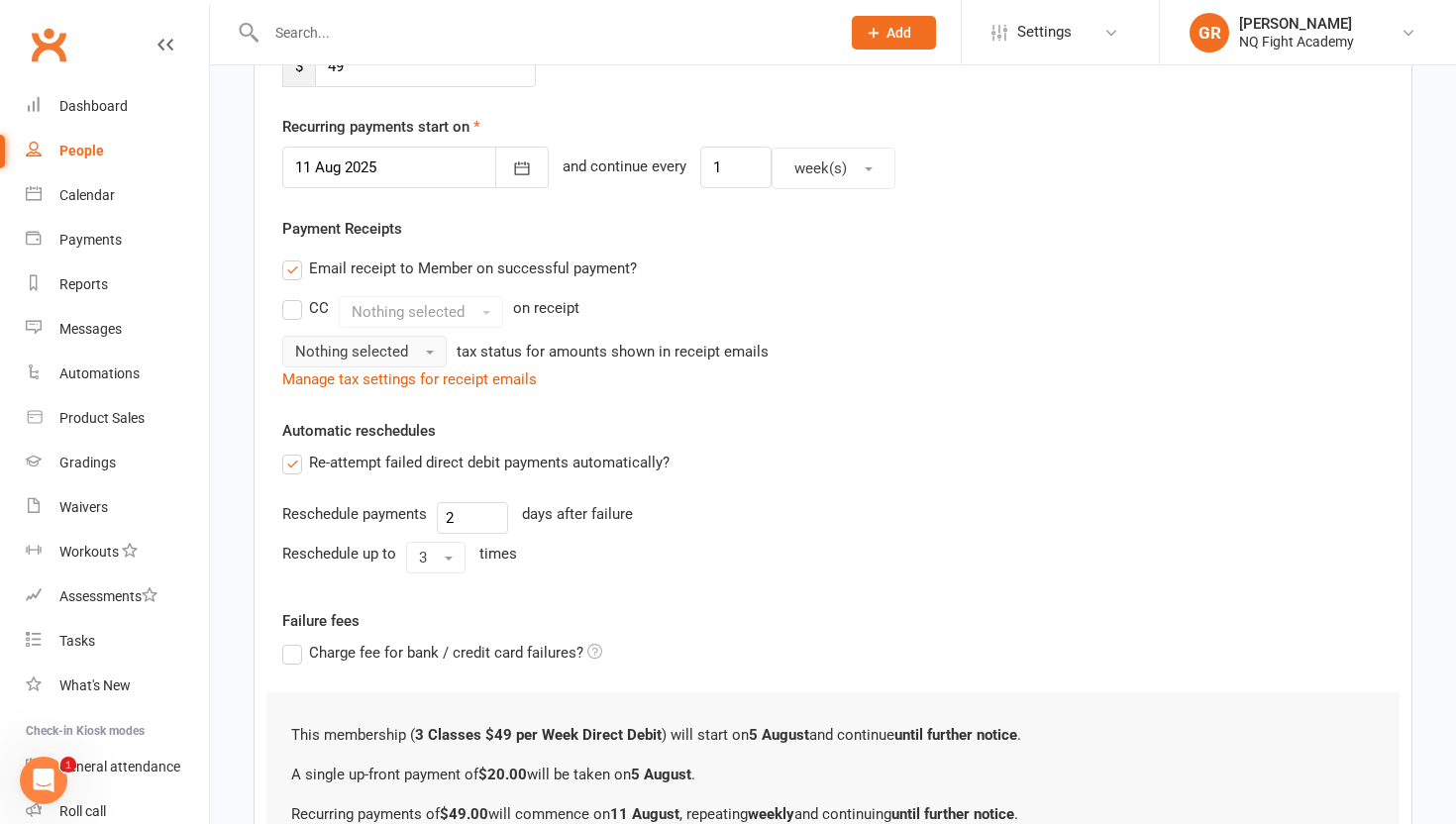 click on "Nothing selected" at bounding box center (352, 352) 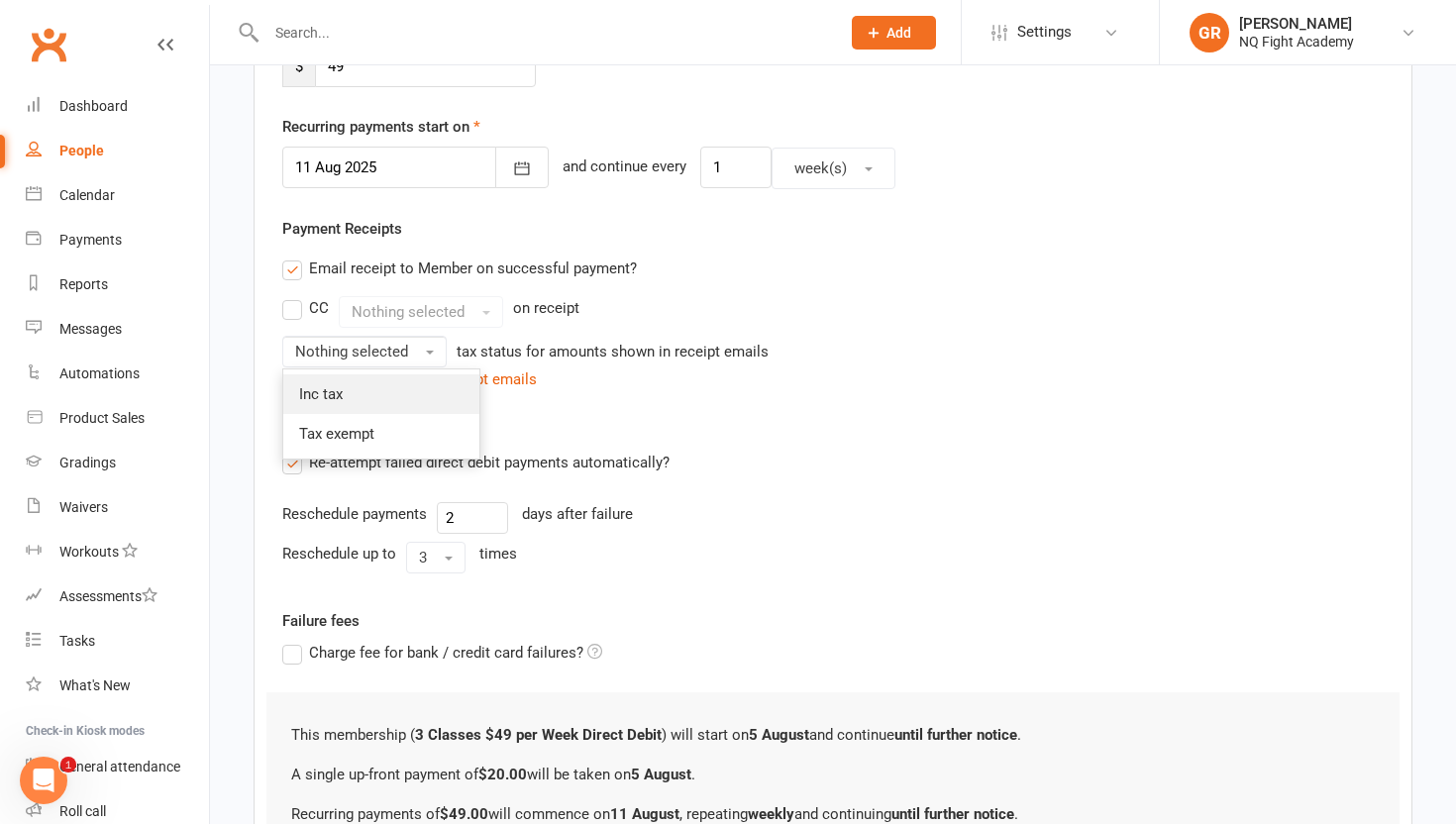click on "Inc tax" at bounding box center (321, 394) 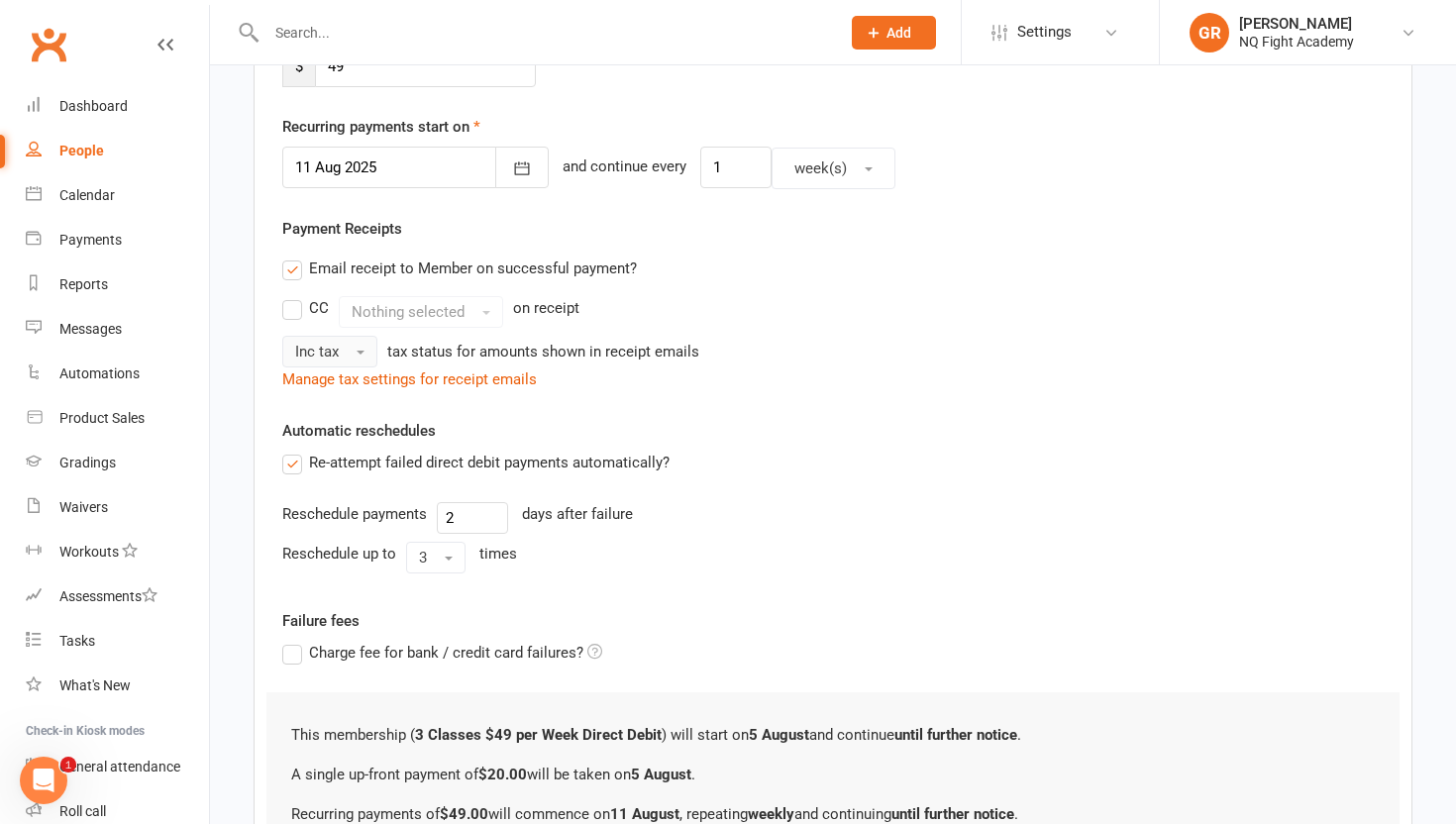 scroll, scrollTop: 656, scrollLeft: 0, axis: vertical 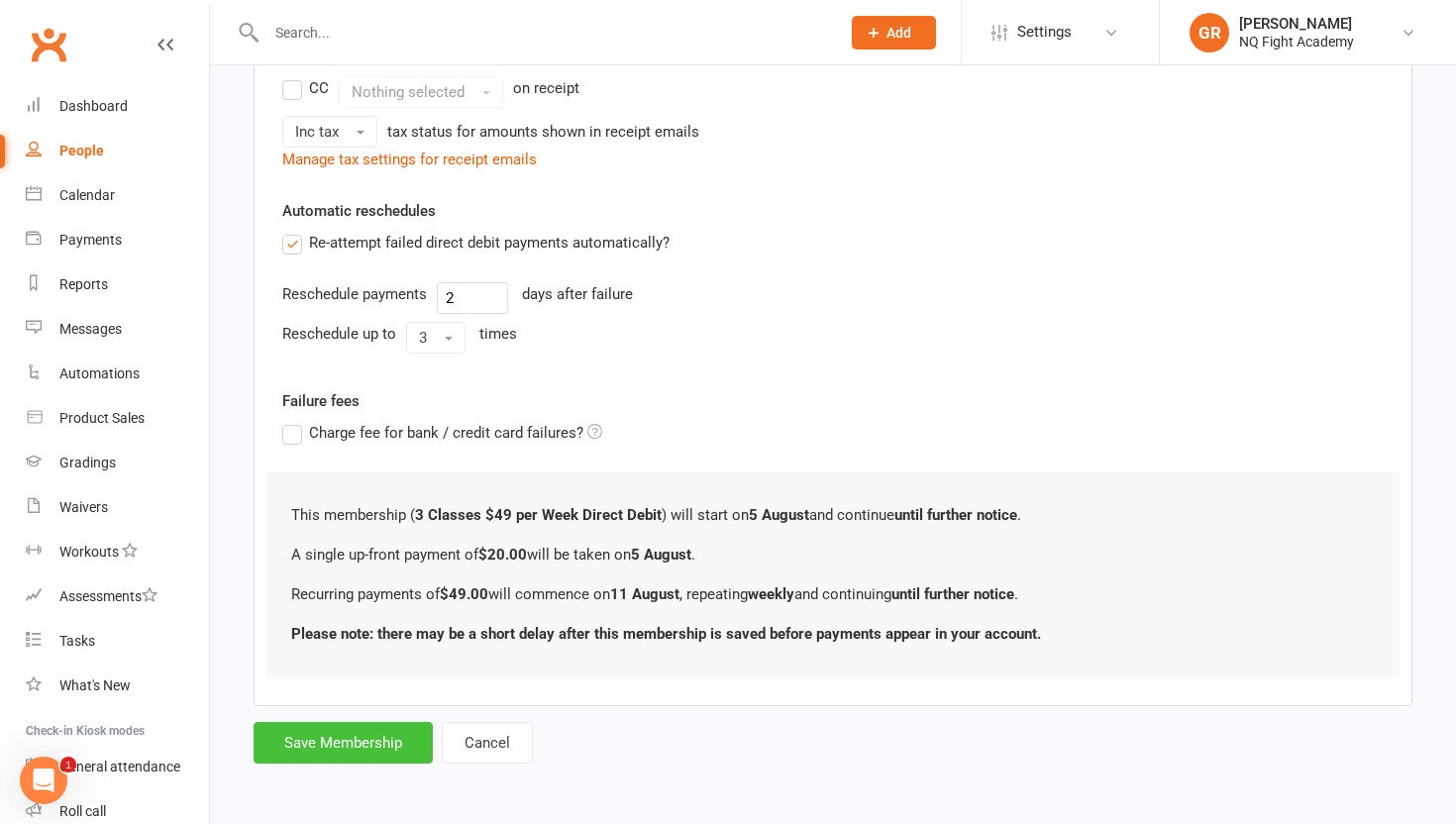 click on "Save Membership" at bounding box center [343, 743] 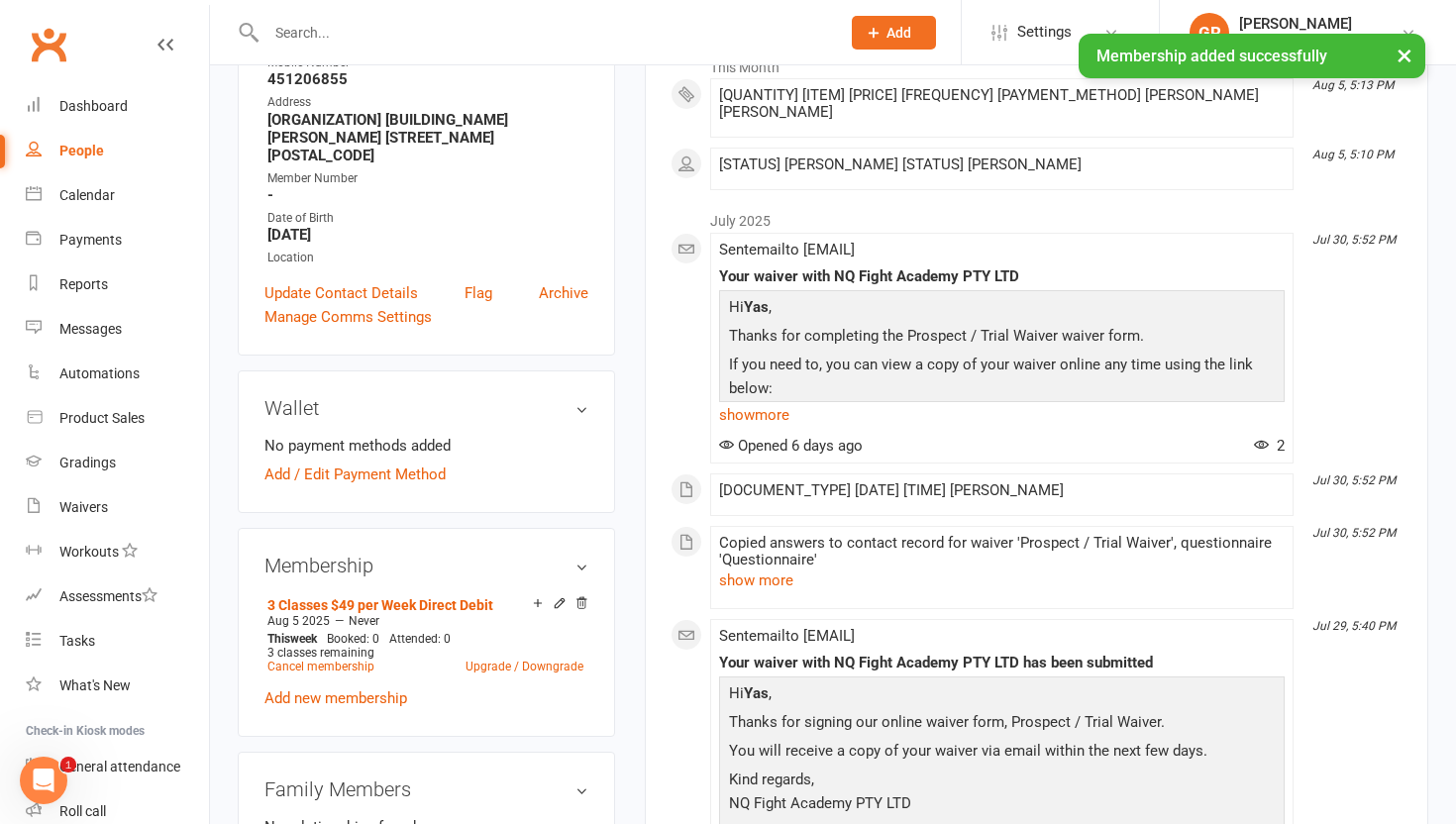 scroll, scrollTop: 336, scrollLeft: 0, axis: vertical 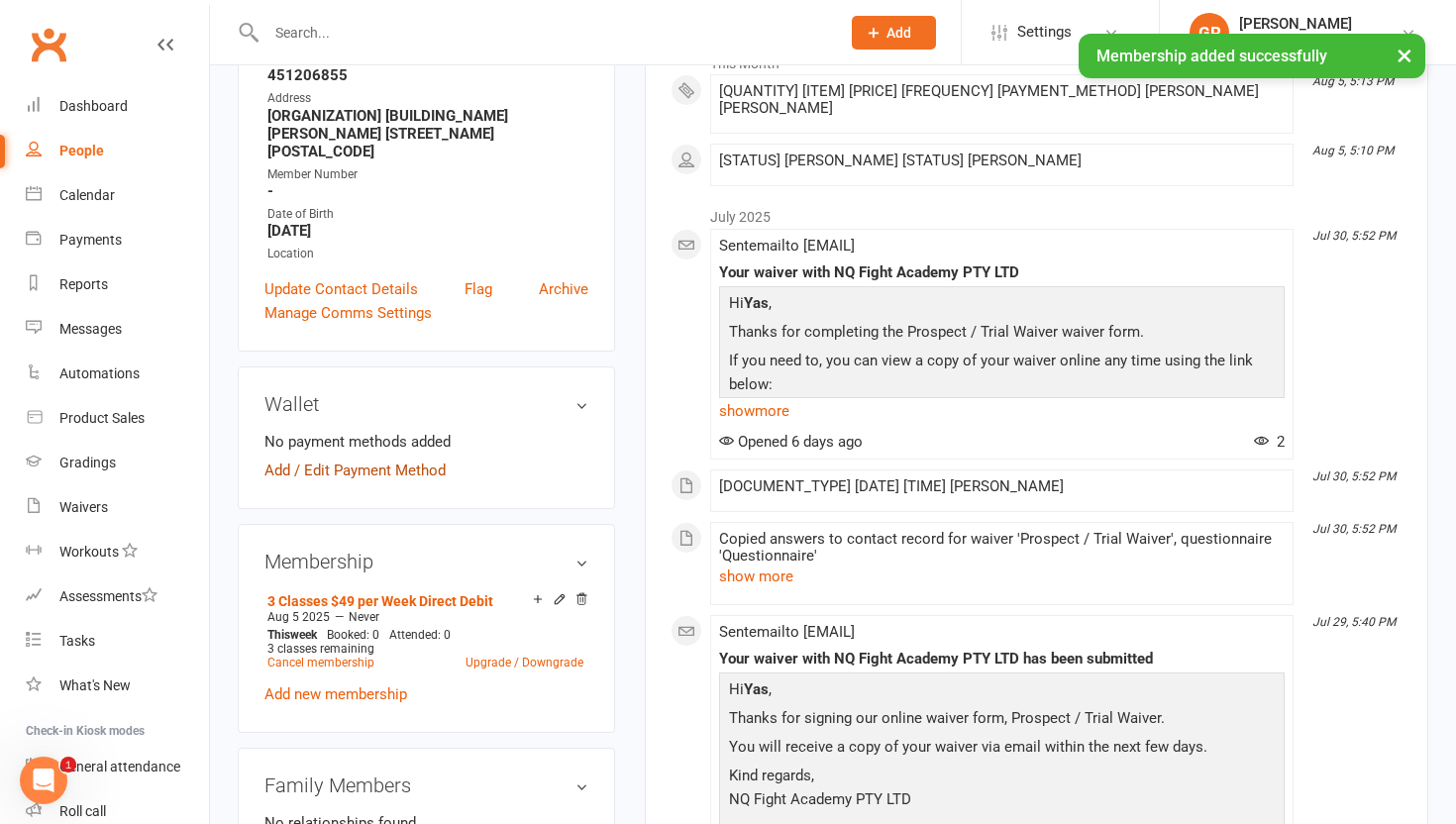 click on "Add / Edit Payment Method" at bounding box center (355, 470) 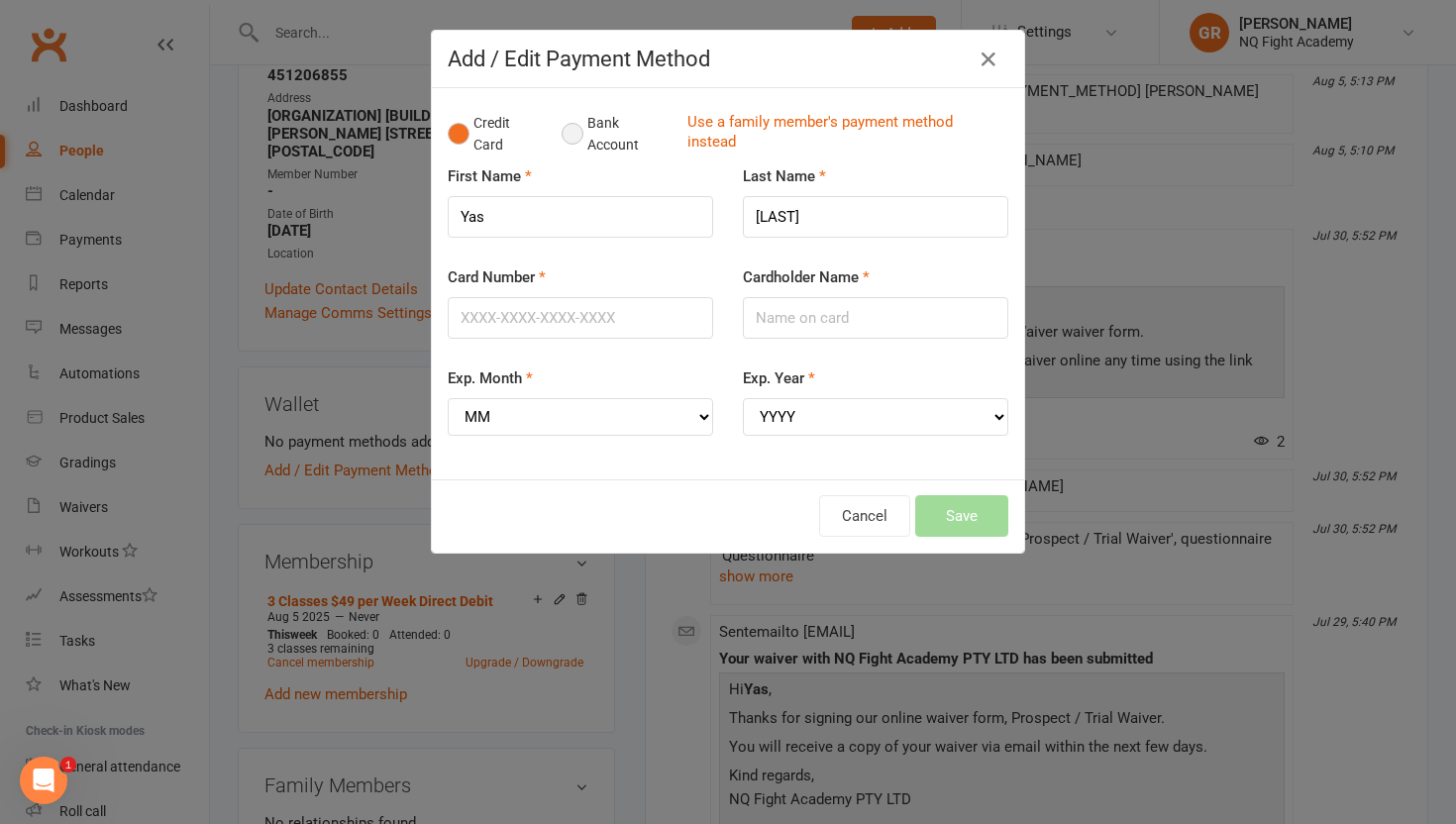click on "Bank Account" at bounding box center (616, 134) 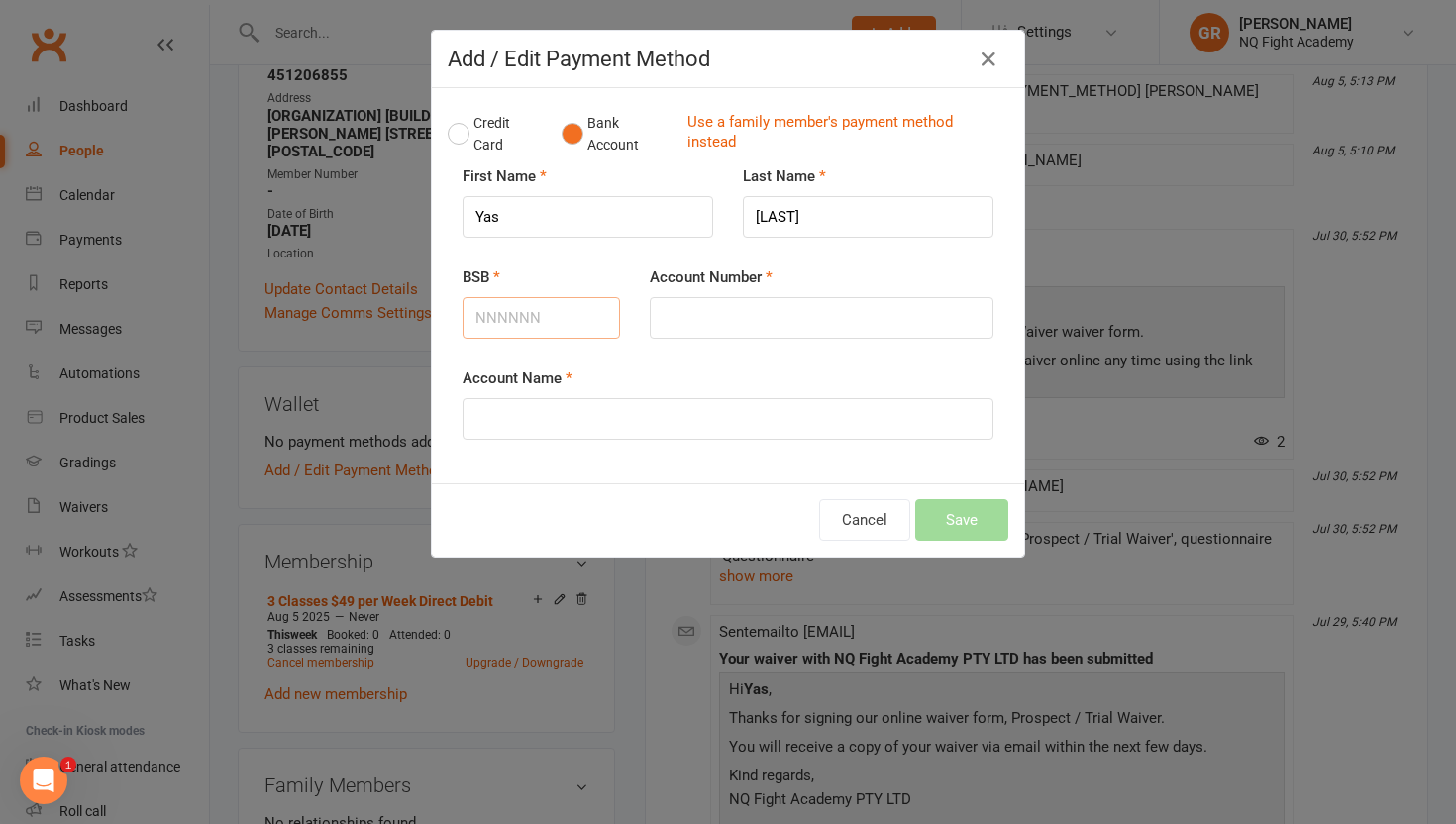 click on "BSB" at bounding box center [541, 318] 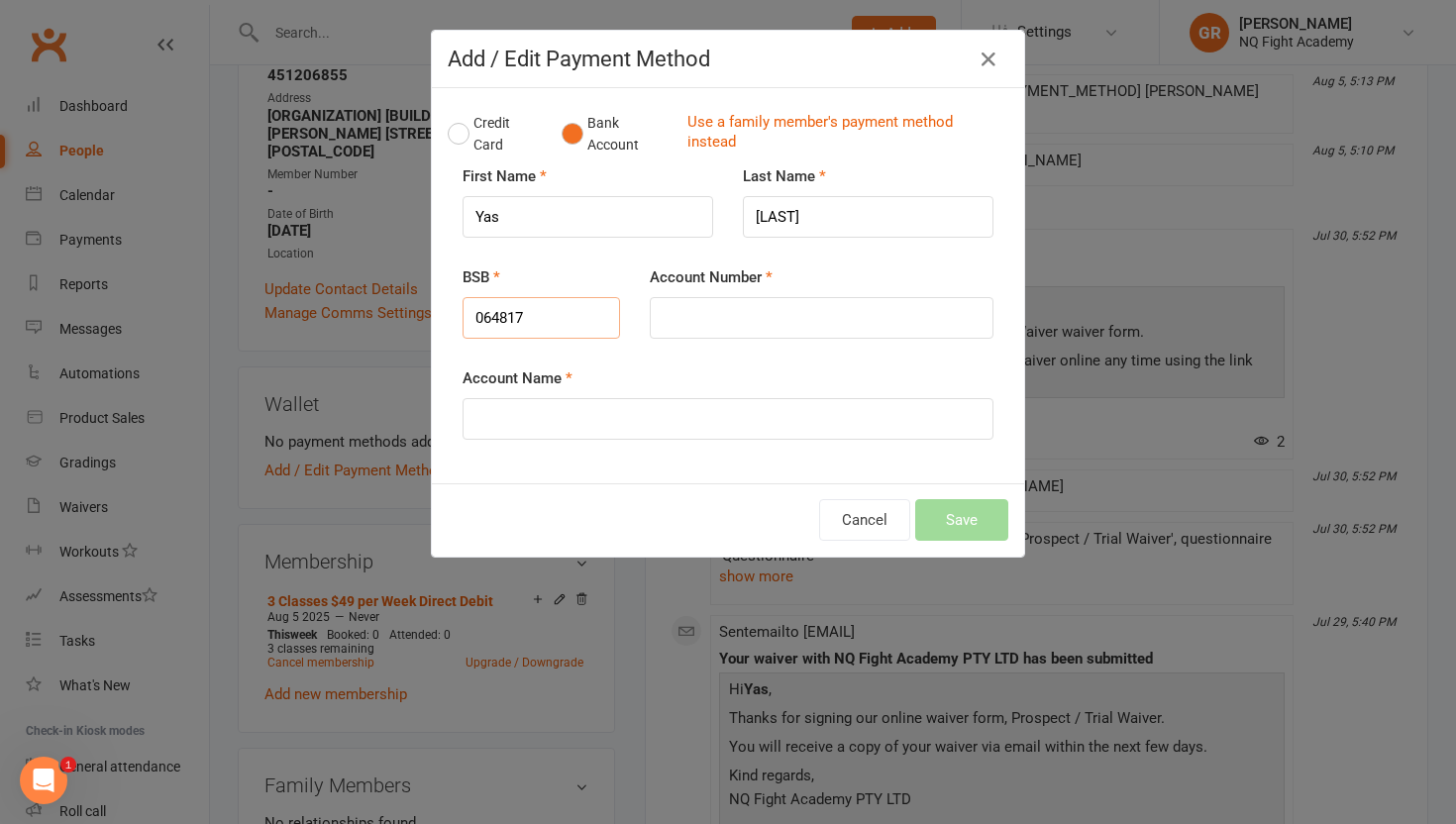 type on "064817" 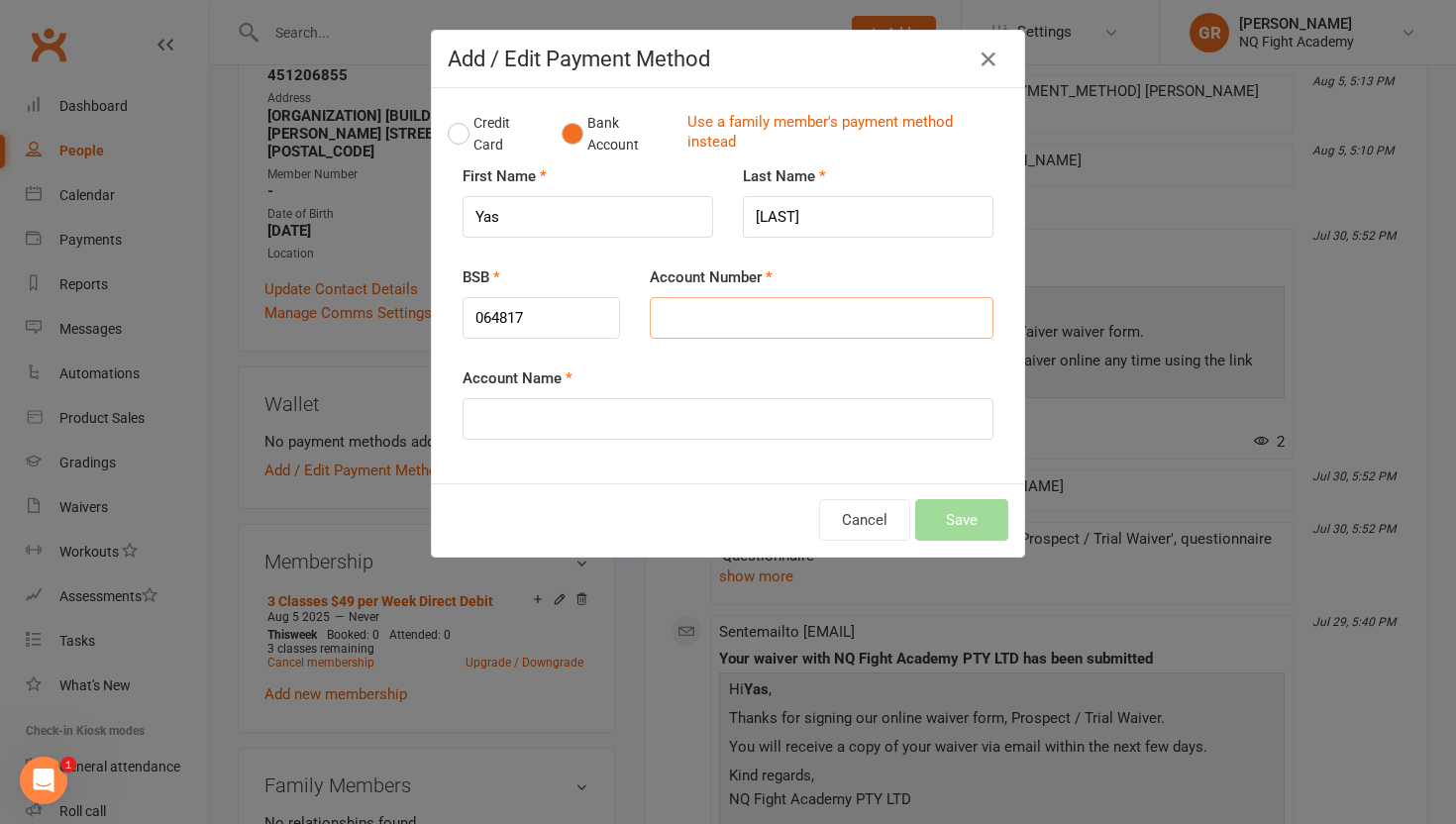 click on "Account Number" at bounding box center [821, 318] 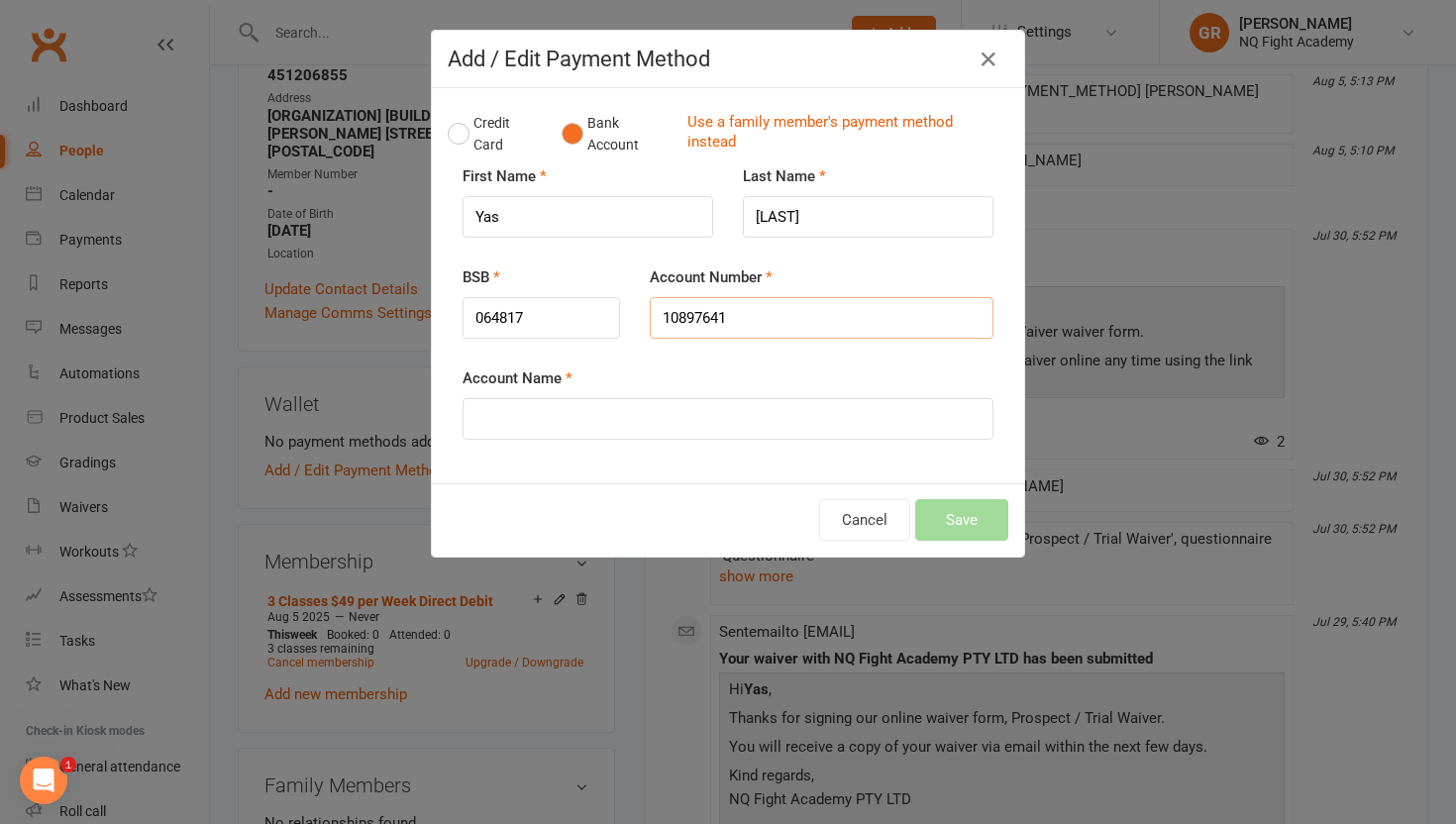 type on "10897641" 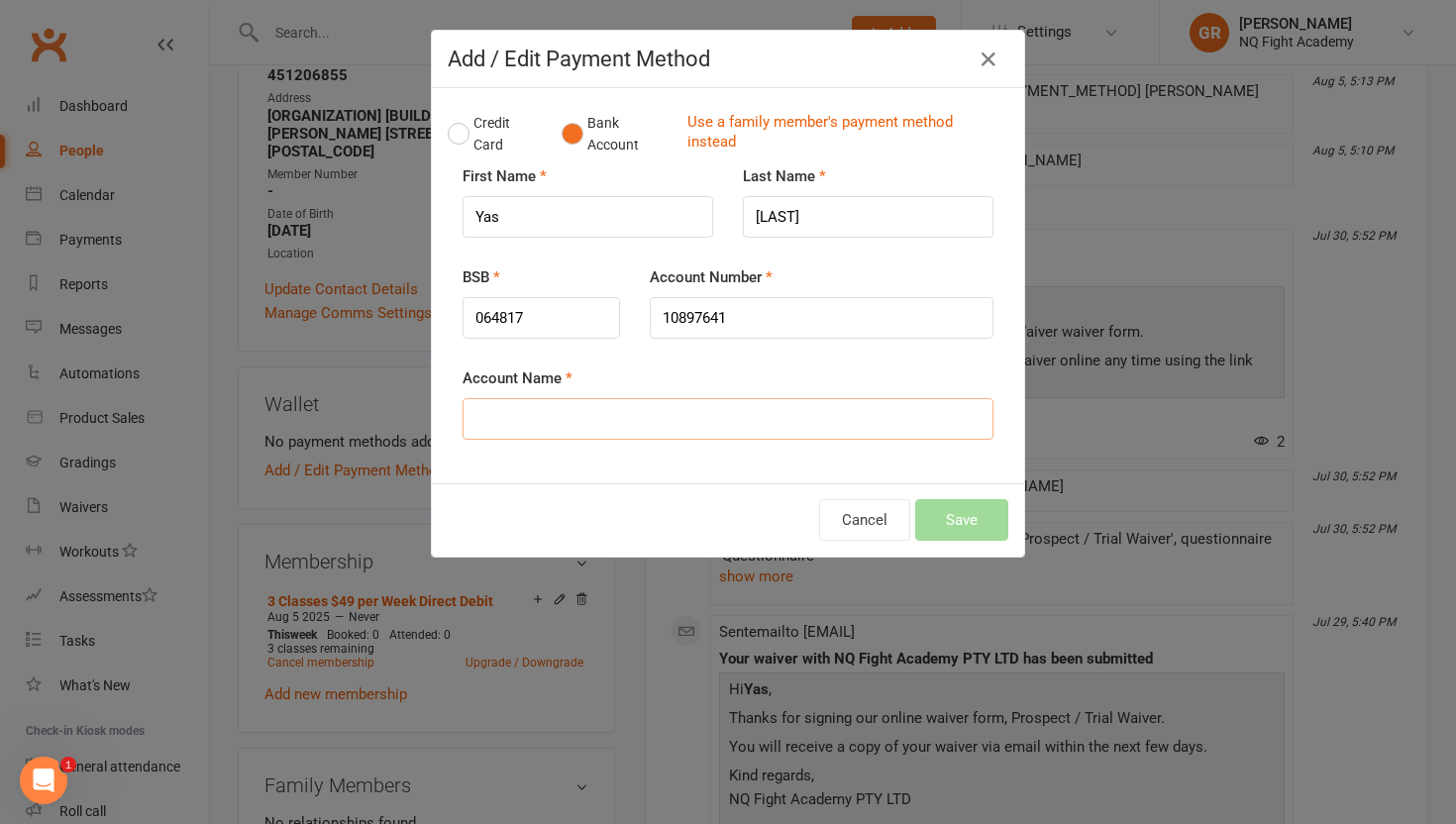click on "Account Name" at bounding box center [728, 419] 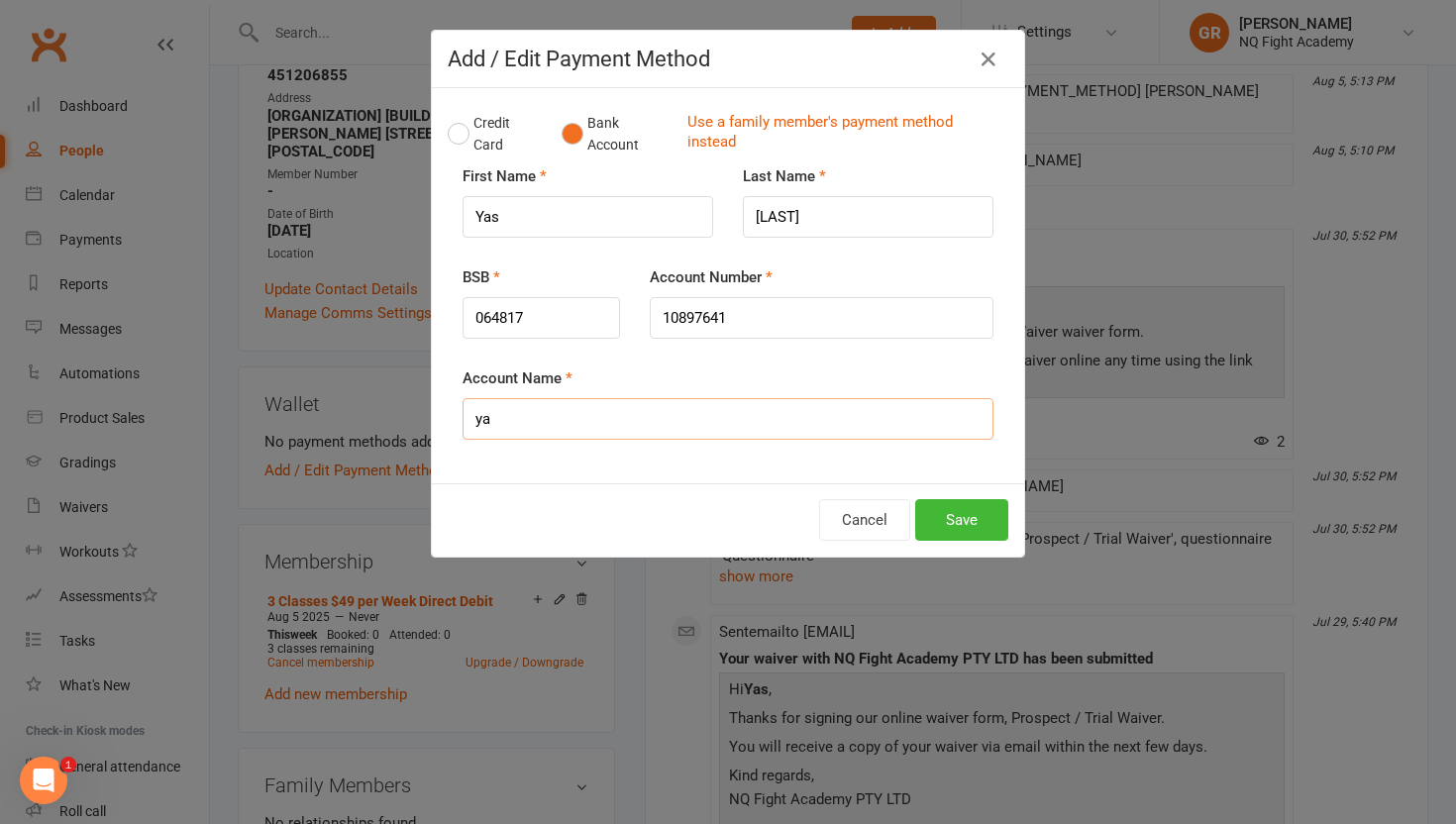 type on "y" 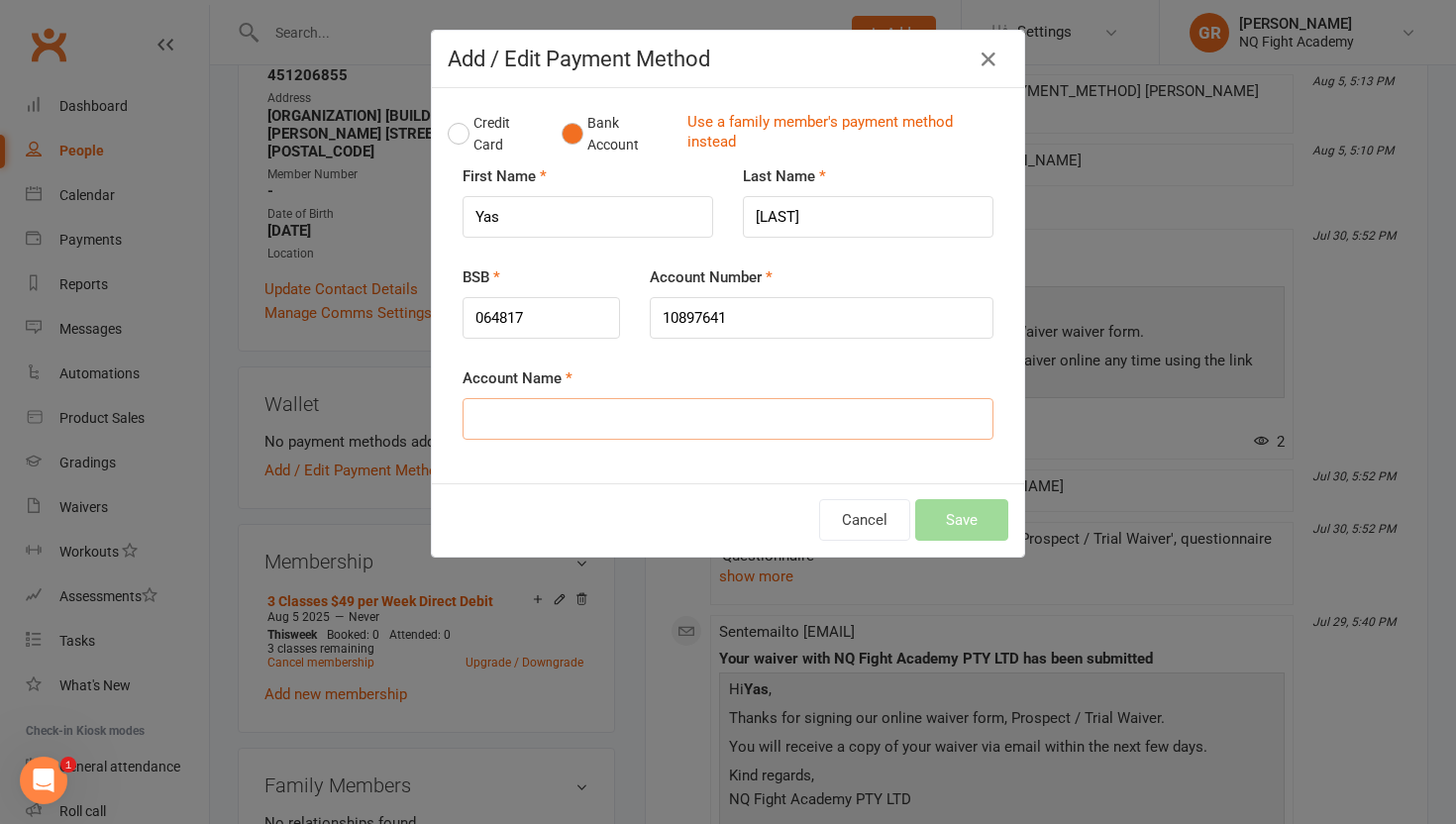 type on "y" 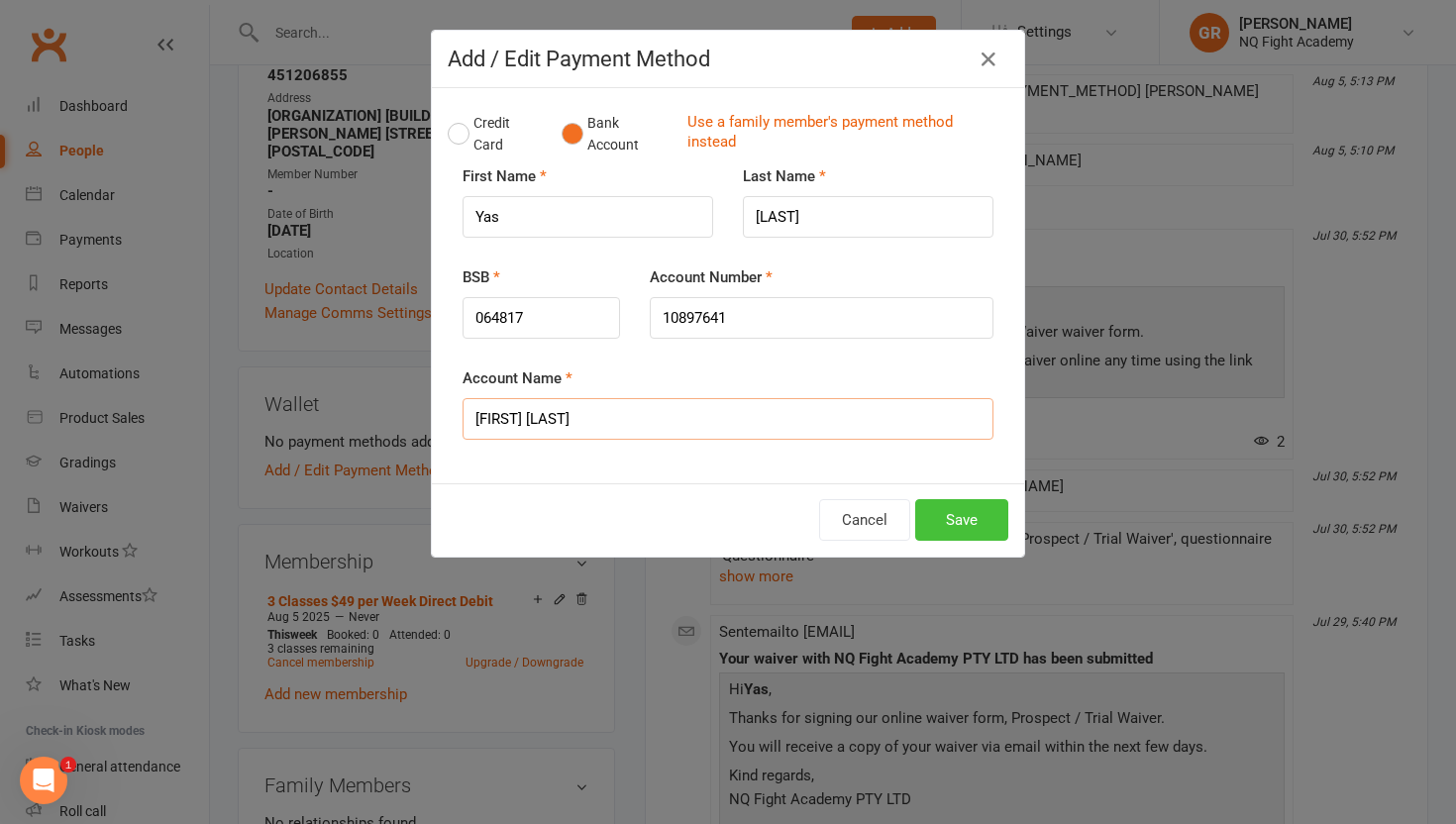 type on "Yasoda Senthilvasan" 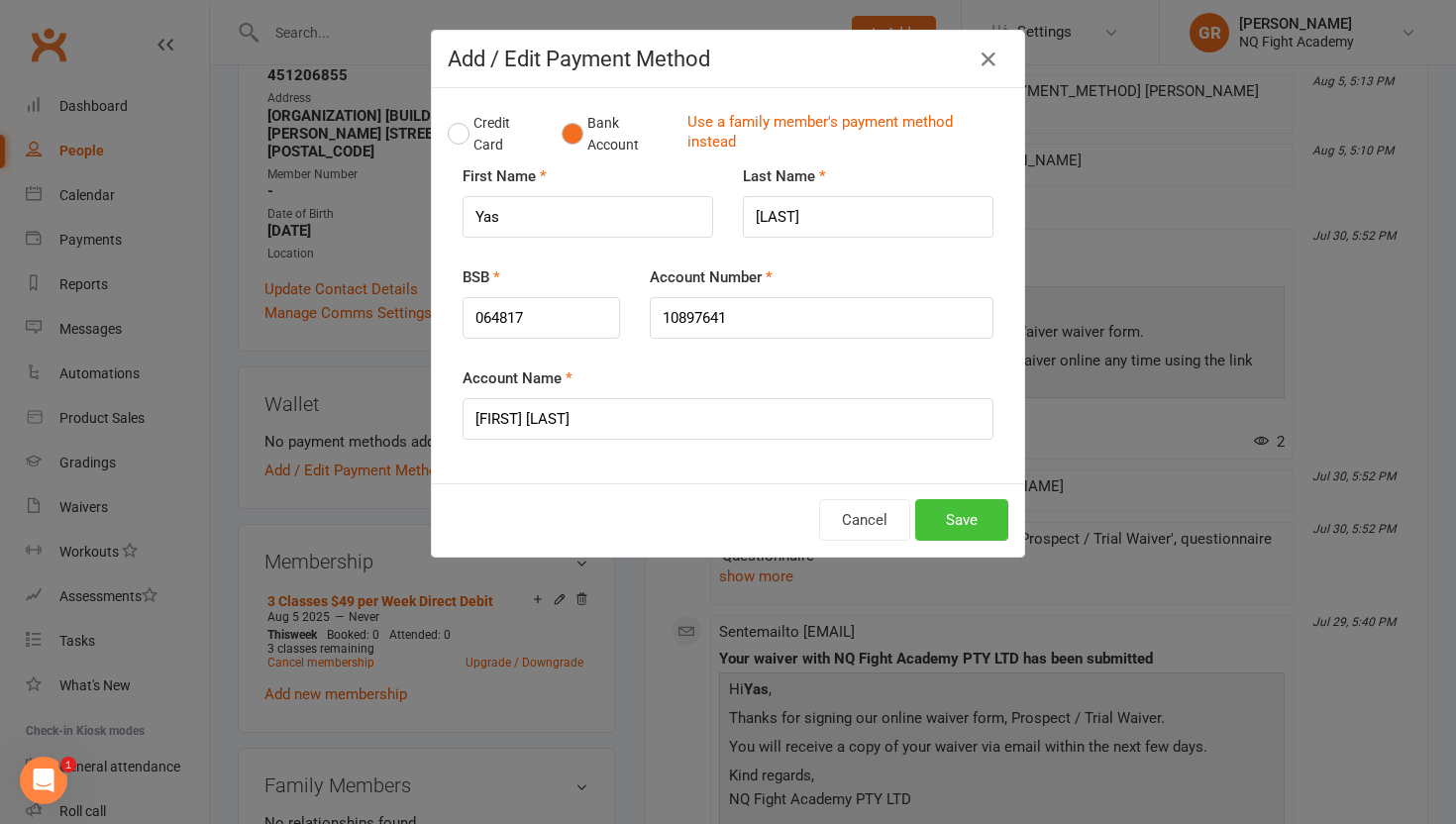 click on "Save" at bounding box center [962, 520] 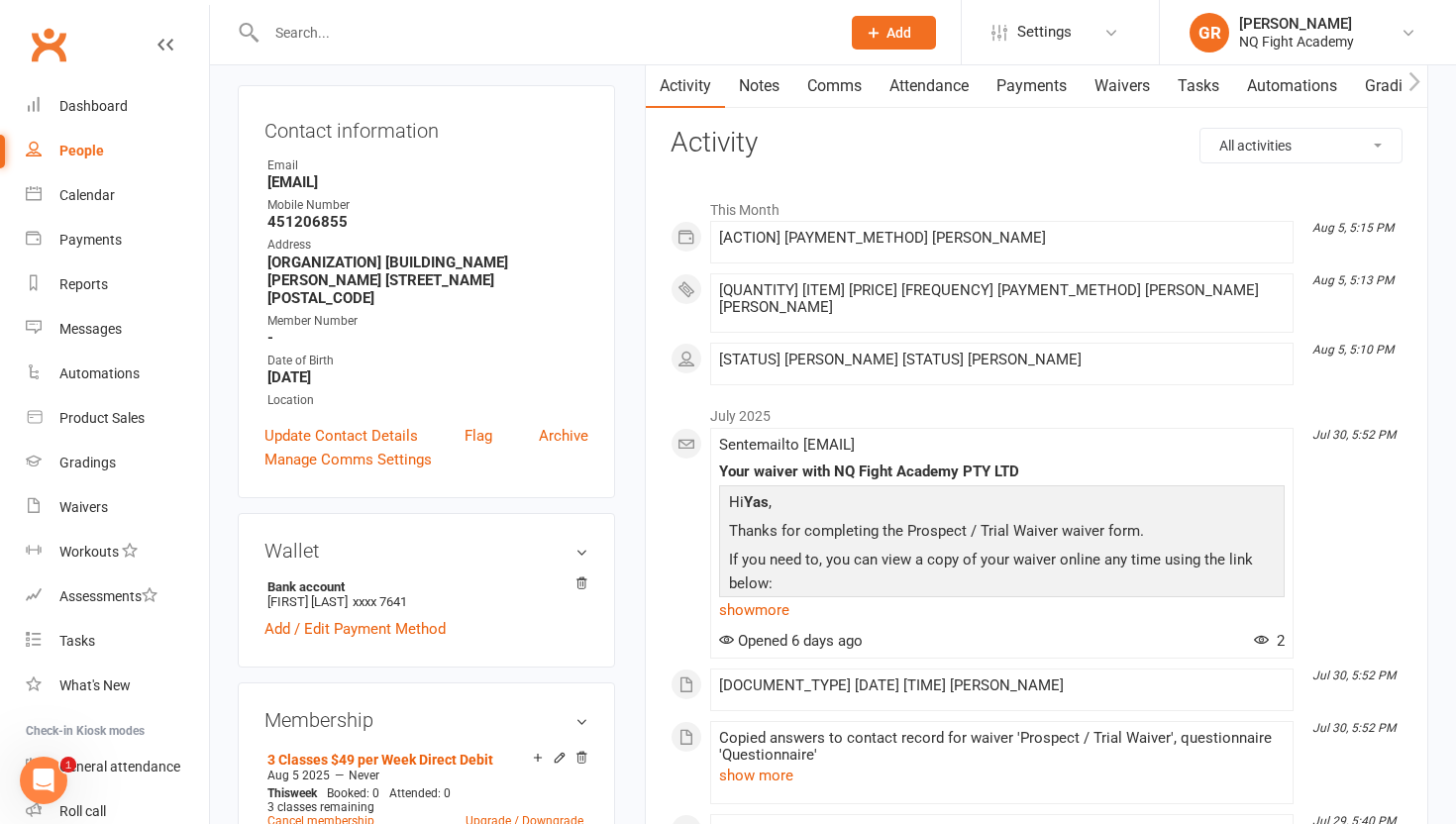 scroll, scrollTop: 188, scrollLeft: 0, axis: vertical 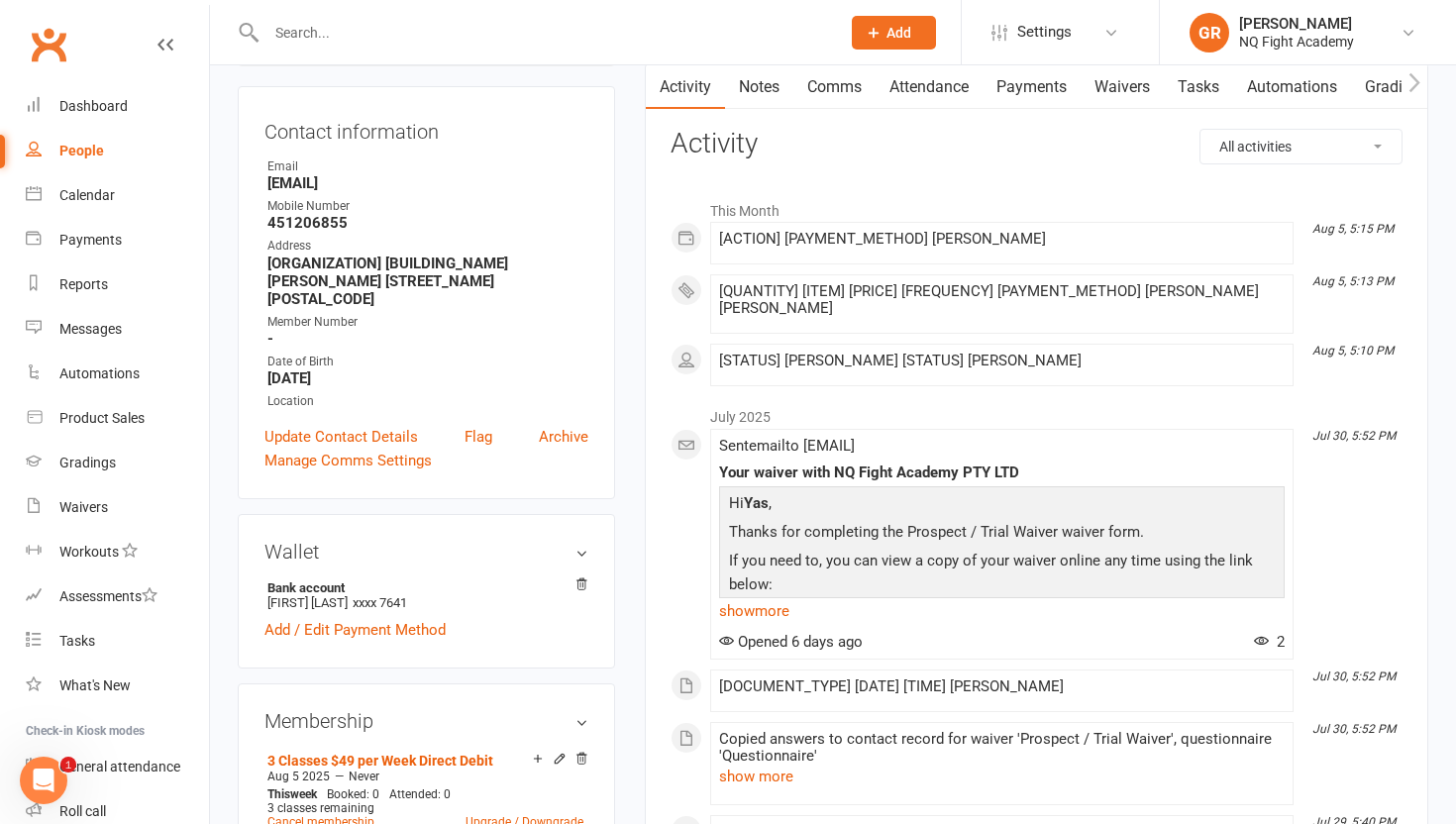 click on "People" at bounding box center [81, 151] 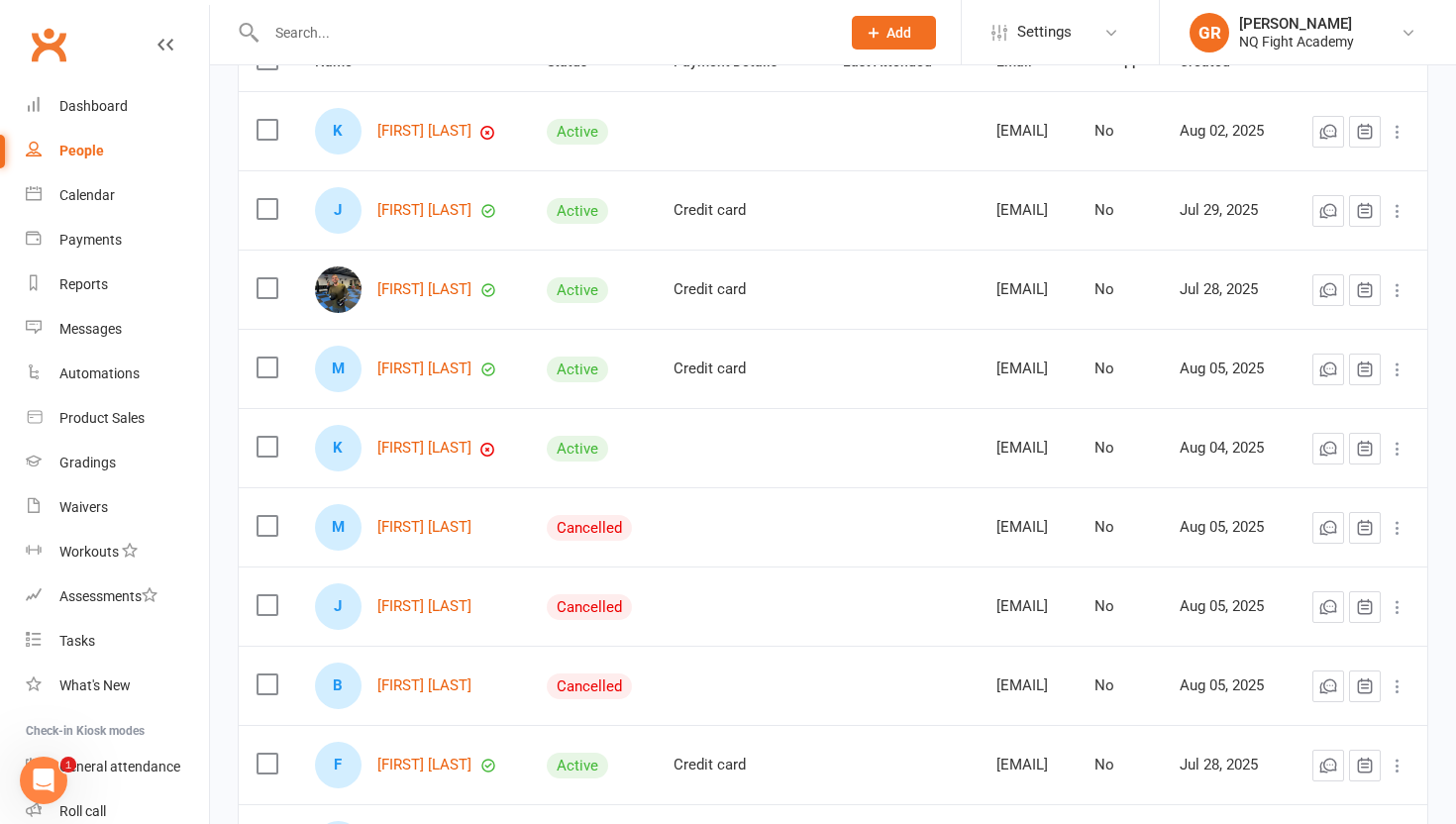 scroll, scrollTop: 0, scrollLeft: 0, axis: both 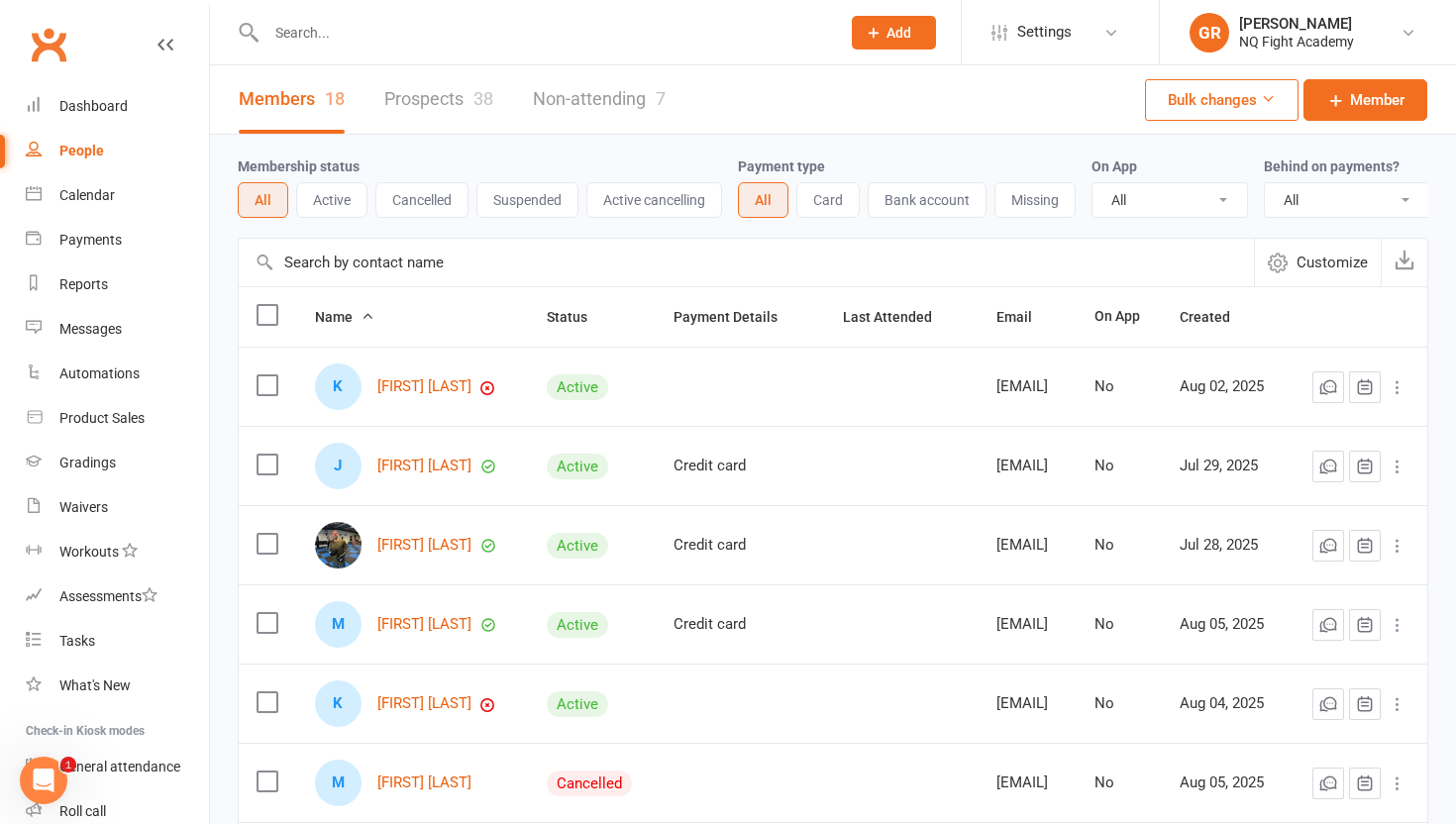 click on "Membership status All Active Cancelled Suspended Active cancelling" at bounding box center [487, 186] 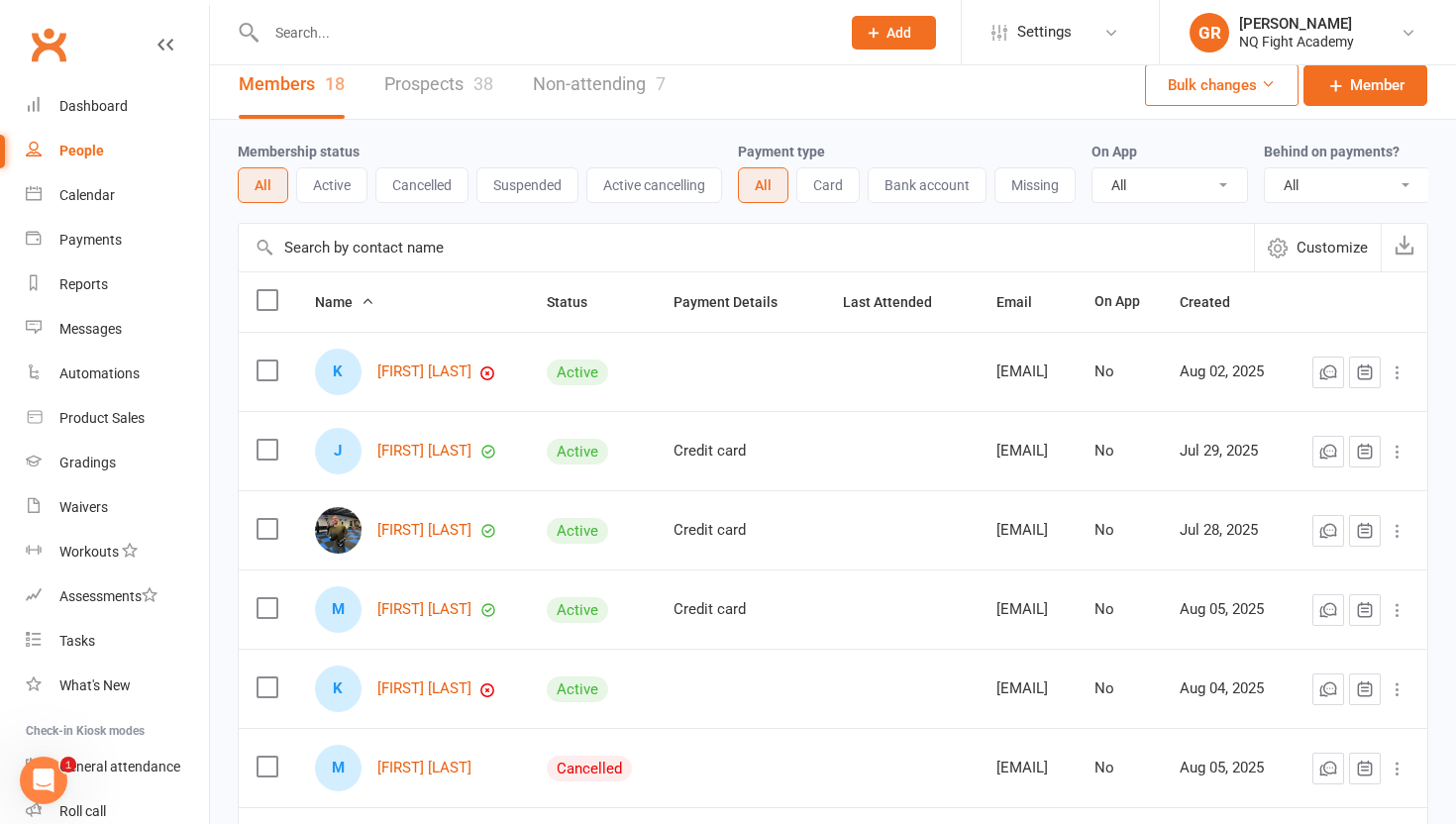 scroll, scrollTop: 0, scrollLeft: 0, axis: both 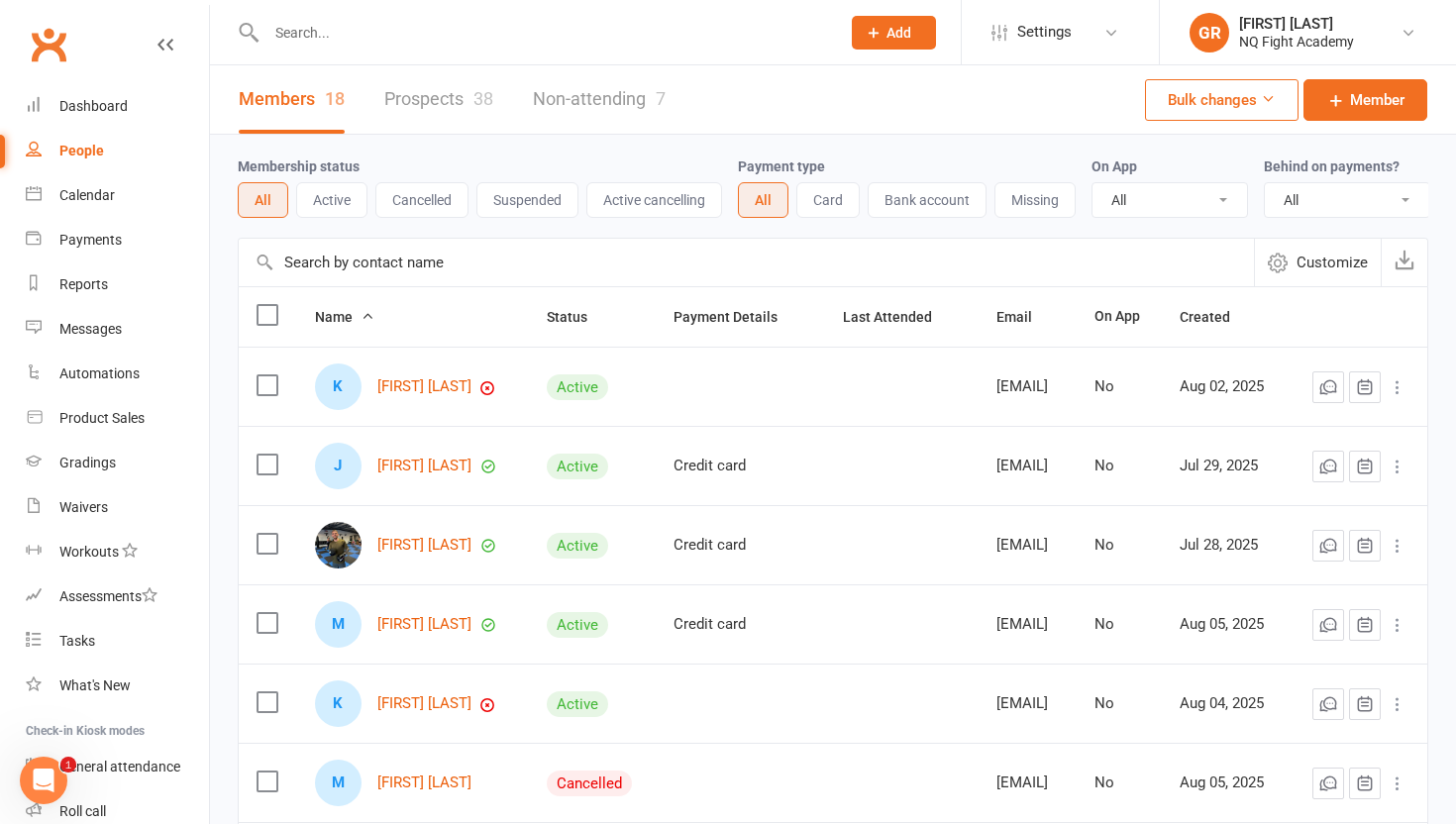 click on "Prospects 38" at bounding box center (439, 99) 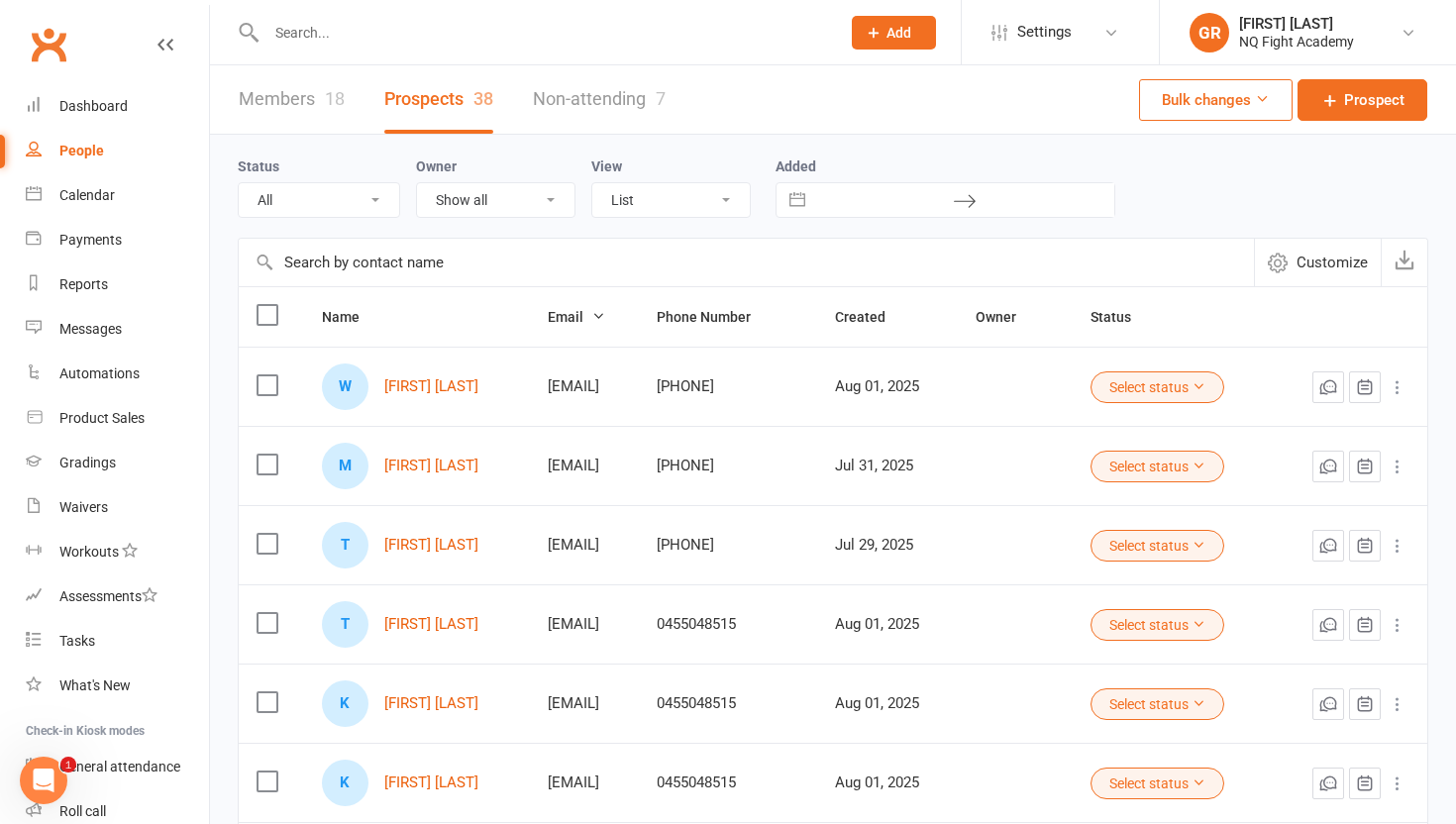 click at bounding box center (266, 385) 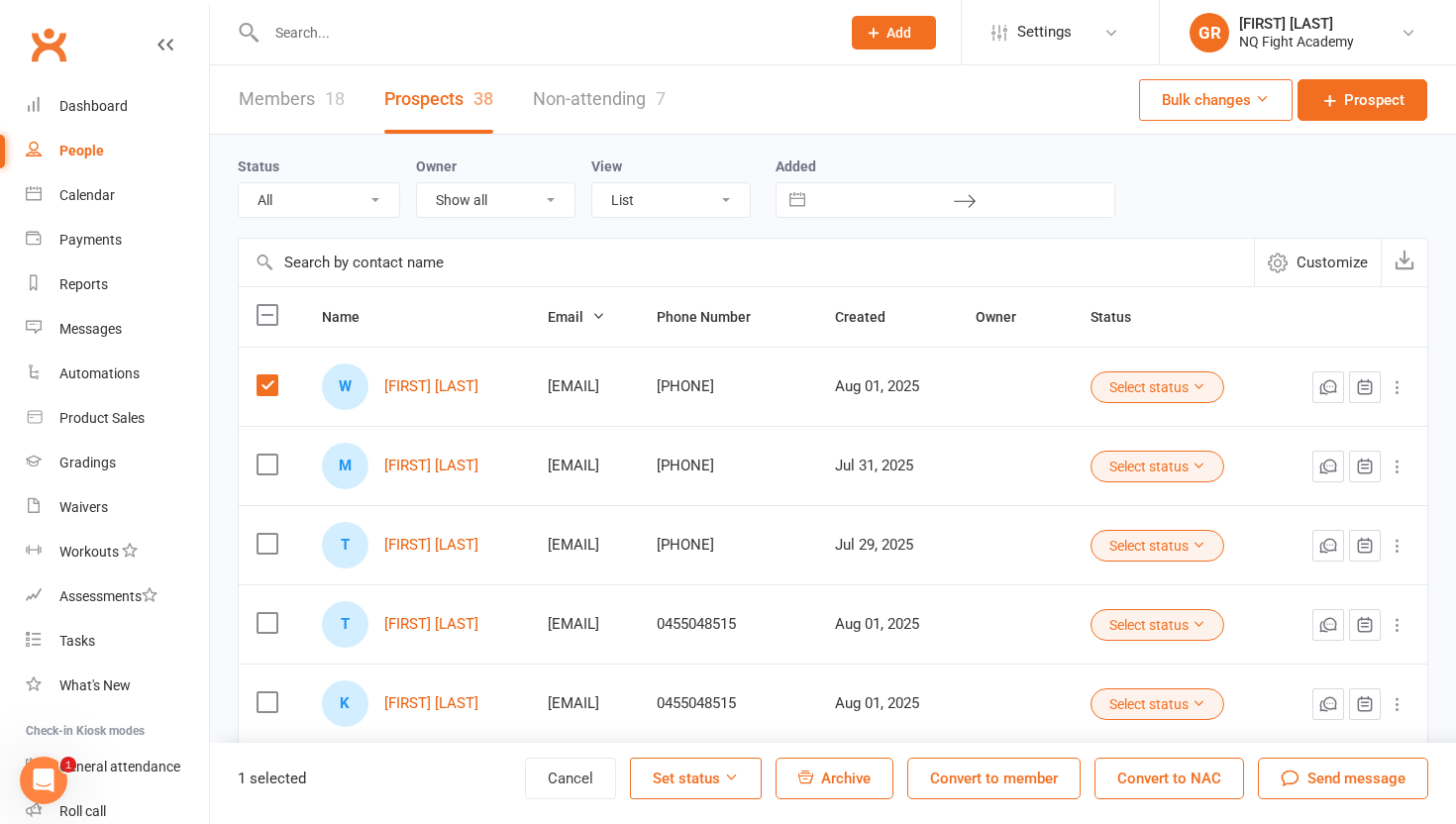 click on "Convert to member" at bounding box center (993, 778) 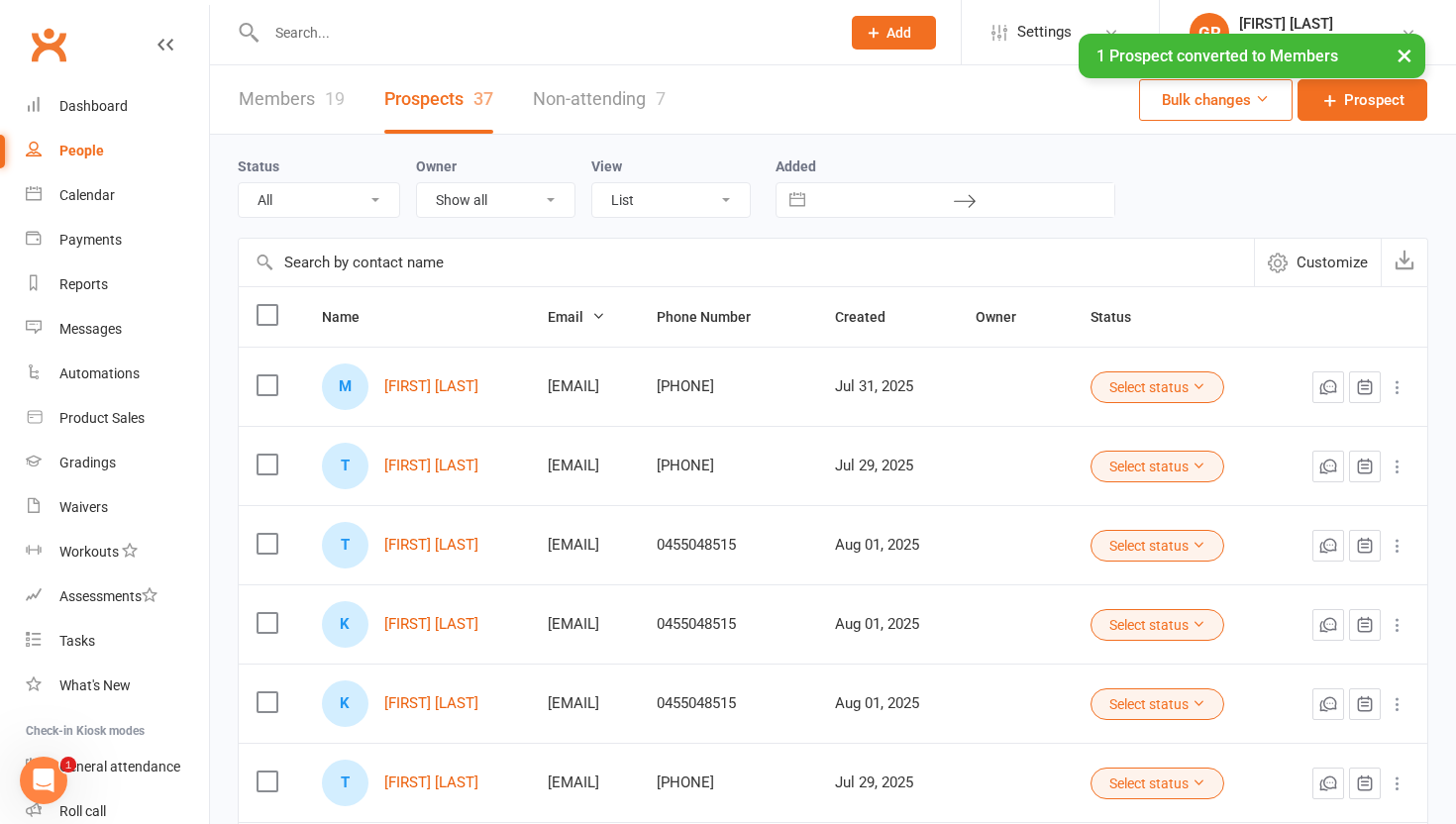 click on "Members 19" at bounding box center (291, 99) 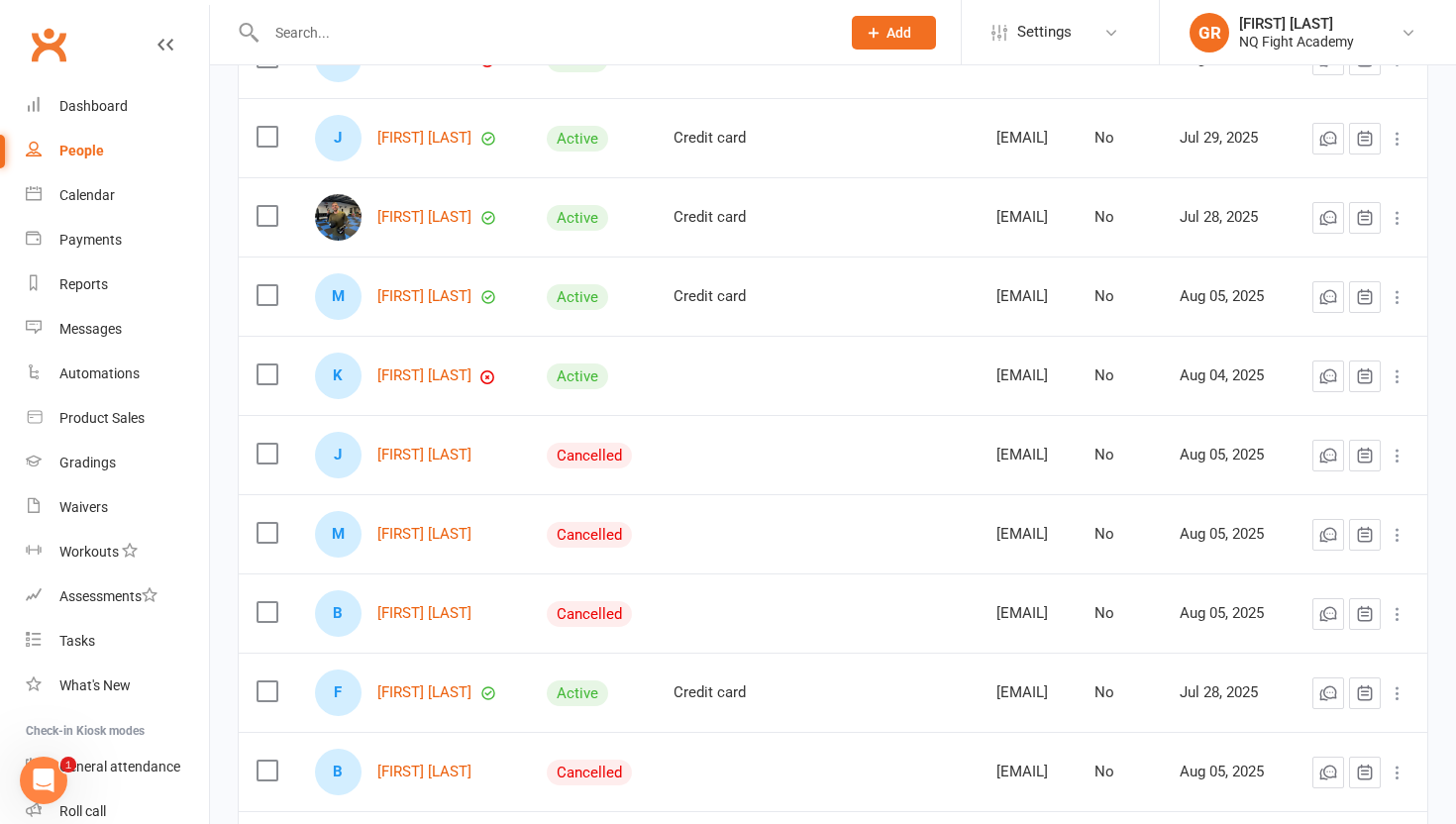 scroll, scrollTop: 0, scrollLeft: 0, axis: both 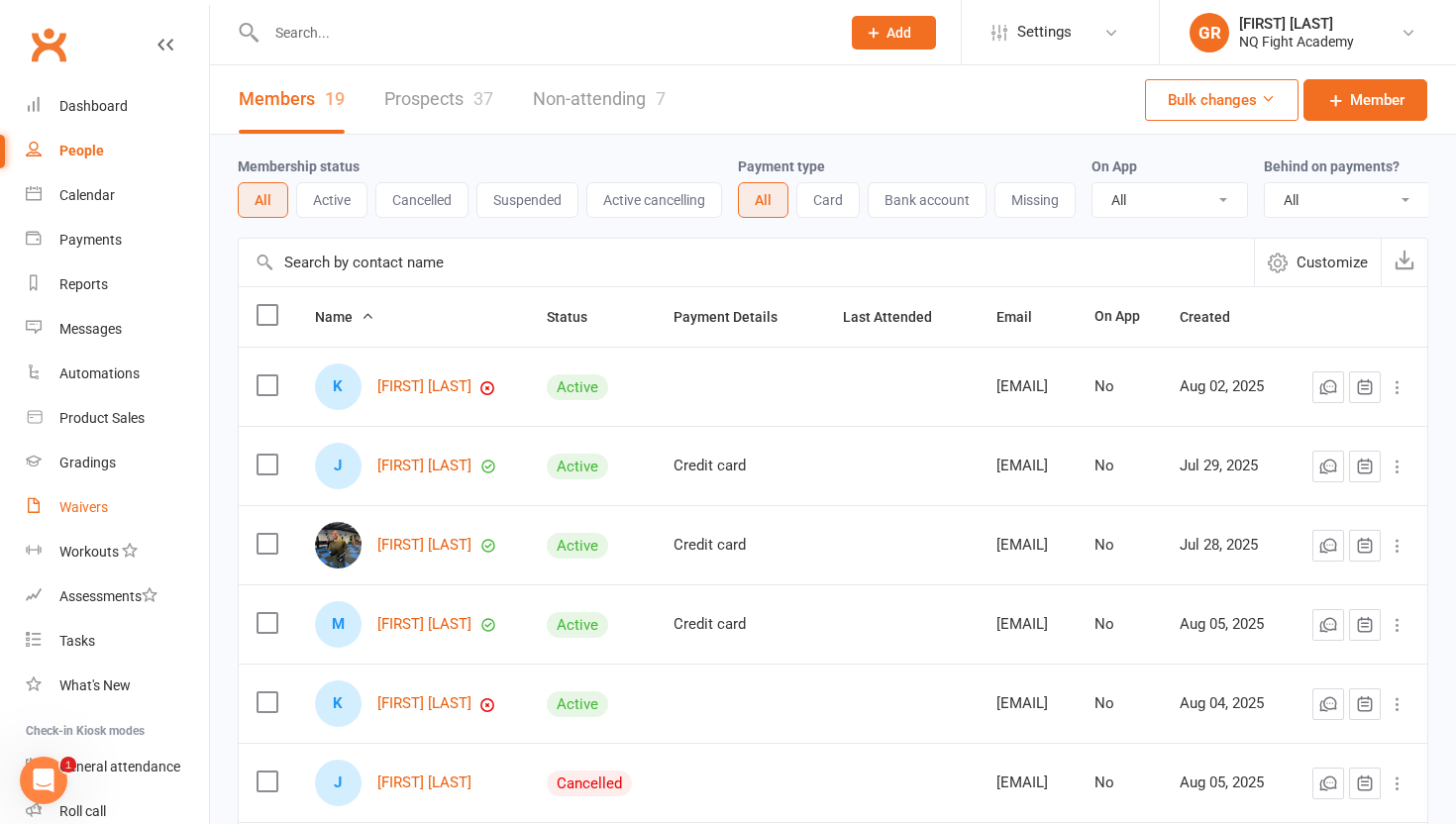 click on "Waivers" at bounding box center (83, 507) 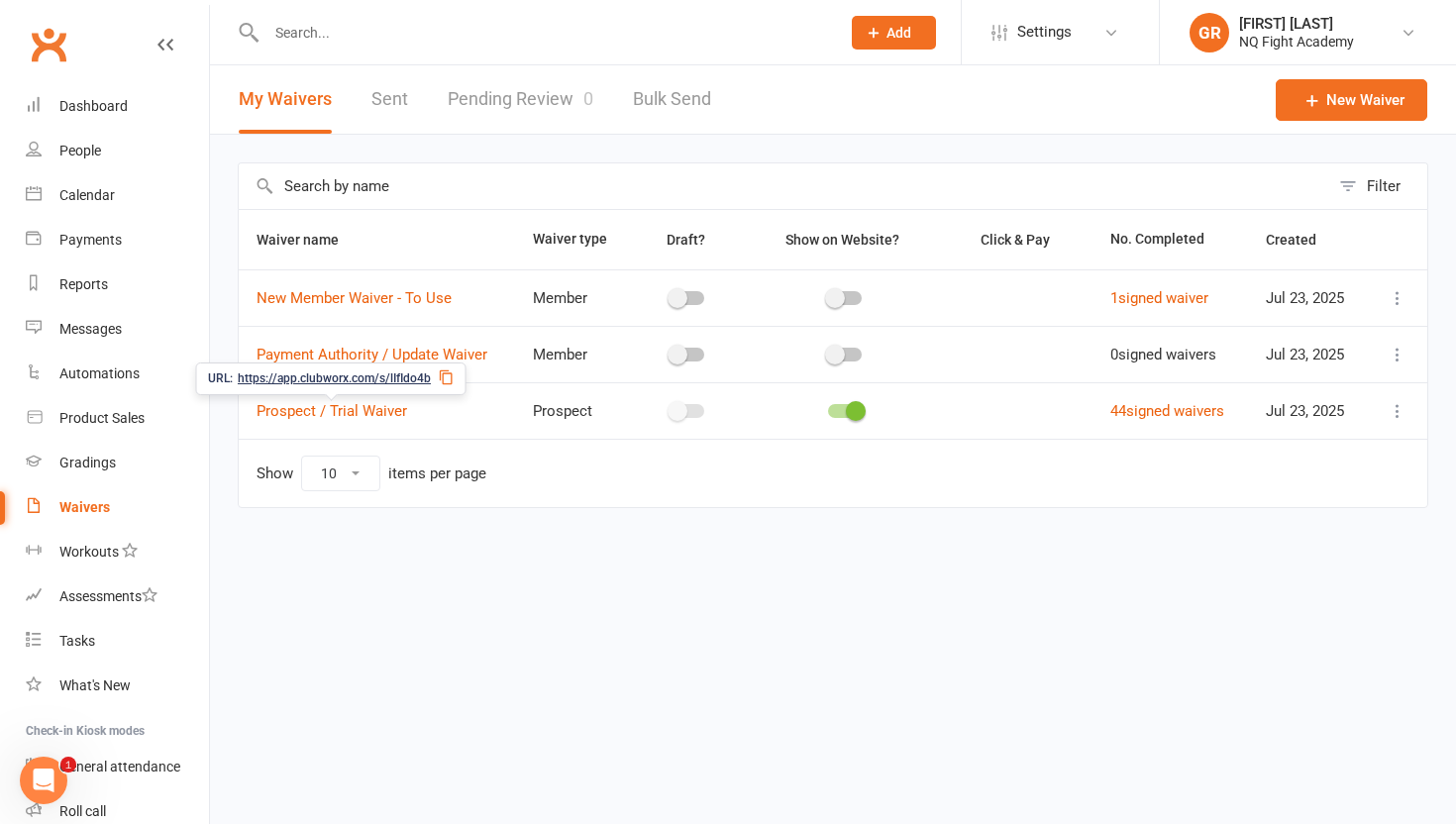 click 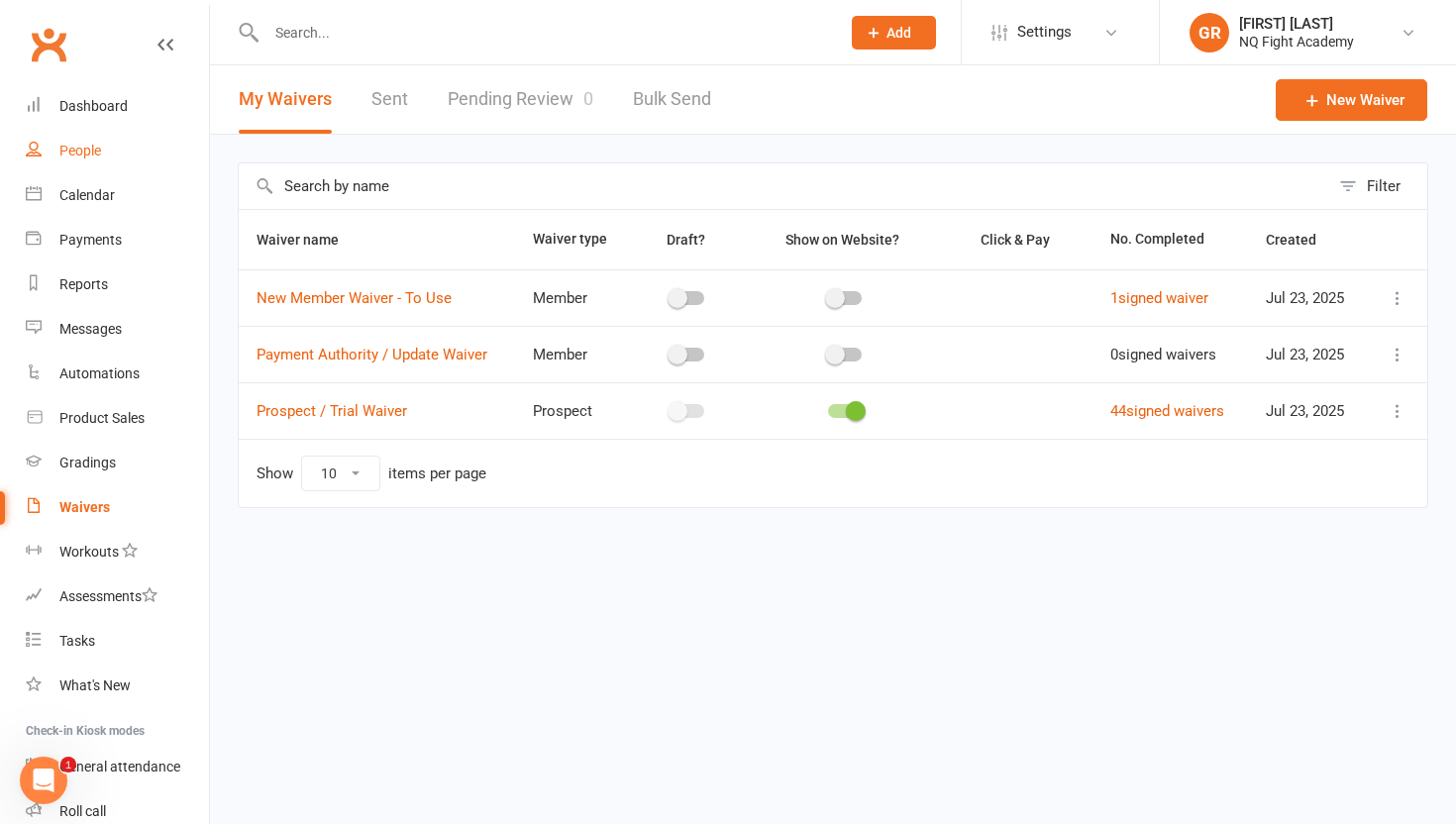 click on "People" at bounding box center (80, 151) 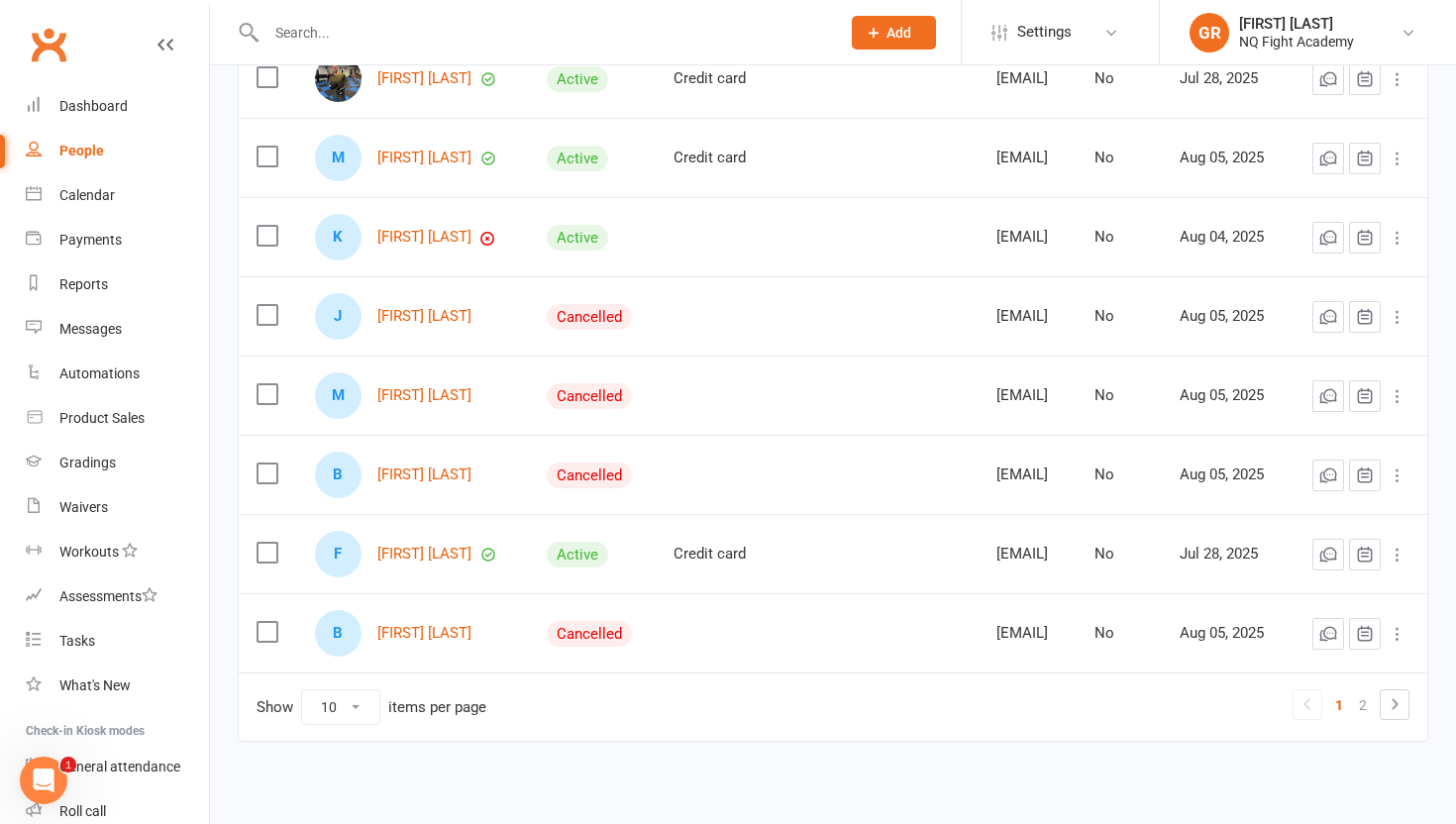 scroll, scrollTop: 497, scrollLeft: 0, axis: vertical 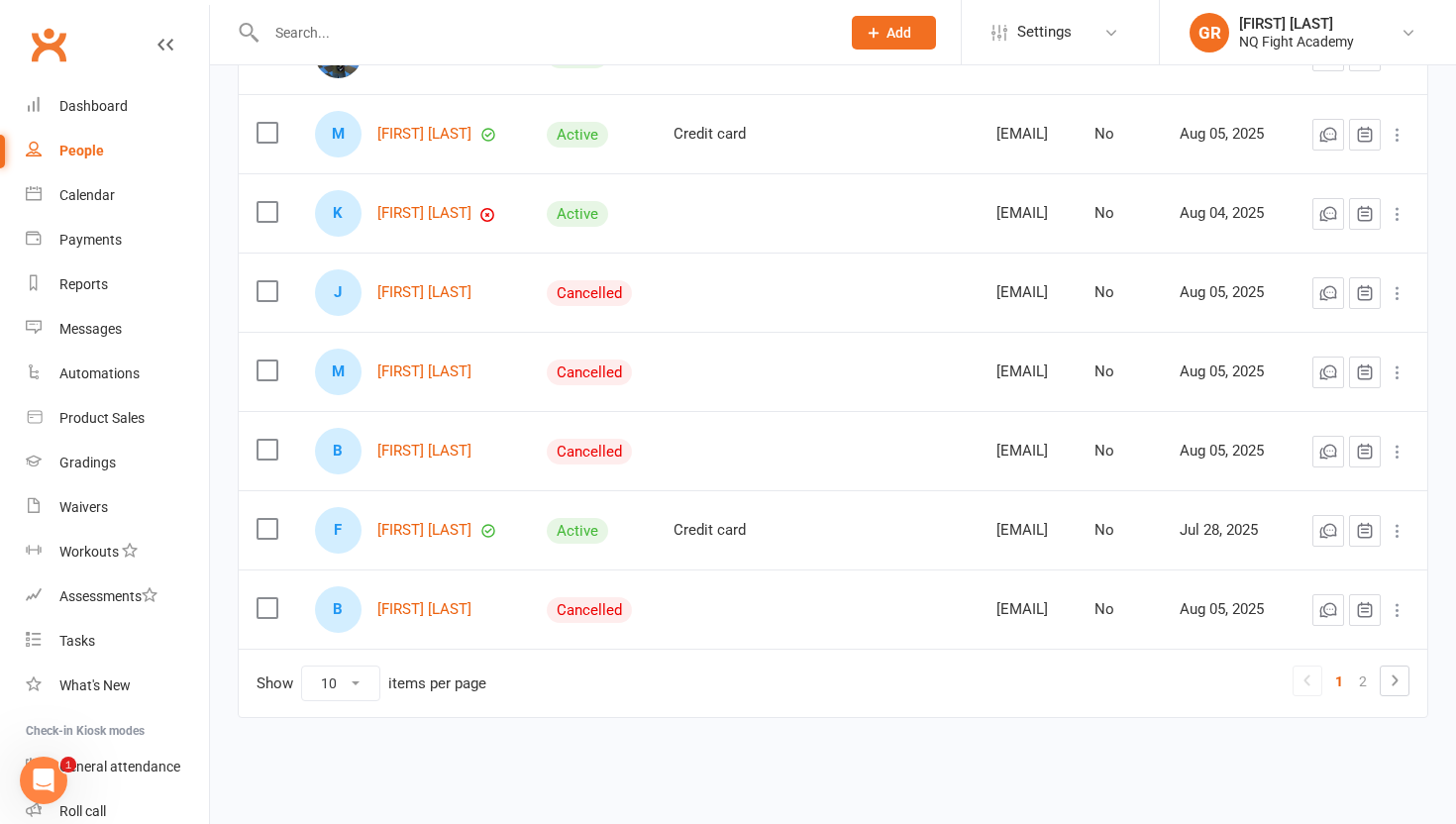 click on "B Braiden Humpreys" at bounding box center (413, 609) 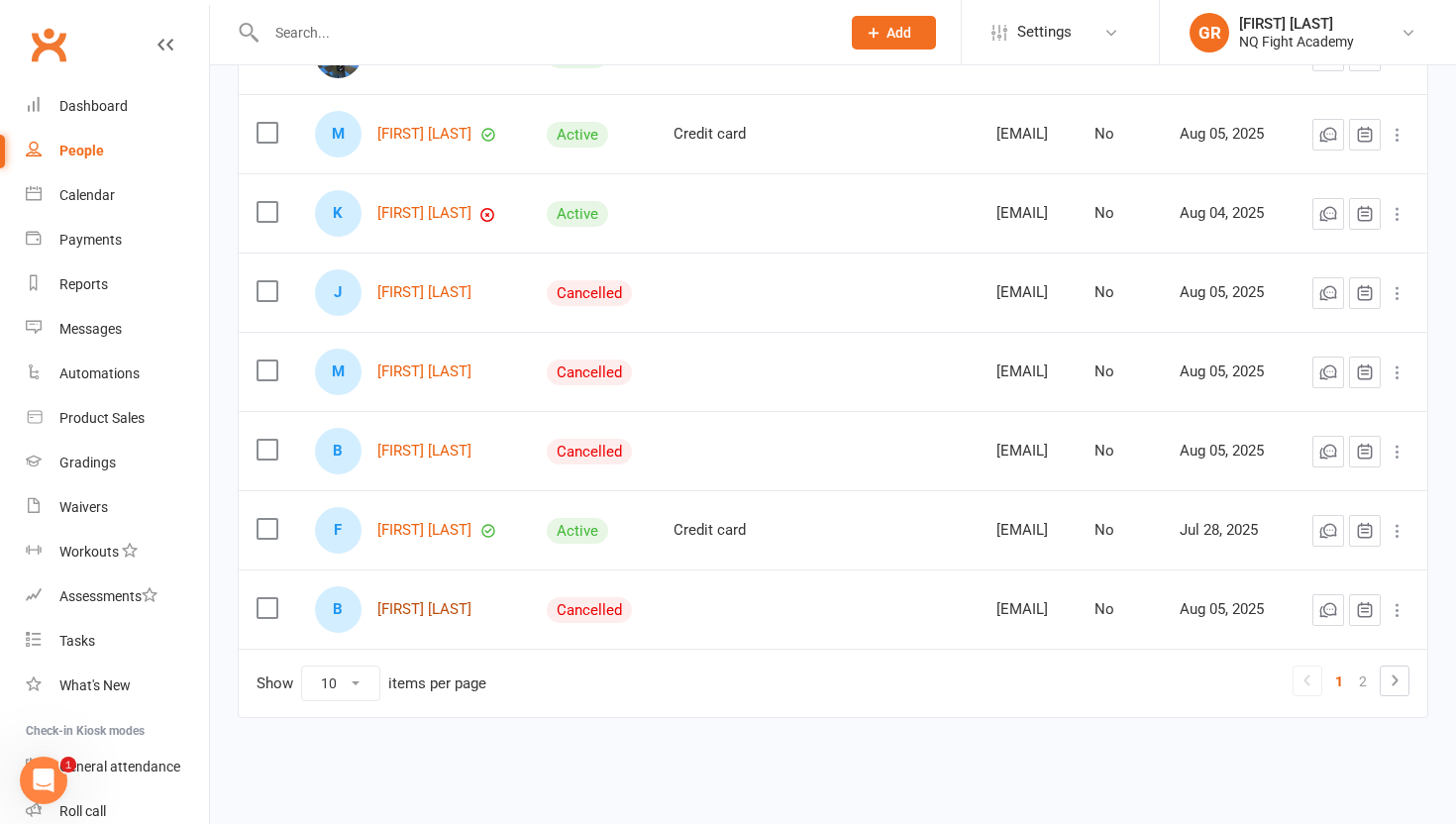 click on "[NAME]" at bounding box center [424, 609] 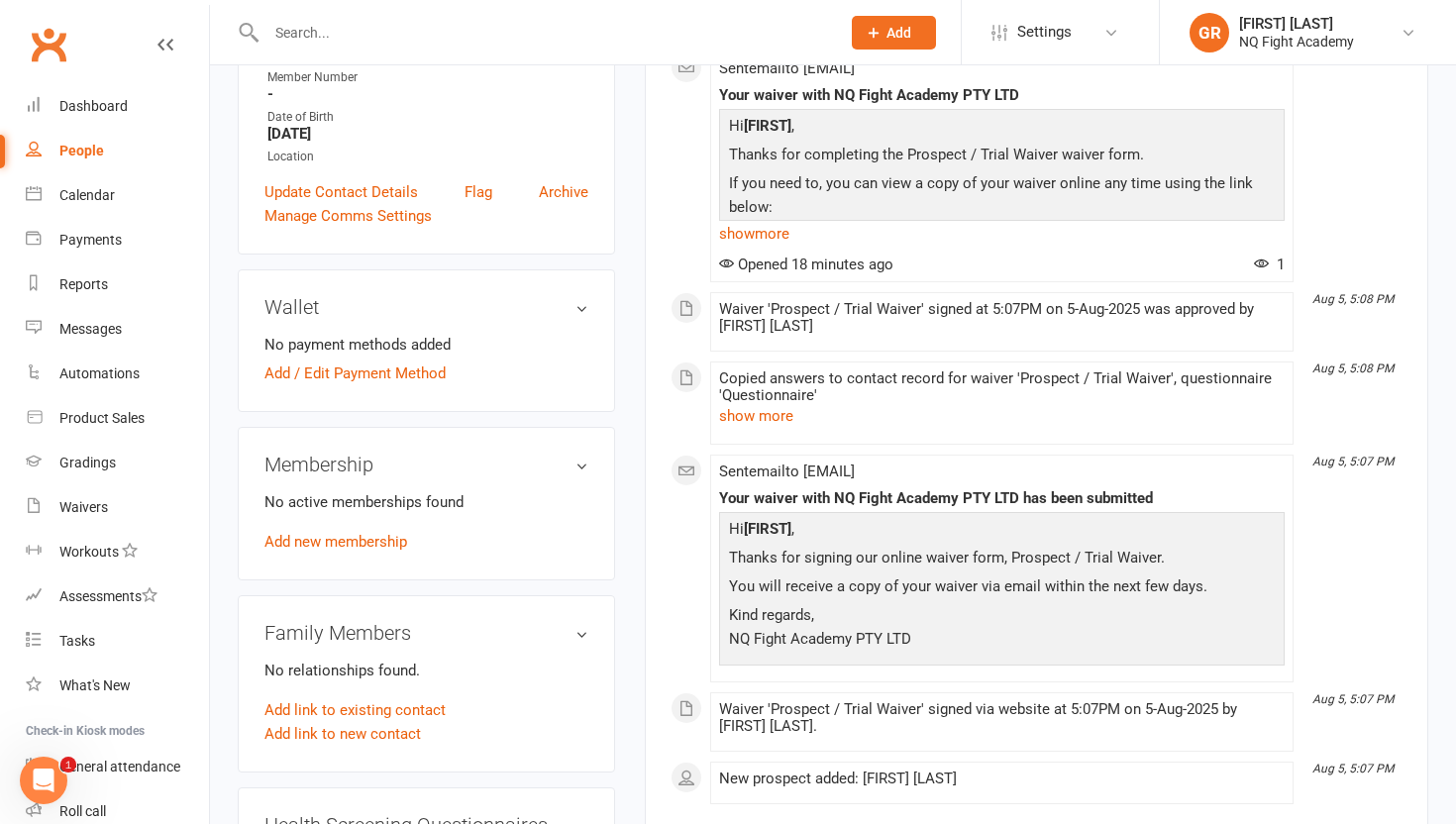 scroll, scrollTop: 412, scrollLeft: 0, axis: vertical 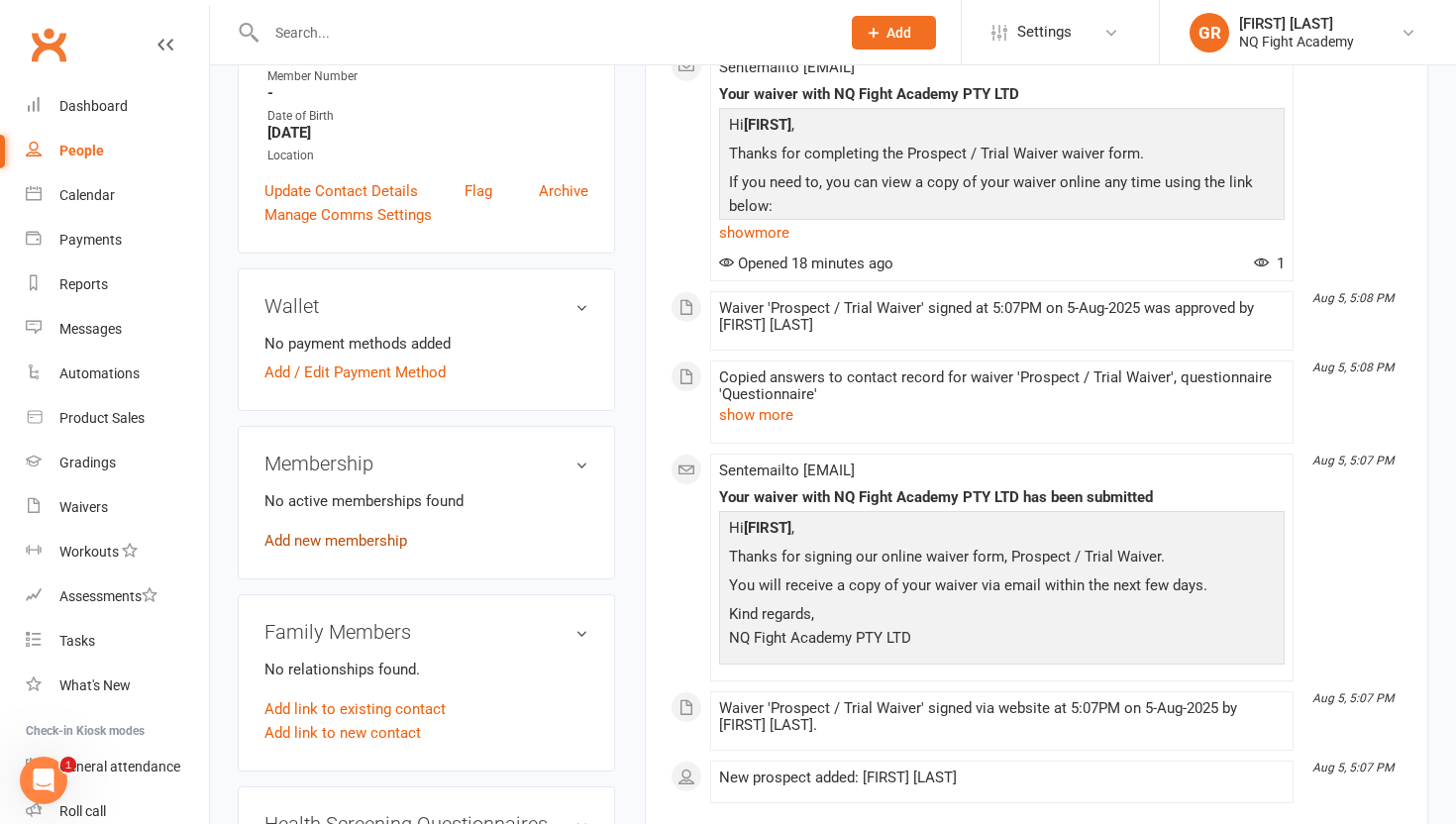 click on "Add new membership" at bounding box center [336, 541] 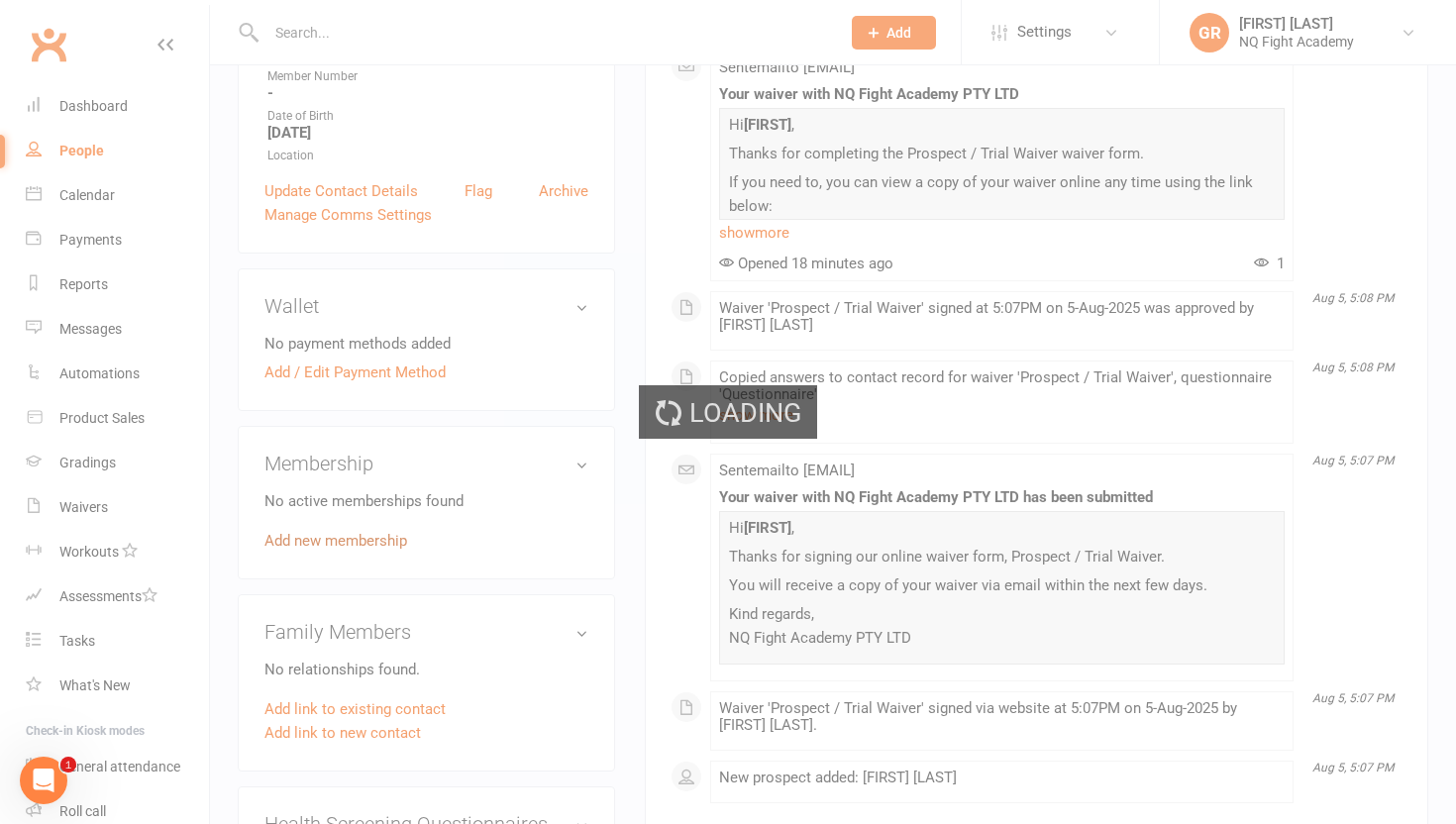 scroll, scrollTop: 0, scrollLeft: 0, axis: both 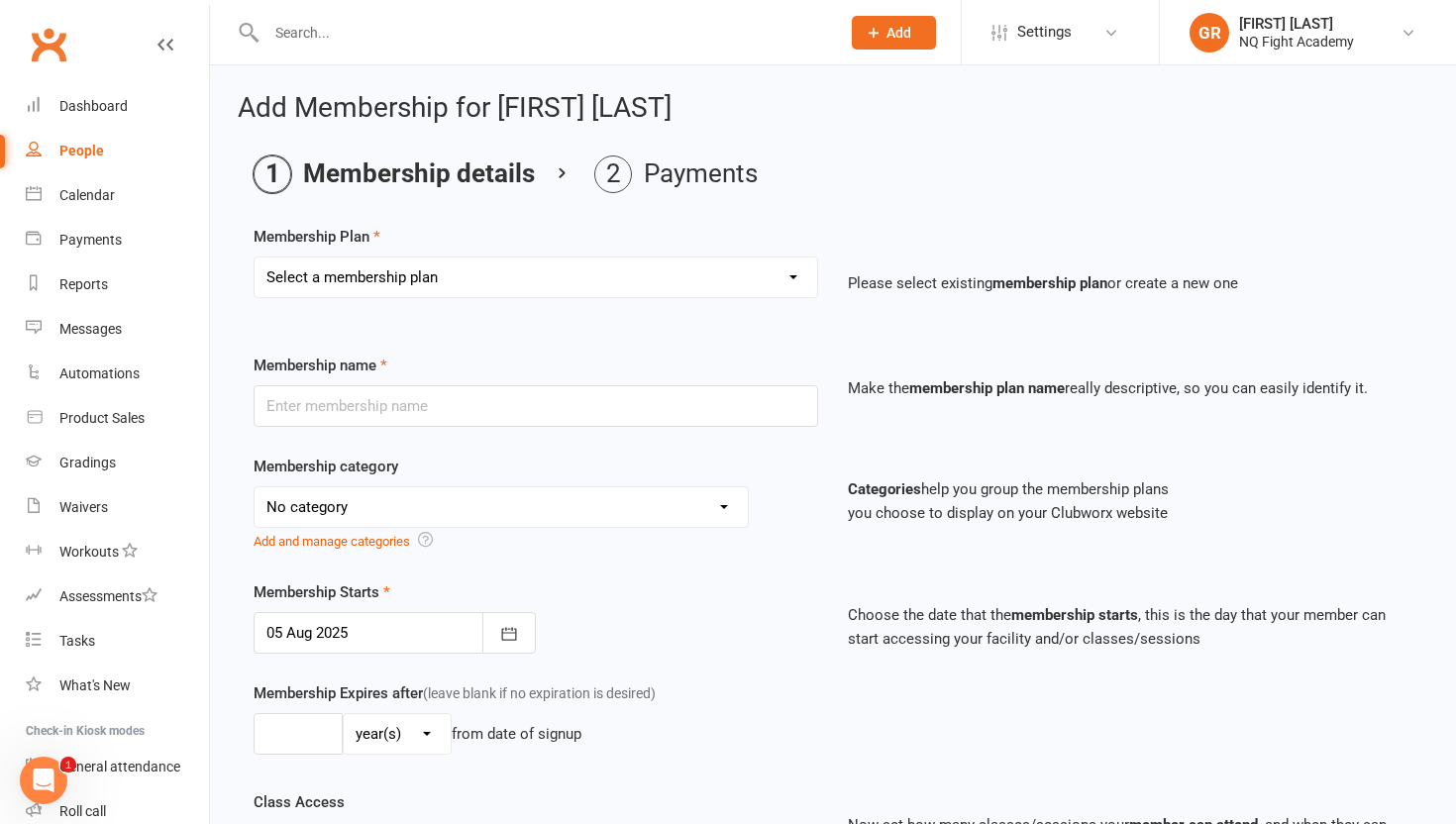 click on "Select a membership plan Create new Membership Plan Casual $25 Tap or Cash 2 Classes $35 per Week Direct Debit 3 Classes $49 per Week Direct Debit Unlimited $59 per Week Direct Debit 1 Discipline Unlimited $69 per Week Direct Debit 2 Disciplines 1 * 30 min Personal Training Session - $66 per Session 2 * 30 min Personal Training Sessions - $132 for 2 Sessions FIFO Membership $34.50 per Week Unlimited 12 Weeks - 2 Classes per Week - Up-front $399 12 Weeks - 3 Classes per Week - Up-front $549 12 Weeks - Unlimited - 1 Discipline Up-front $649 12 Weeks - Unlimited - 2 Disciplines Up-front $749 2-Week Trial $49.00 (with Gloves) 2-Week Trial (without Gloves)" at bounding box center (536, 277) 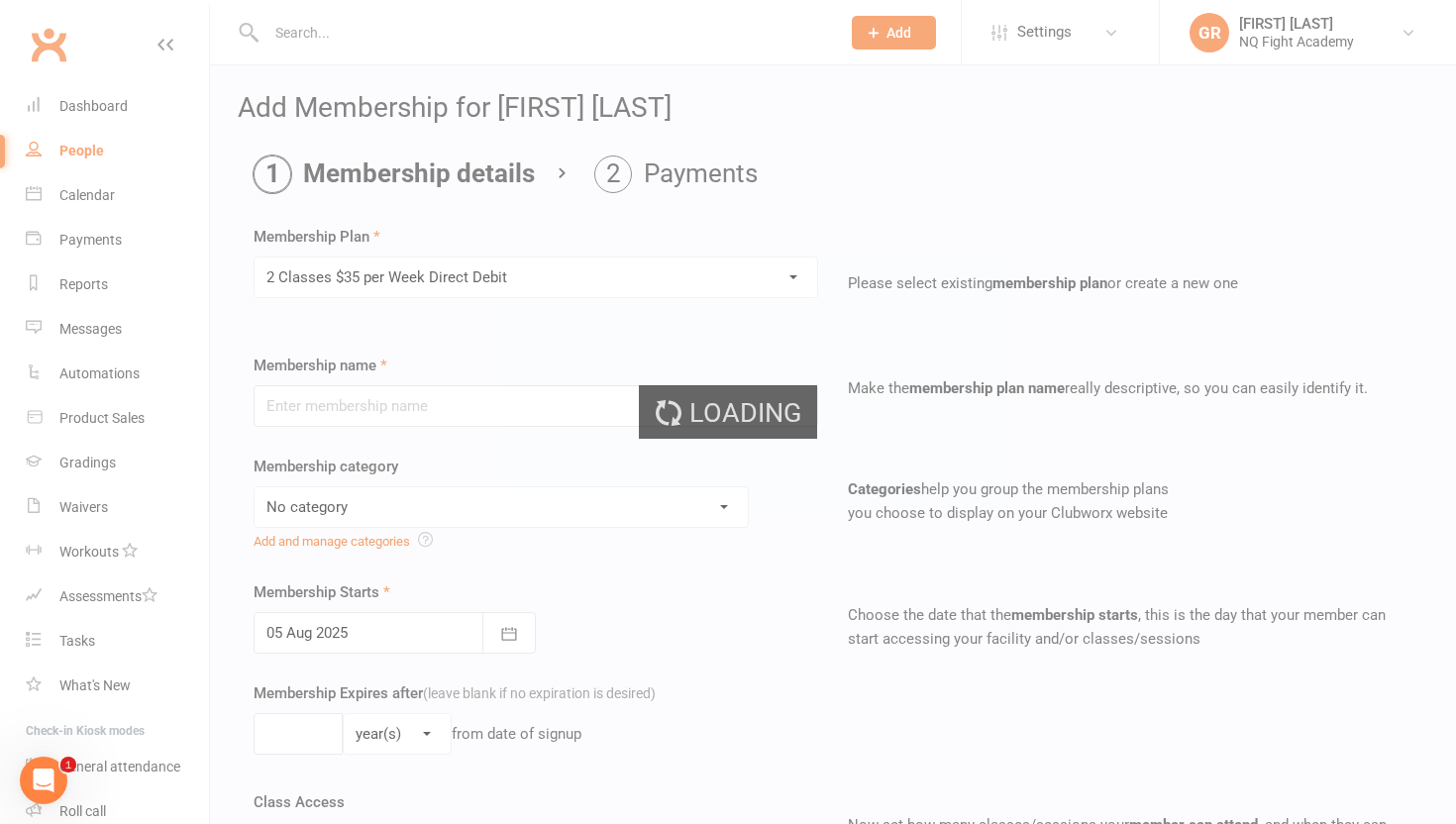 type on "2 Classes $35 per Week Direct Debit" 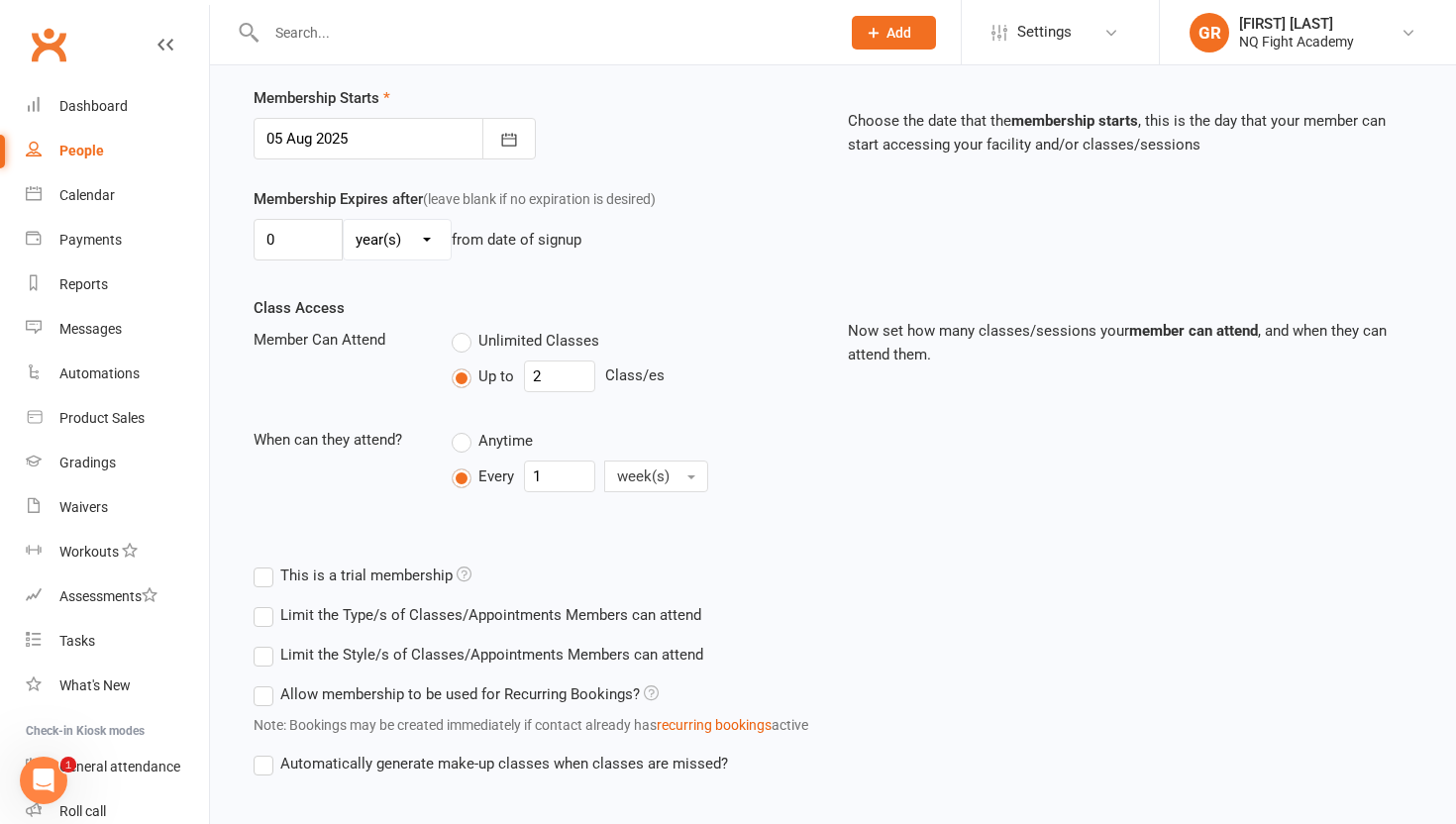 scroll, scrollTop: 603, scrollLeft: 0, axis: vertical 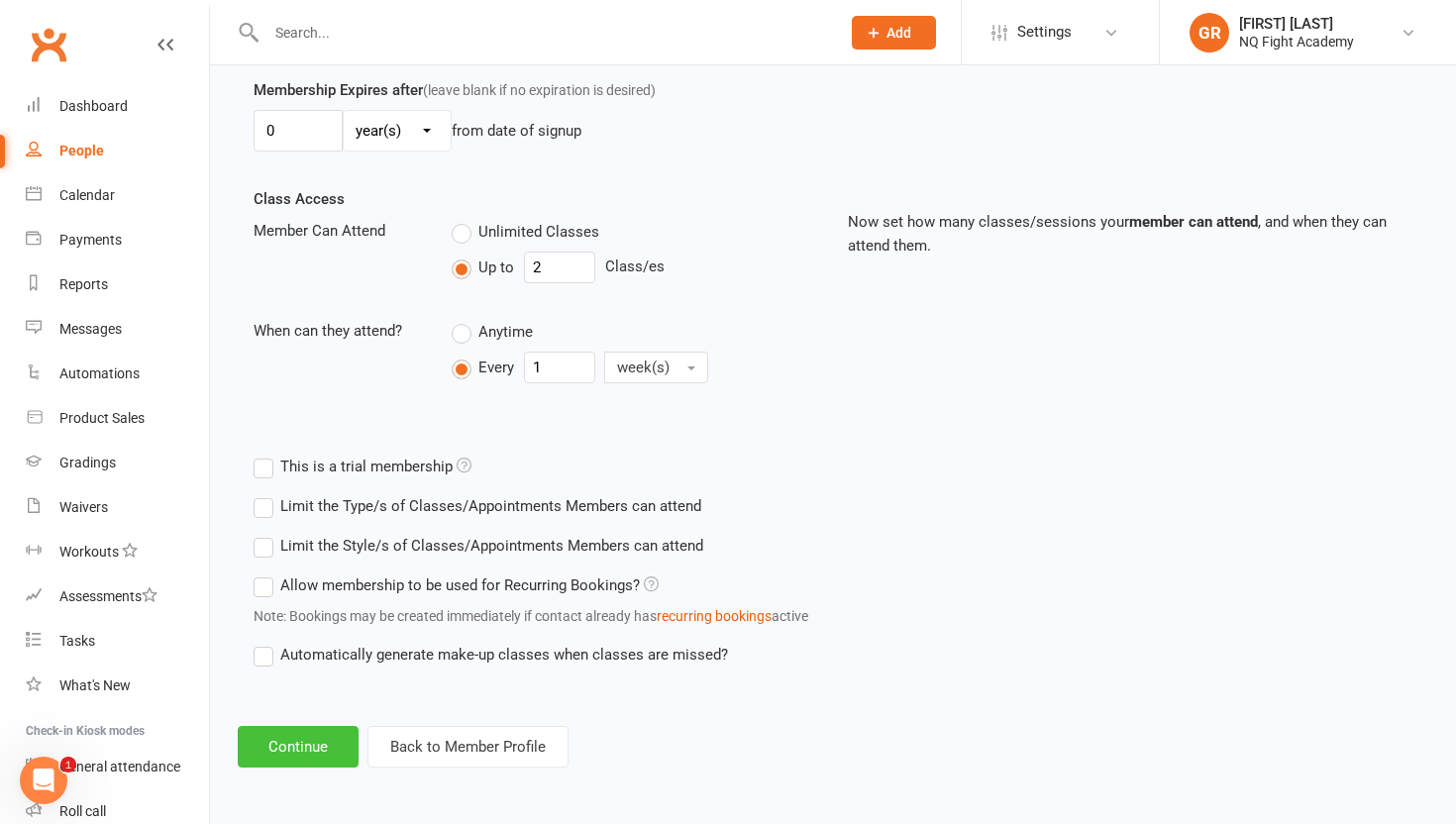 click on "Continue" at bounding box center [298, 747] 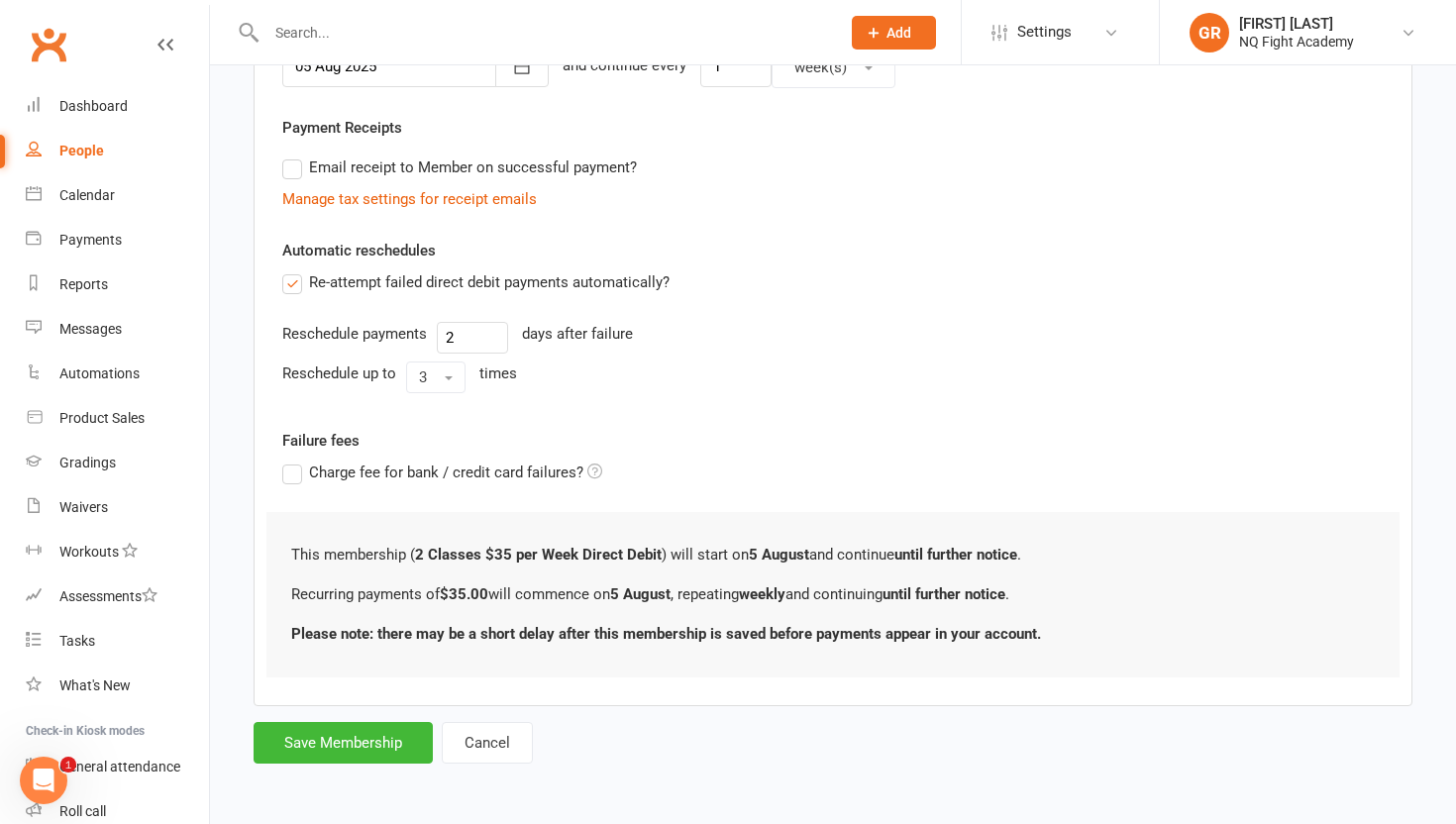 scroll, scrollTop: 0, scrollLeft: 0, axis: both 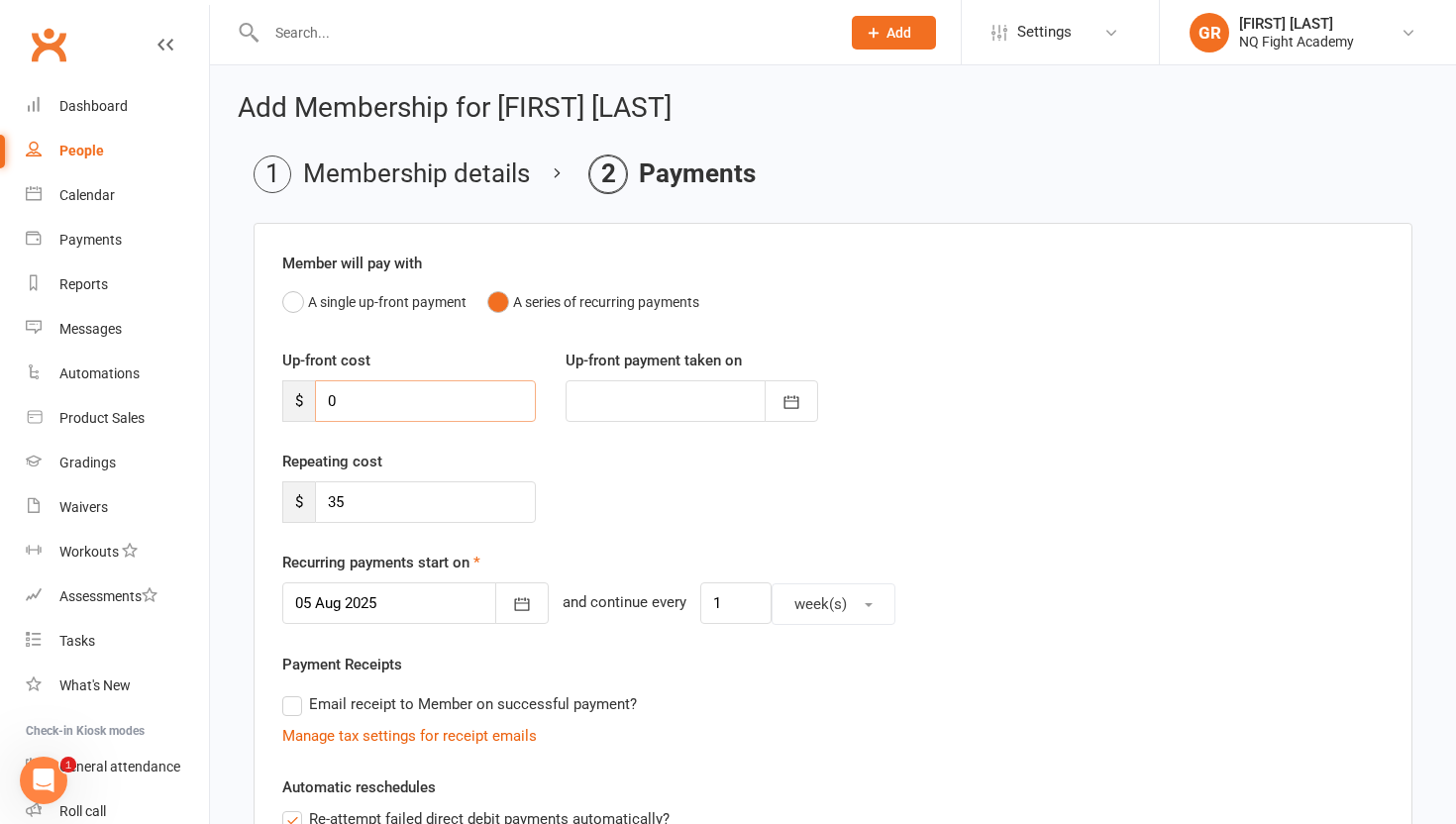 click on "0" at bounding box center (425, 401) 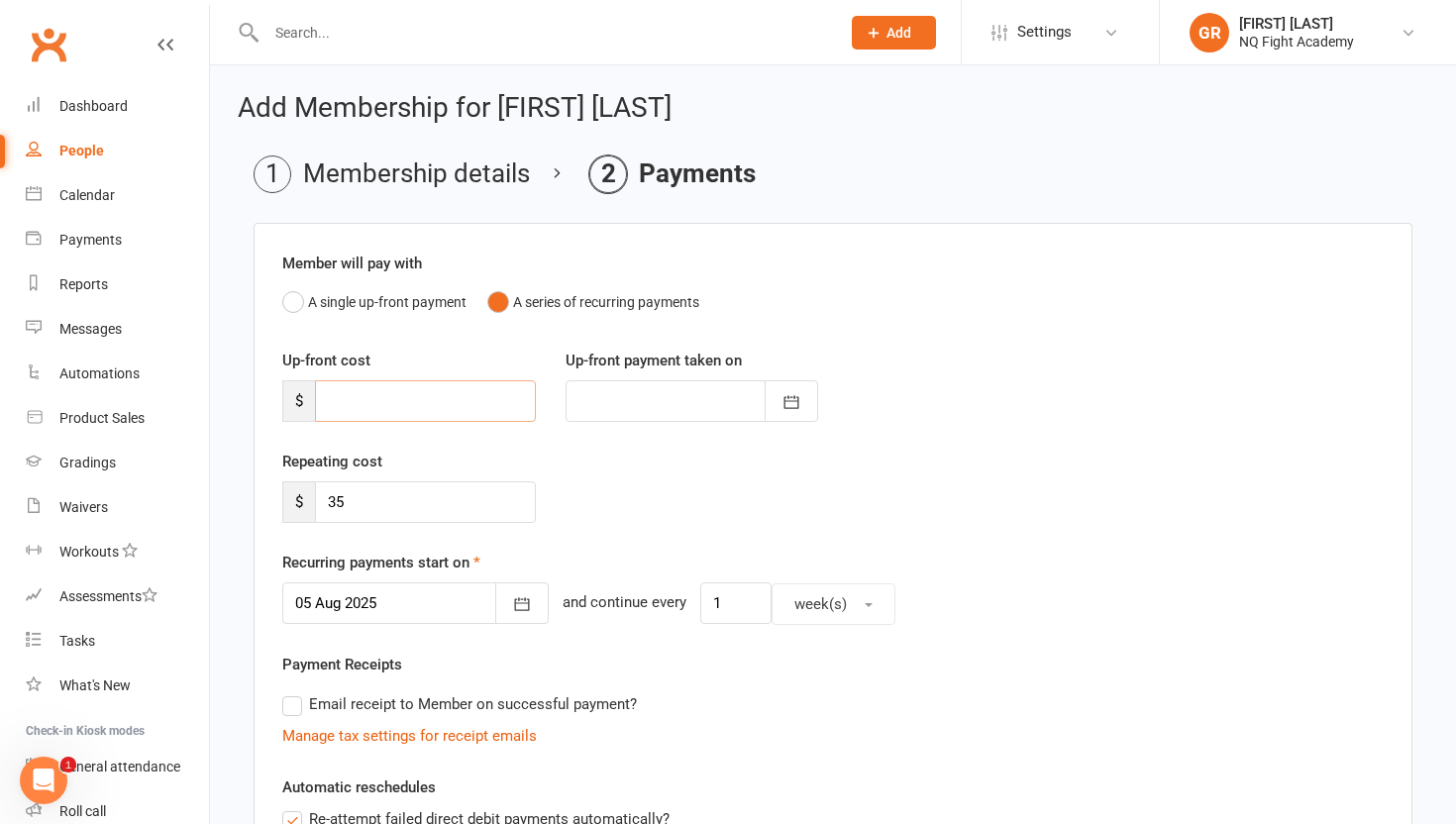 type on "2" 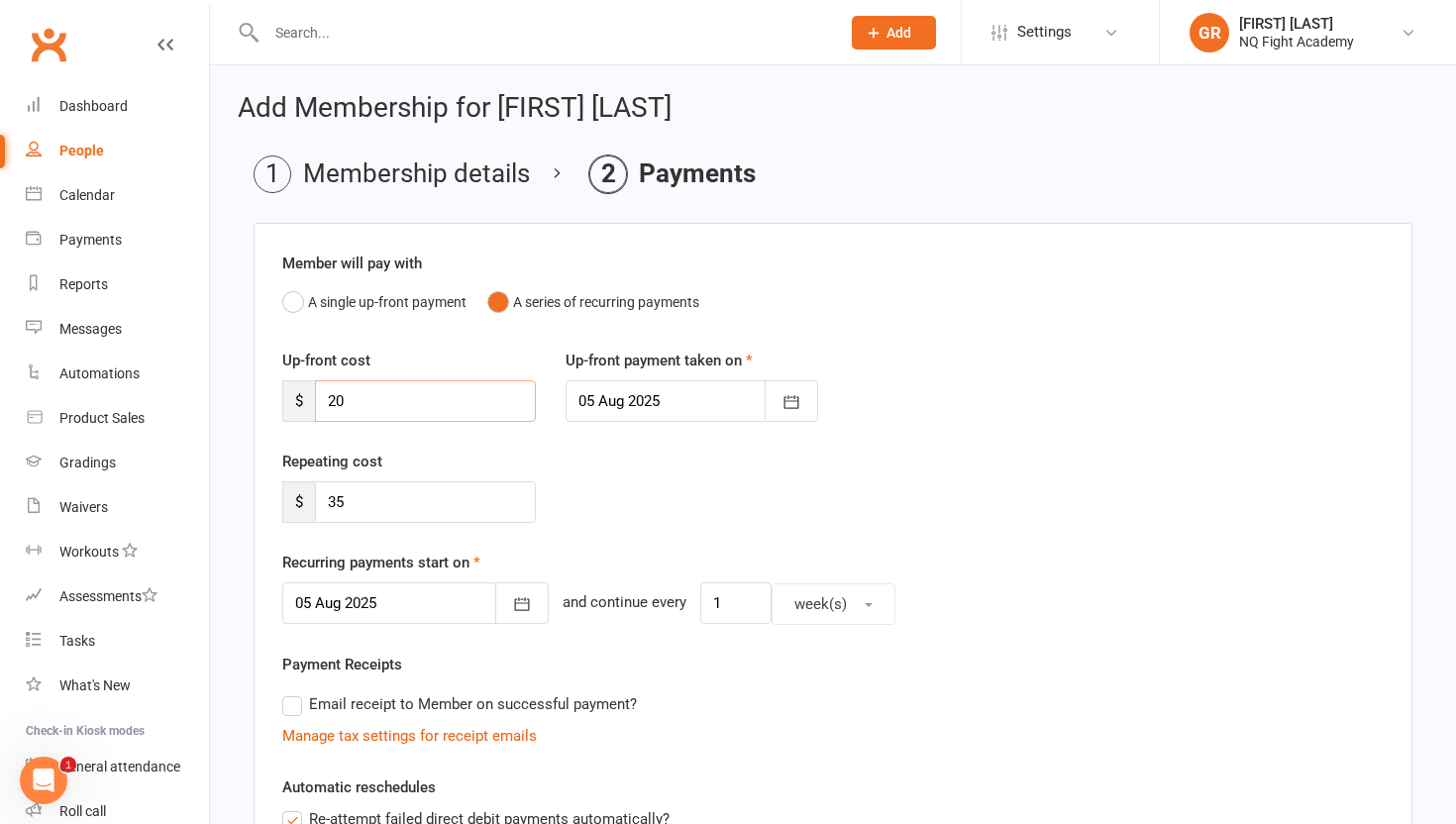type on "20" 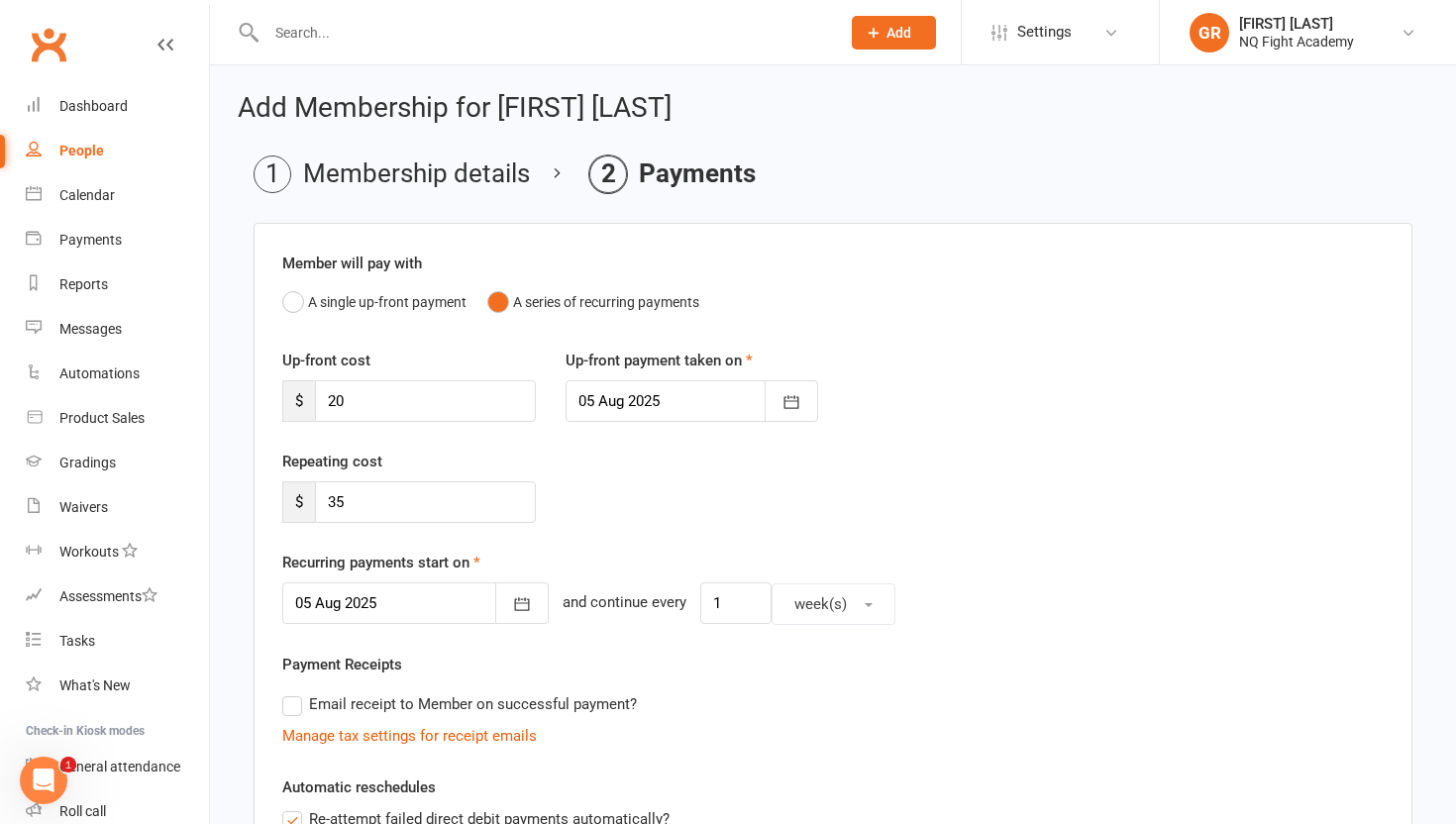 click on "Repeating cost  $ 35" at bounding box center [833, 500] 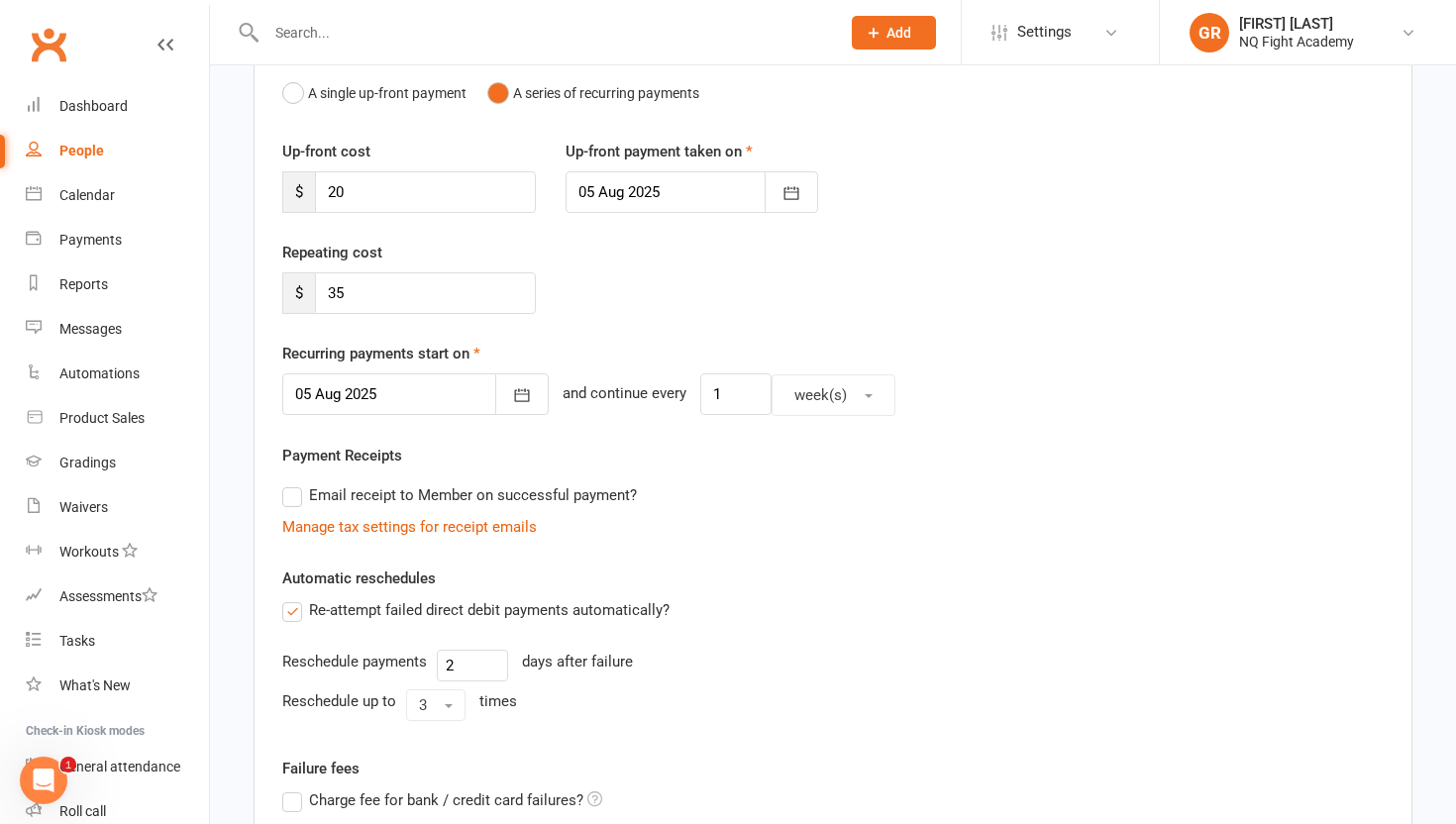 scroll, scrollTop: 210, scrollLeft: 0, axis: vertical 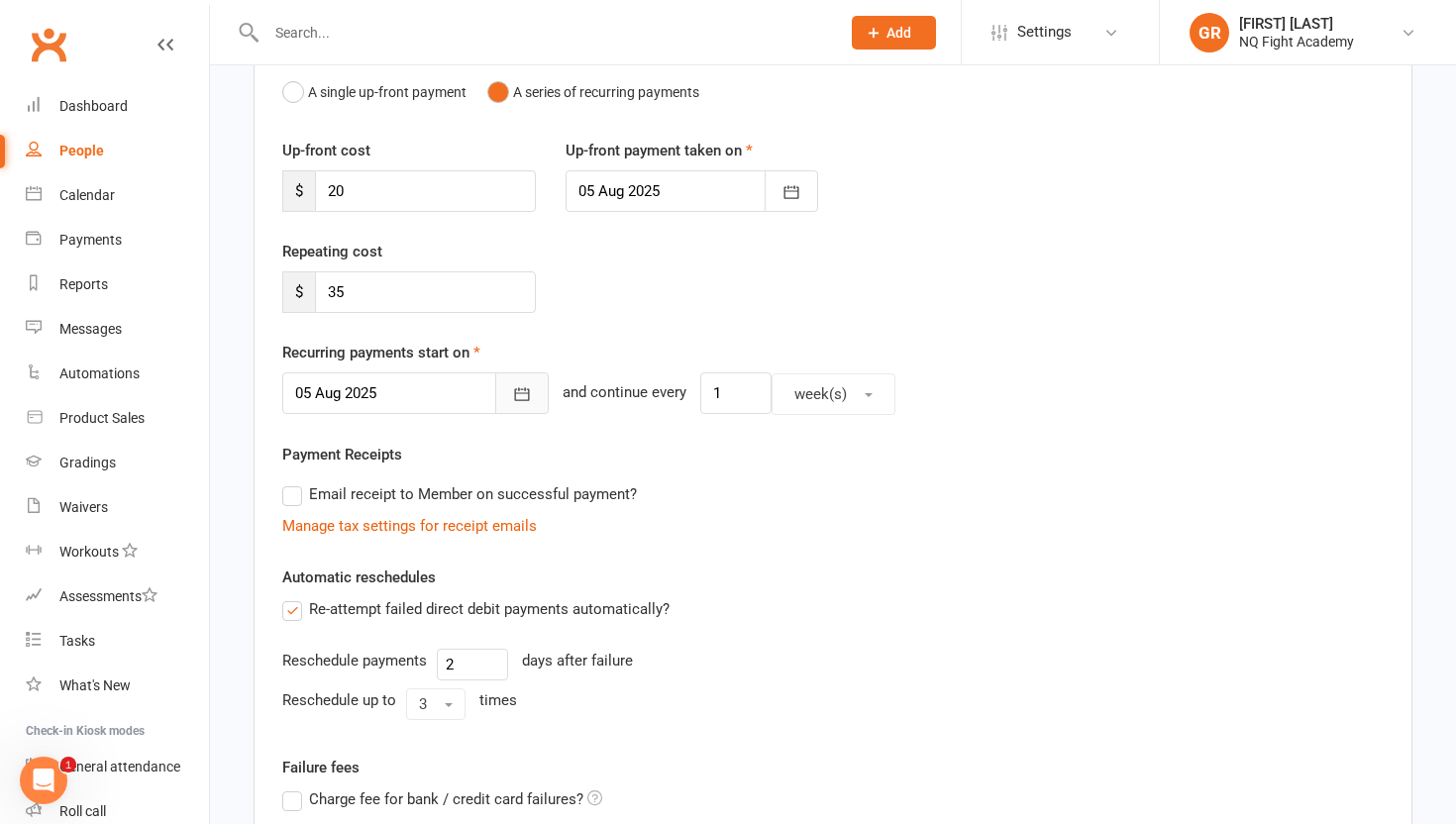 click 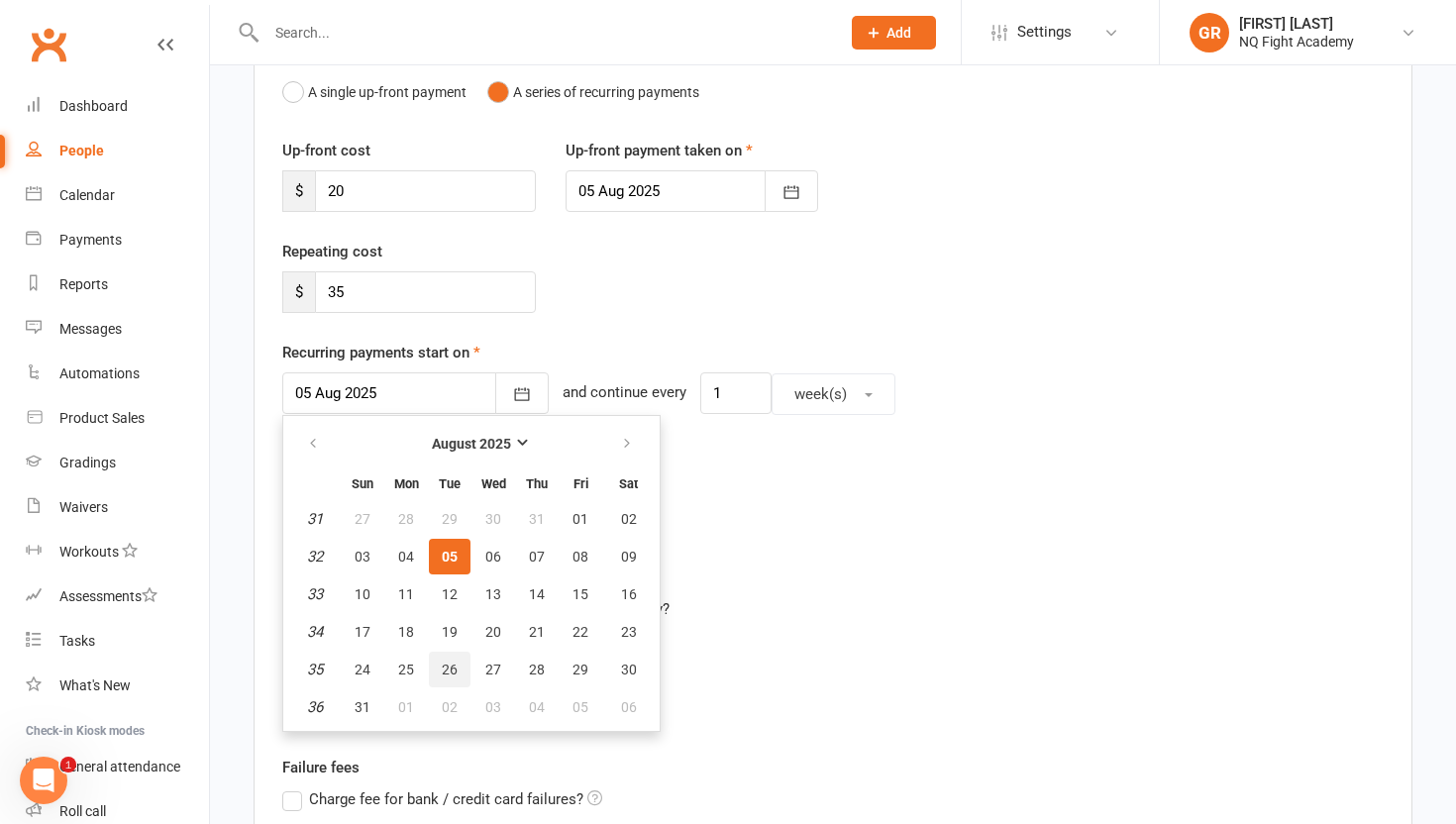 click on "26" at bounding box center [450, 670] 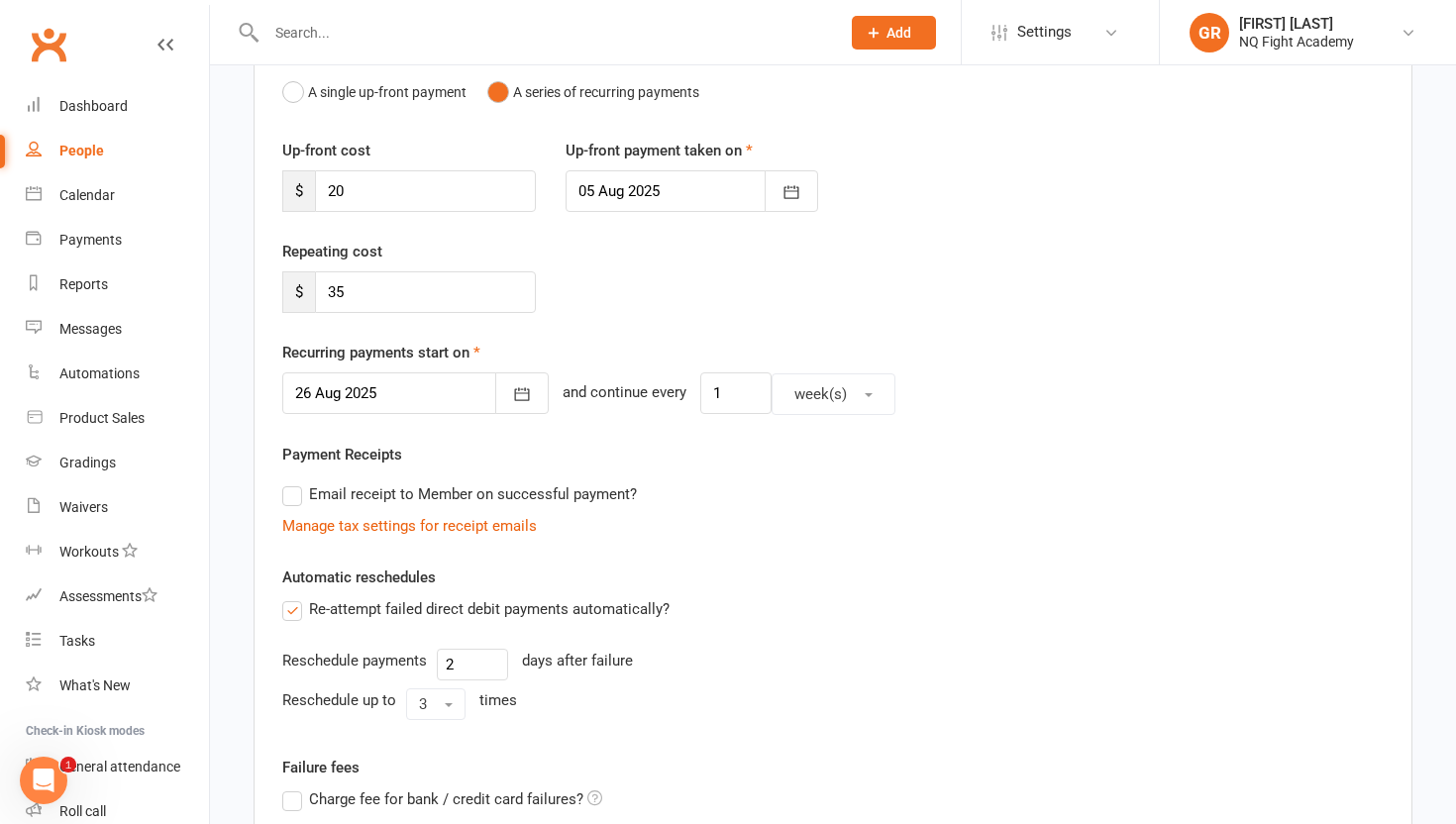click on "Email receipt to Member on successful payment?" at bounding box center [460, 494] 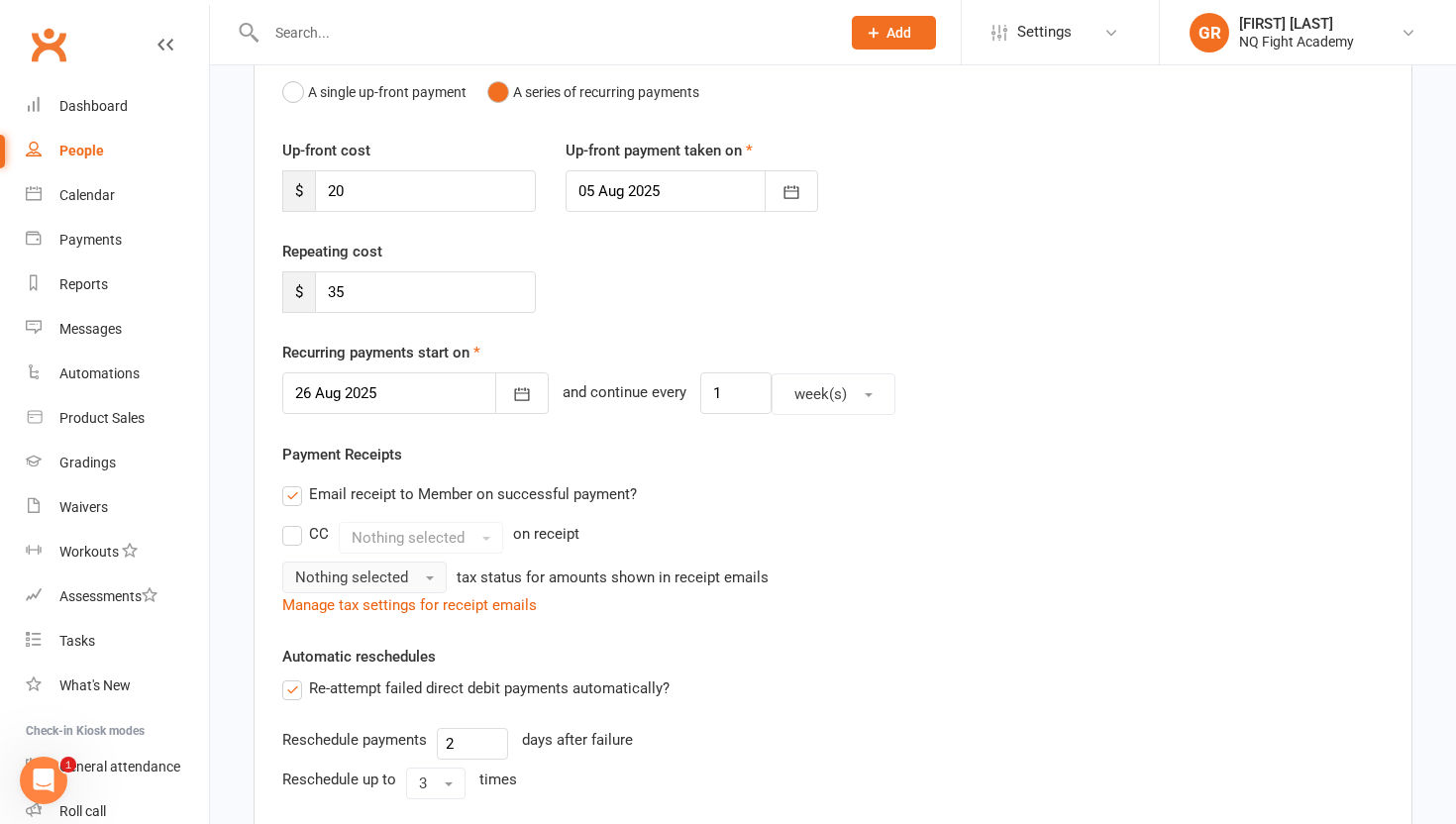 click on "Nothing selected" at bounding box center [352, 577] 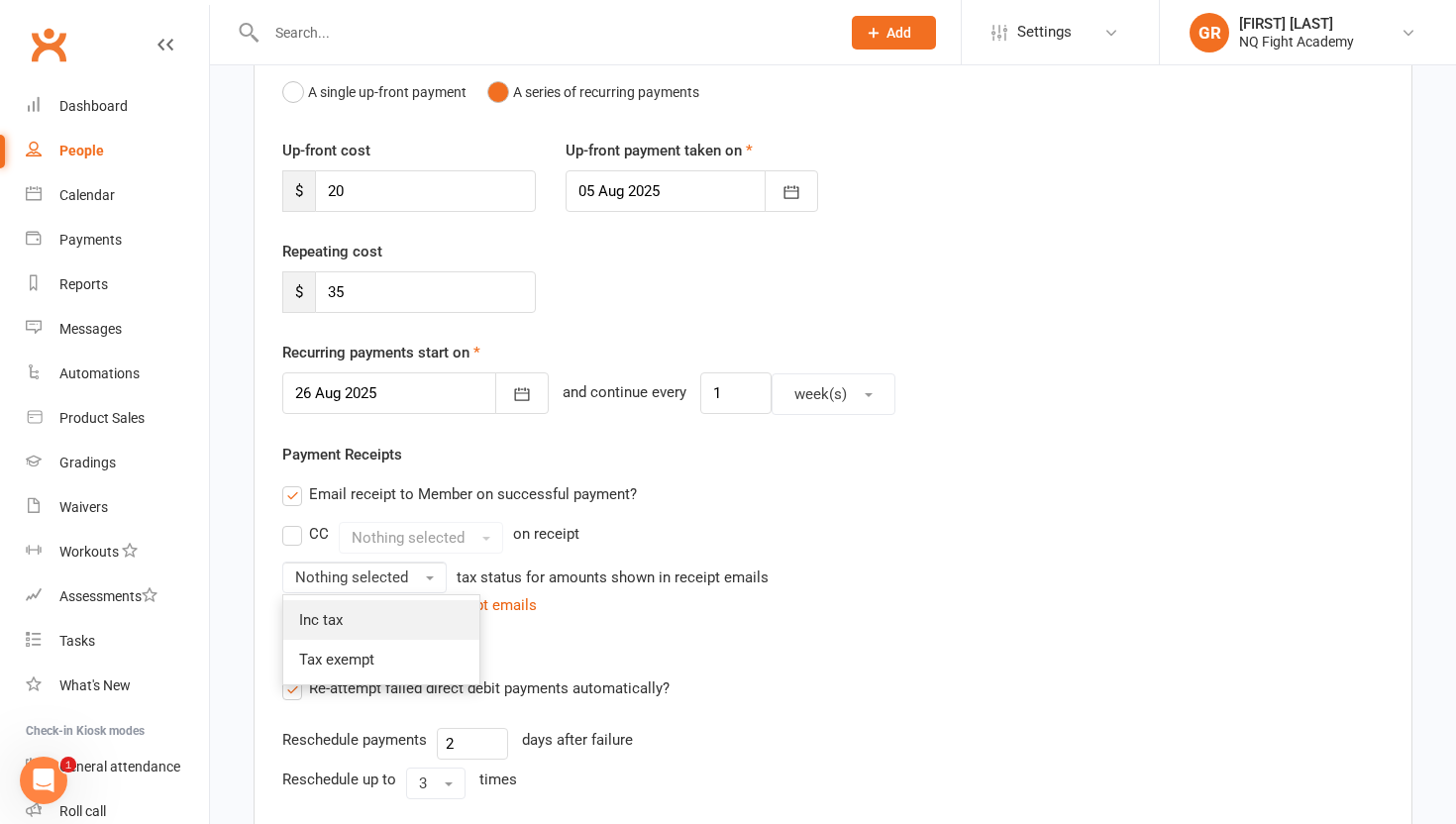 click on "Inc tax" at bounding box center [321, 620] 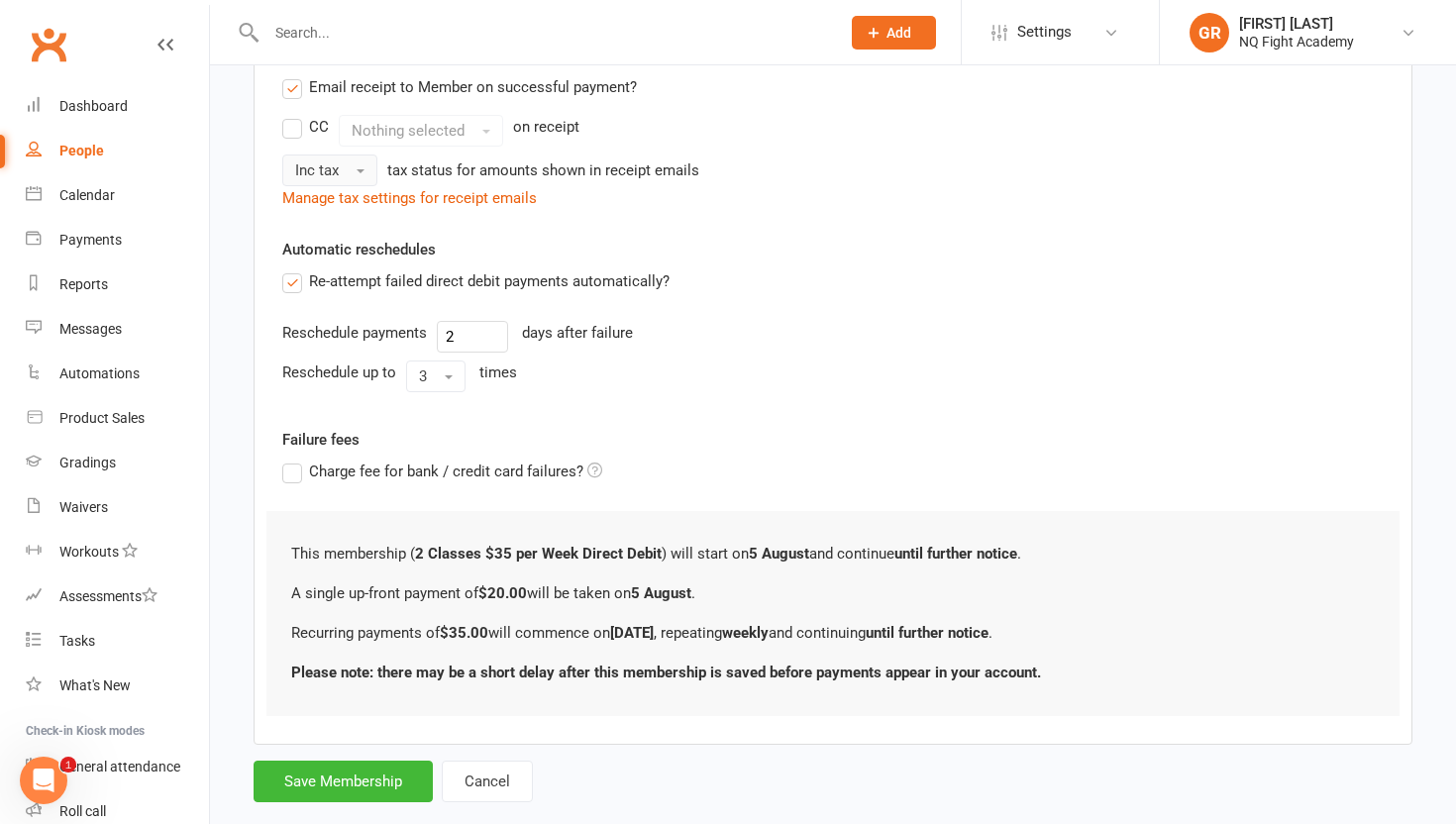 scroll, scrollTop: 656, scrollLeft: 0, axis: vertical 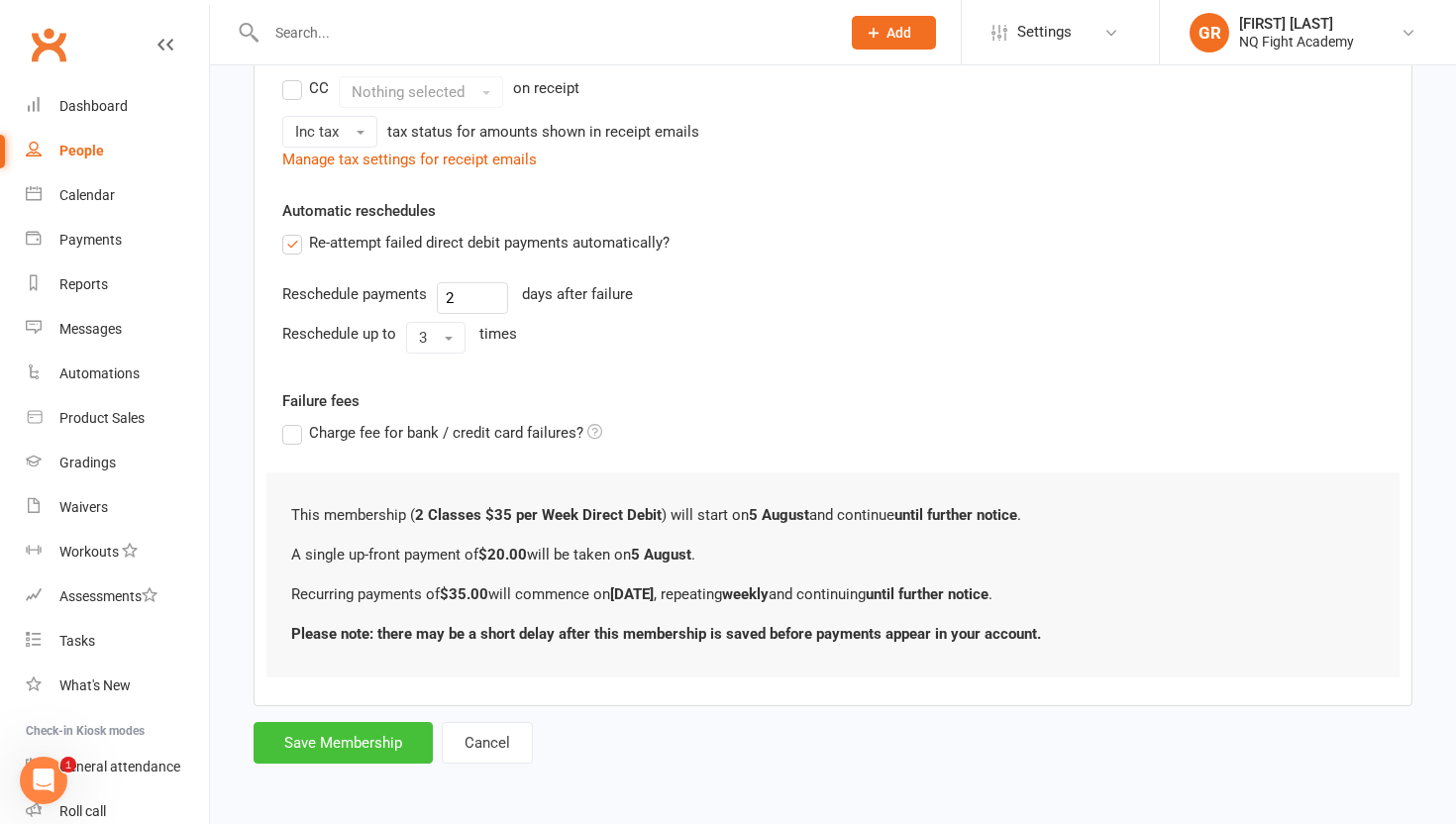 click on "Save Membership" at bounding box center [343, 743] 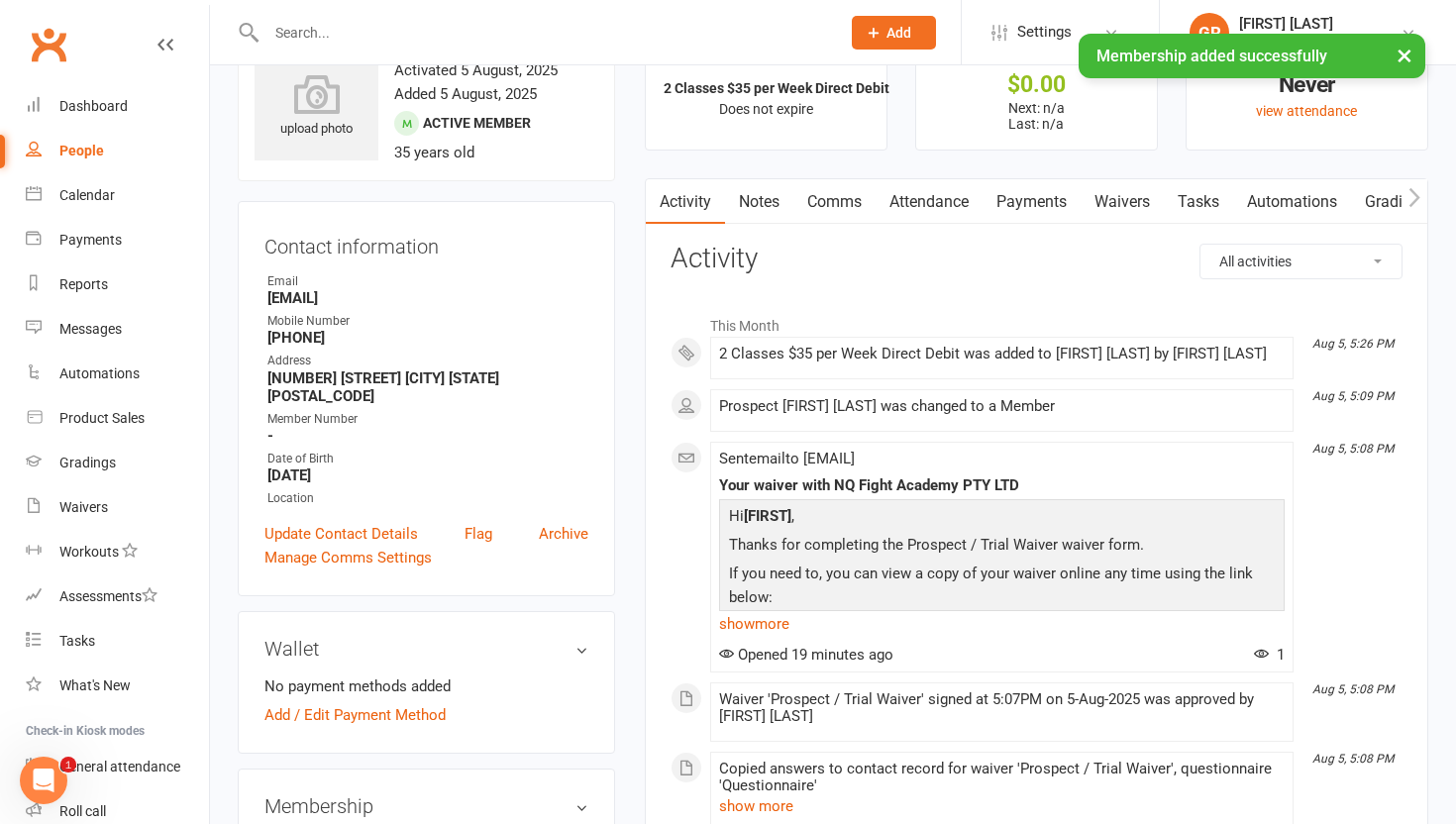 scroll, scrollTop: 82, scrollLeft: 0, axis: vertical 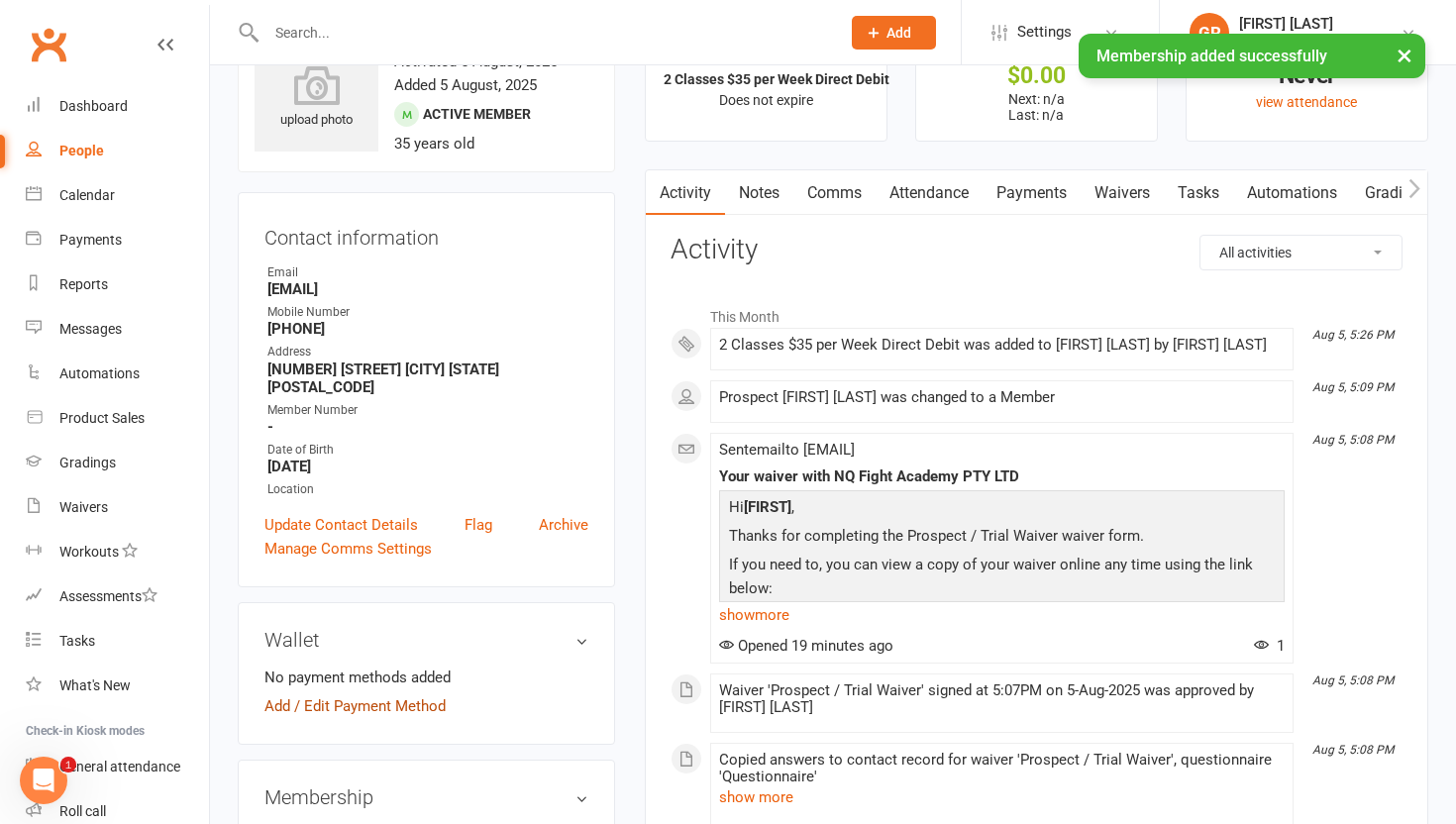 click on "Add / Edit Payment Method" at bounding box center (355, 706) 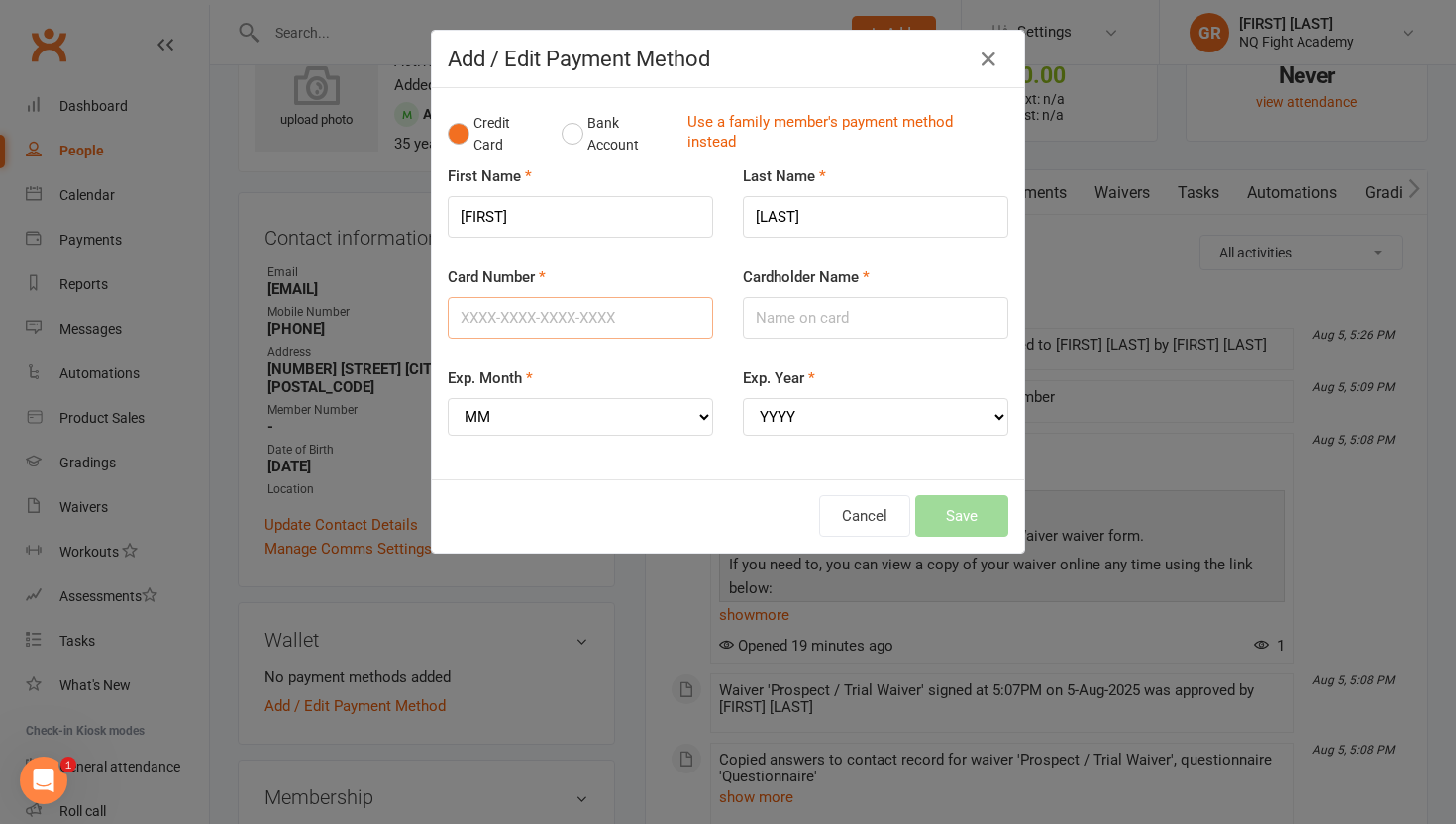 click on "Card Number" at bounding box center (580, 318) 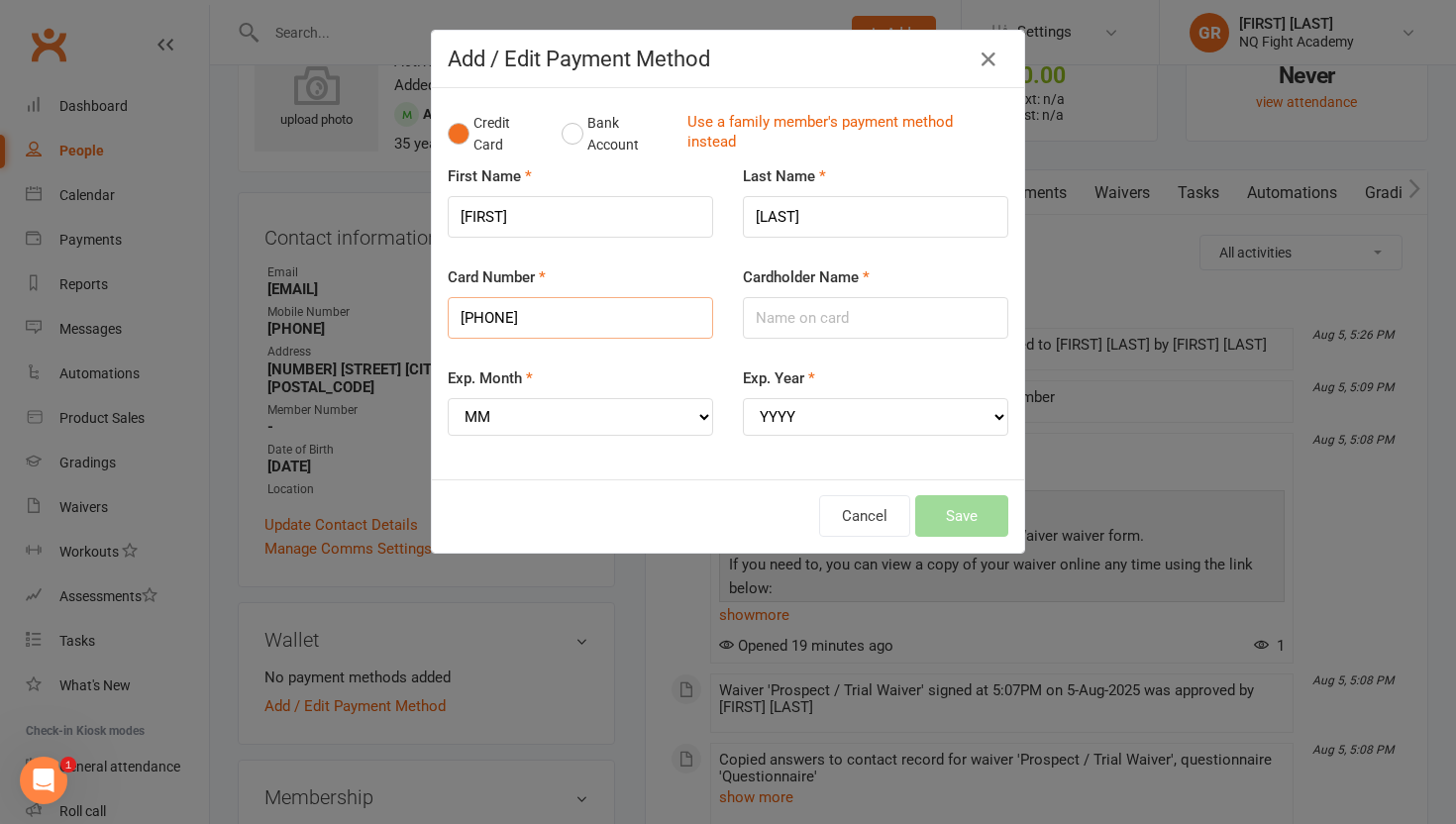type on "4017954136511350" 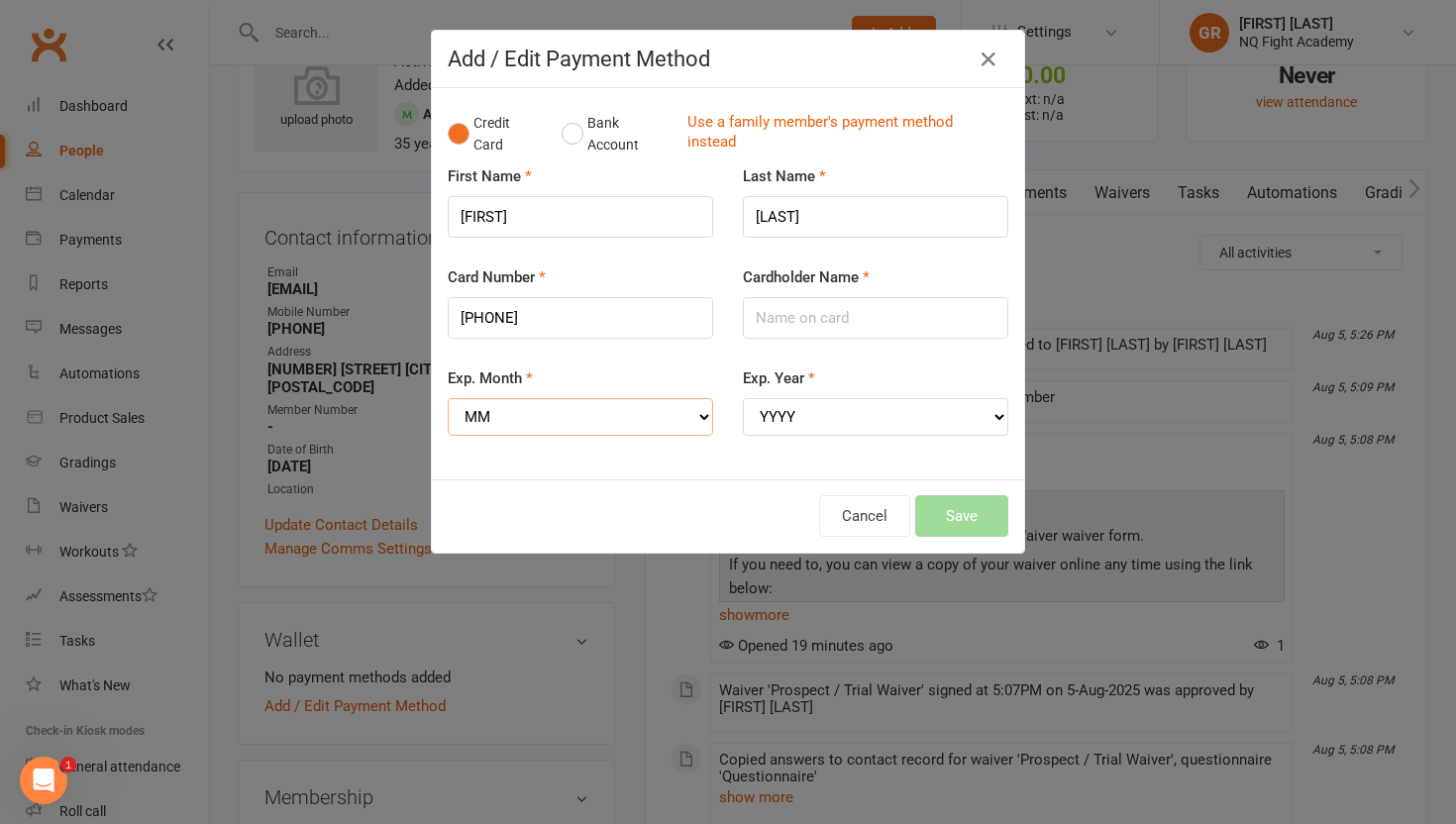 click on "MM 01 02 03 04 05 06 07 08 09 10 11 12" at bounding box center (580, 417) 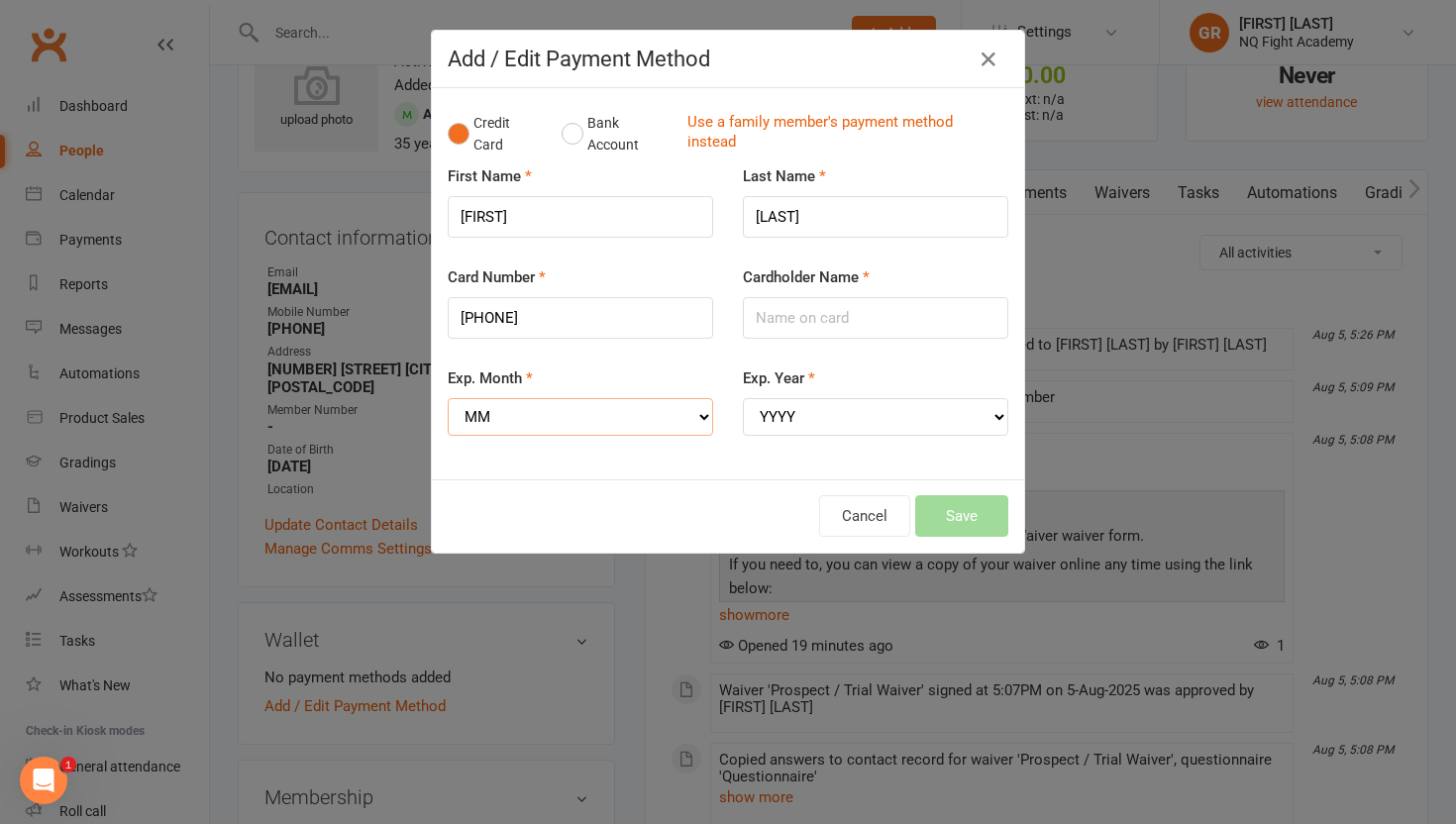 select on "01" 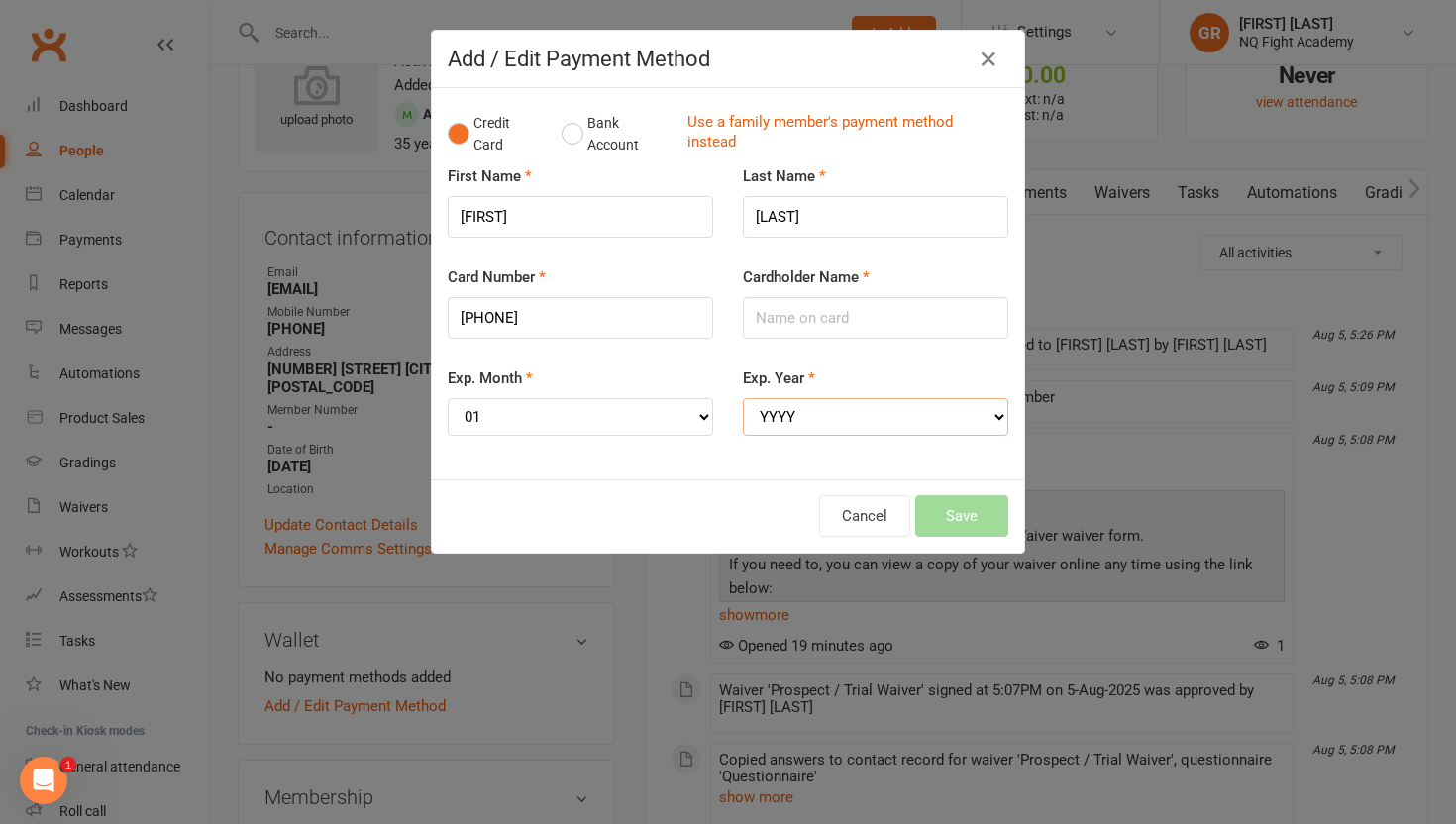click on "YYYY 2025 2026 2027 2028 2029 2030 2031 2032 2033 2034" at bounding box center (876, 417) 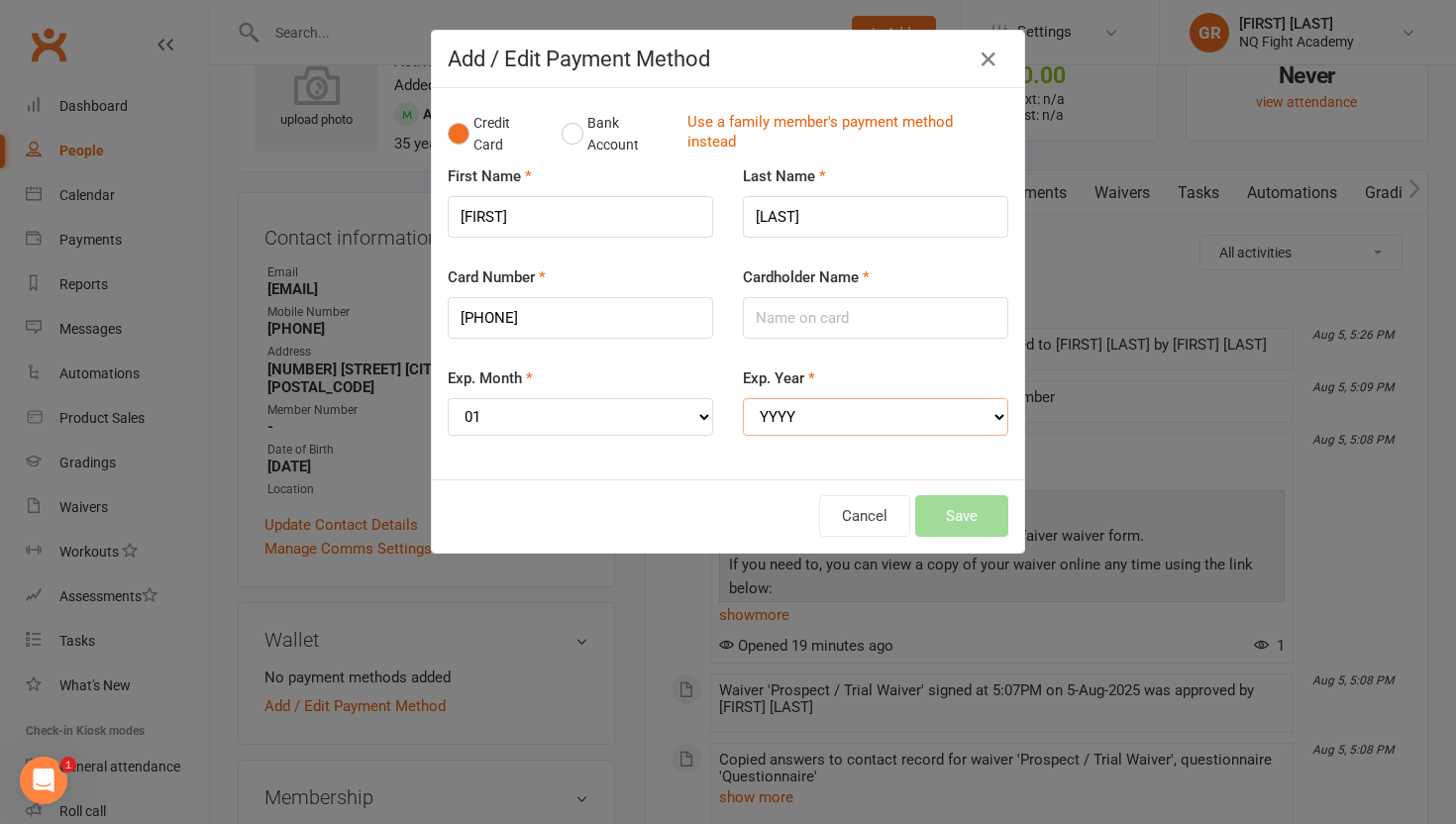 select on "2026" 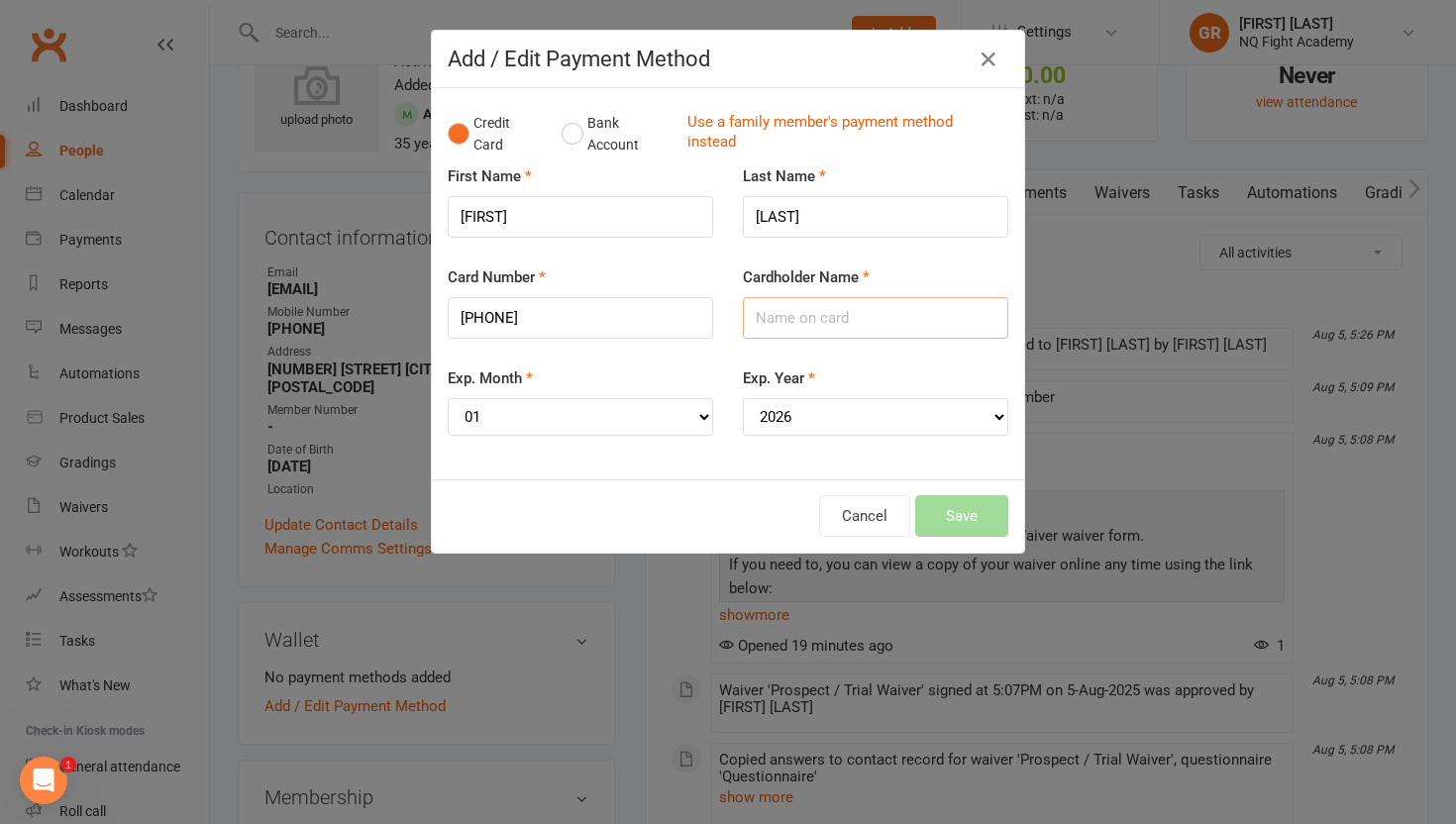 click on "Cardholder Name" at bounding box center [876, 318] 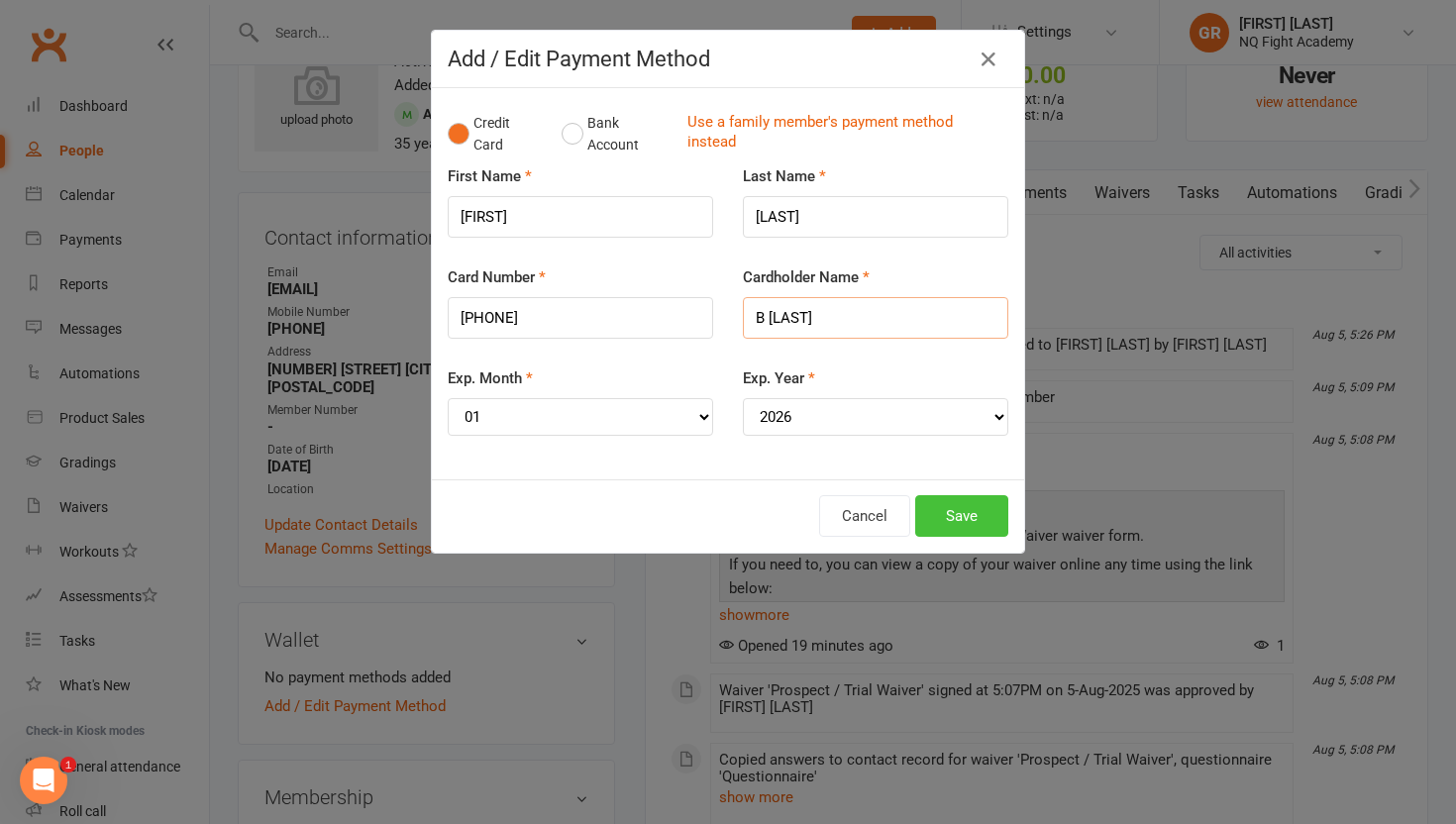type on "B Humphreys" 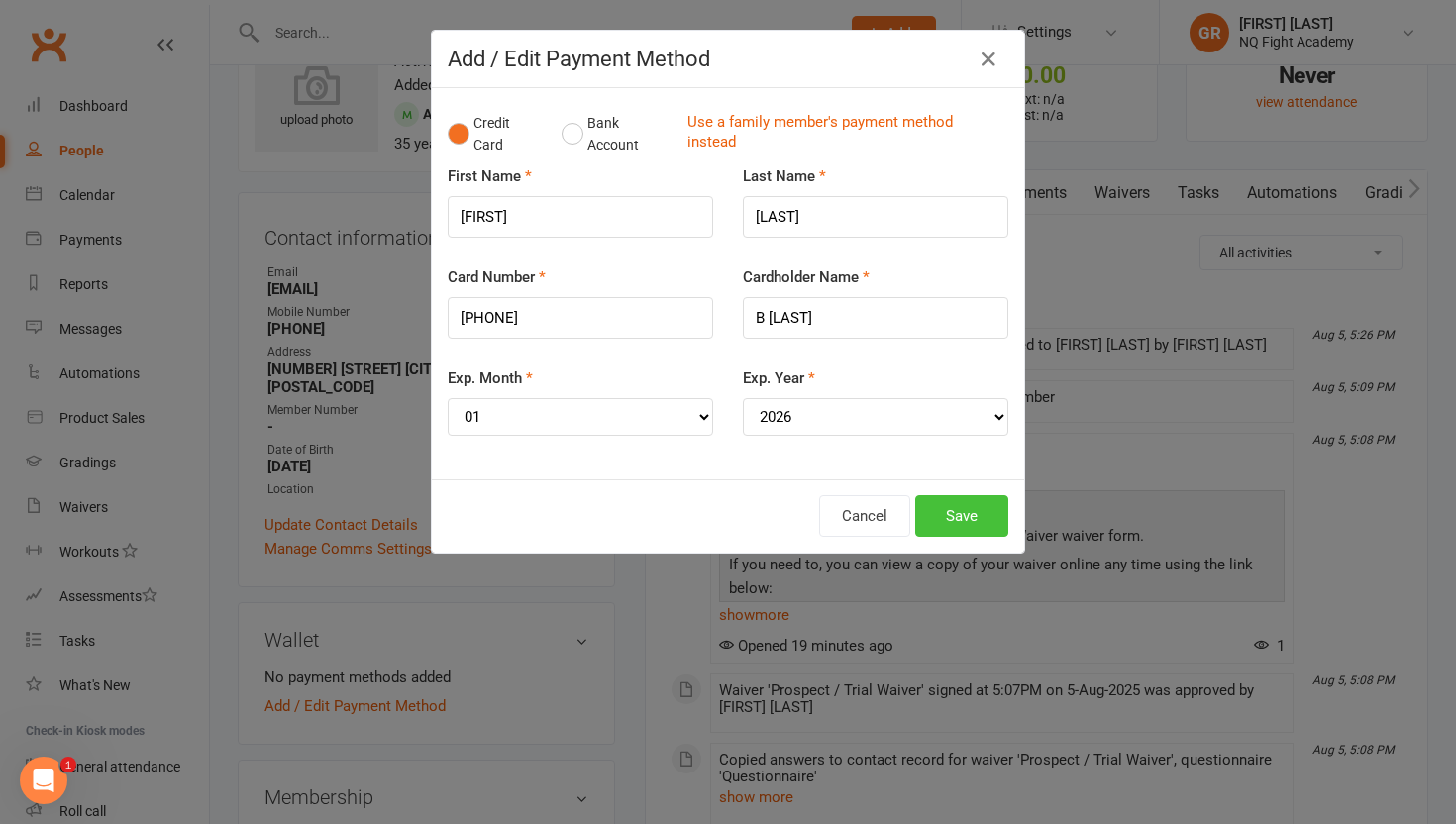 click on "Save" at bounding box center (962, 516) 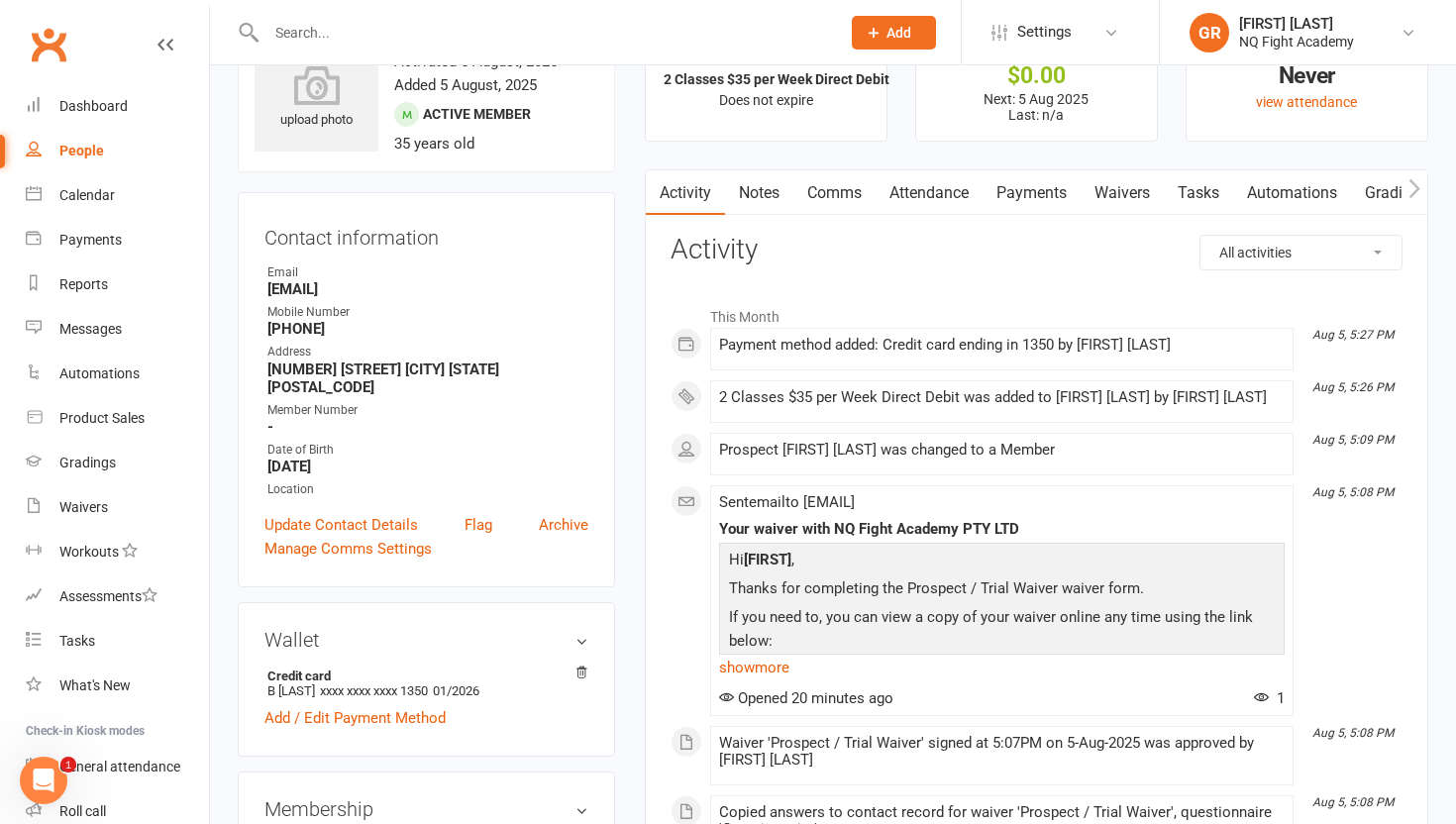 scroll, scrollTop: 0, scrollLeft: 0, axis: both 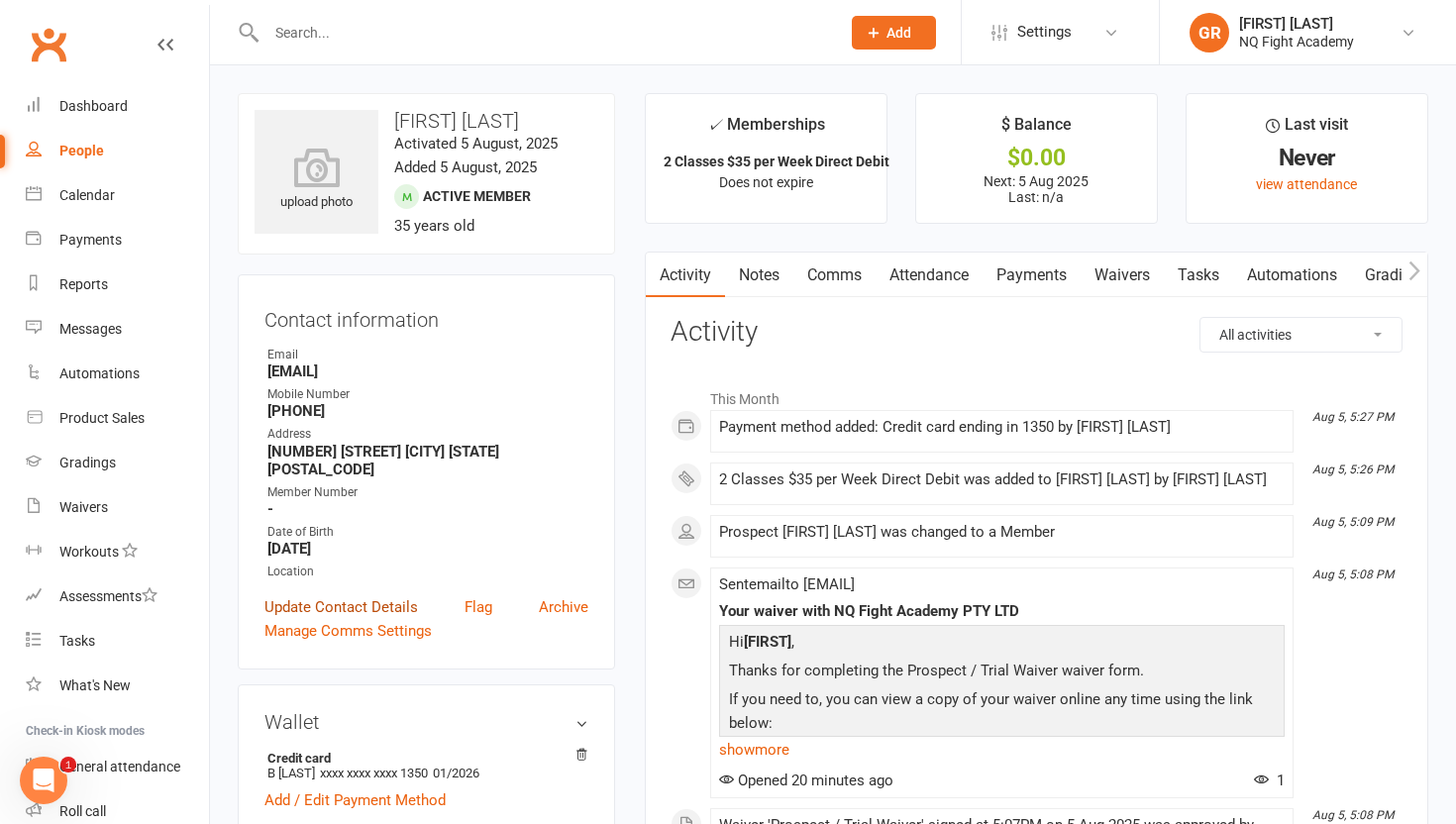 click on "Update Contact Details" at bounding box center (341, 607) 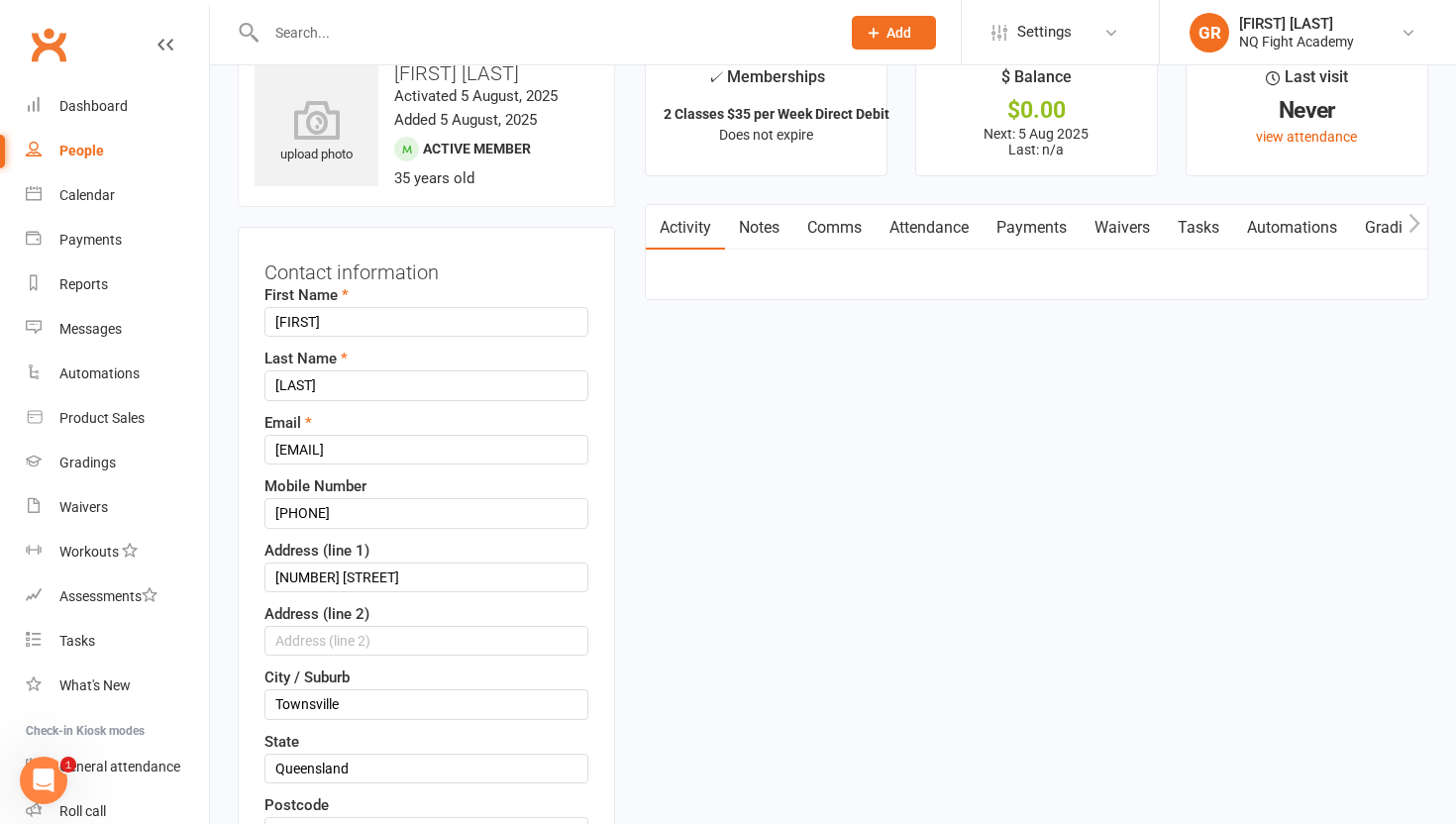 scroll, scrollTop: 93, scrollLeft: 0, axis: vertical 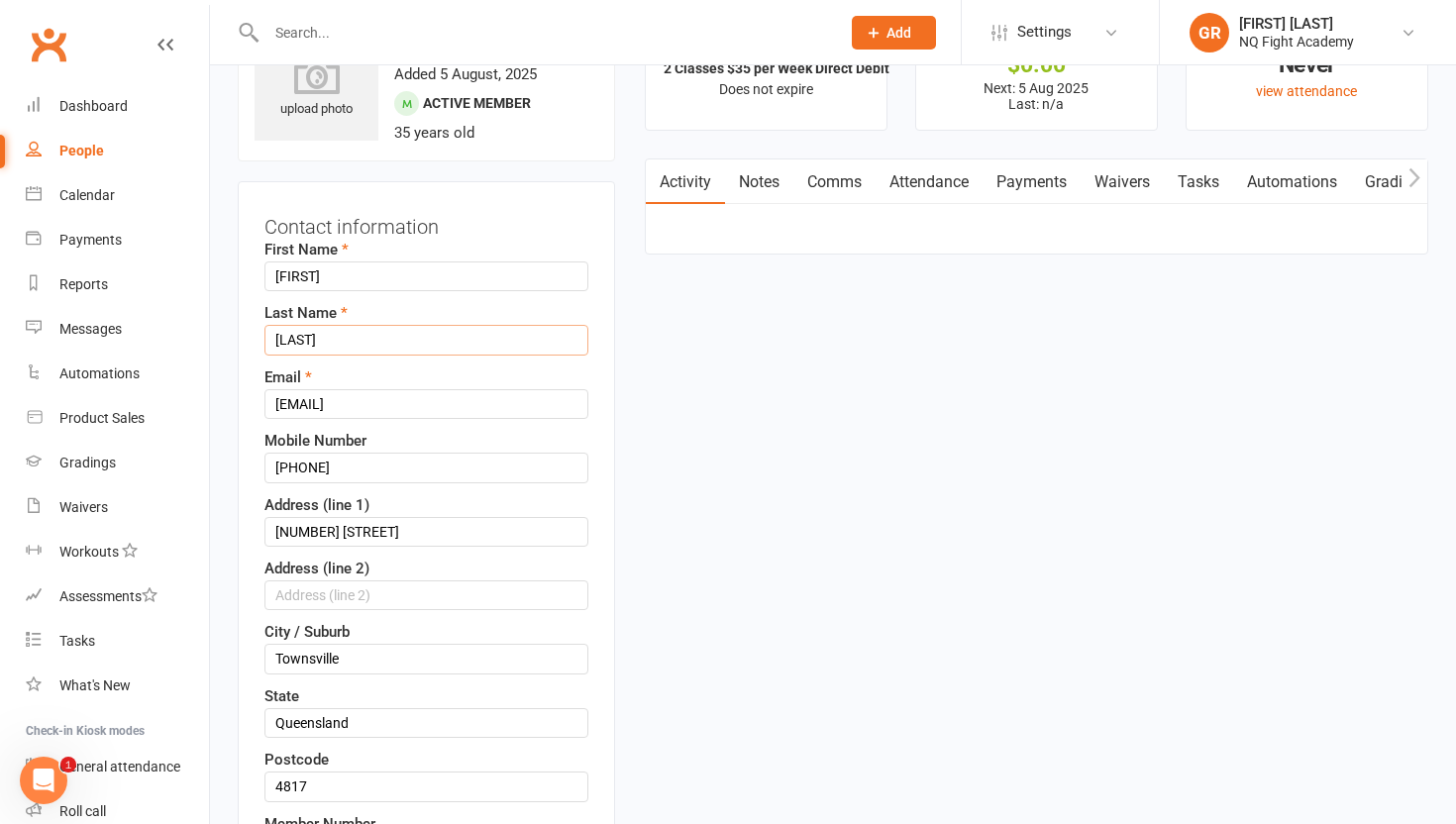 click on "[NAME]" at bounding box center (426, 340) 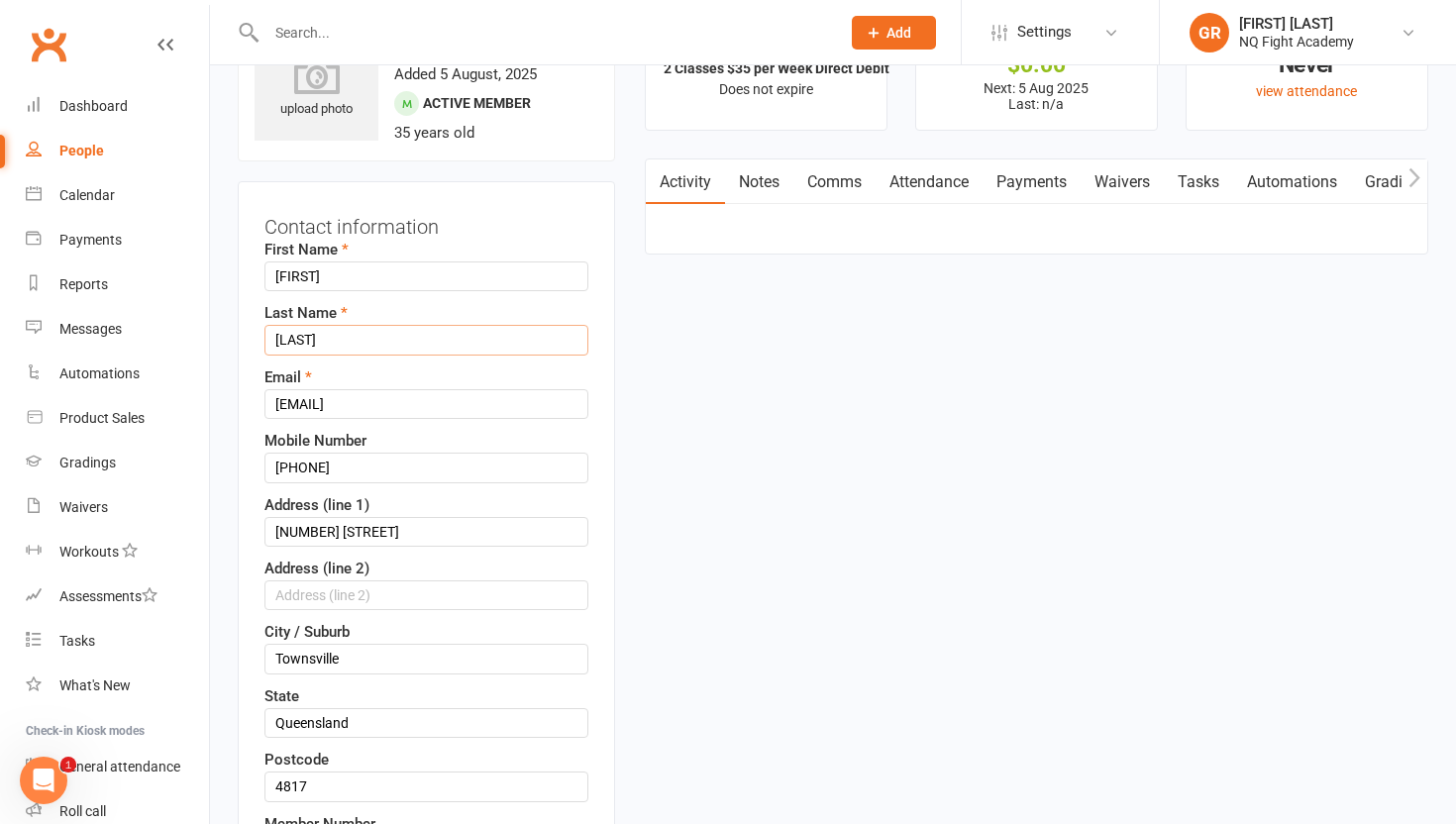 click on "[NAME]" at bounding box center (426, 340) 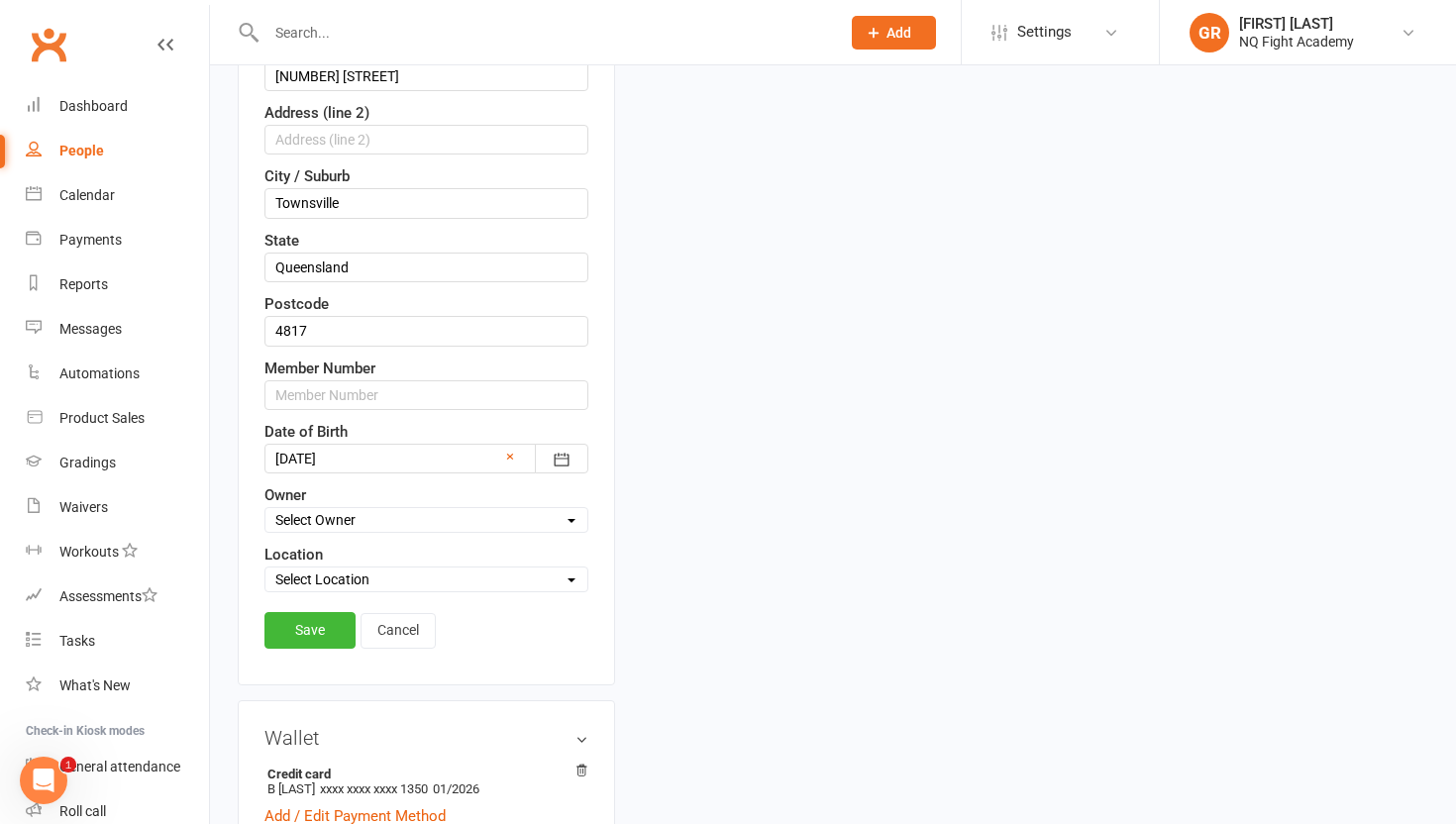 scroll, scrollTop: 550, scrollLeft: 0, axis: vertical 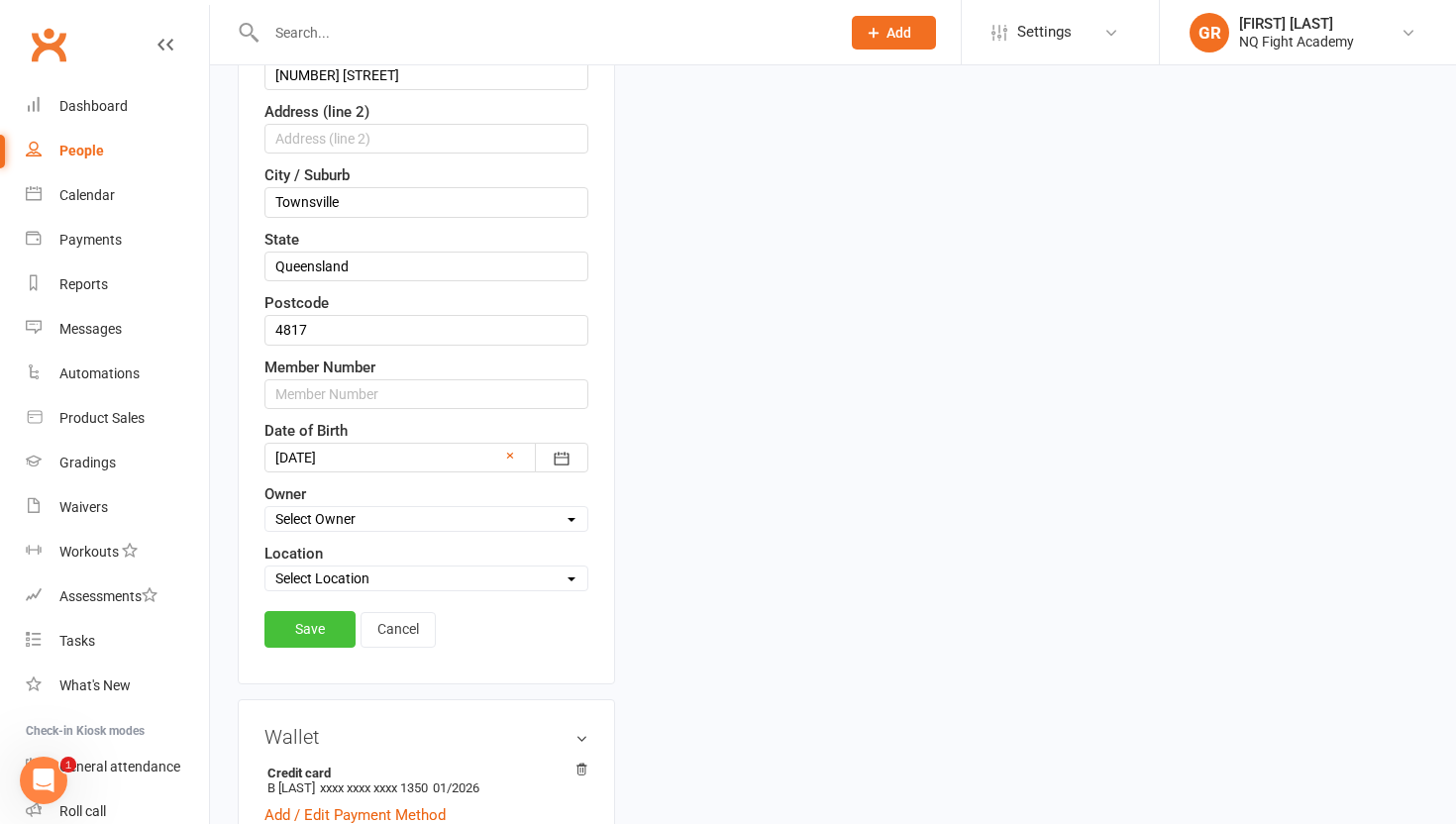type on "Humphreys" 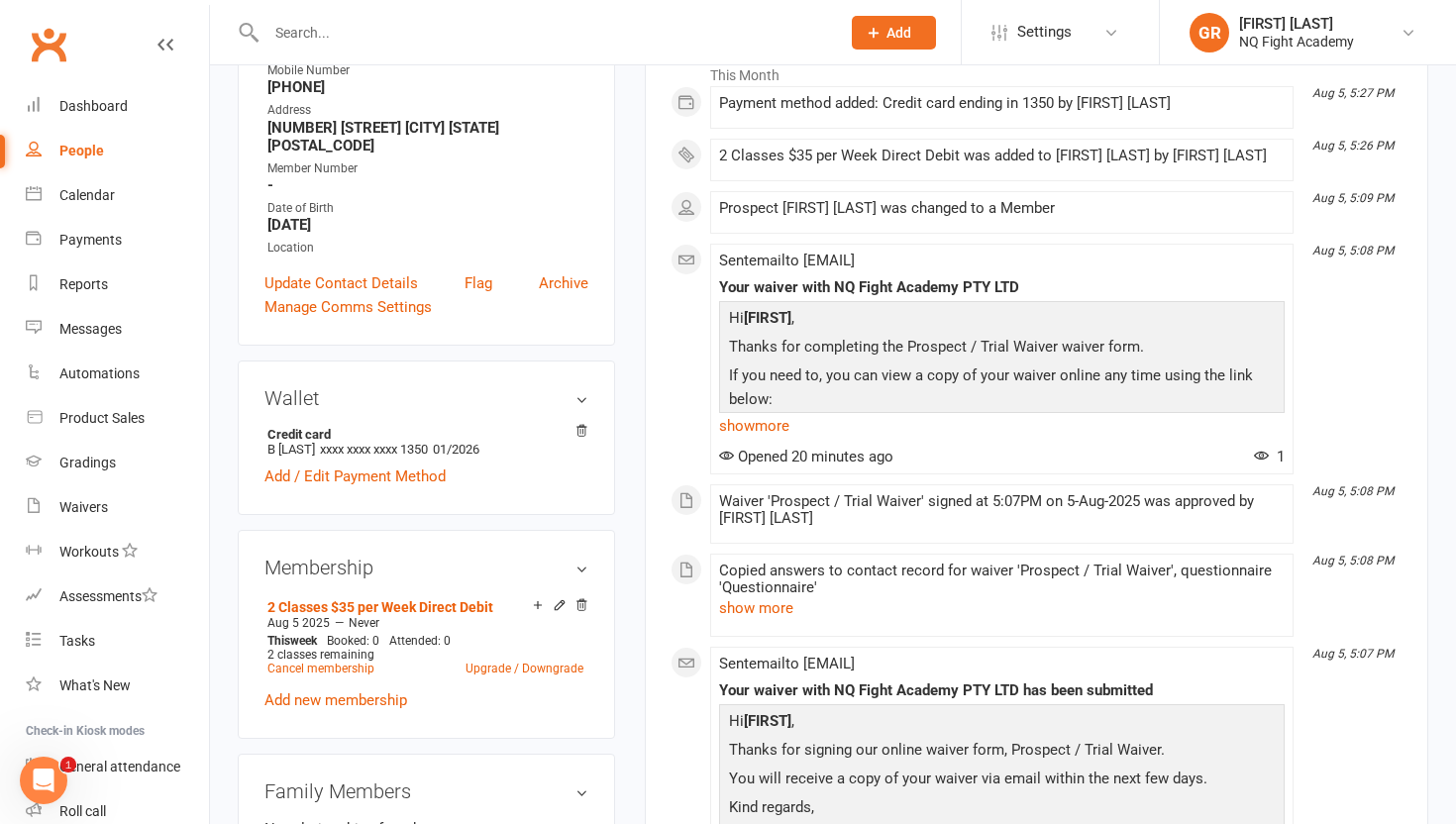 scroll, scrollTop: 0, scrollLeft: 0, axis: both 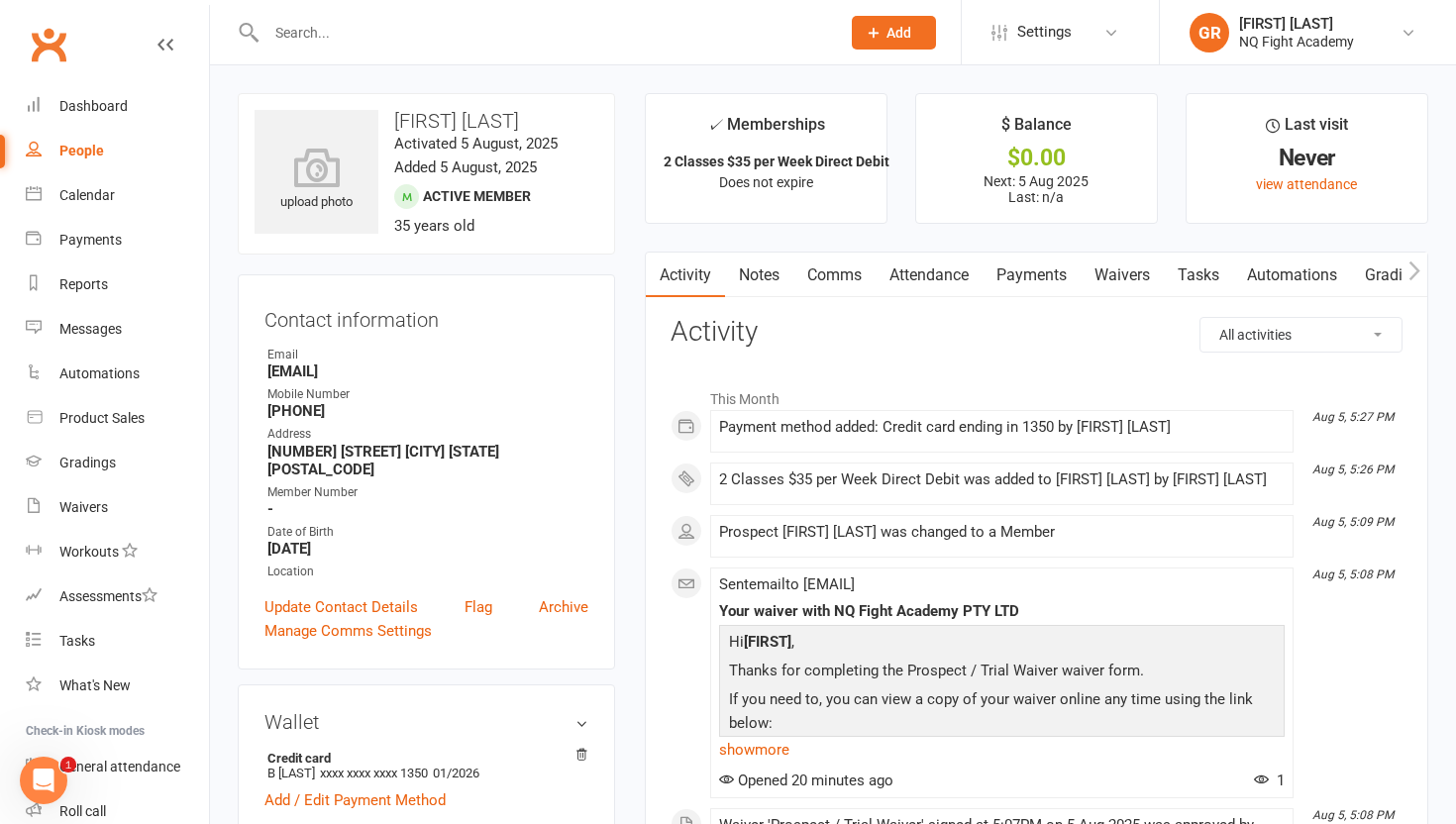 click on "People" at bounding box center [81, 151] 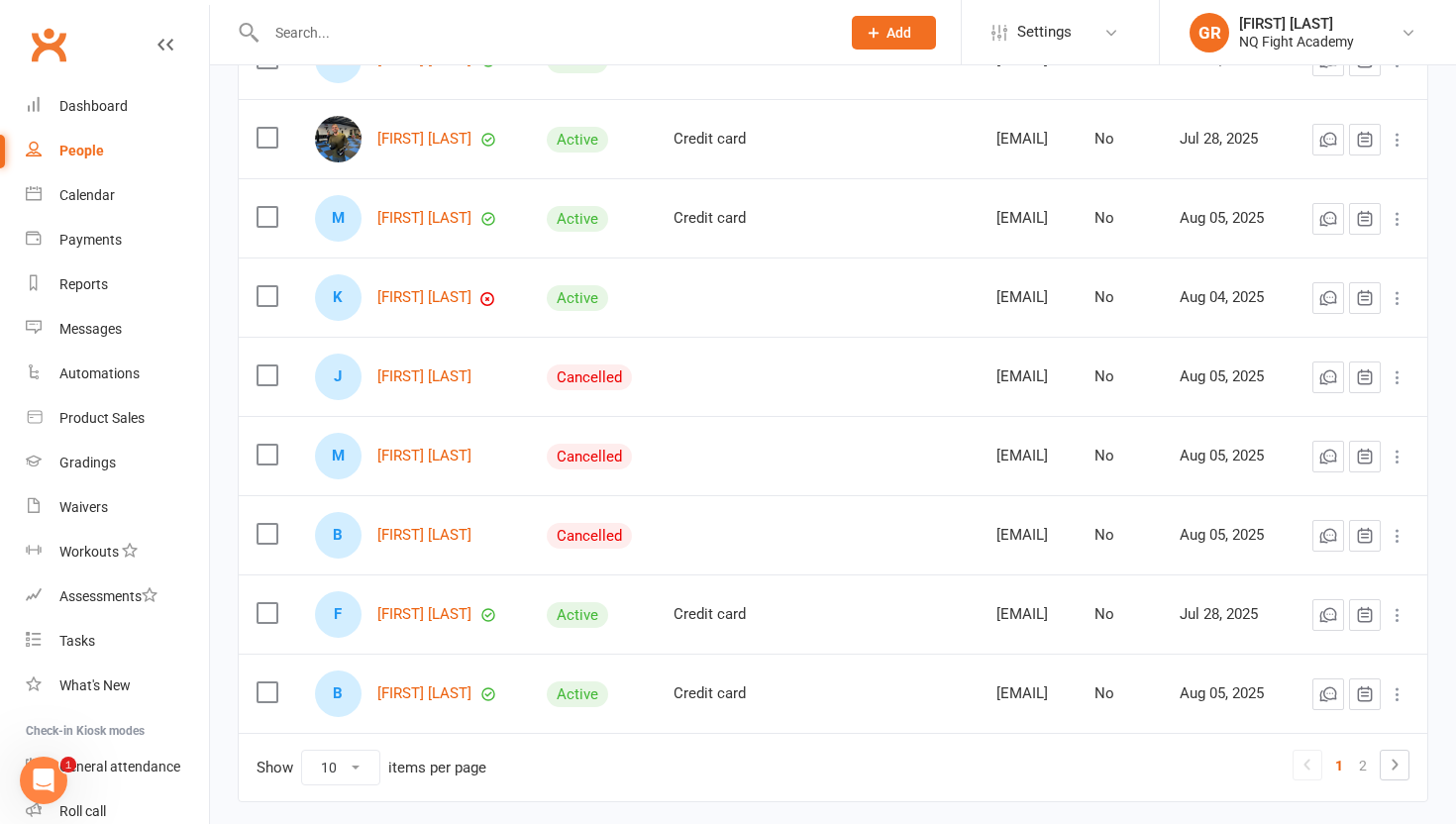 scroll, scrollTop: 497, scrollLeft: 0, axis: vertical 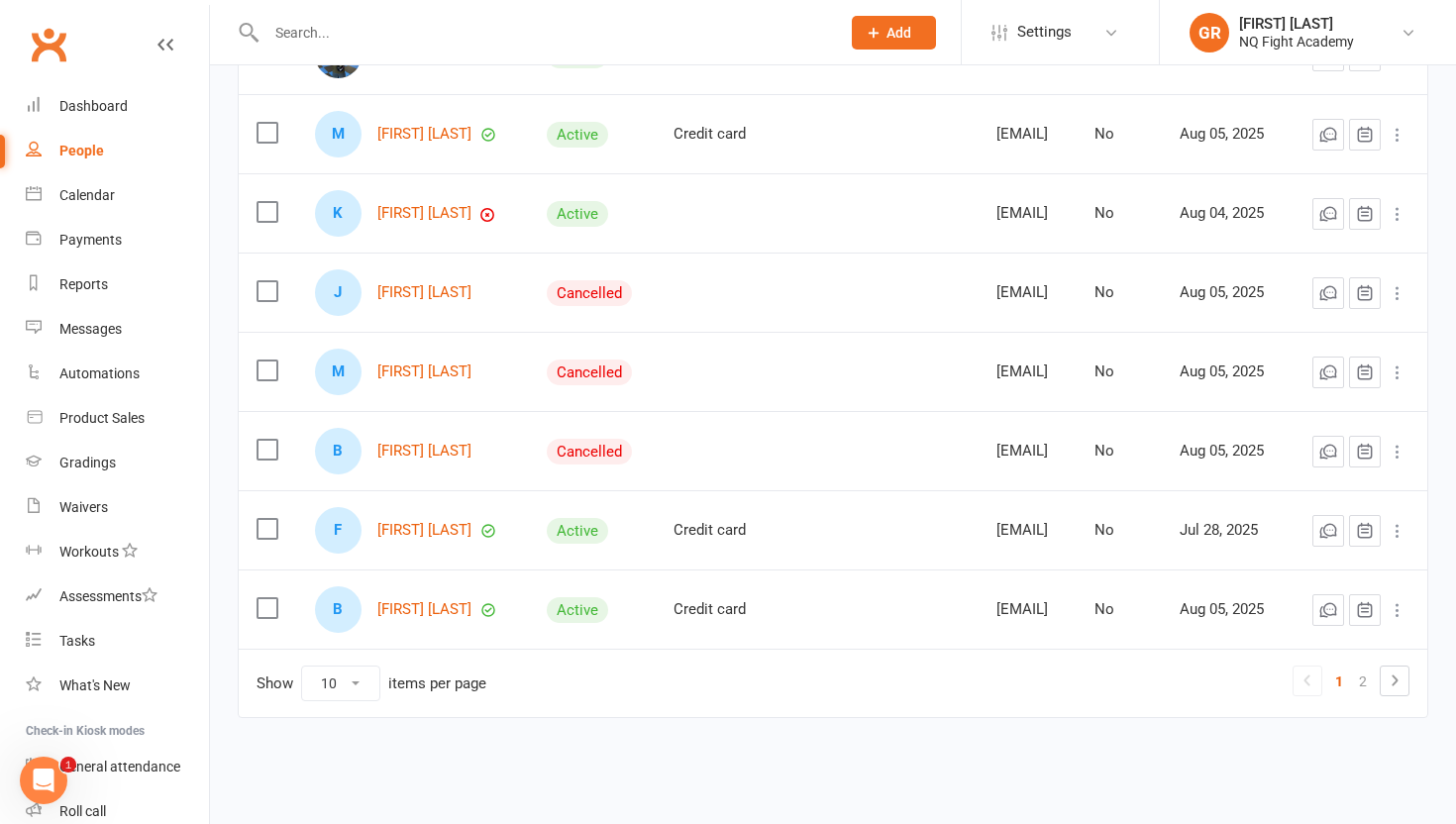 click on "10 25 50 100" at bounding box center [341, 683] 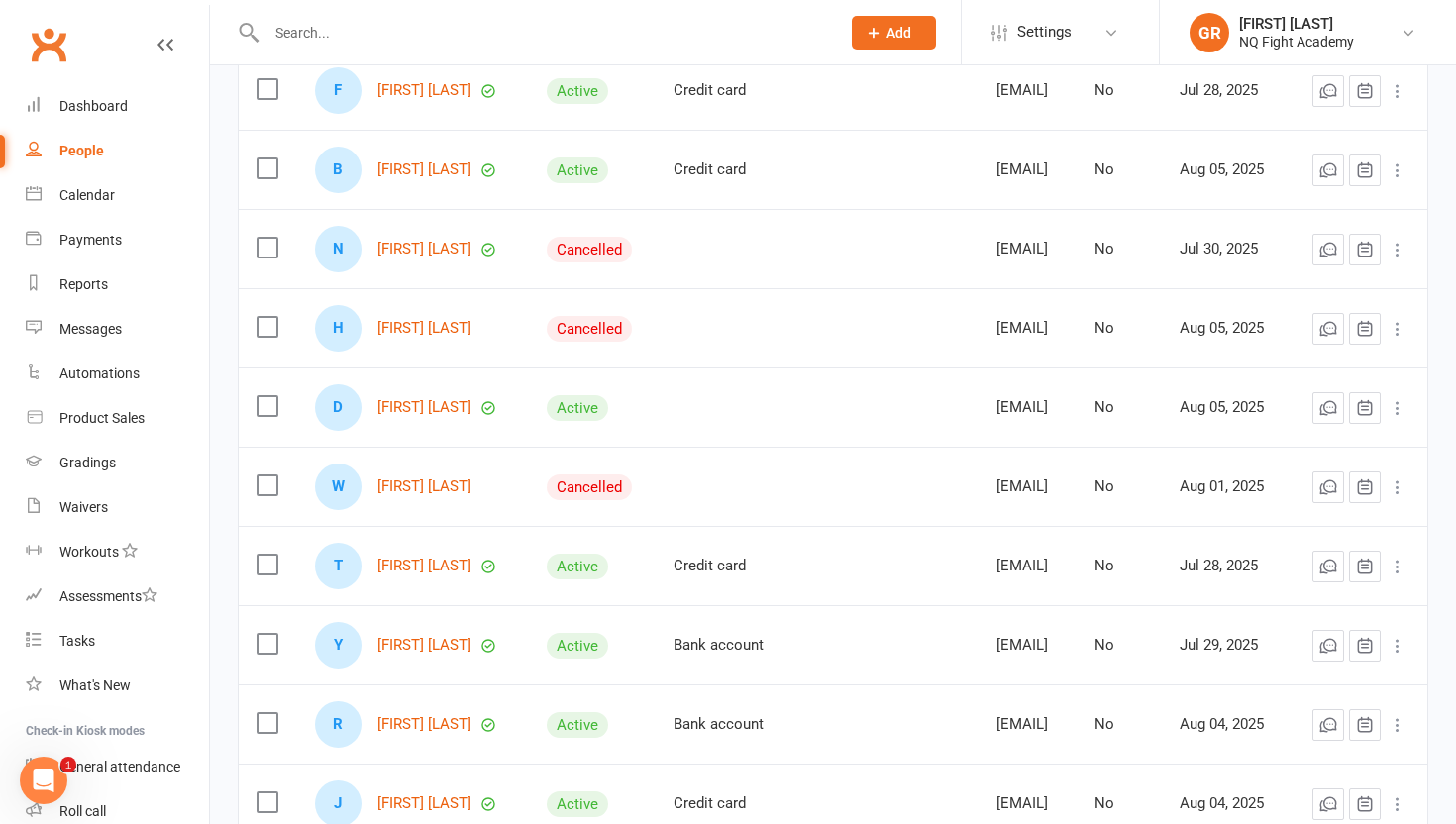scroll, scrollTop: 932, scrollLeft: 0, axis: vertical 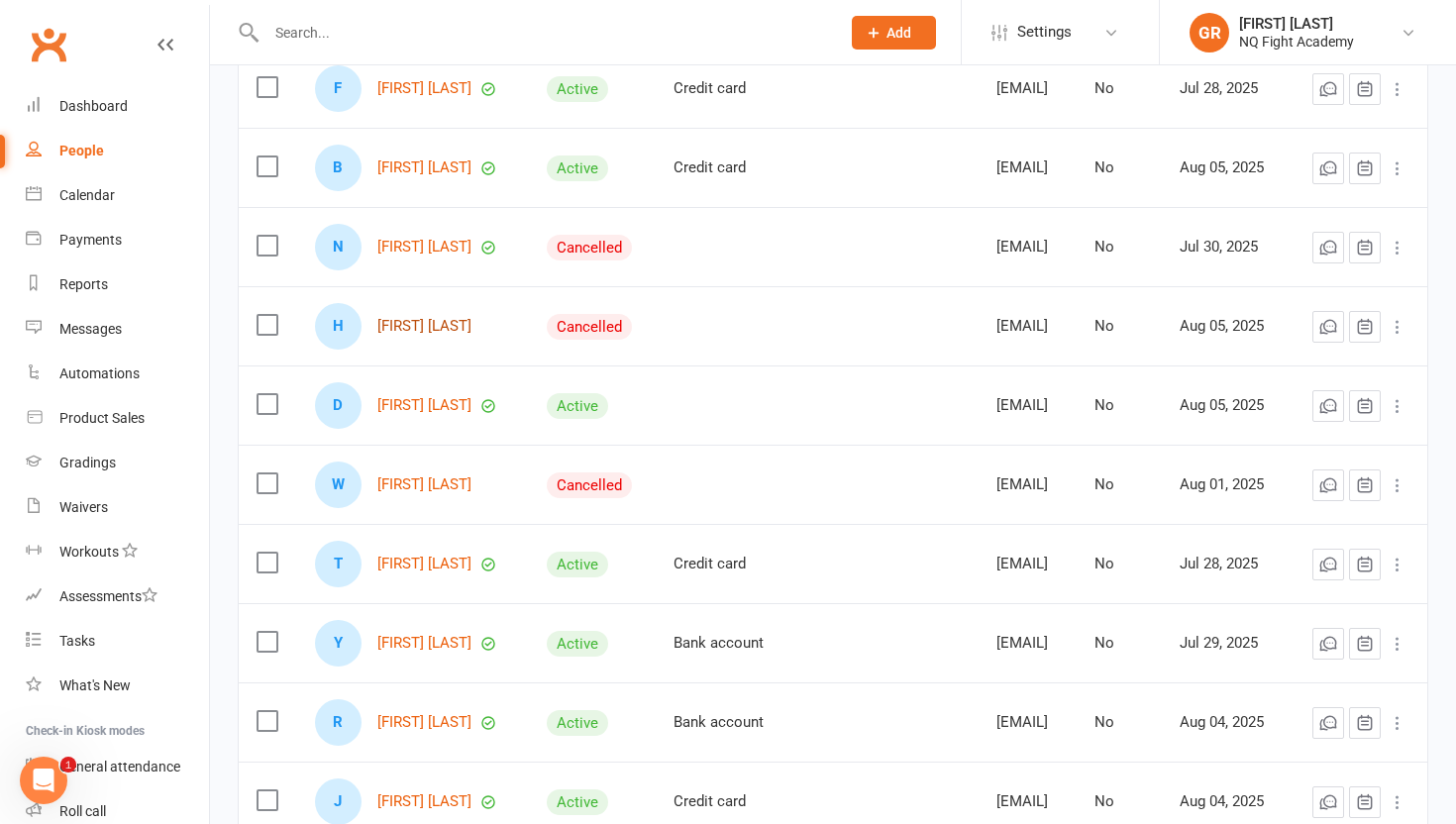 click on "[NAME]" at bounding box center (424, 326) 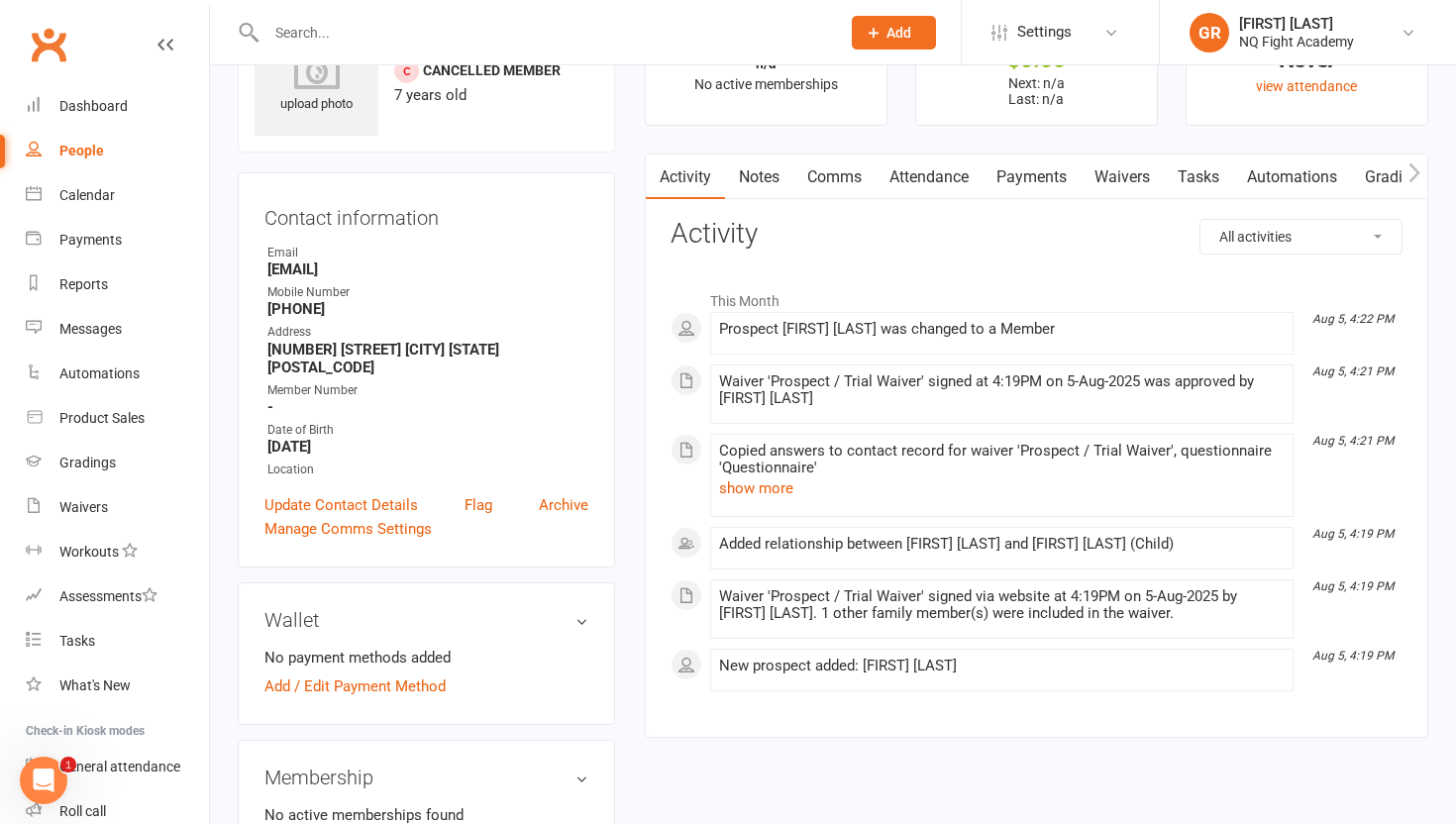 scroll, scrollTop: 0, scrollLeft: 0, axis: both 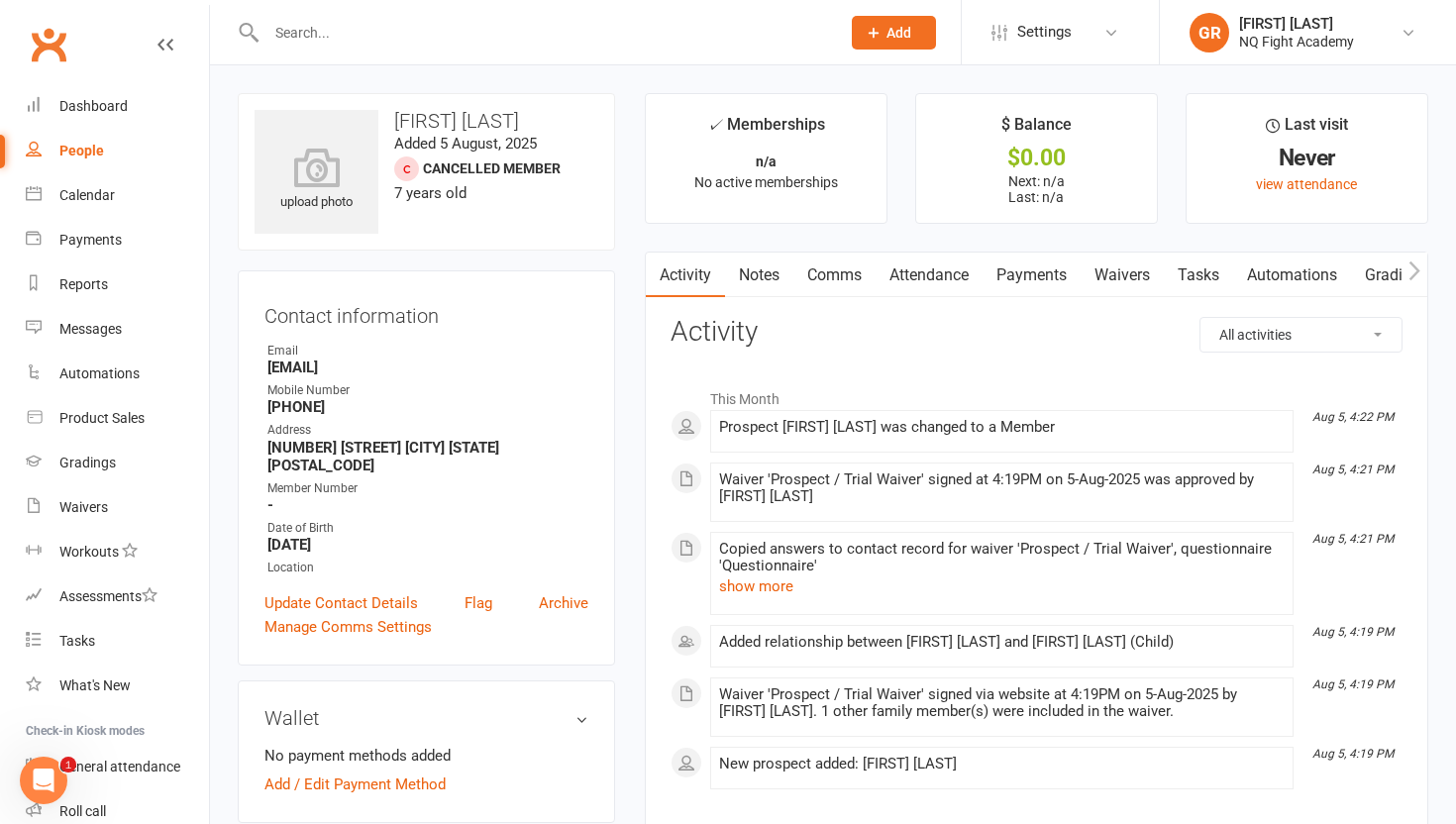 click on "People" at bounding box center [81, 151] 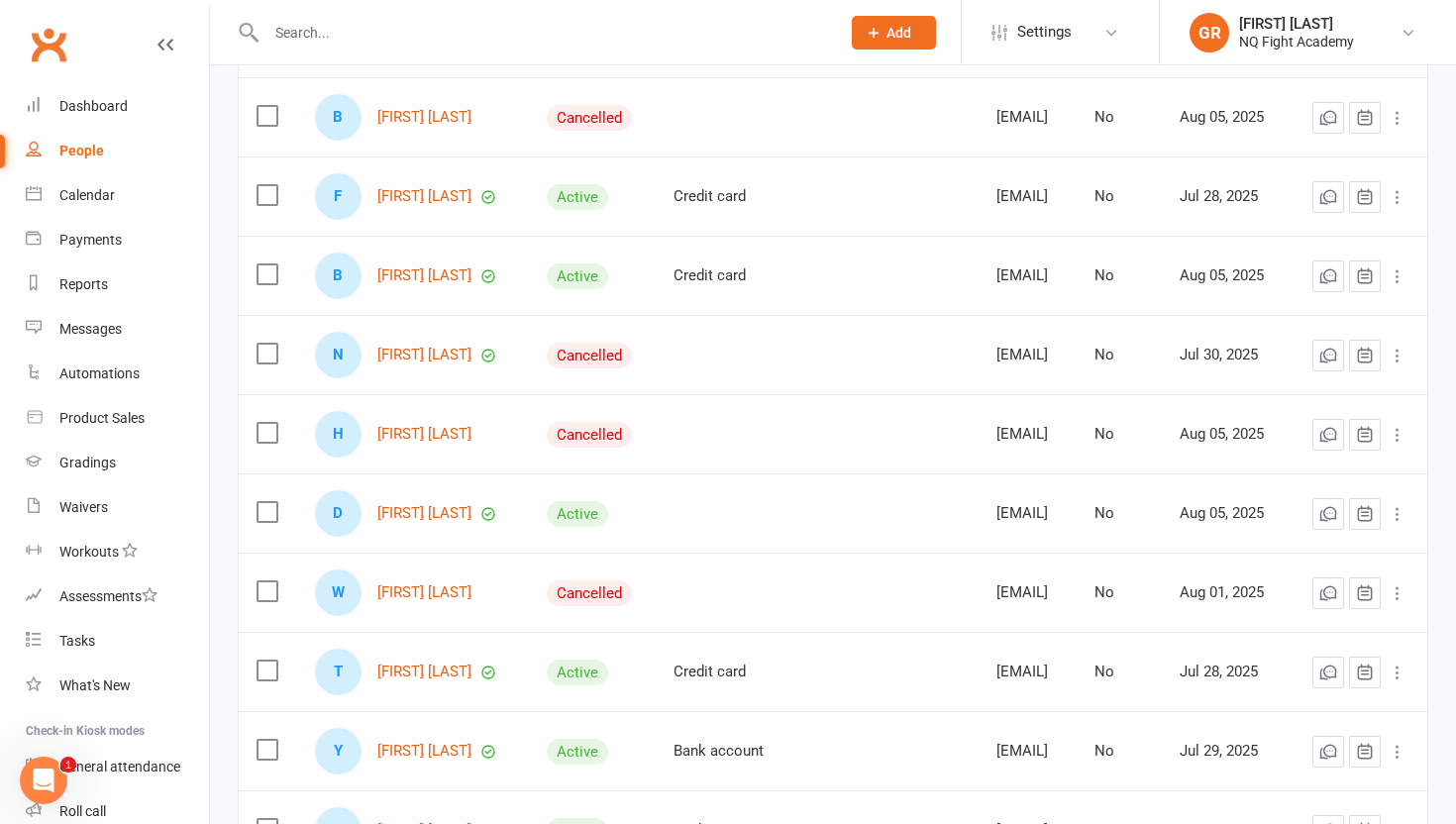 scroll, scrollTop: 826, scrollLeft: 0, axis: vertical 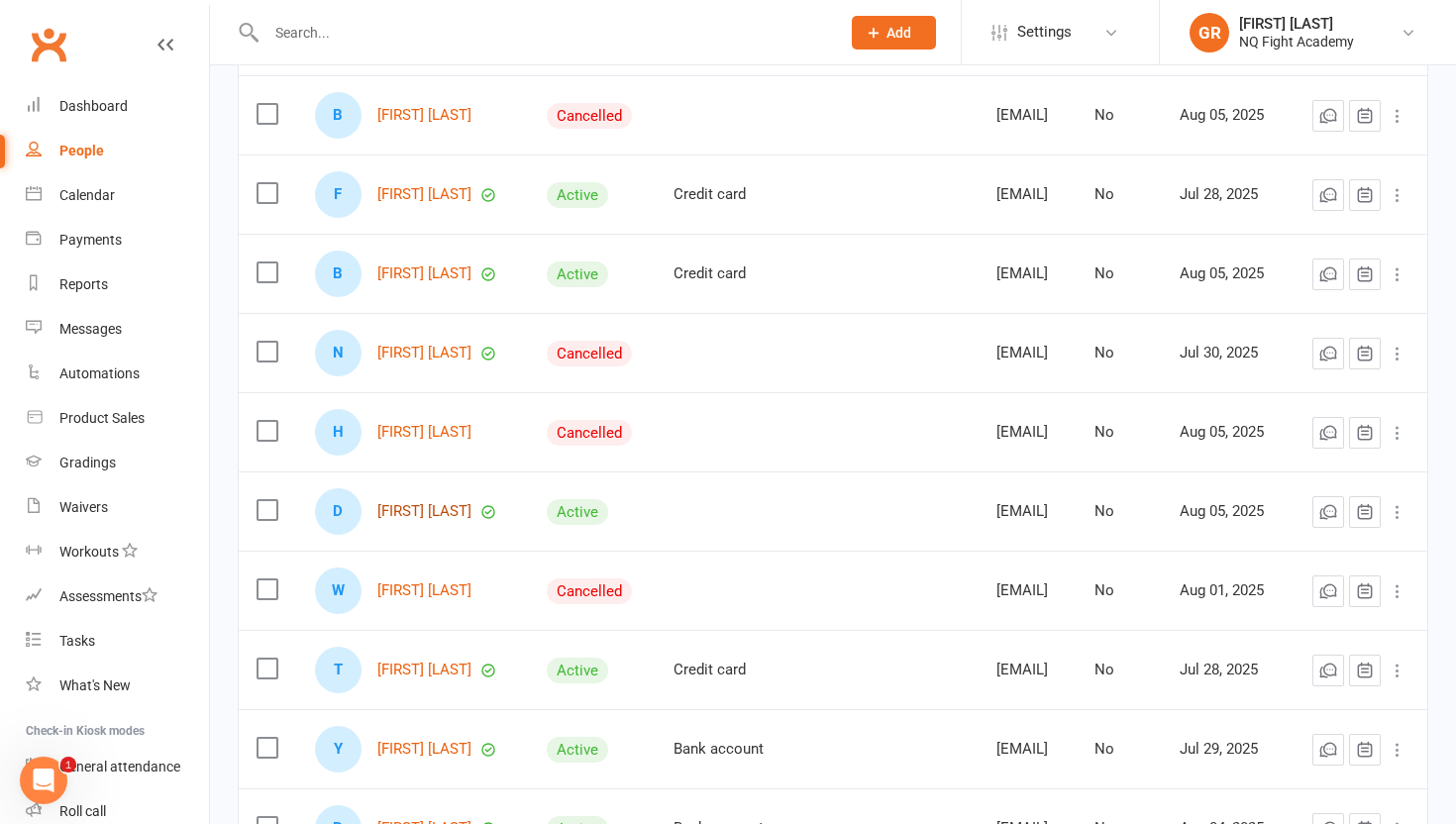 click on "[FIRST] [LAST]" at bounding box center (424, 511) 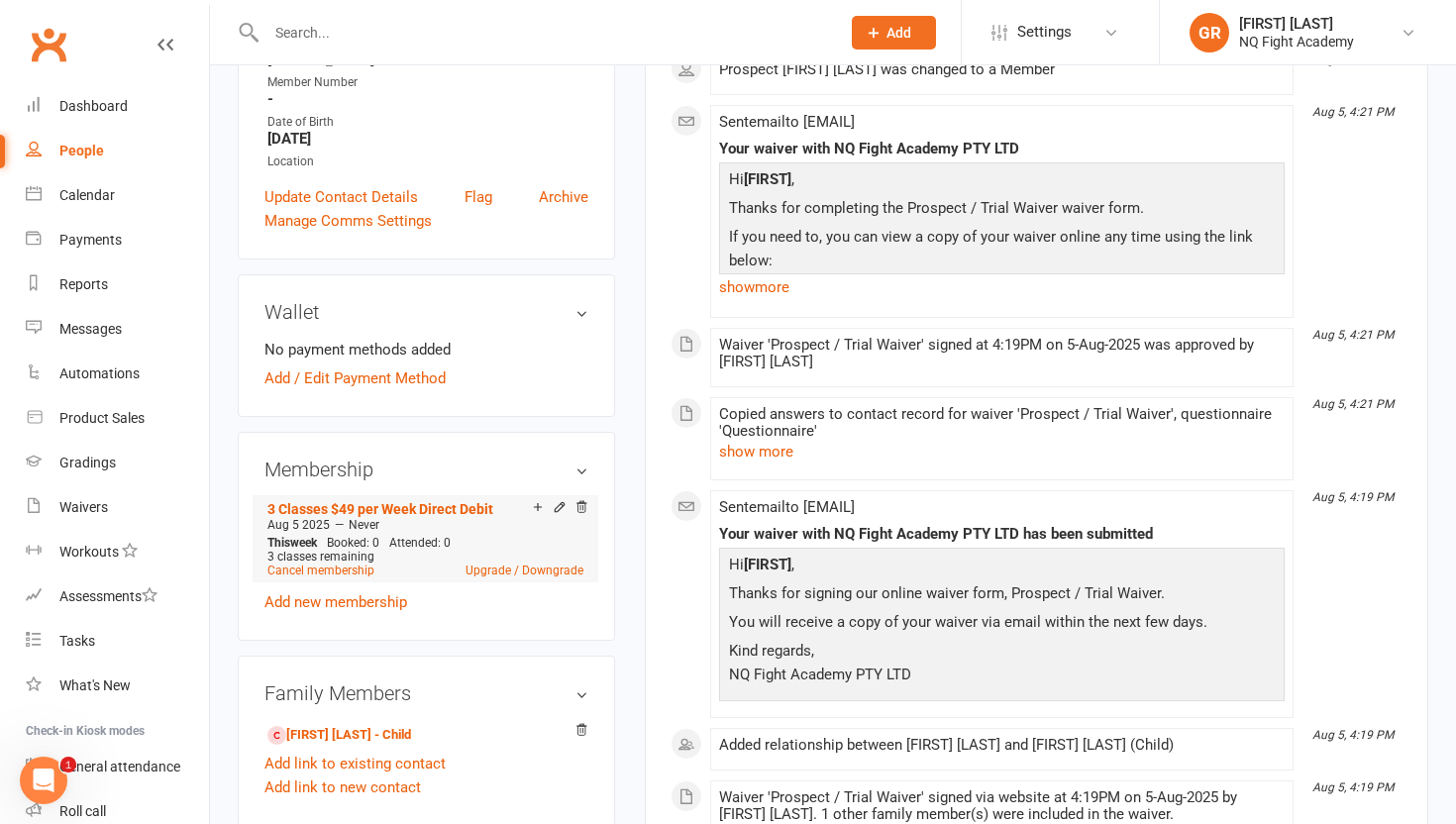 scroll, scrollTop: 412, scrollLeft: 0, axis: vertical 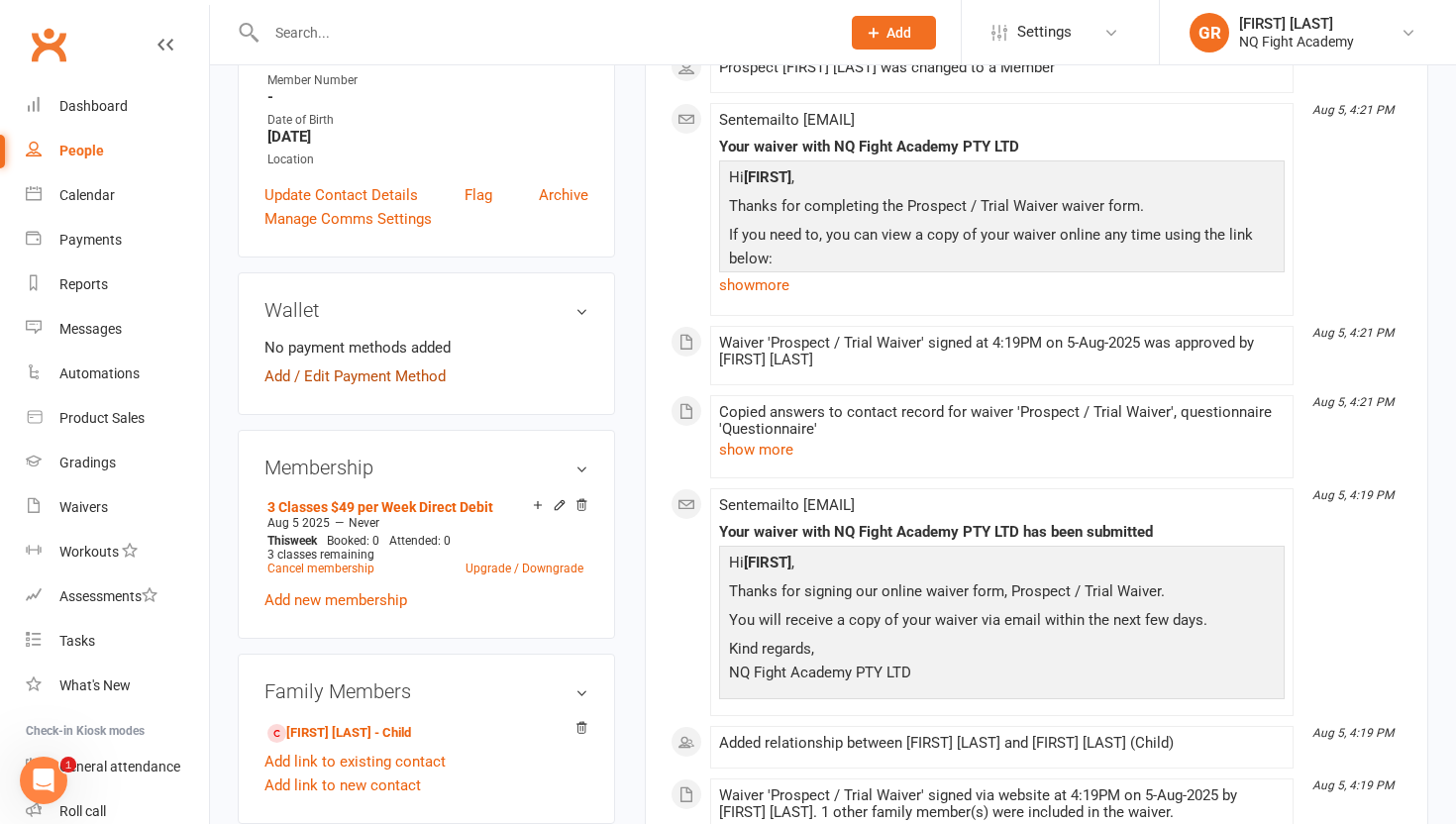 click on "Add / Edit Payment Method" at bounding box center [355, 376] 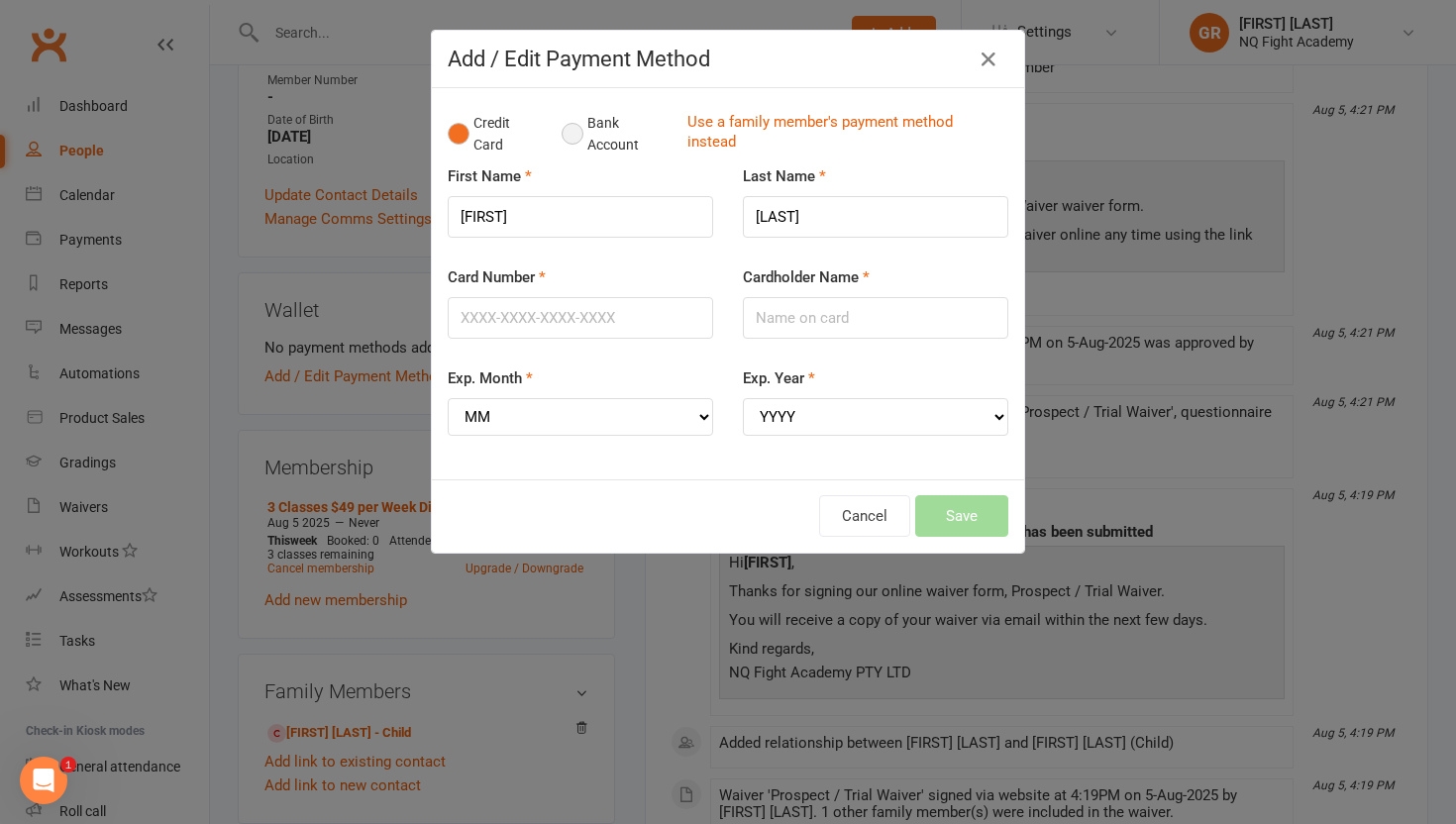 click on "Bank Account" at bounding box center (616, 134) 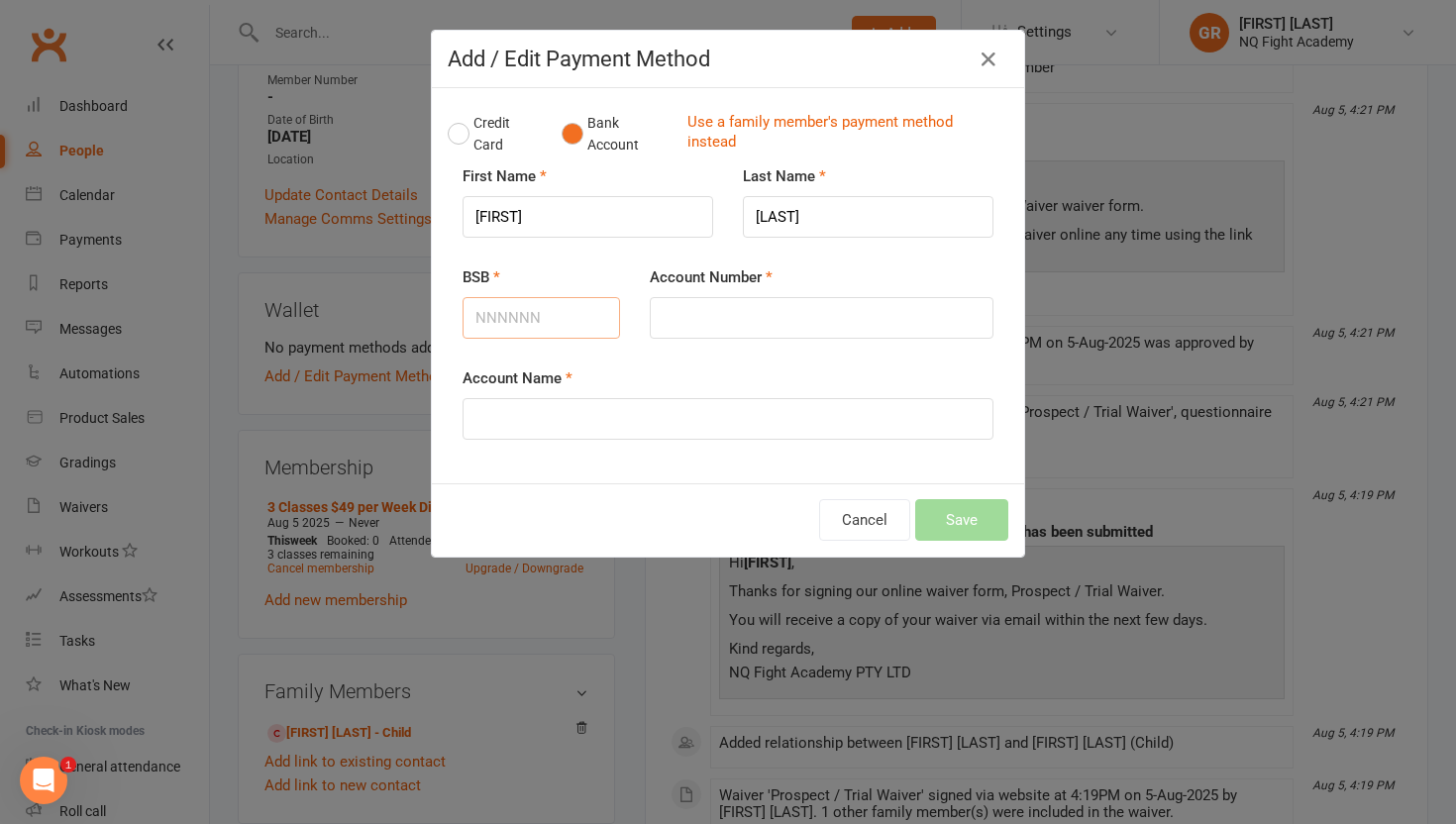 click on "BSB" at bounding box center [541, 318] 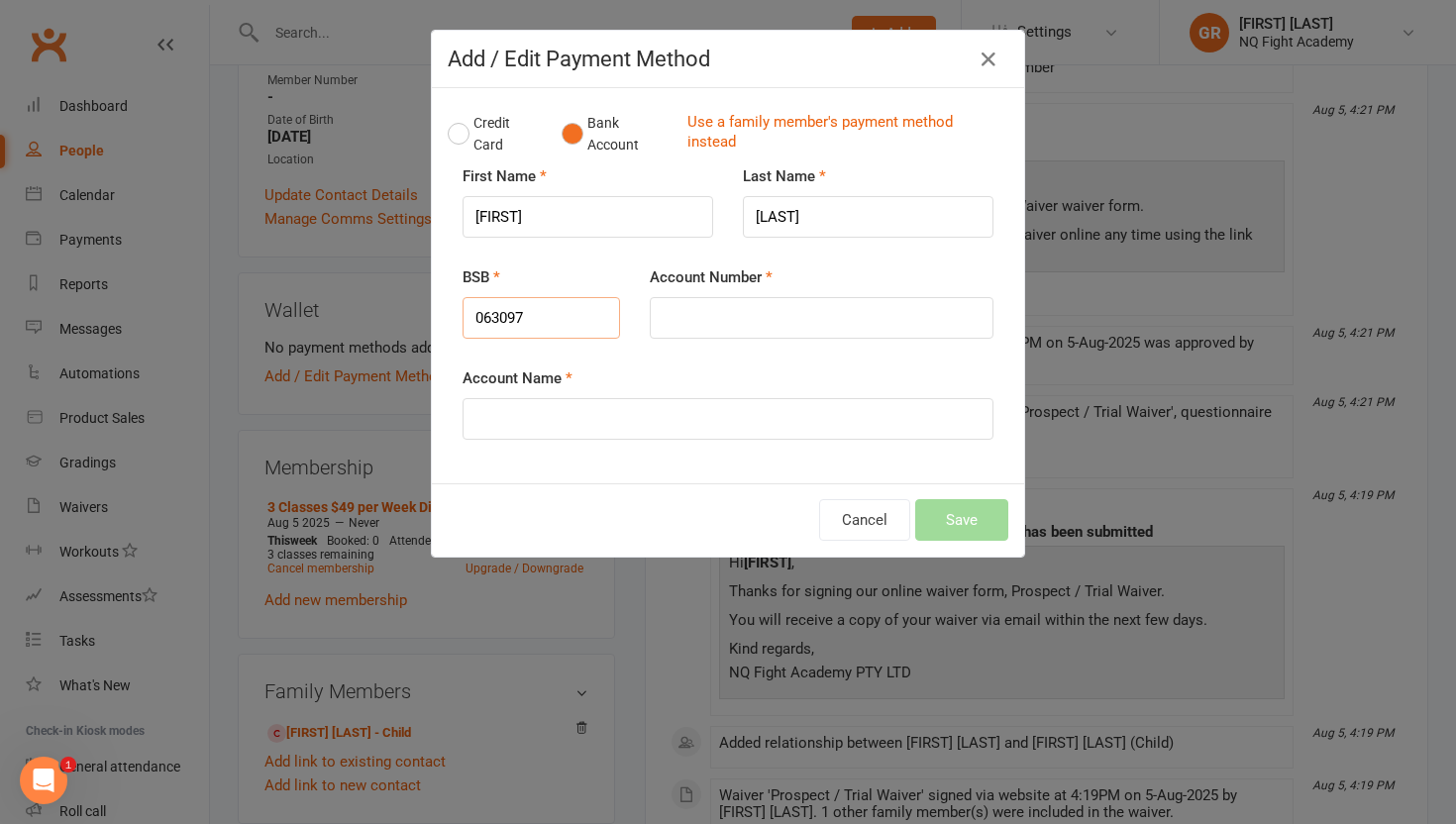 type on "063097" 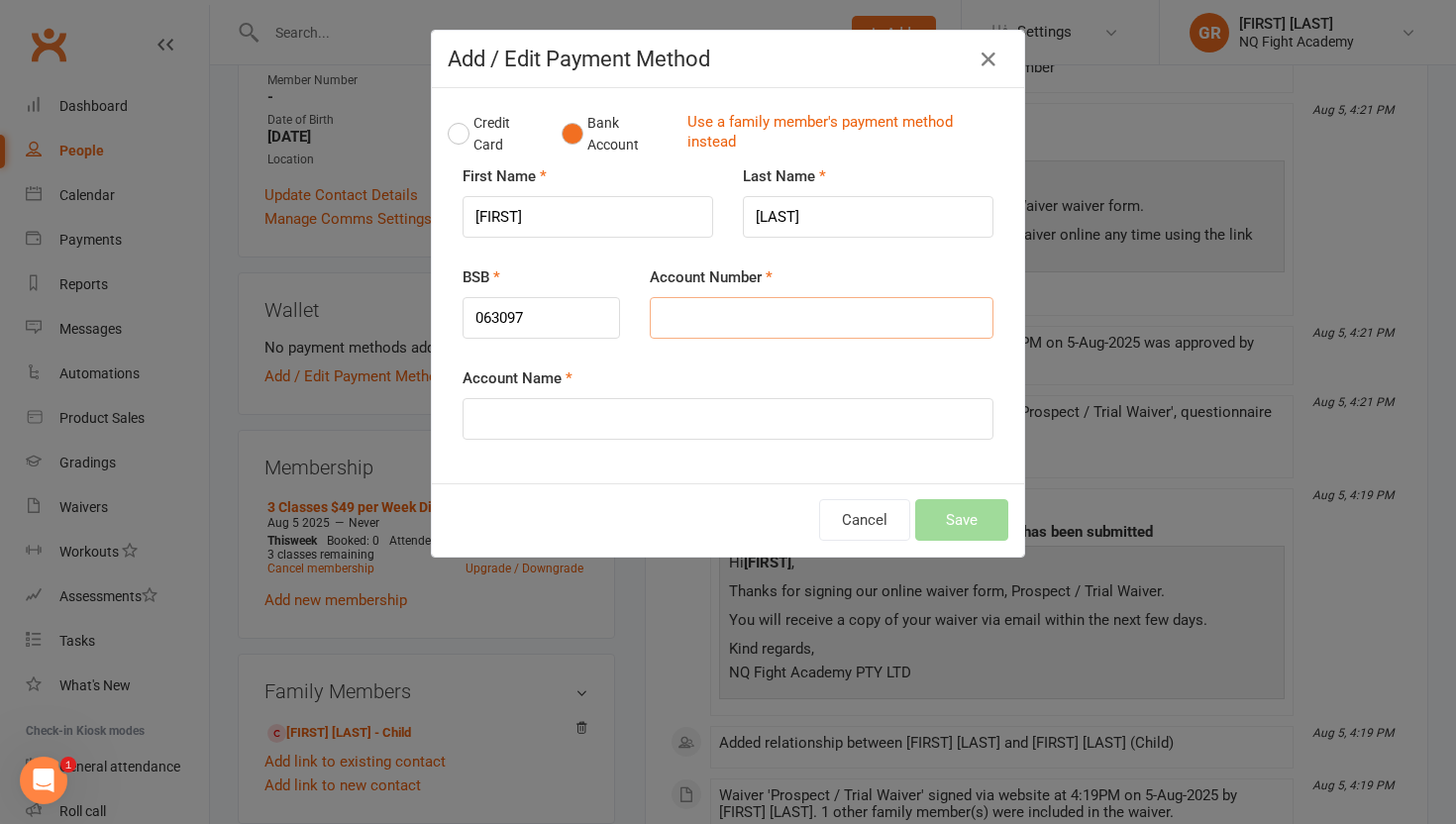 click on "Account Number" at bounding box center [821, 318] 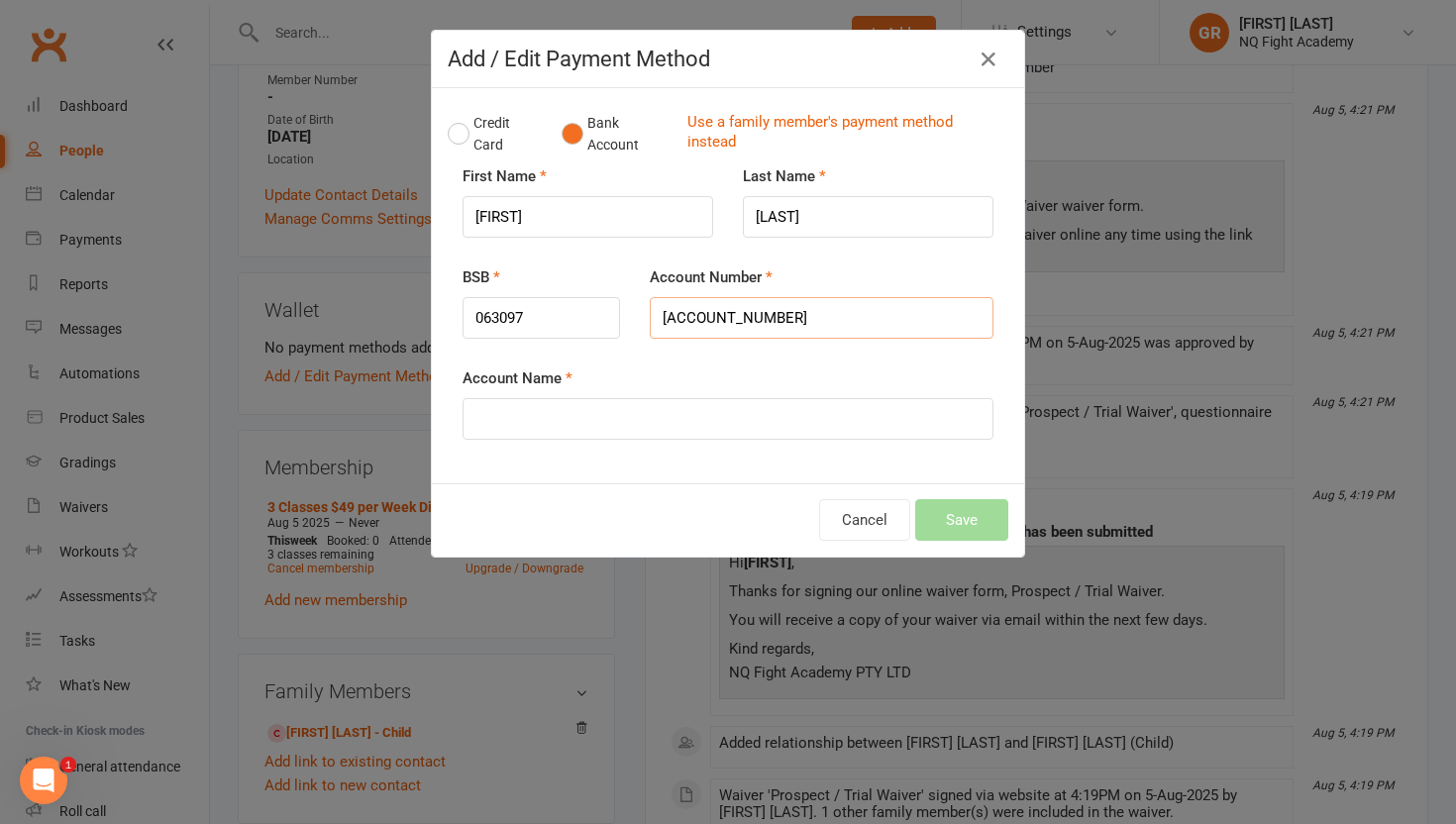 type on "32662355" 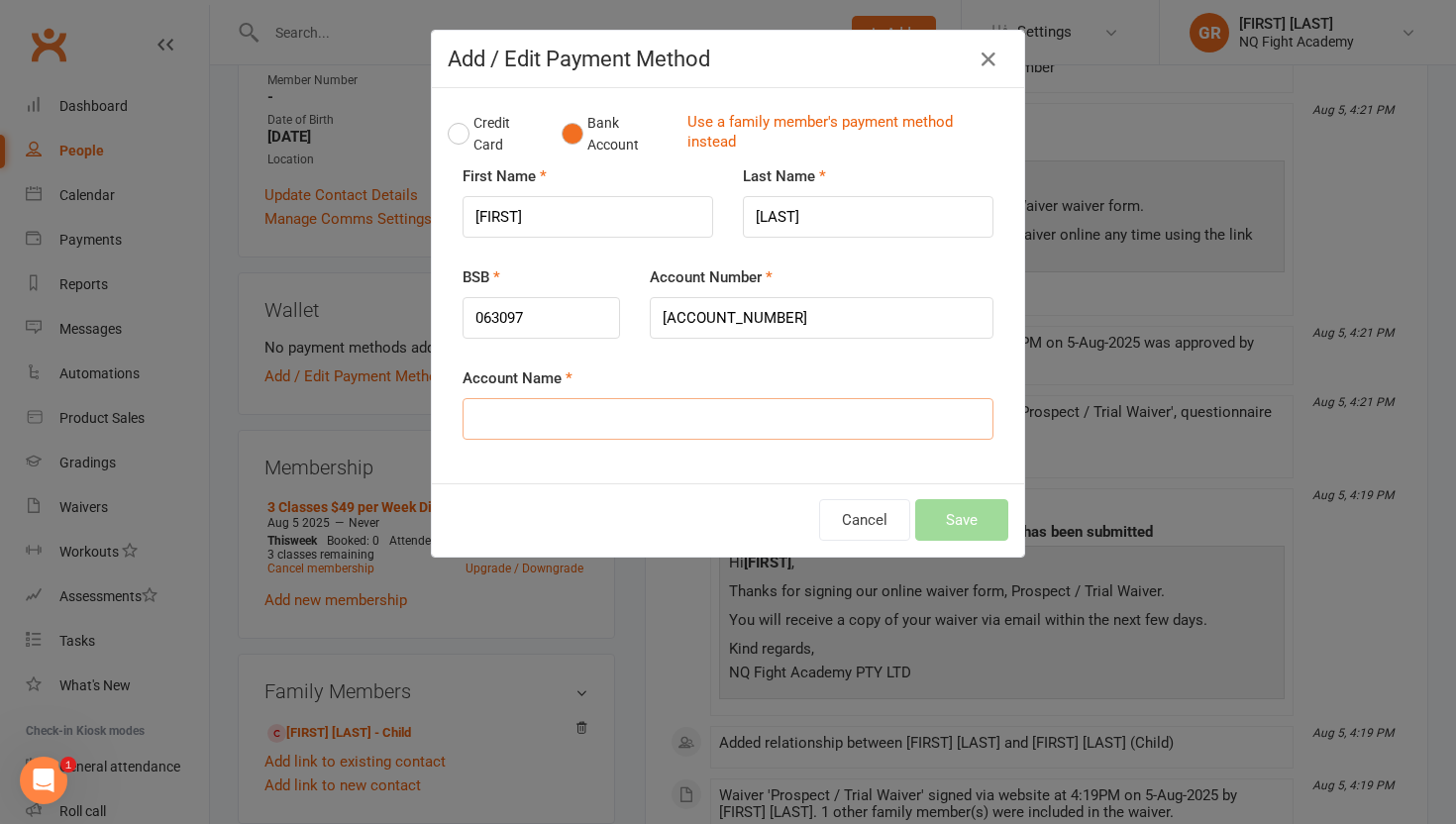 click on "Account Name" at bounding box center (728, 419) 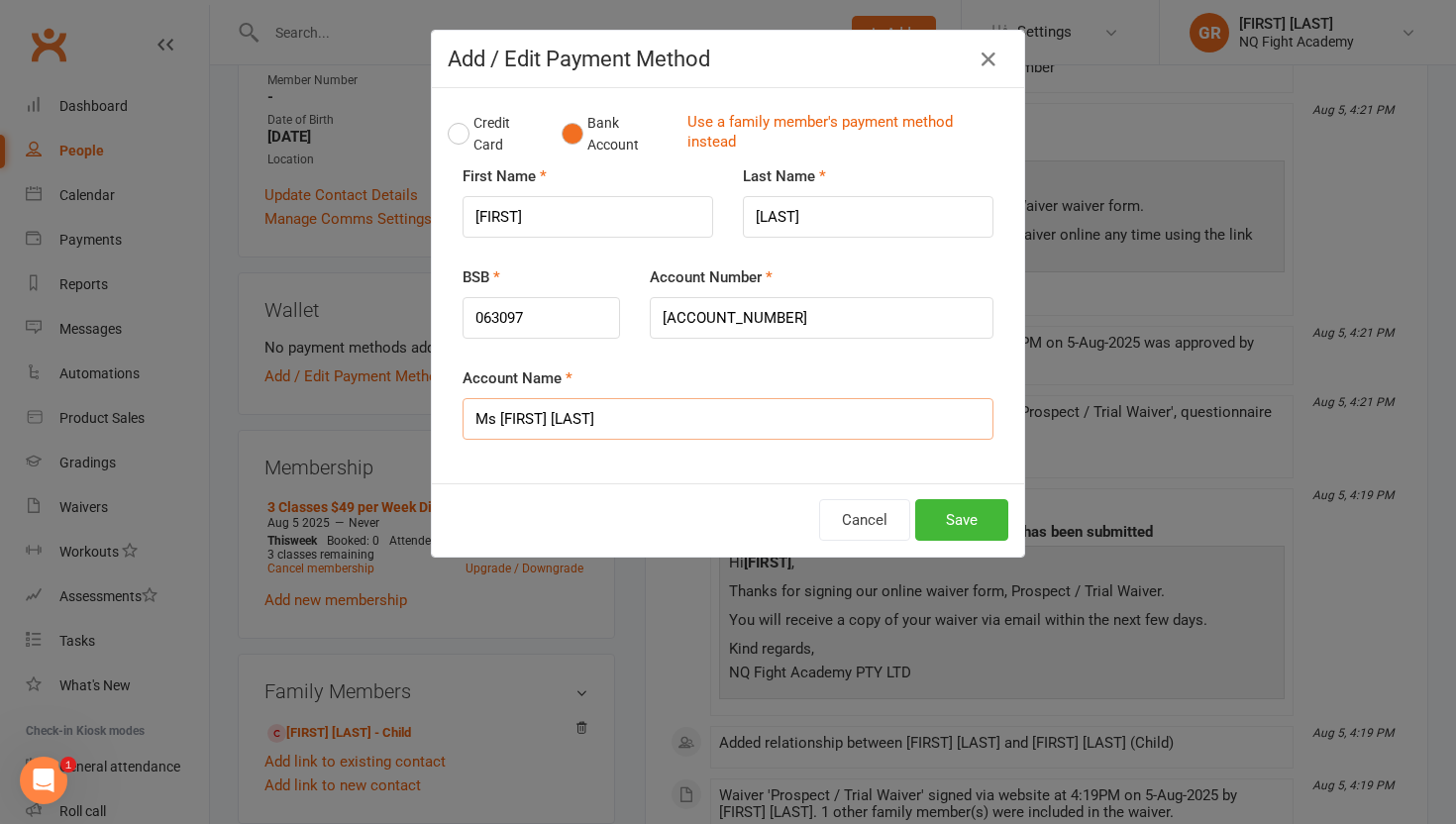 type on "Ms Daniella C Mario" 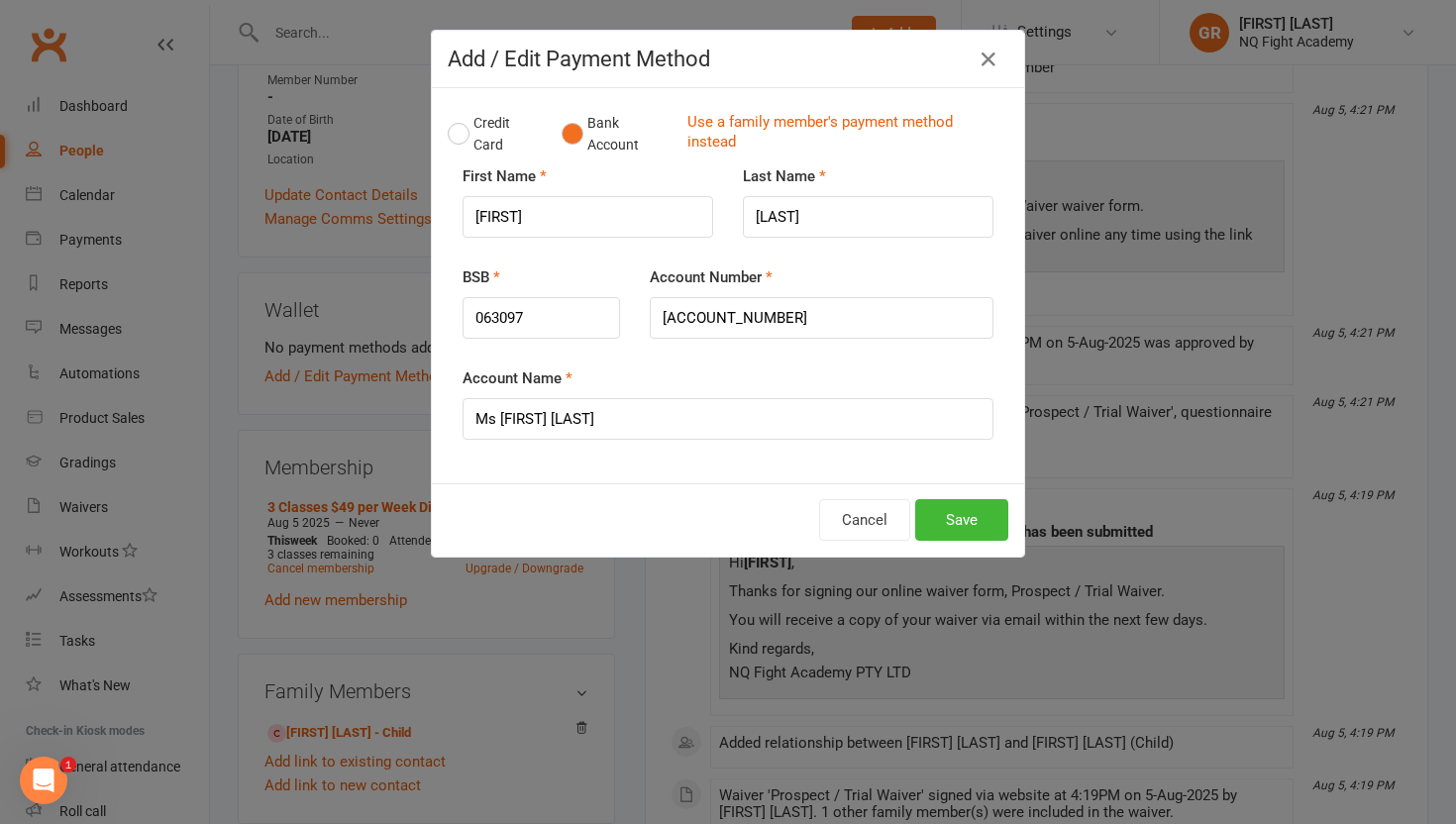 click on "Credit Card Bank Account Use a family member's payment method instead First Name Daniella Last Name Mario BSB 063097 Account Number 32662355 Account Name Ms Daniella C Mario daniella.mario@hotmail.com 0435826023 10872-CP-2779882-1754379025-1051113978" at bounding box center (728, 285) 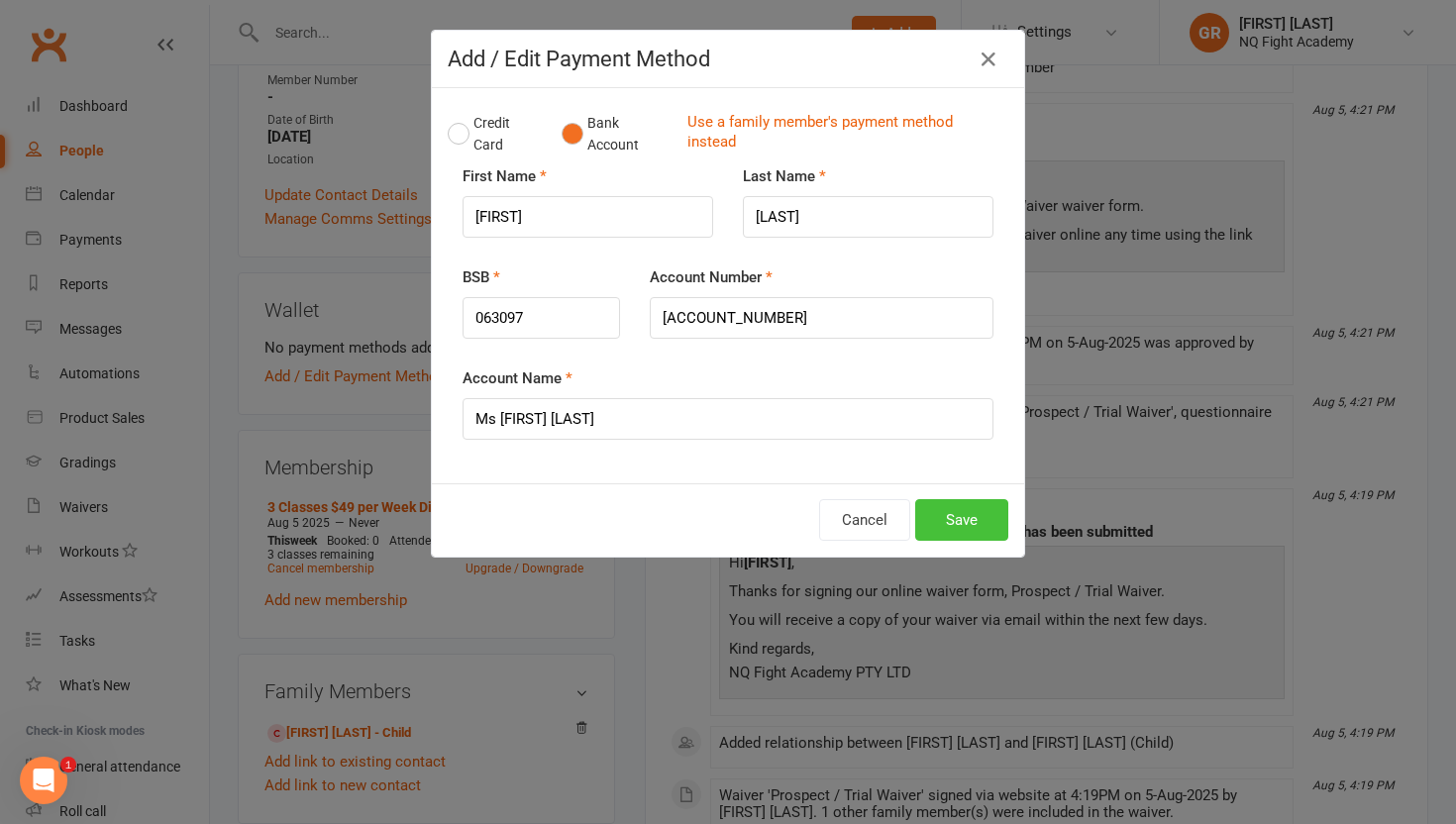 click on "Save" at bounding box center (962, 520) 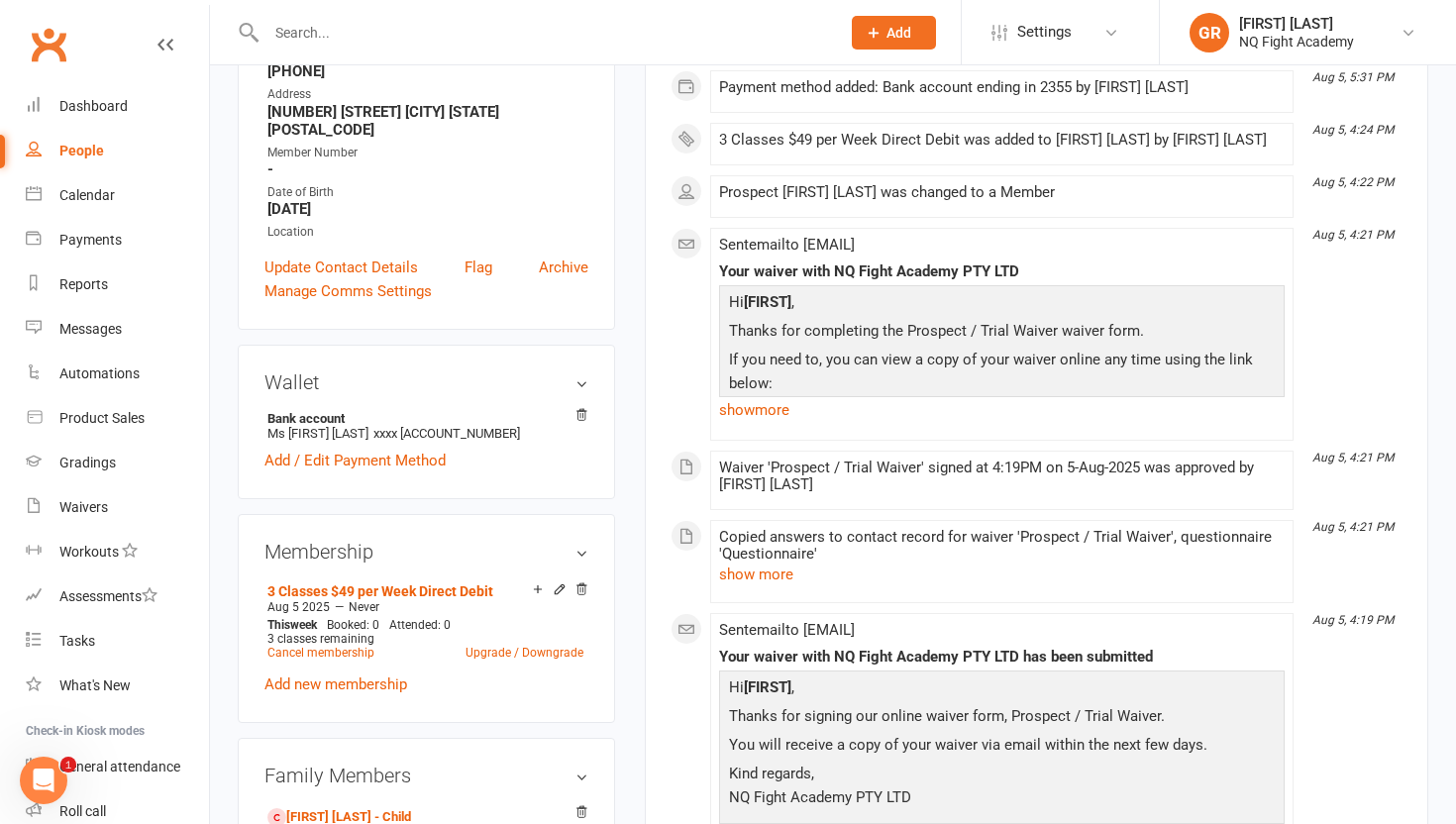 scroll, scrollTop: 336, scrollLeft: 0, axis: vertical 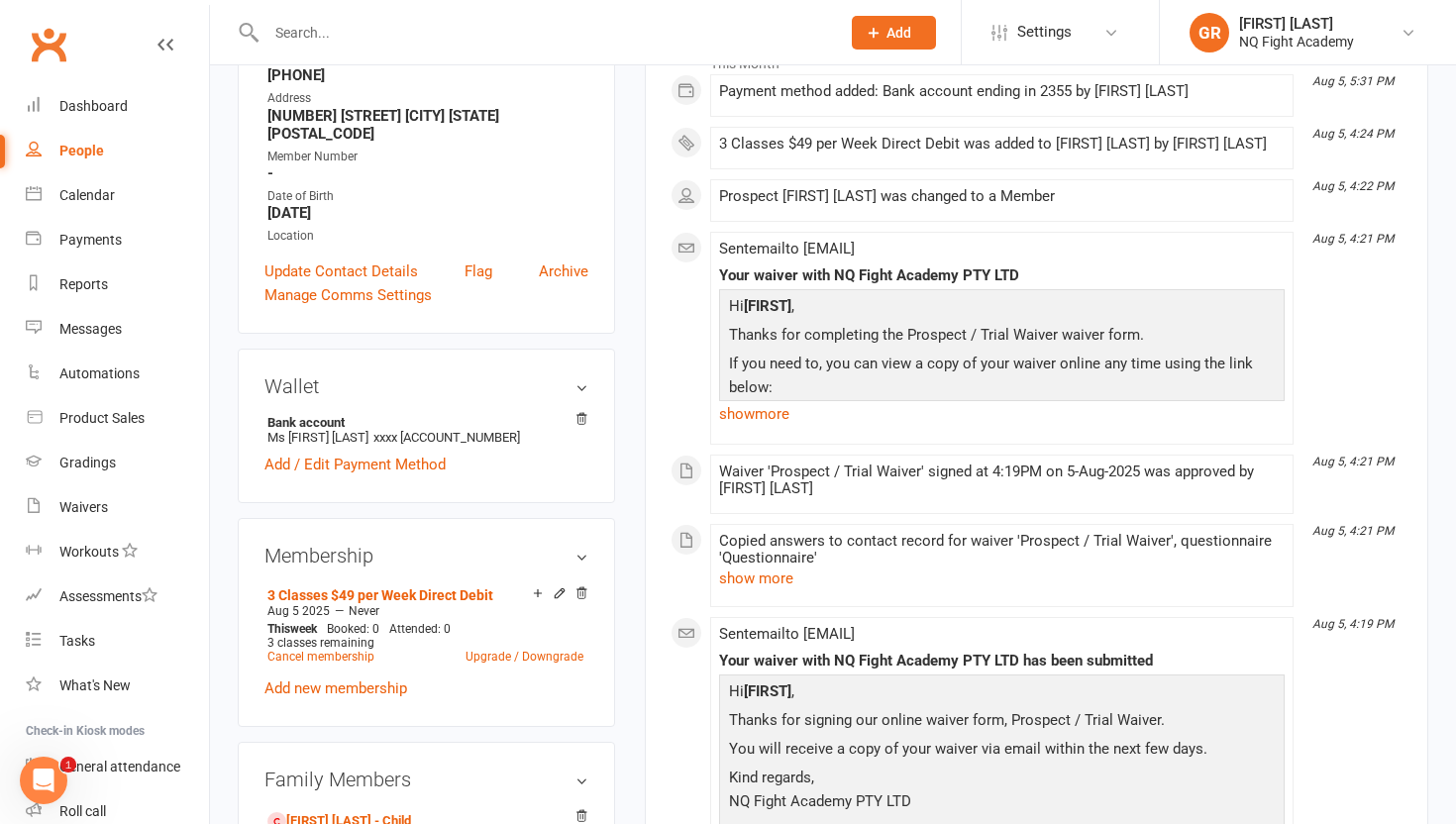 click on "People" at bounding box center (81, 151) 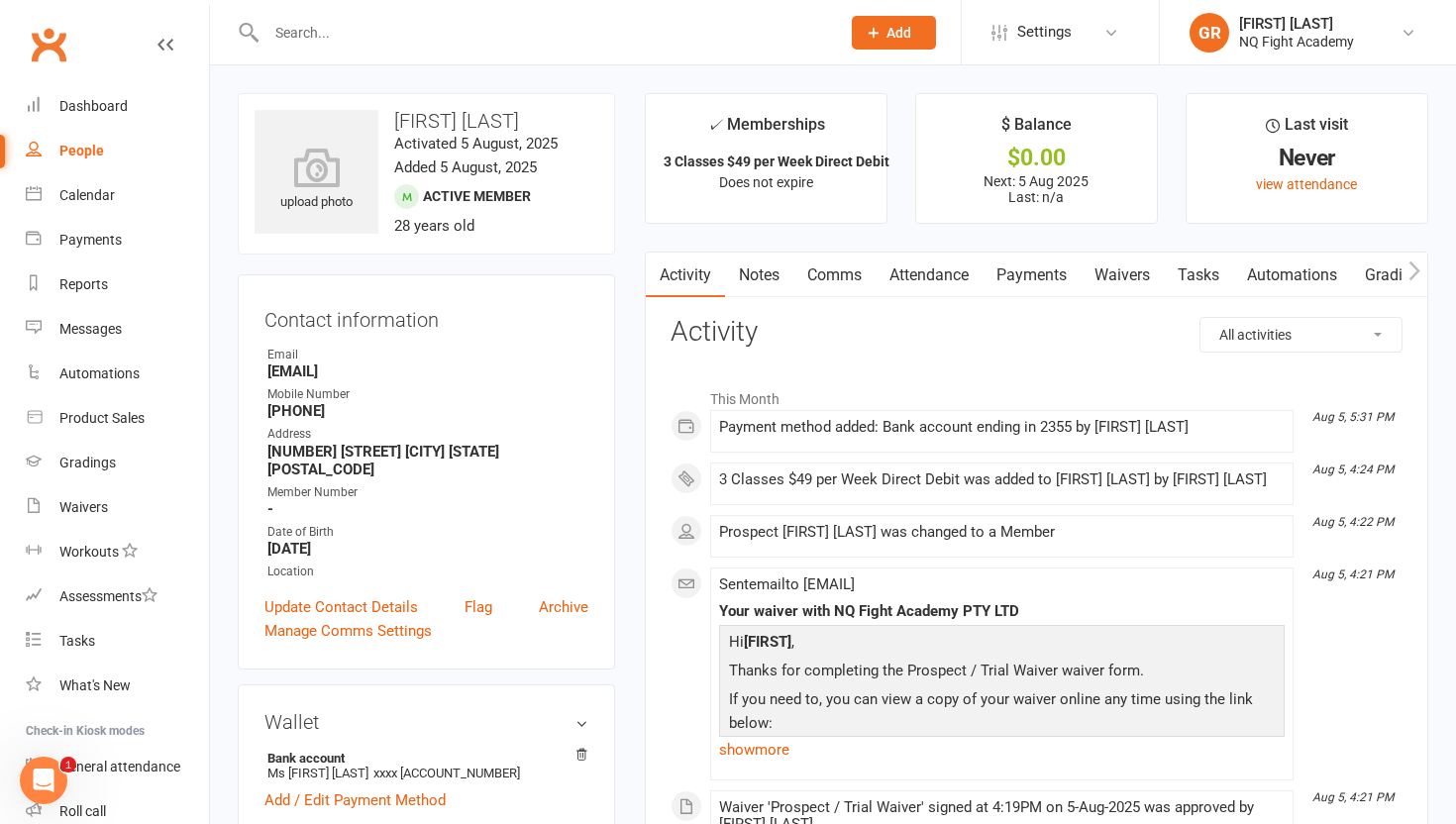 select on "100" 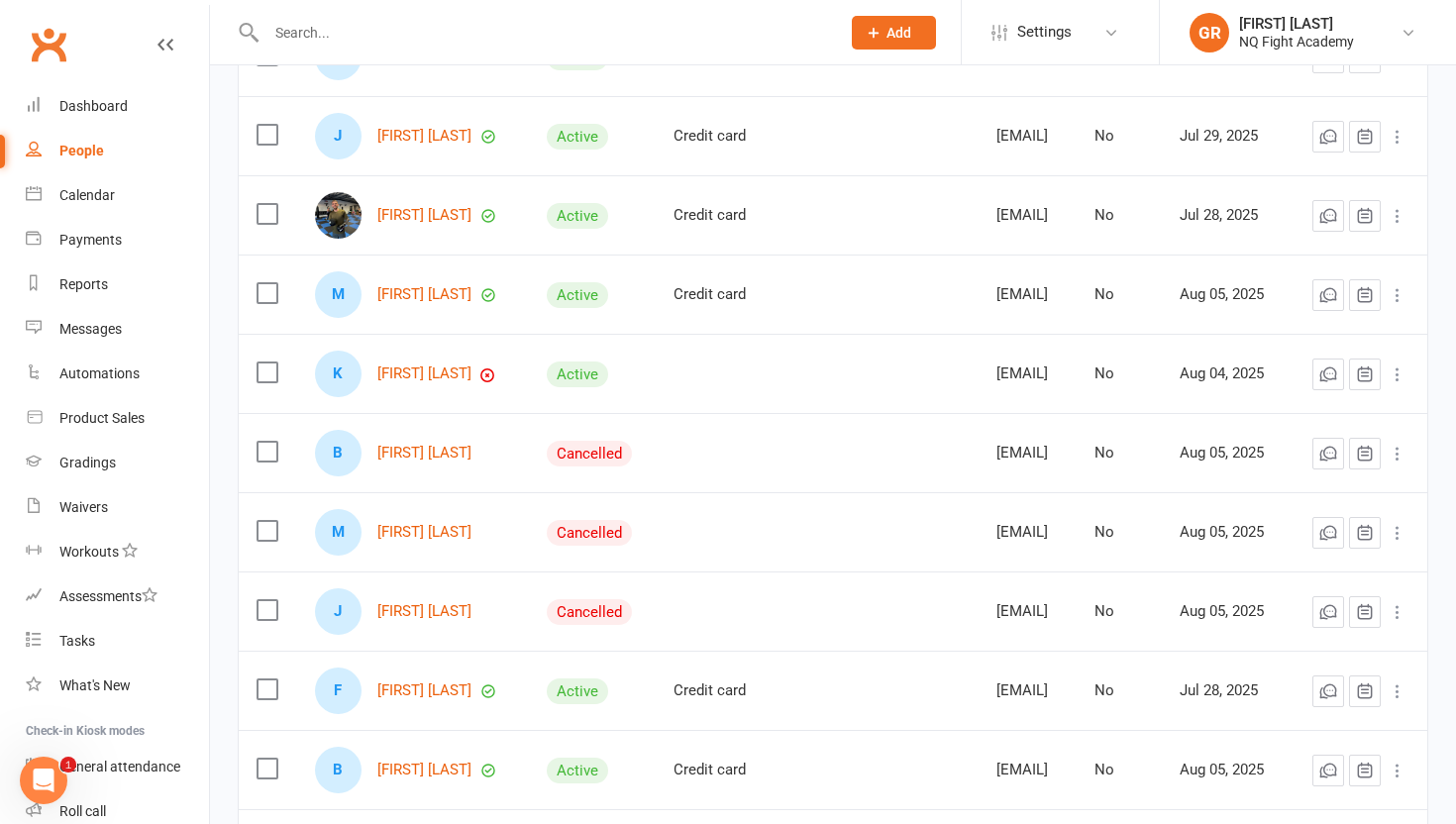 scroll, scrollTop: 327, scrollLeft: 0, axis: vertical 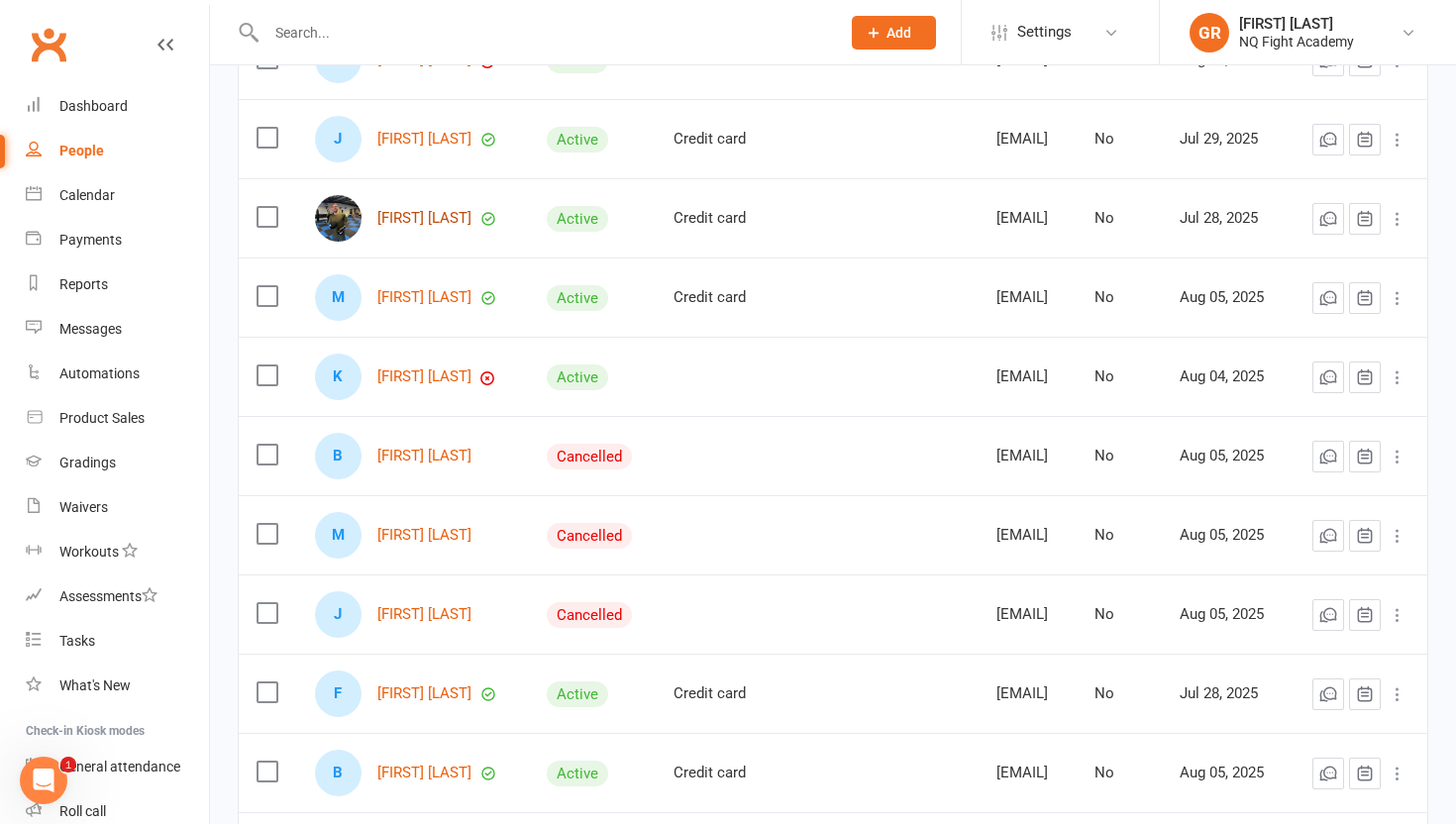 click on "[FIRST] [LAST]" at bounding box center [424, 218] 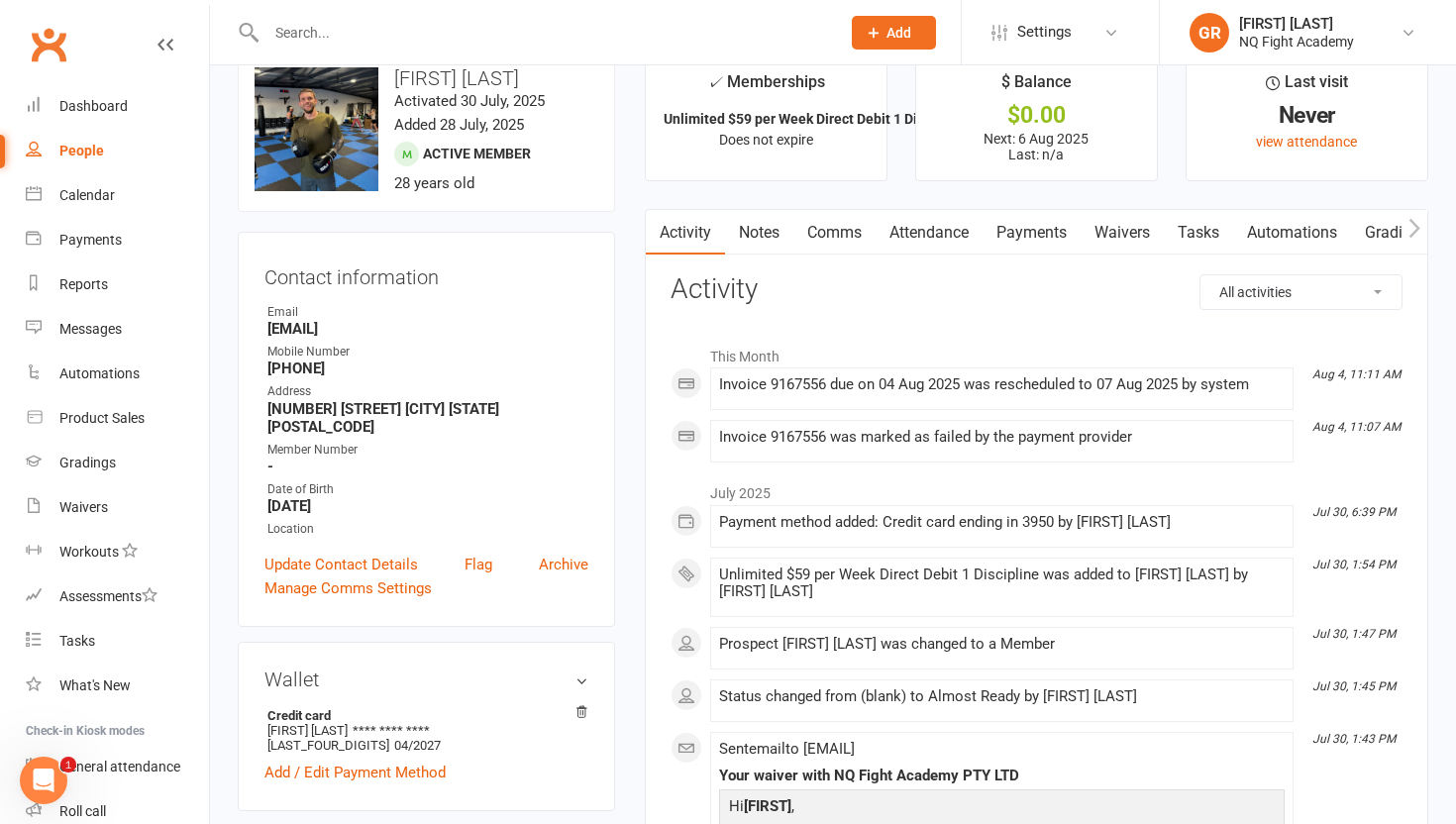 scroll, scrollTop: 0, scrollLeft: 0, axis: both 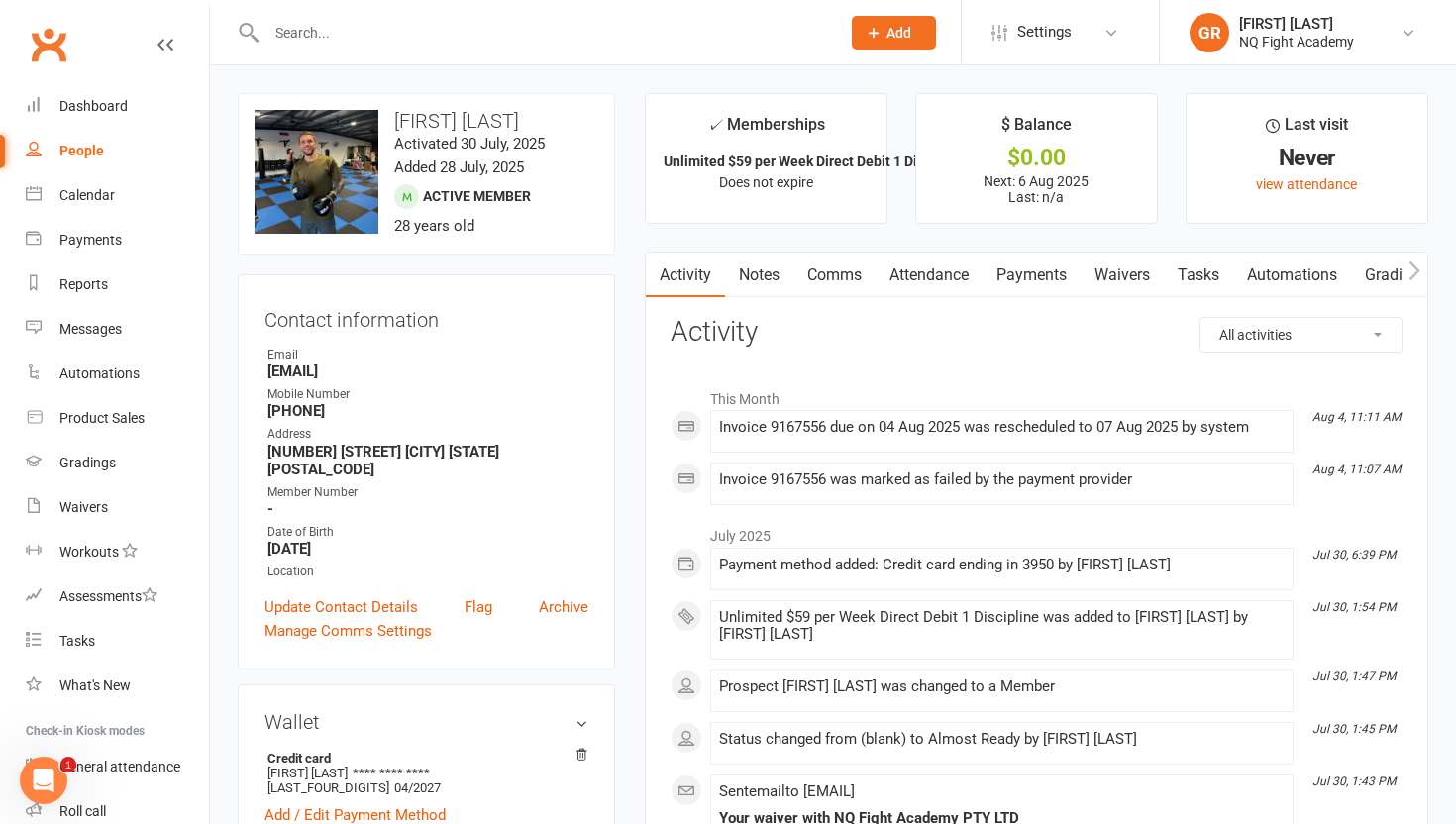 click on "People" at bounding box center [81, 151] 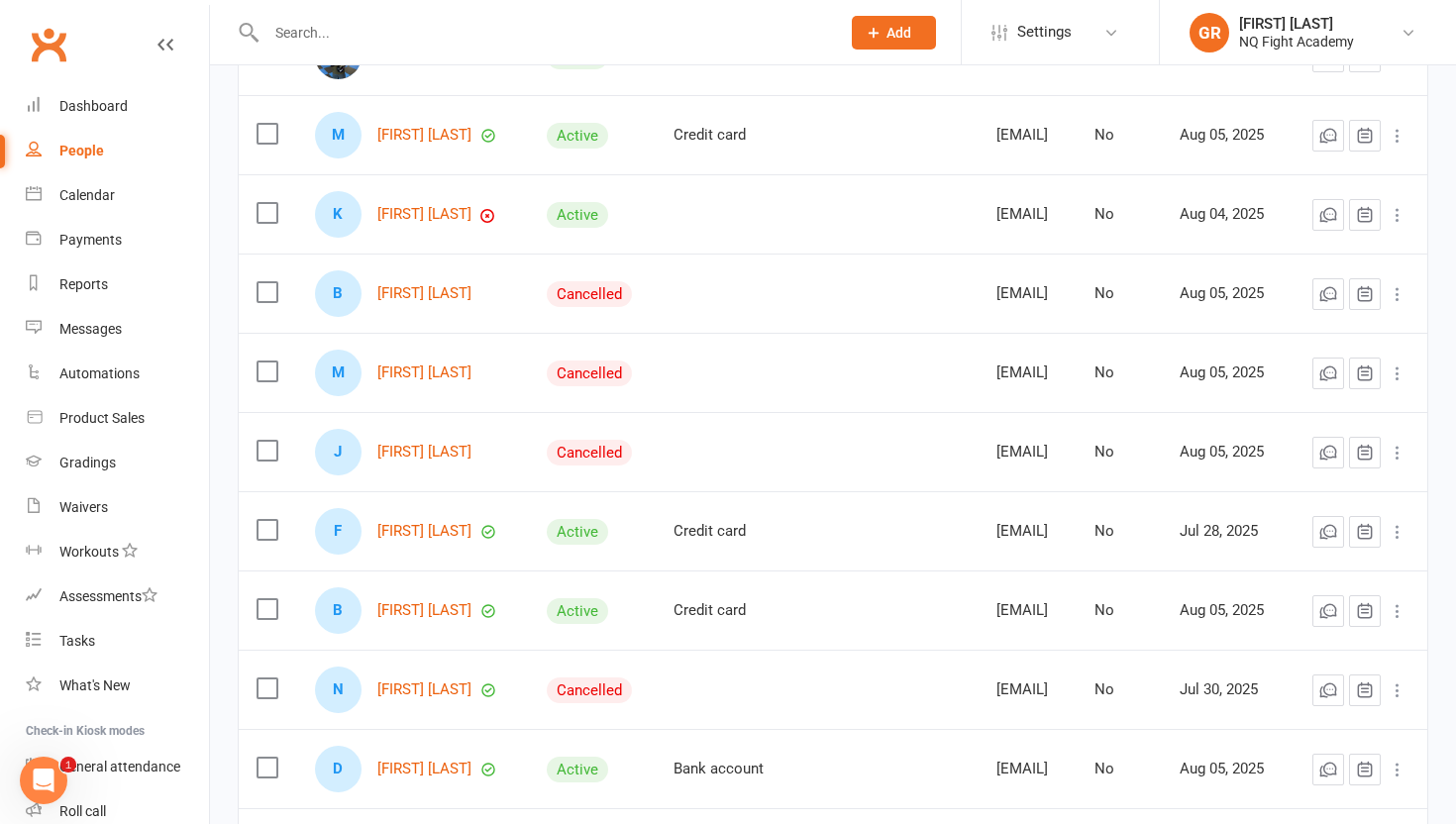 scroll, scrollTop: 487, scrollLeft: 0, axis: vertical 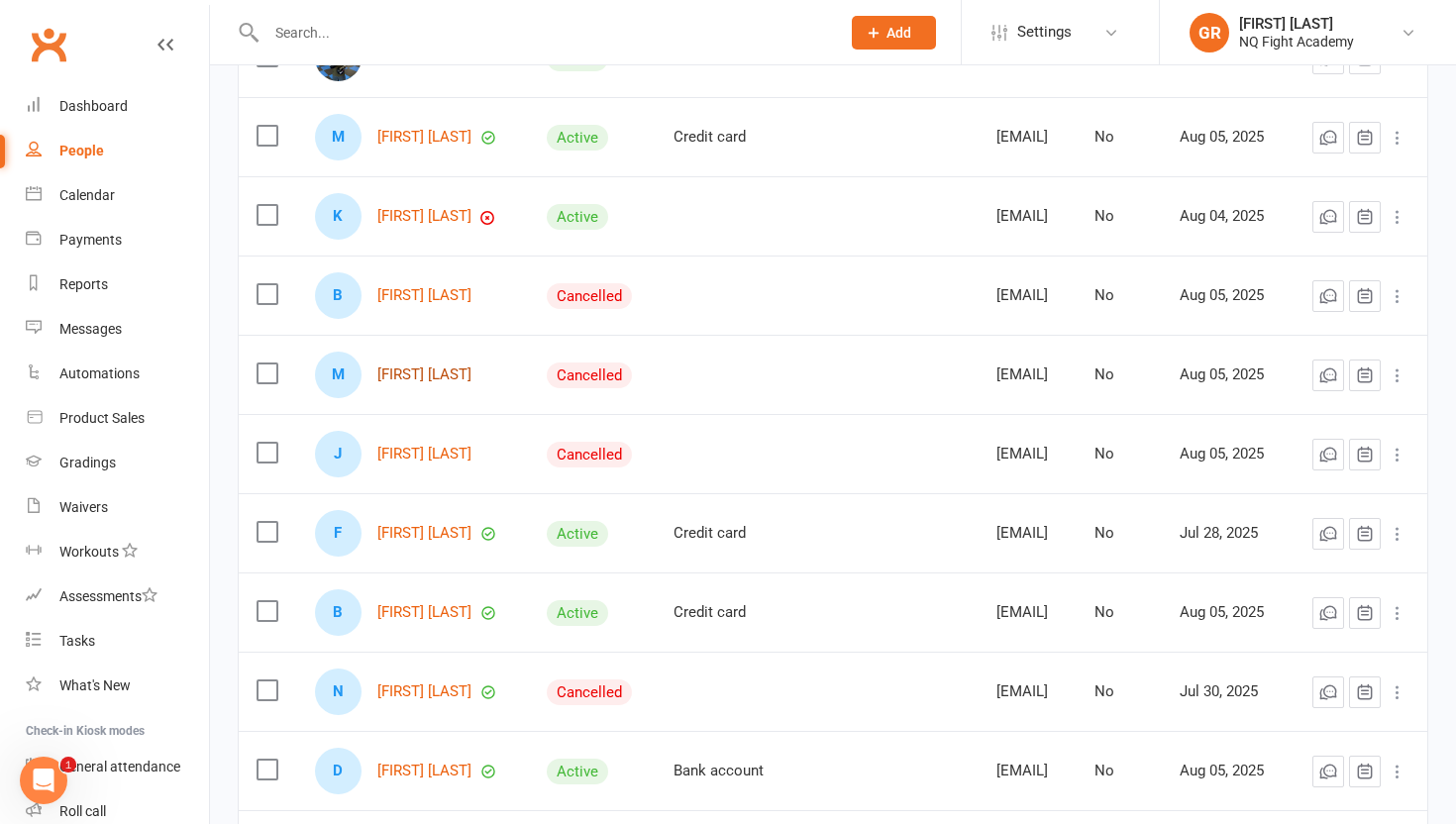 click on "[FIRST] [LAST]" at bounding box center (424, 374) 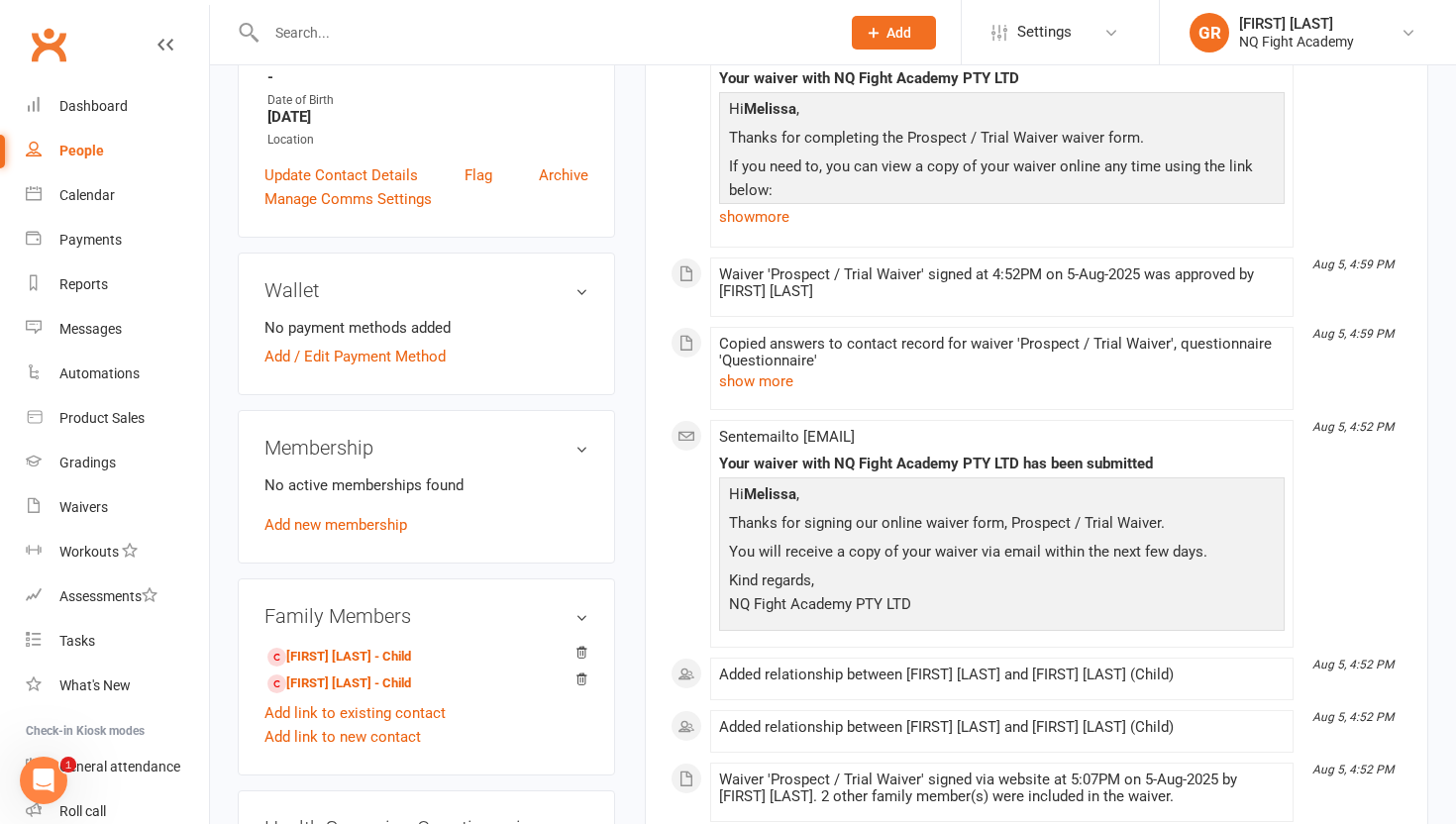 scroll, scrollTop: 435, scrollLeft: 0, axis: vertical 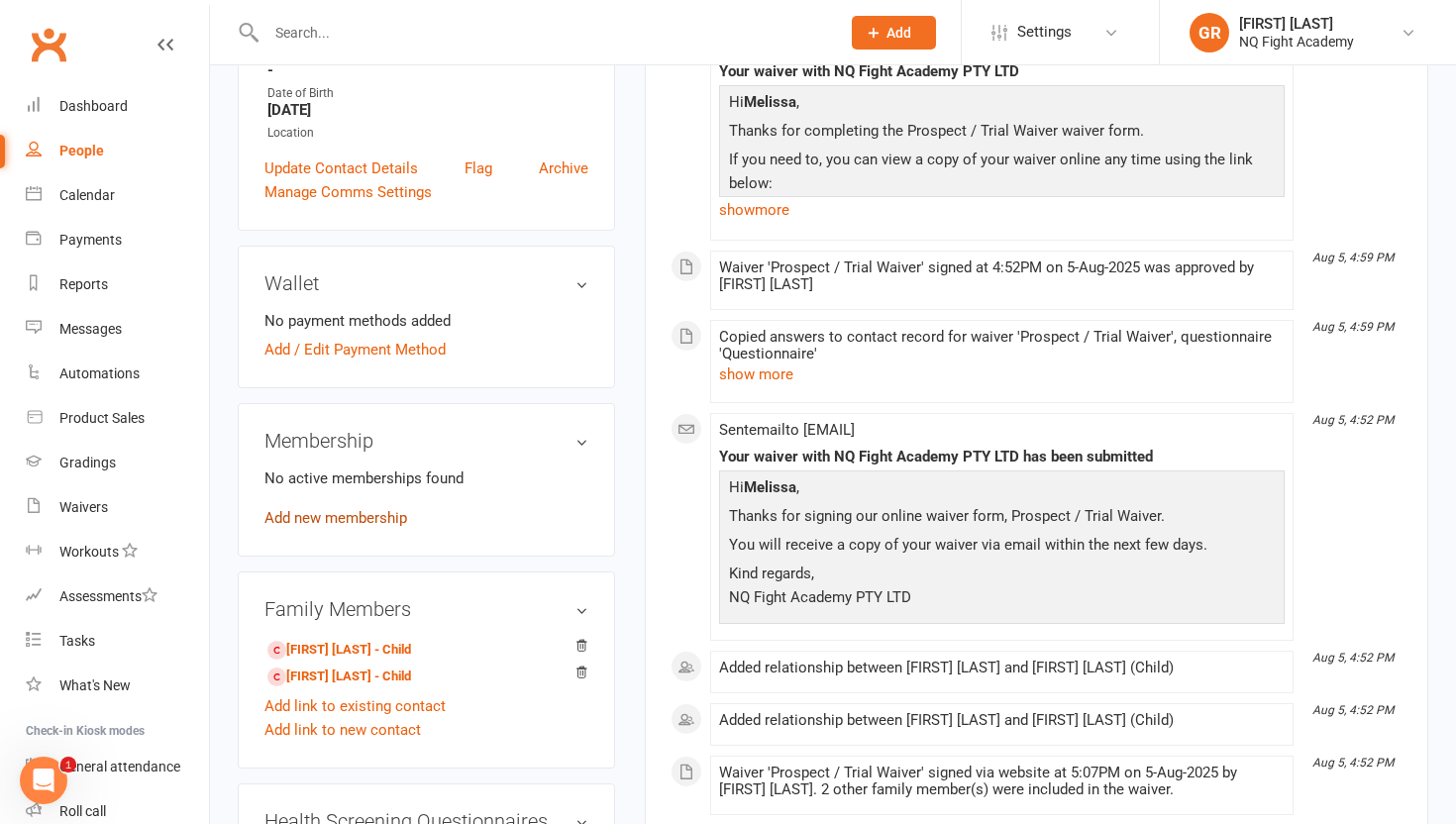 click on "Add new membership" at bounding box center (336, 518) 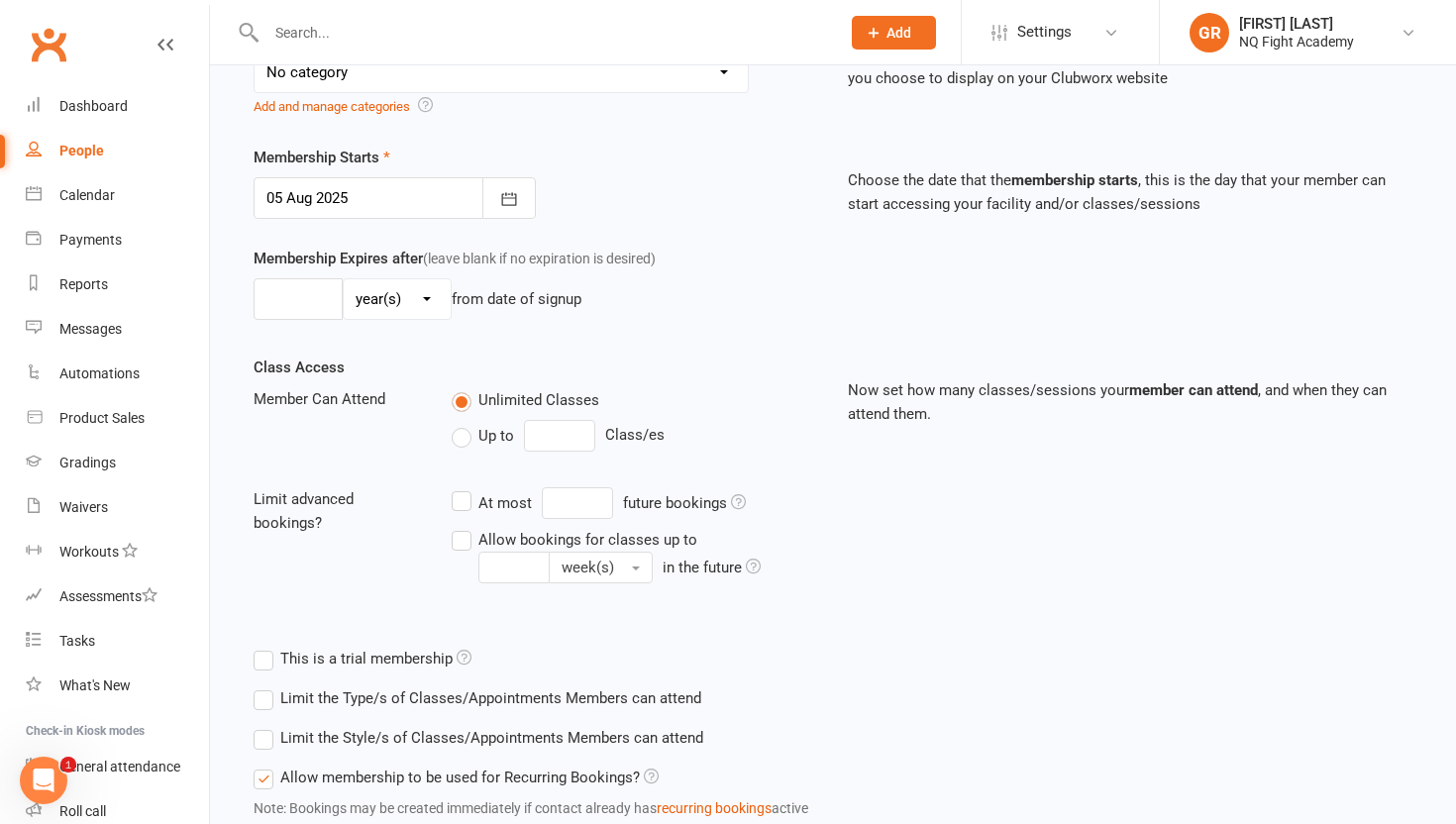 scroll, scrollTop: 0, scrollLeft: 0, axis: both 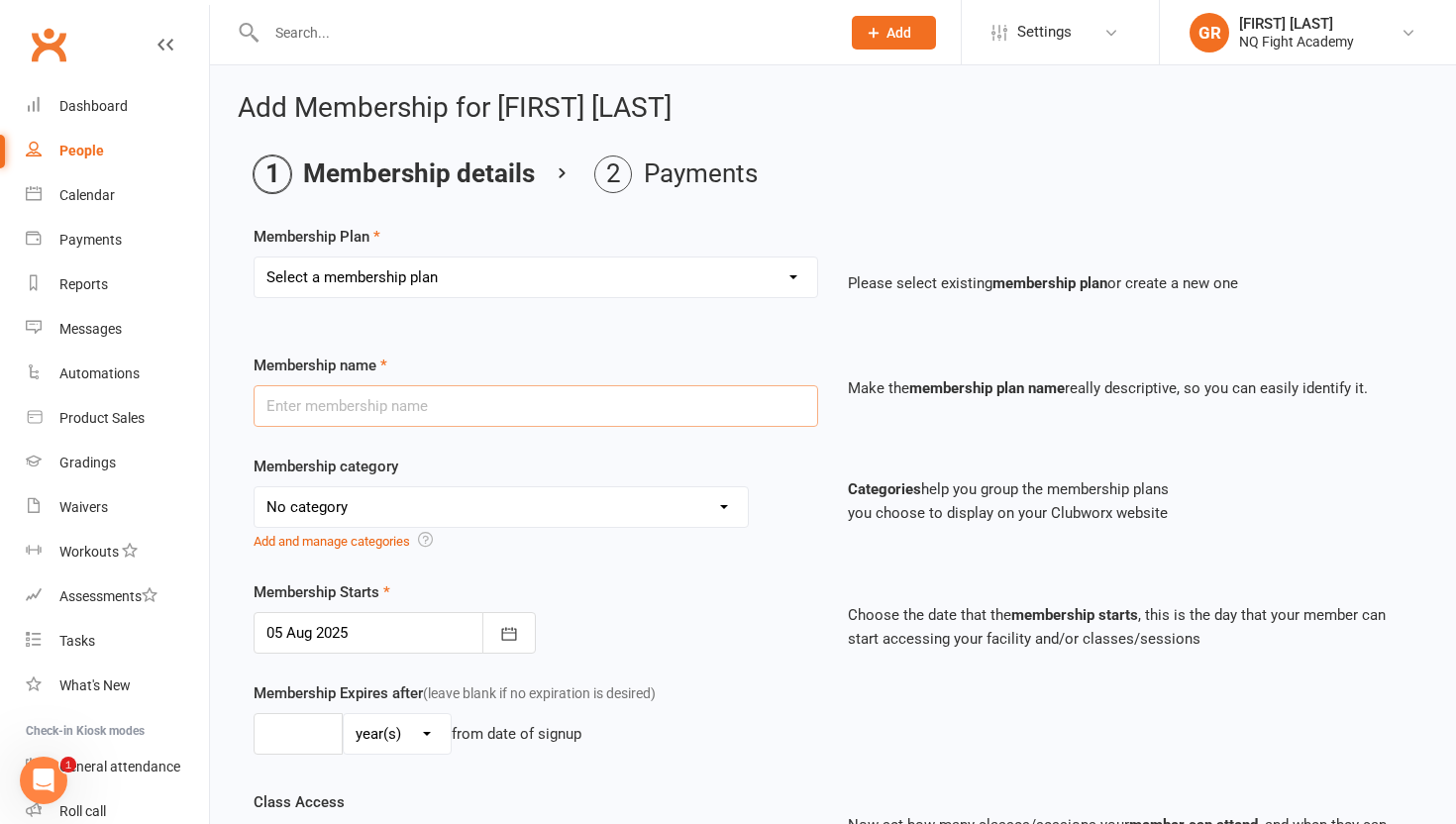 click at bounding box center (536, 406) 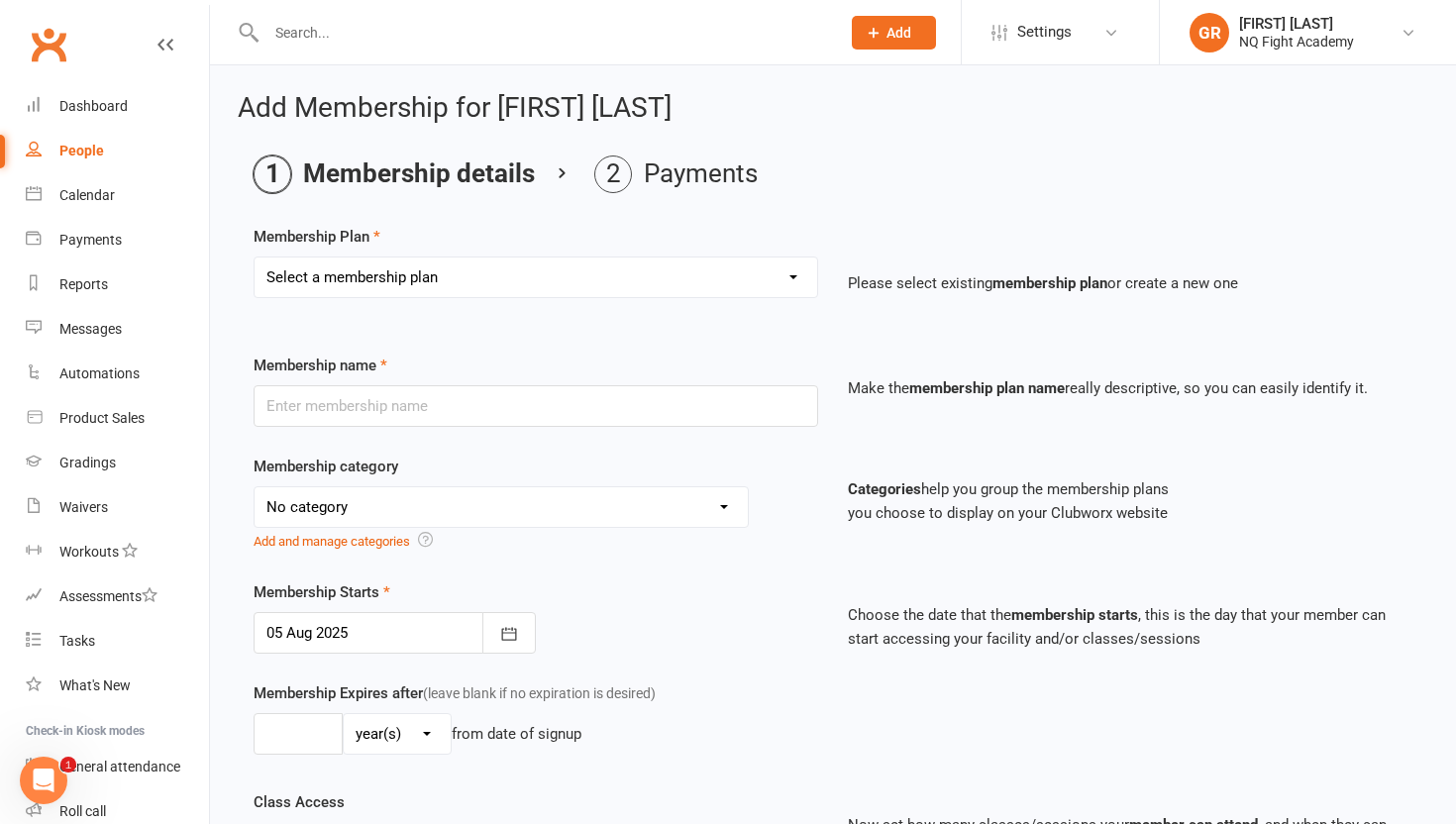 click on "Membership Plan Select a membership plan Create new Membership Plan Casual $25 Tap or Cash 2 Classes $35 per Week Direct Debit 3 Classes $49 per Week Direct Debit Unlimited $59 per Week Direct Debit 1 Discipline Unlimited $69 per Week Direct Debit 2 Disciplines 1 * 30 min Personal Training Session - $66 per Session 2 * 30 min Personal Training Sessions - $132 for 2 Sessions FIFO Membership $34.50 per Week Unlimited 12 Weeks - 2 Classes per Week - Up-front $399 12 Weeks - 3 Classes per Week - Up-front $549 12 Weeks - Unlimited - 1 Discipline Up-front $649 12 Weeks - Unlimited - 2 Disciplines Up-front $749 2-Week Trial $49.00 (with Gloves) 2-Week Trial (without Gloves) Please select existing  membership plan  or create a new one Membership name Make the  membership plan name  really descriptive, so you can easily identify it. Membership category No category 12 Weeks - 2 Classes per Week - Upfront Memberships - No Disciple 12 Weeks - 3 Classes per Week - Upfront Memberships - No Disciple Casual - Tap or Cash" at bounding box center [833, 747] 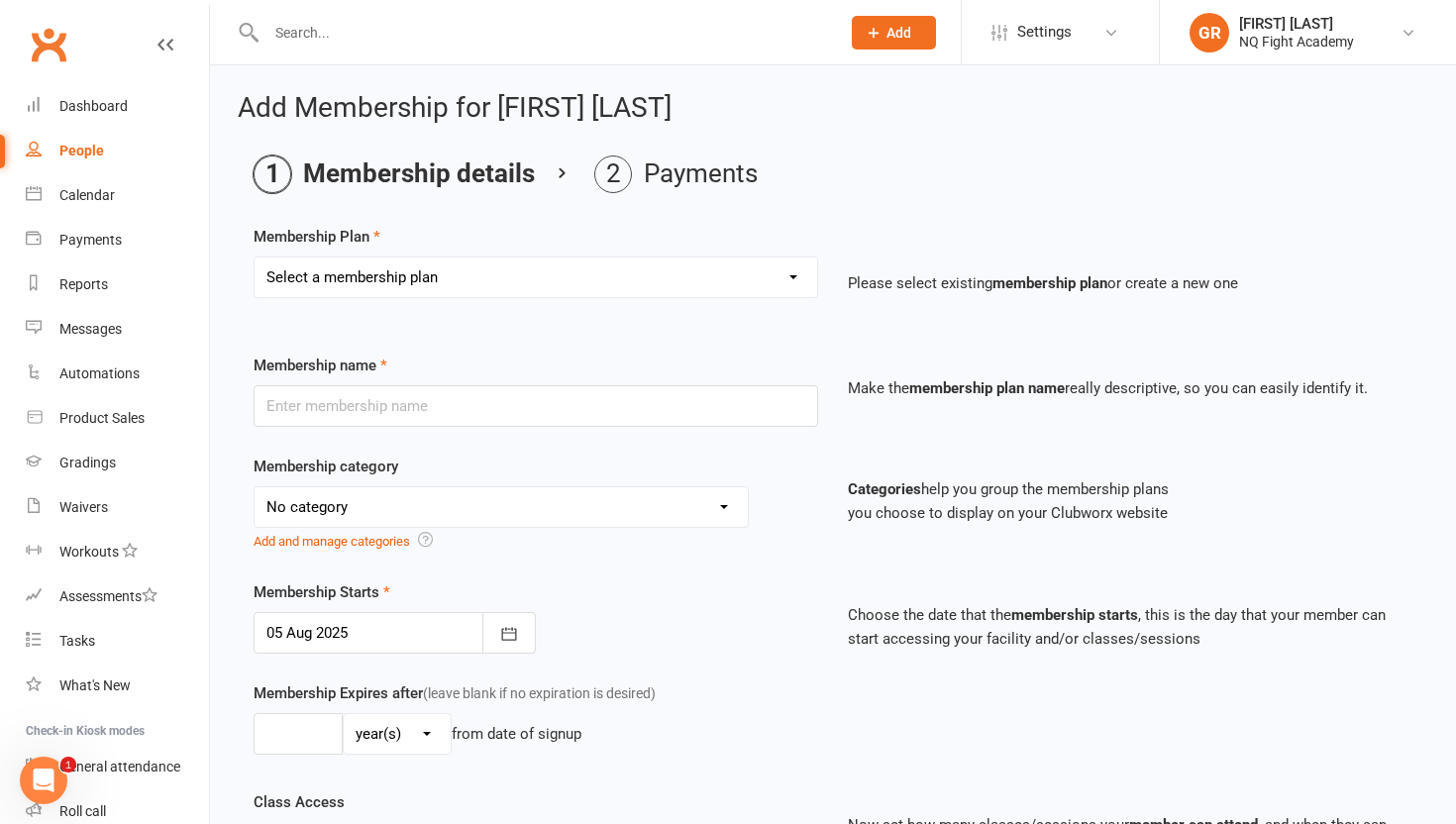 click on "People" at bounding box center [81, 151] 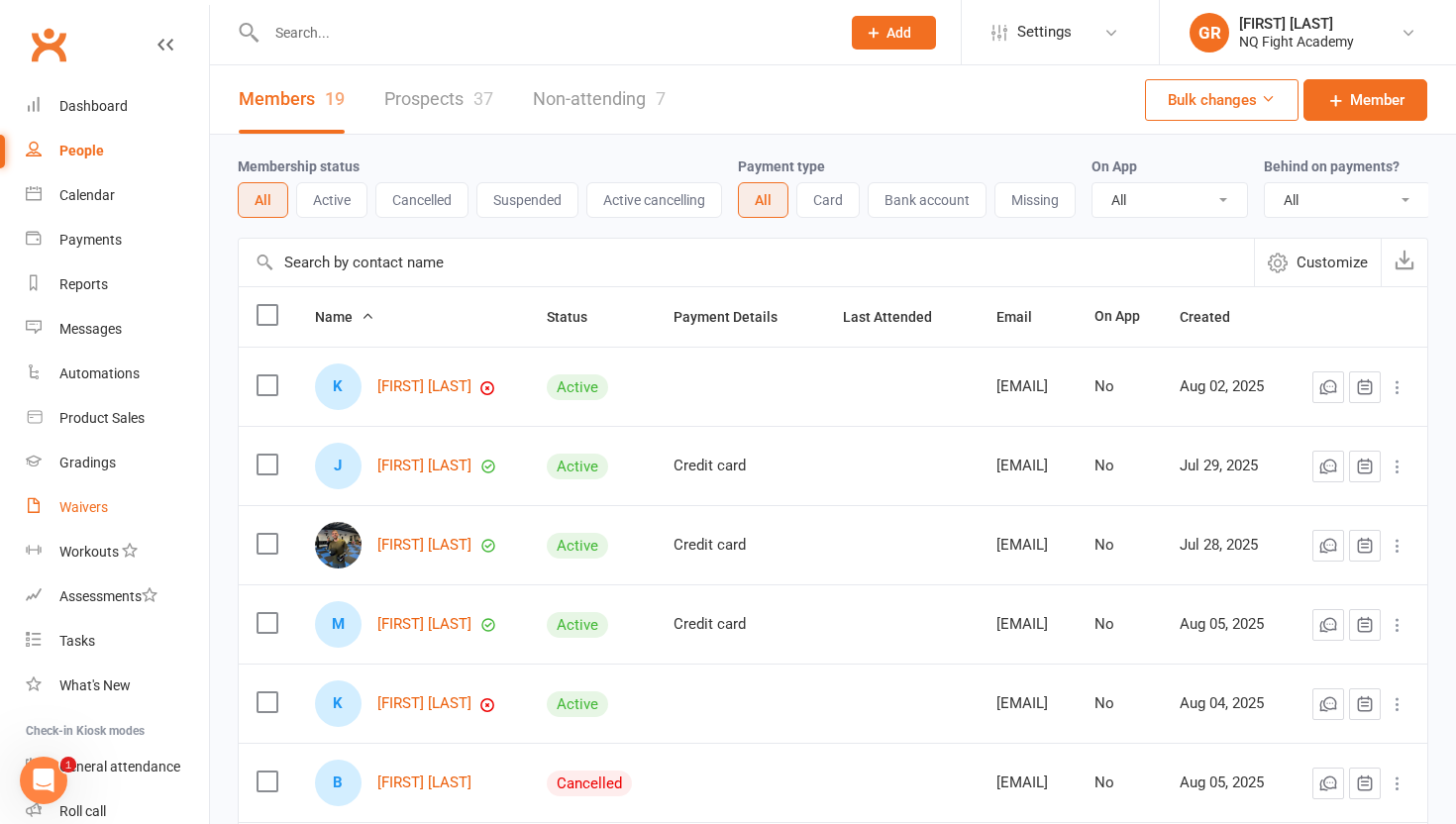 click on "Waivers" at bounding box center [83, 507] 